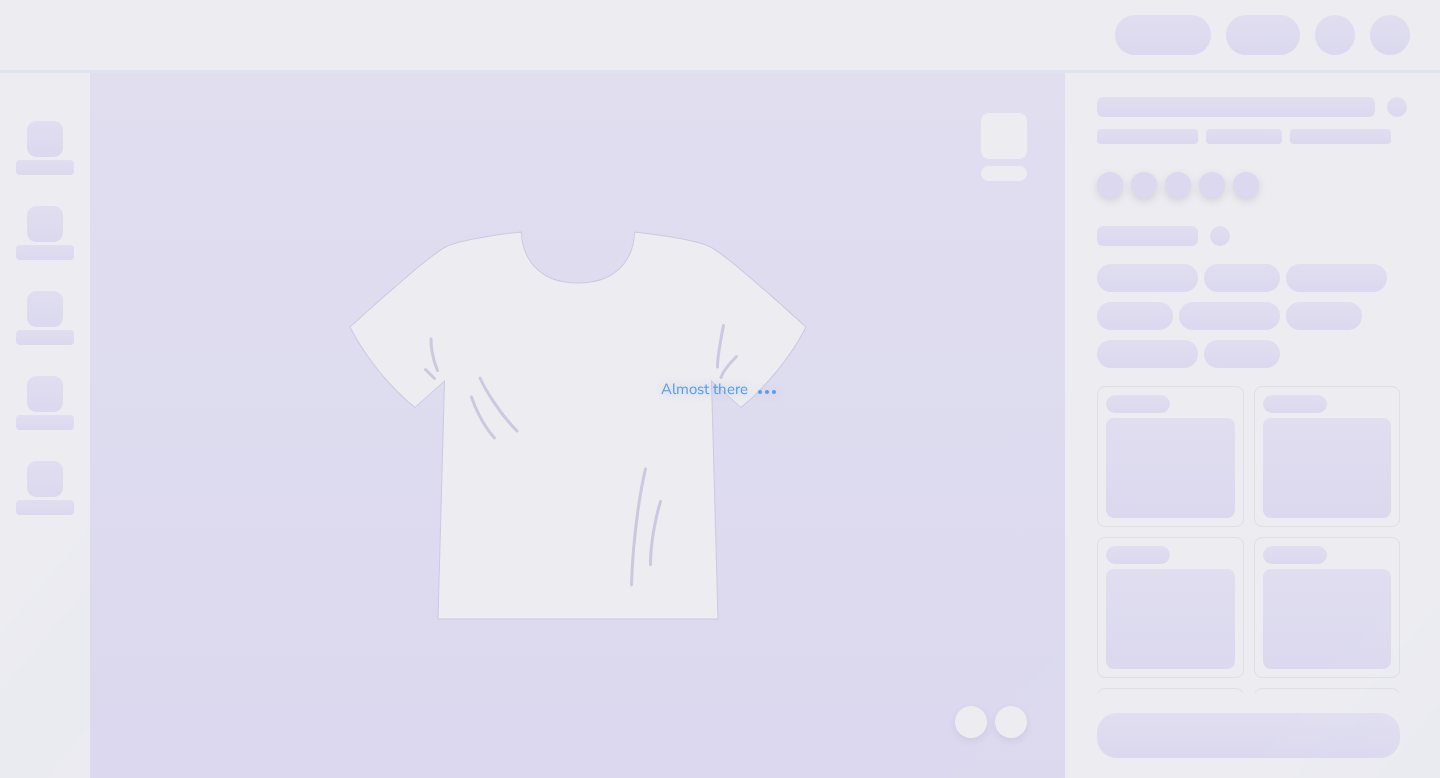 scroll, scrollTop: 0, scrollLeft: 0, axis: both 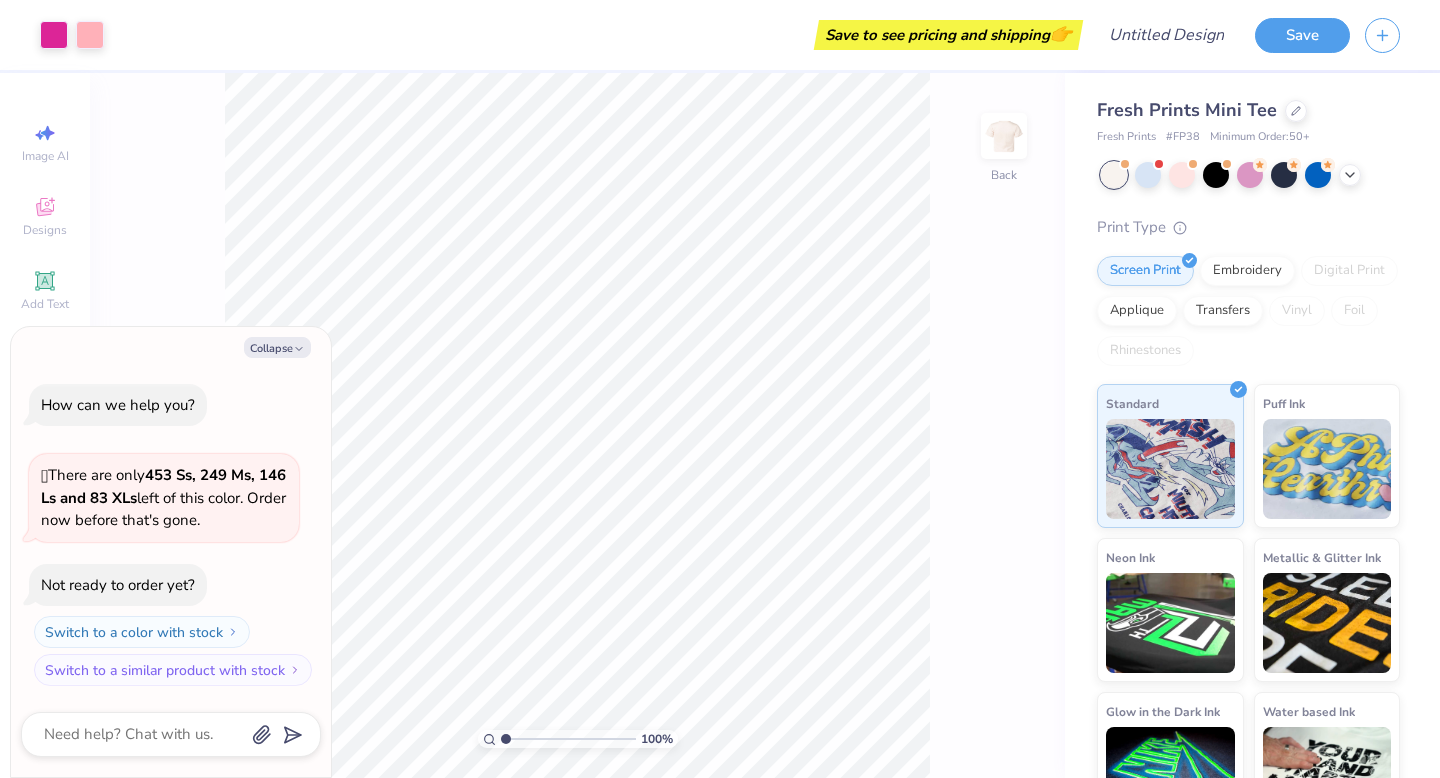 click on "Fresh Prints Mini Tee" at bounding box center [1187, 110] 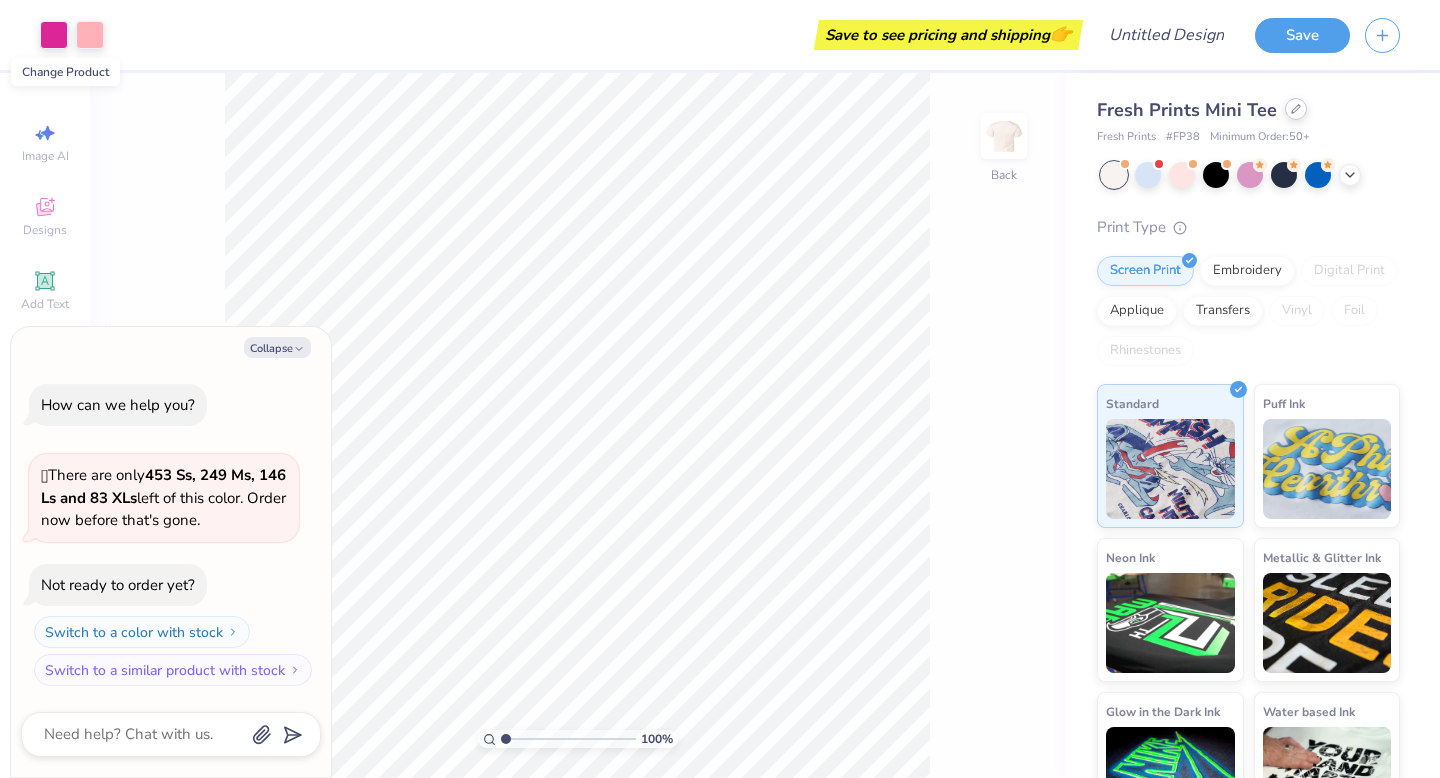 click at bounding box center [1296, 109] 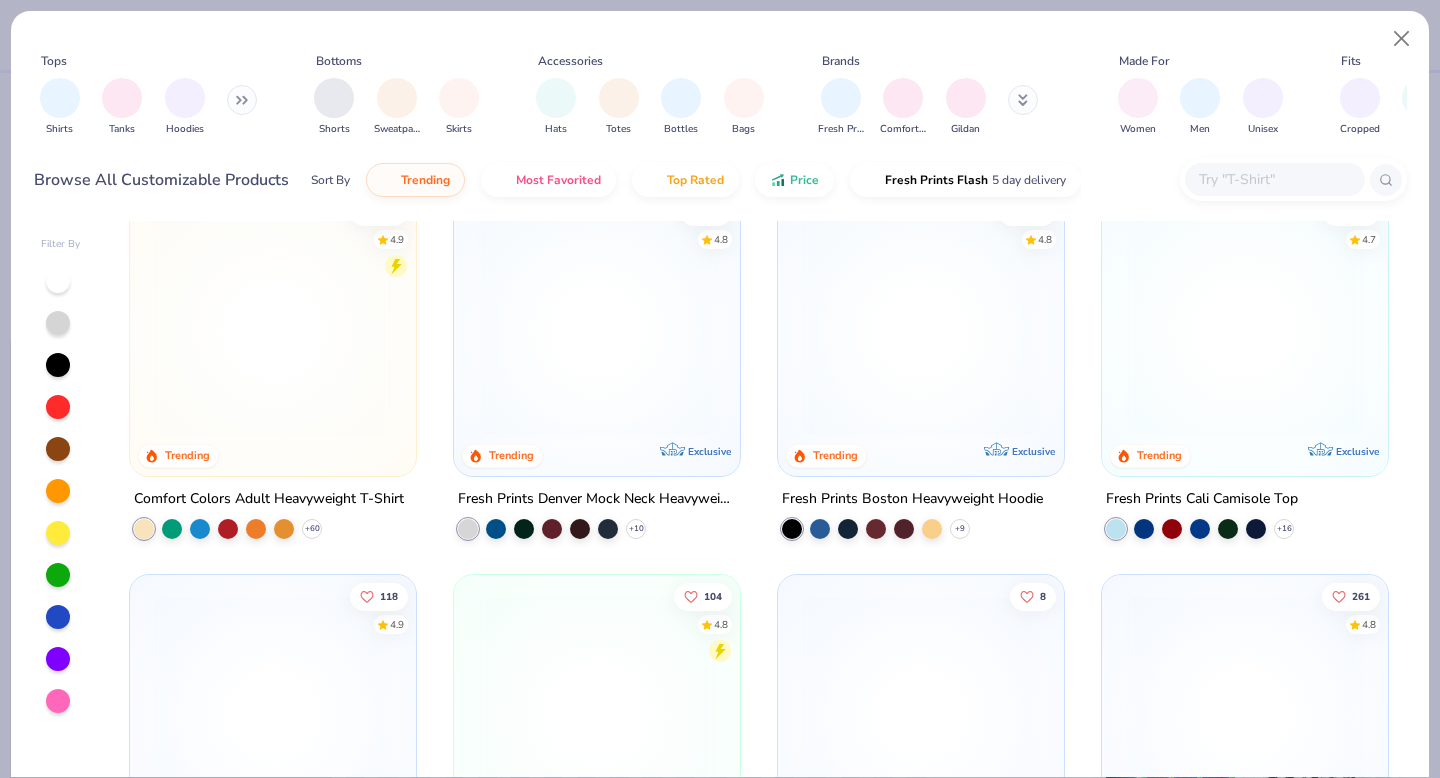 scroll, scrollTop: 44, scrollLeft: 0, axis: vertical 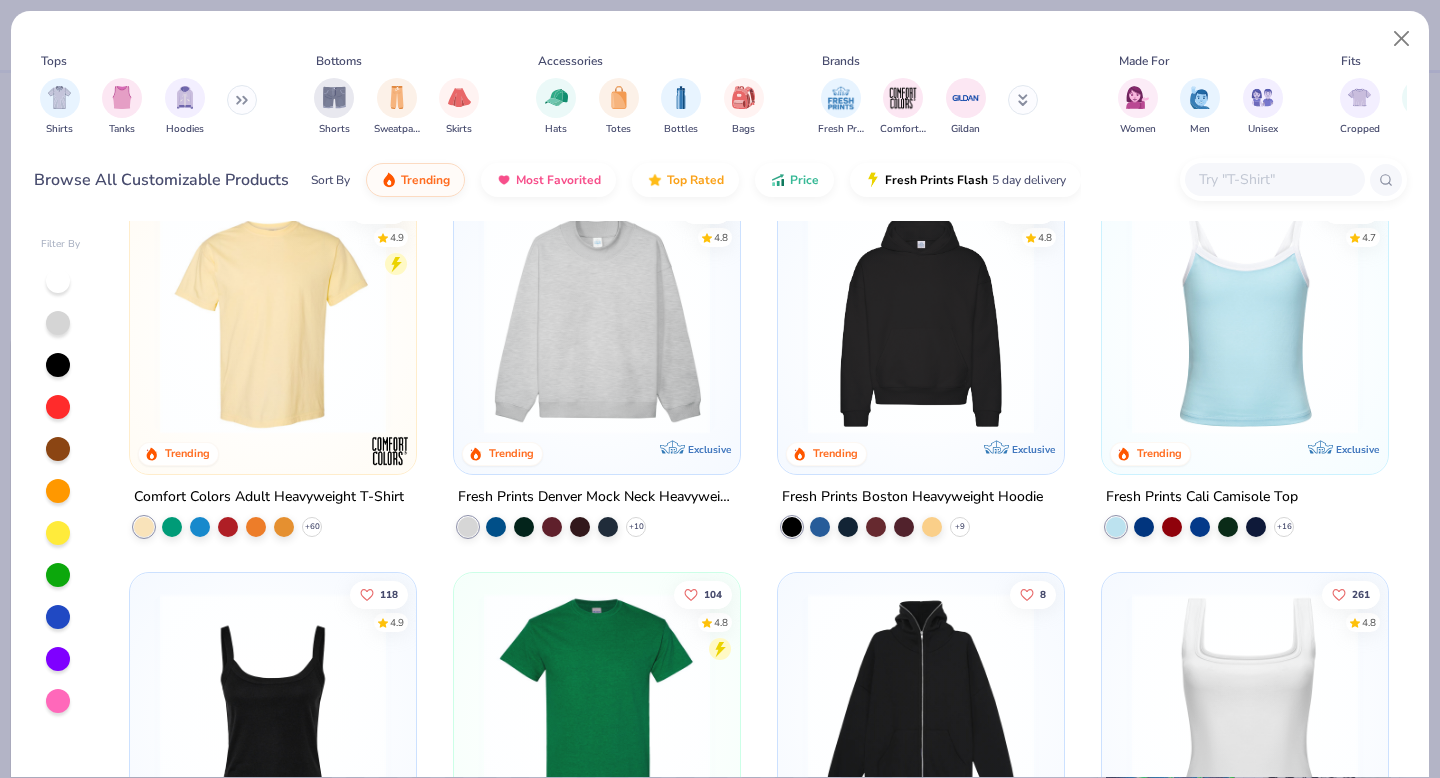 click at bounding box center (597, 321) 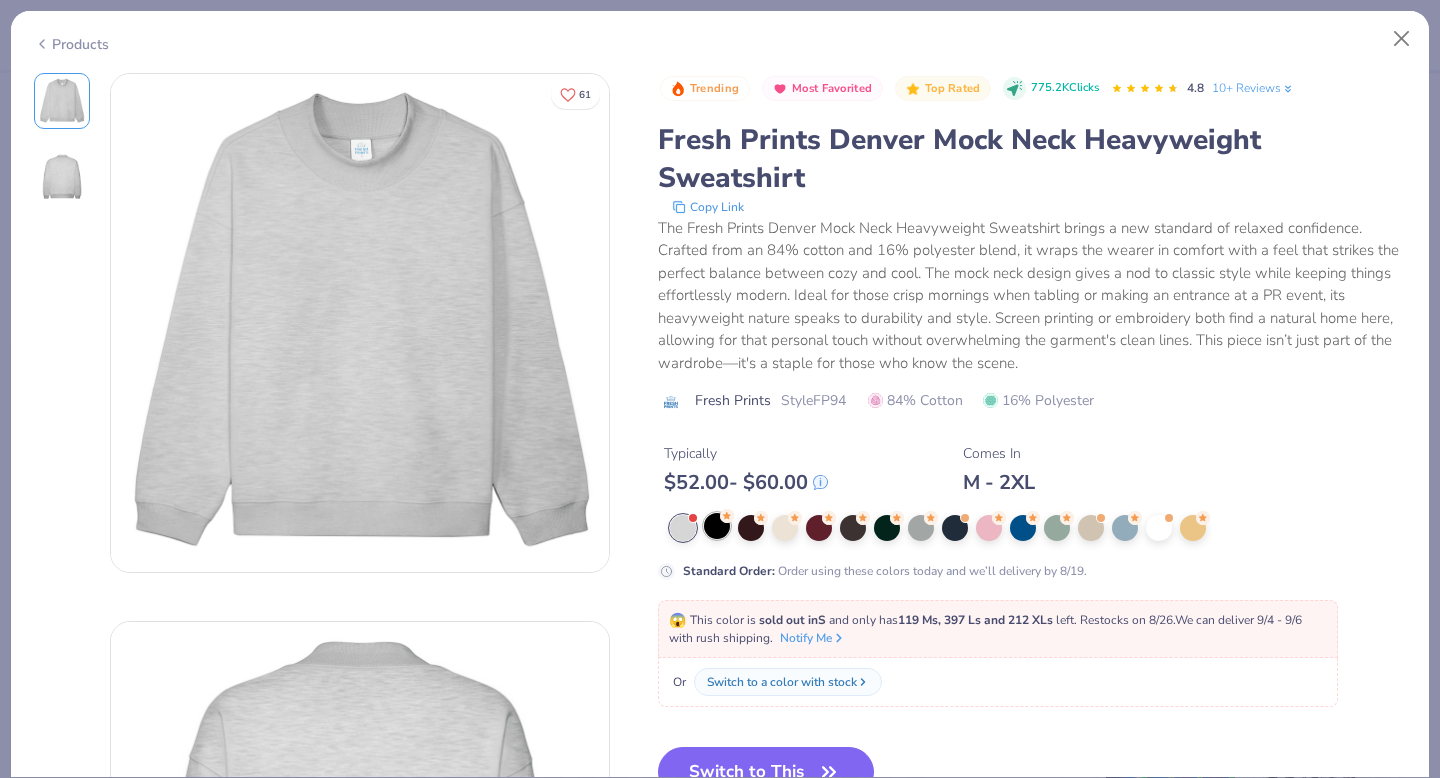 click at bounding box center [717, 526] 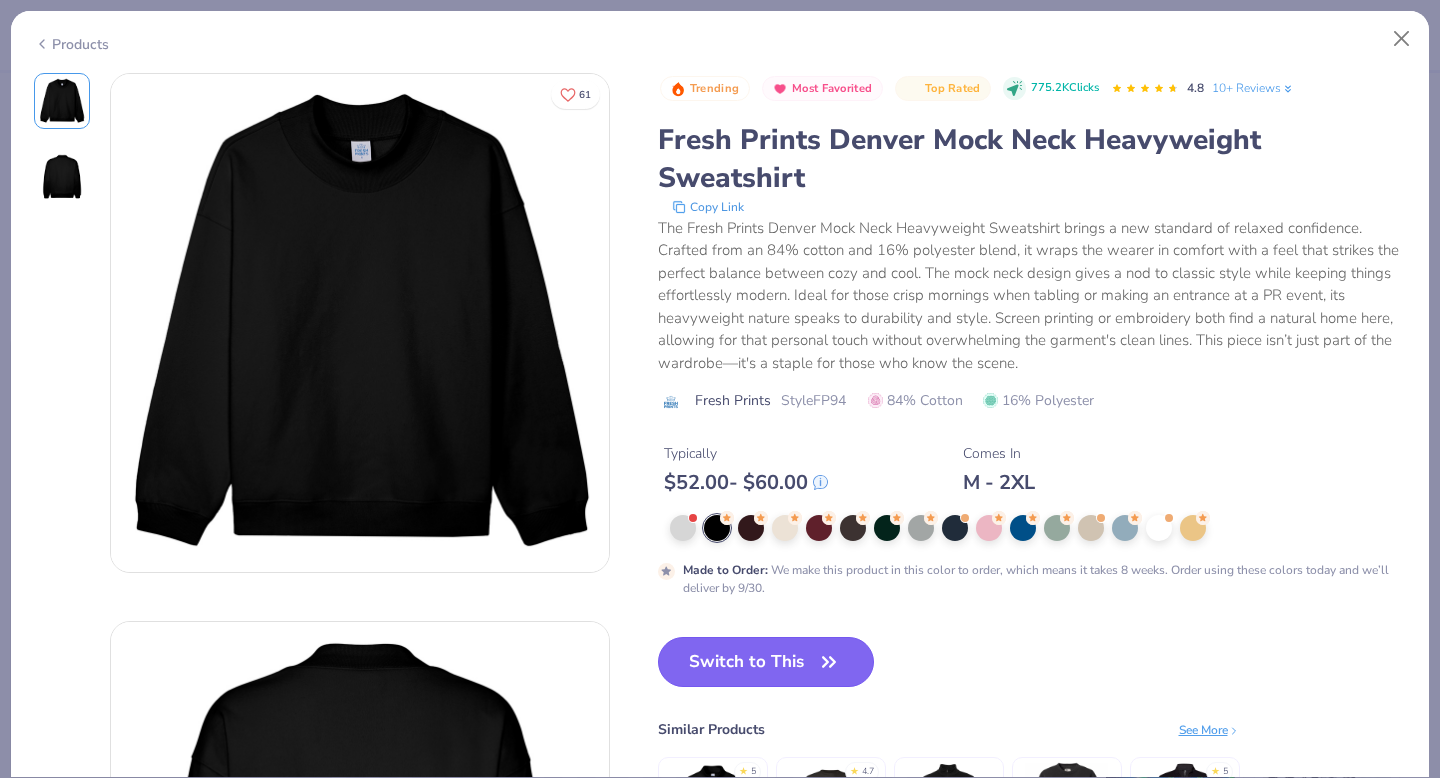click on "Switch to This" at bounding box center [766, 662] 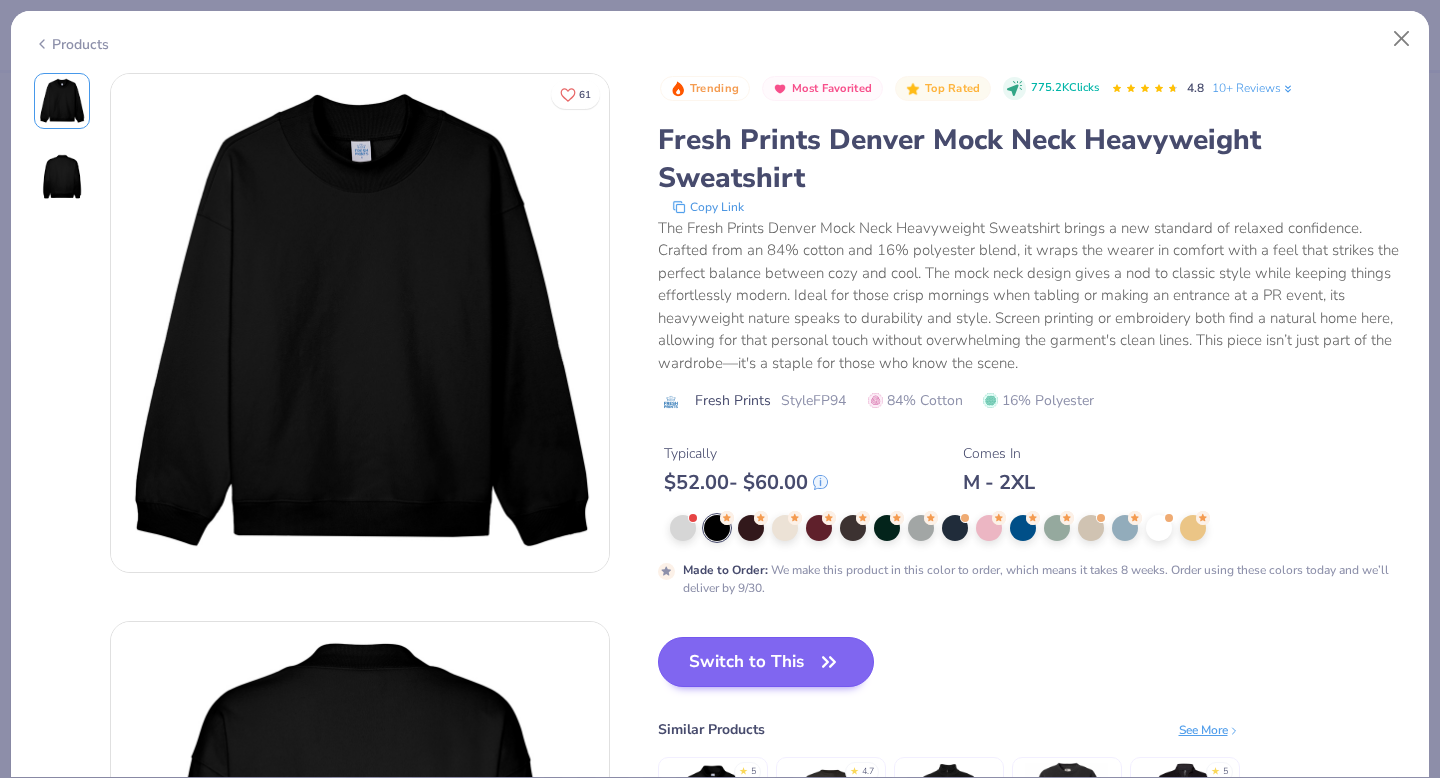 scroll, scrollTop: 16, scrollLeft: 0, axis: vertical 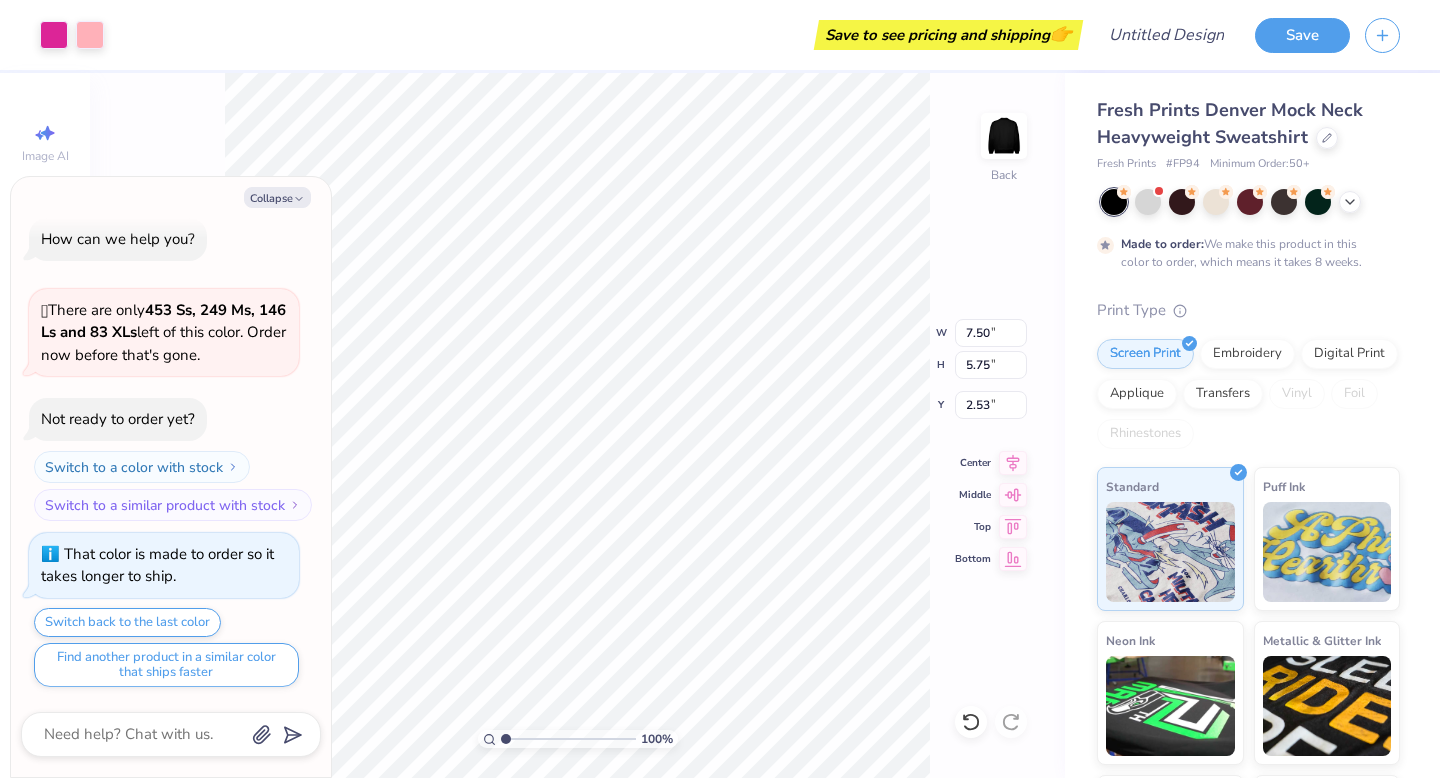 type on "x" 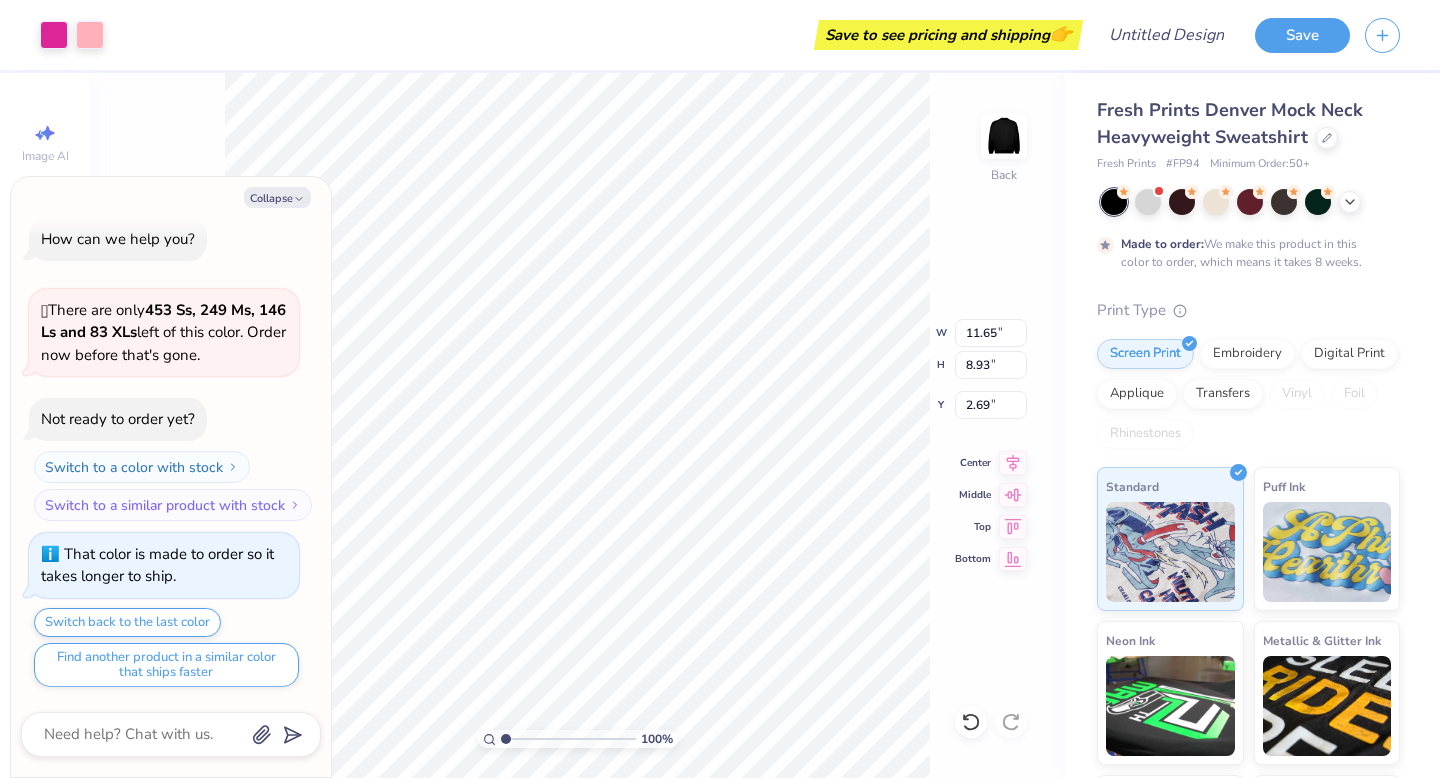 type on "x" 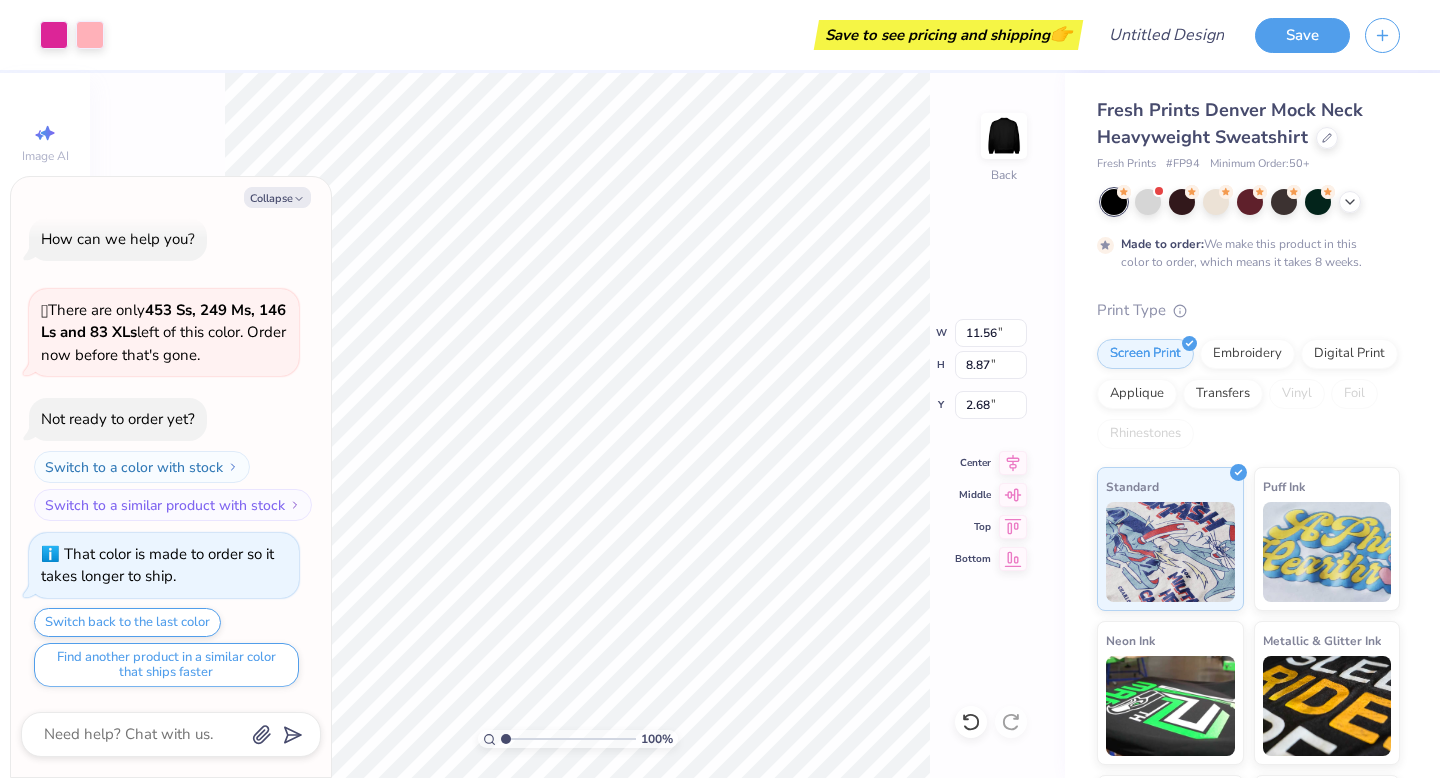 type on "x" 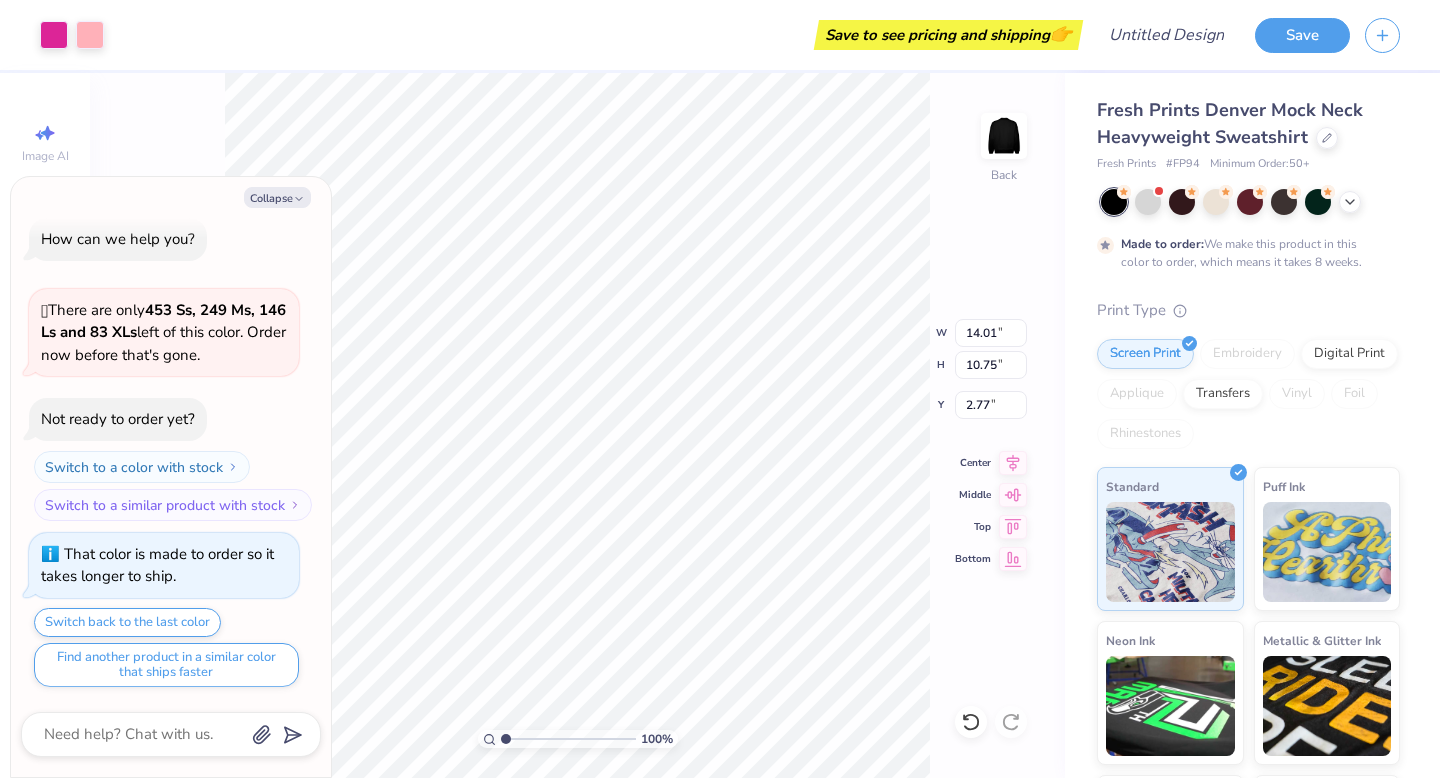 type on "x" 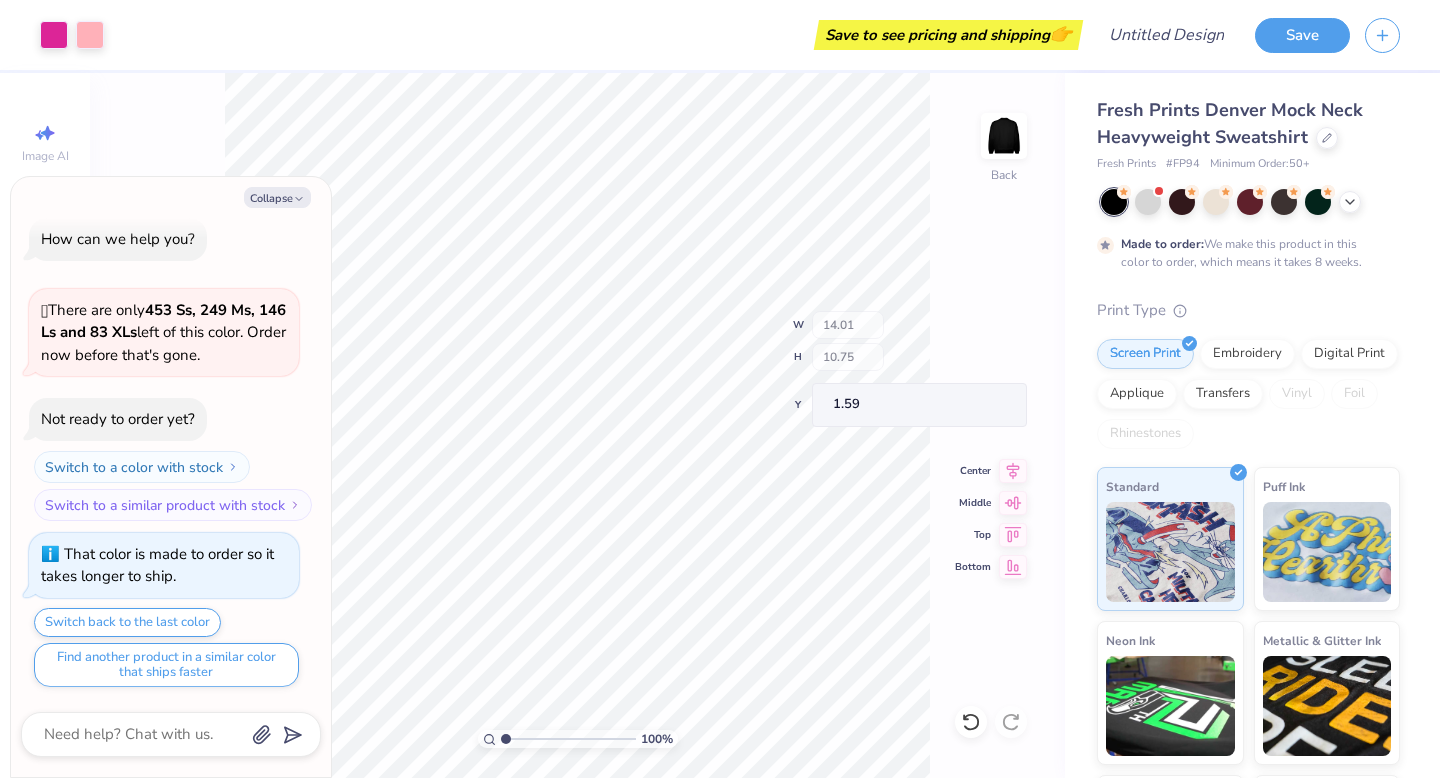type on "x" 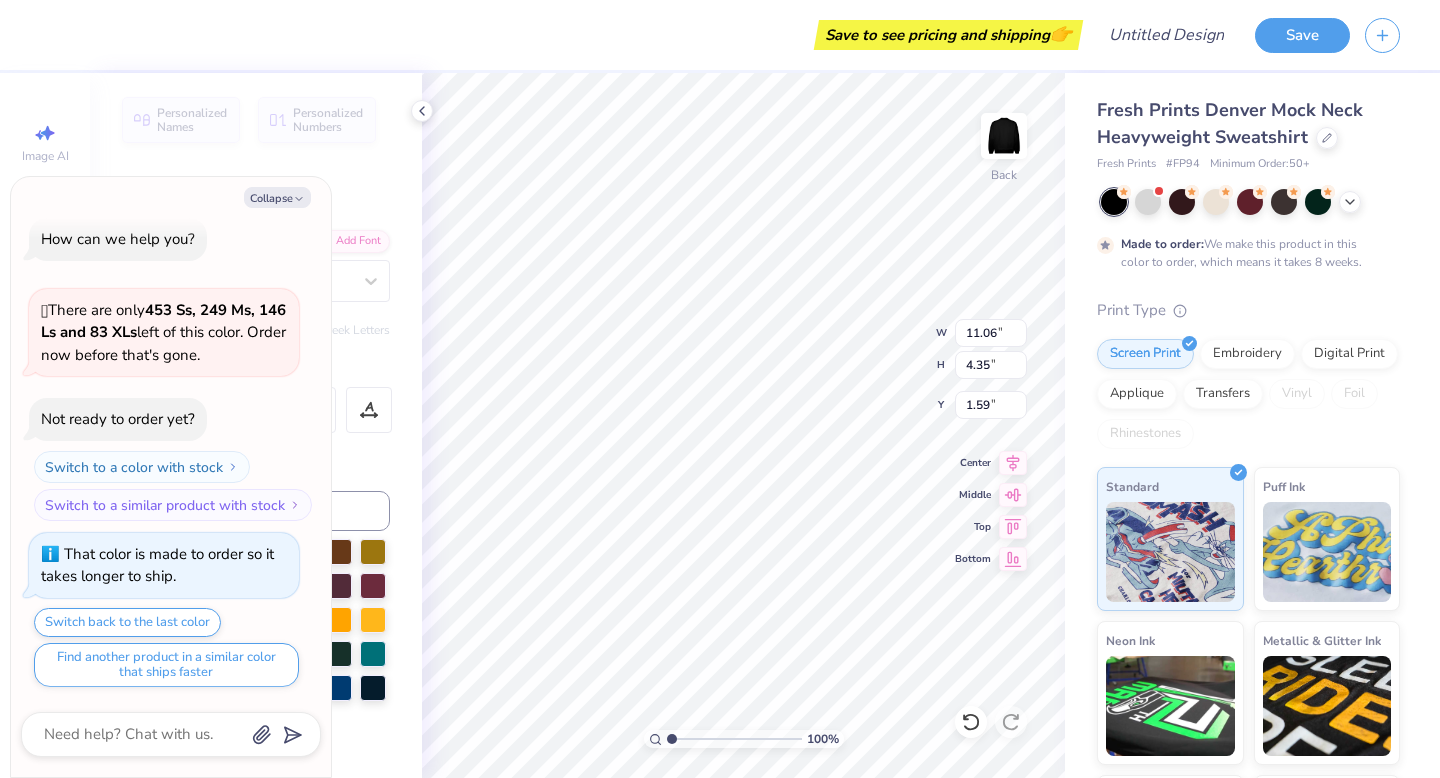scroll, scrollTop: 0, scrollLeft: 0, axis: both 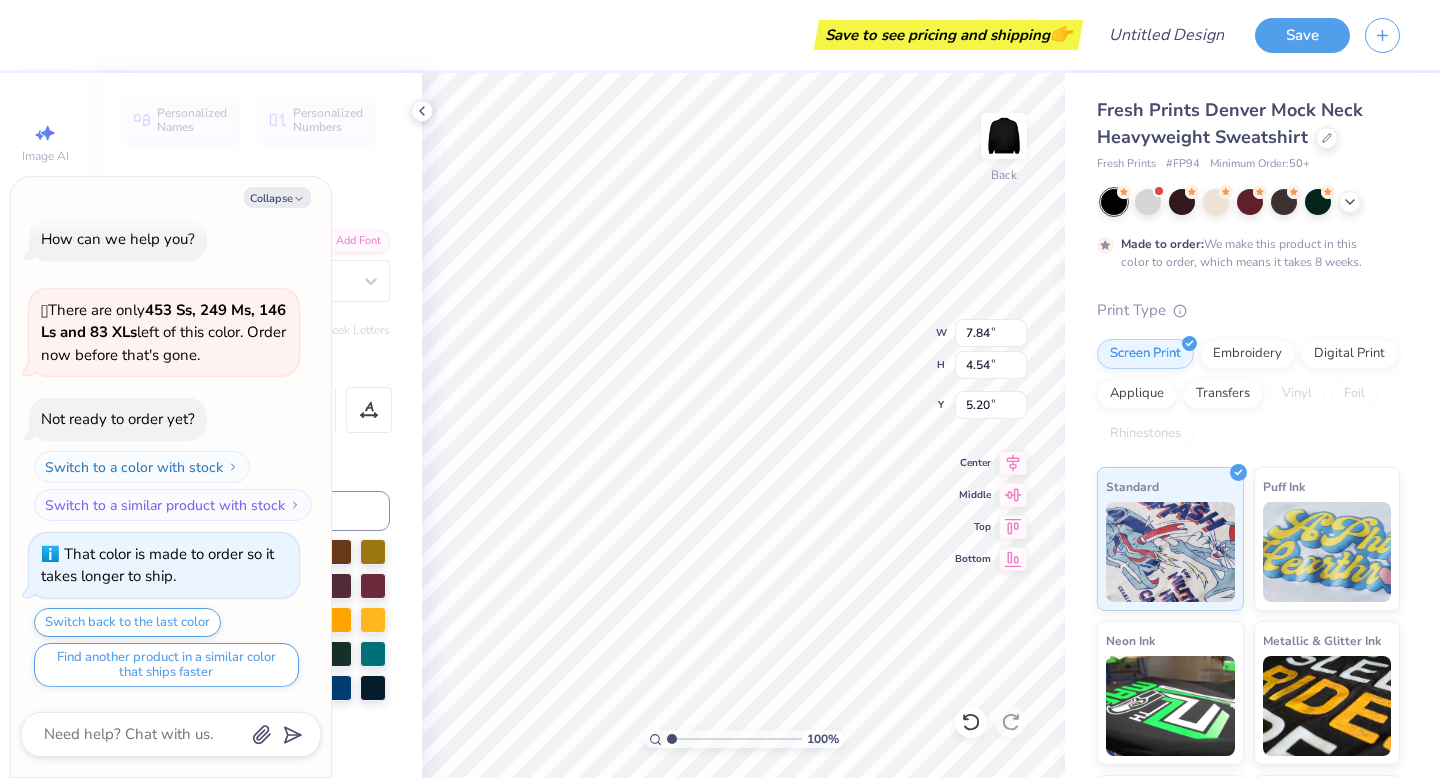 type on "x" 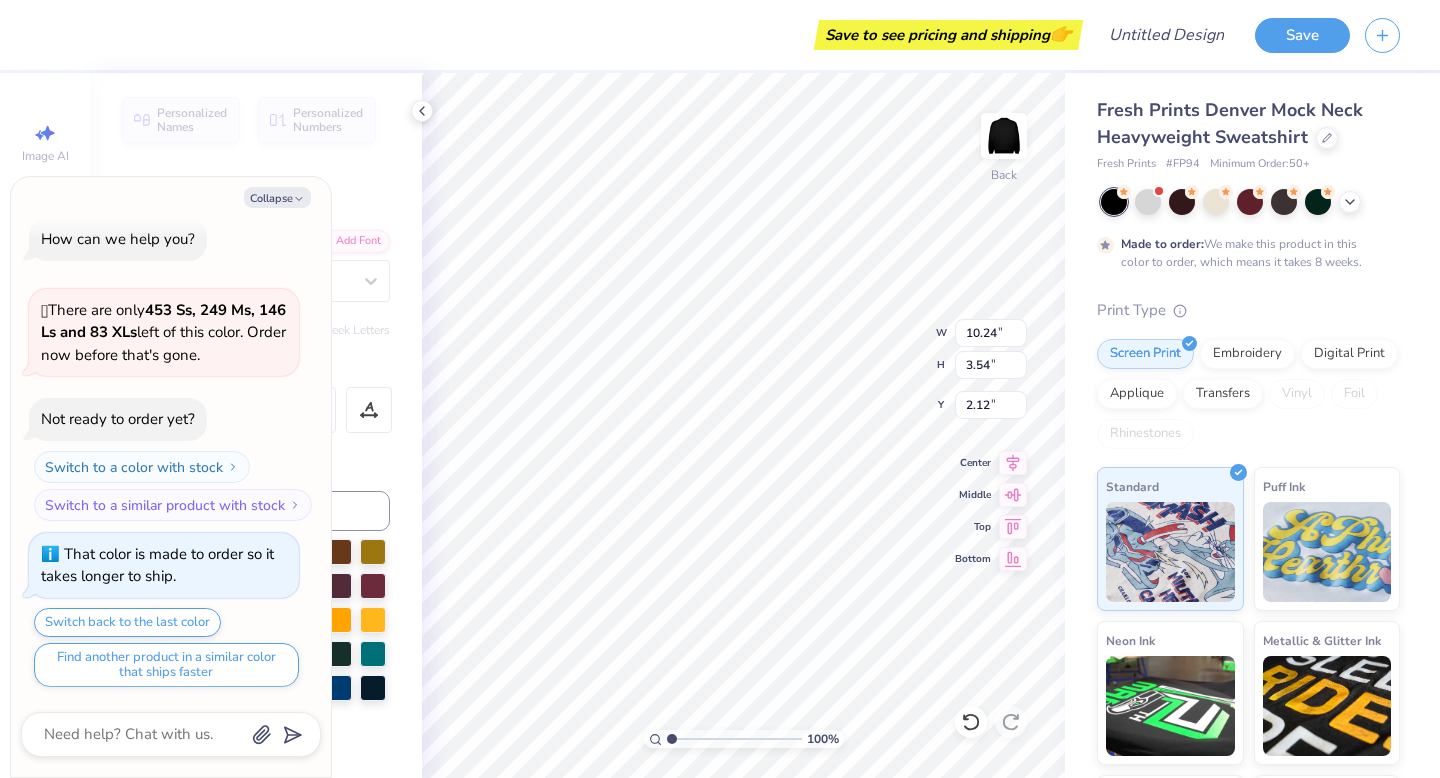 type on "x" 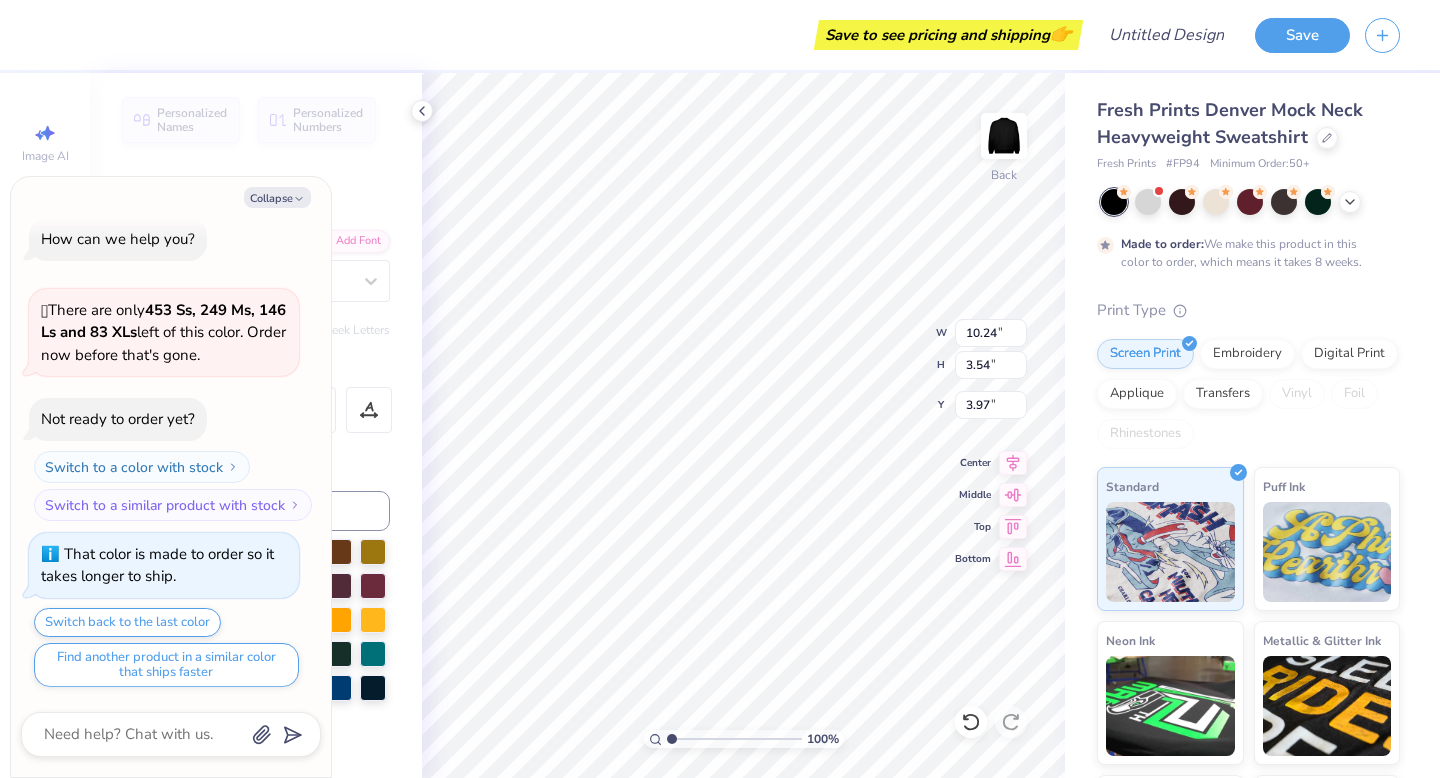 type on "x" 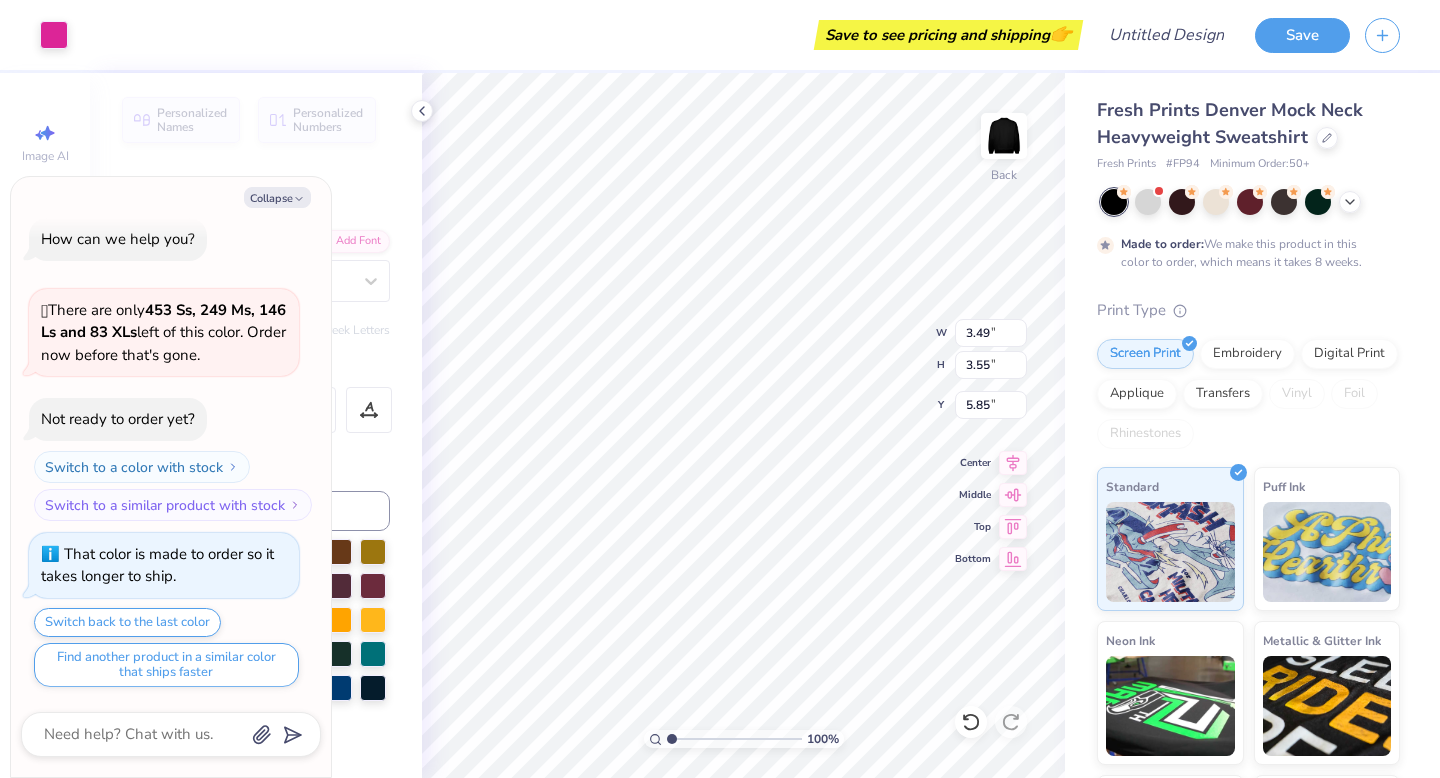 type on "x" 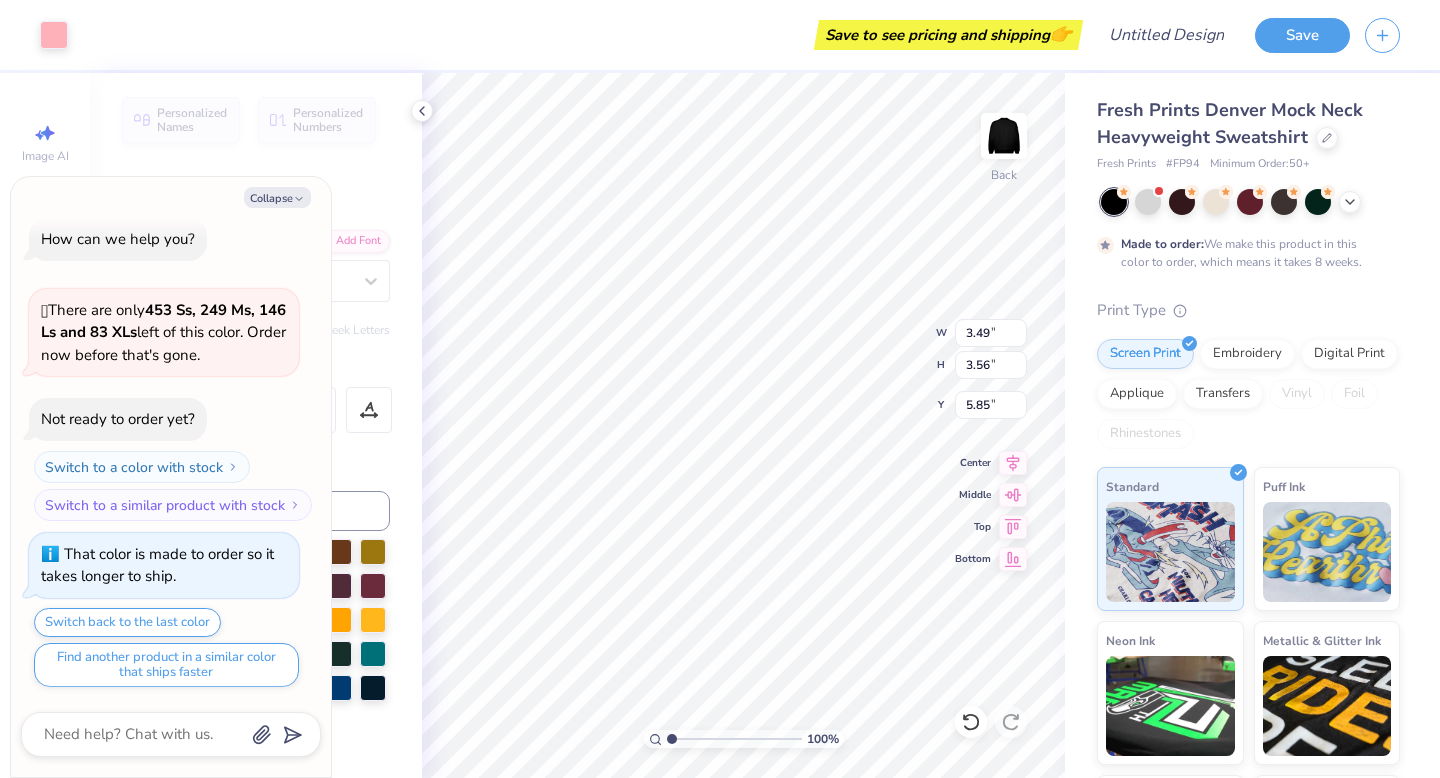 type on "x" 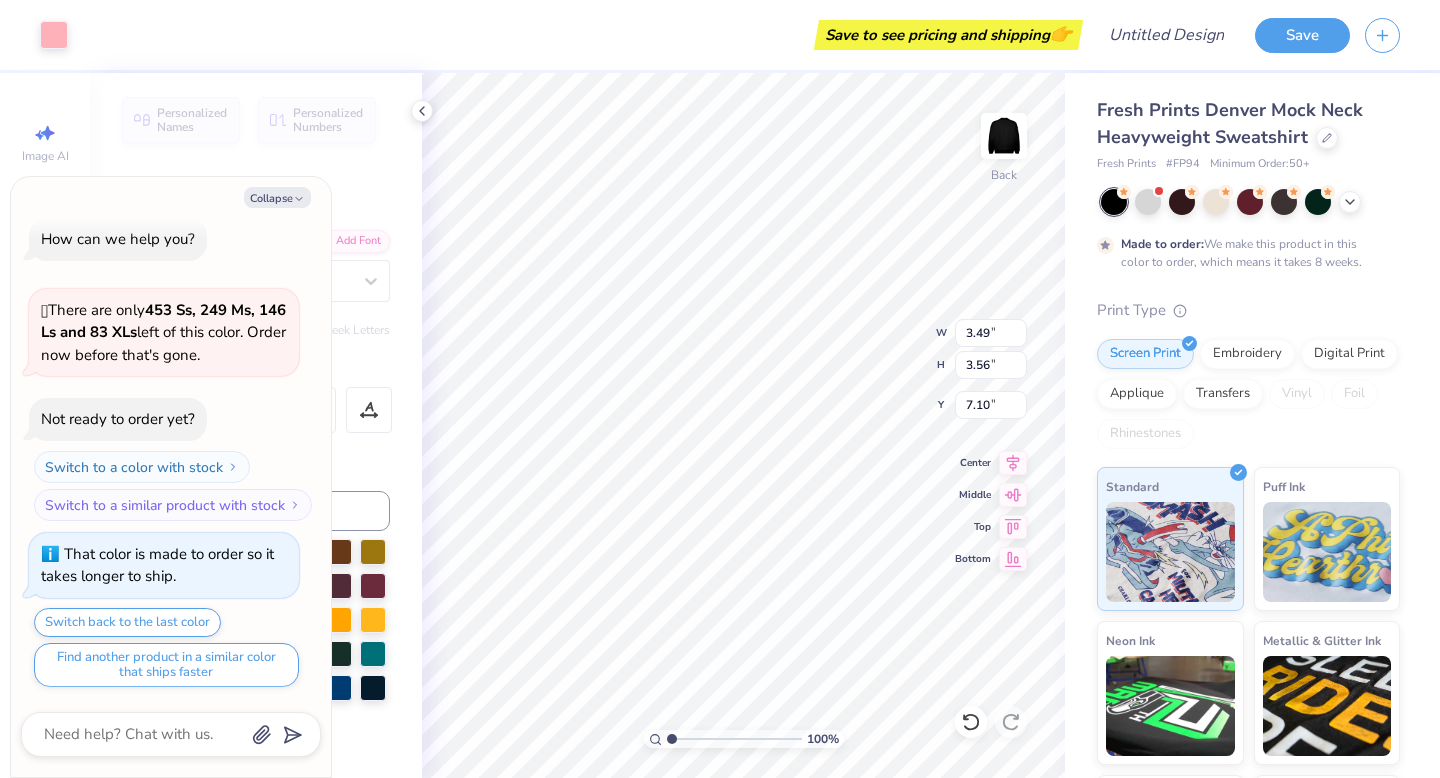 type on "x" 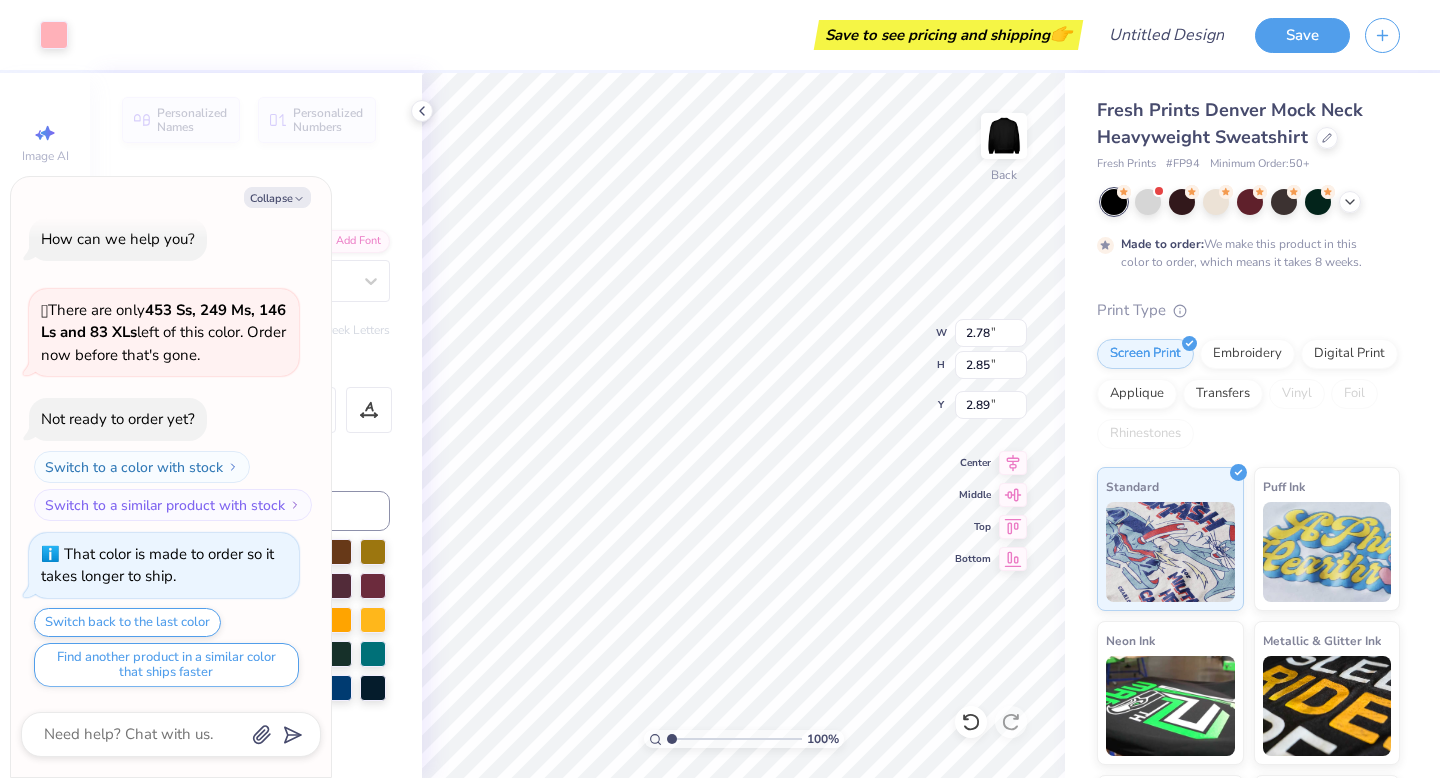 type on "x" 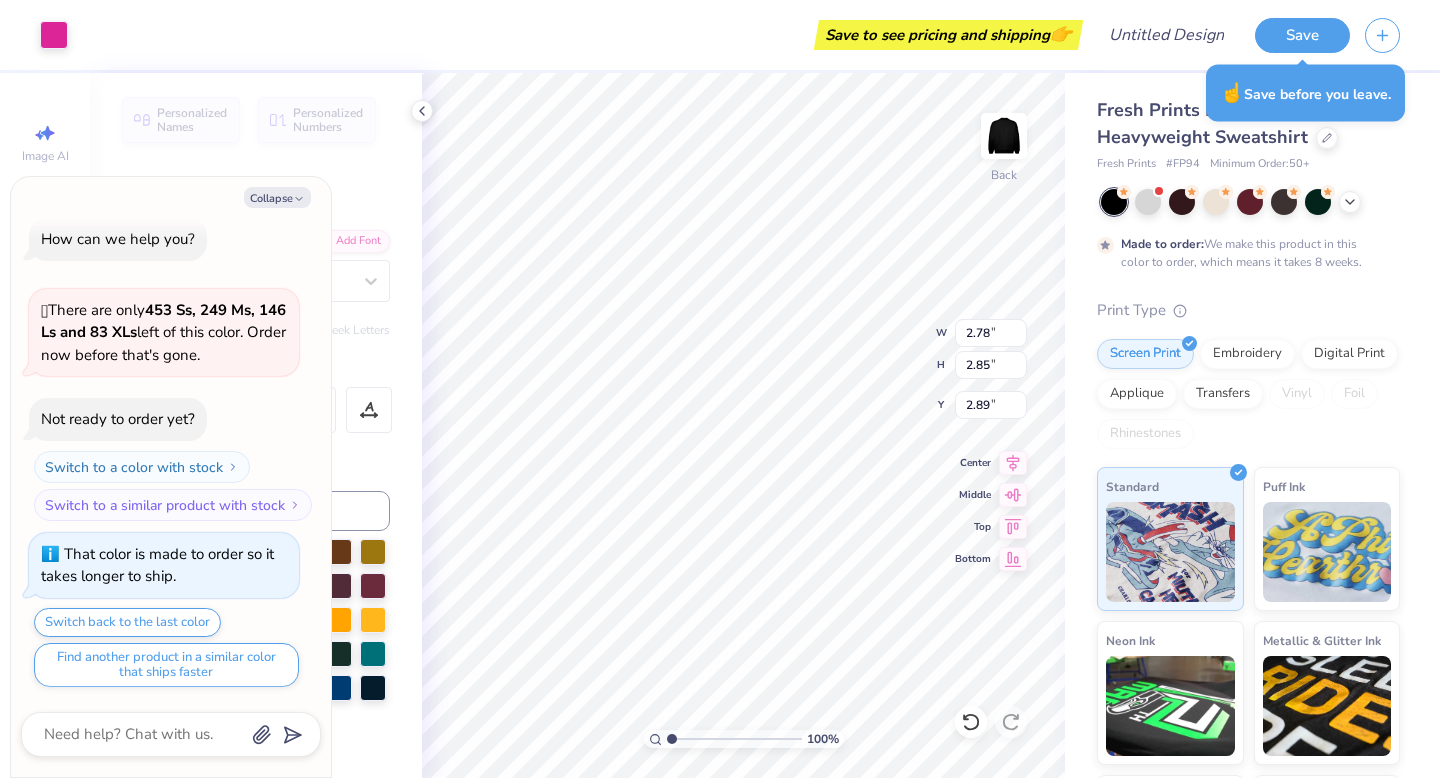 type on "x" 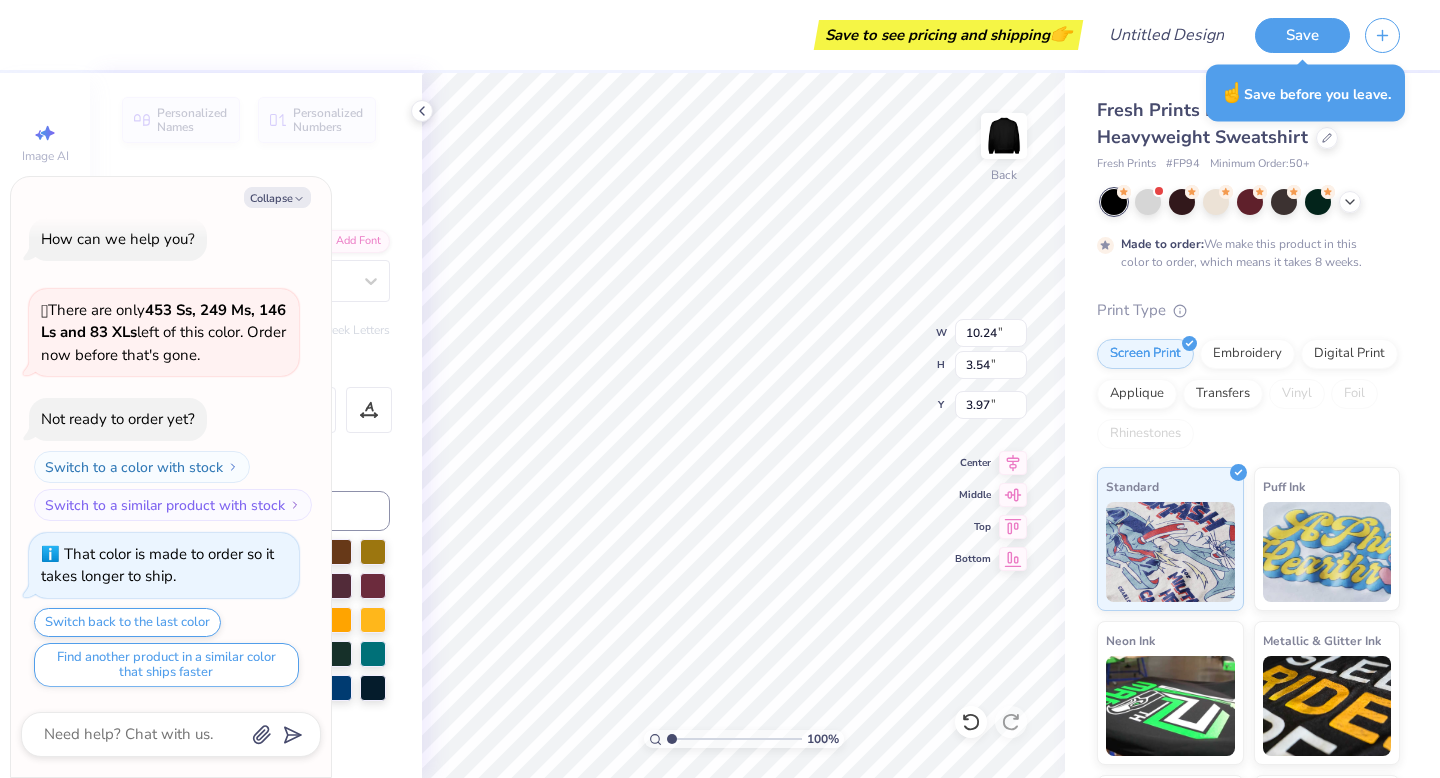 type on "x" 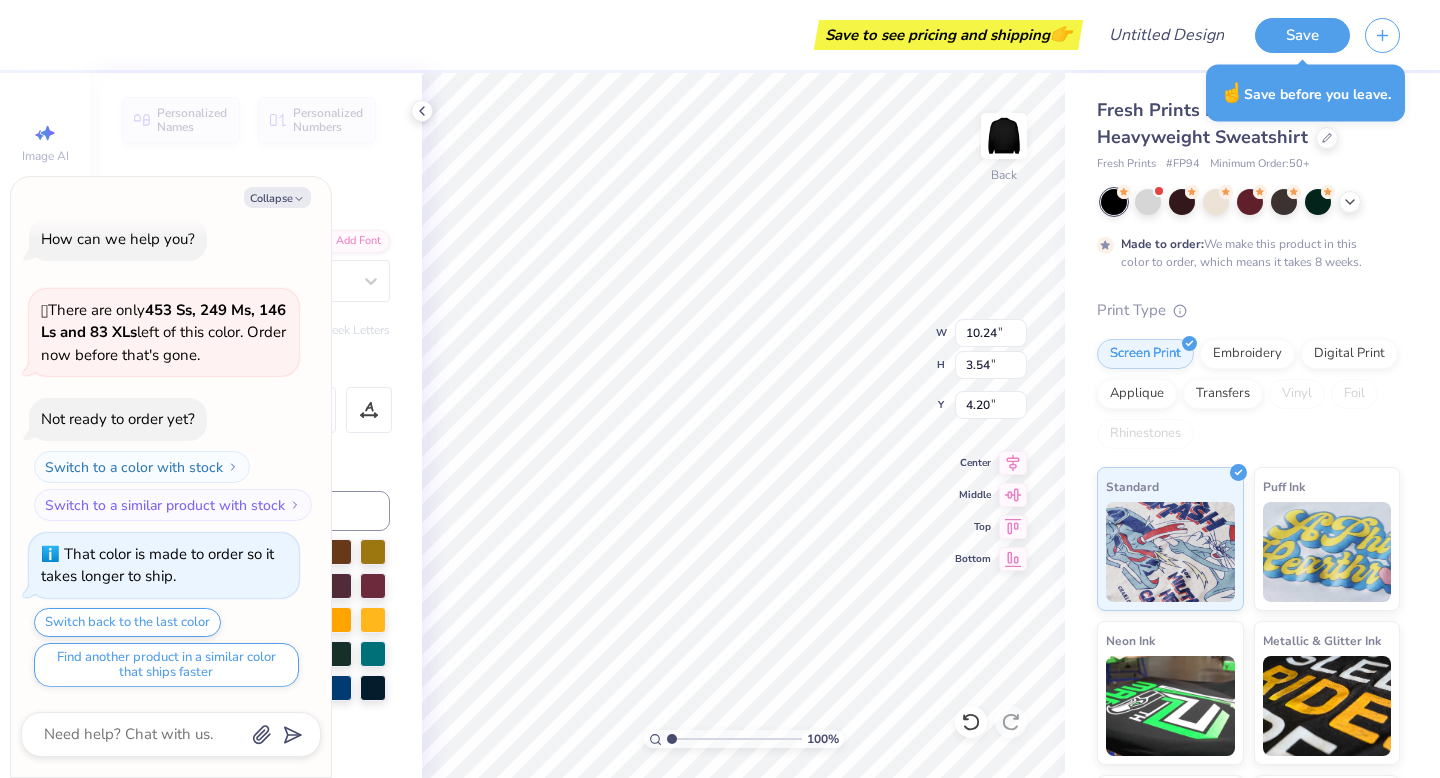 scroll, scrollTop: 0, scrollLeft: 1, axis: horizontal 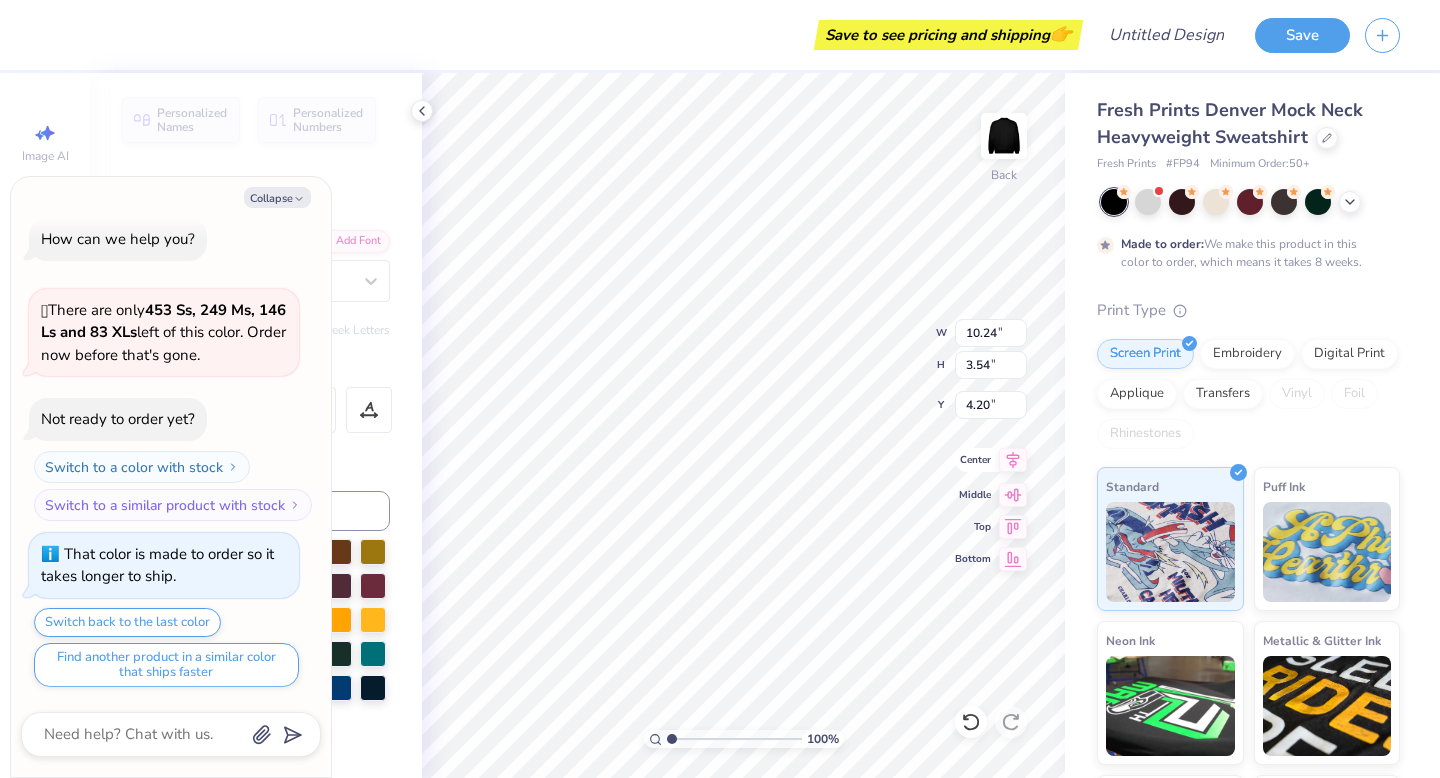 click 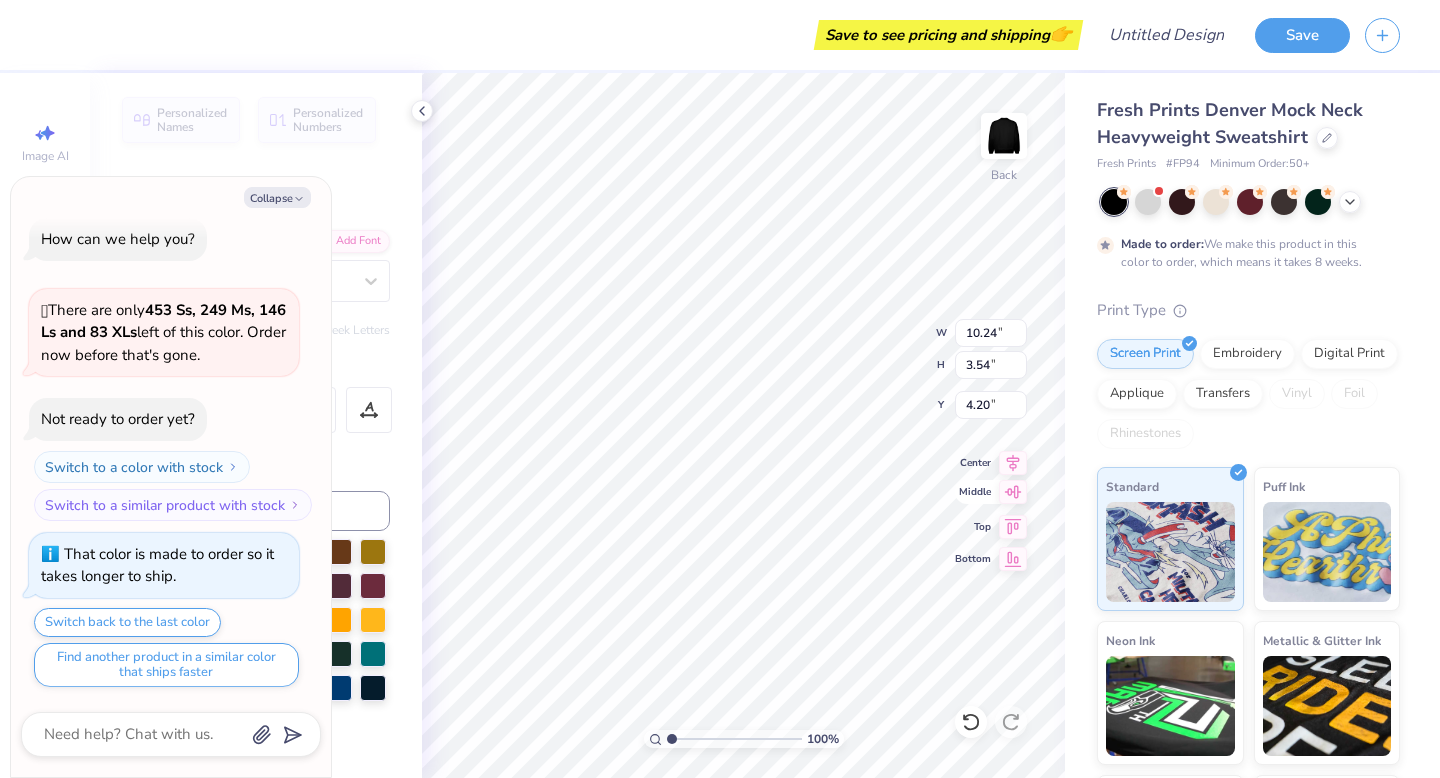 click 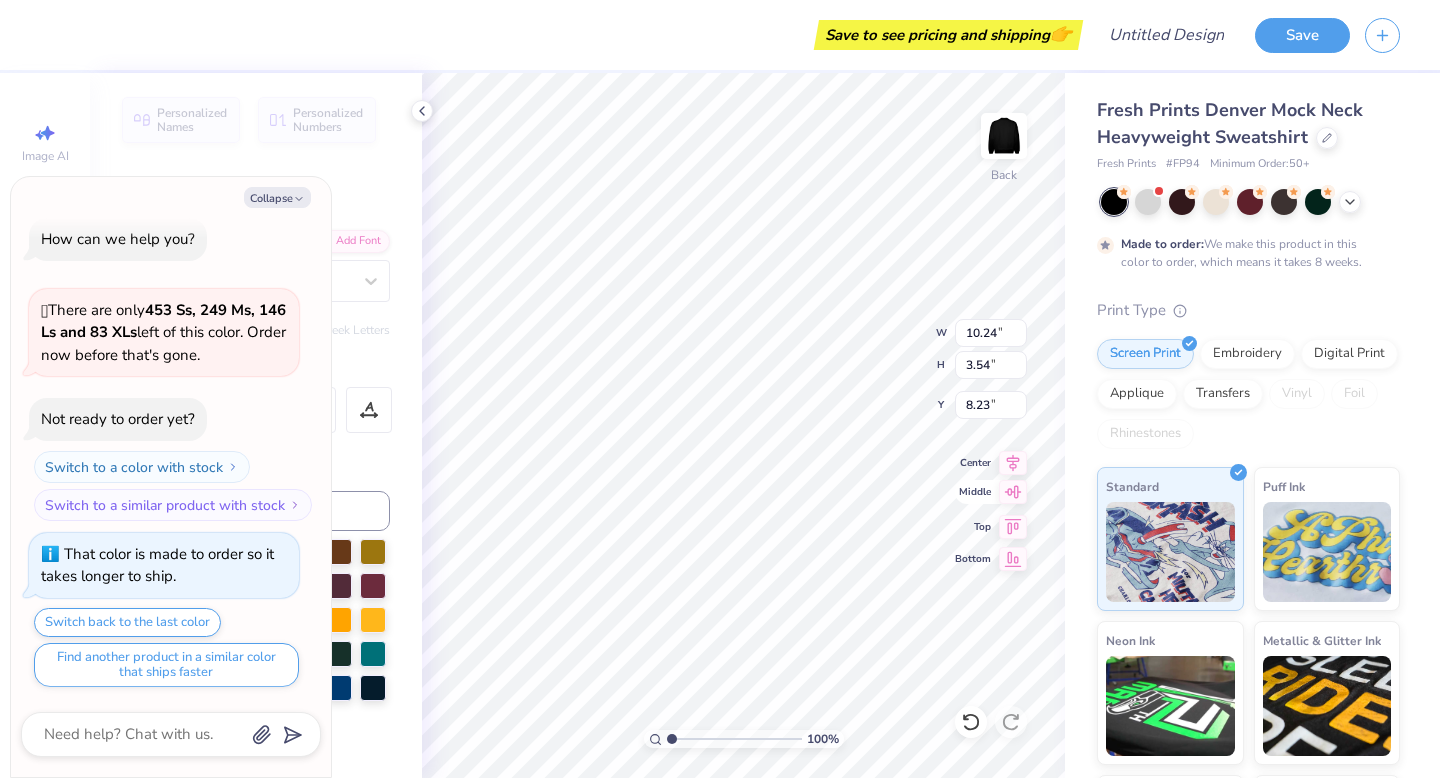 type on "x" 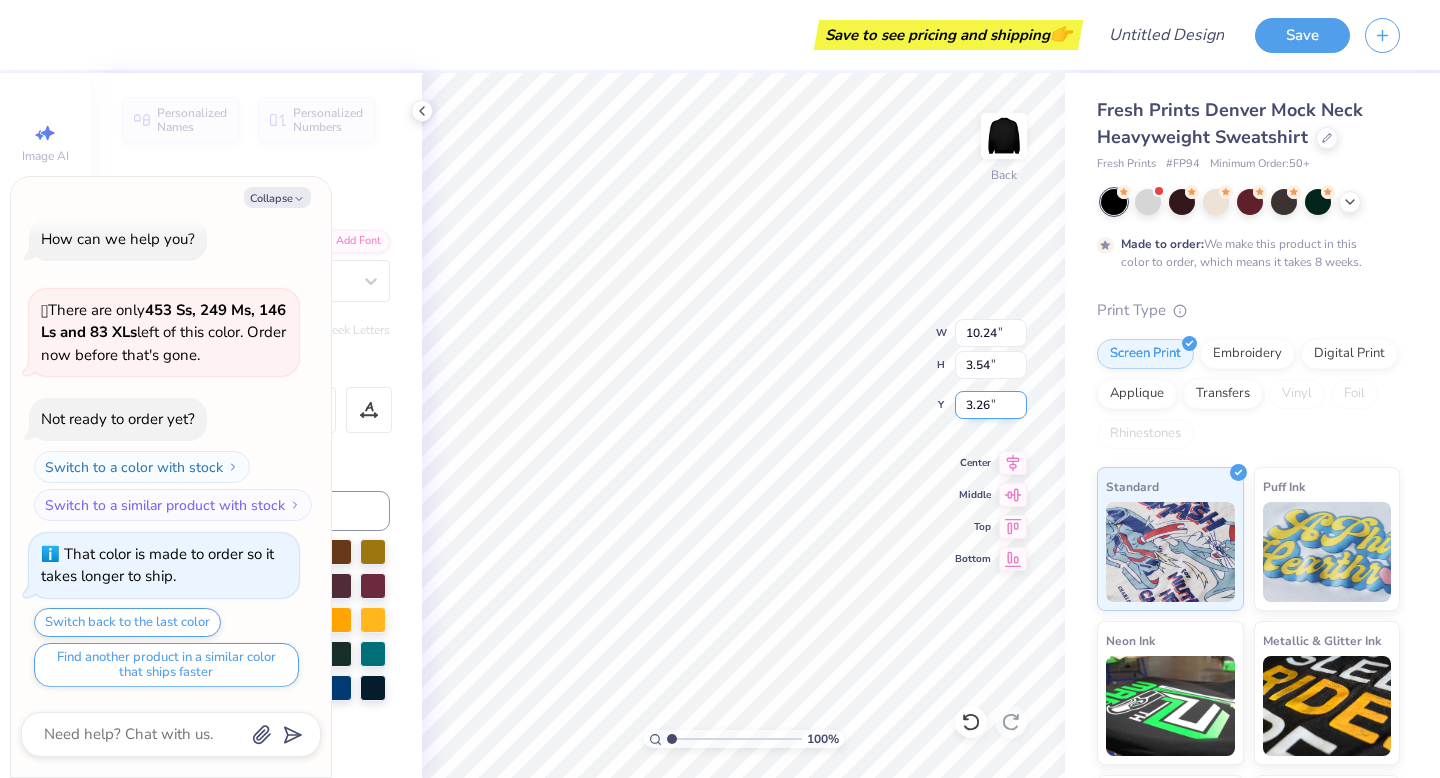 type on "x" 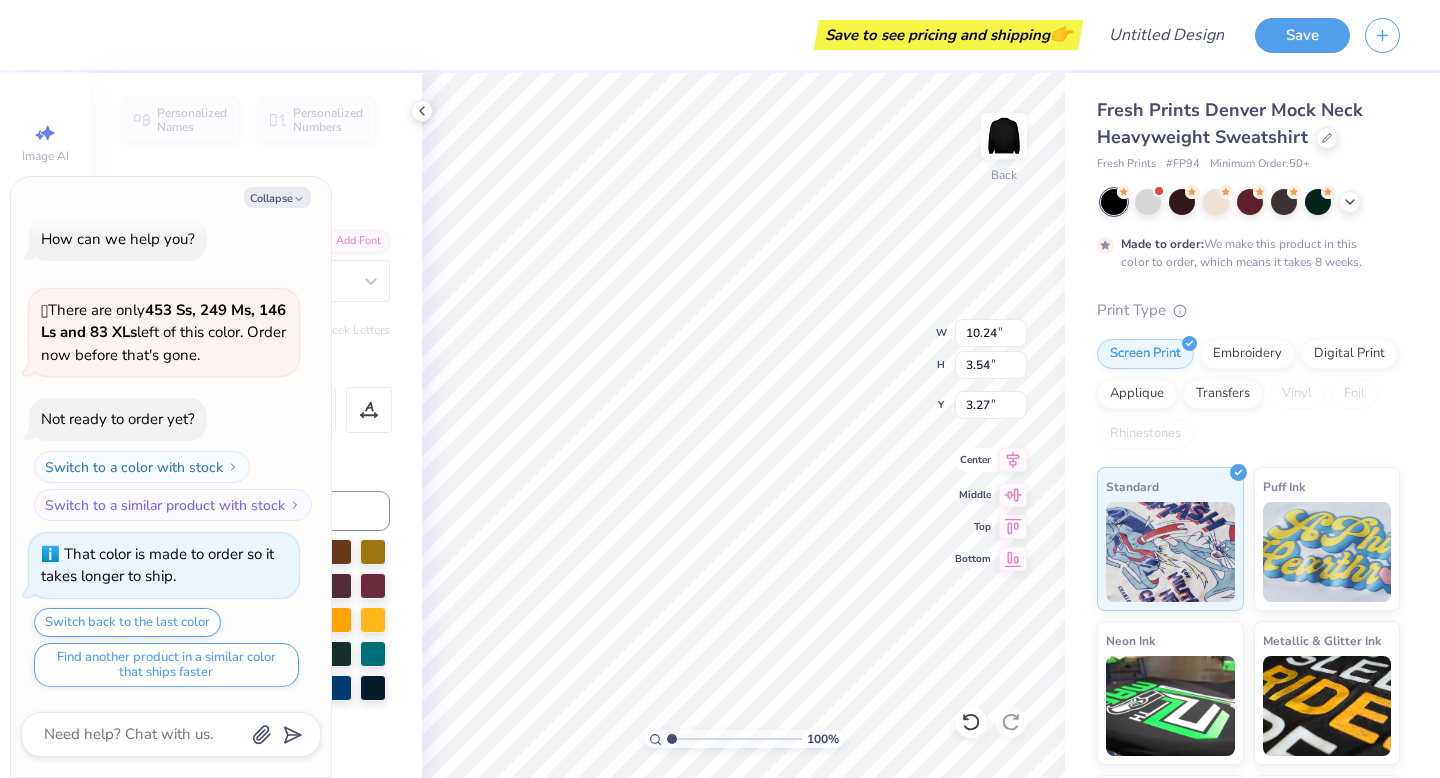 click 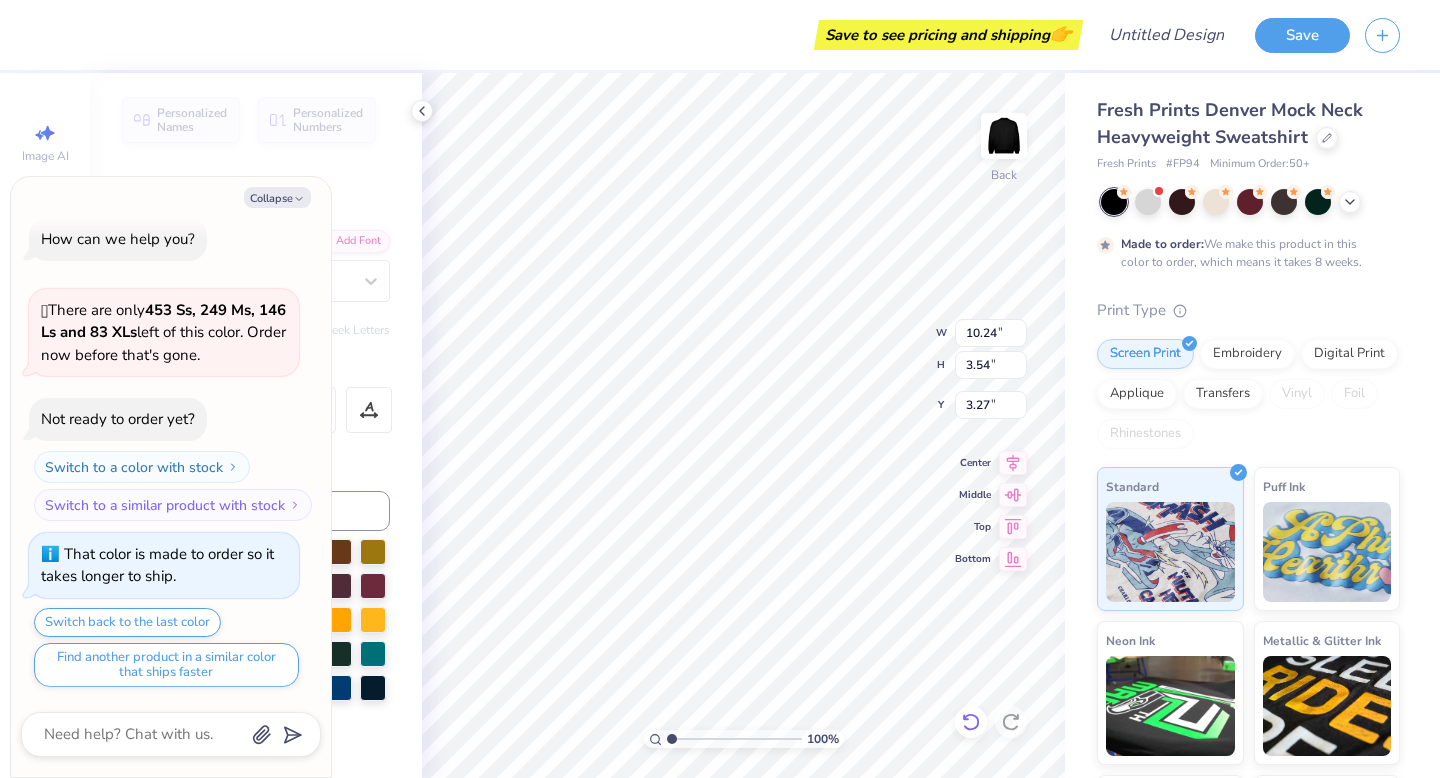 click 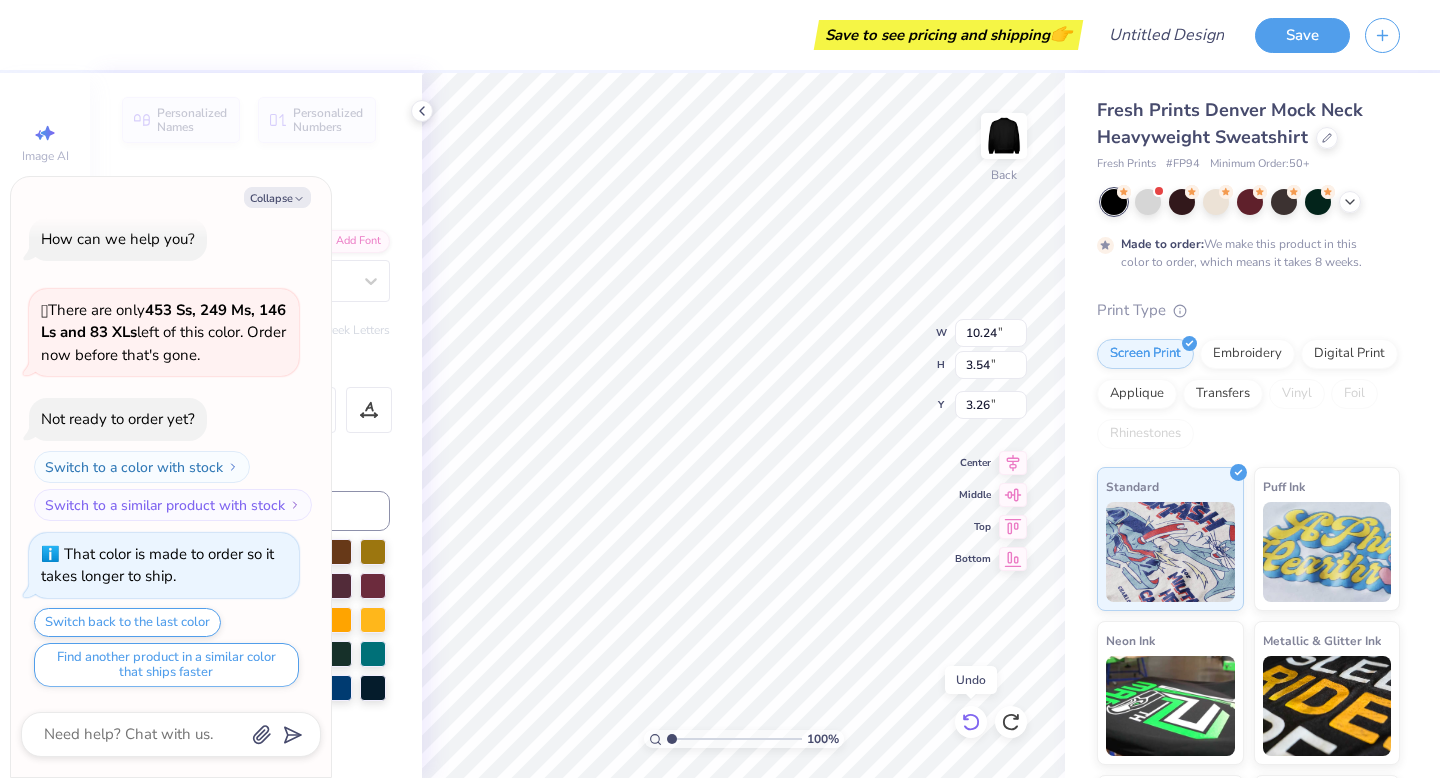 click 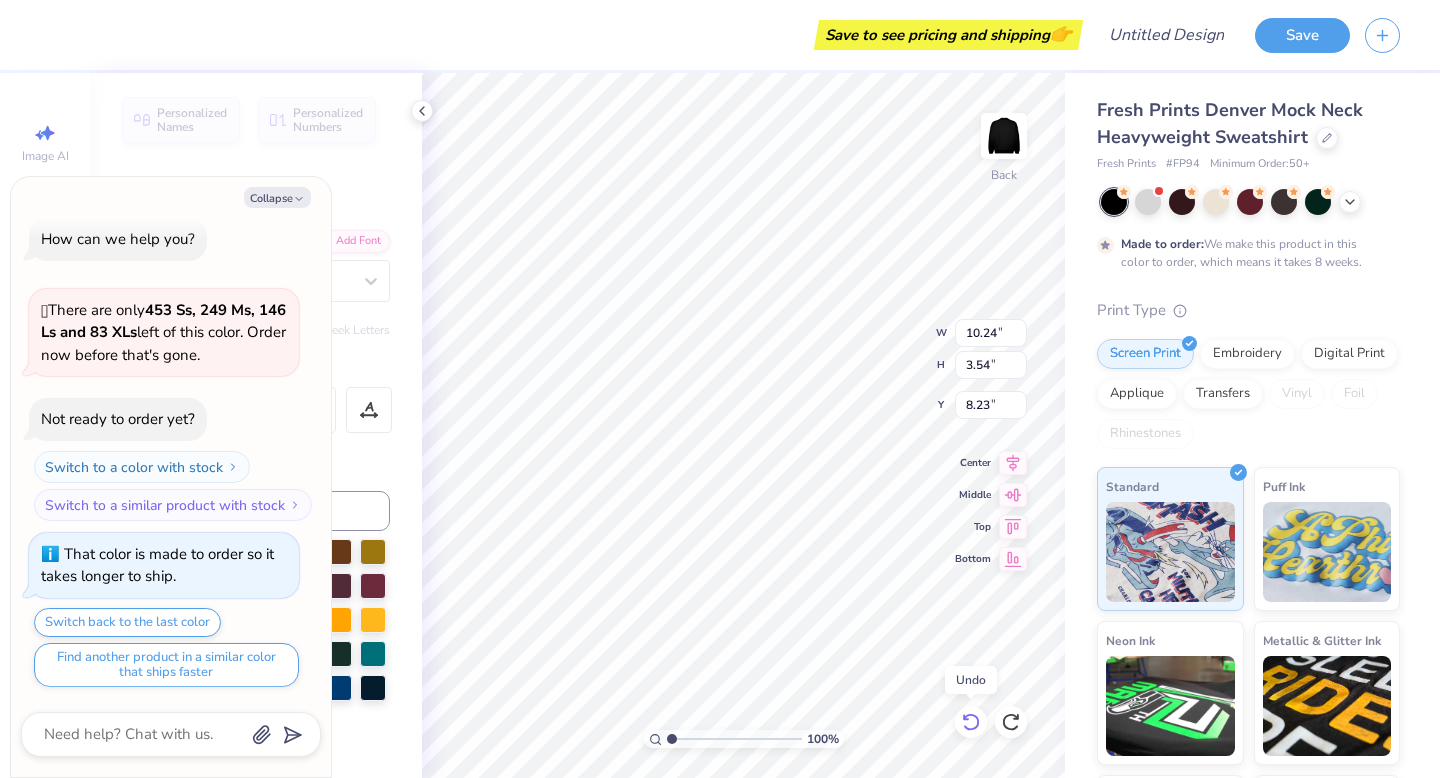 click 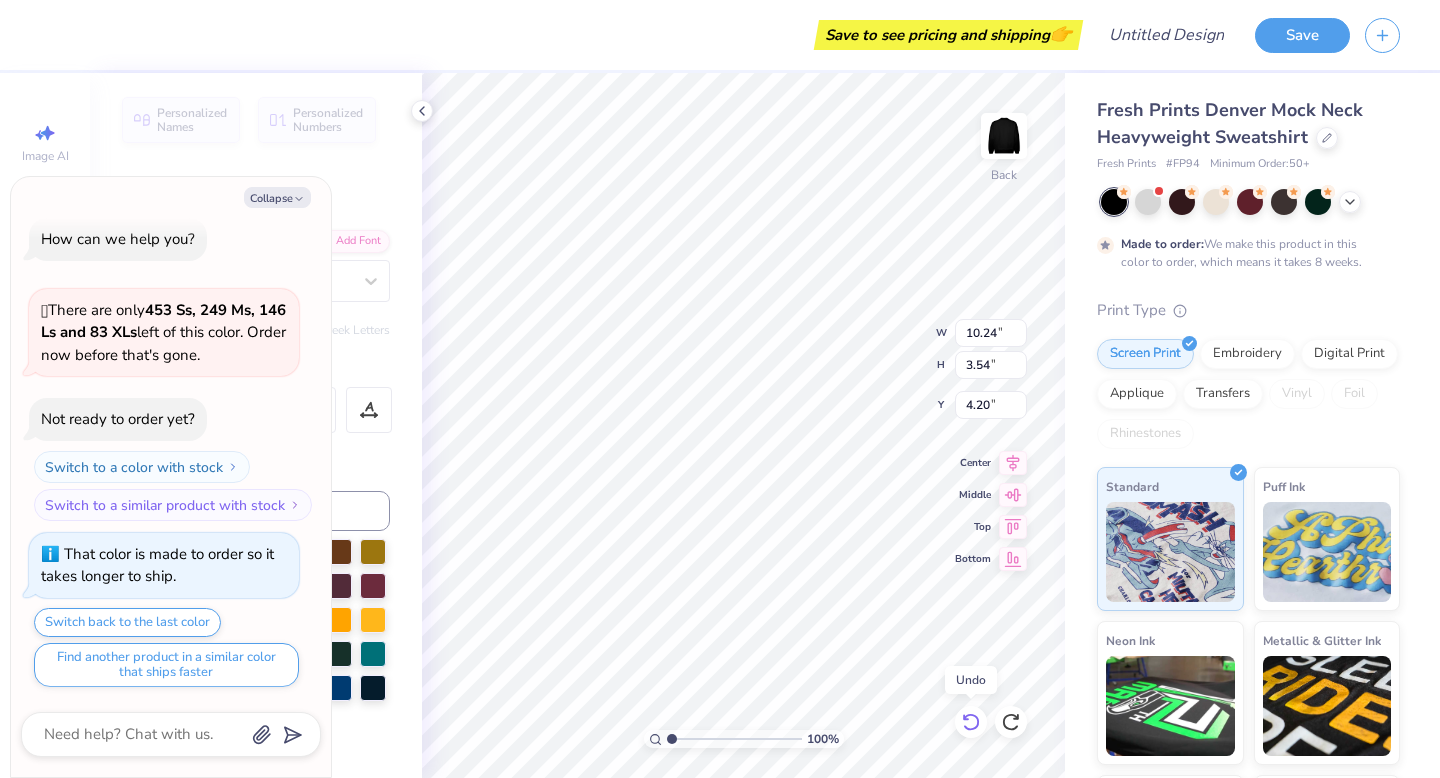 click 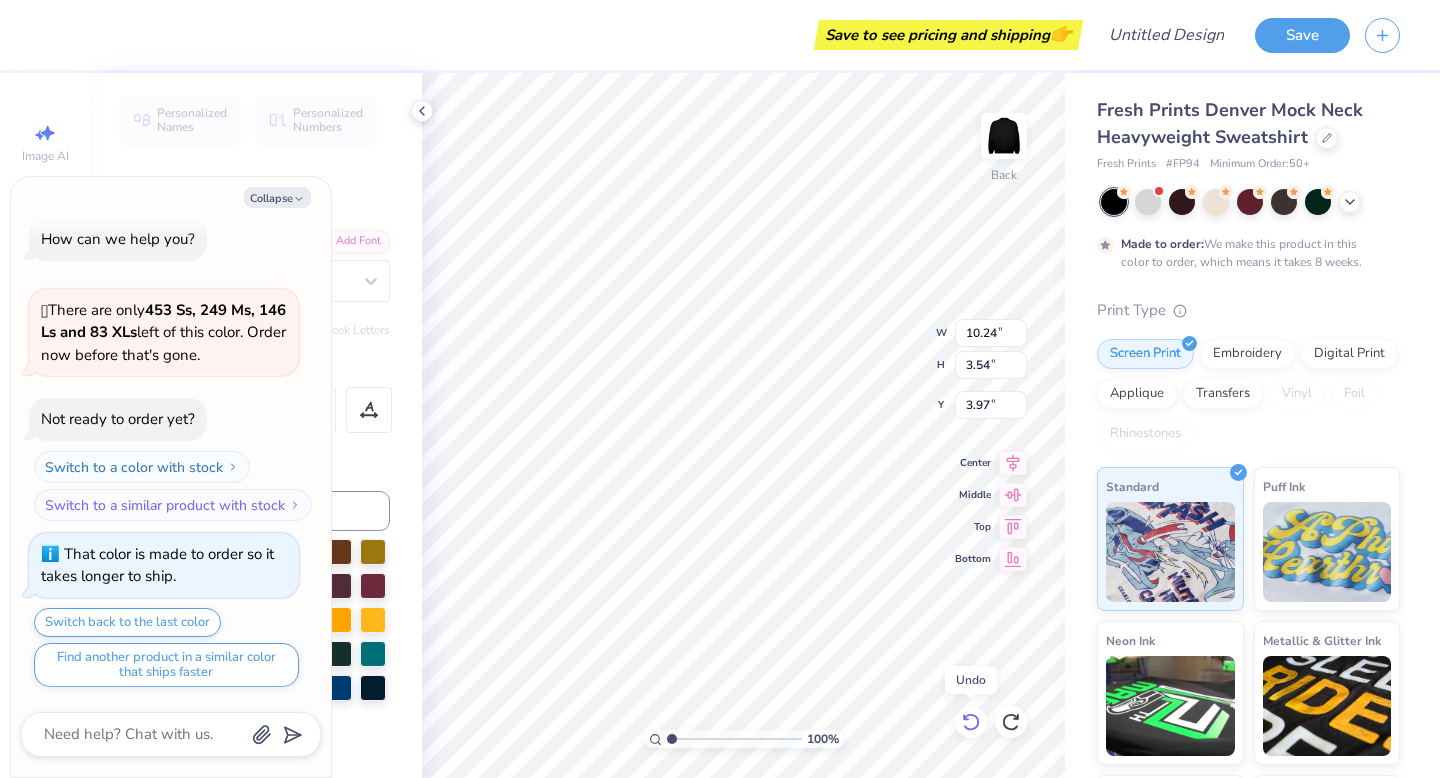 click 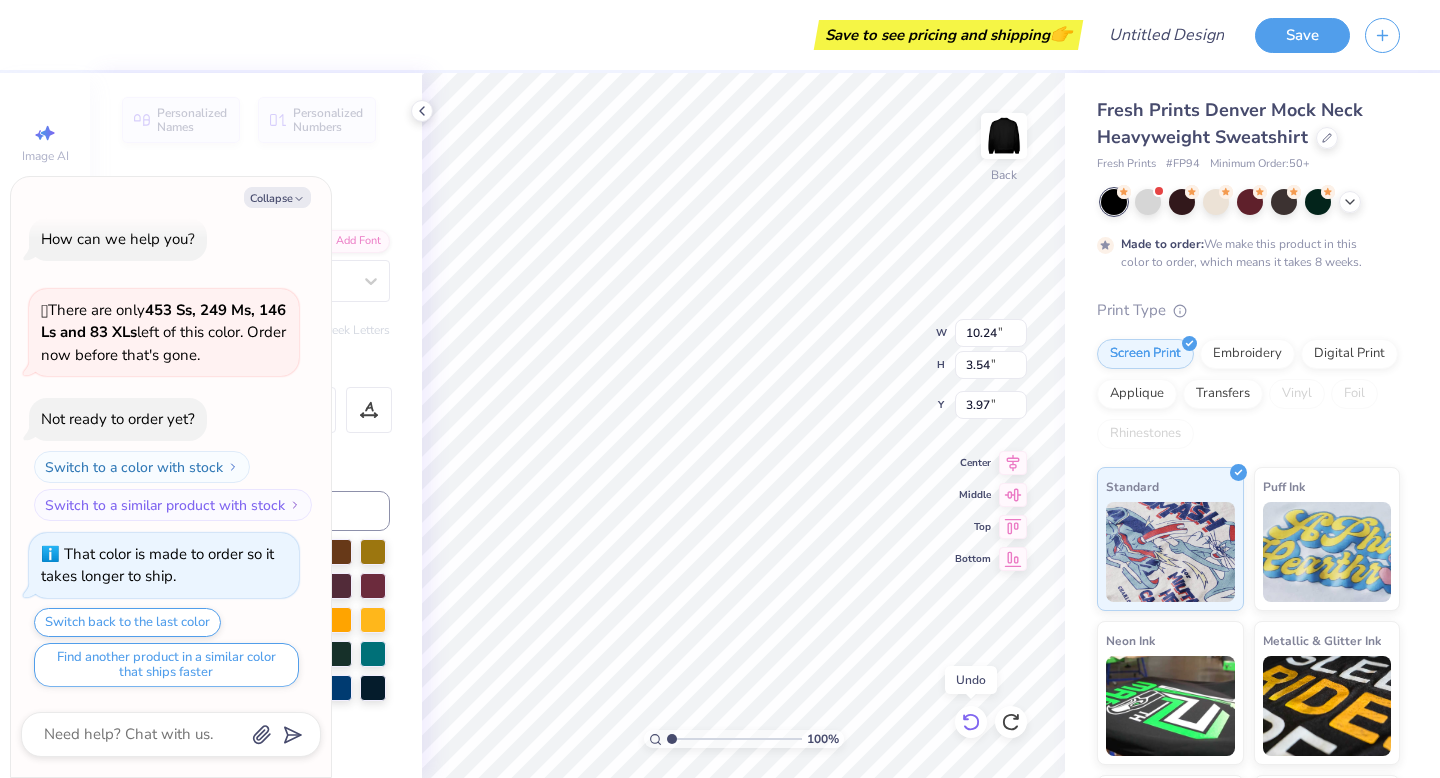 click 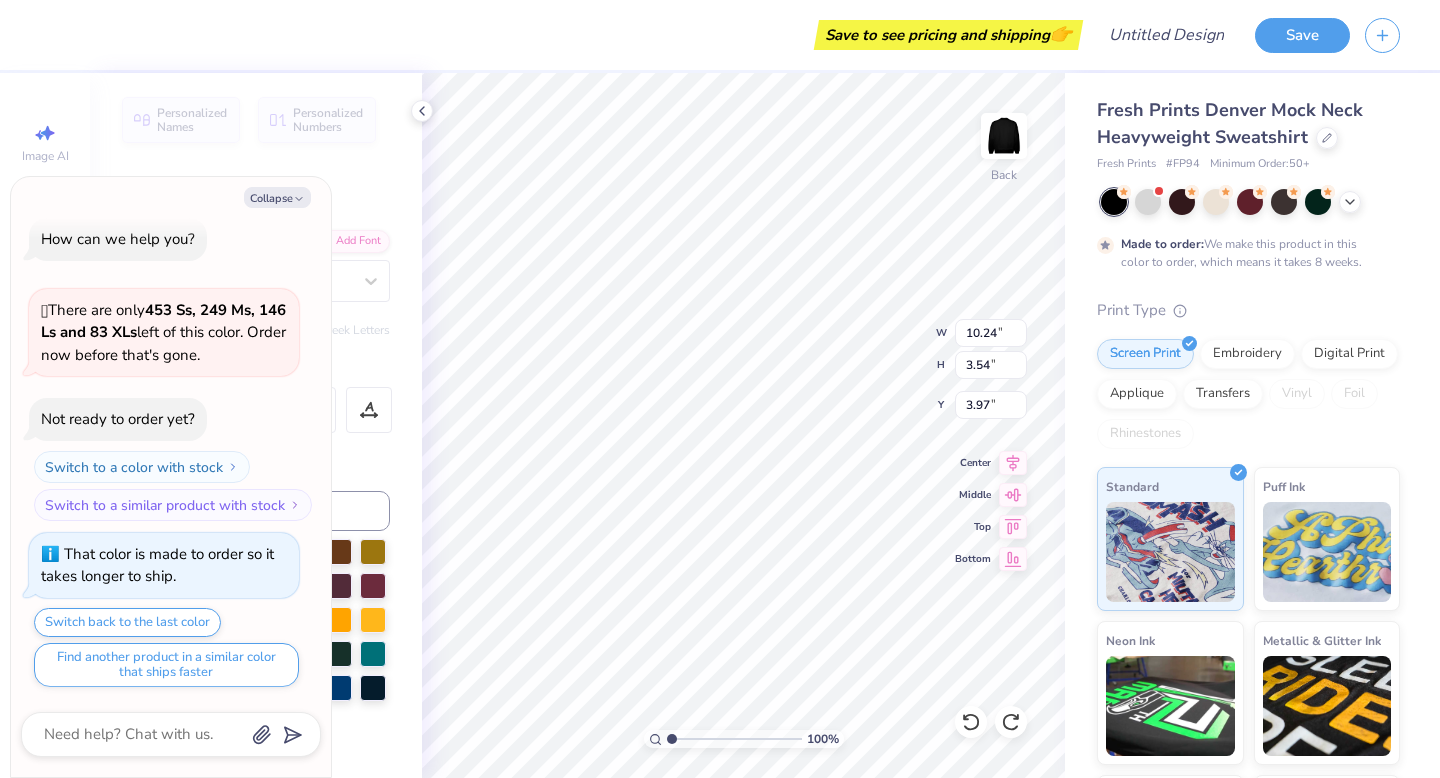 type on "x" 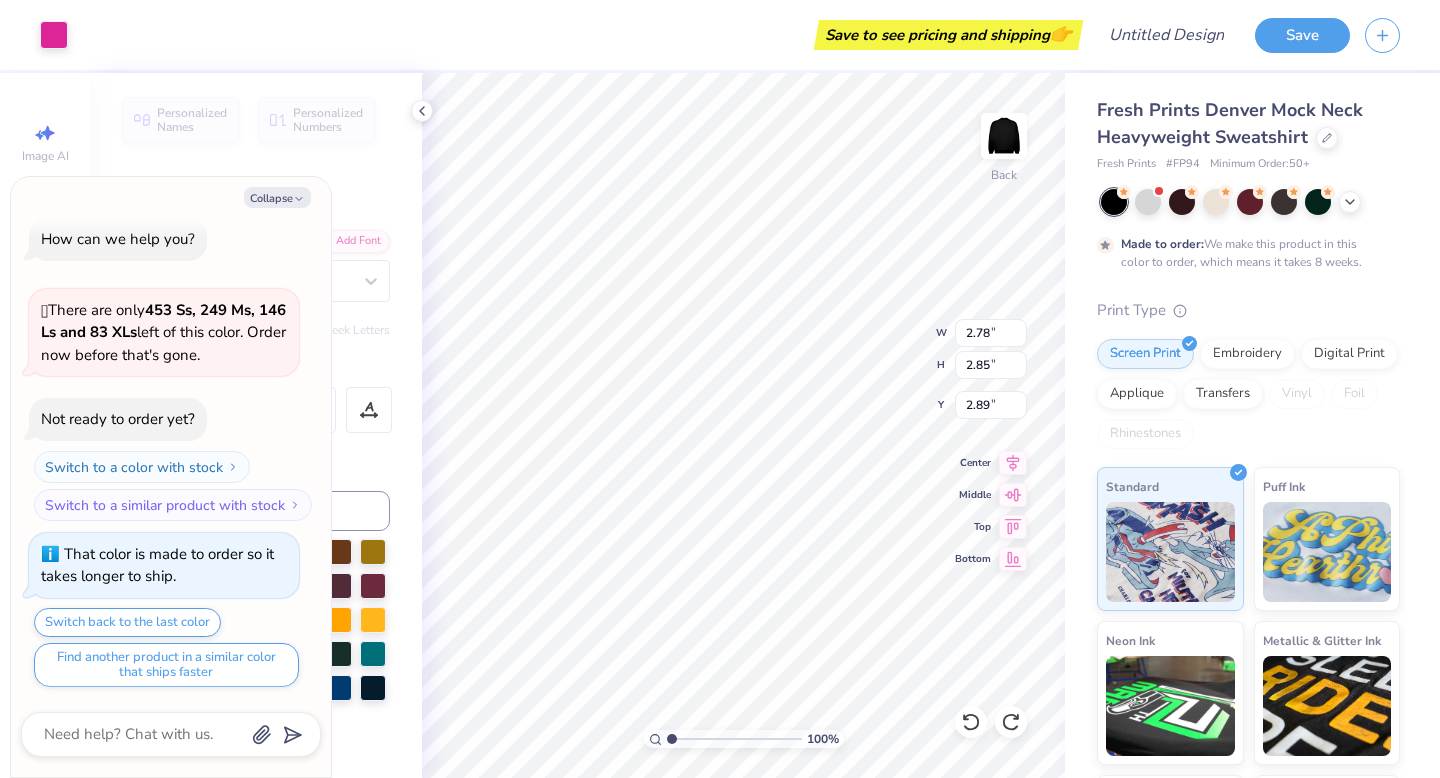 type on "x" 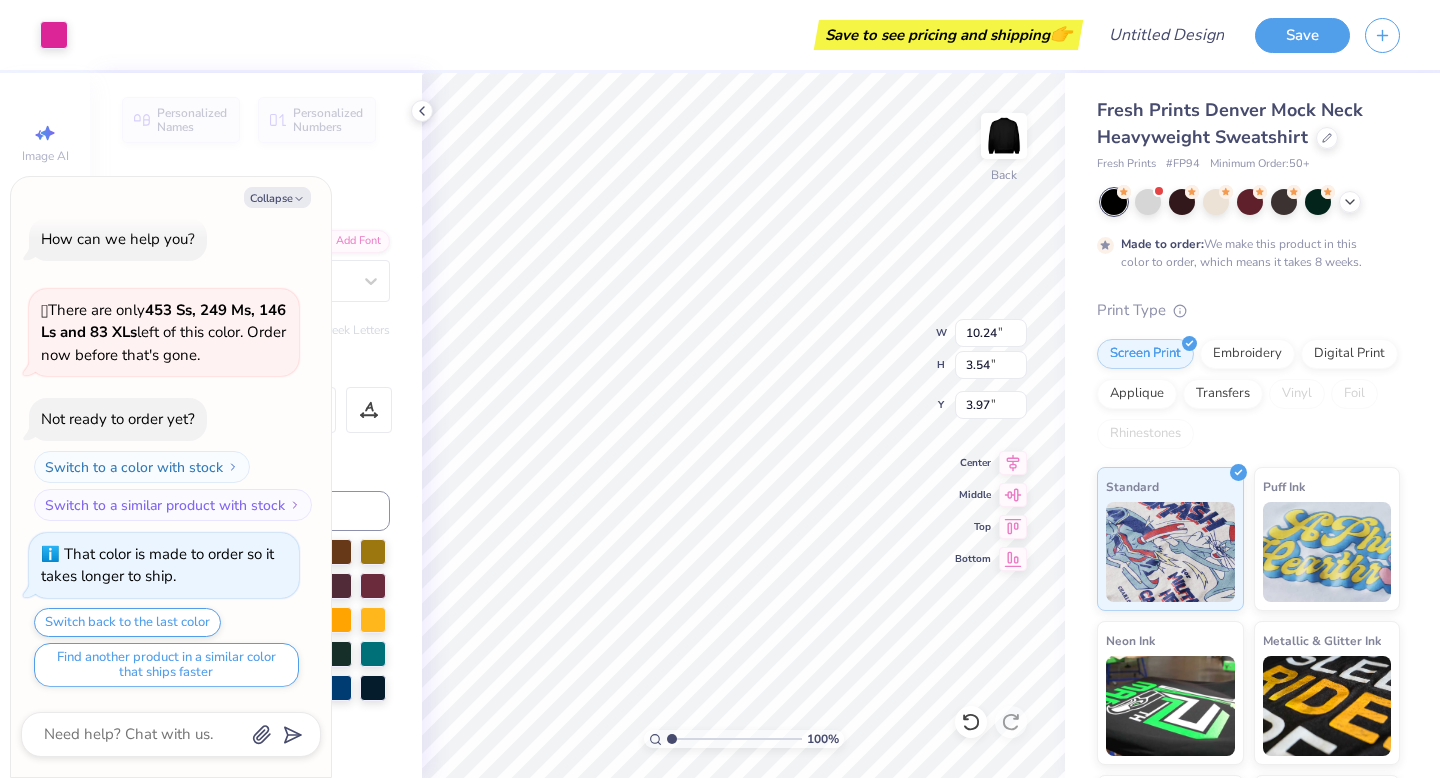 type on "x" 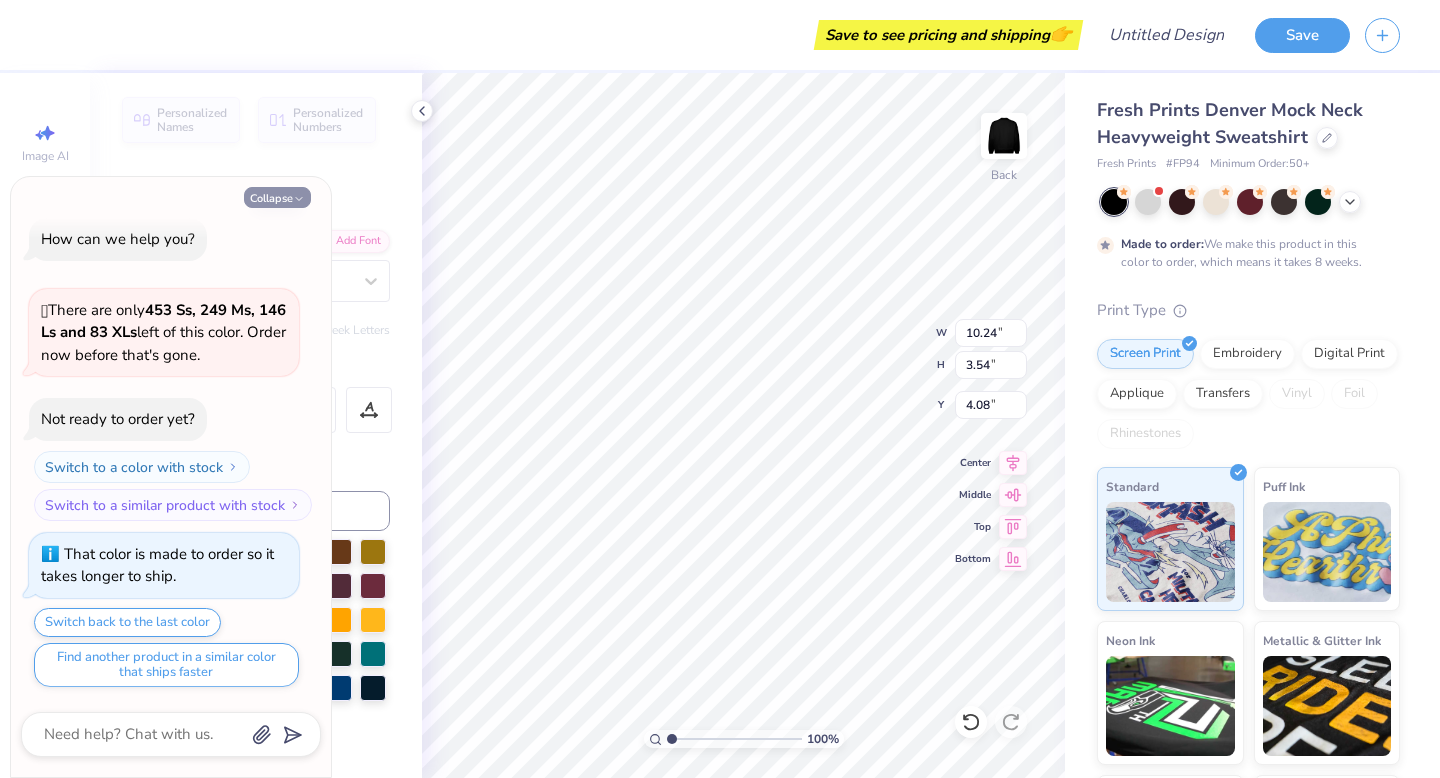 click on "Collapse" at bounding box center [277, 197] 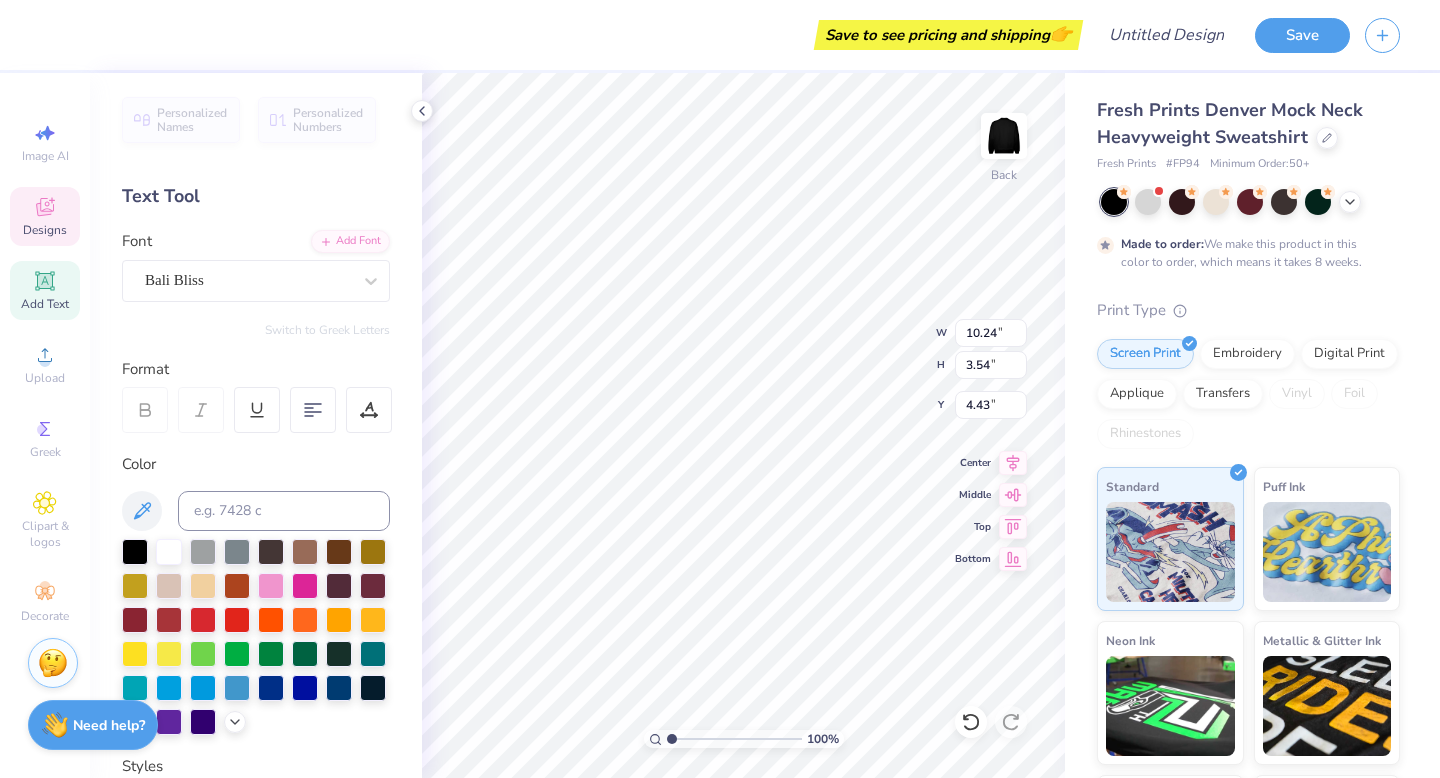 type on "3.56" 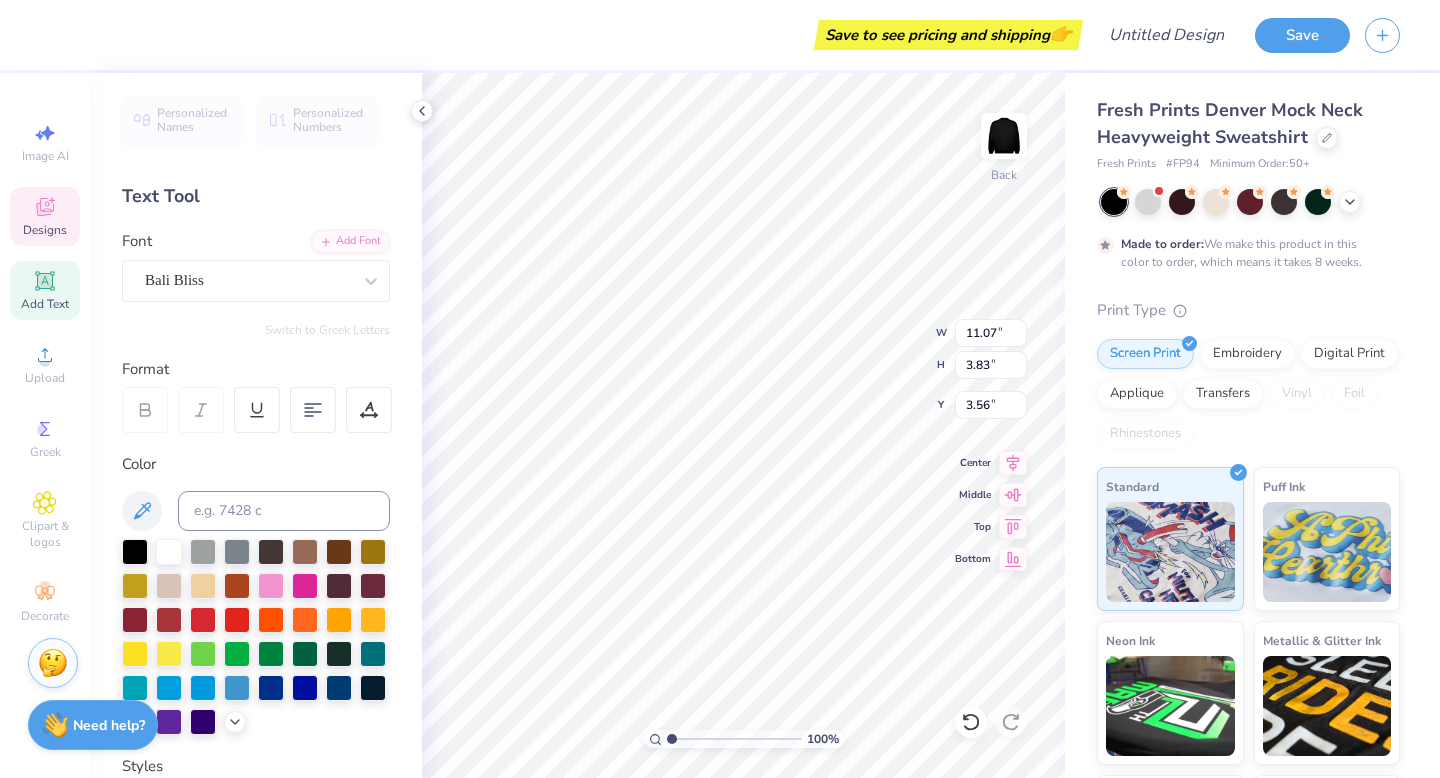 type on "11.07" 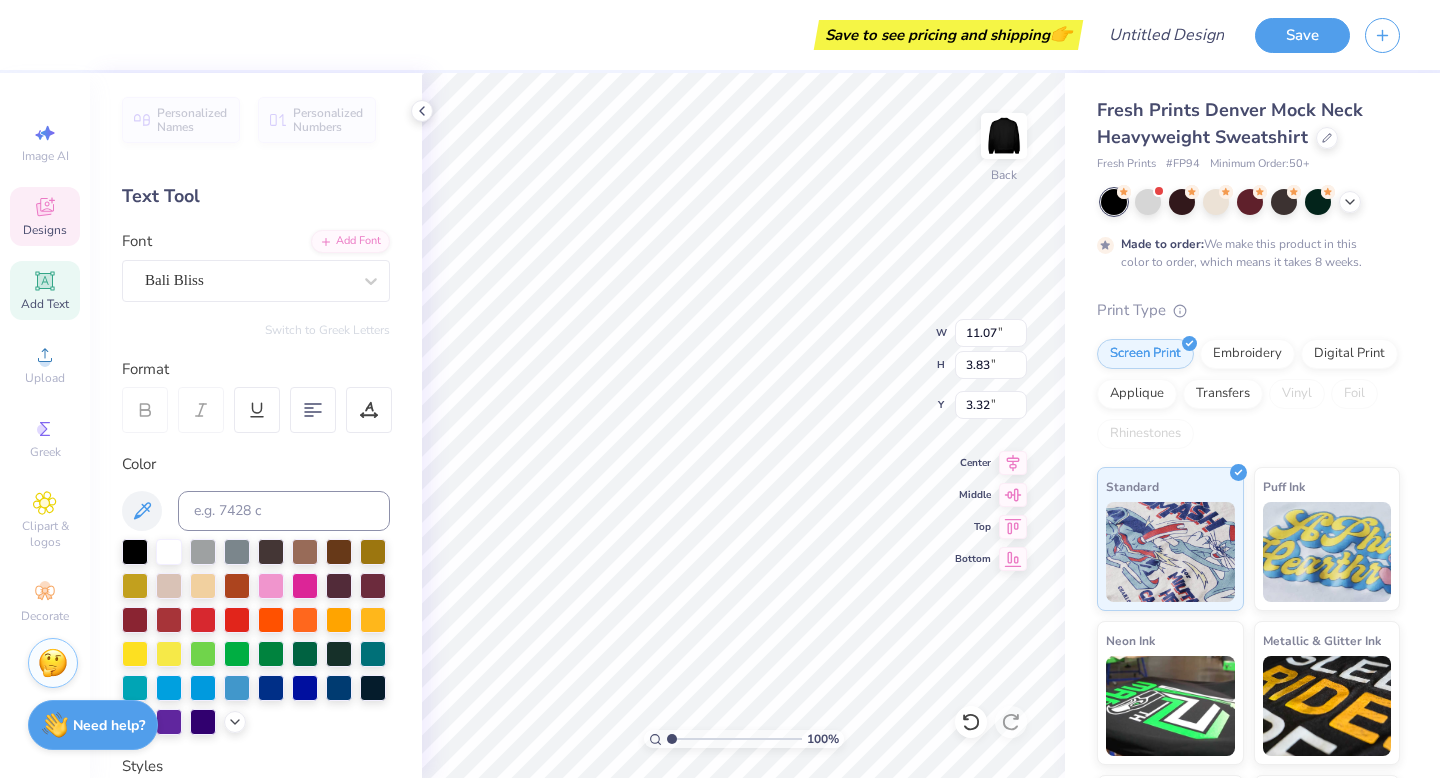 type on "10.88" 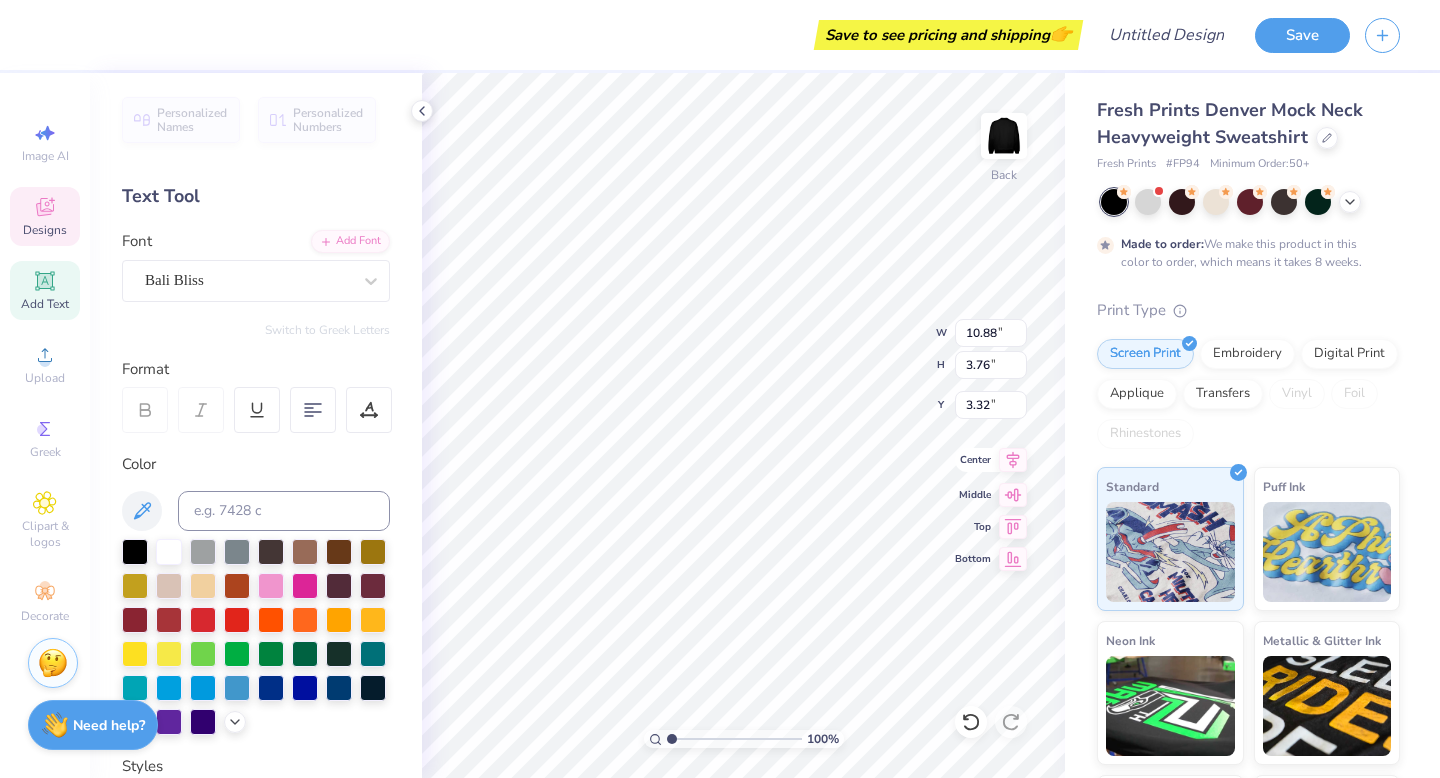 type on "3.34" 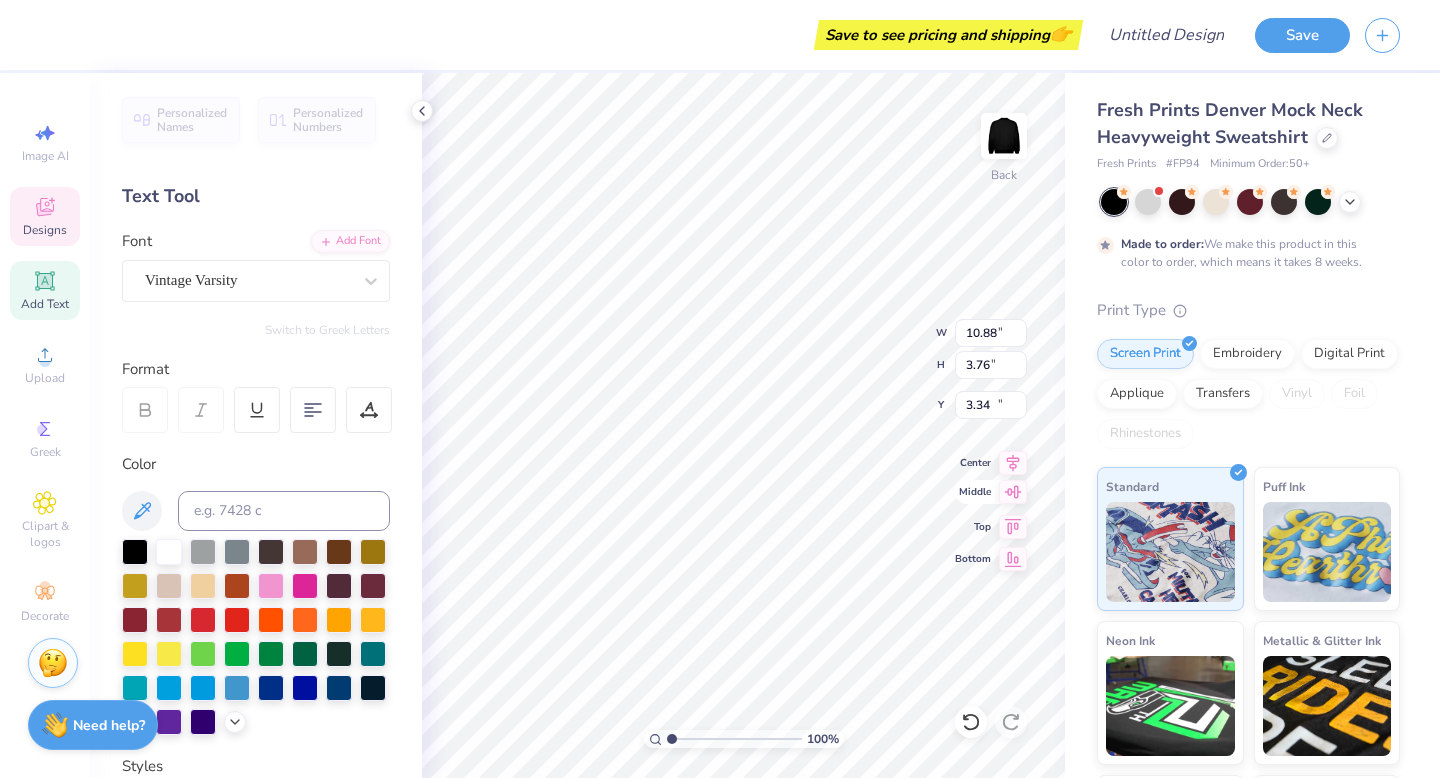 type on "11.58" 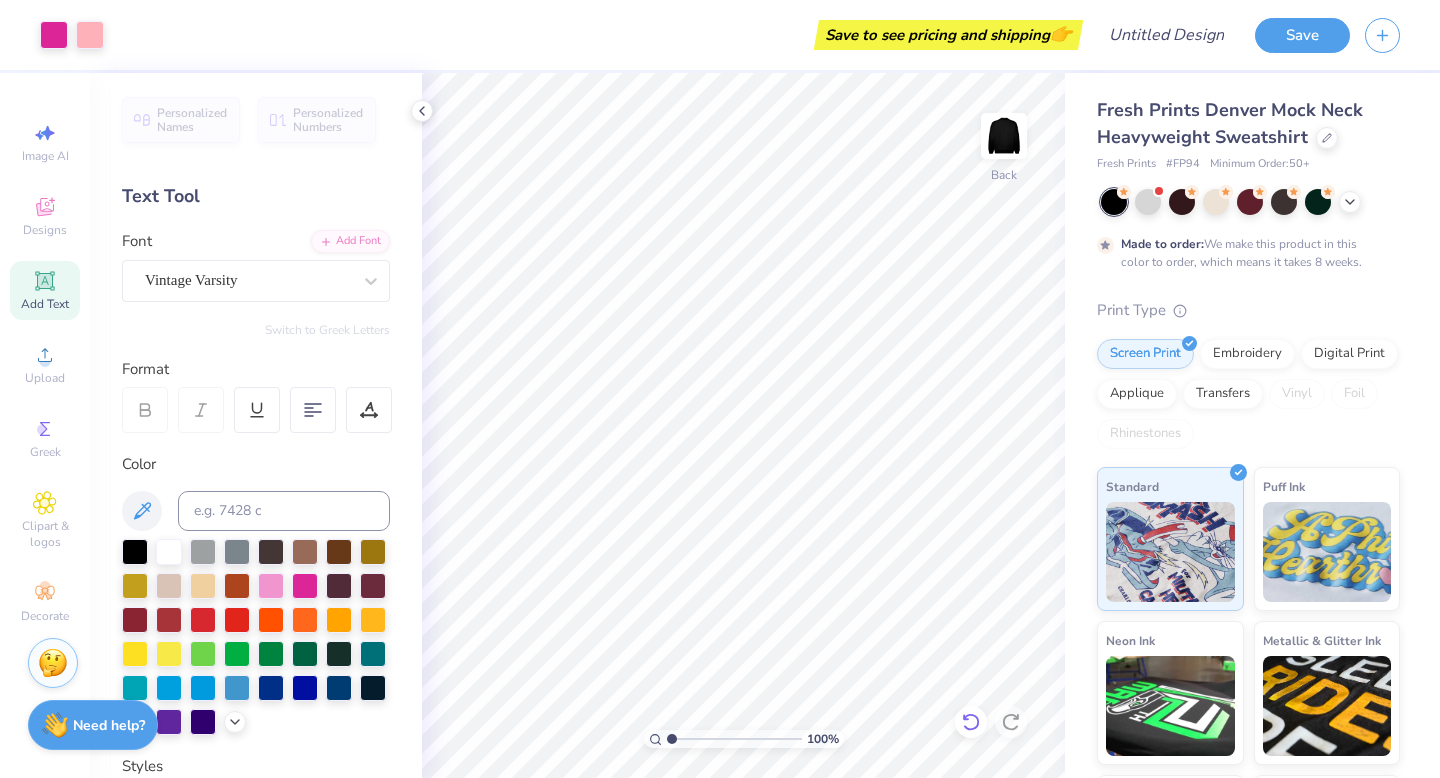 click 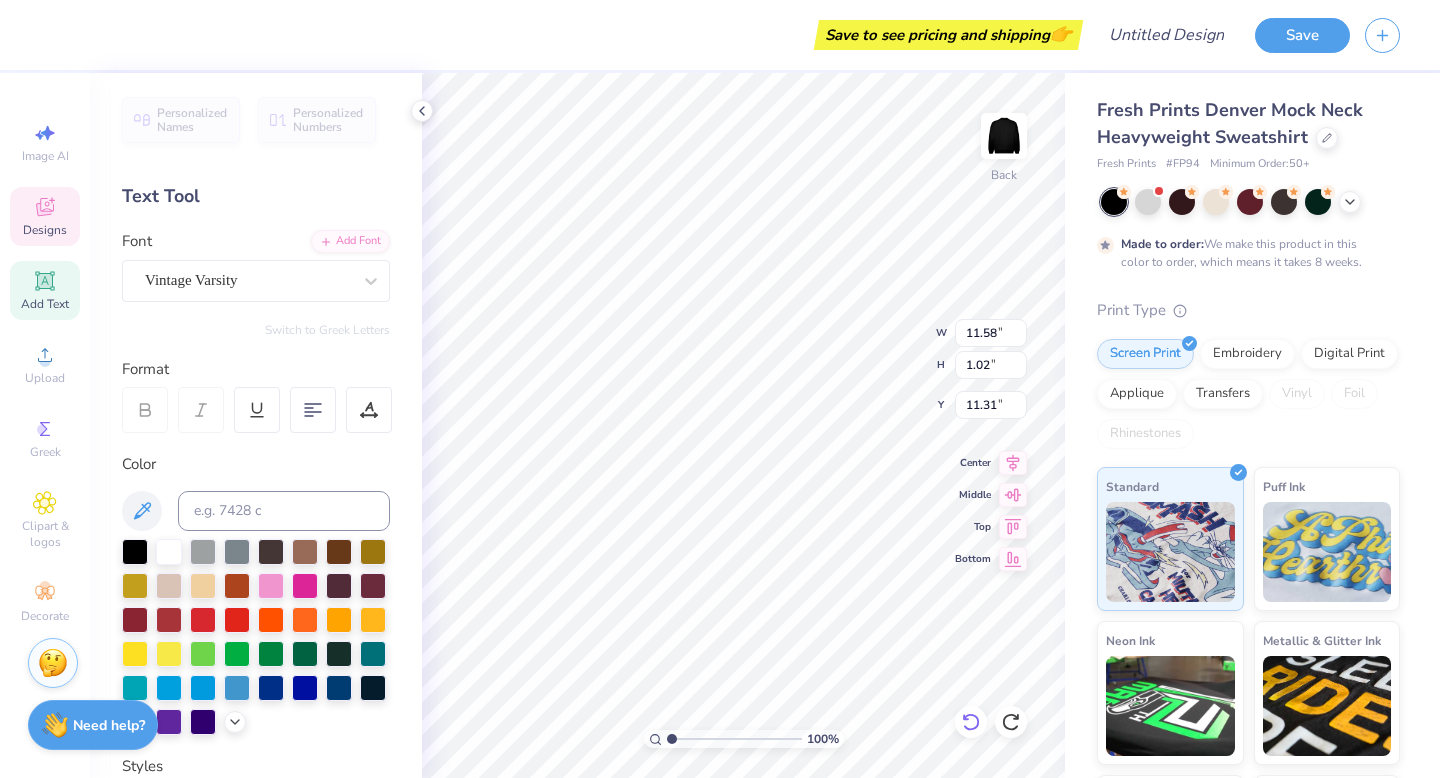 scroll, scrollTop: 0, scrollLeft: 4, axis: horizontal 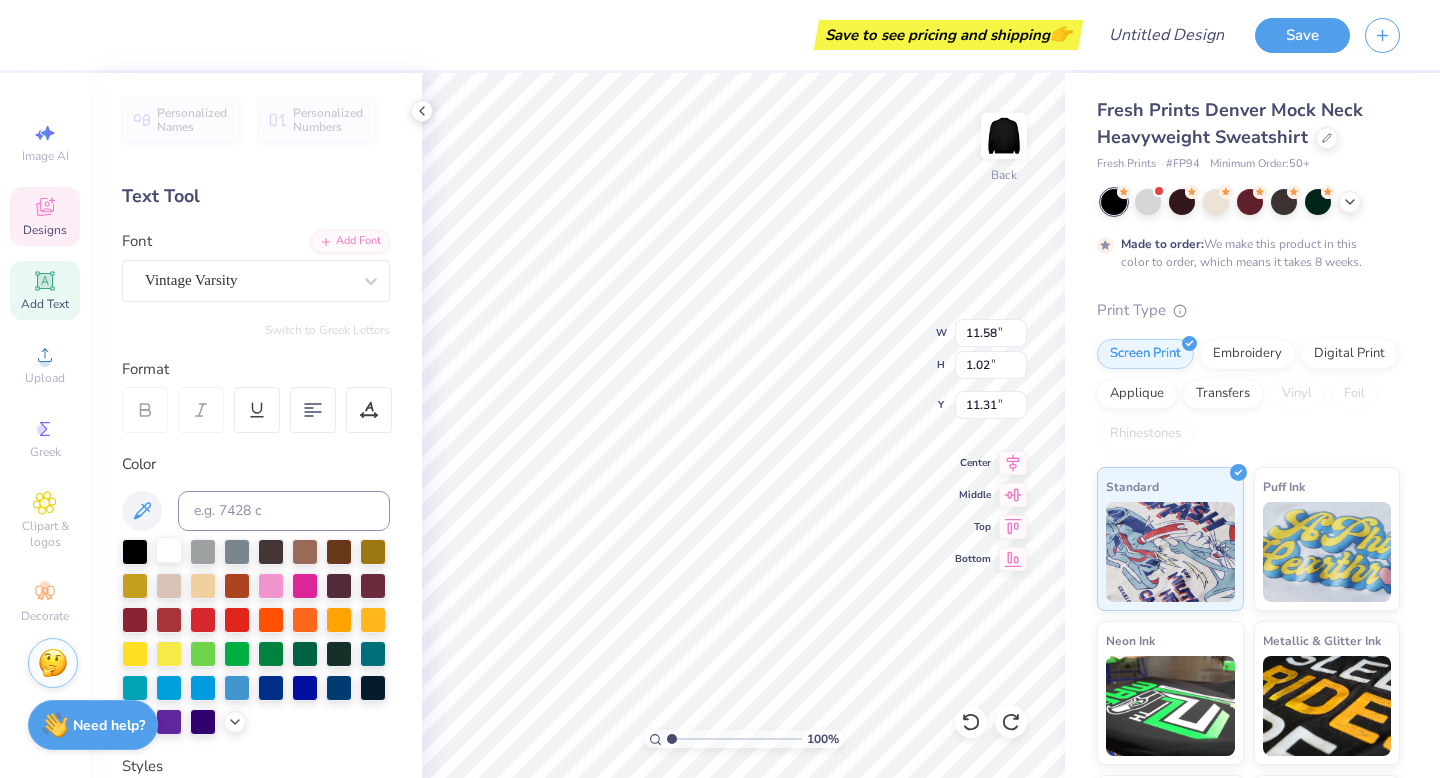 type on "Industry Dance" 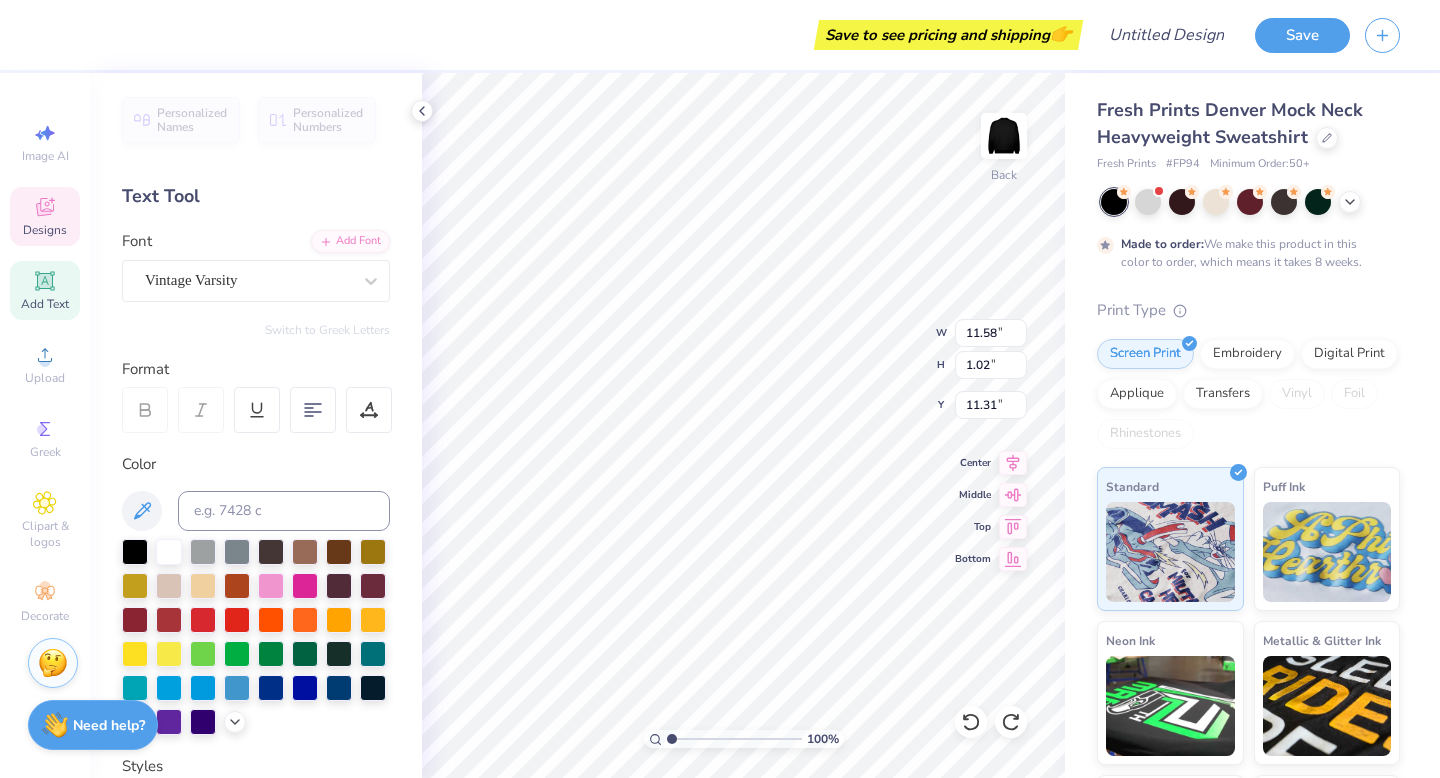type on "10.88" 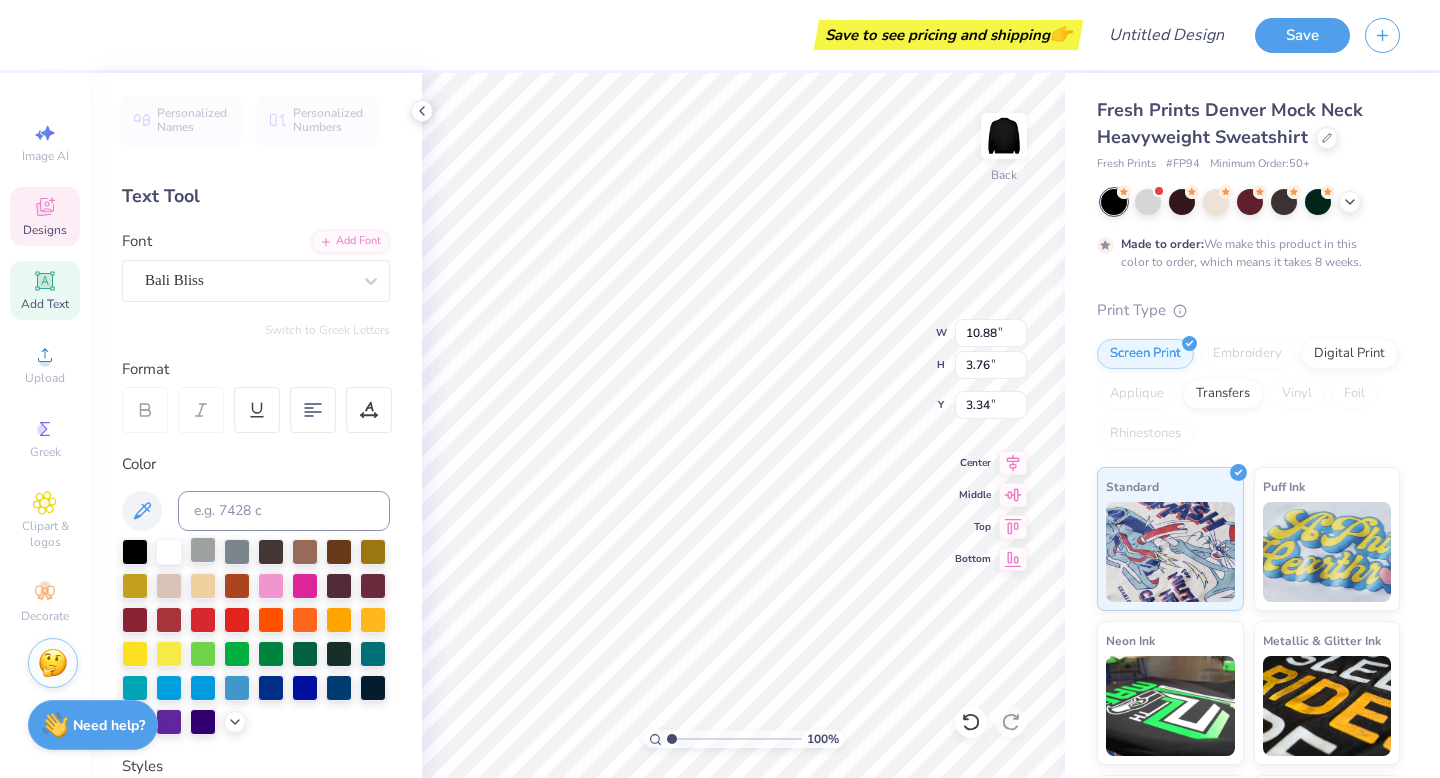 click at bounding box center (203, 550) 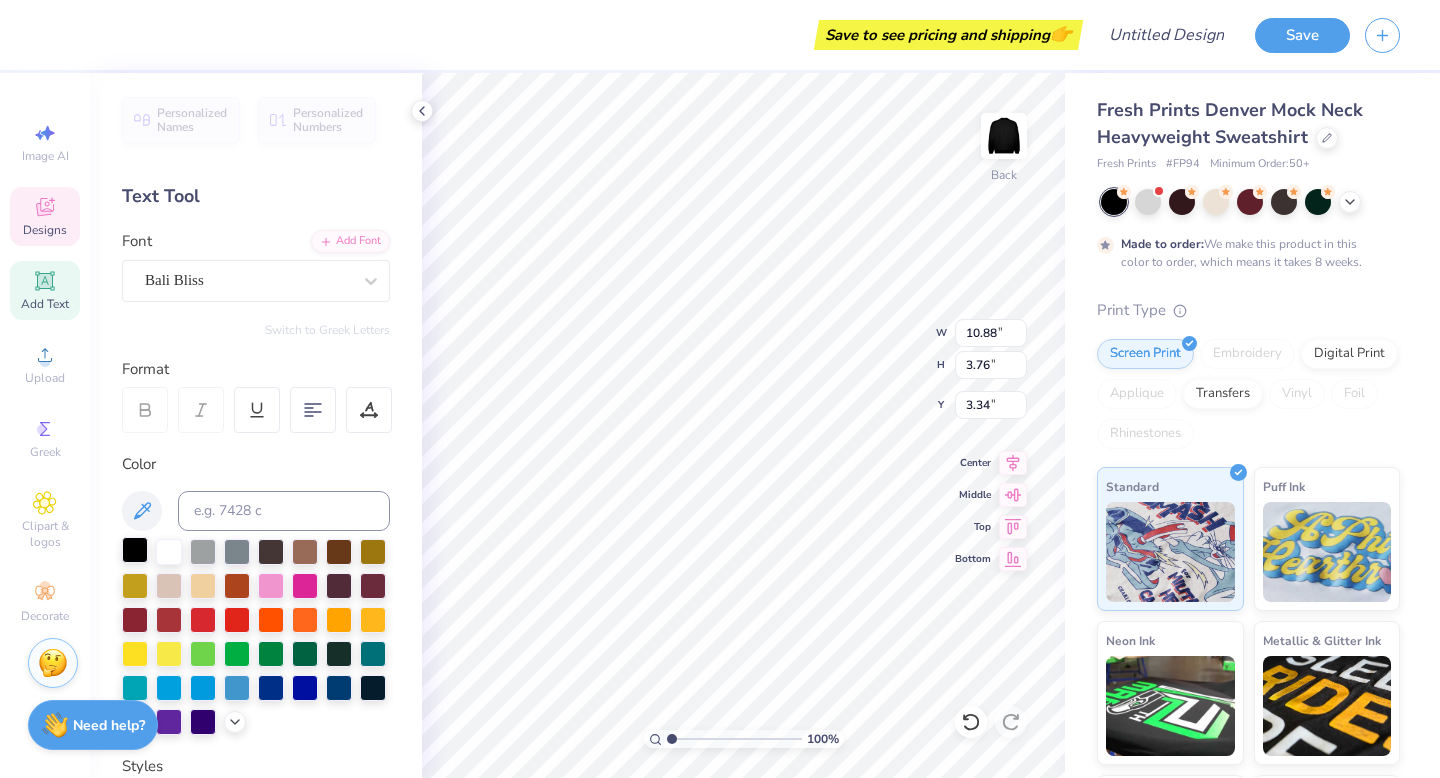 click at bounding box center [135, 550] 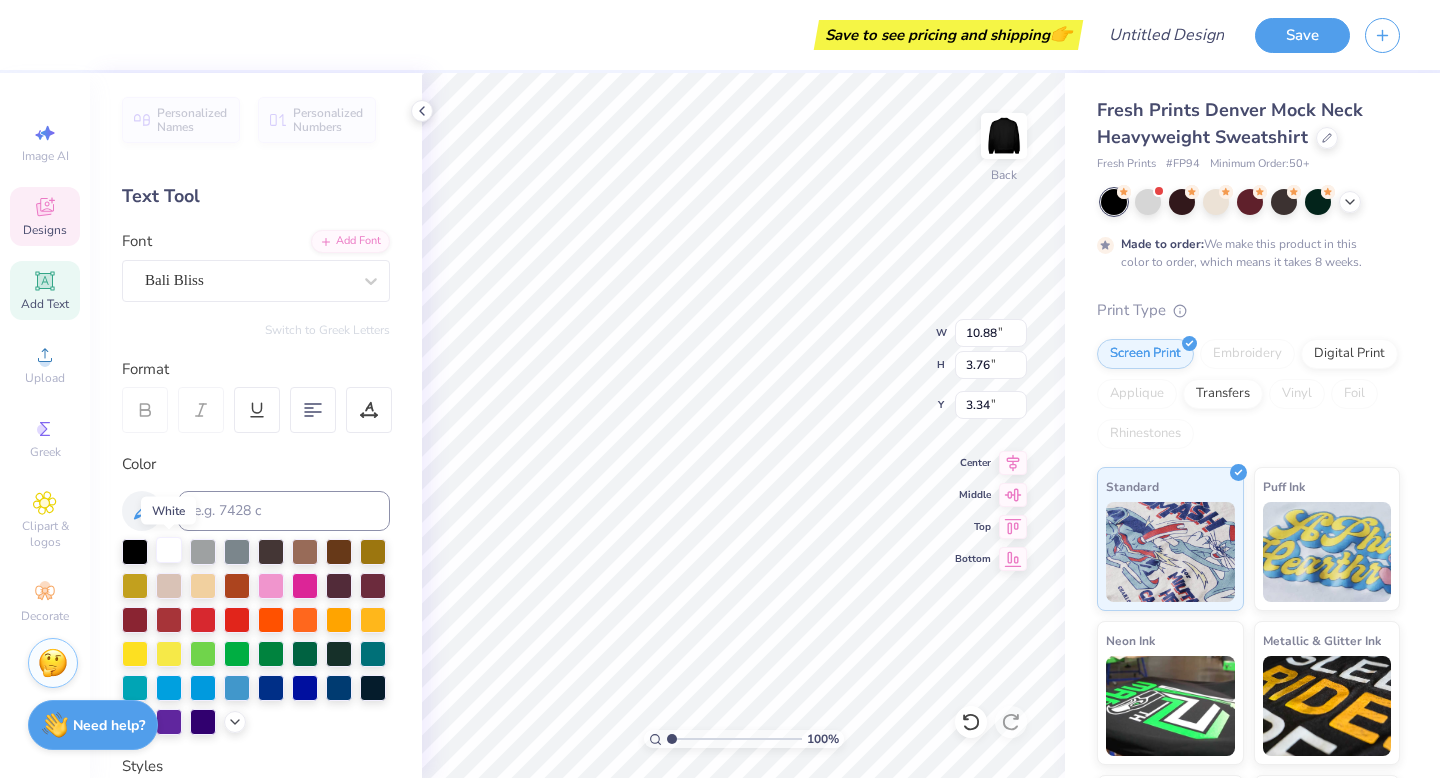 click at bounding box center [169, 550] 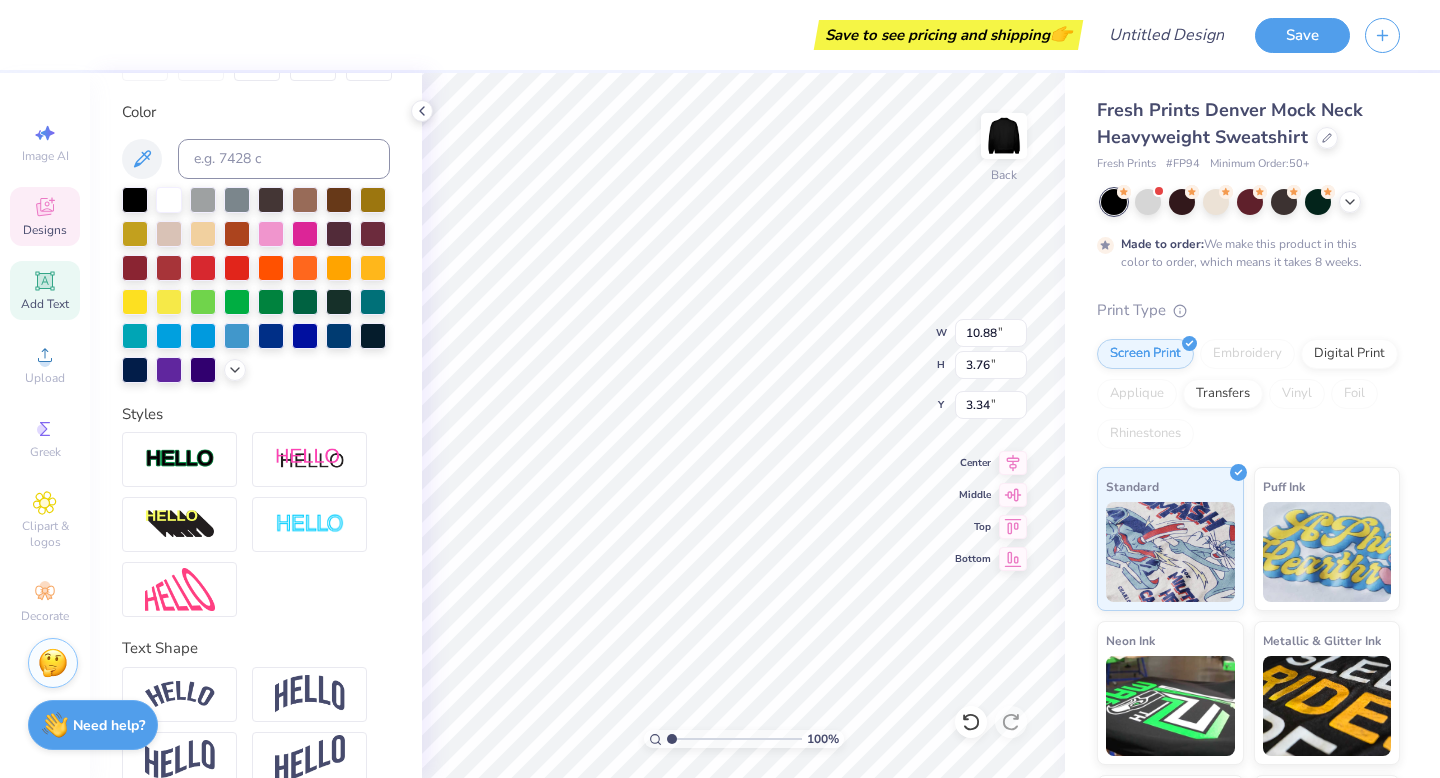 scroll, scrollTop: 384, scrollLeft: 0, axis: vertical 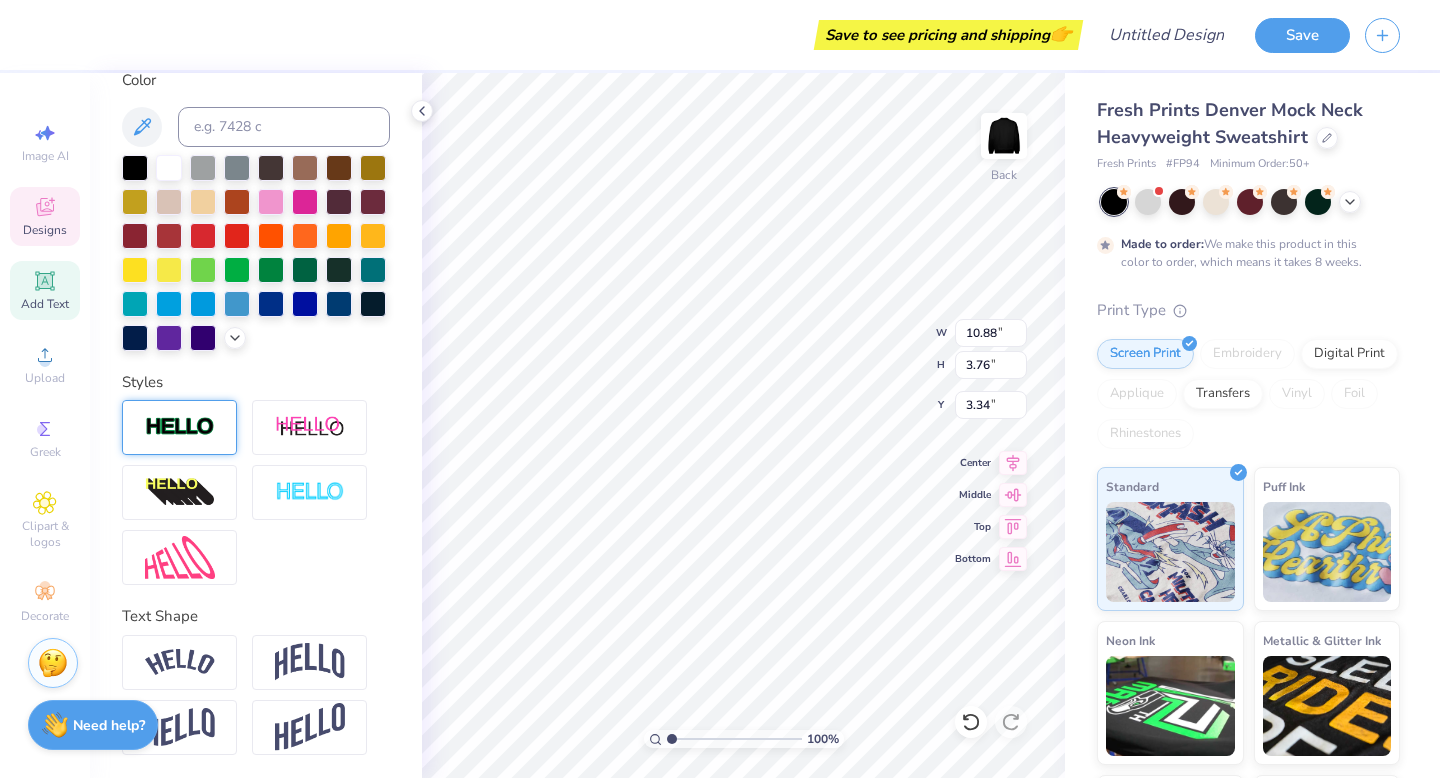 click at bounding box center [180, 427] 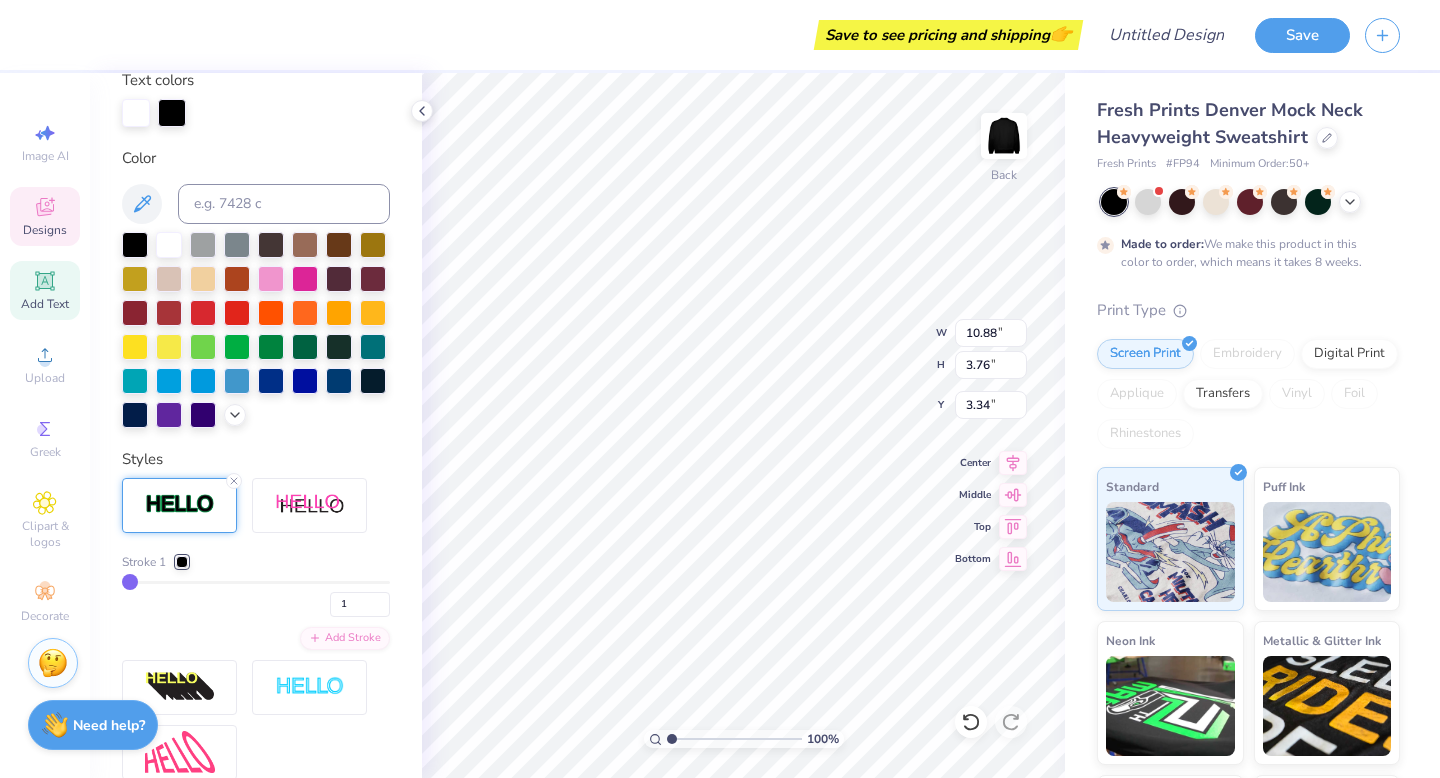 type on "10.90" 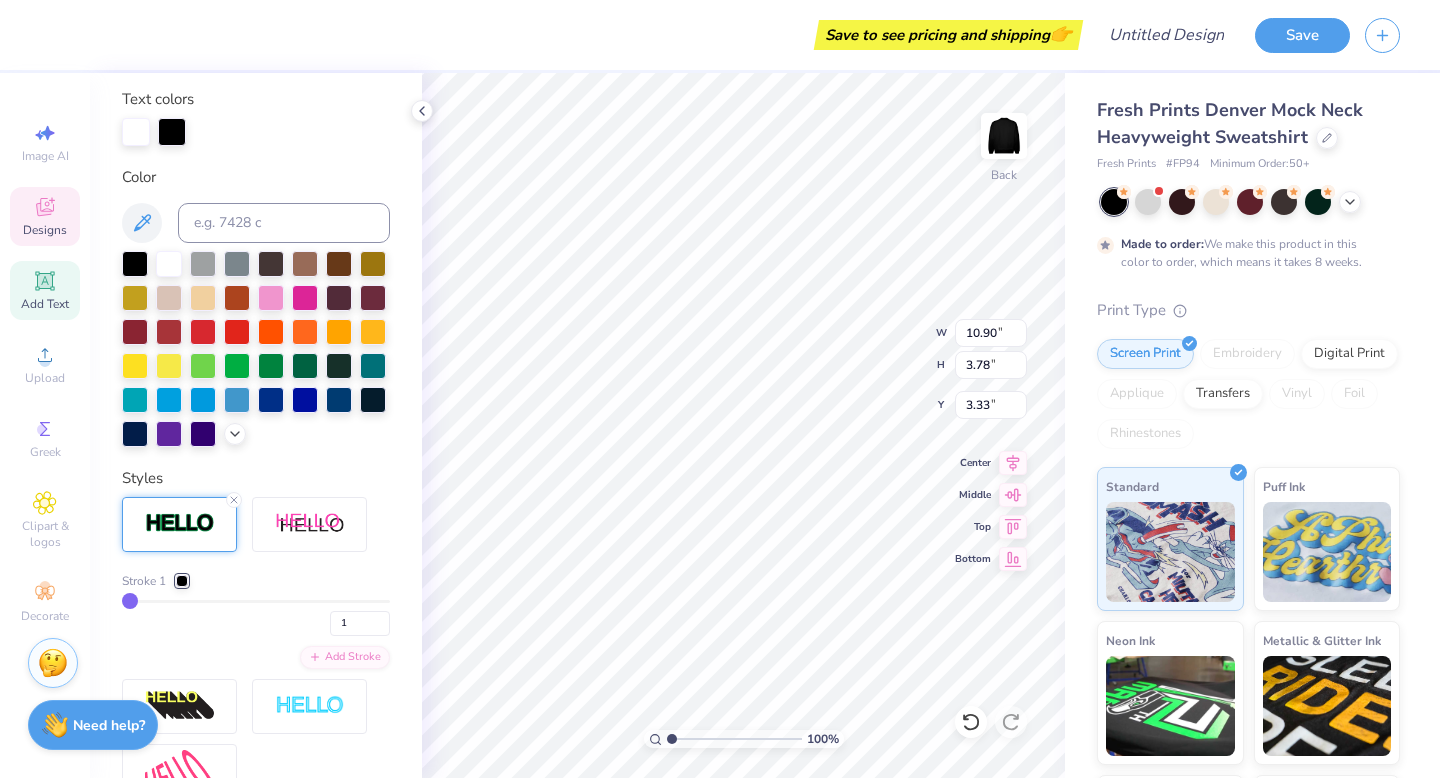 scroll, scrollTop: 348, scrollLeft: 0, axis: vertical 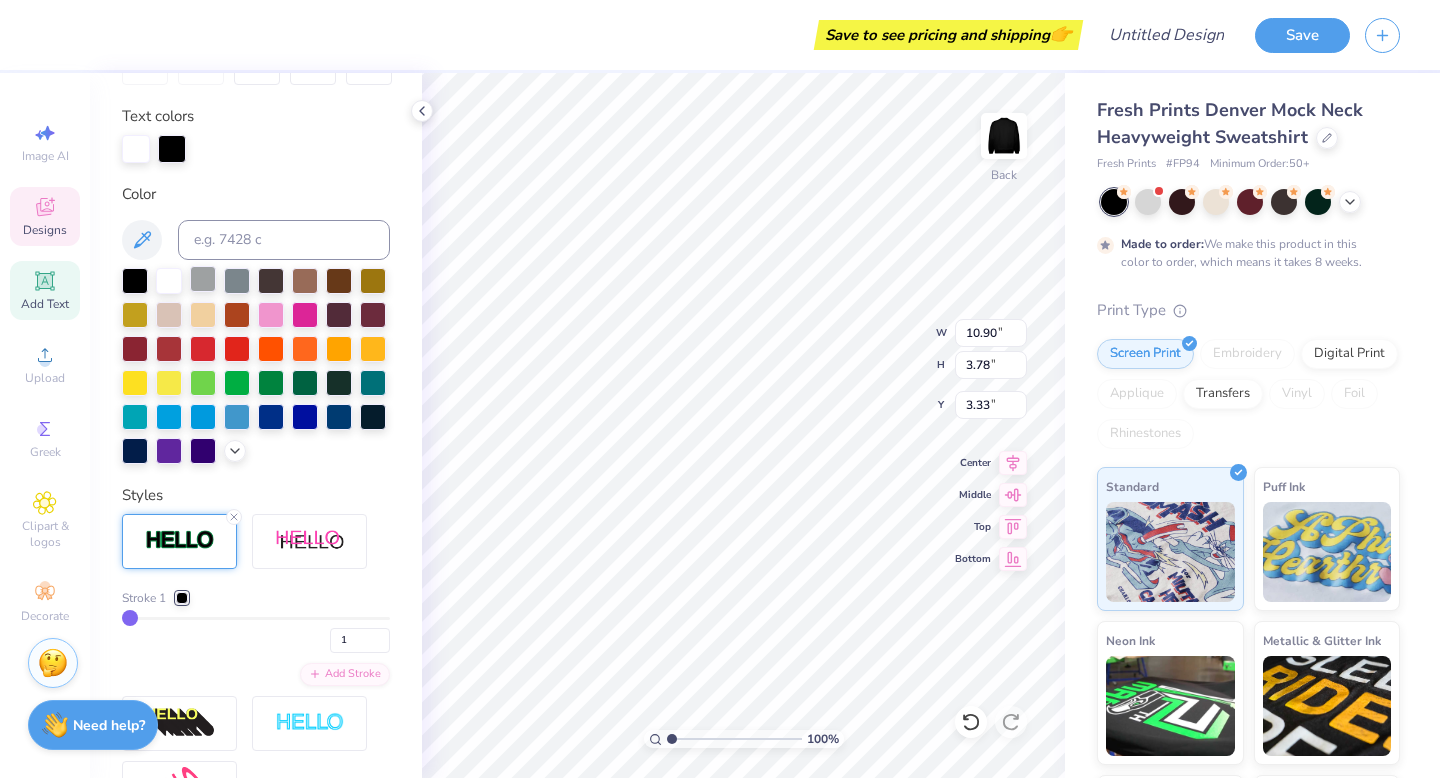 click at bounding box center (203, 279) 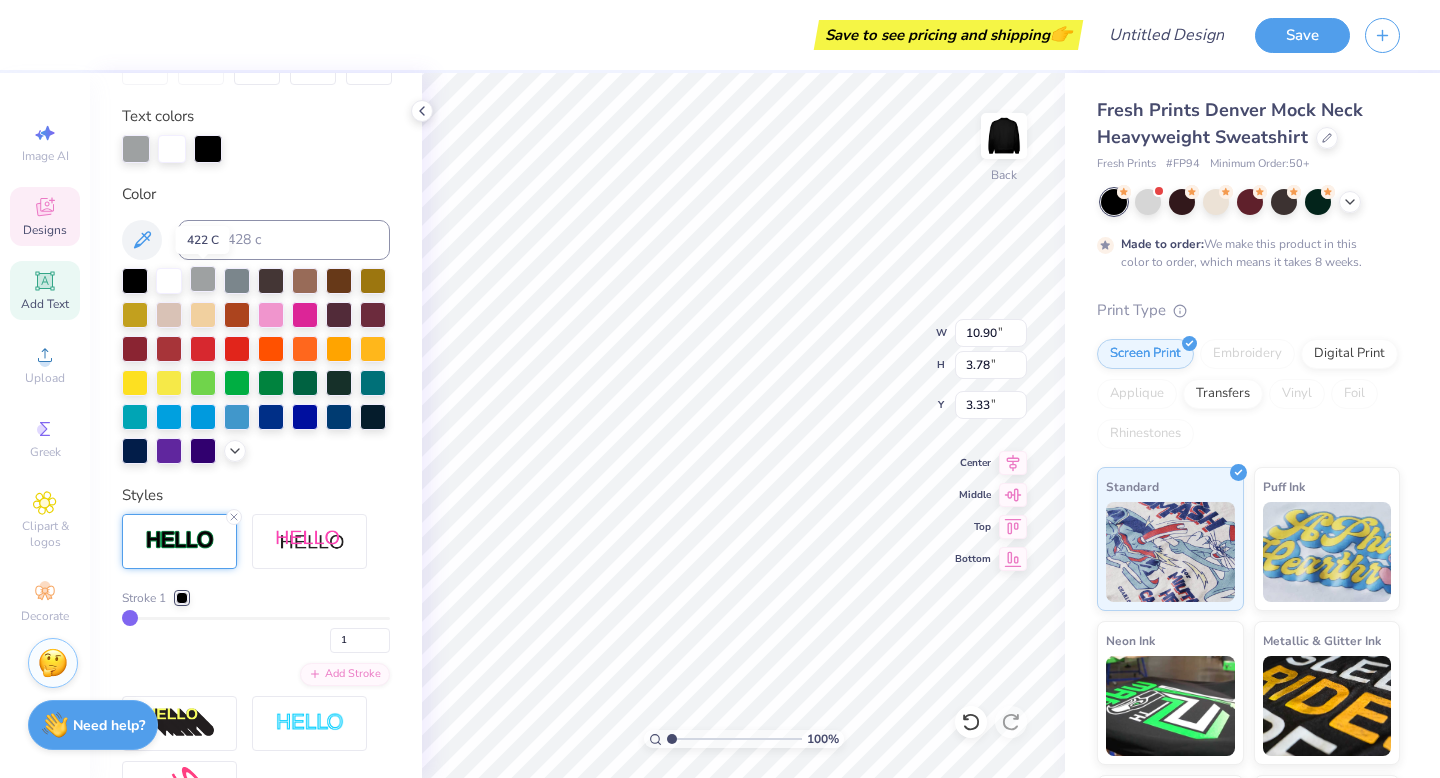 click at bounding box center (203, 279) 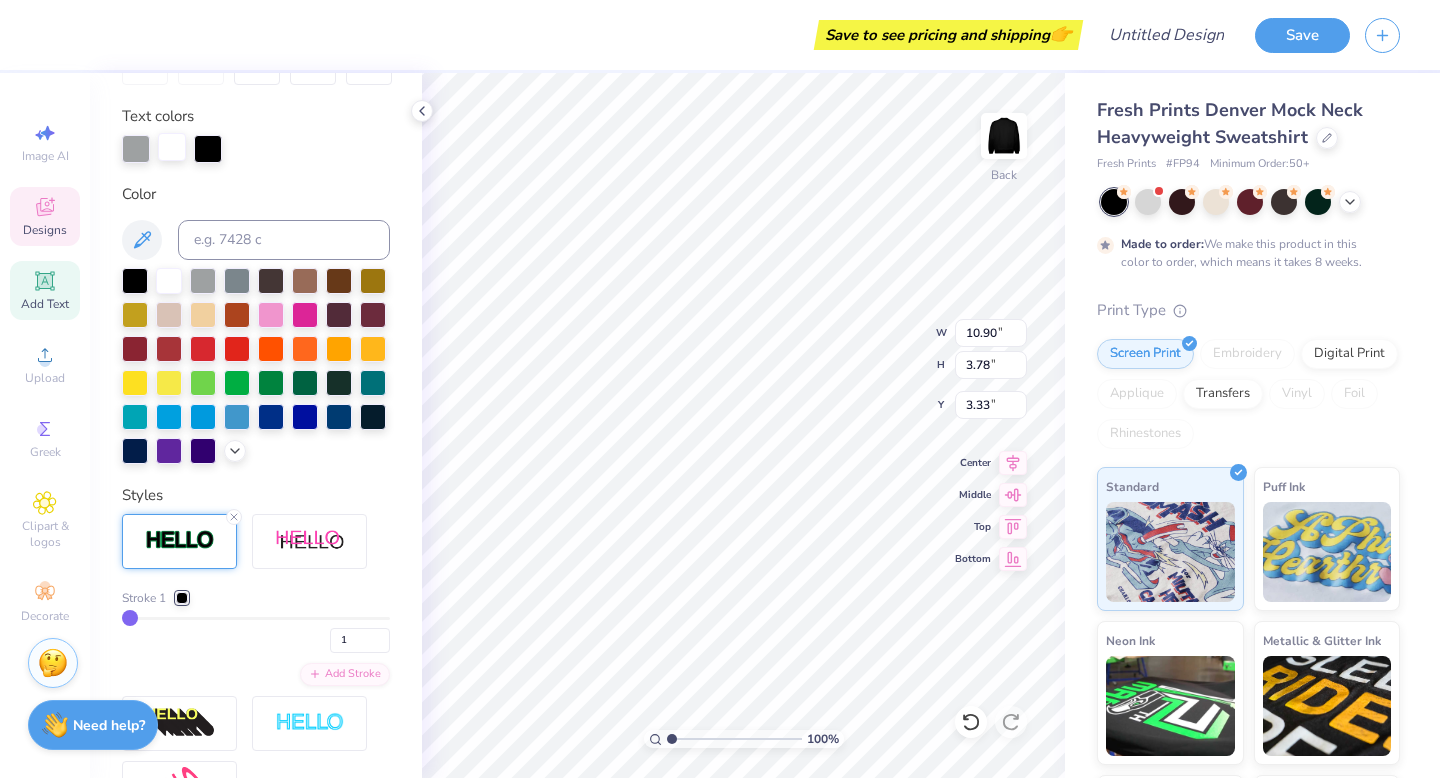 click at bounding box center [172, 147] 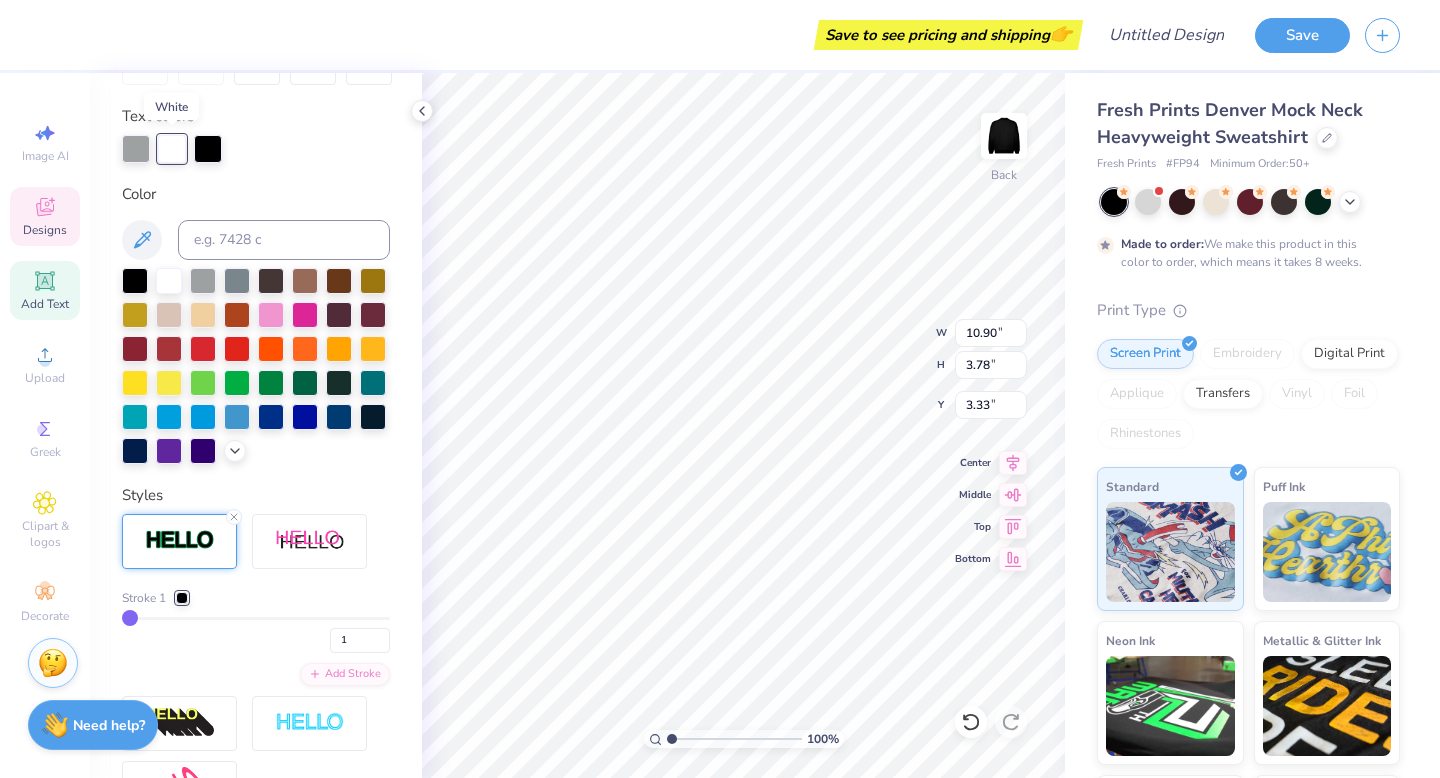 click at bounding box center (172, 149) 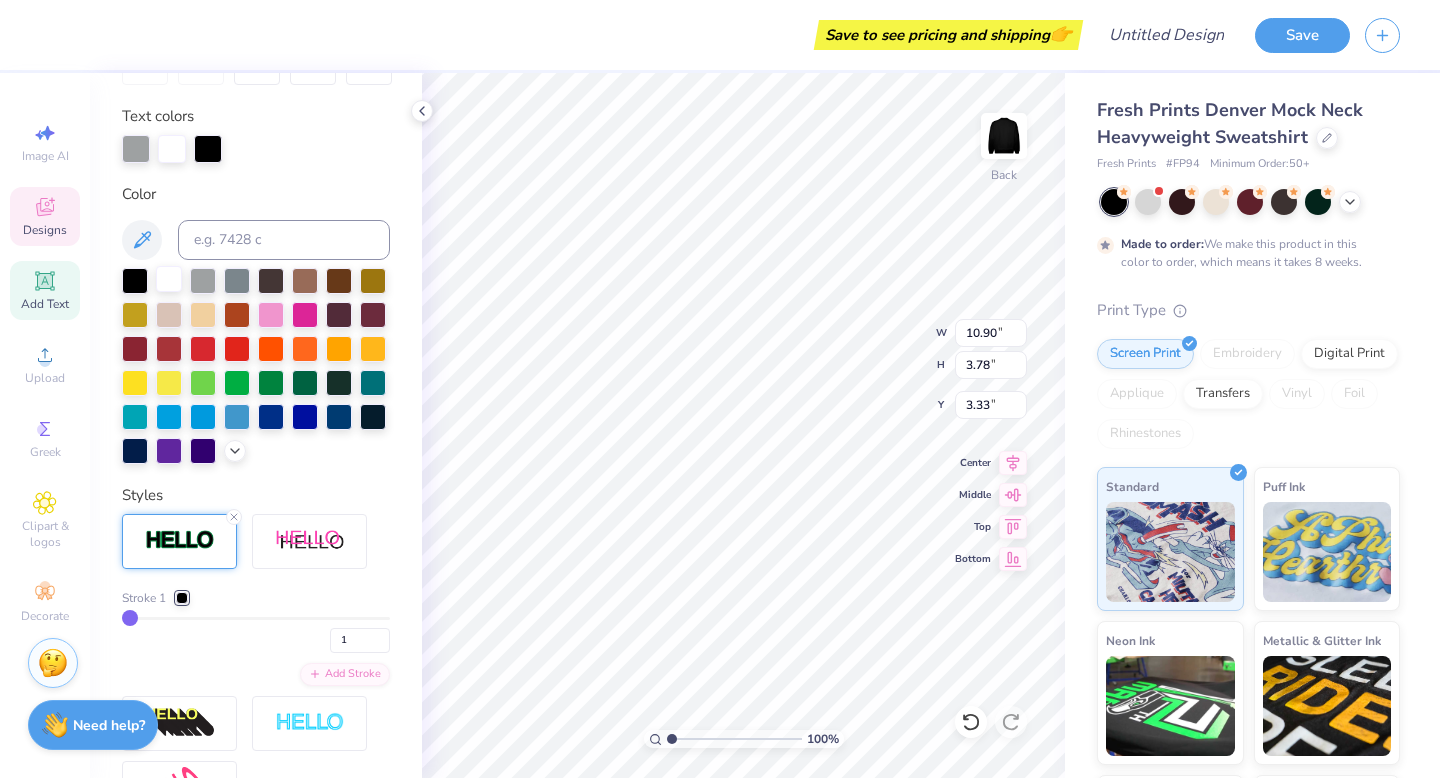 click at bounding box center (169, 279) 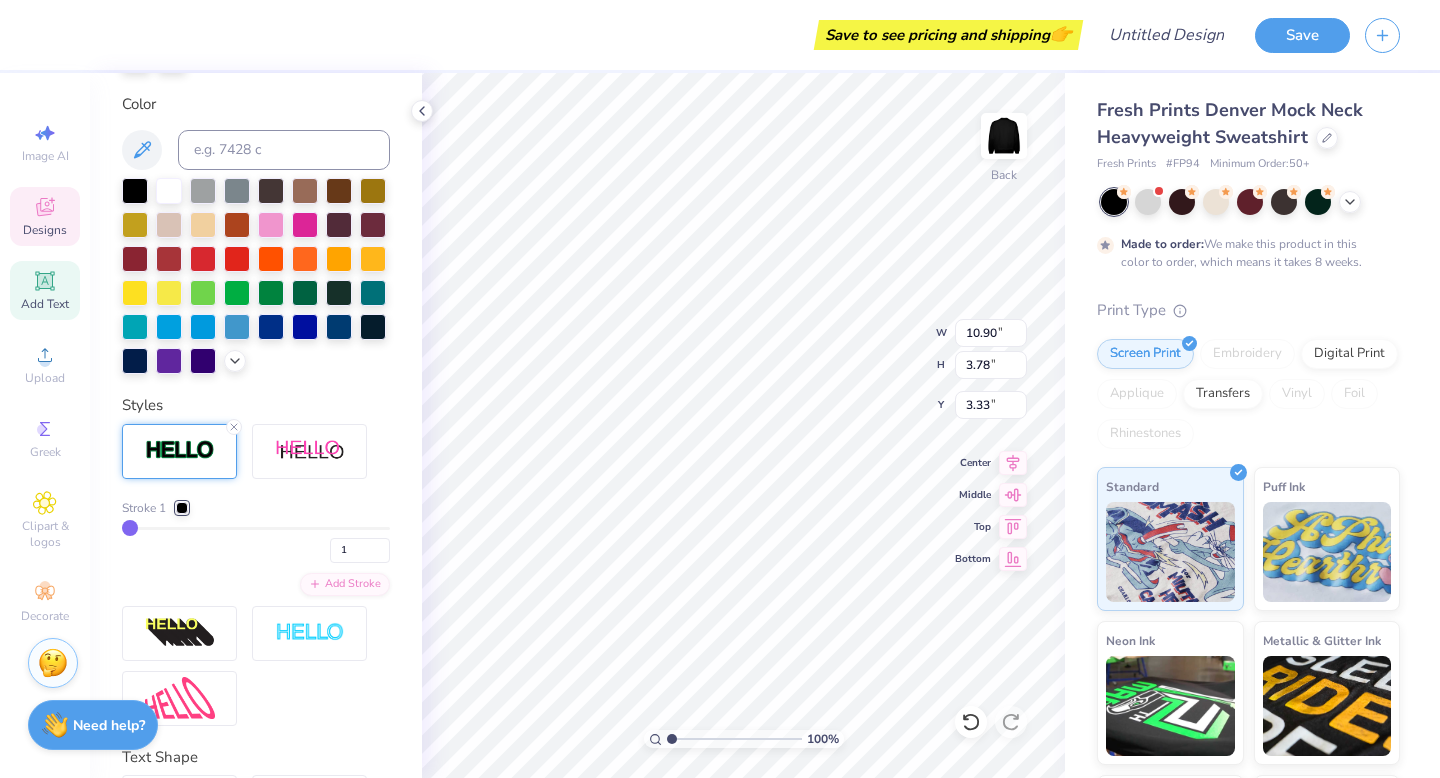 scroll, scrollTop: 450, scrollLeft: 0, axis: vertical 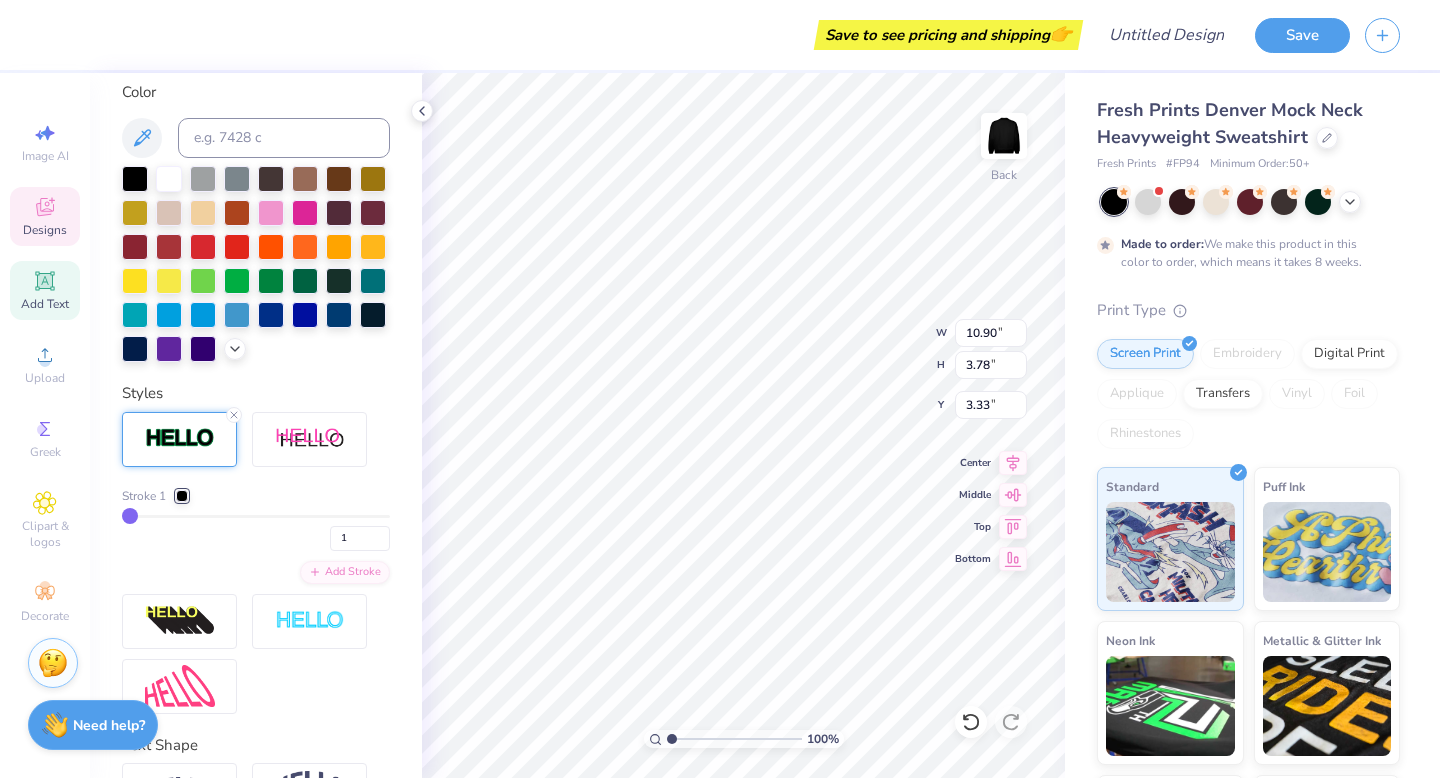 type on "3" 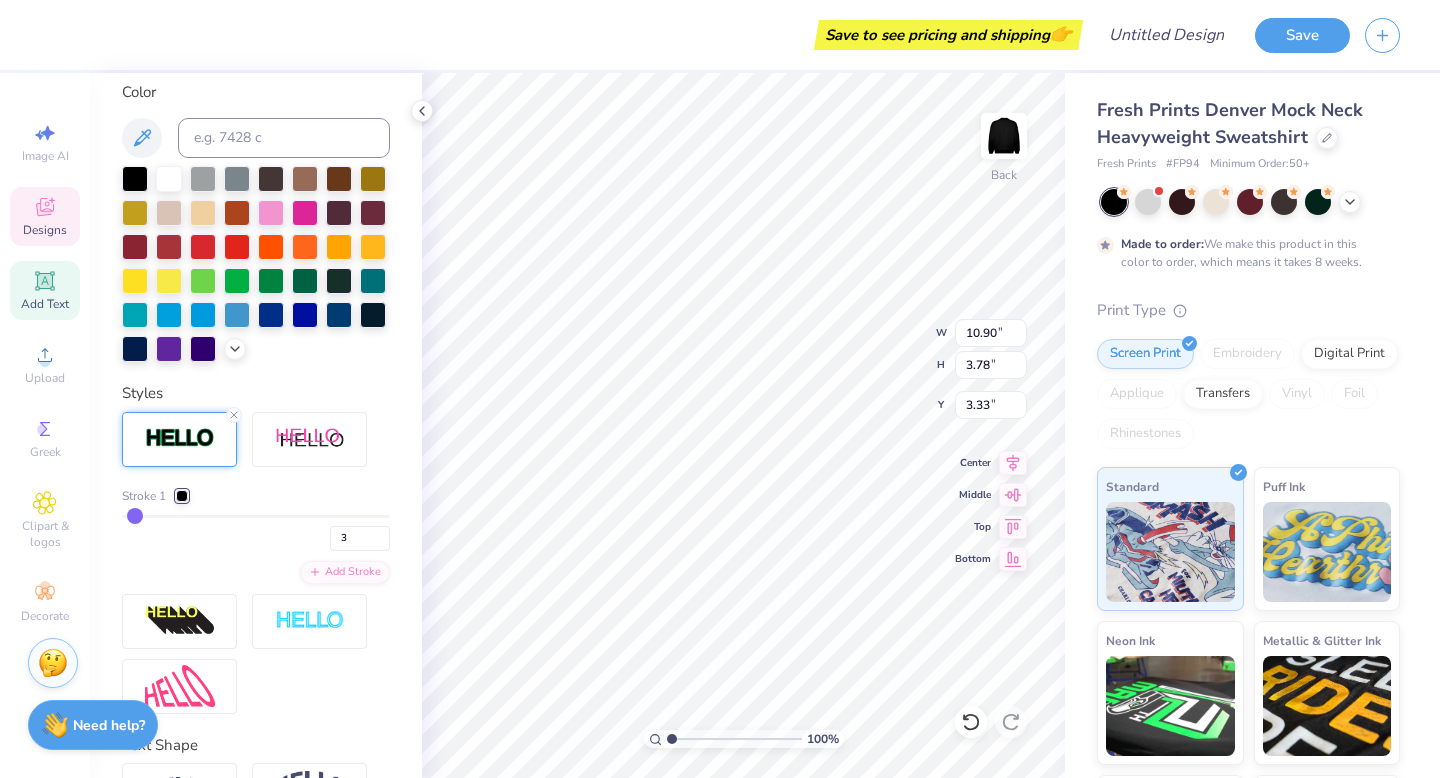type on "4" 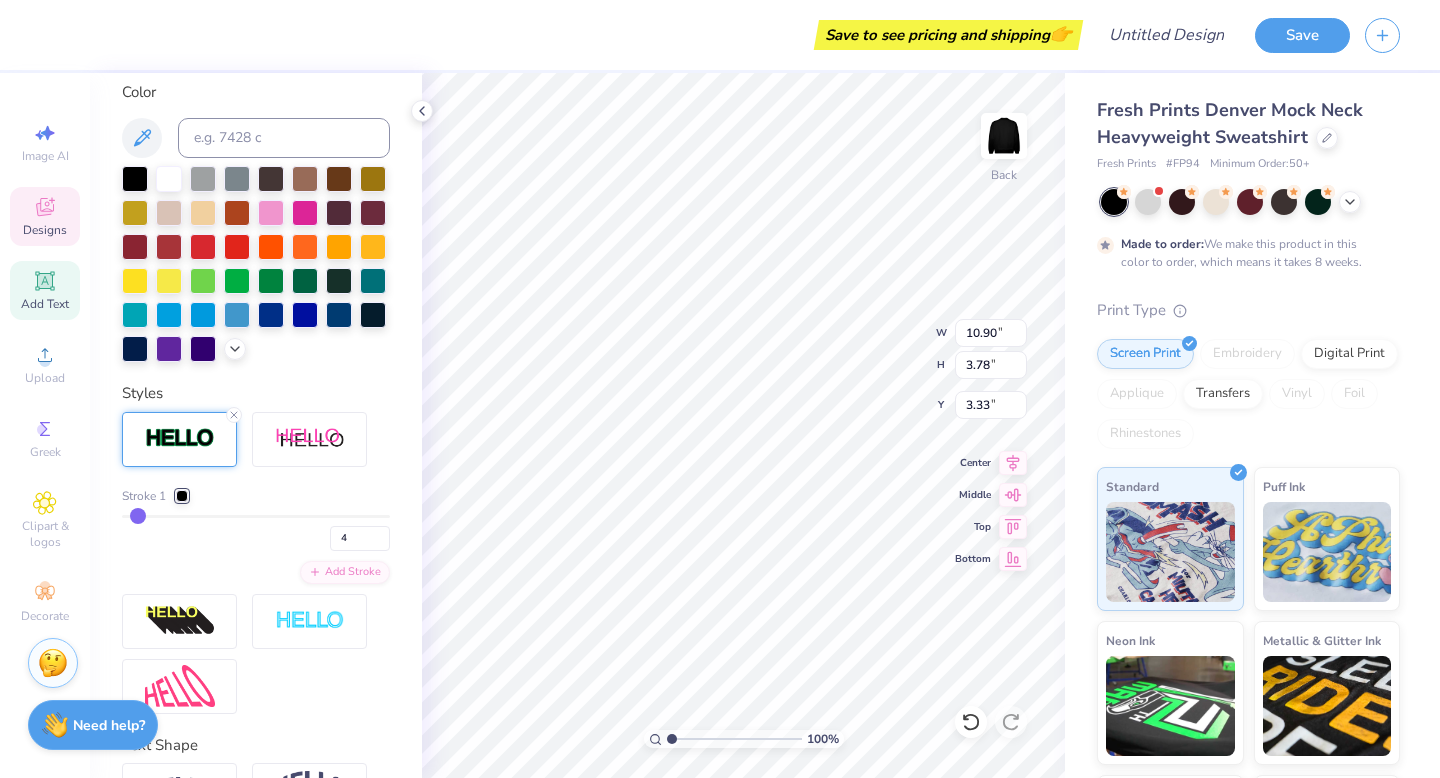 type on "5" 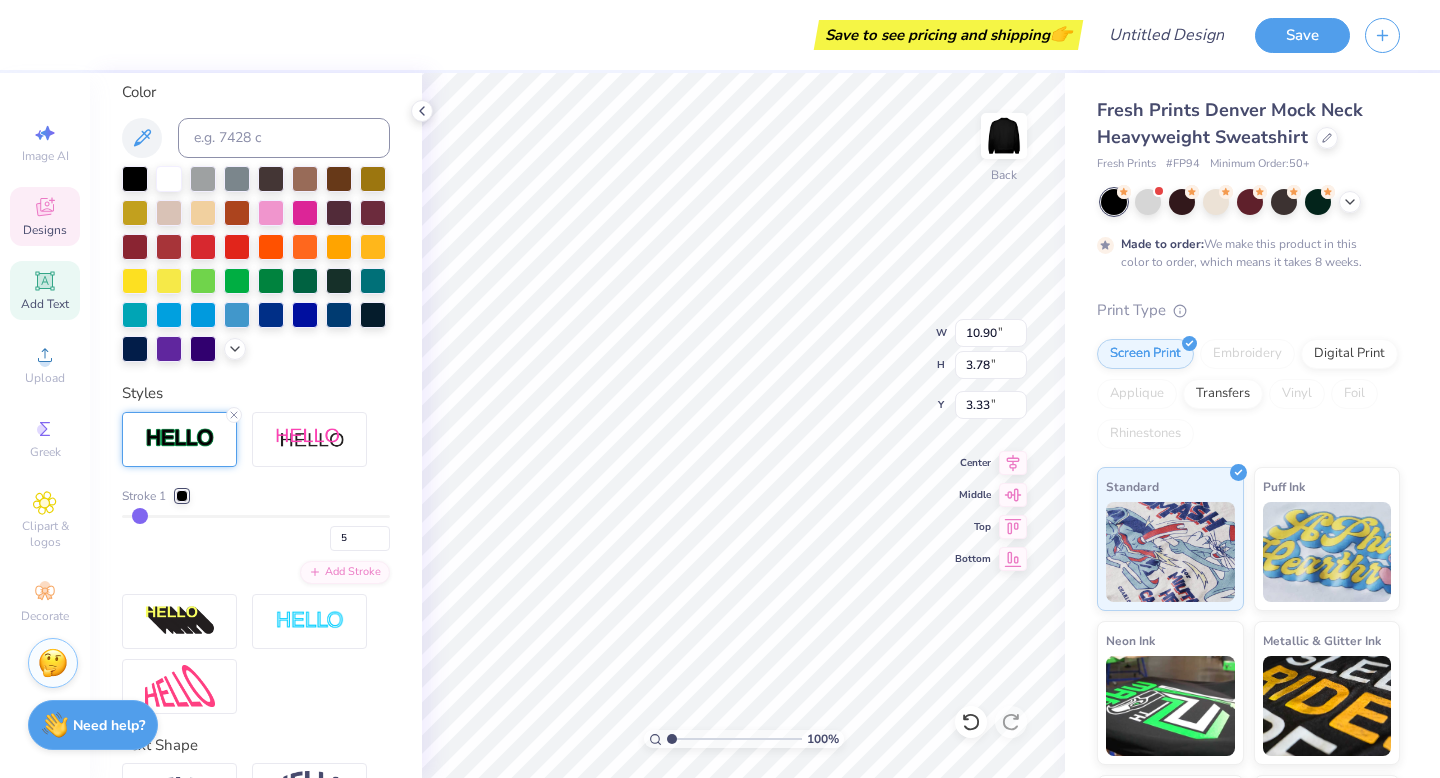 type on "6" 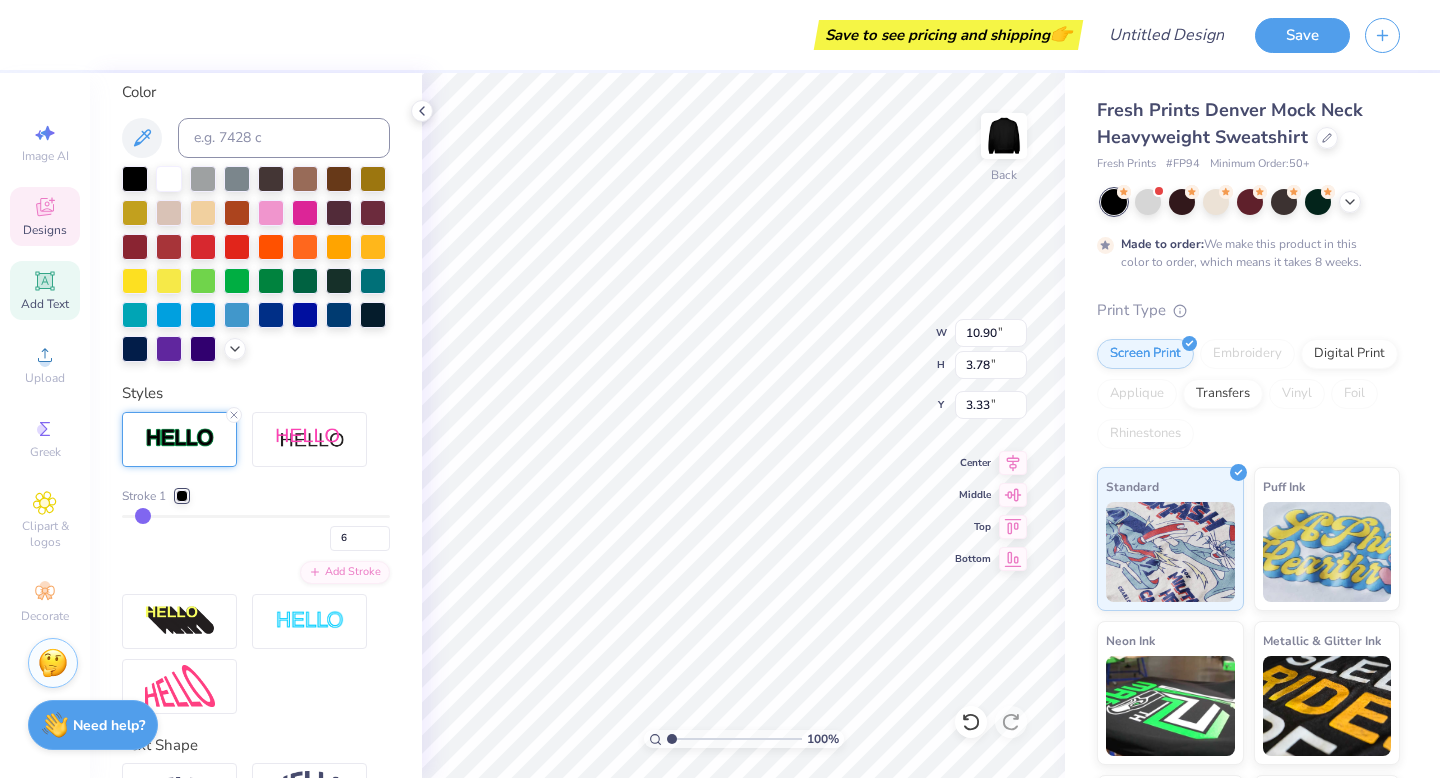 type on "7" 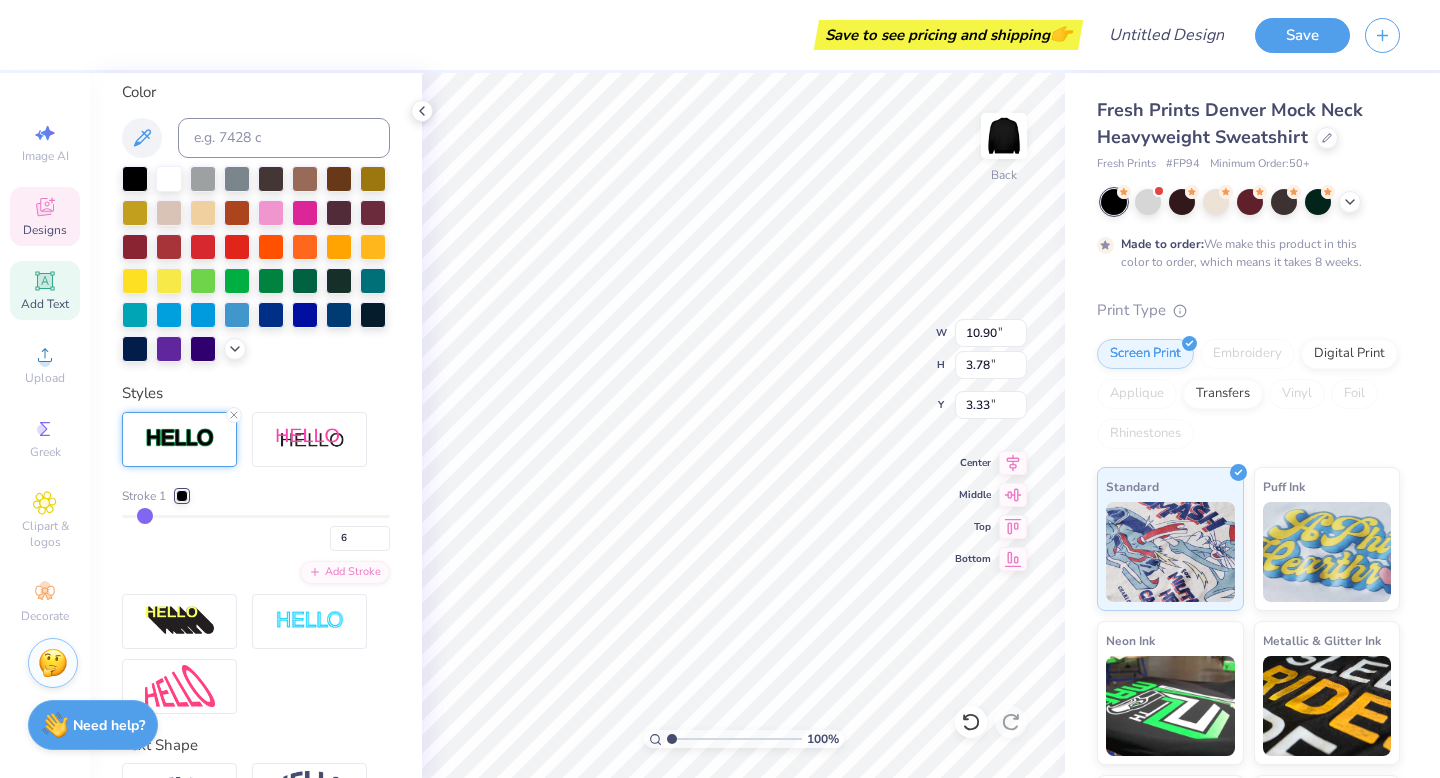 type on "7" 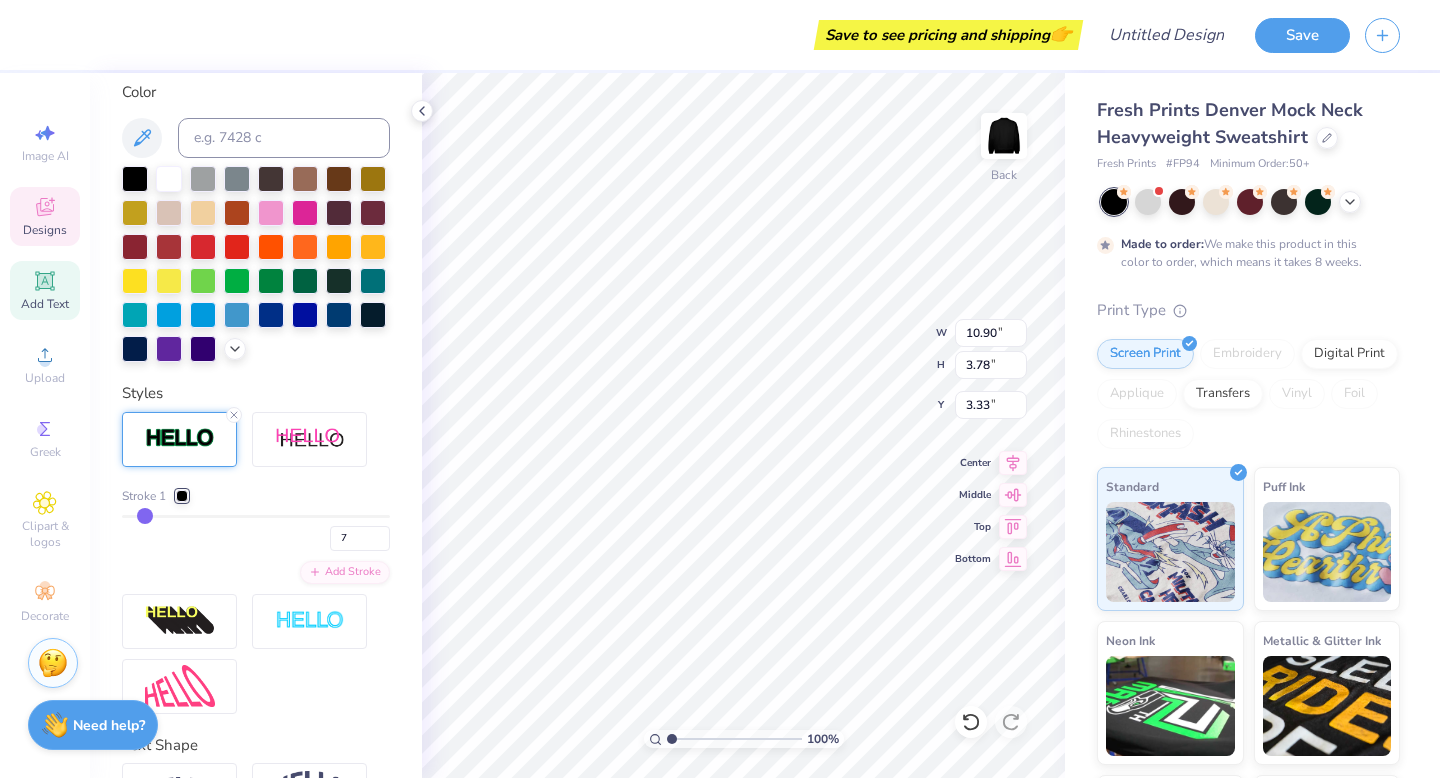type on "8" 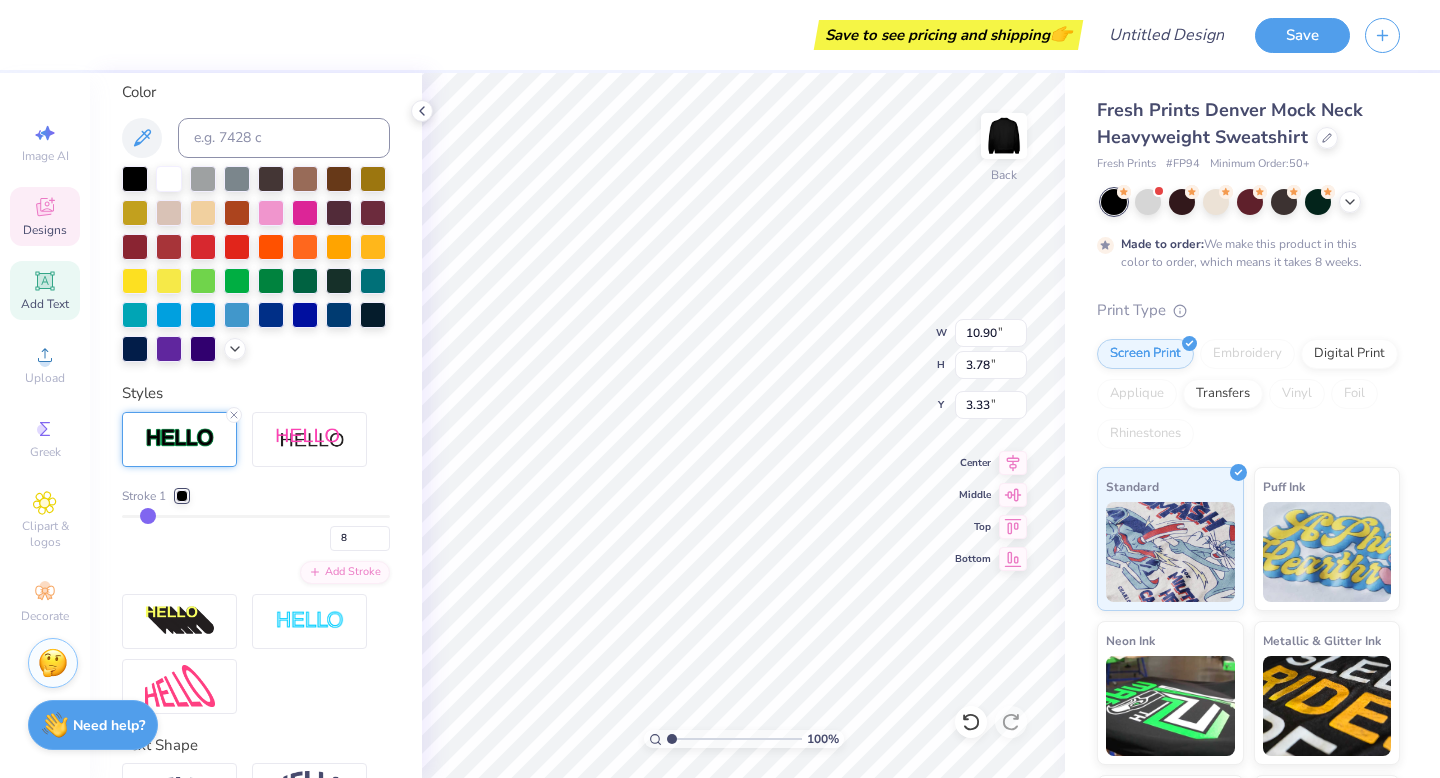 type on "9" 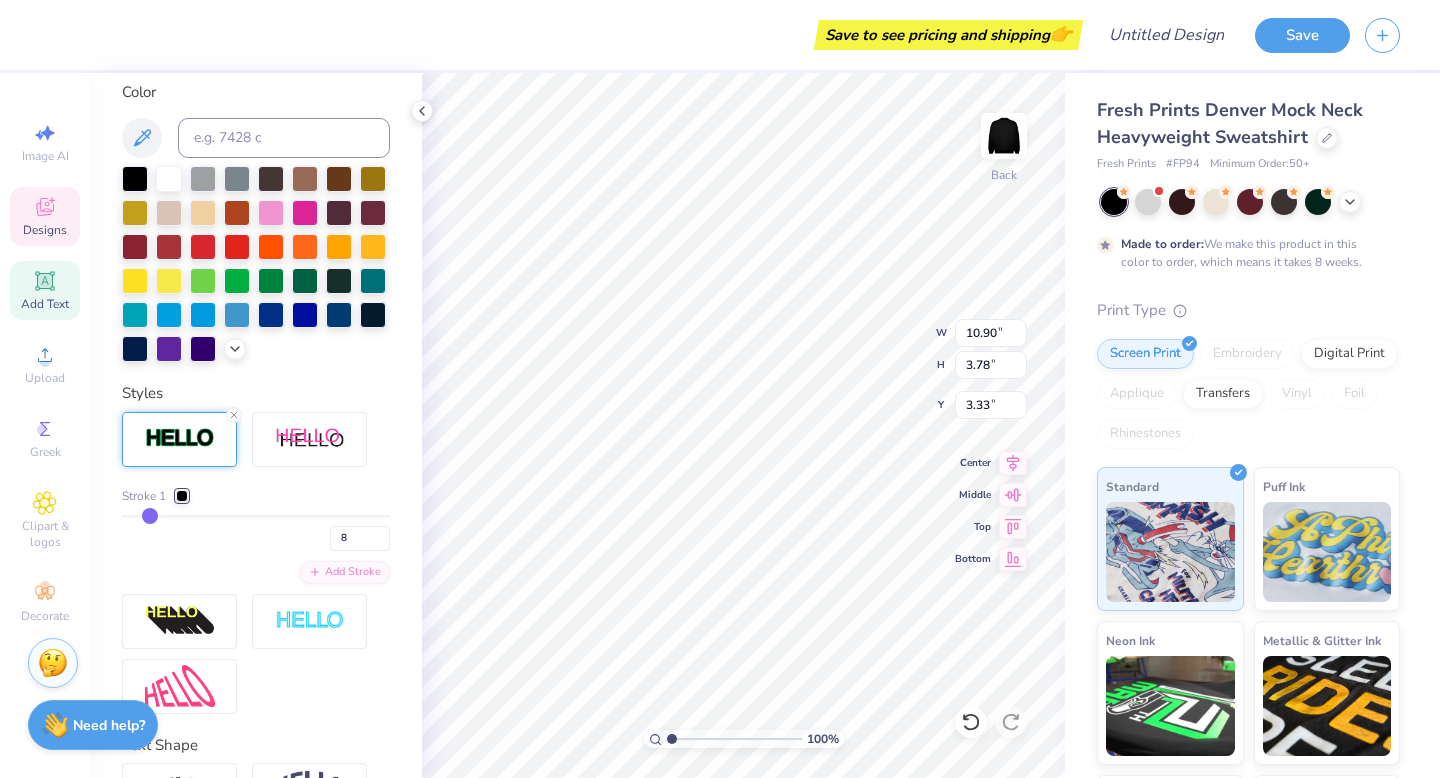 type on "9" 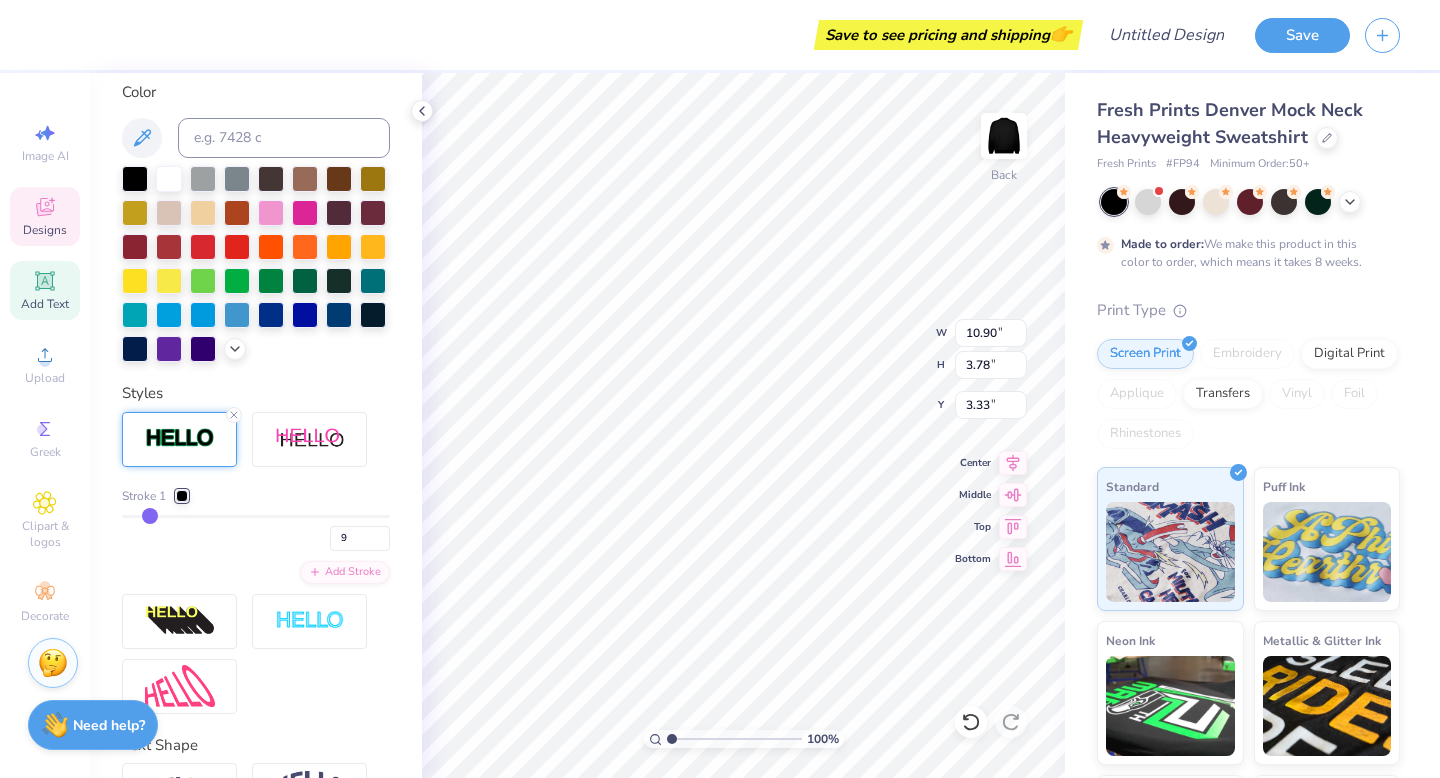 type on "10" 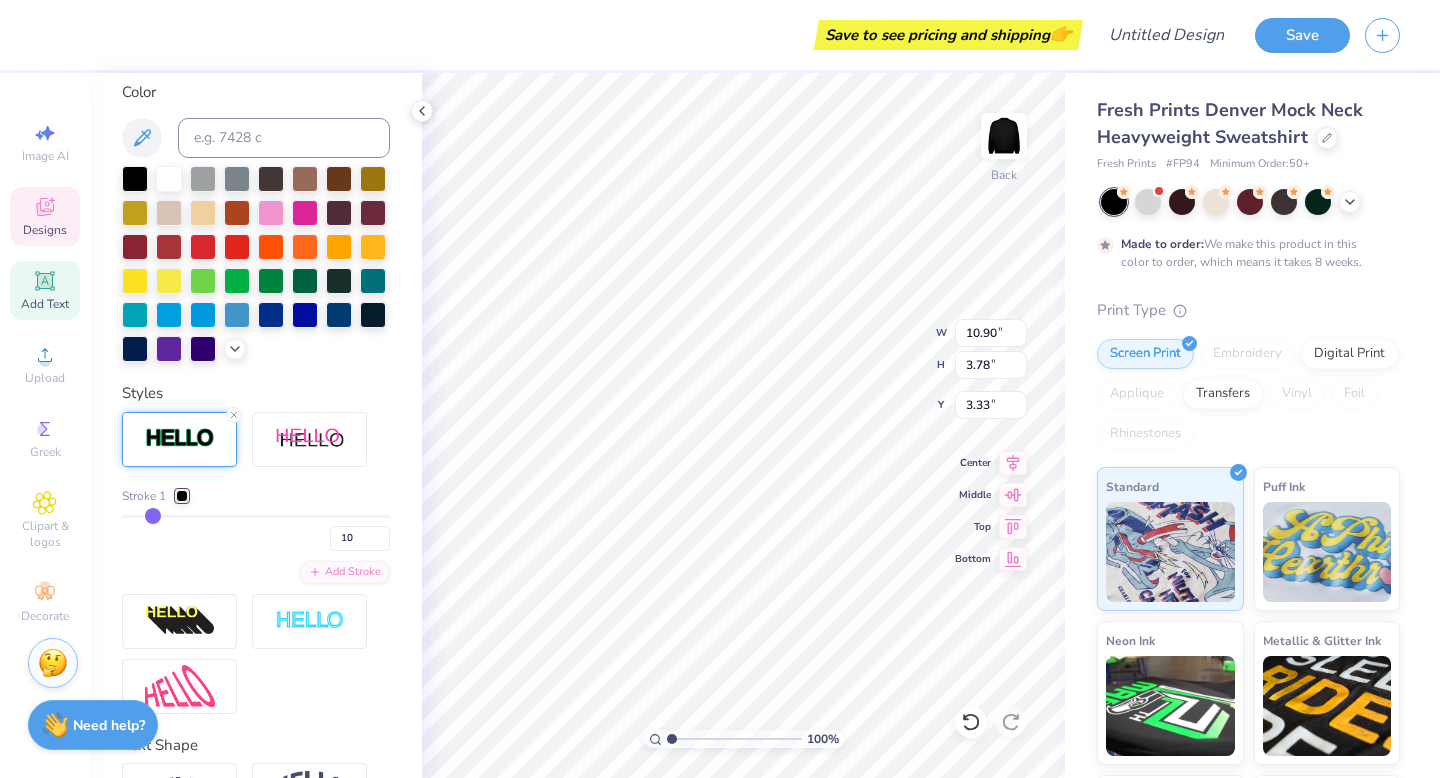 type on "11" 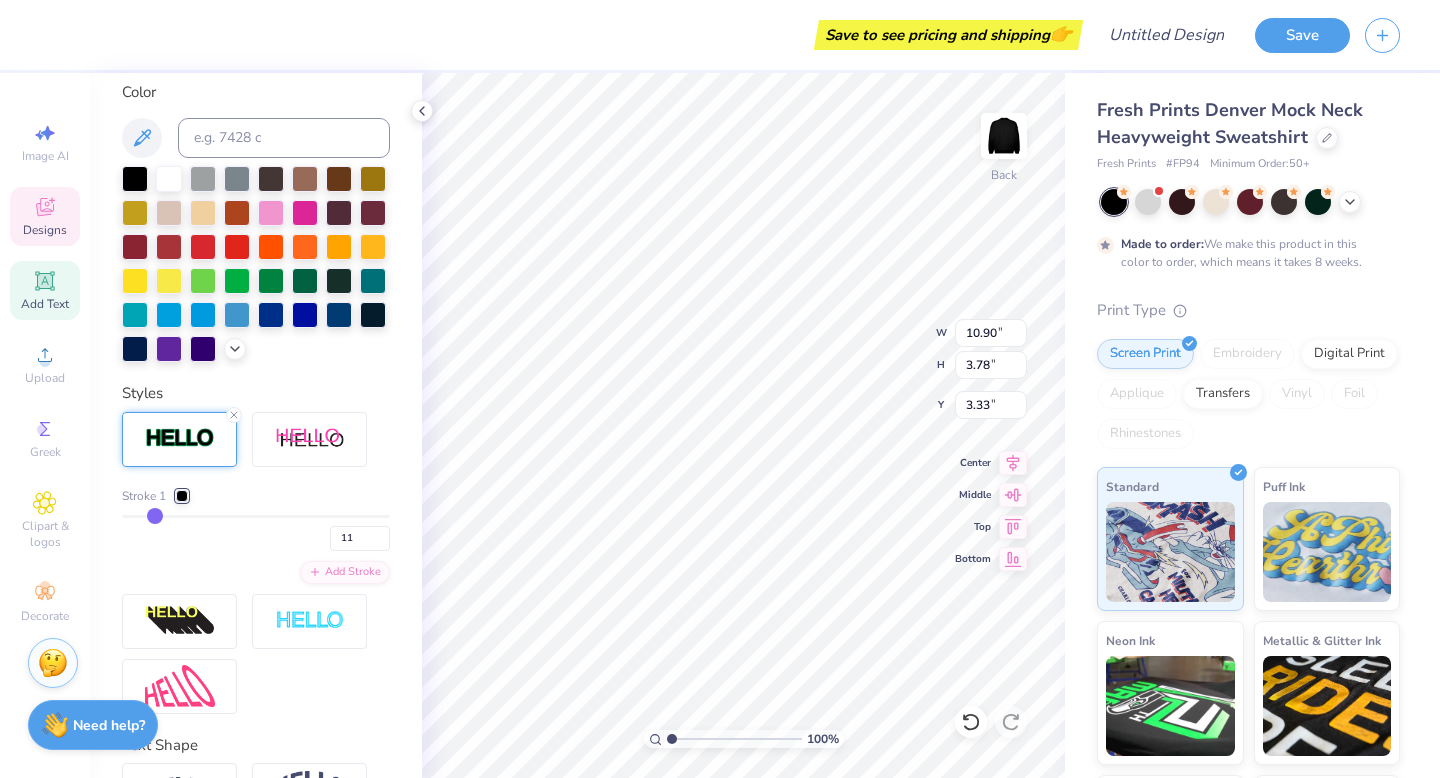 type on "12" 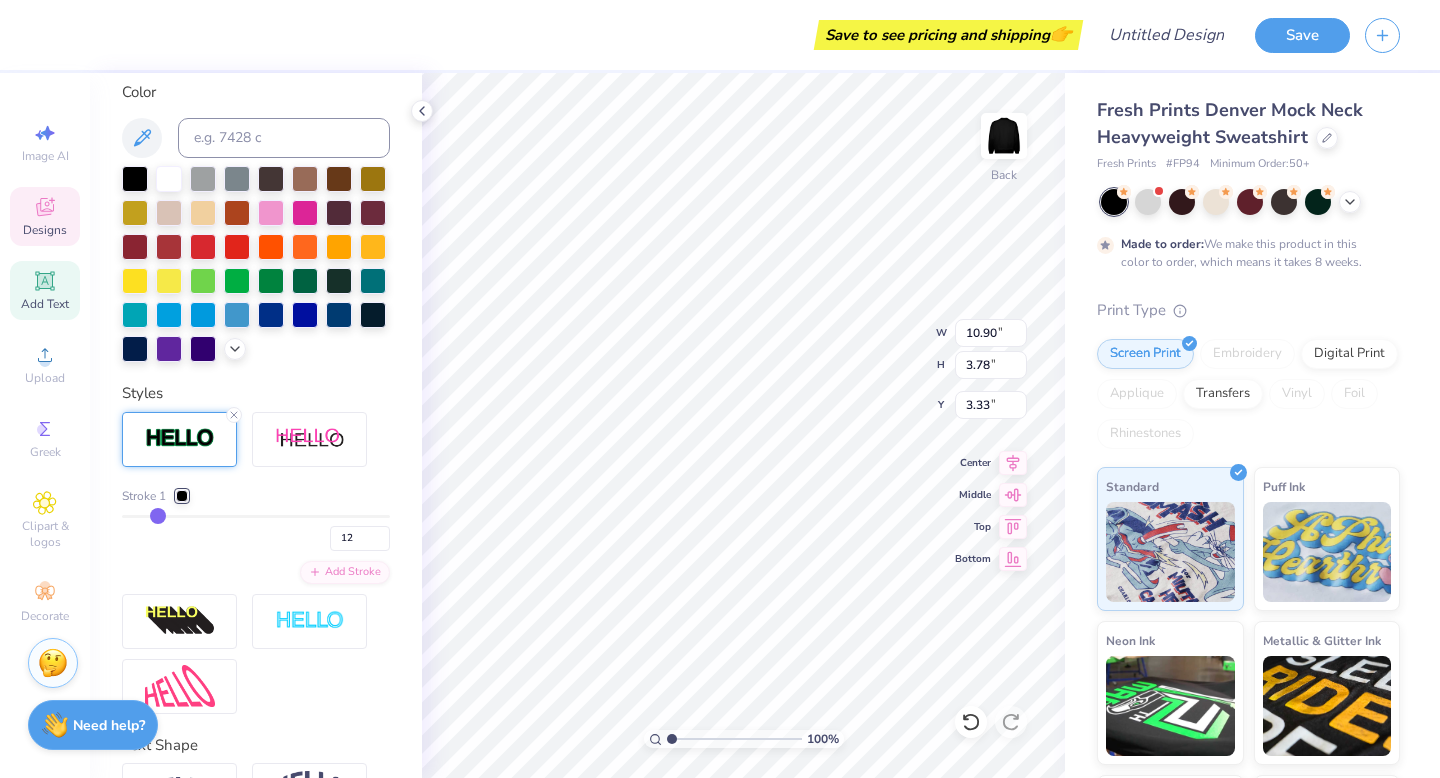 type on "13" 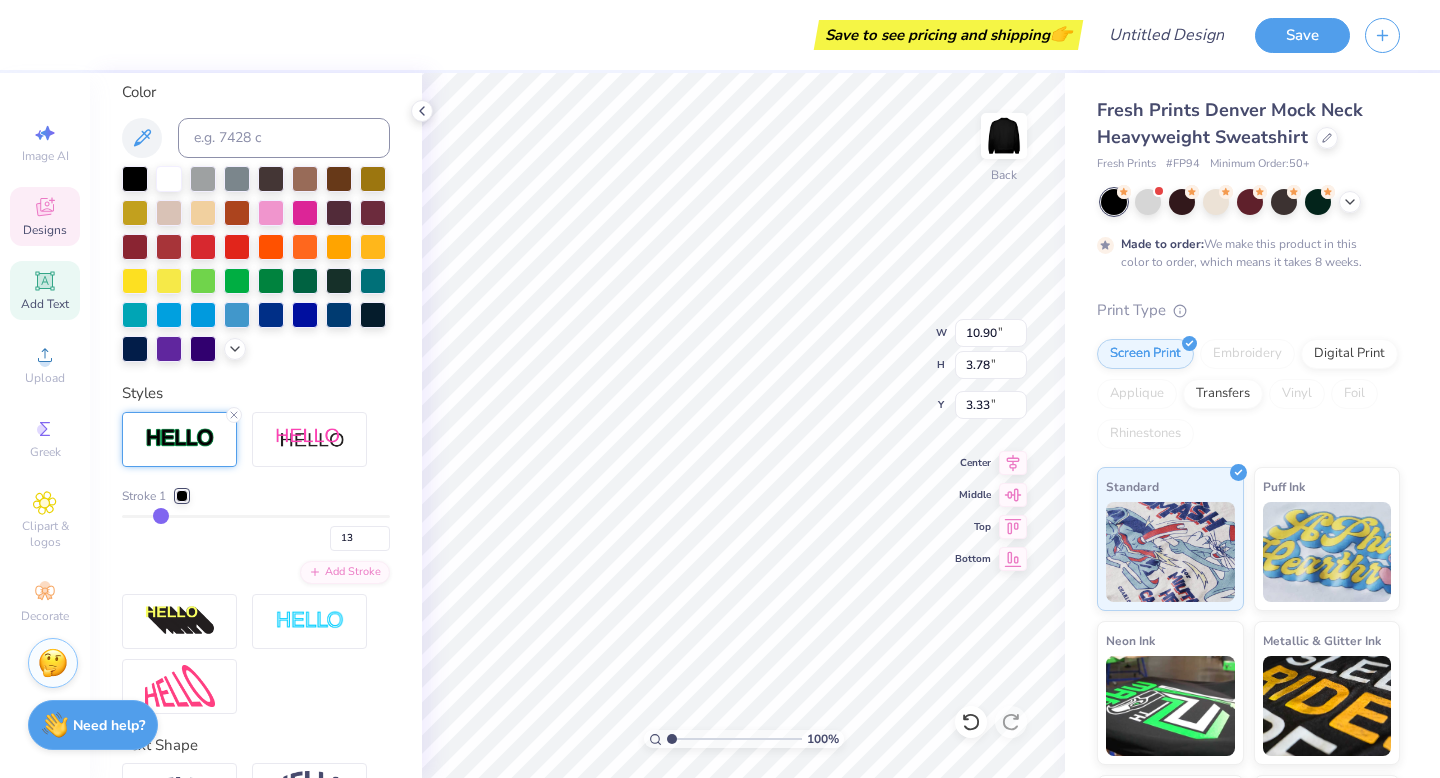 type on "14" 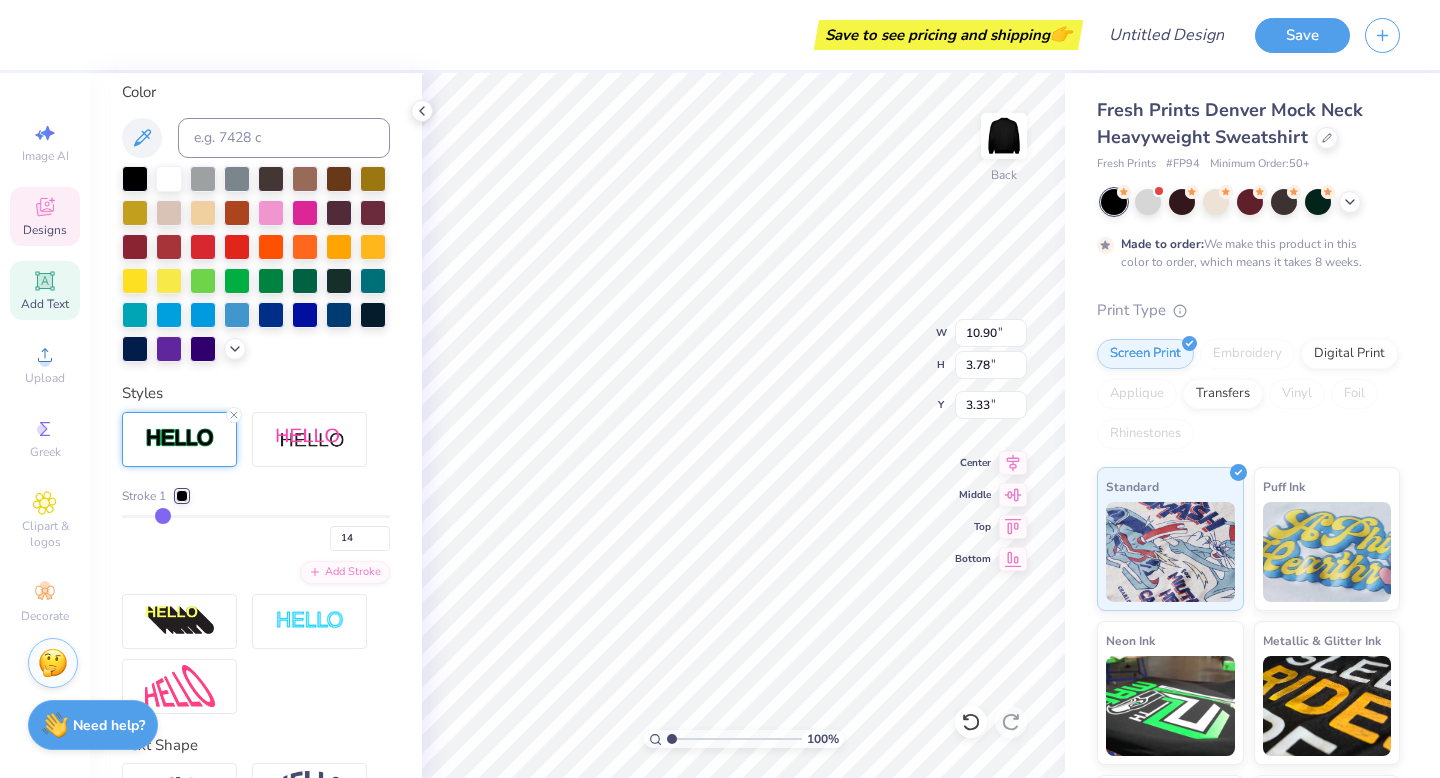 type on "15" 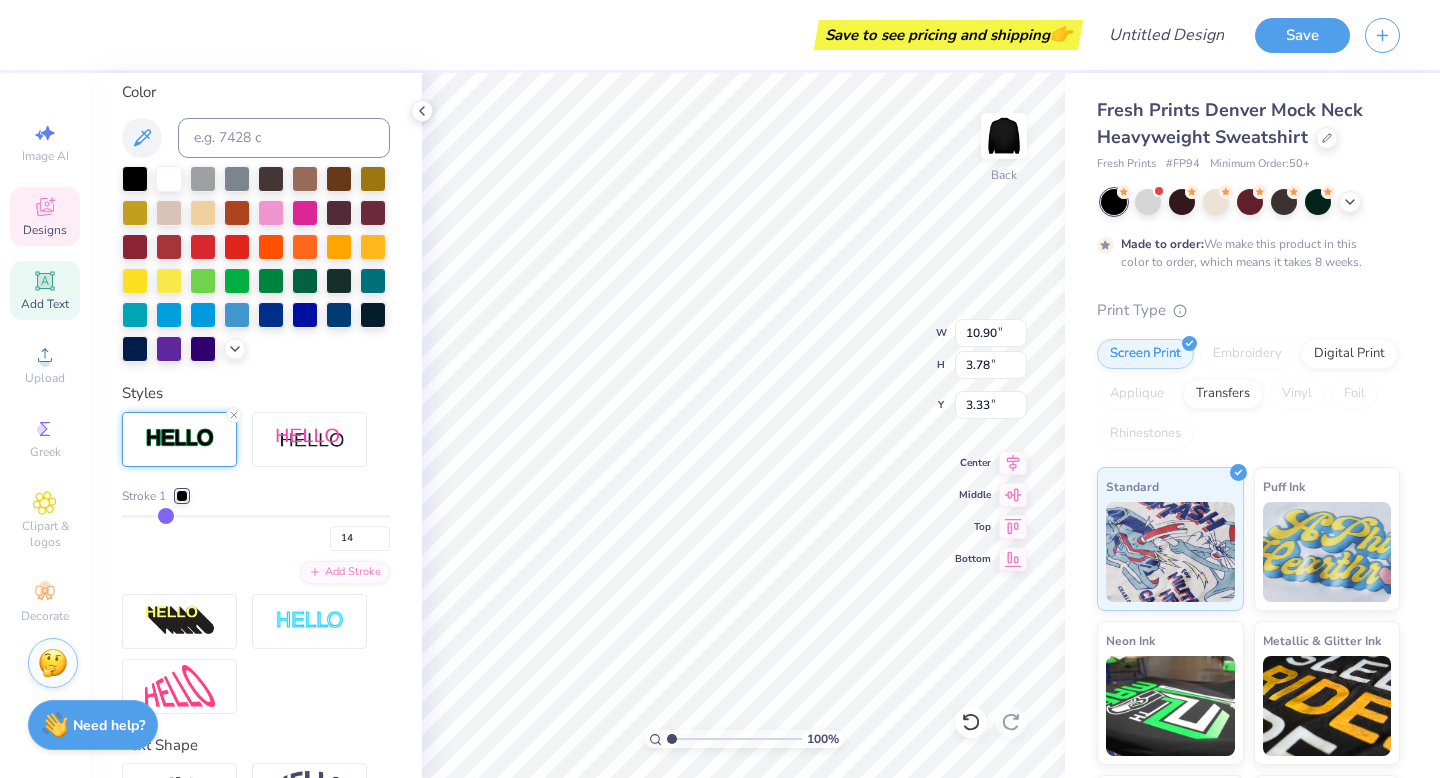 type on "15" 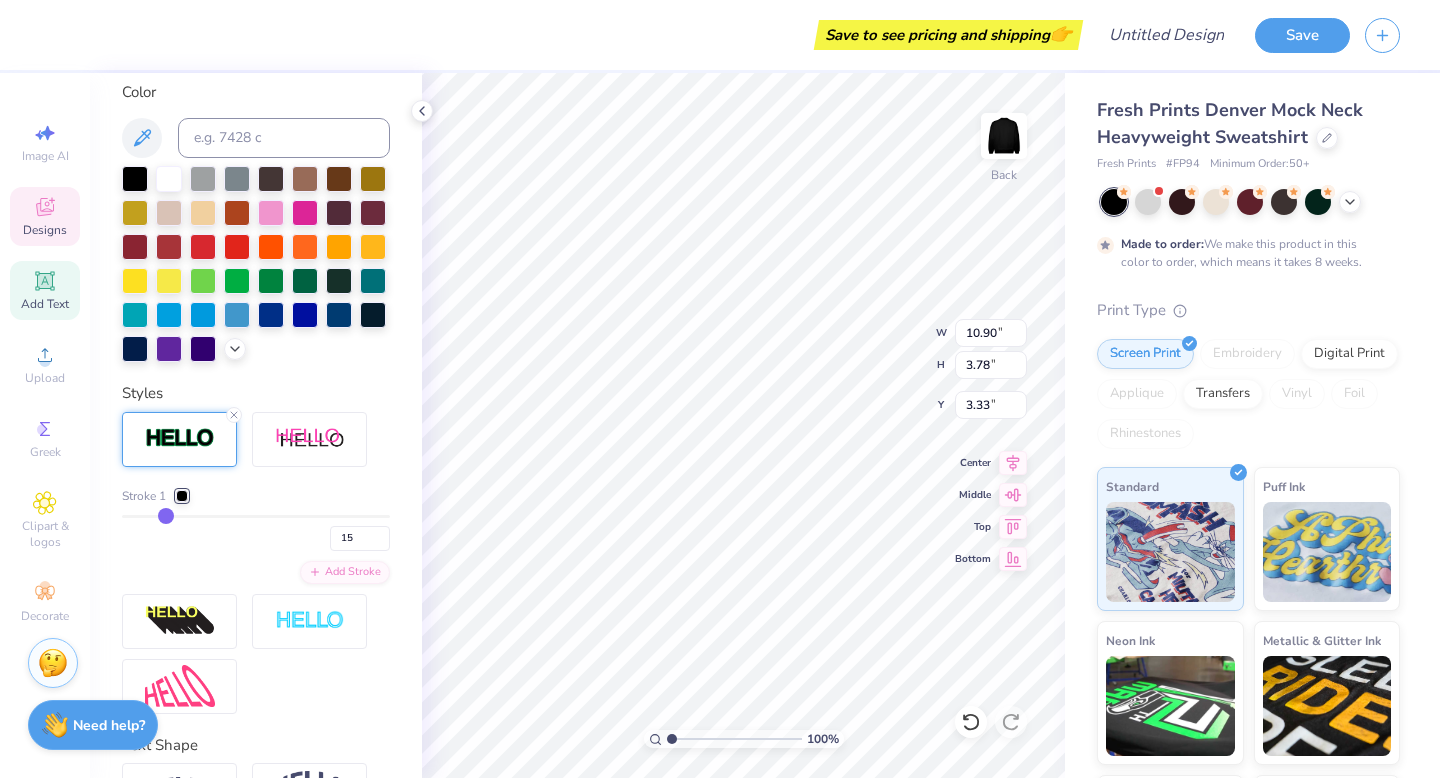 type on "16" 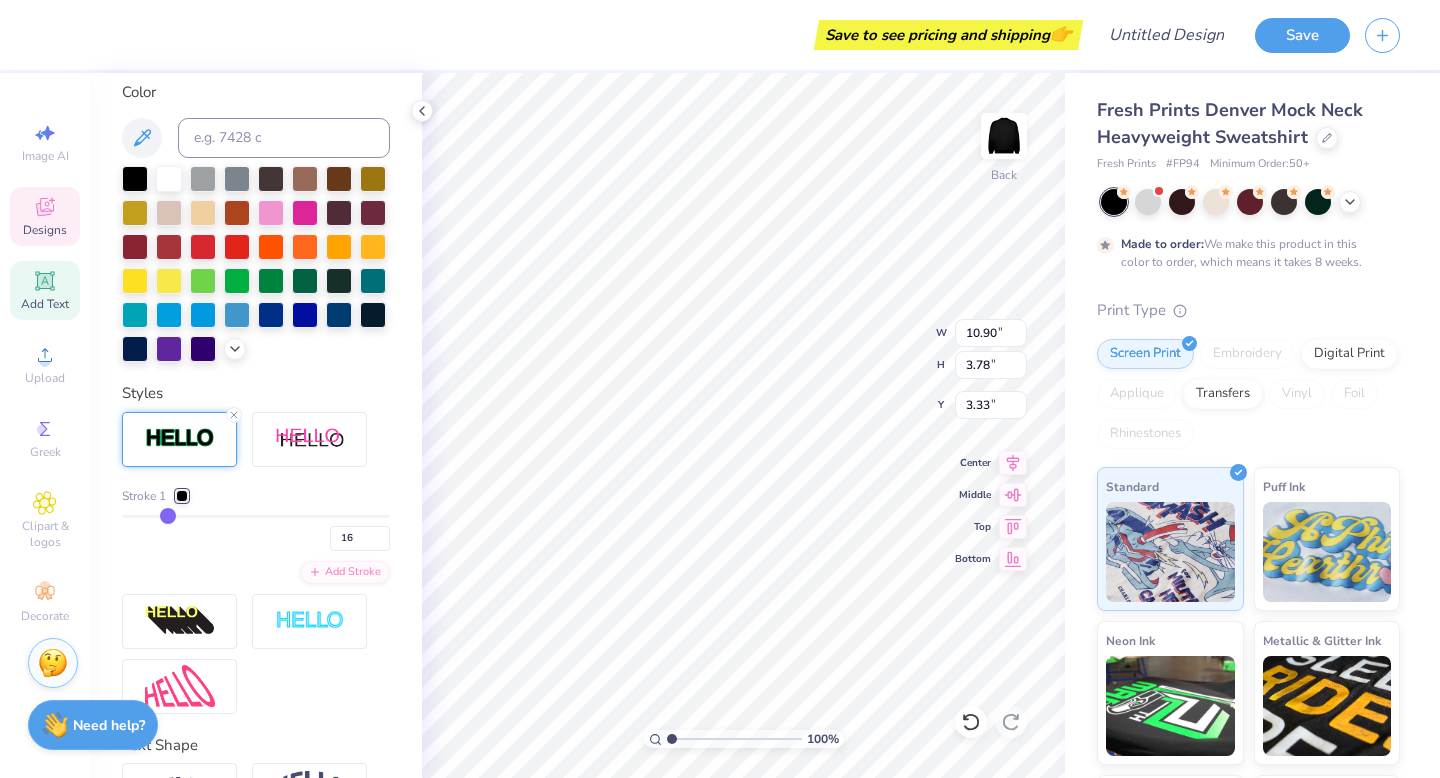 type on "17" 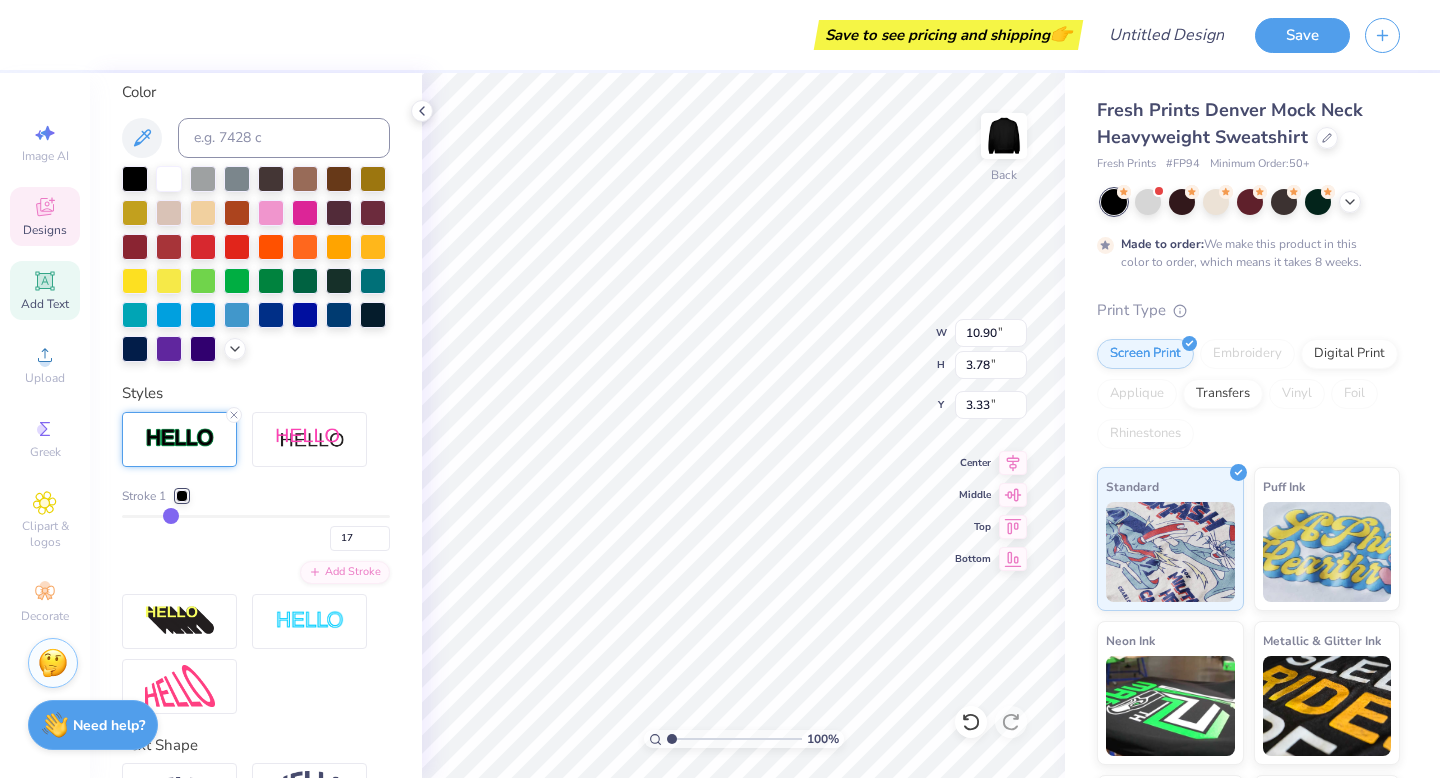 type on "18" 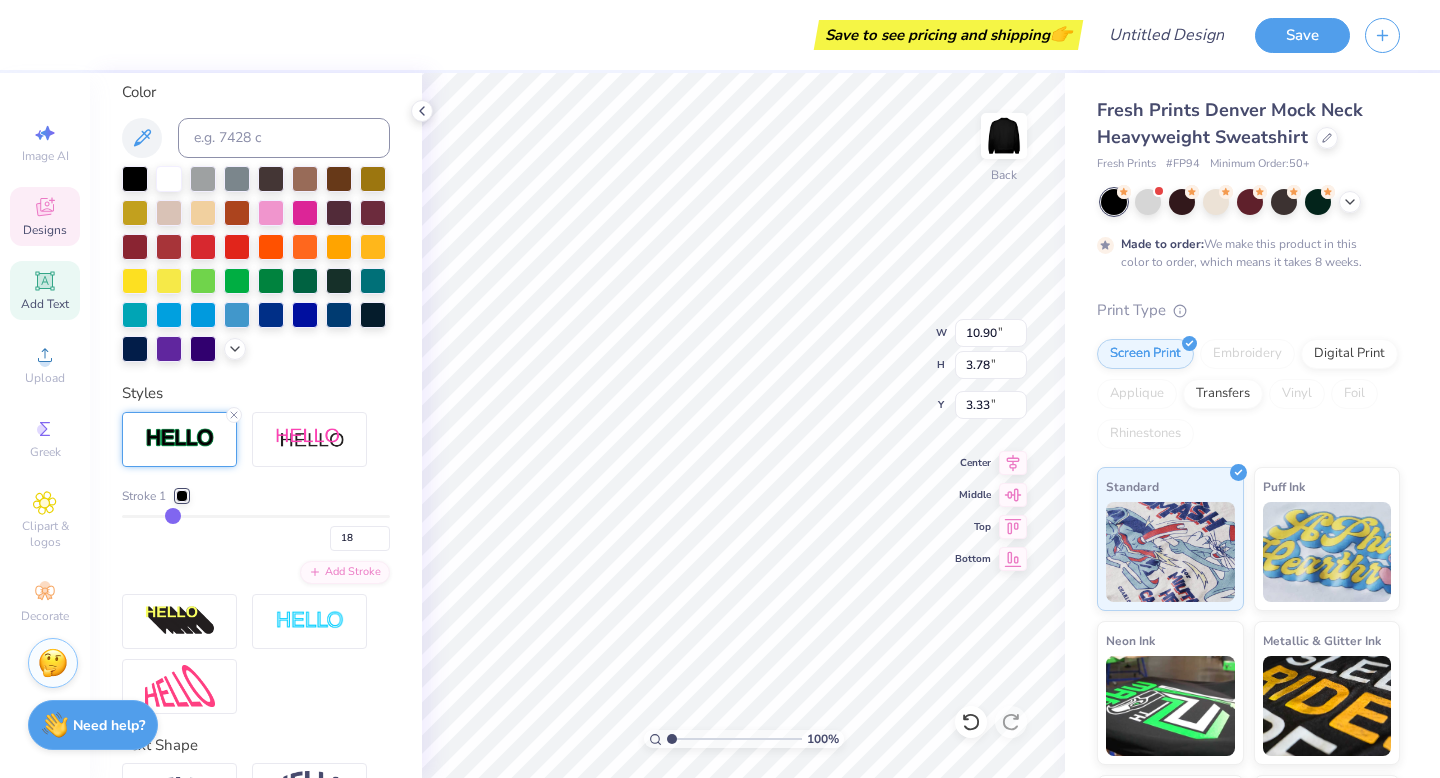 type on "19" 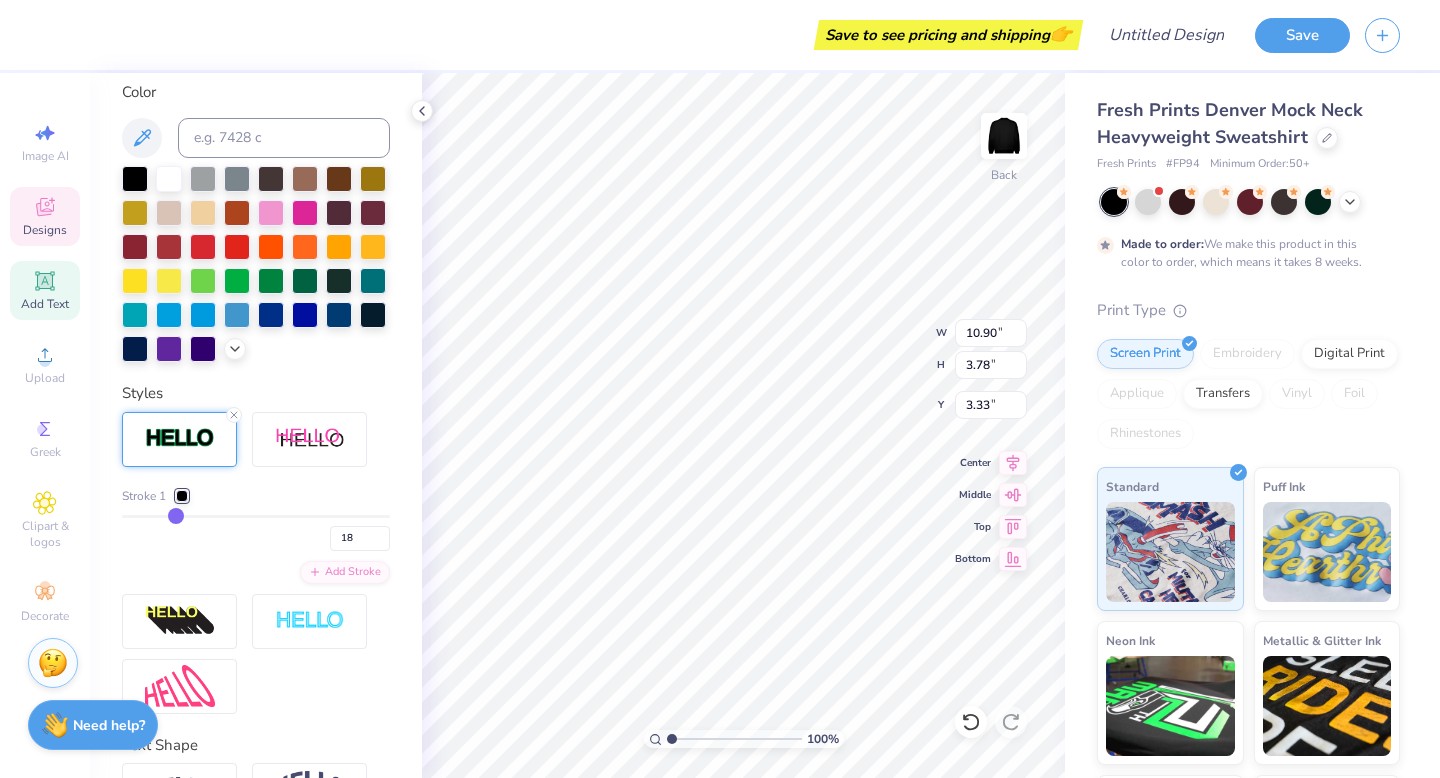 type on "19" 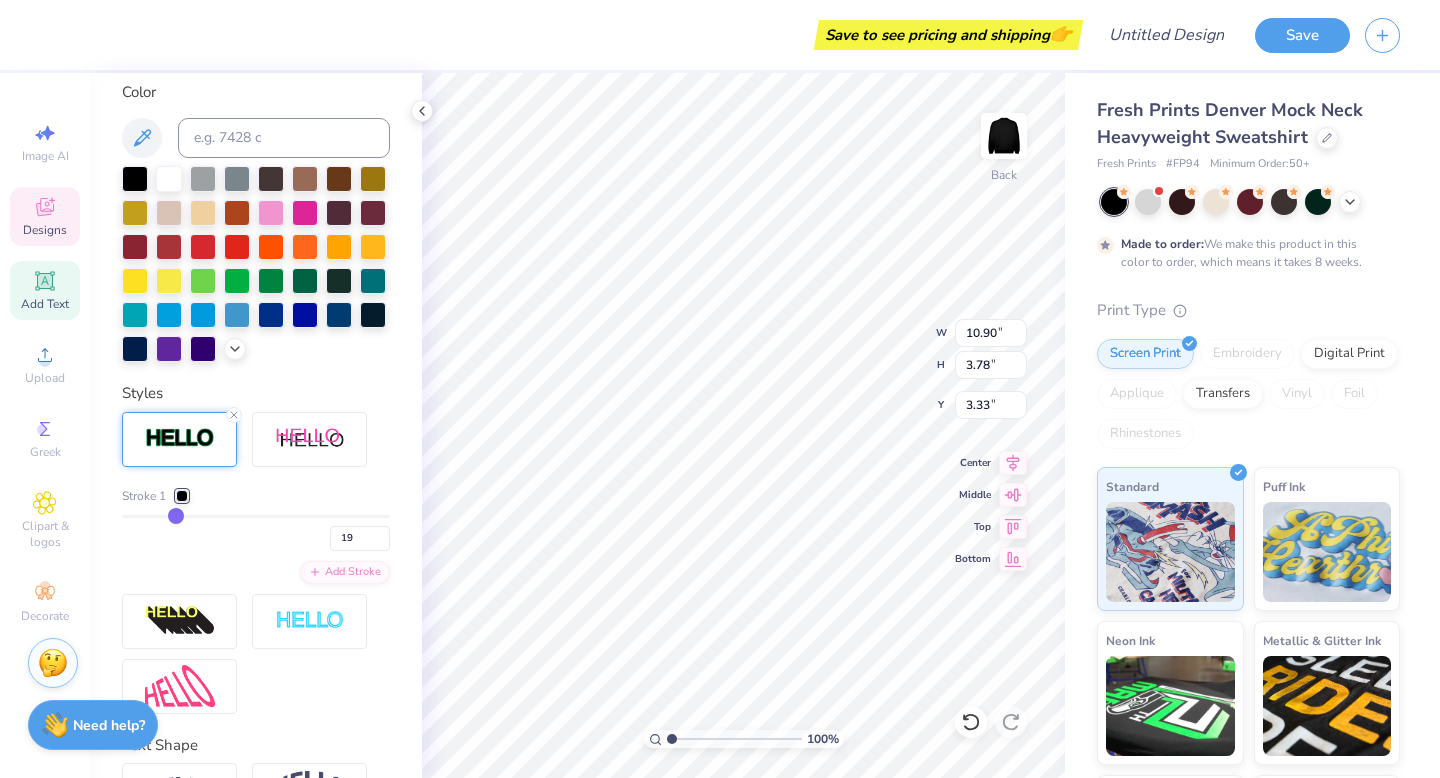 type on "20" 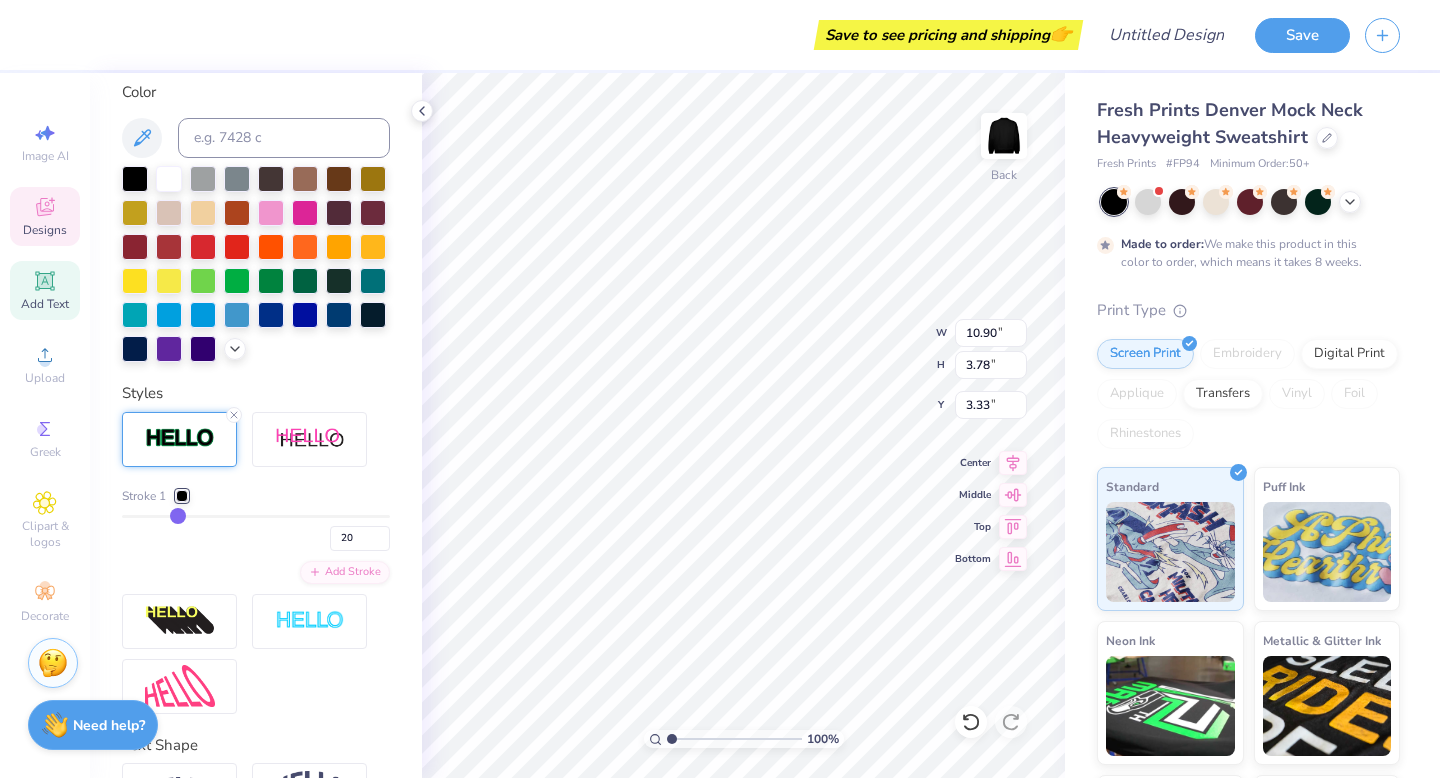 type on "21" 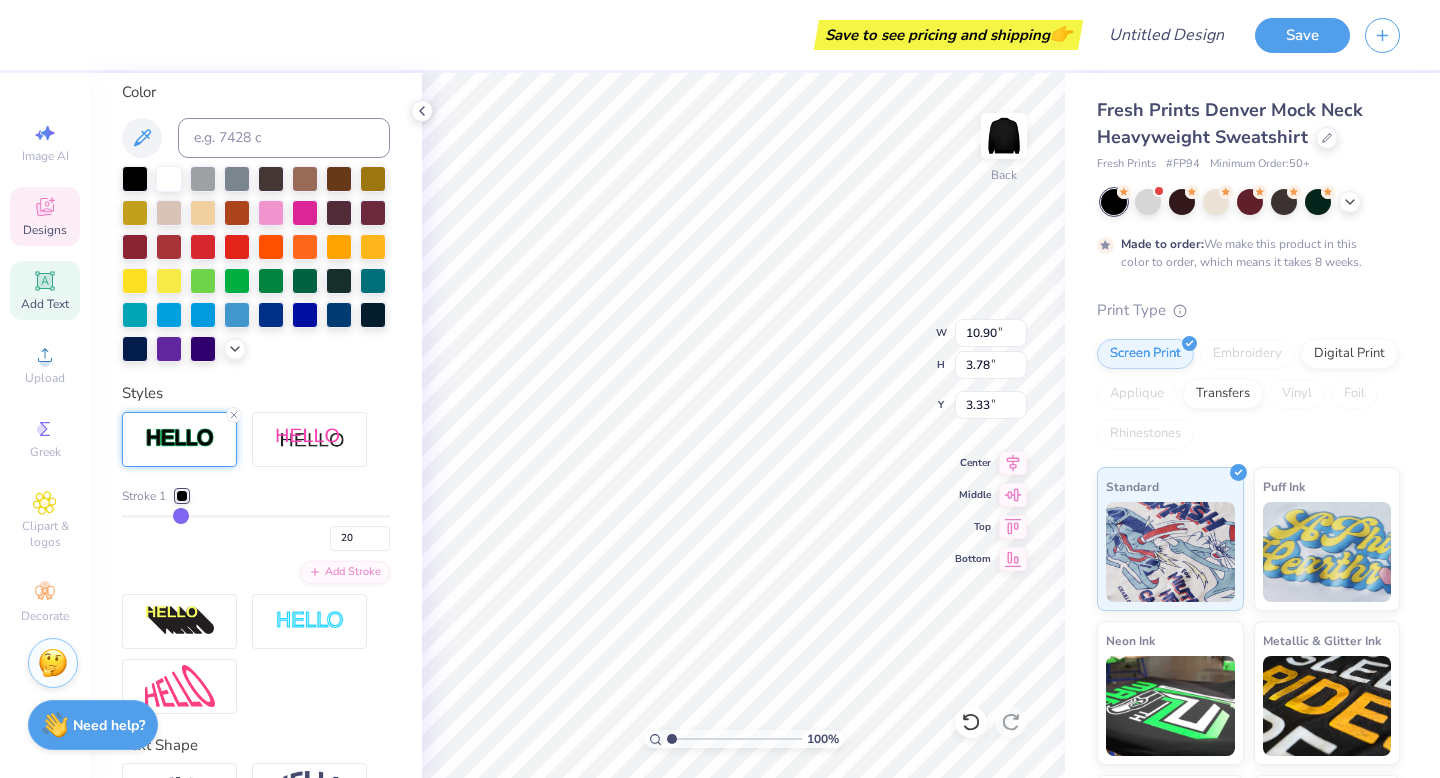 type on "21" 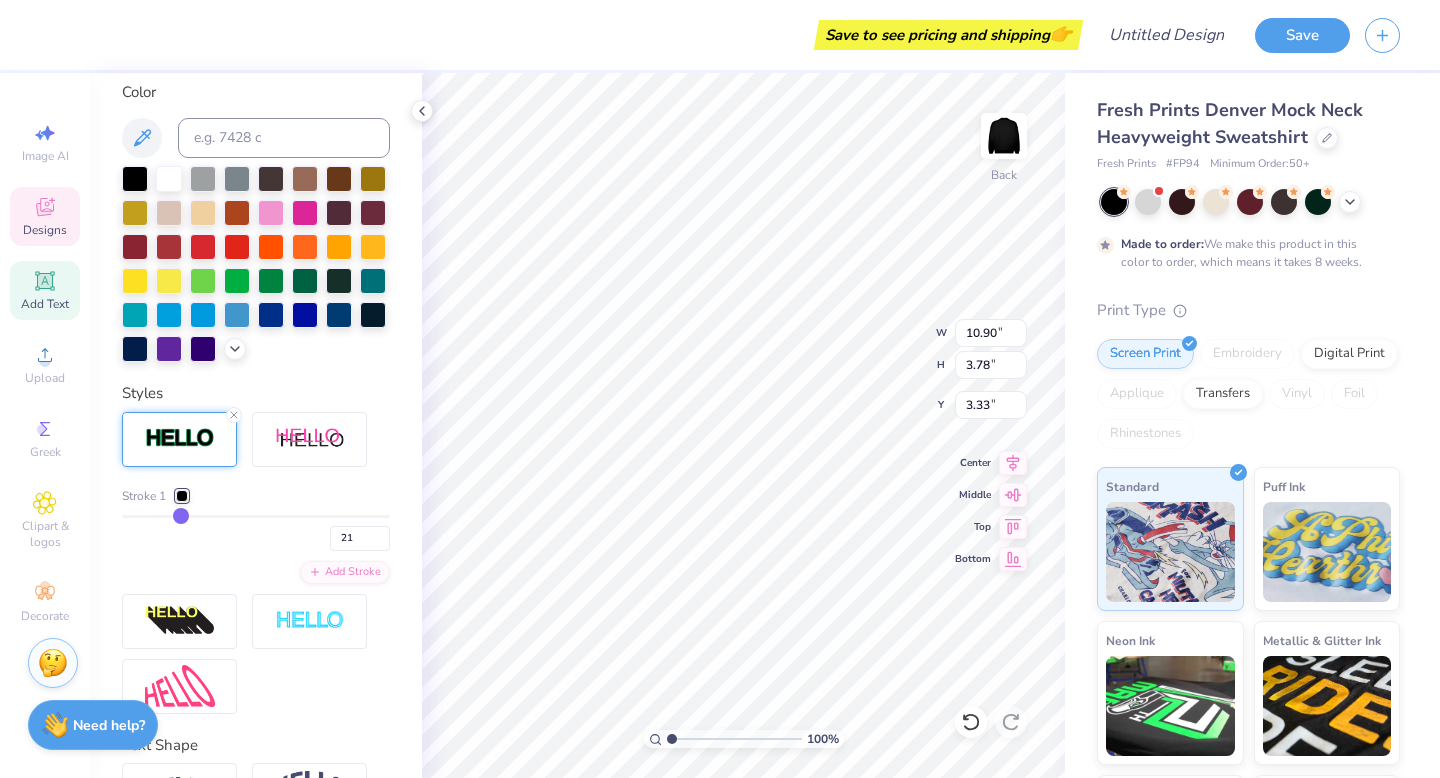drag, startPoint x: 133, startPoint y: 515, endPoint x: 179, endPoint y: 514, distance: 46.010868 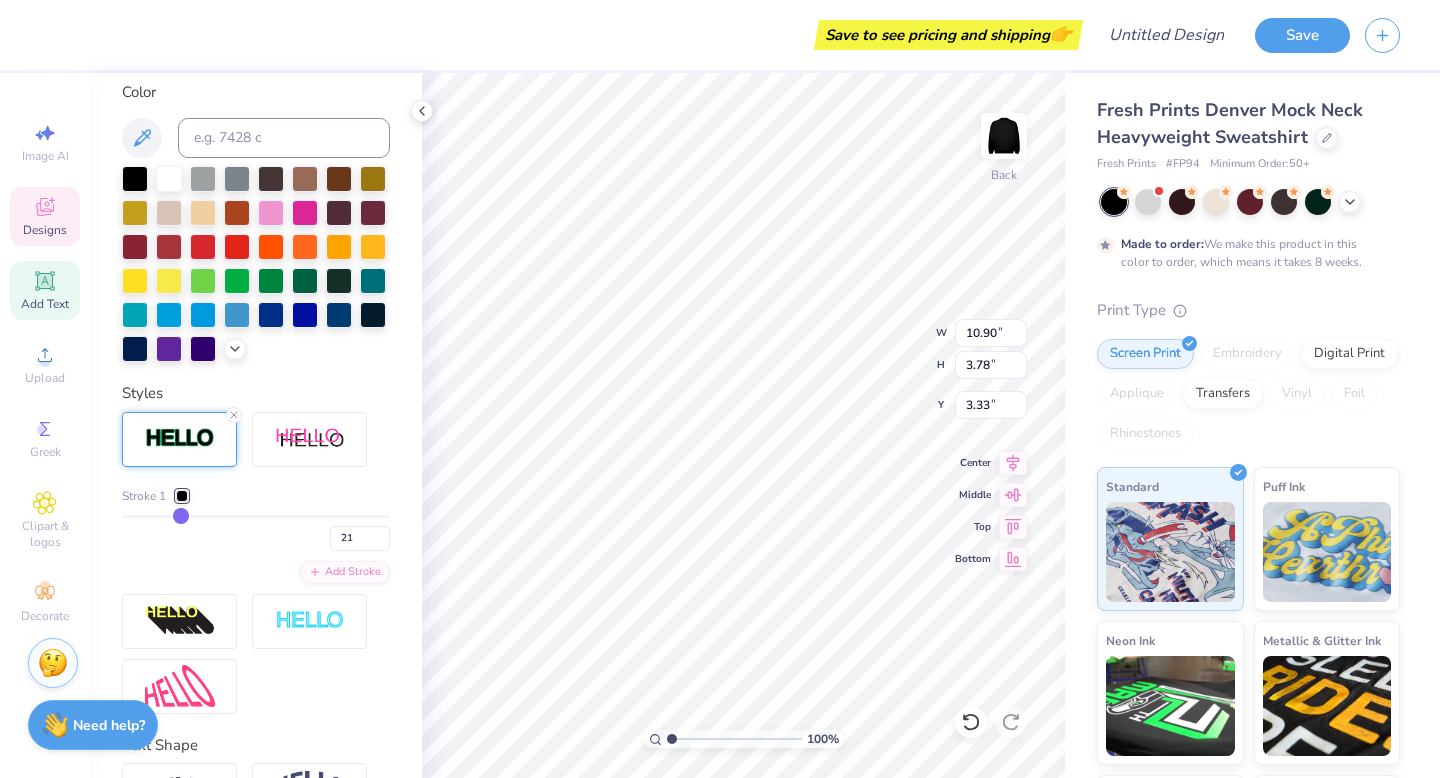 type on "11.21" 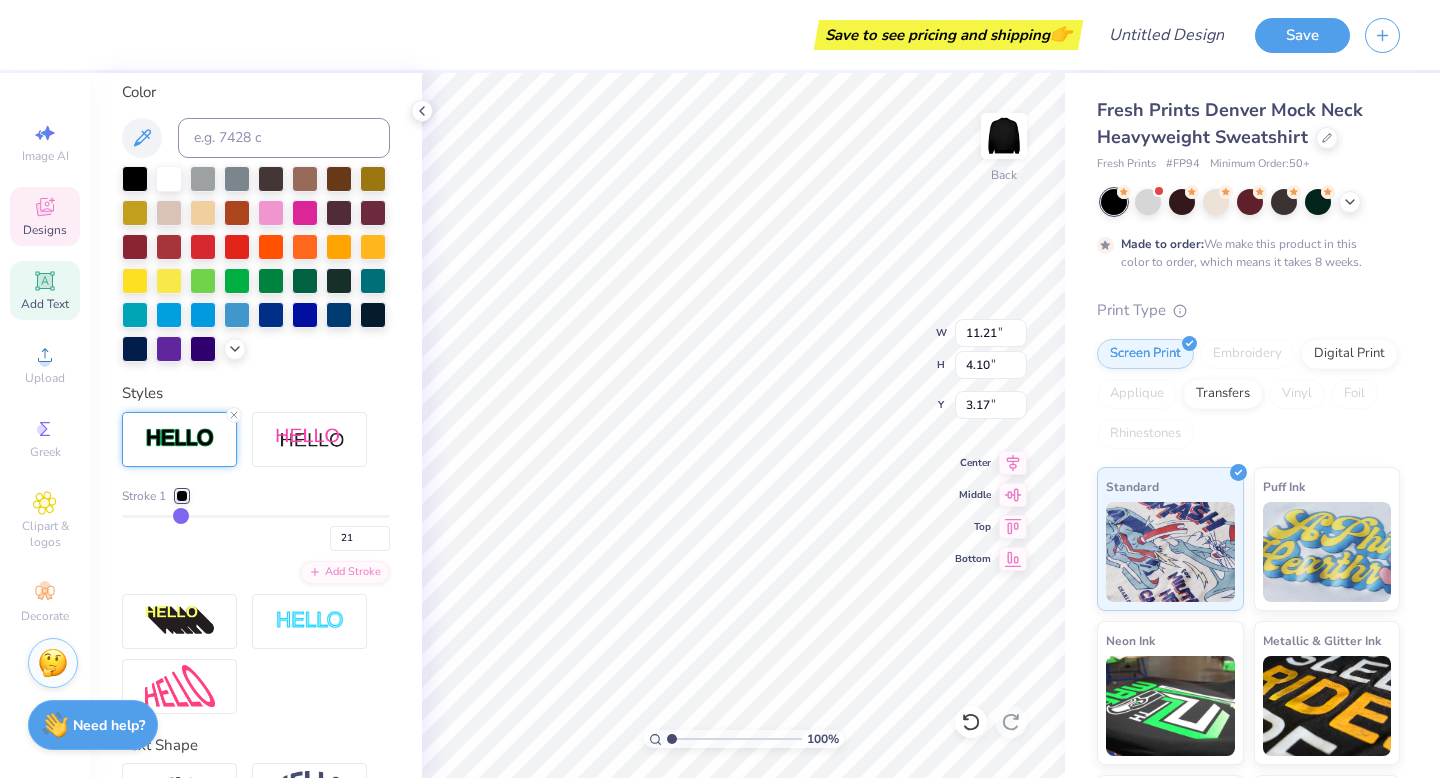 type on "20" 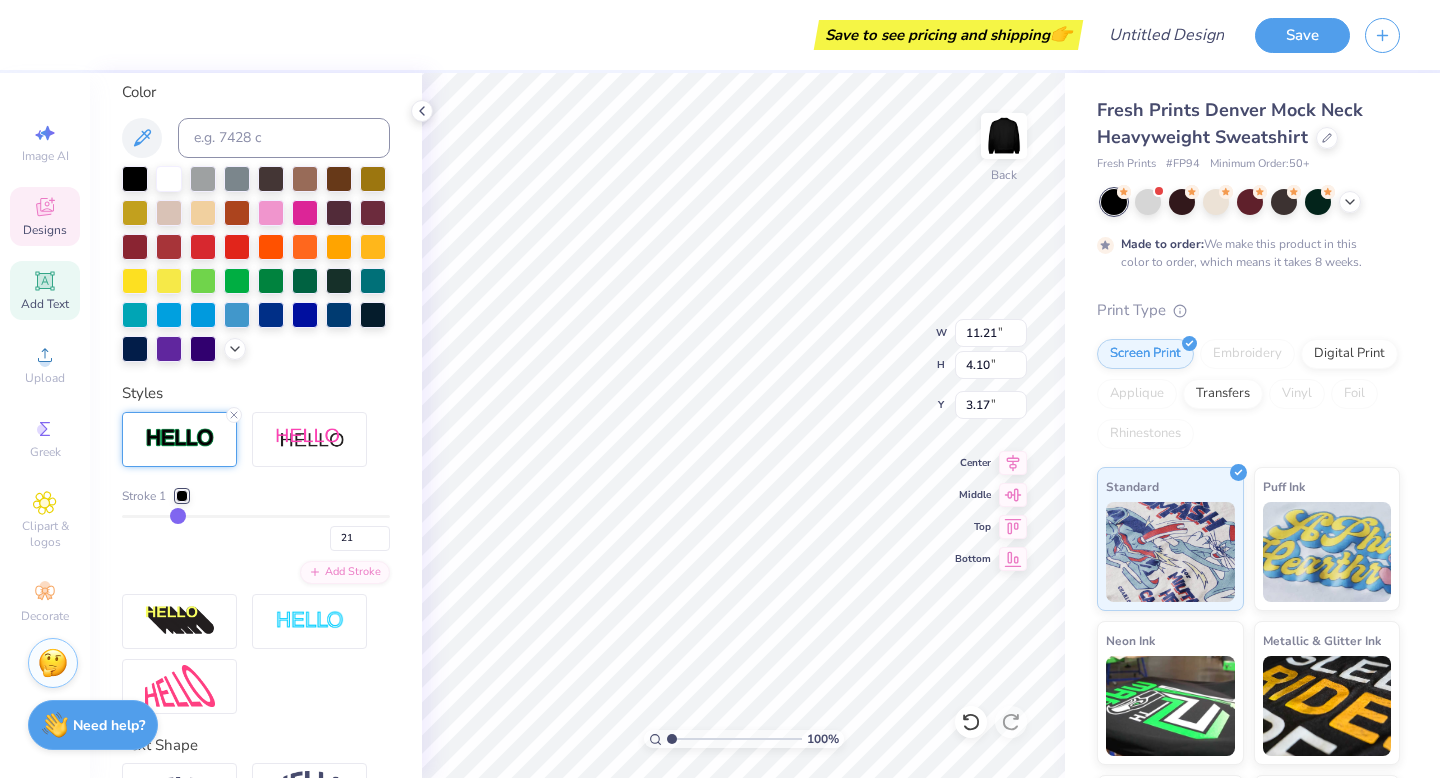 type on "20" 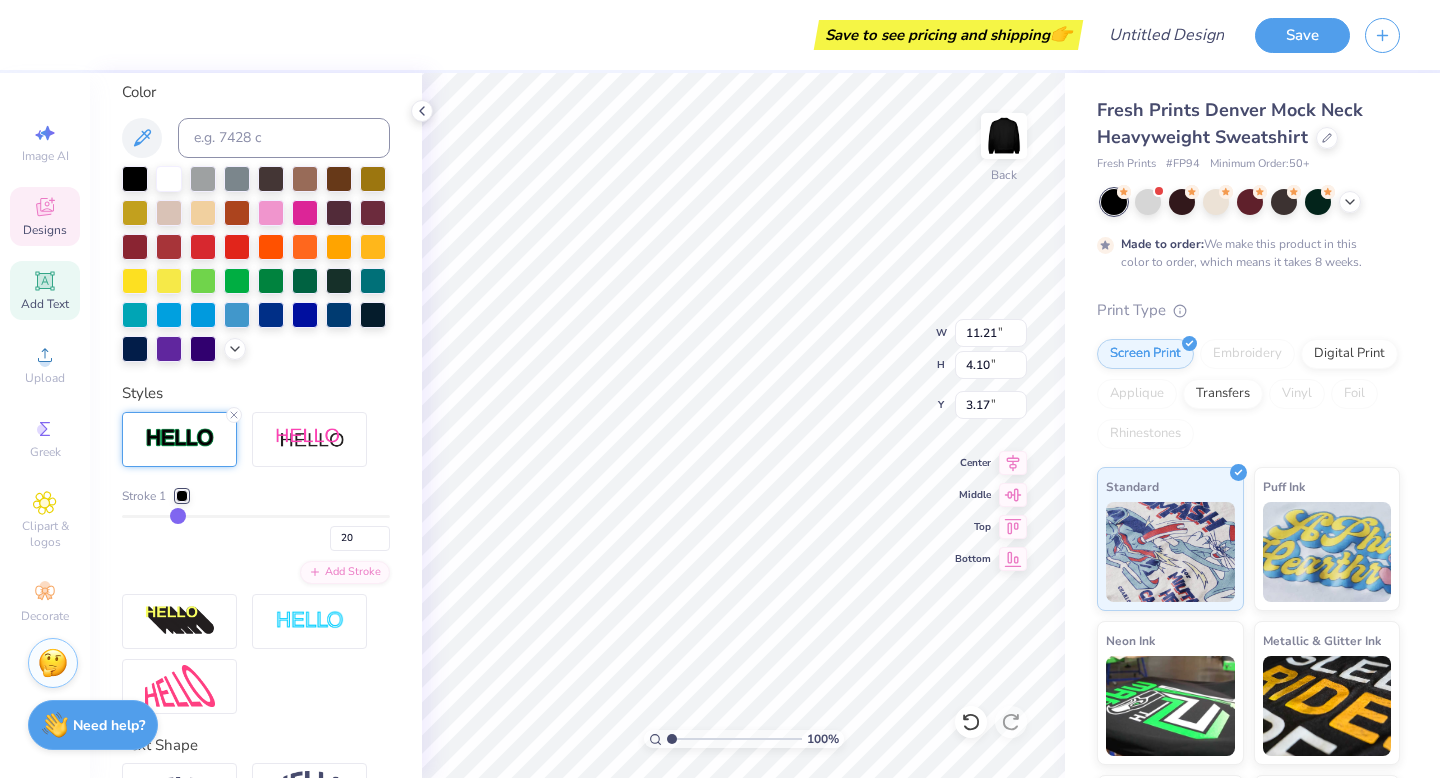 type on "18" 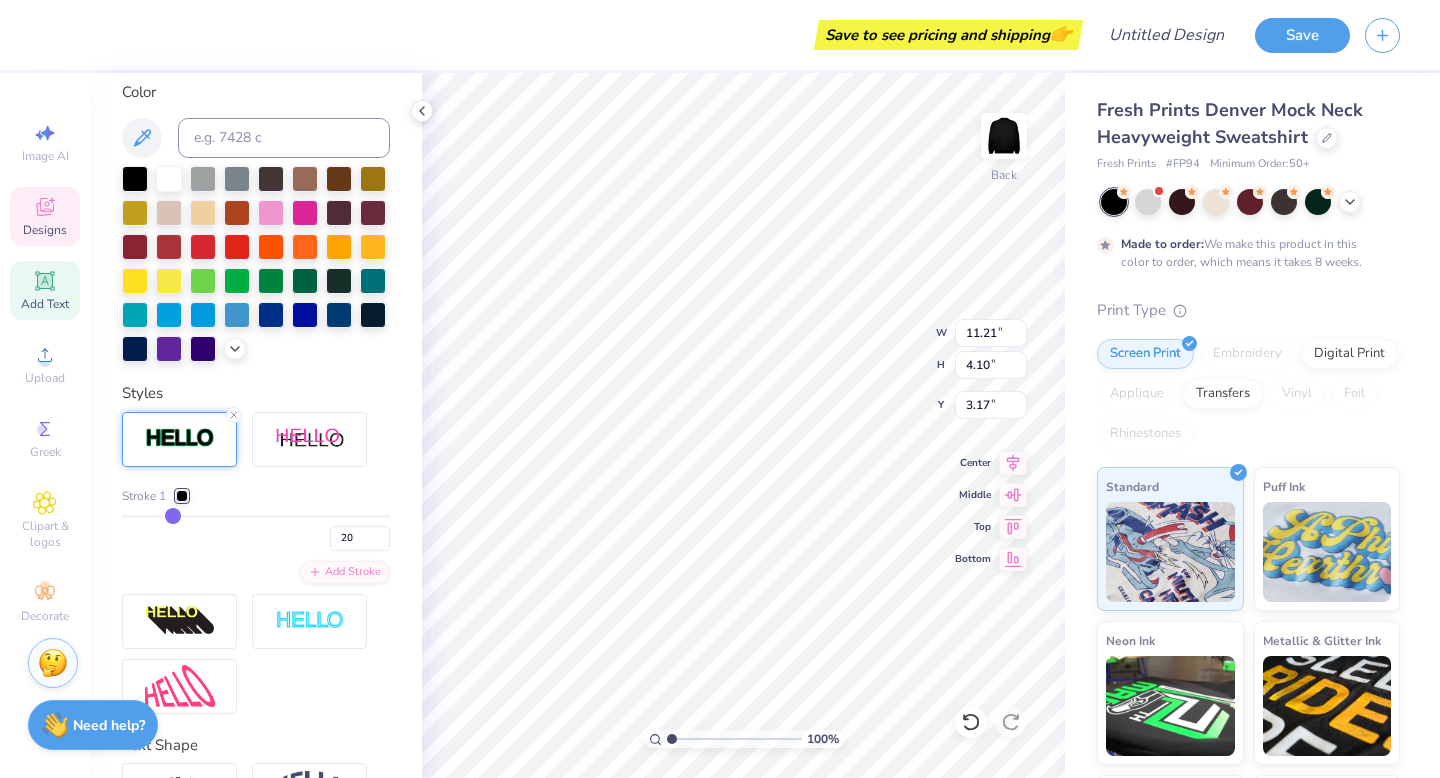 type on "18" 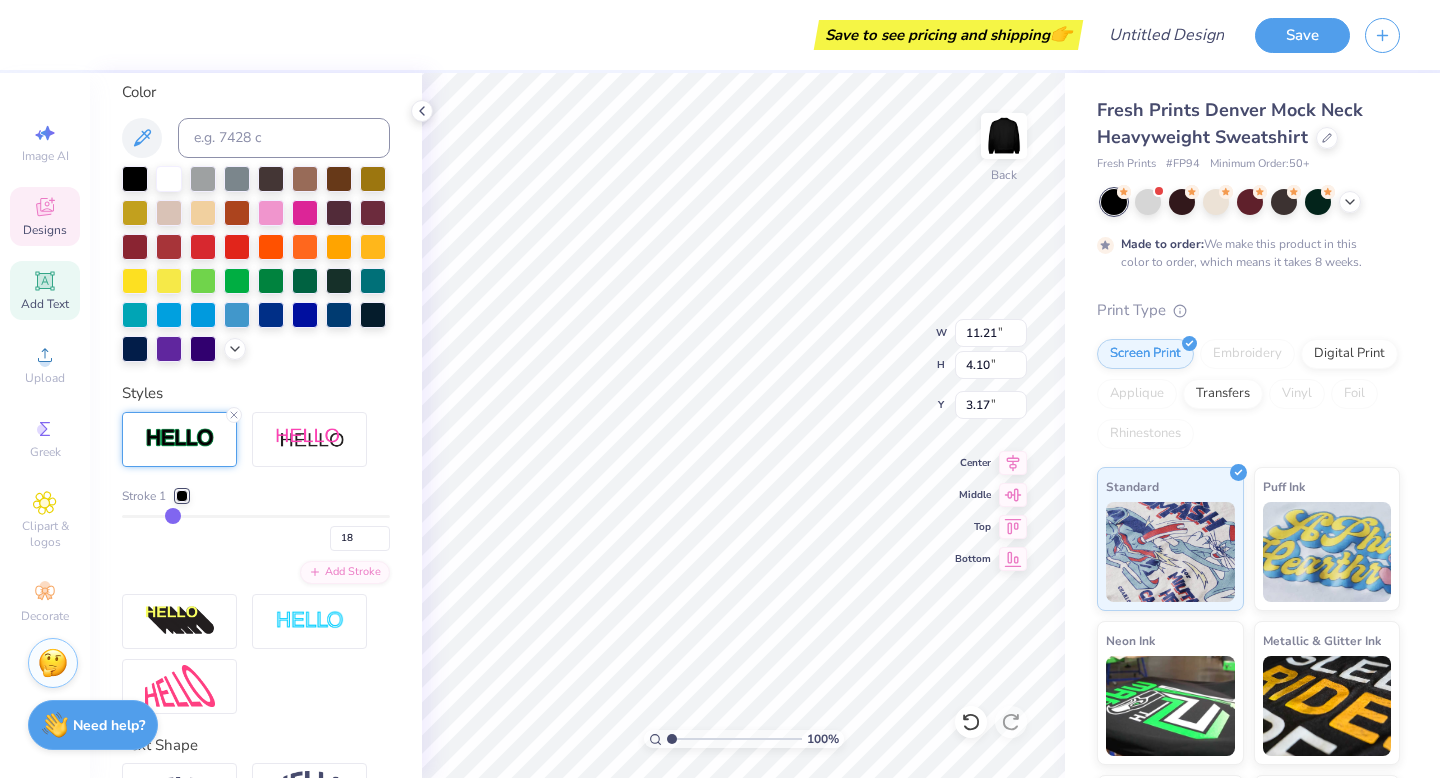 type on "16" 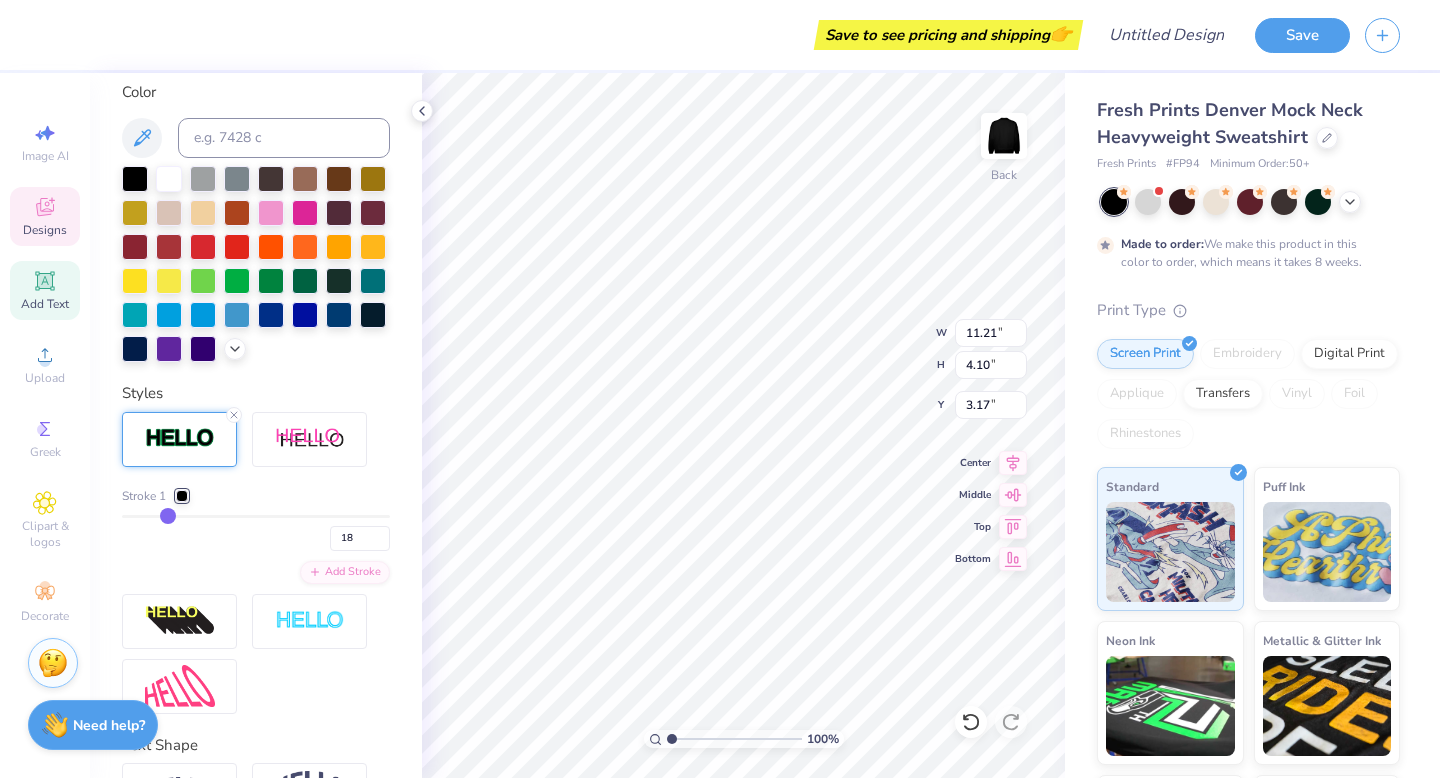 type on "16" 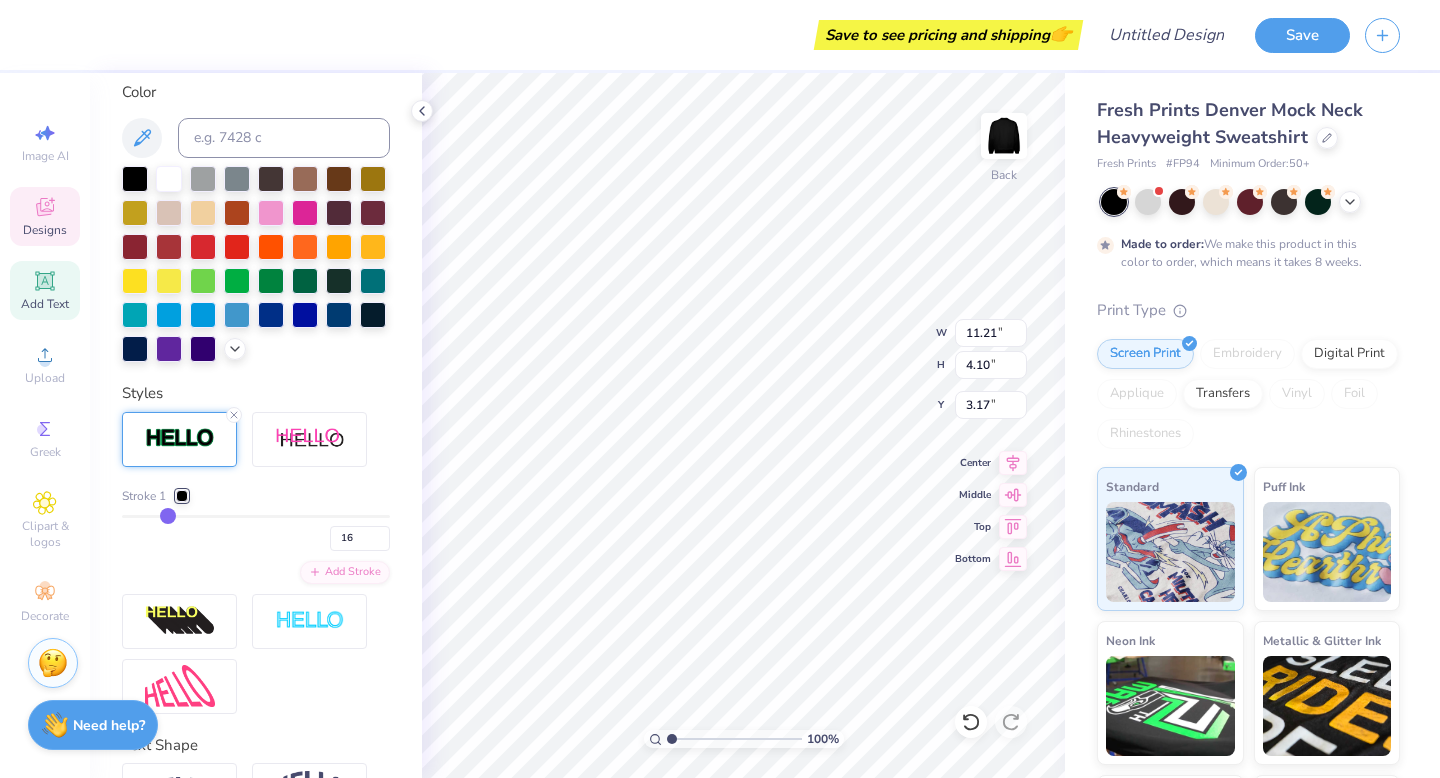type on "13" 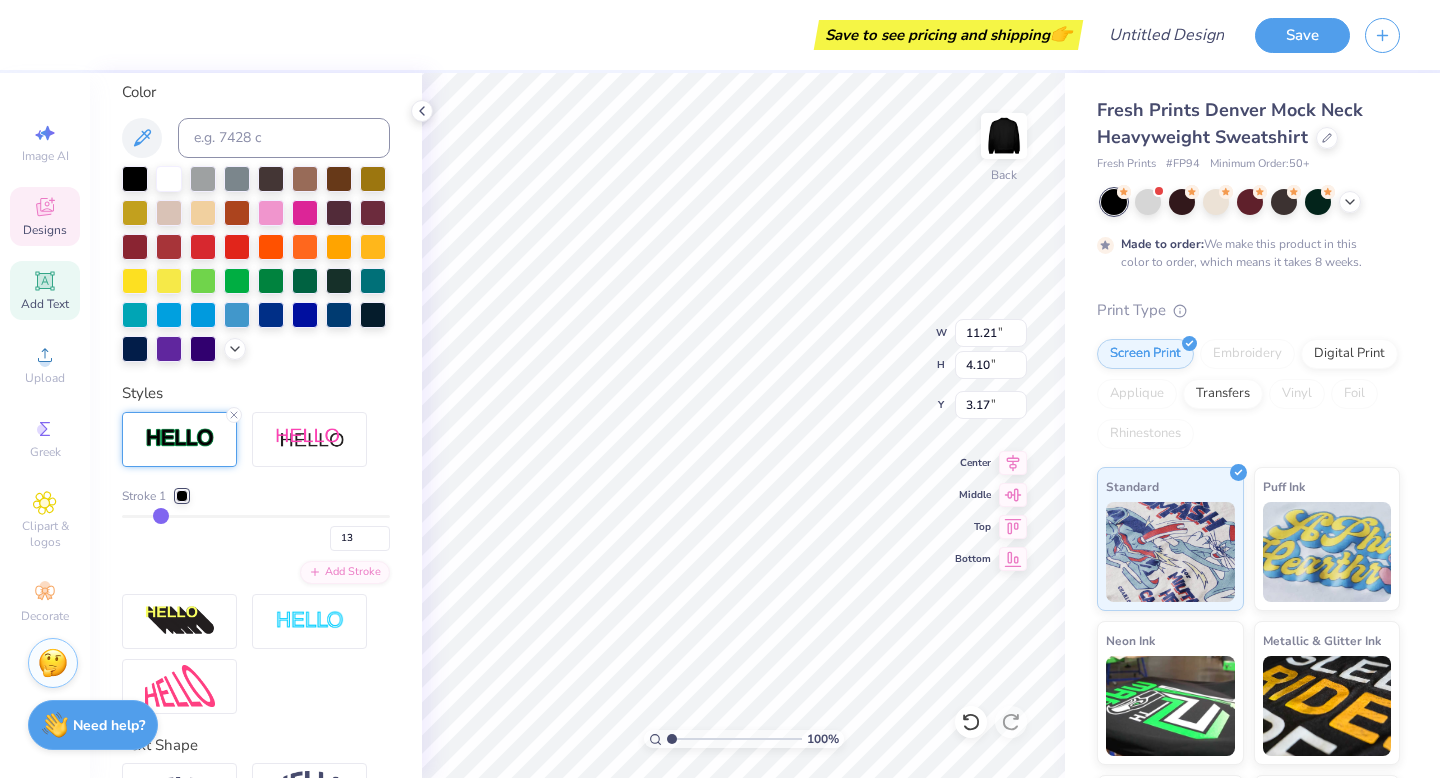 type on "11" 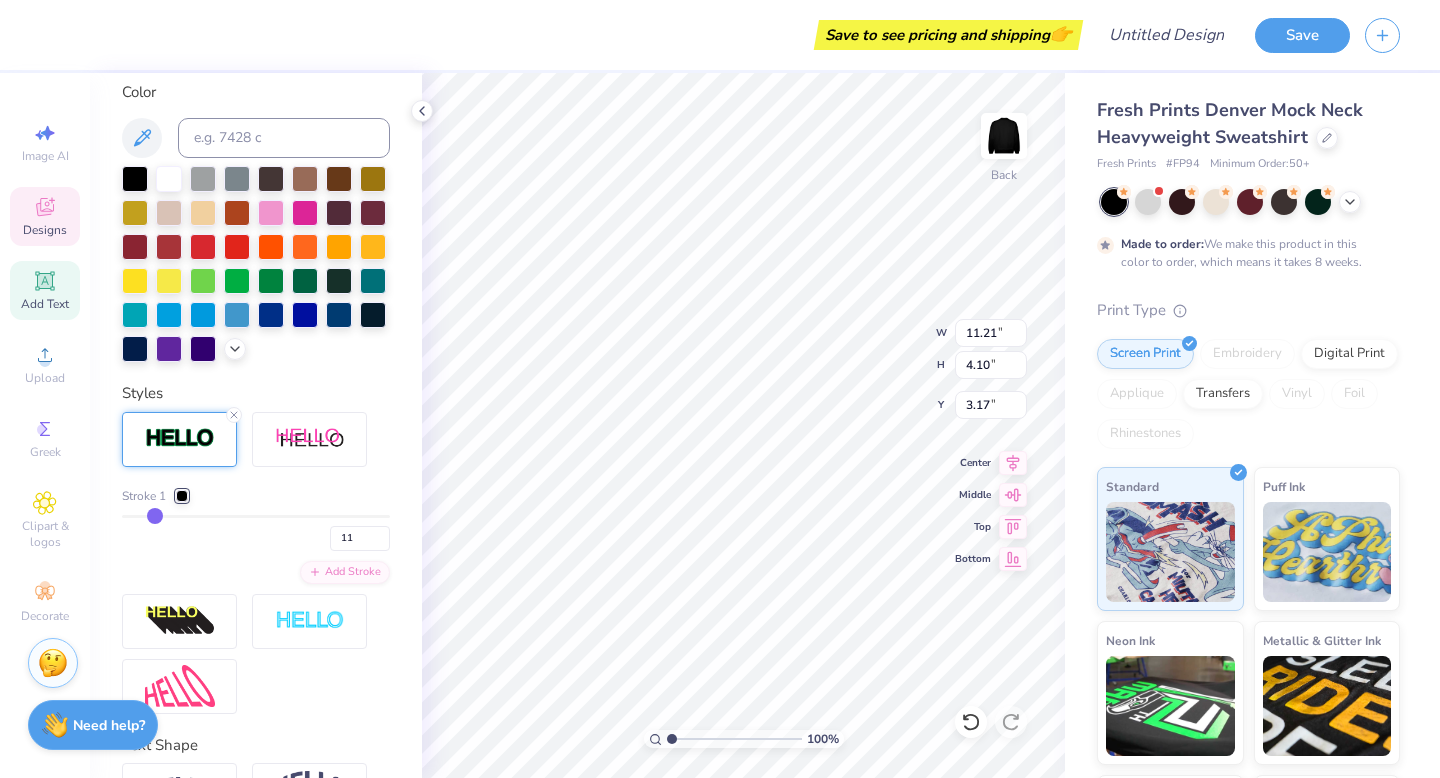 type on "9" 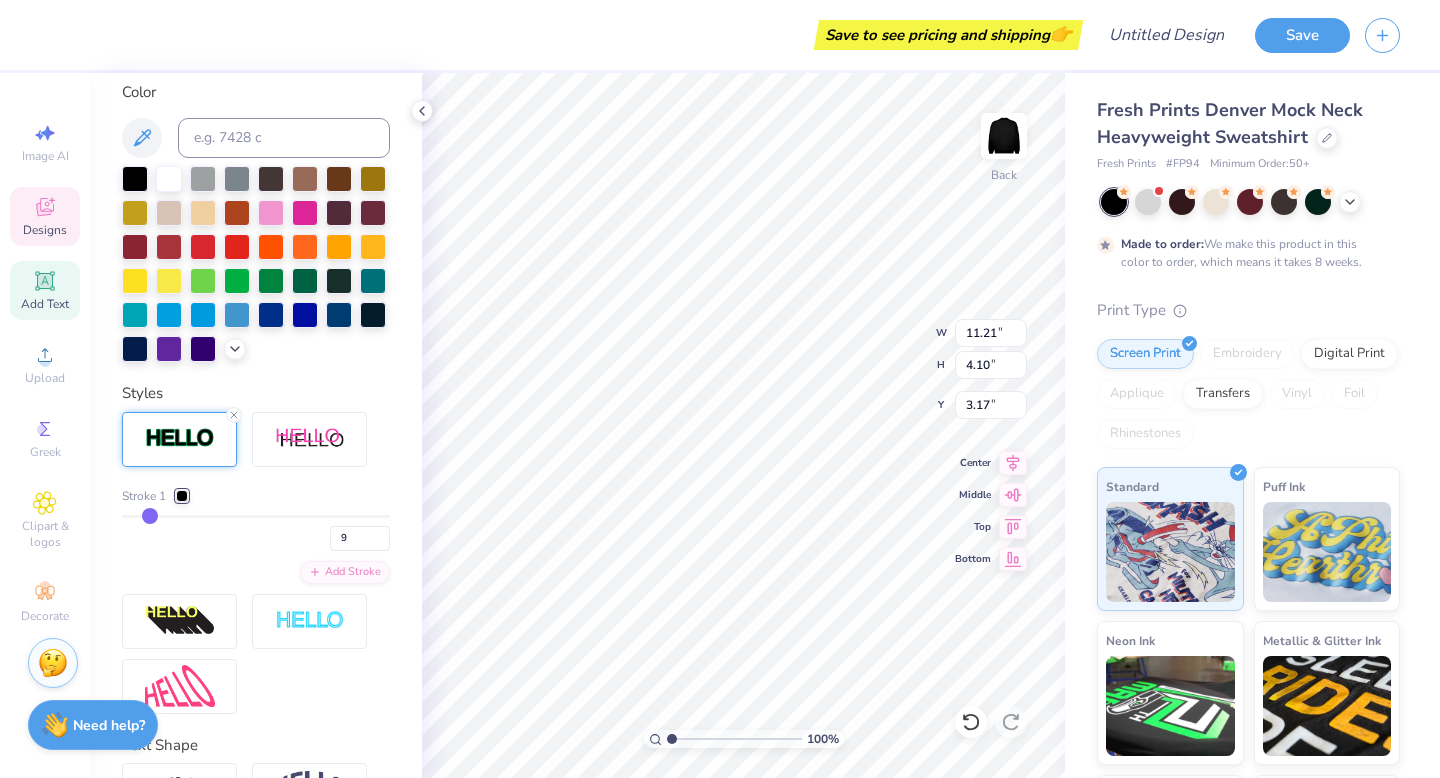 type on "8" 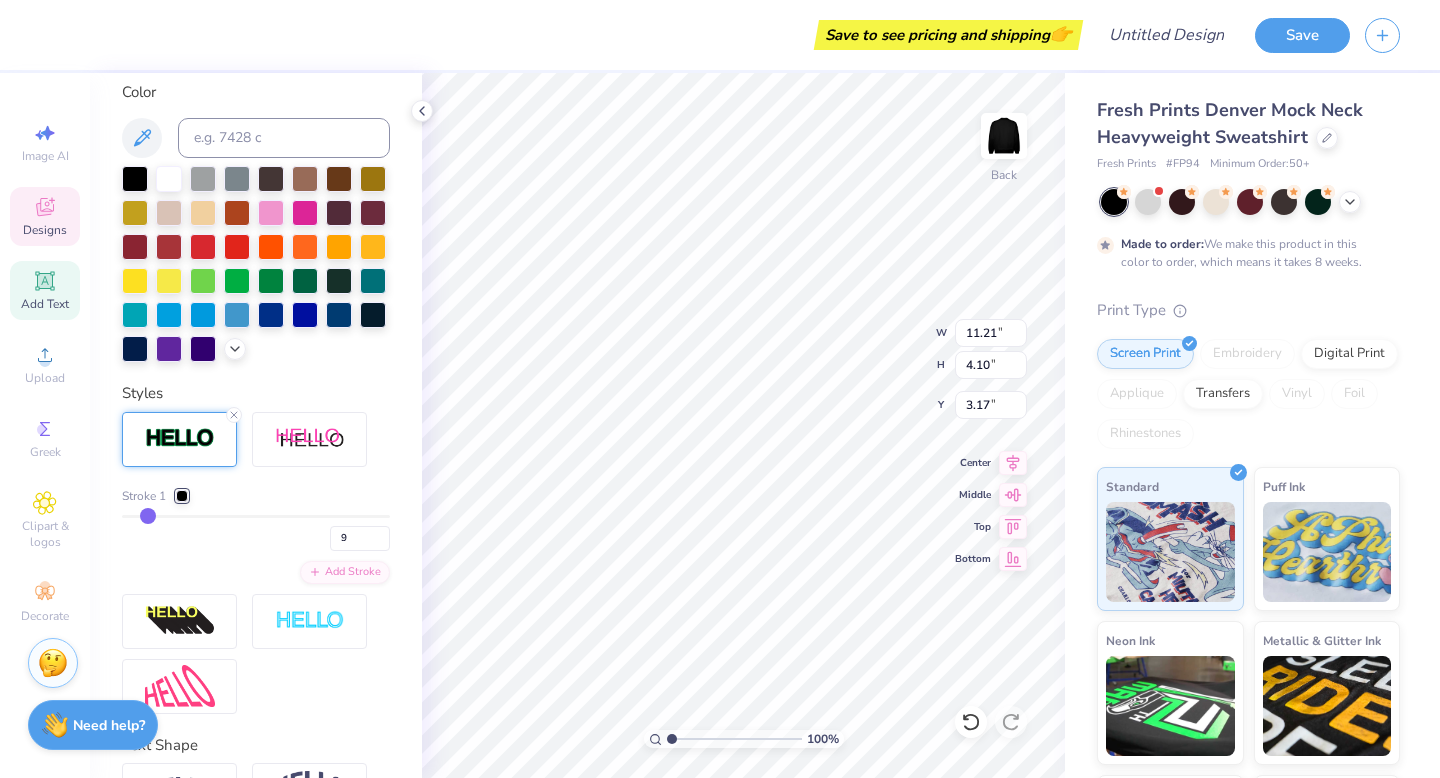 type on "8" 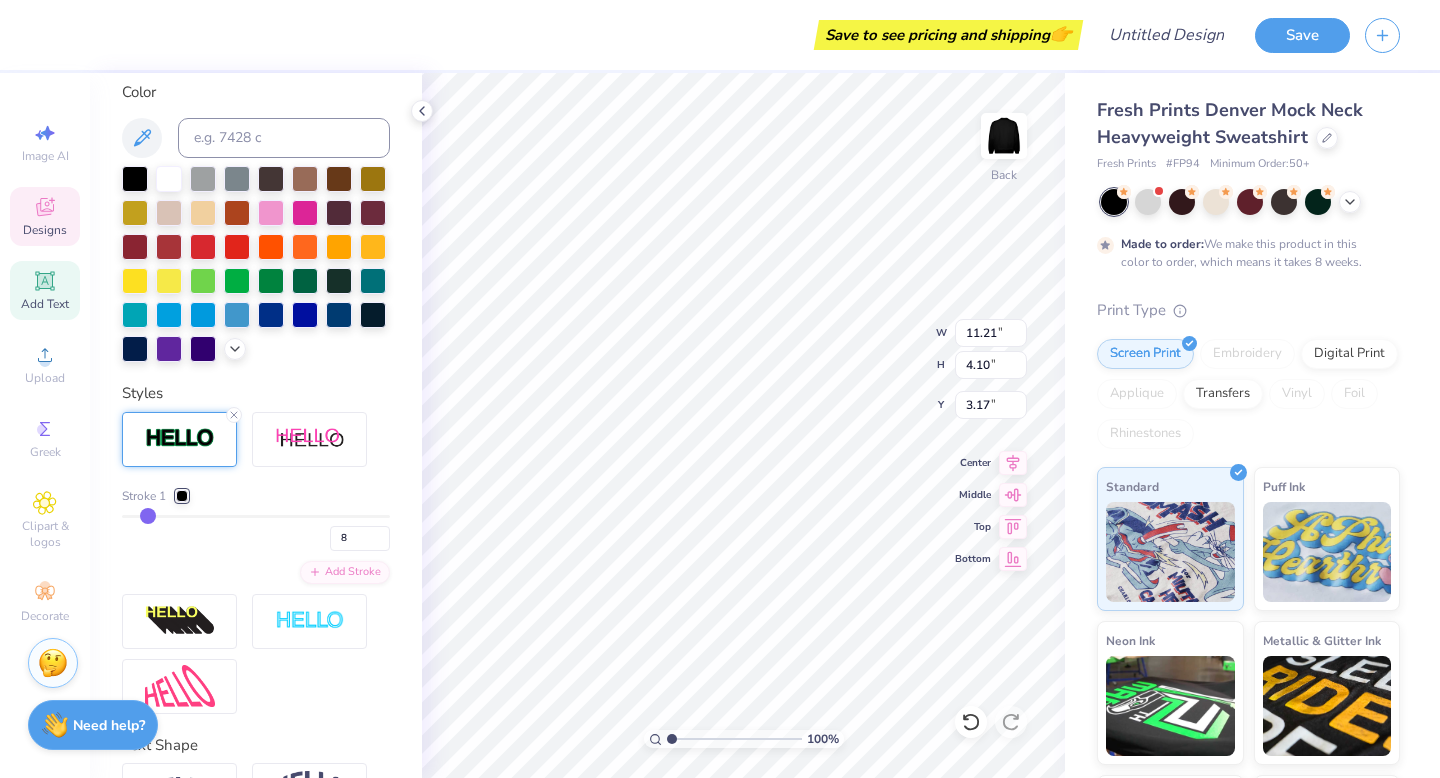 type on "7" 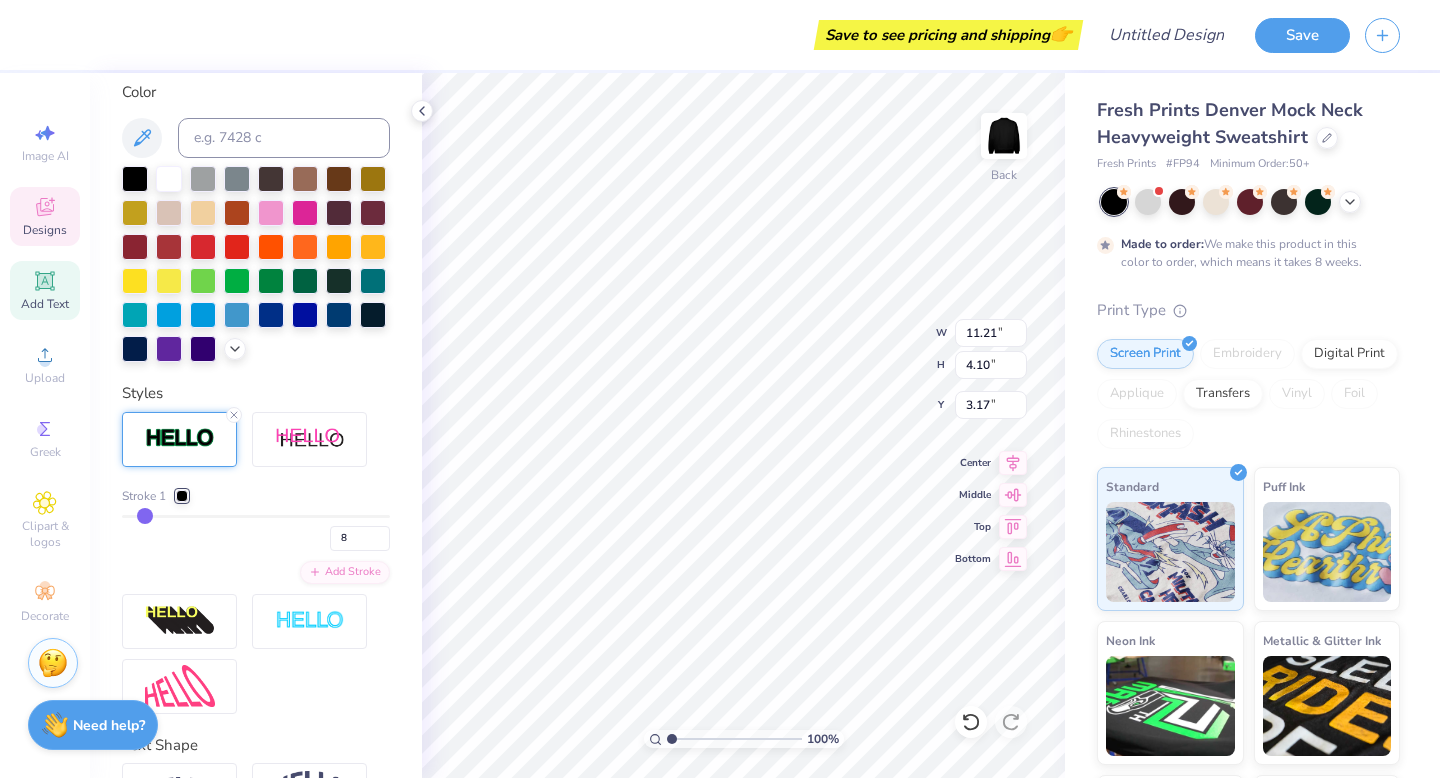 type on "7" 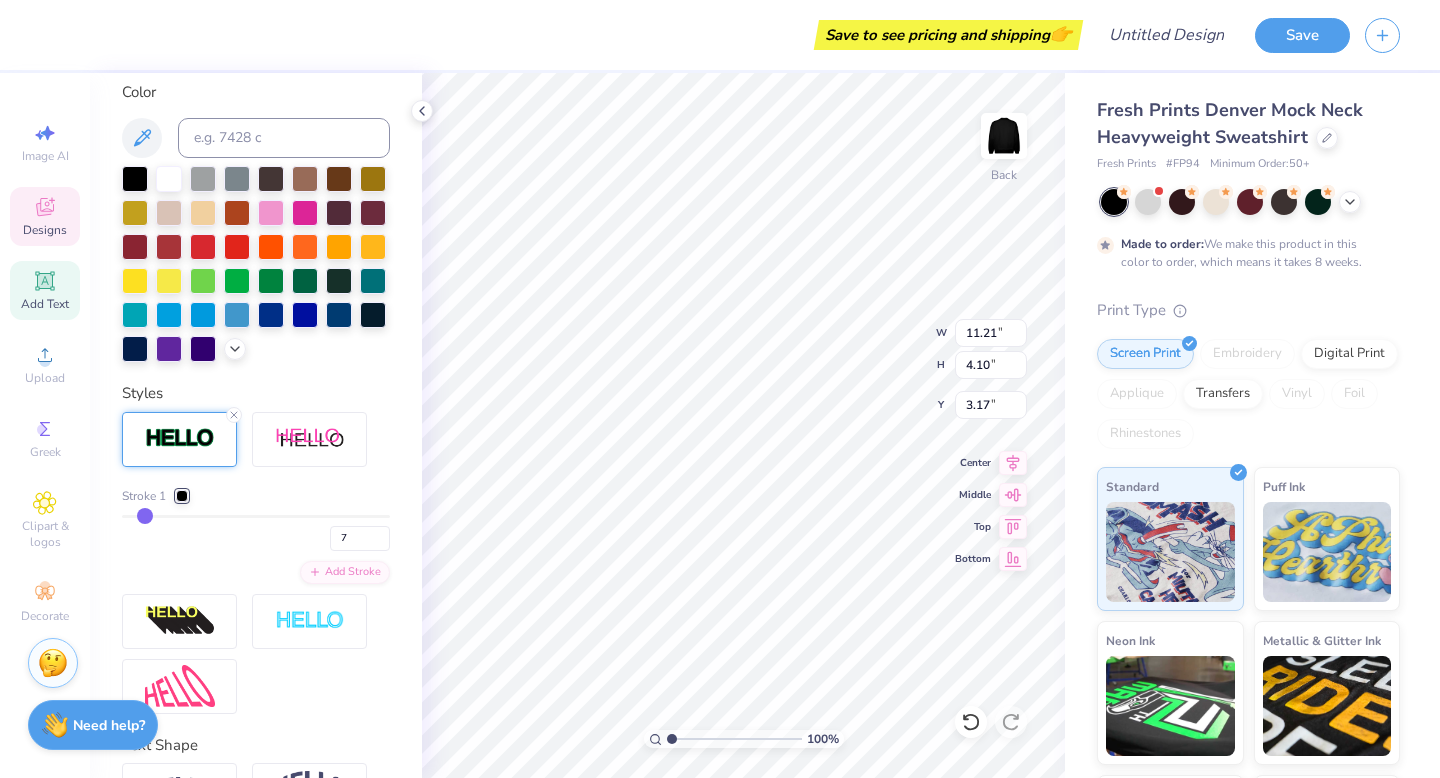 drag, startPoint x: 179, startPoint y: 517, endPoint x: 145, endPoint y: 517, distance: 34 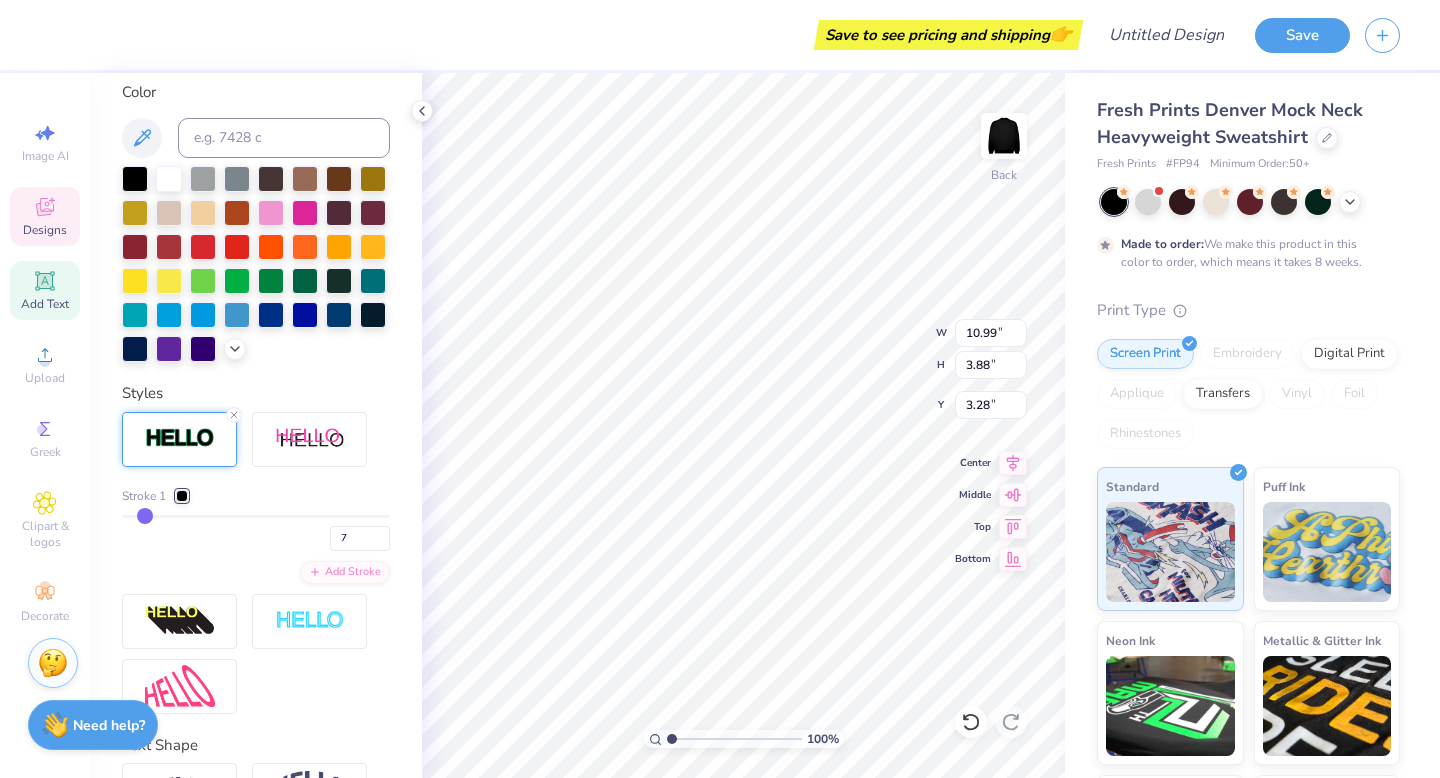 type on "8" 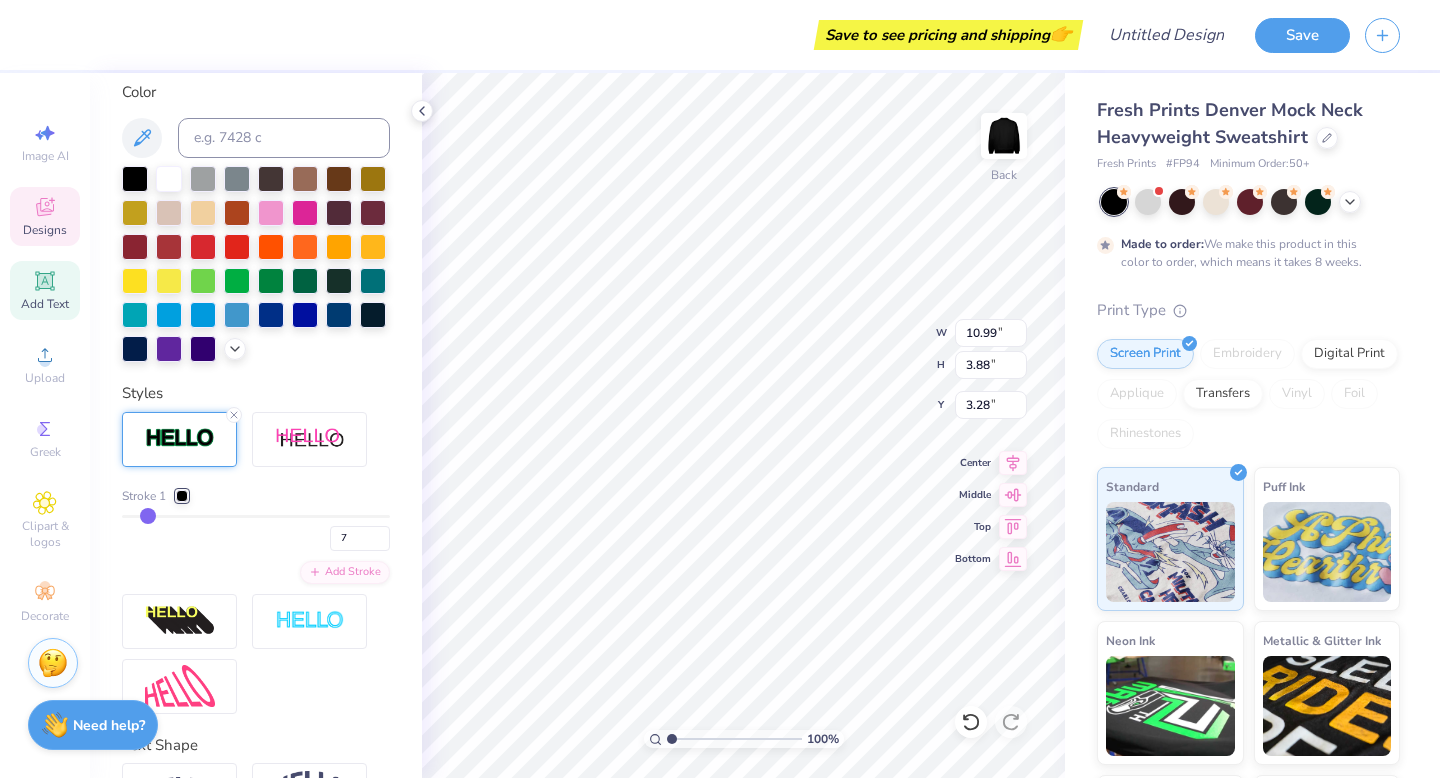 type on "8" 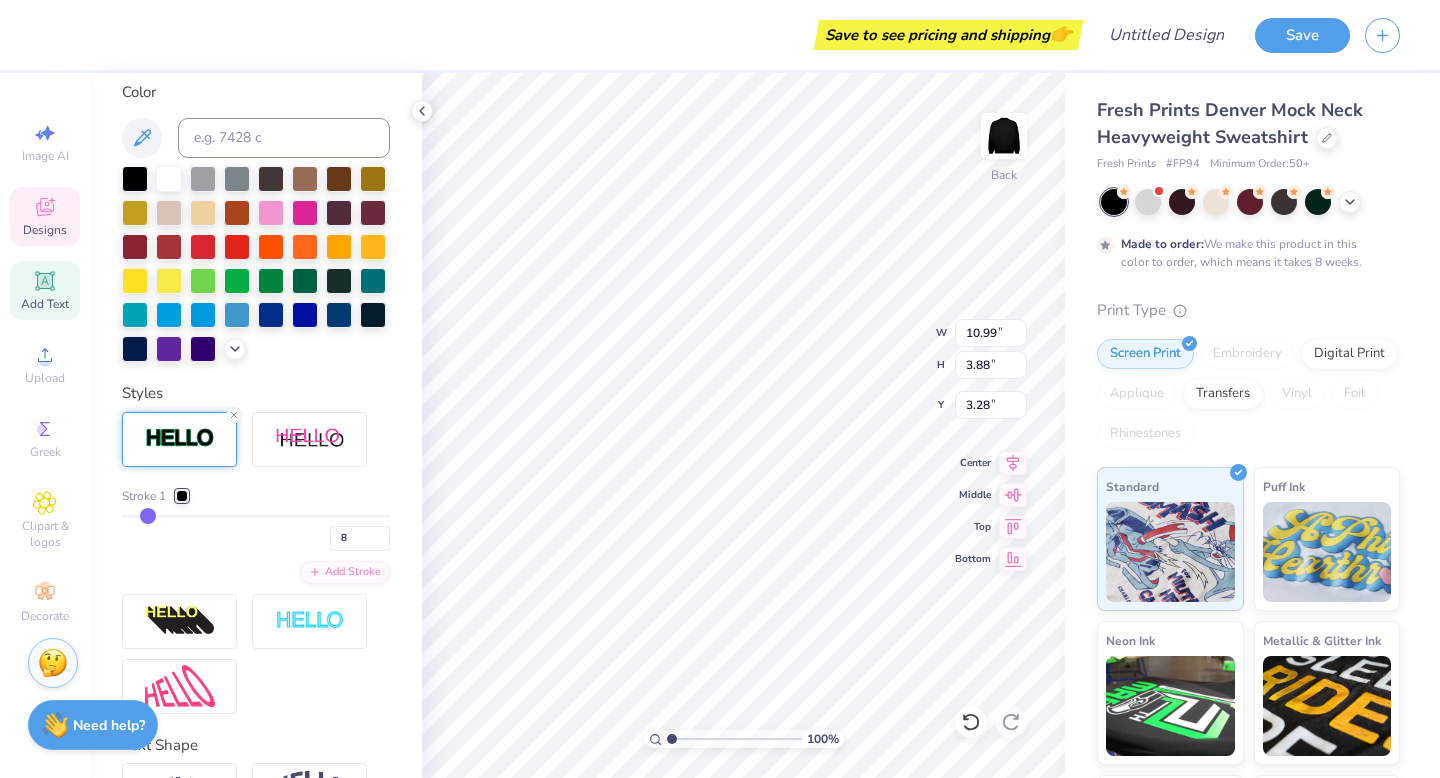 type on "9" 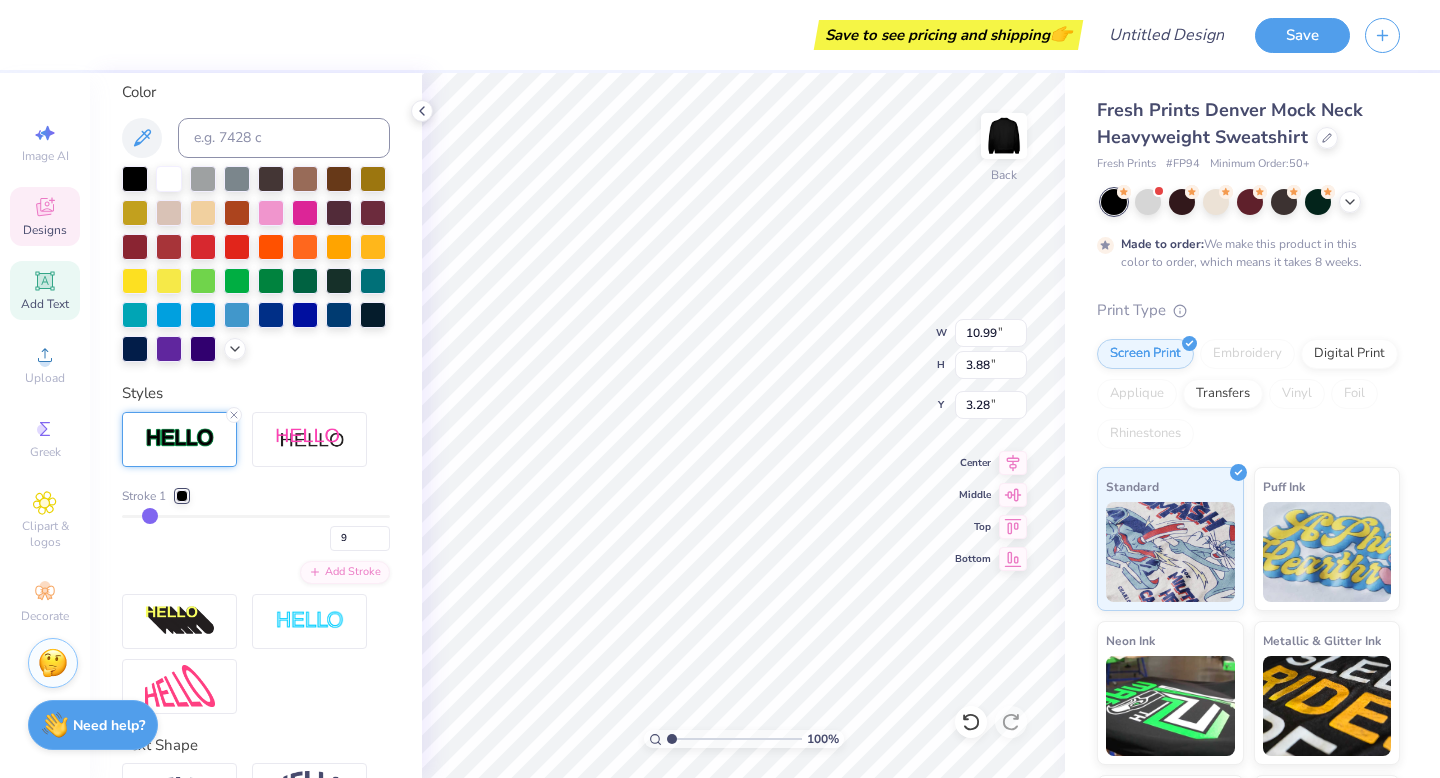 type on "10" 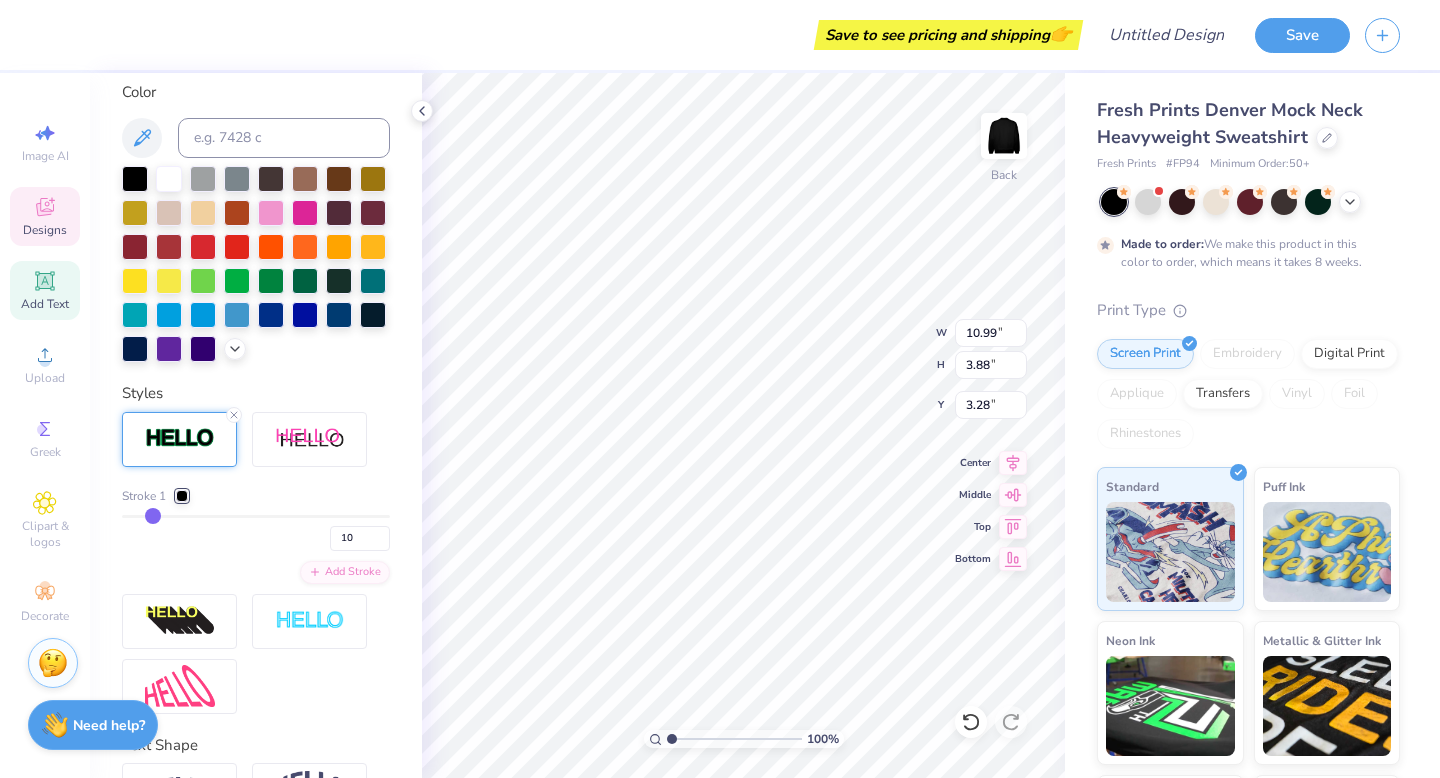 type on "11" 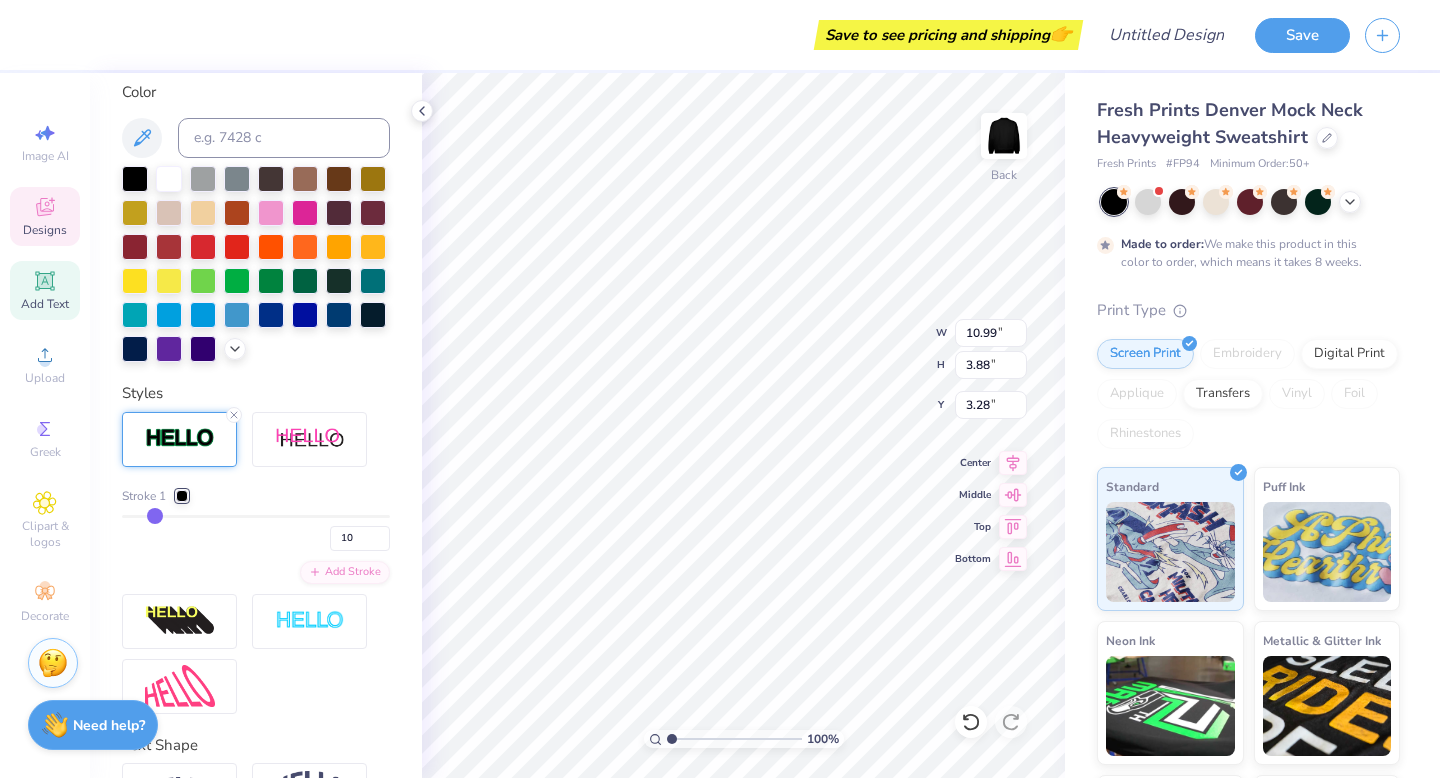 type on "11" 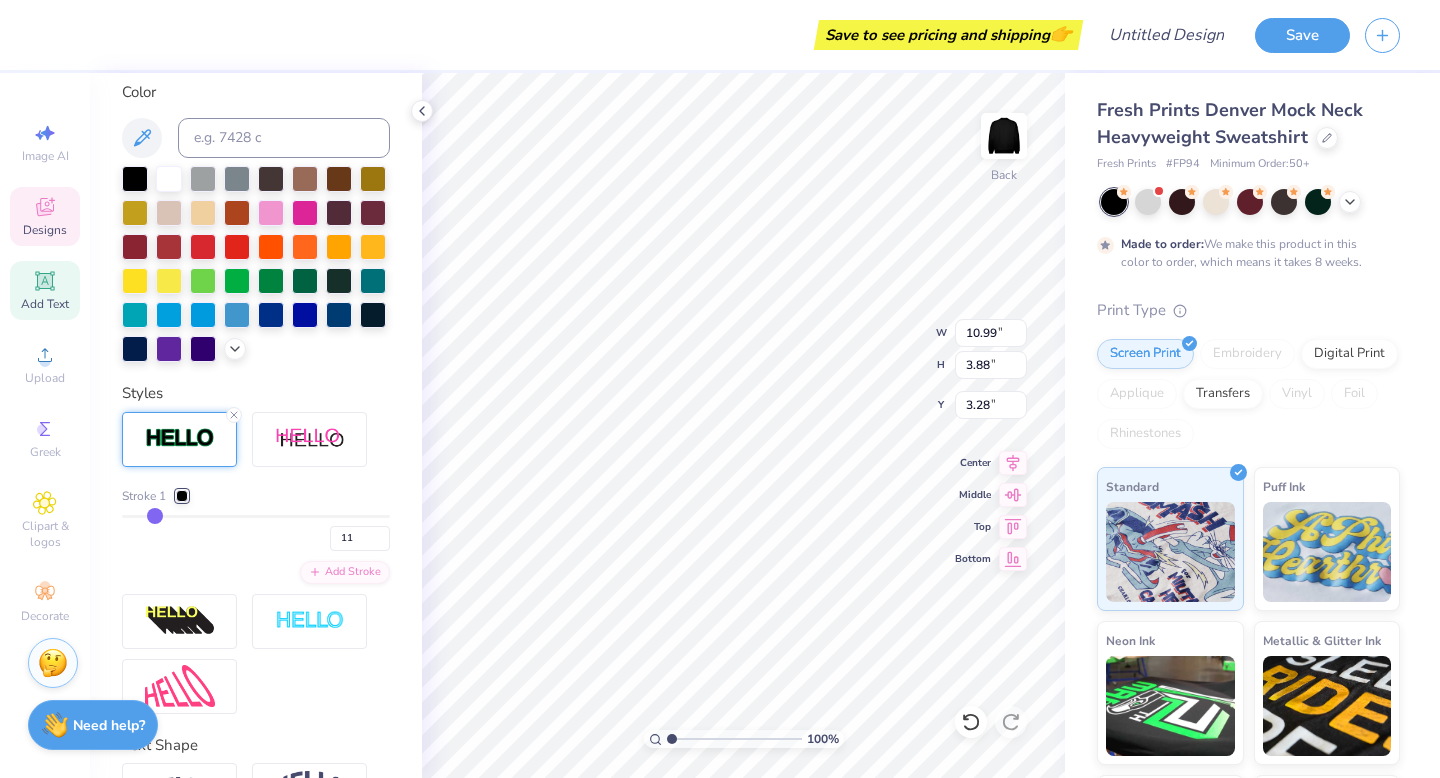 type on "12" 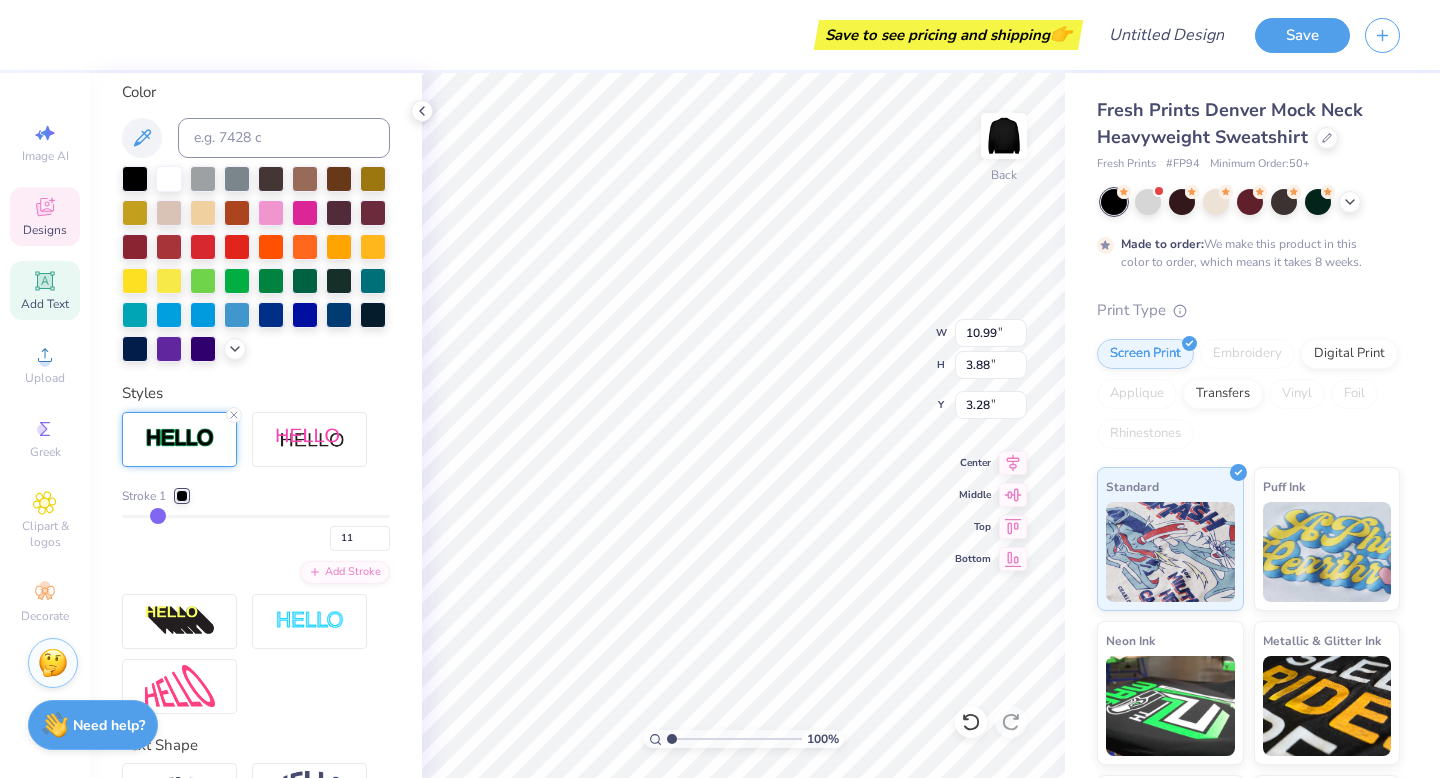 type on "12" 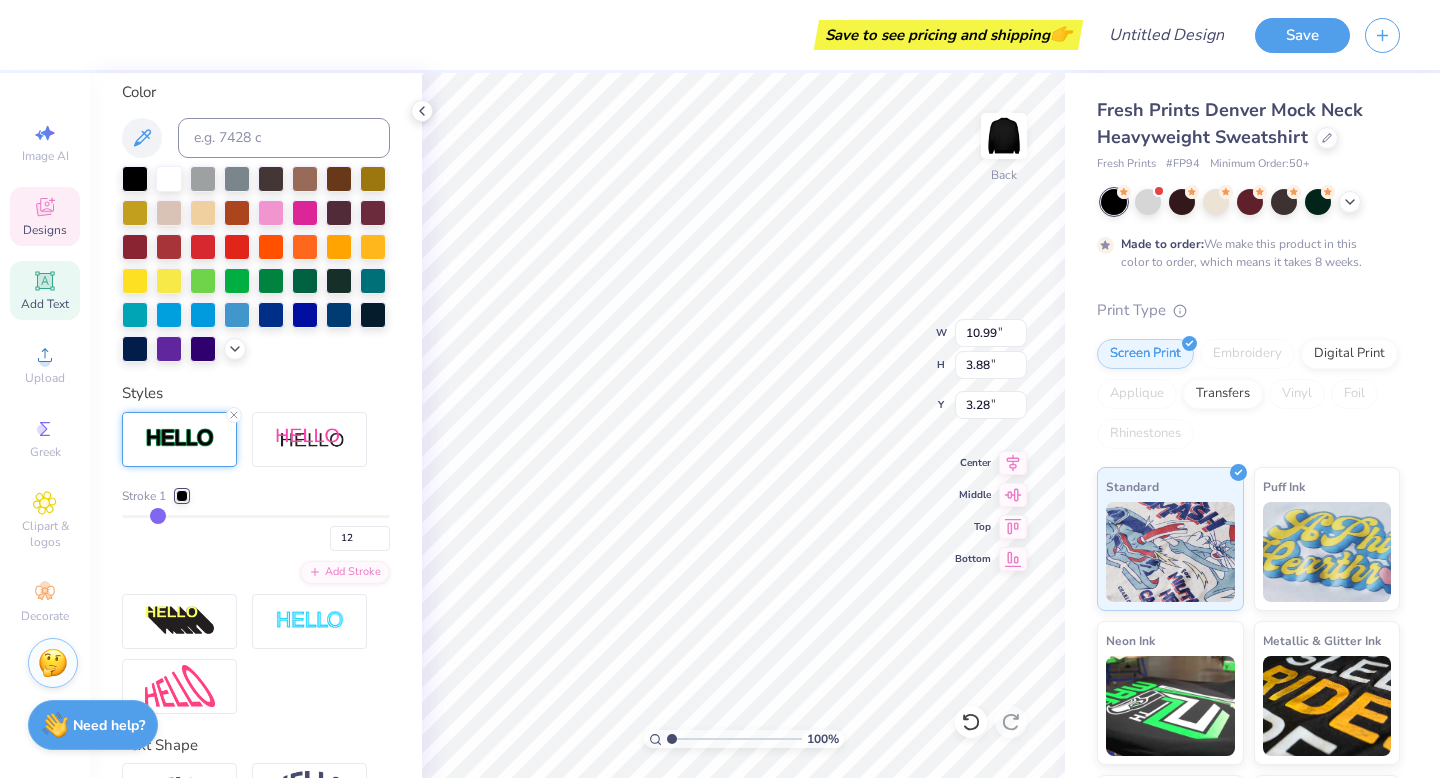 type on "13" 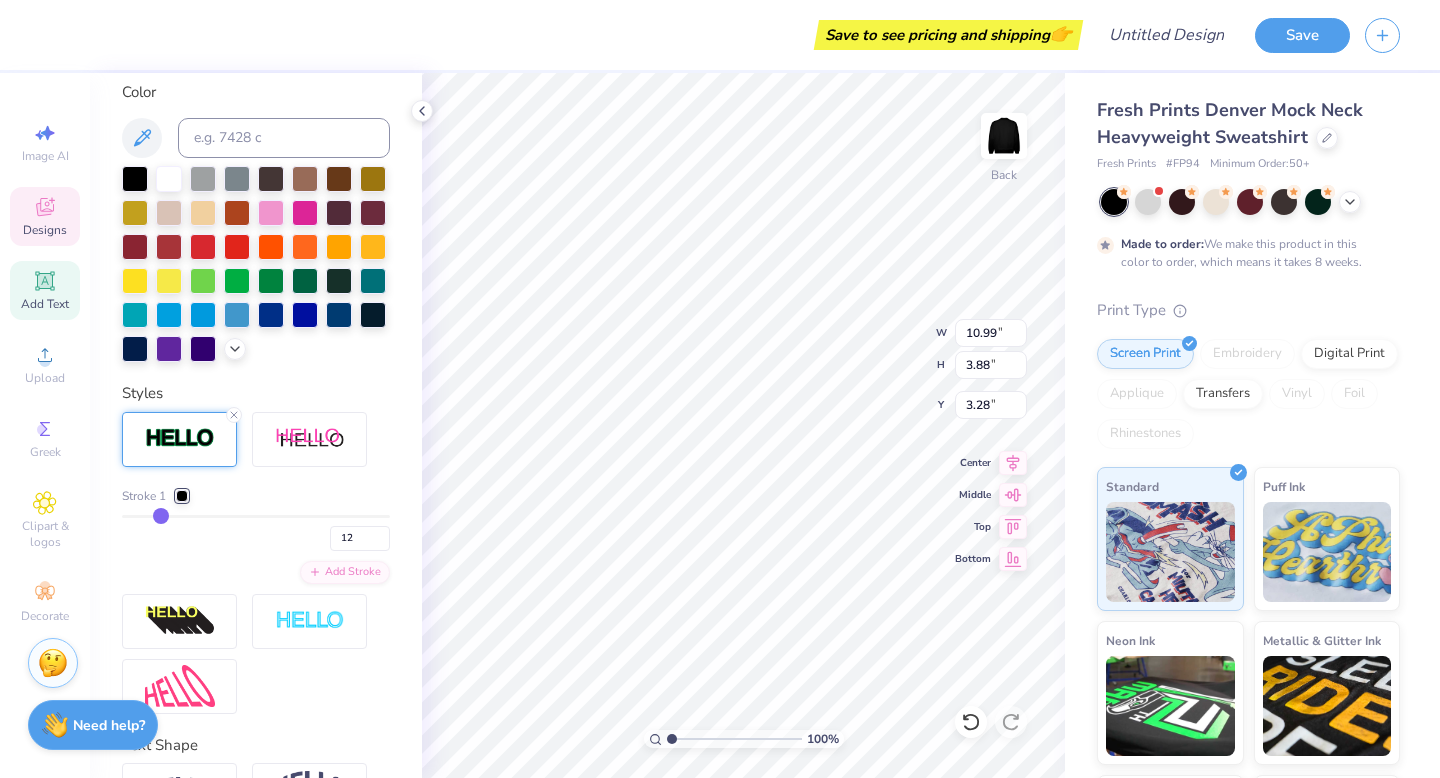 type on "13" 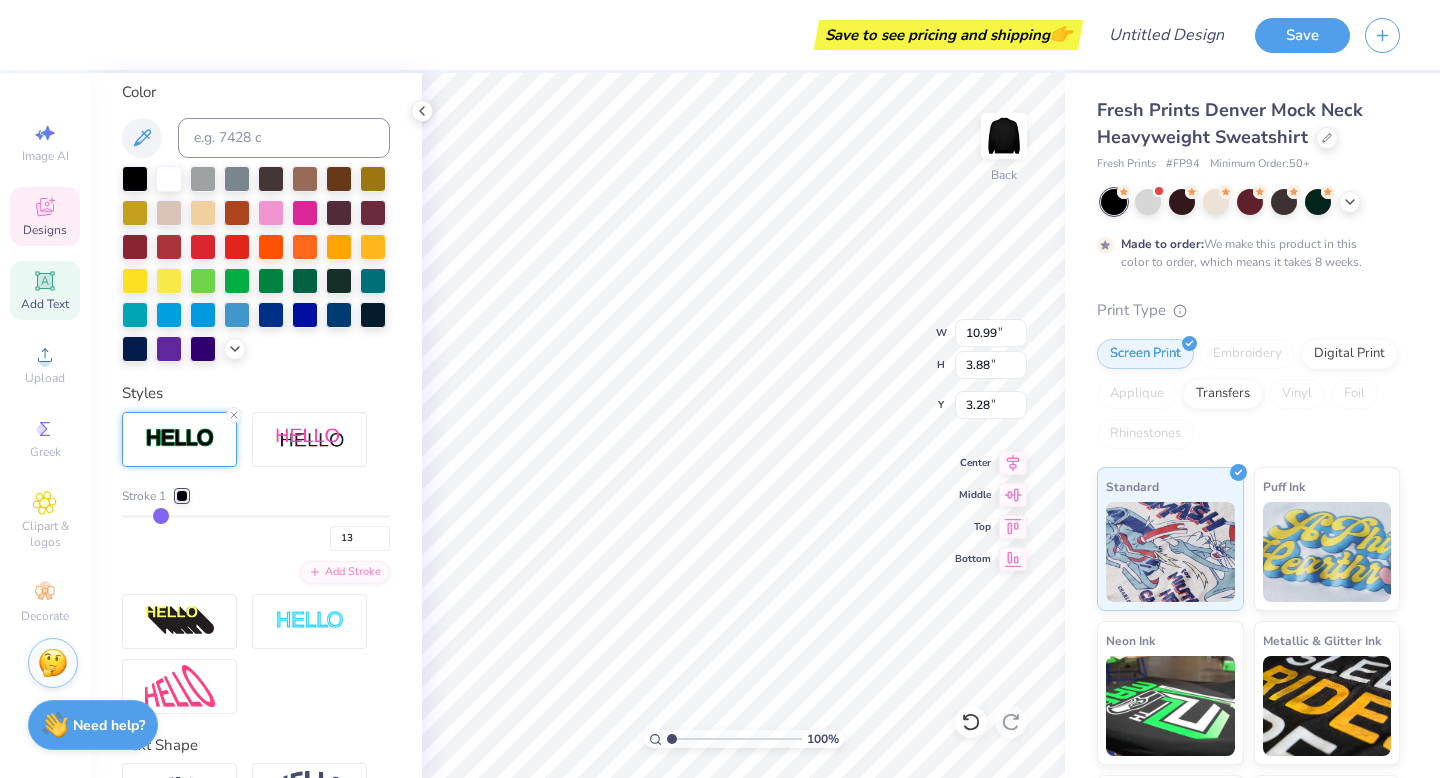 type on "14" 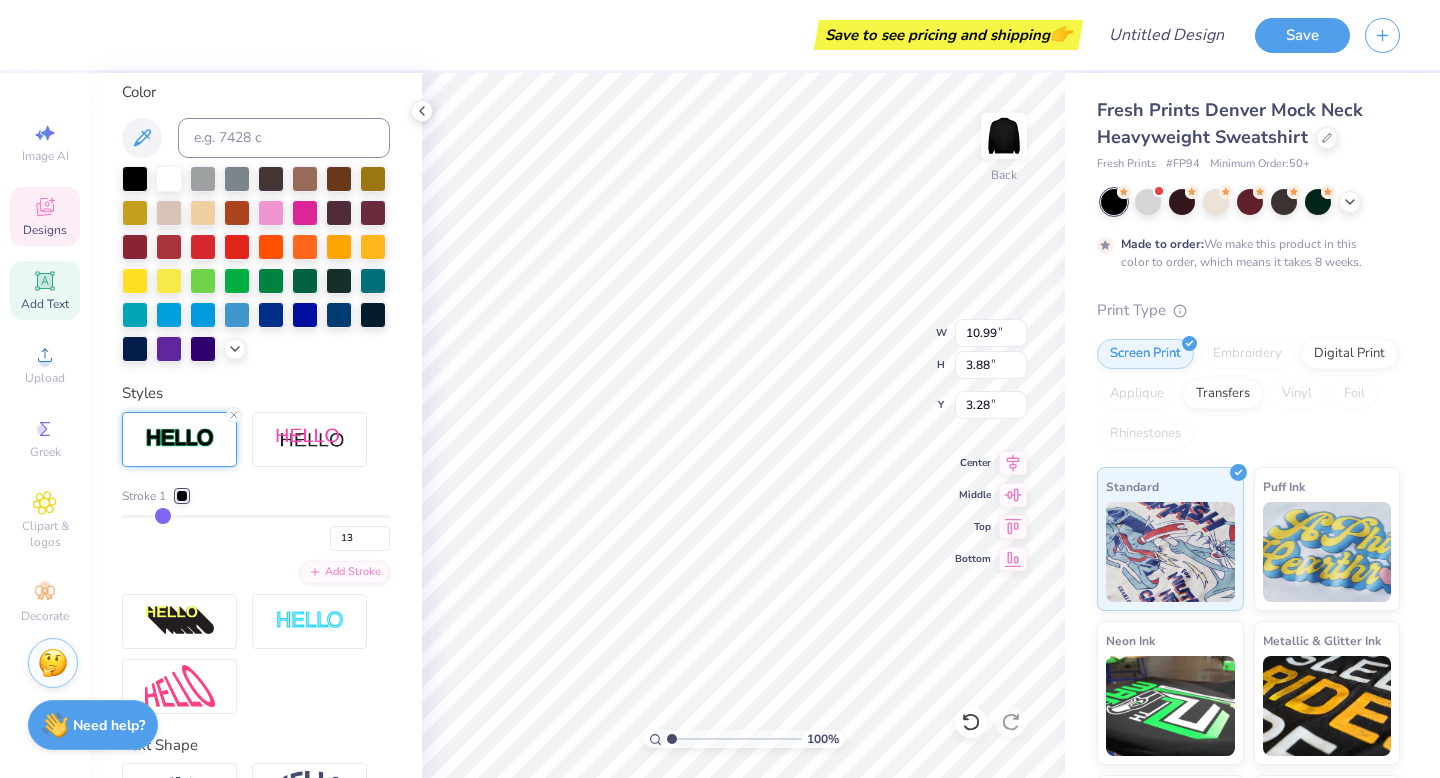 type on "14" 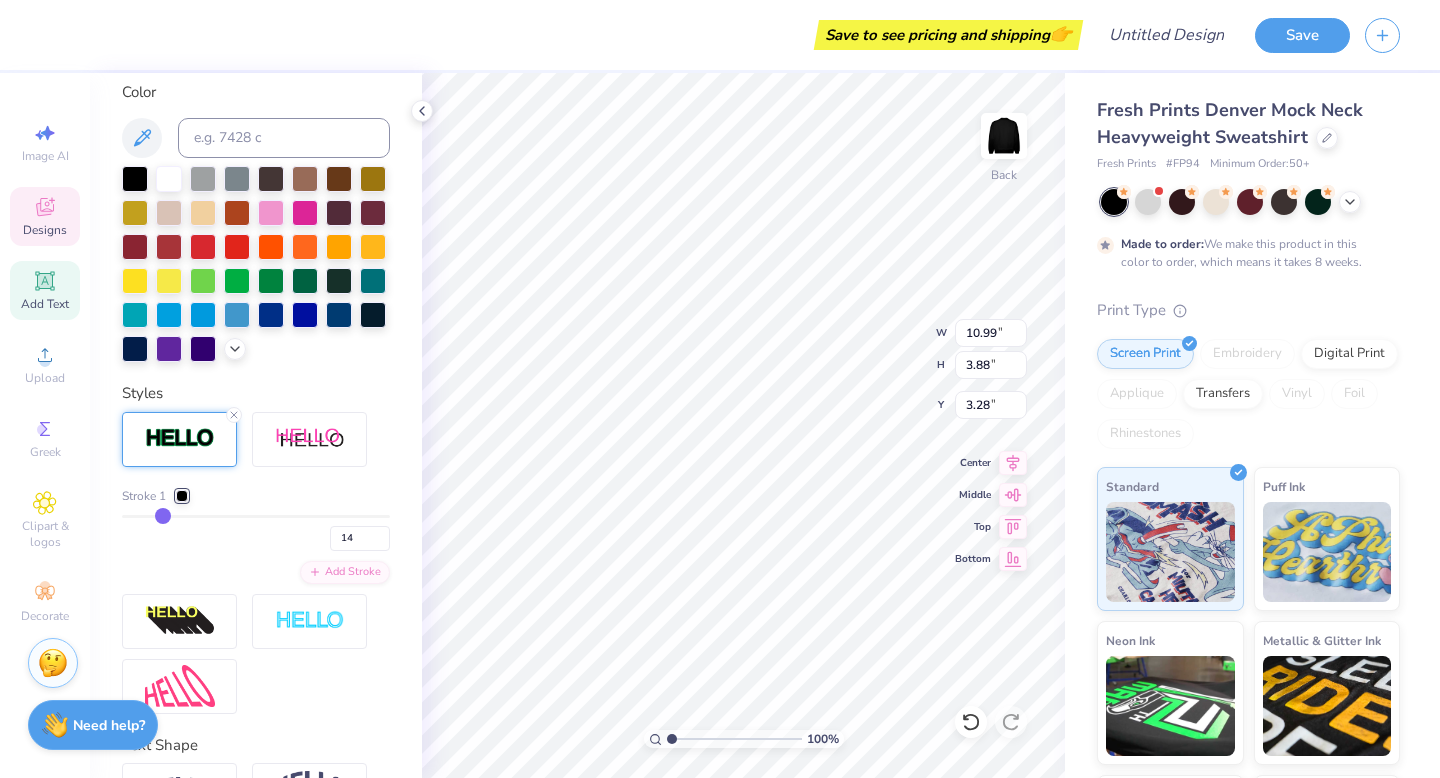 type on "15" 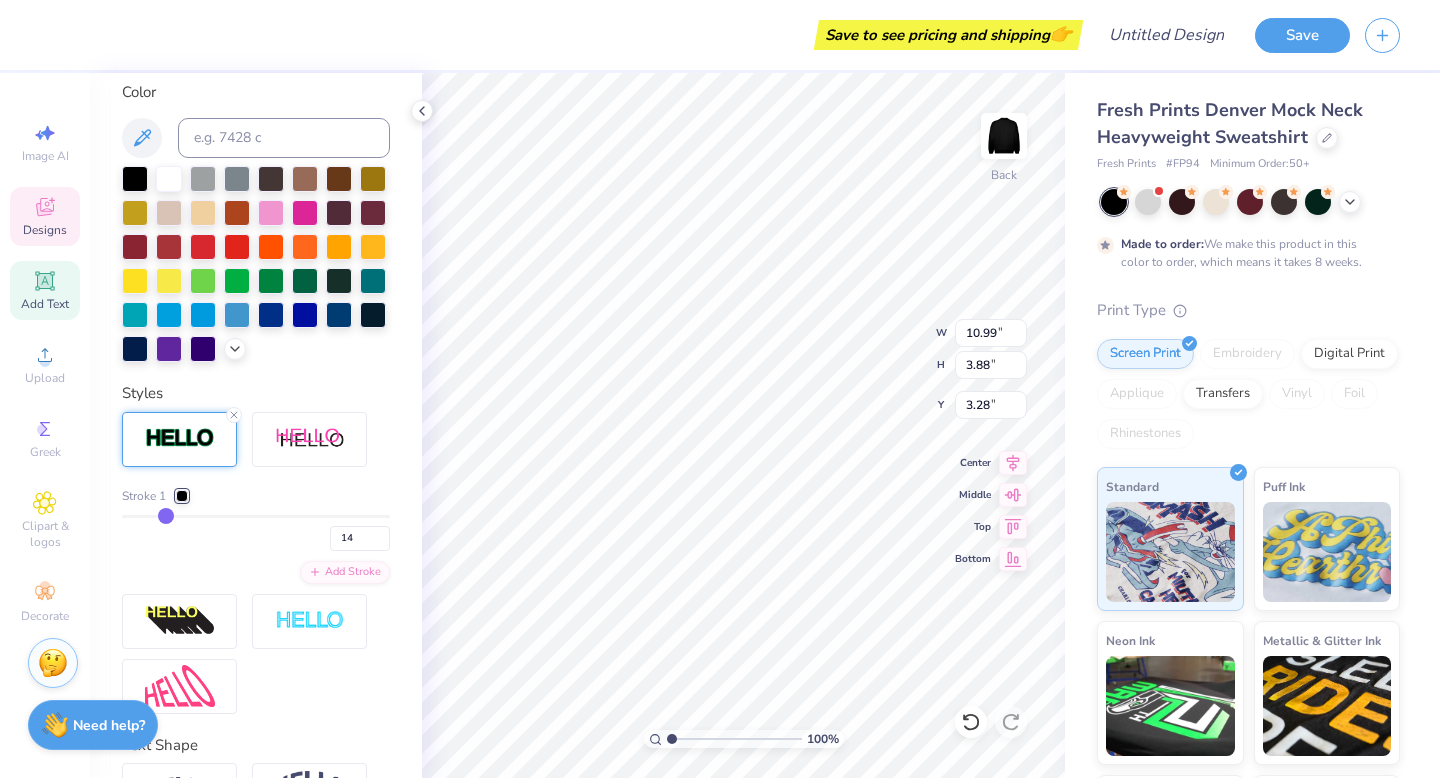 type on "15" 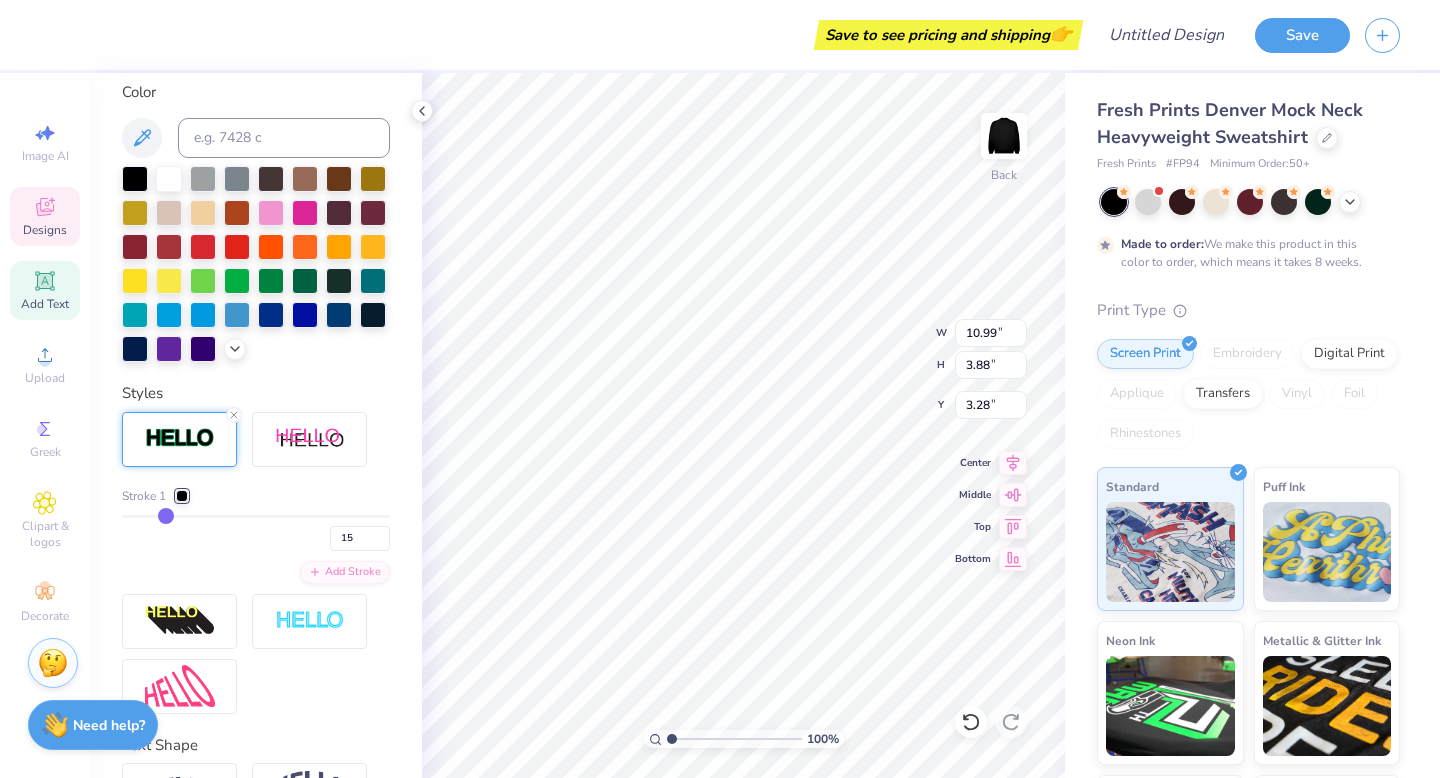 type on "16" 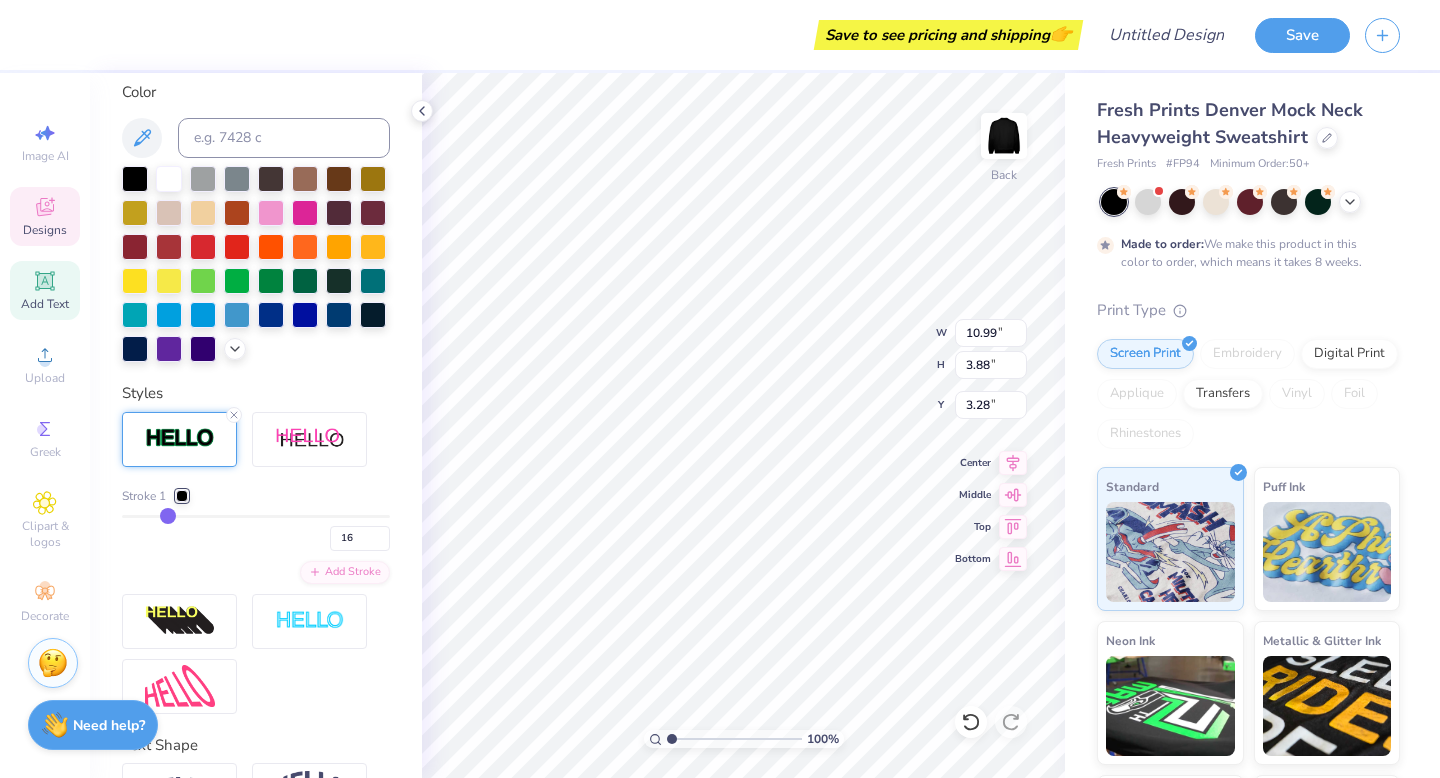 type on "17" 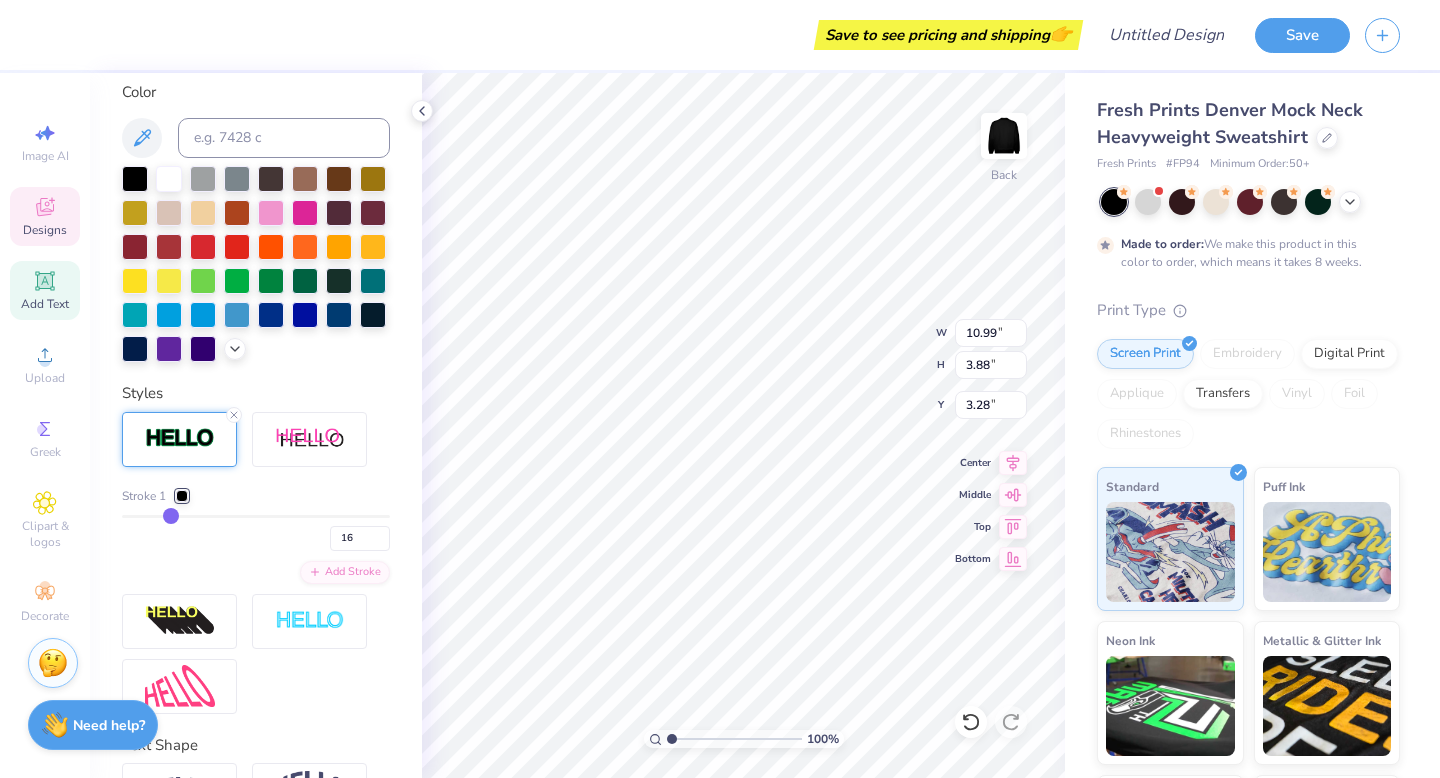 type on "17" 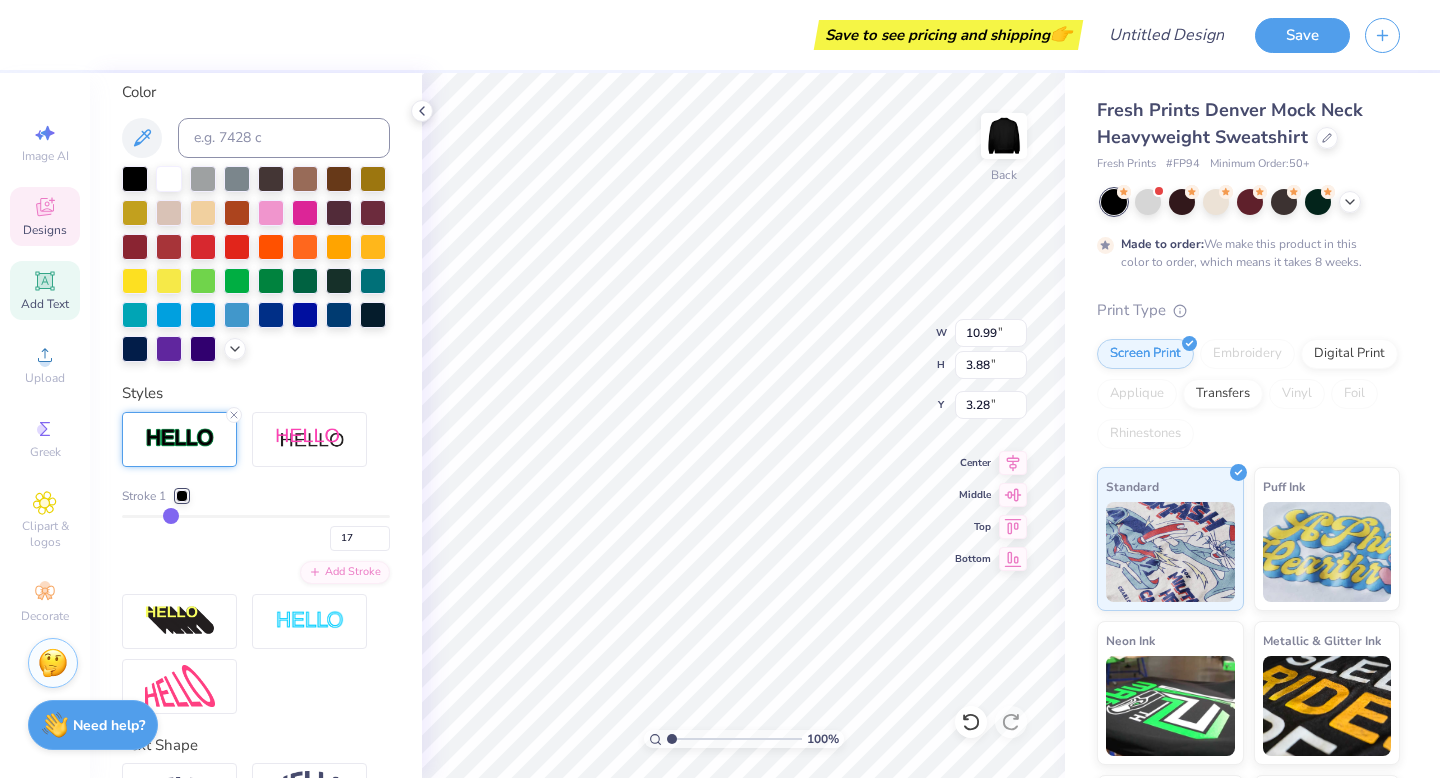 type on "18" 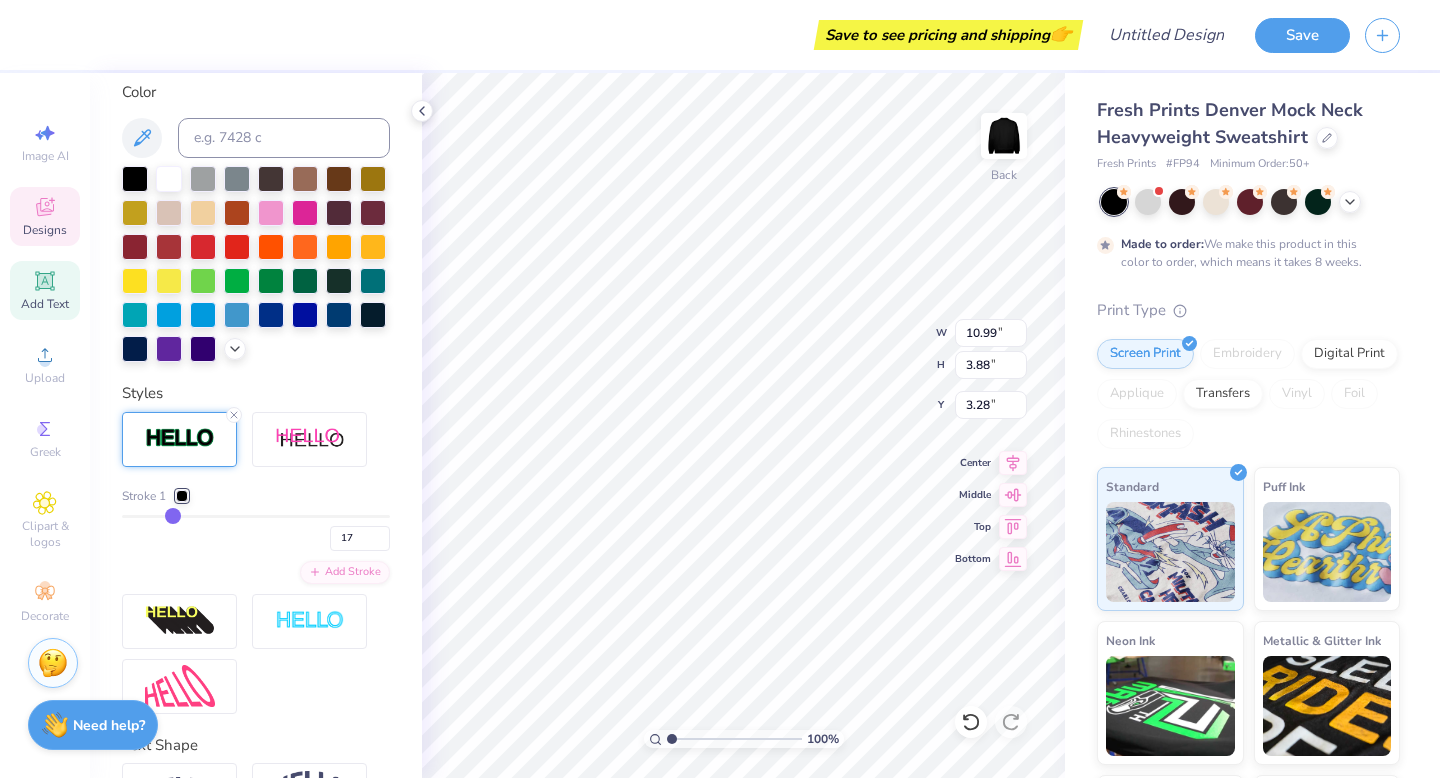 type on "18" 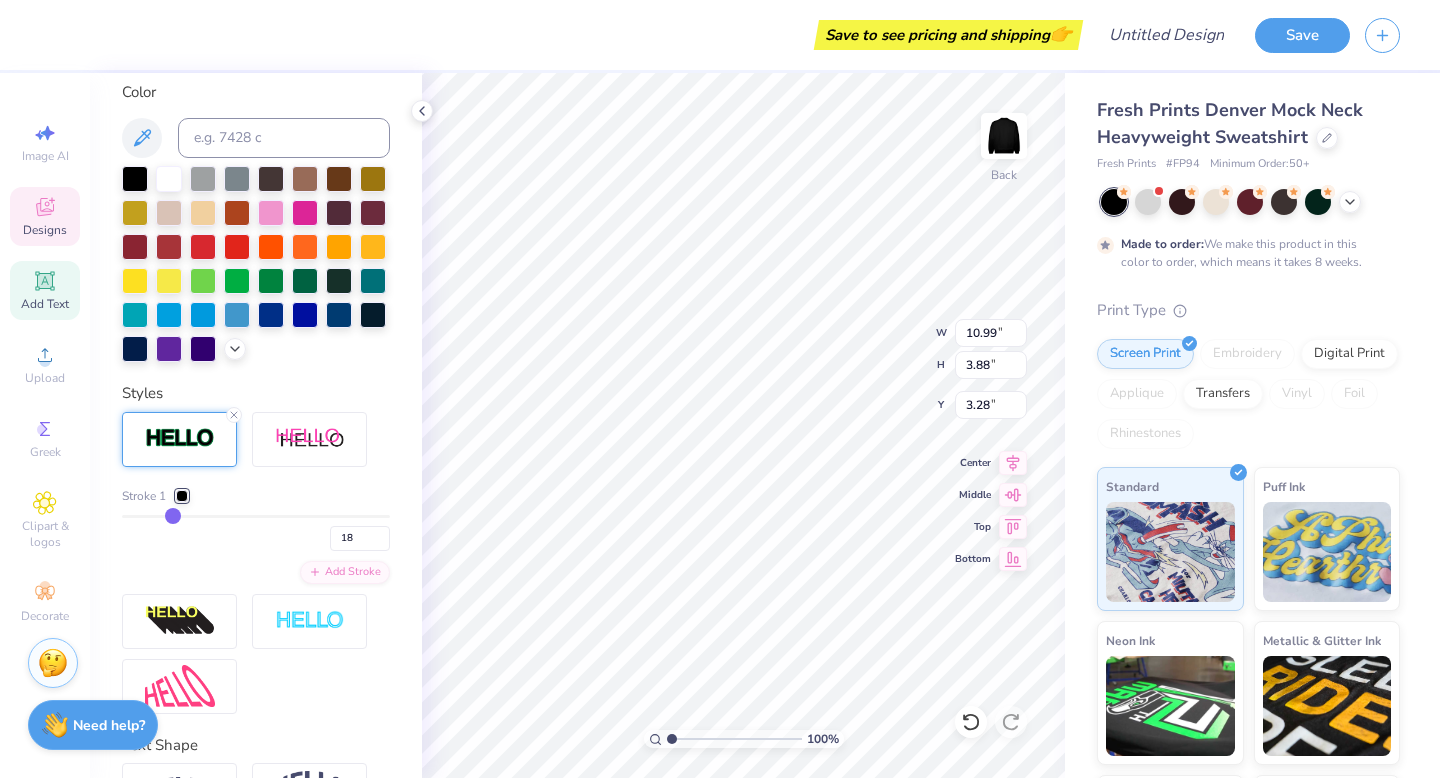 drag, startPoint x: 146, startPoint y: 516, endPoint x: 173, endPoint y: 519, distance: 27.166155 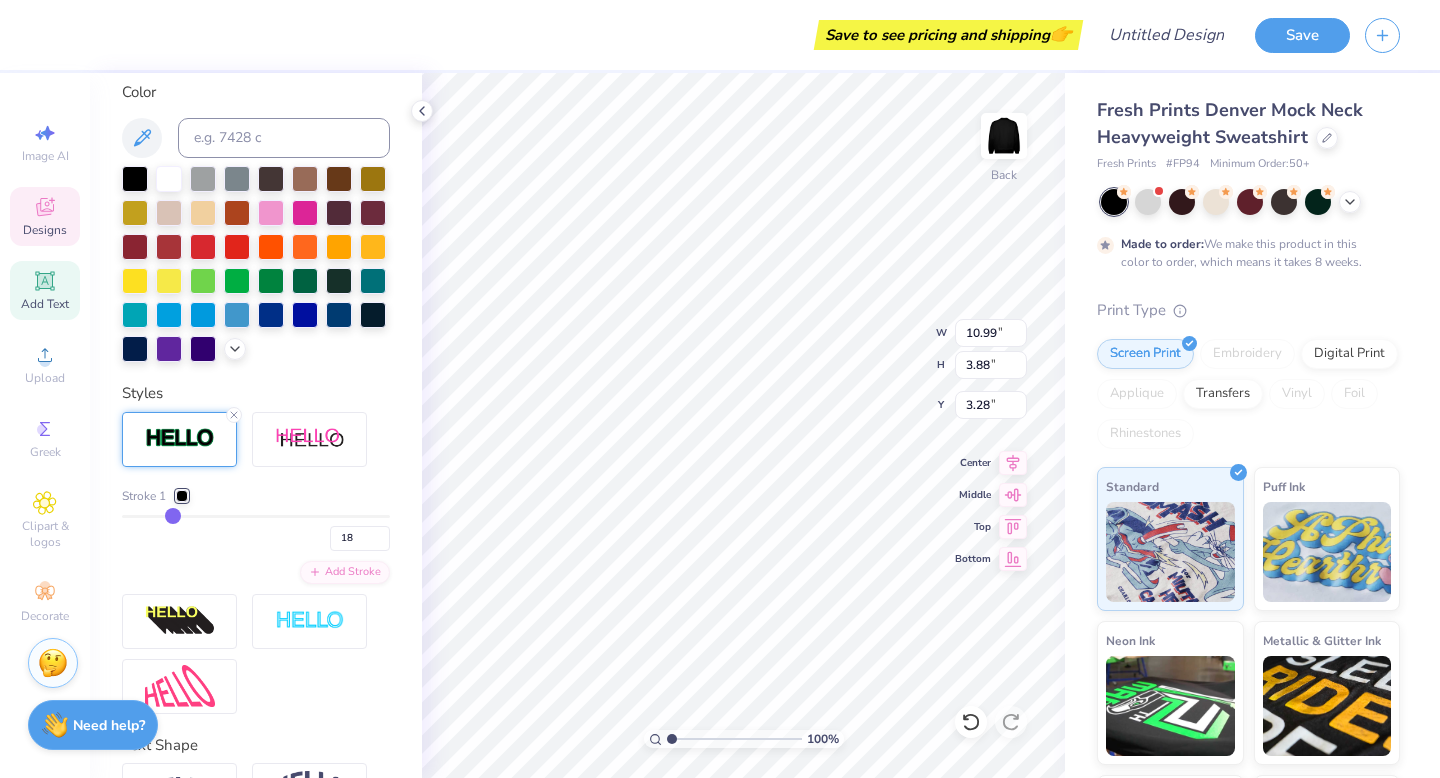 type on "11.17" 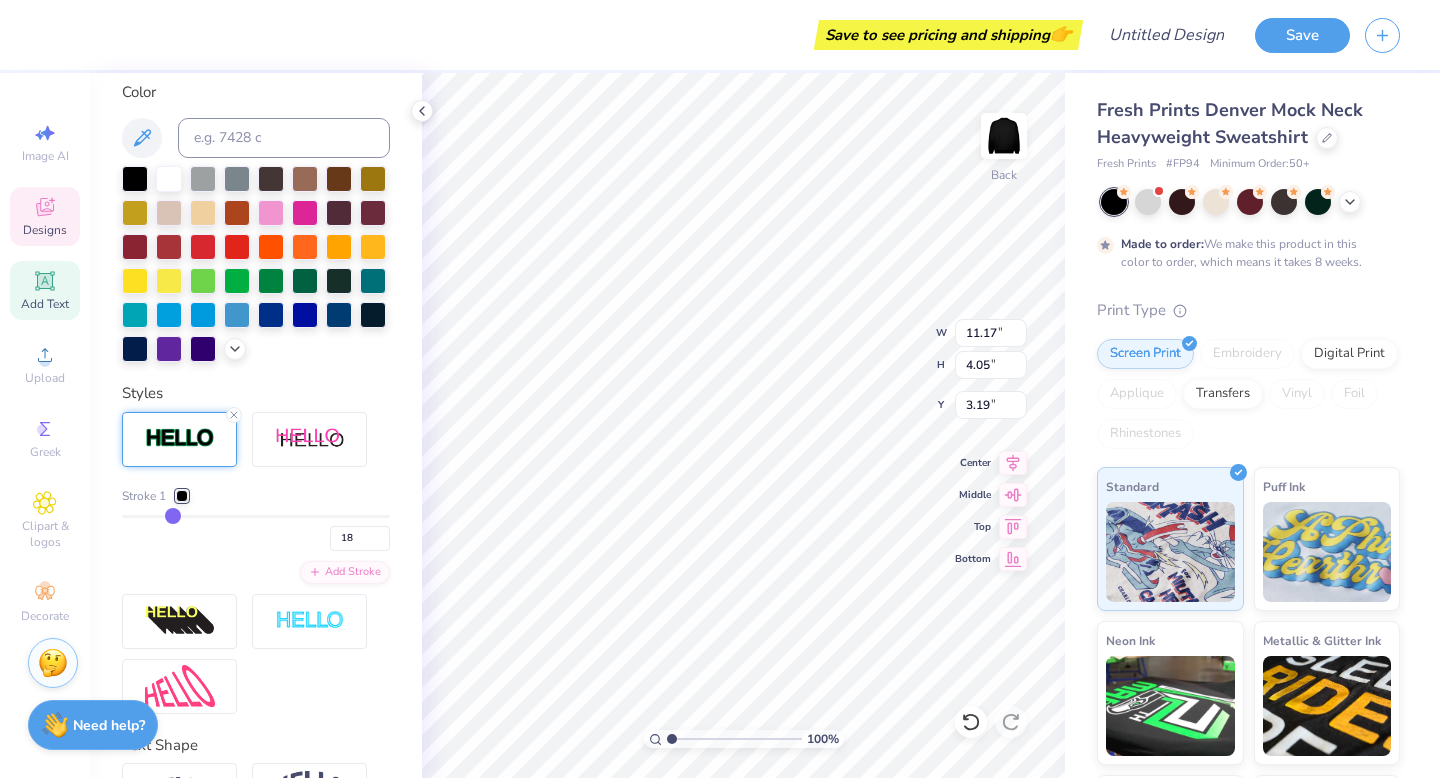 type on "17" 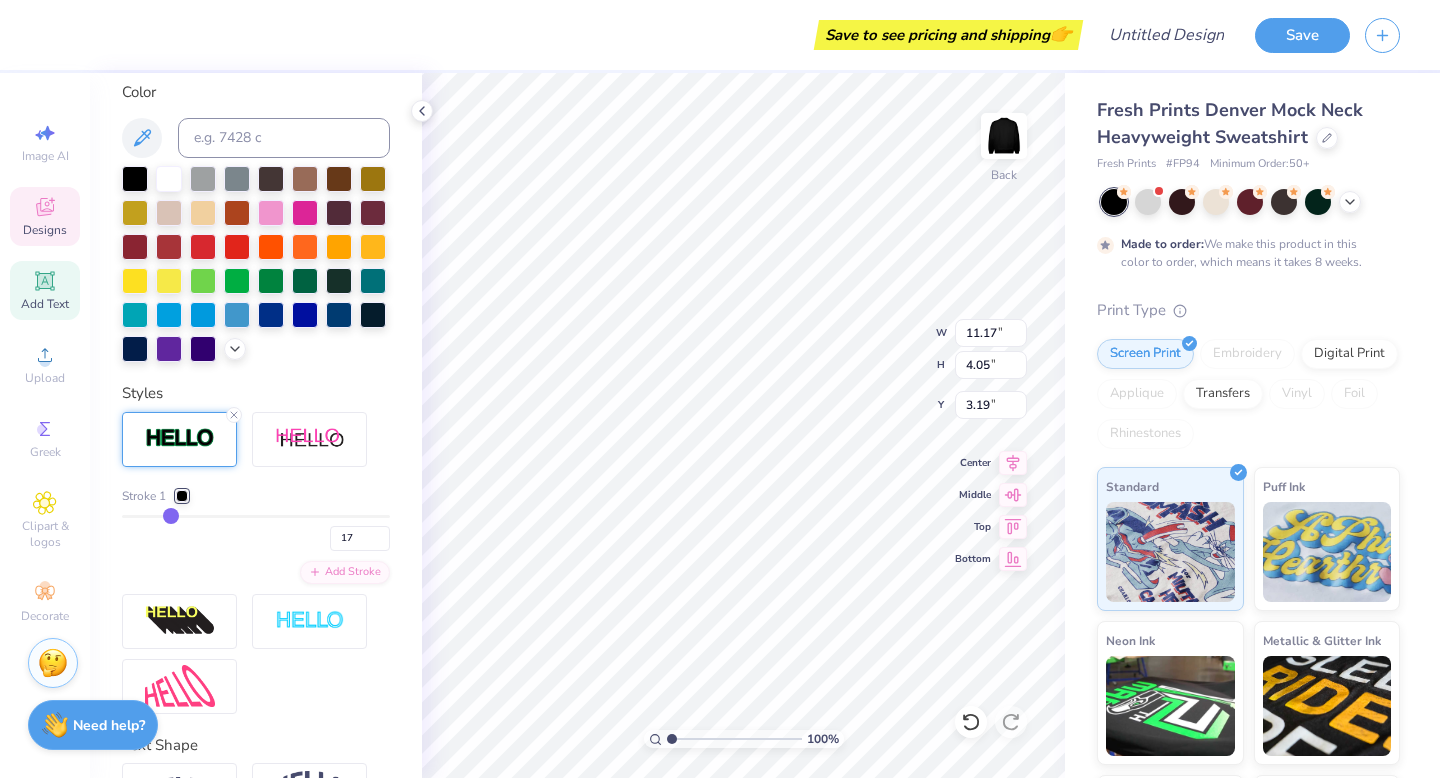 type on "16" 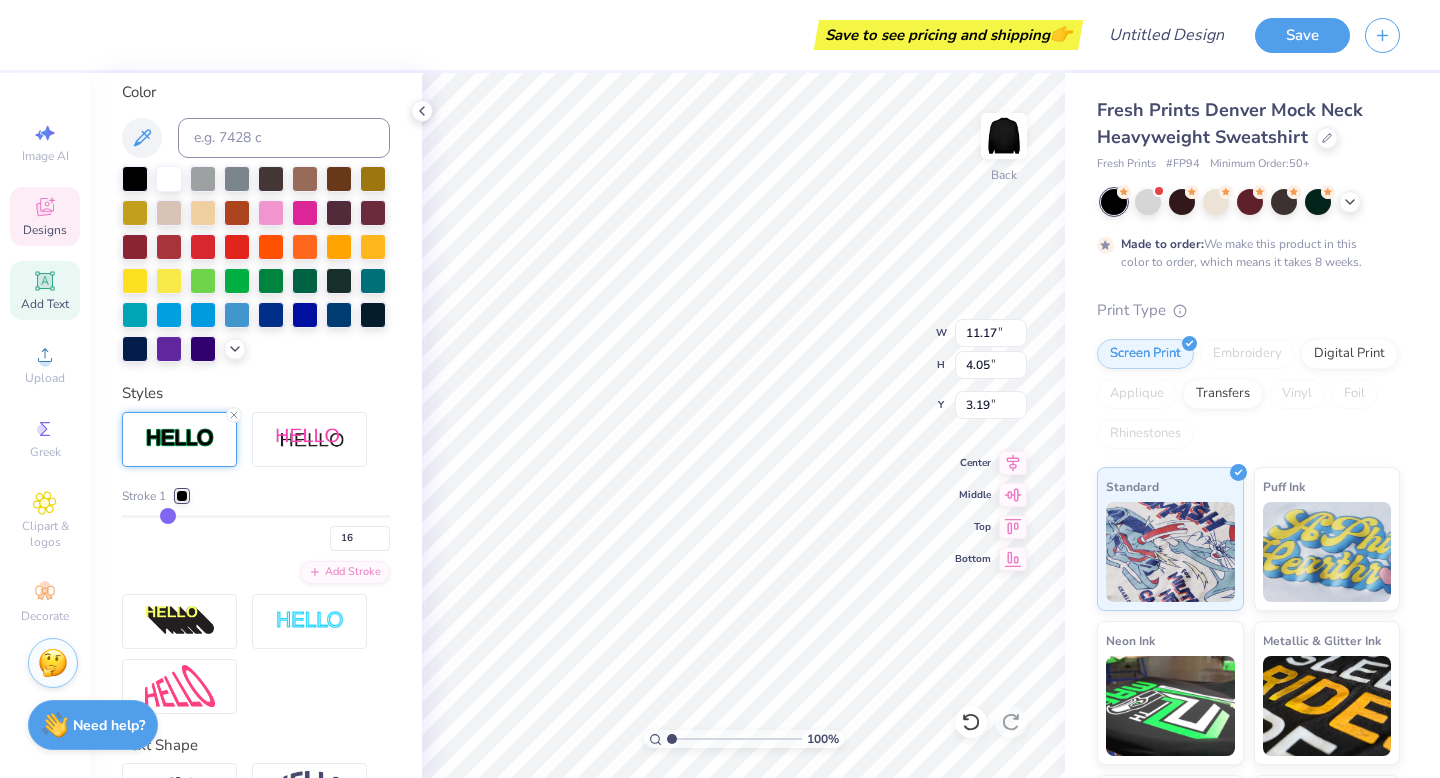 type on "16" 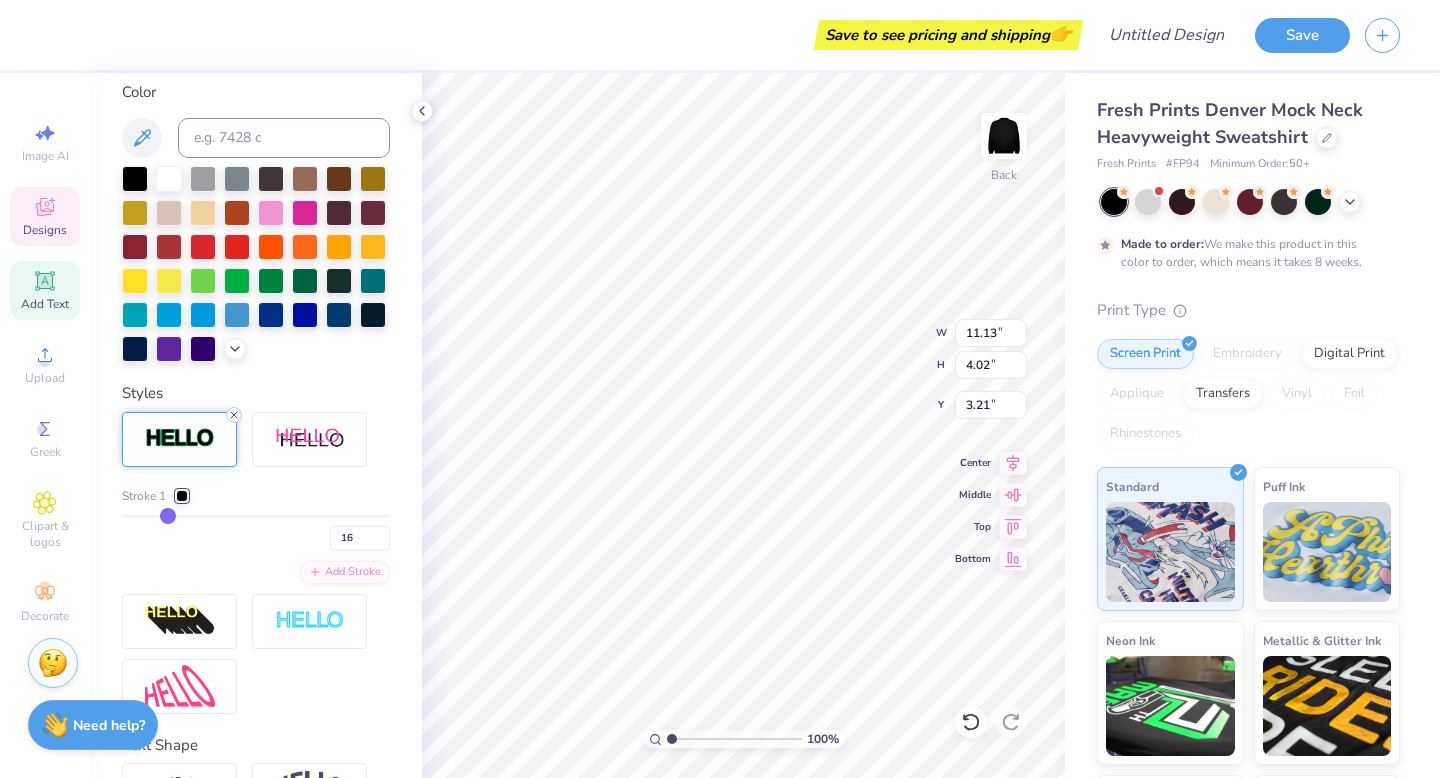 click 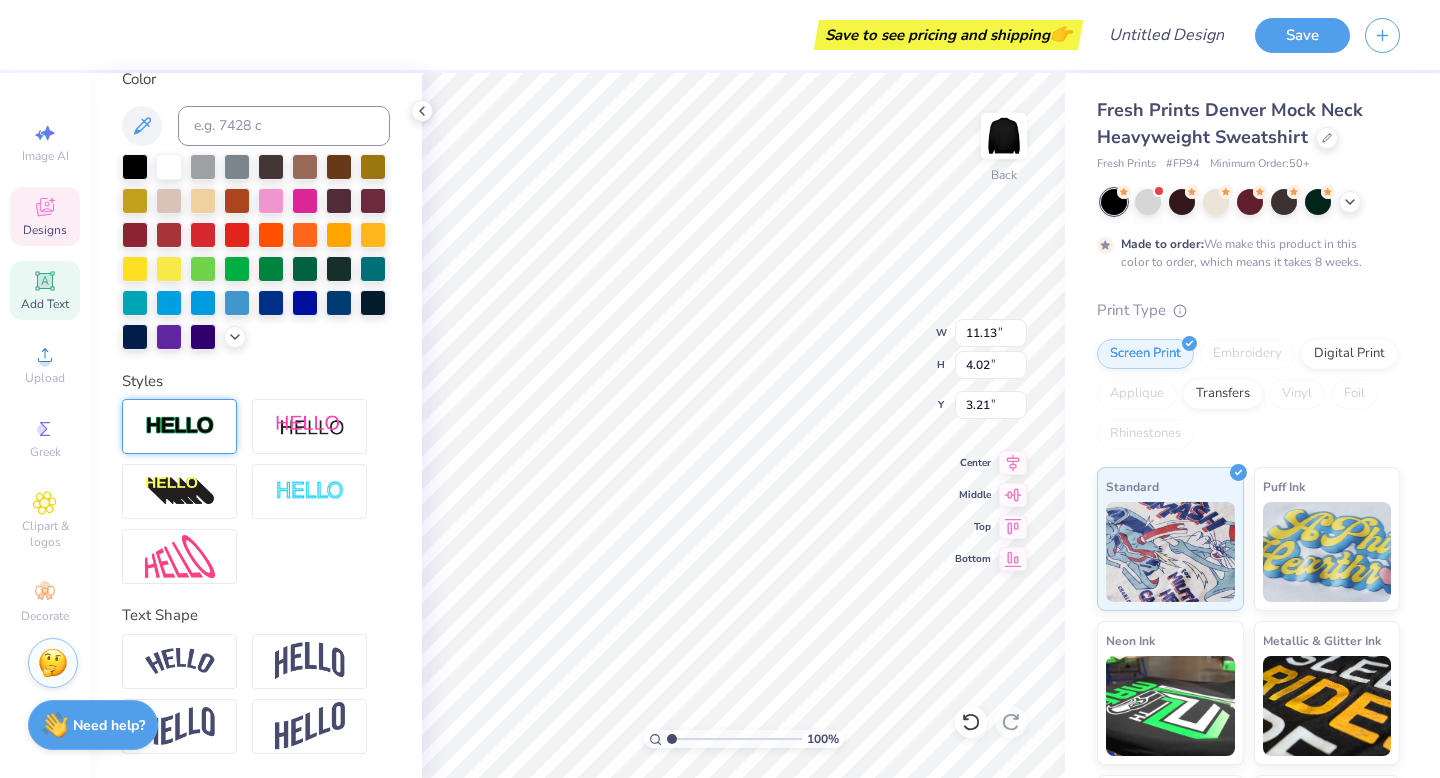 type on "10.88" 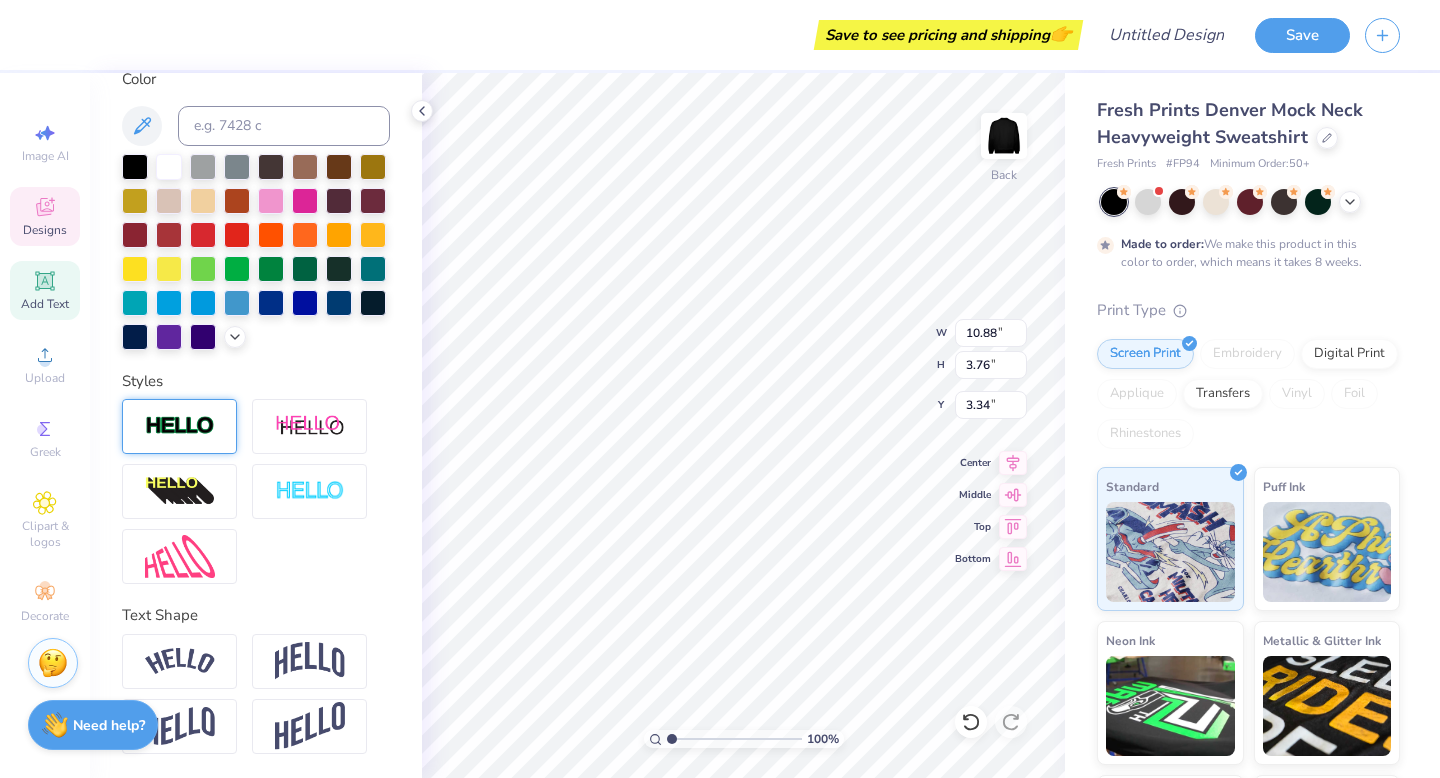 scroll, scrollTop: 372, scrollLeft: 0, axis: vertical 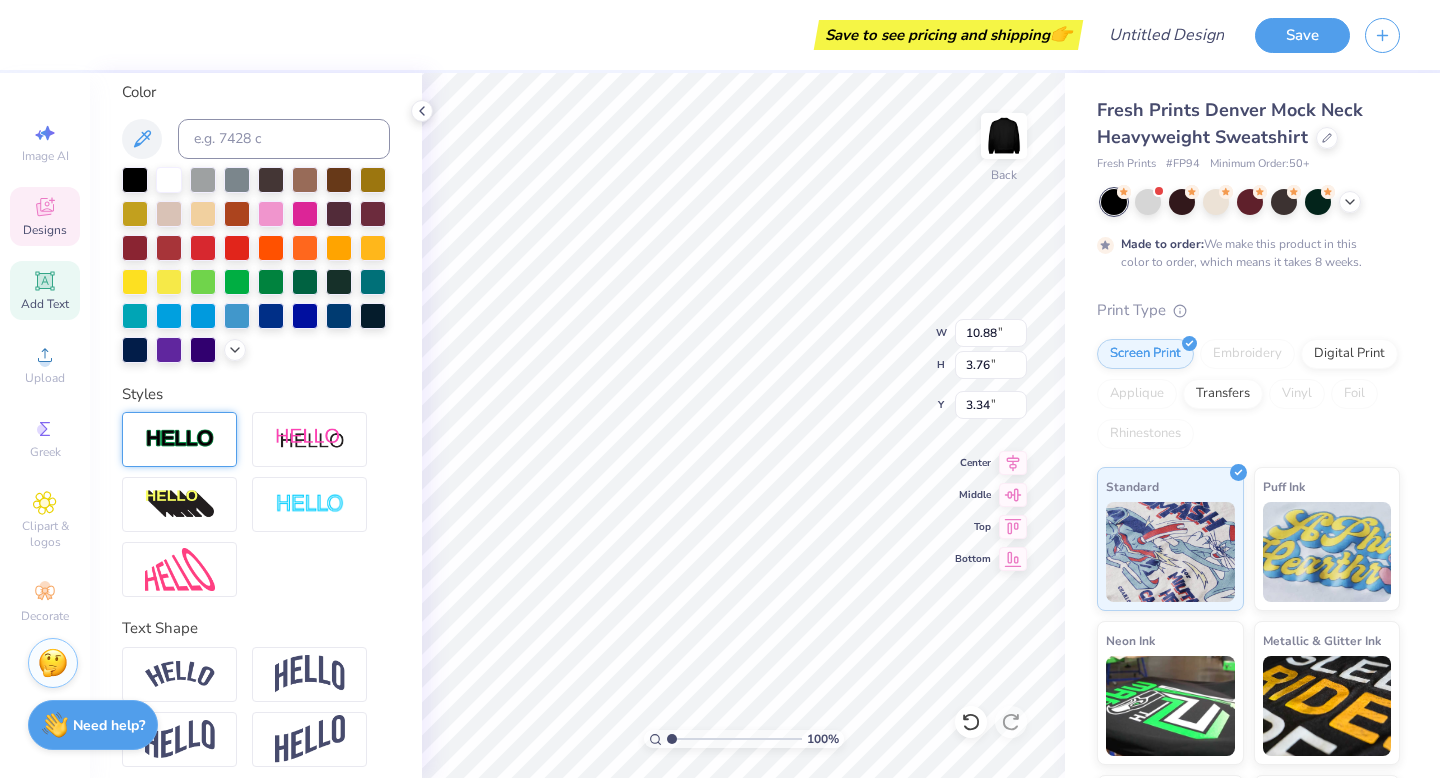 type on "3.49" 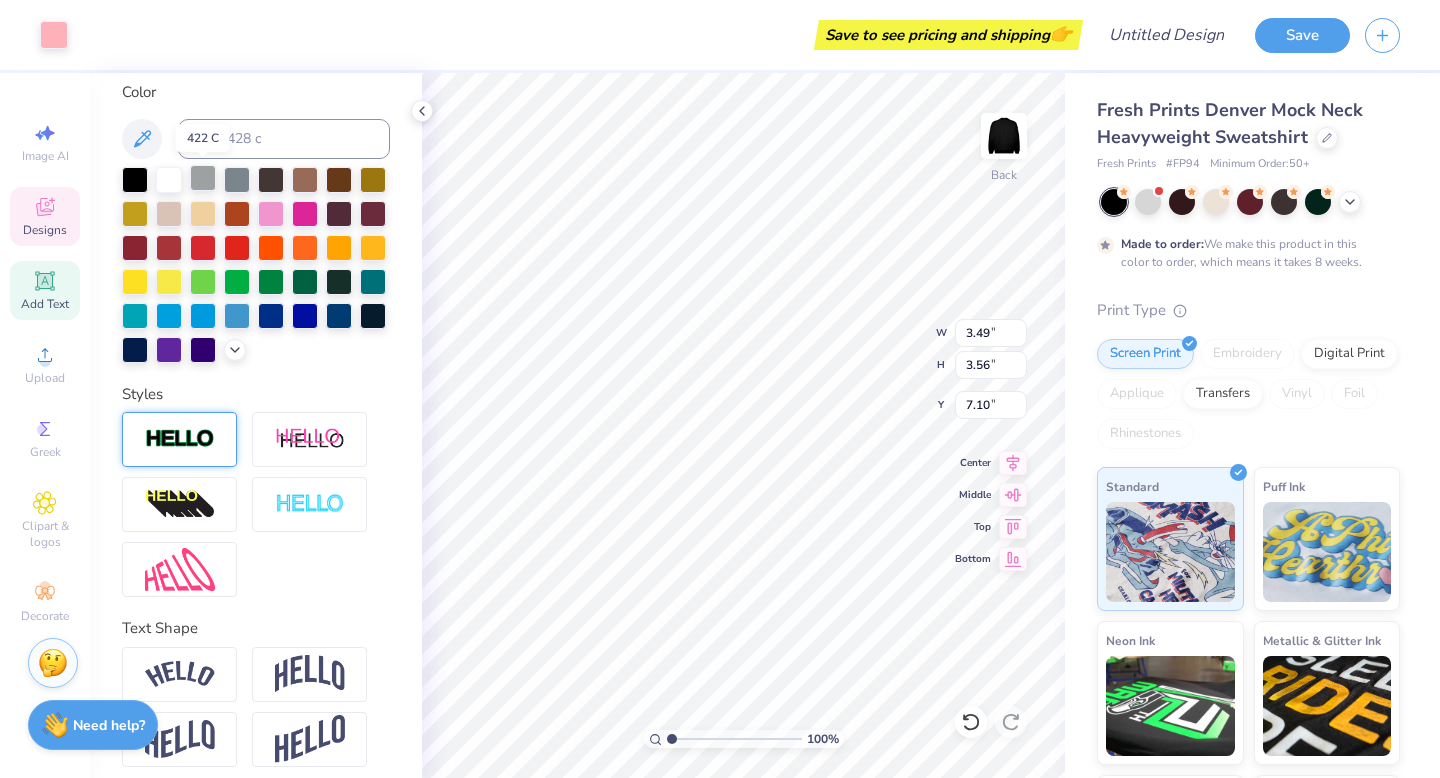 click at bounding box center (203, 178) 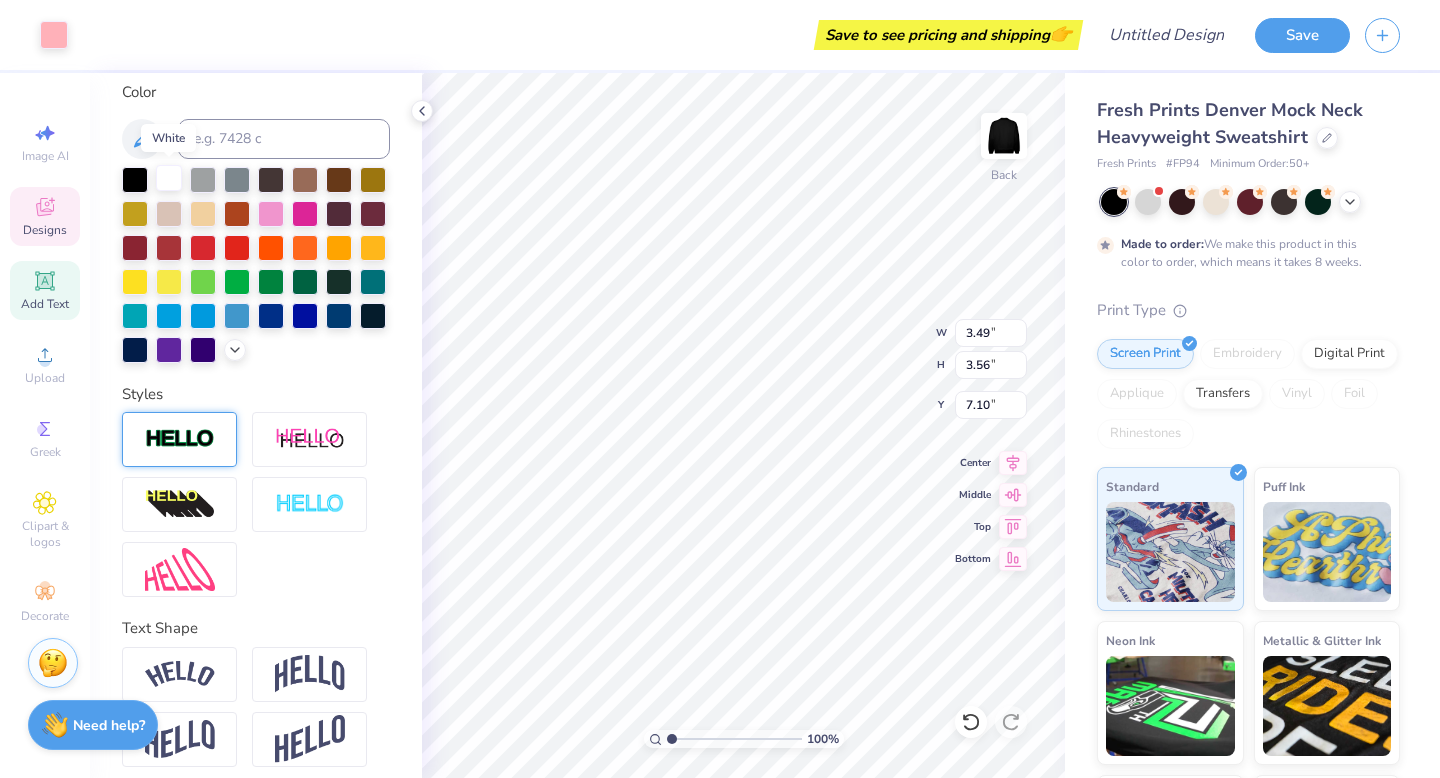 click at bounding box center [169, 178] 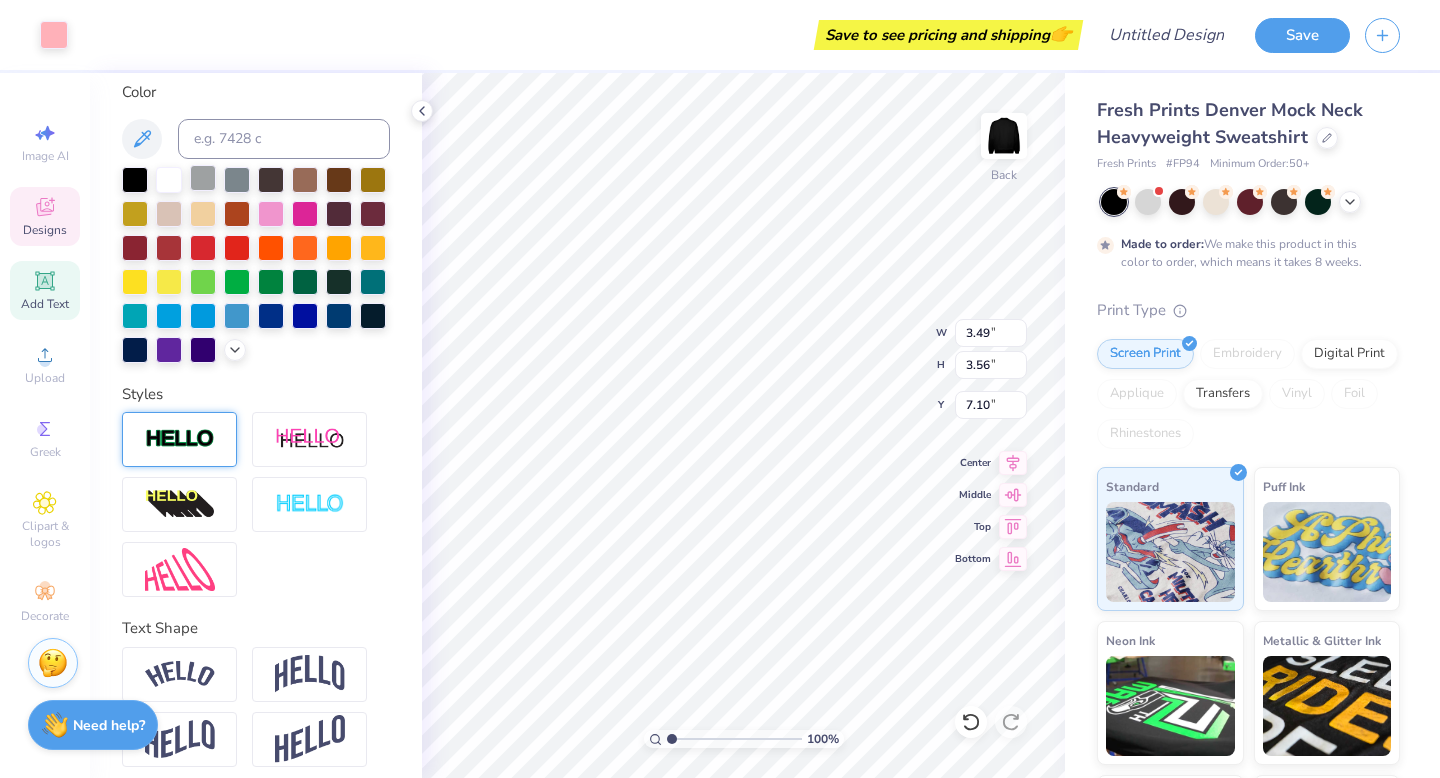 click at bounding box center [203, 178] 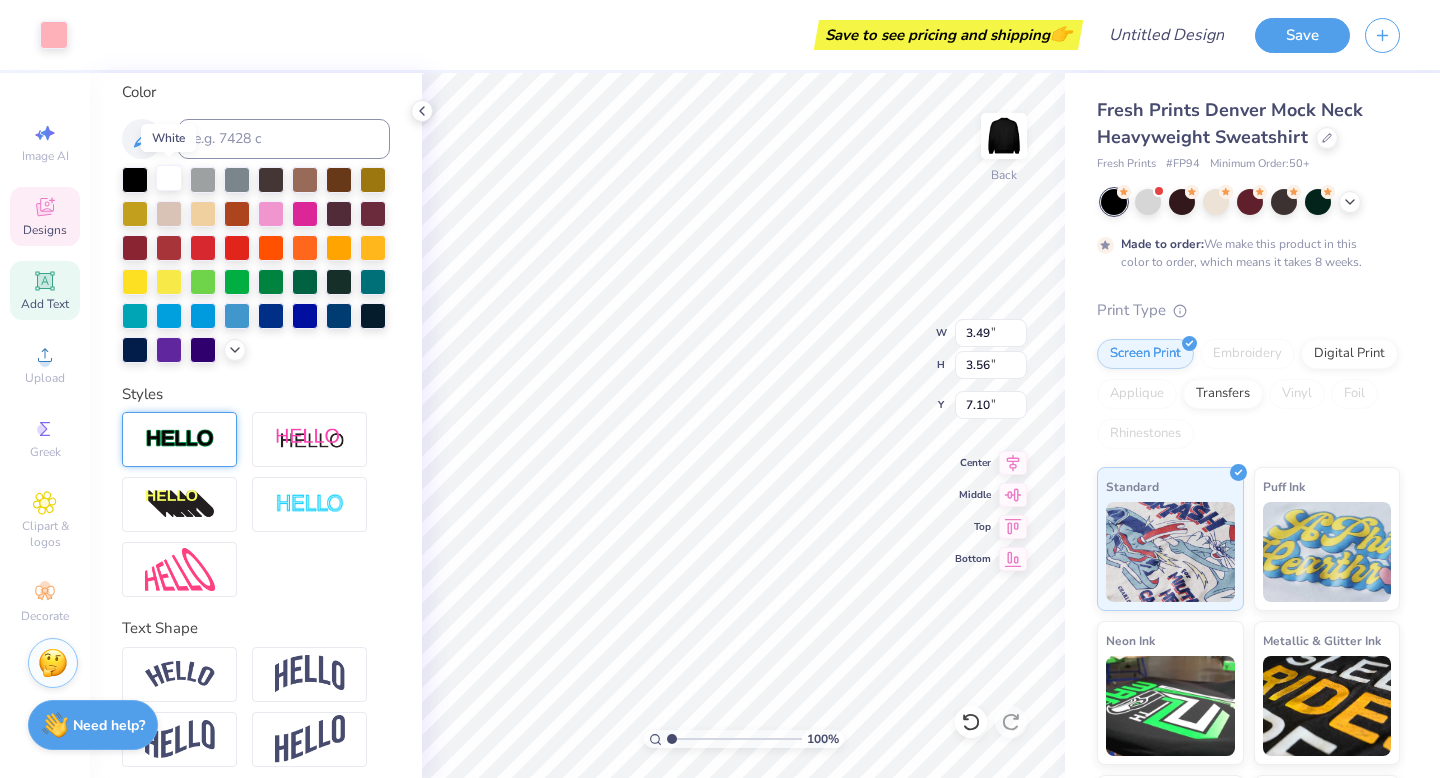 click at bounding box center [169, 178] 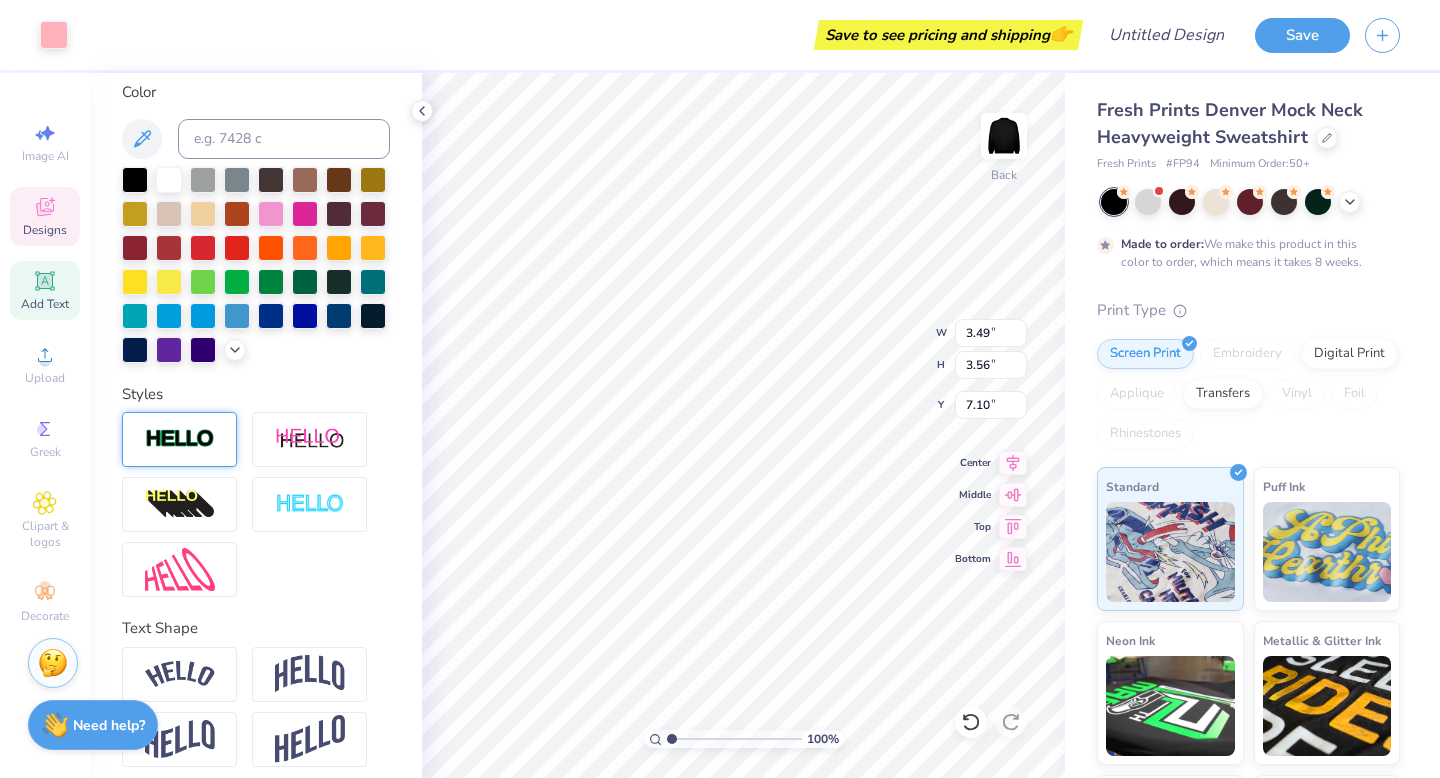 type on "9.20" 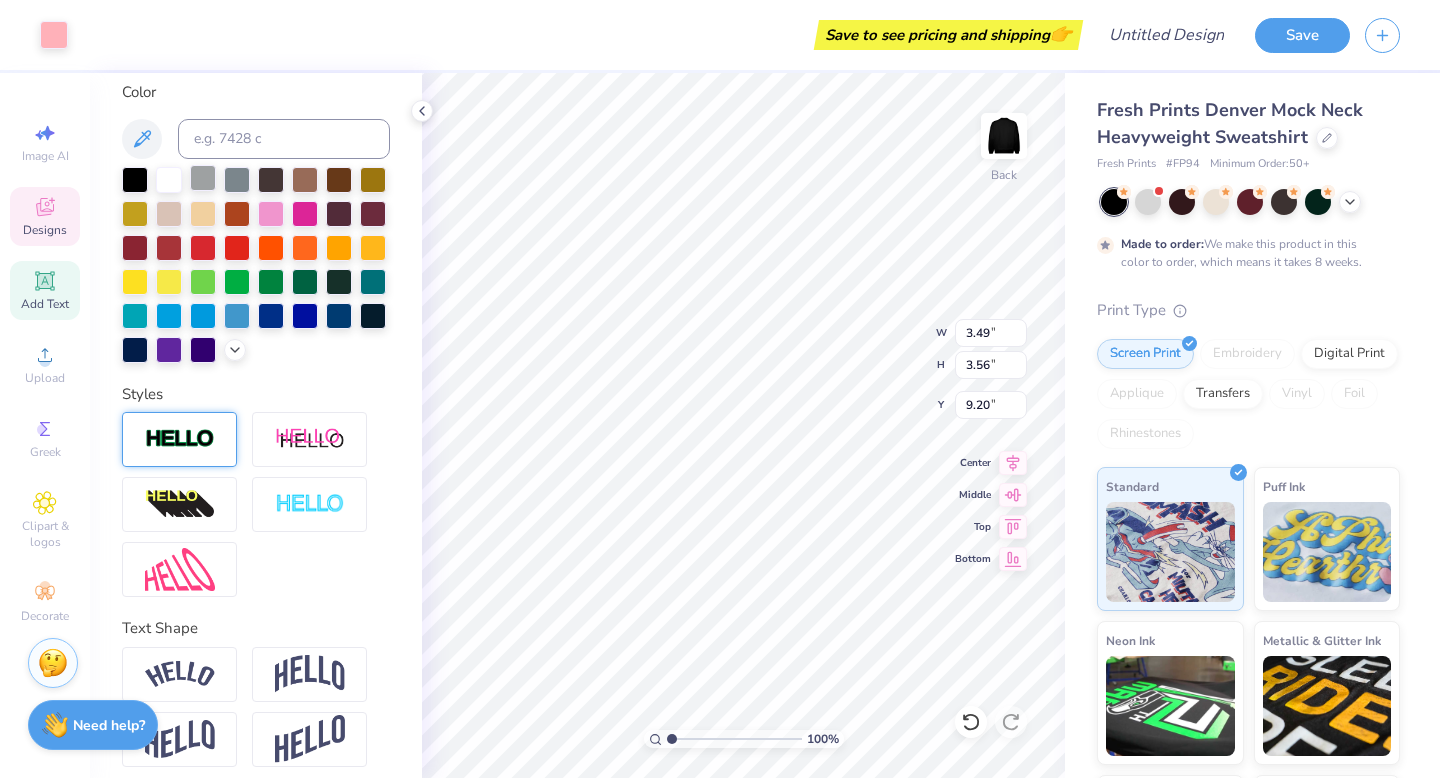 click at bounding box center (203, 178) 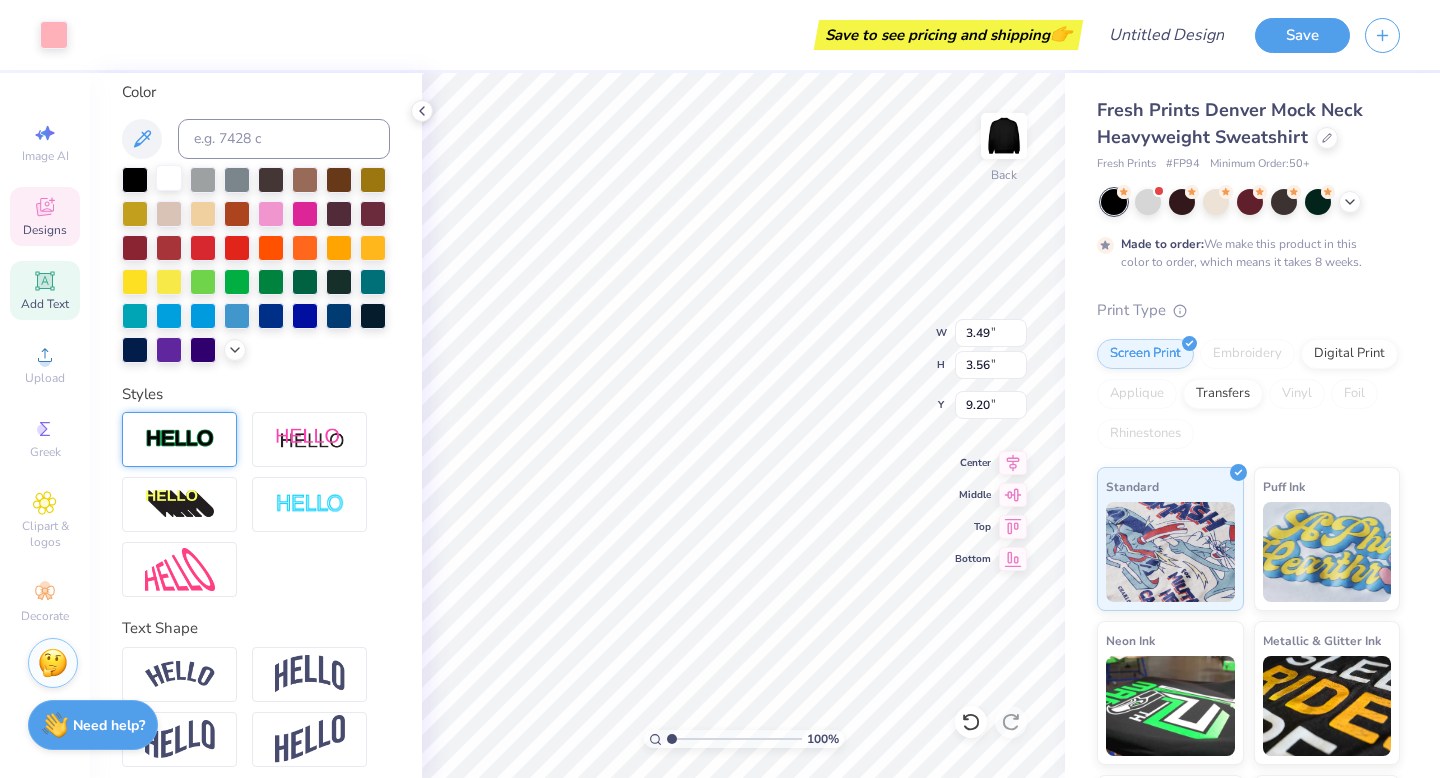 click at bounding box center (169, 178) 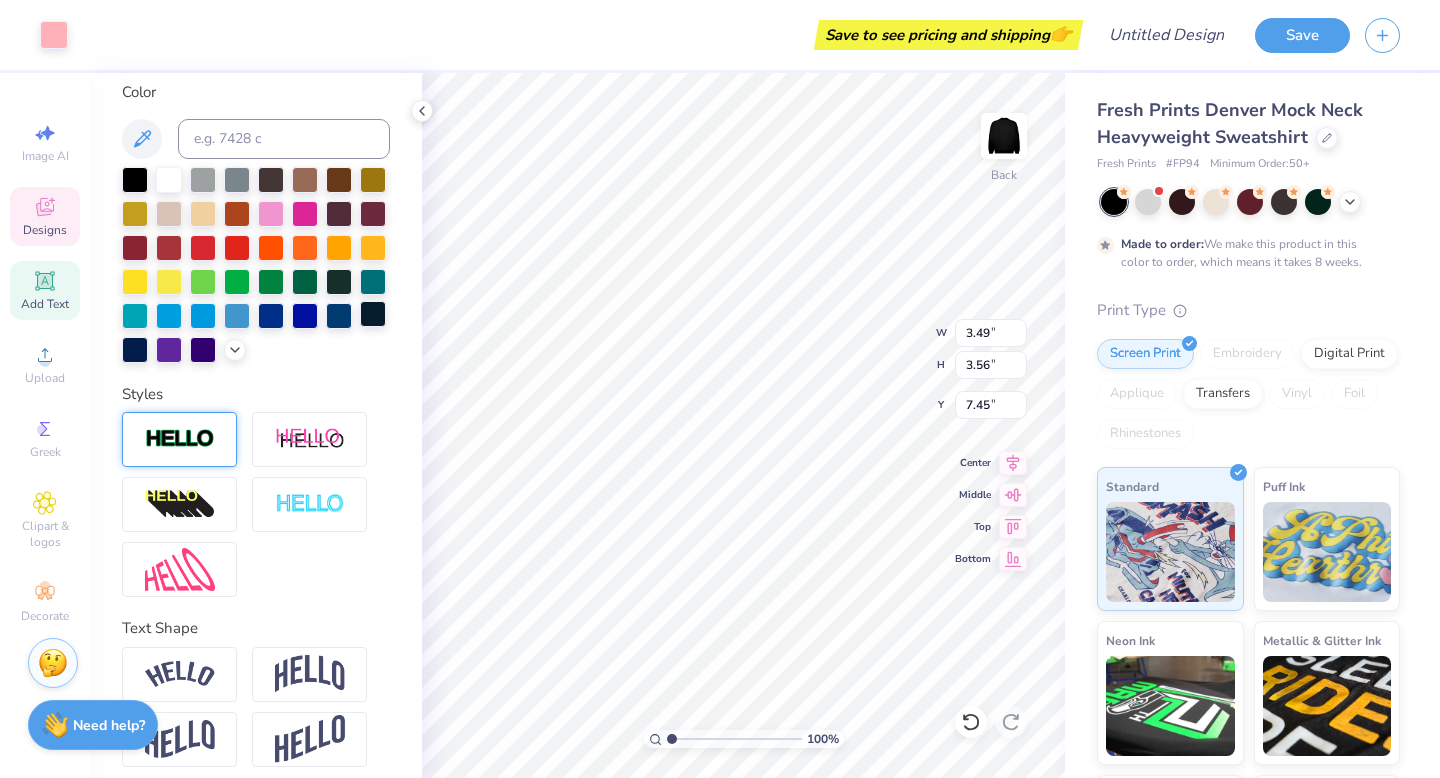 type on "6.44" 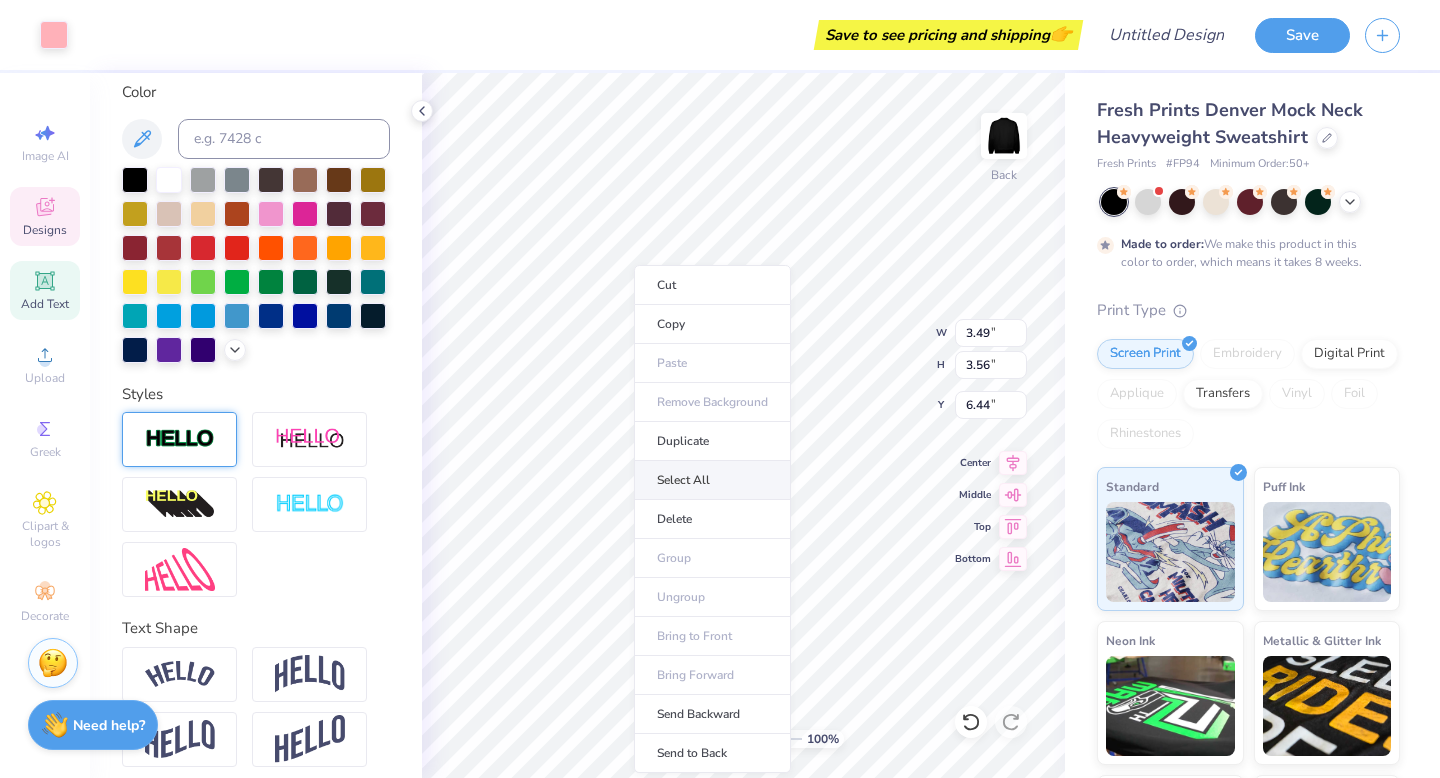 click on "Select All" at bounding box center (712, 480) 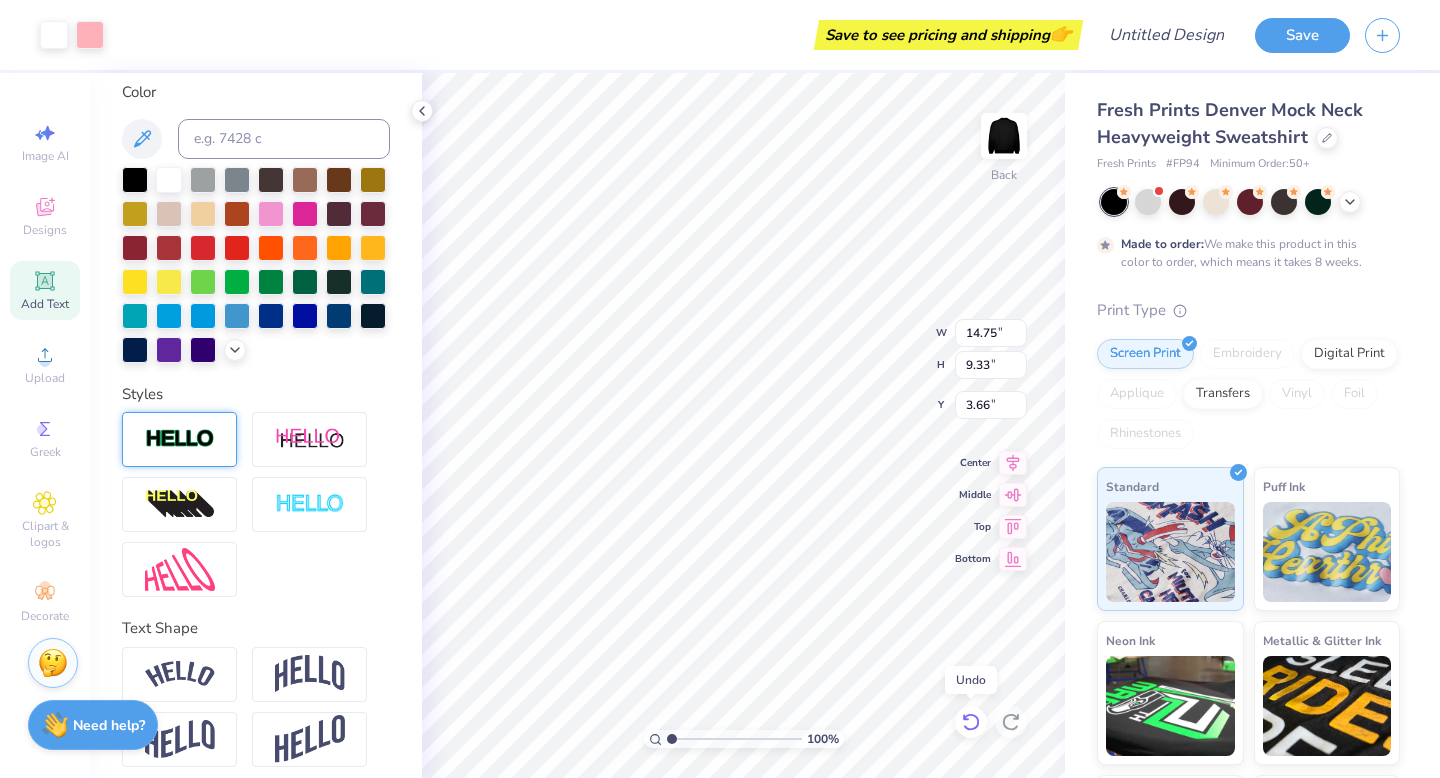click 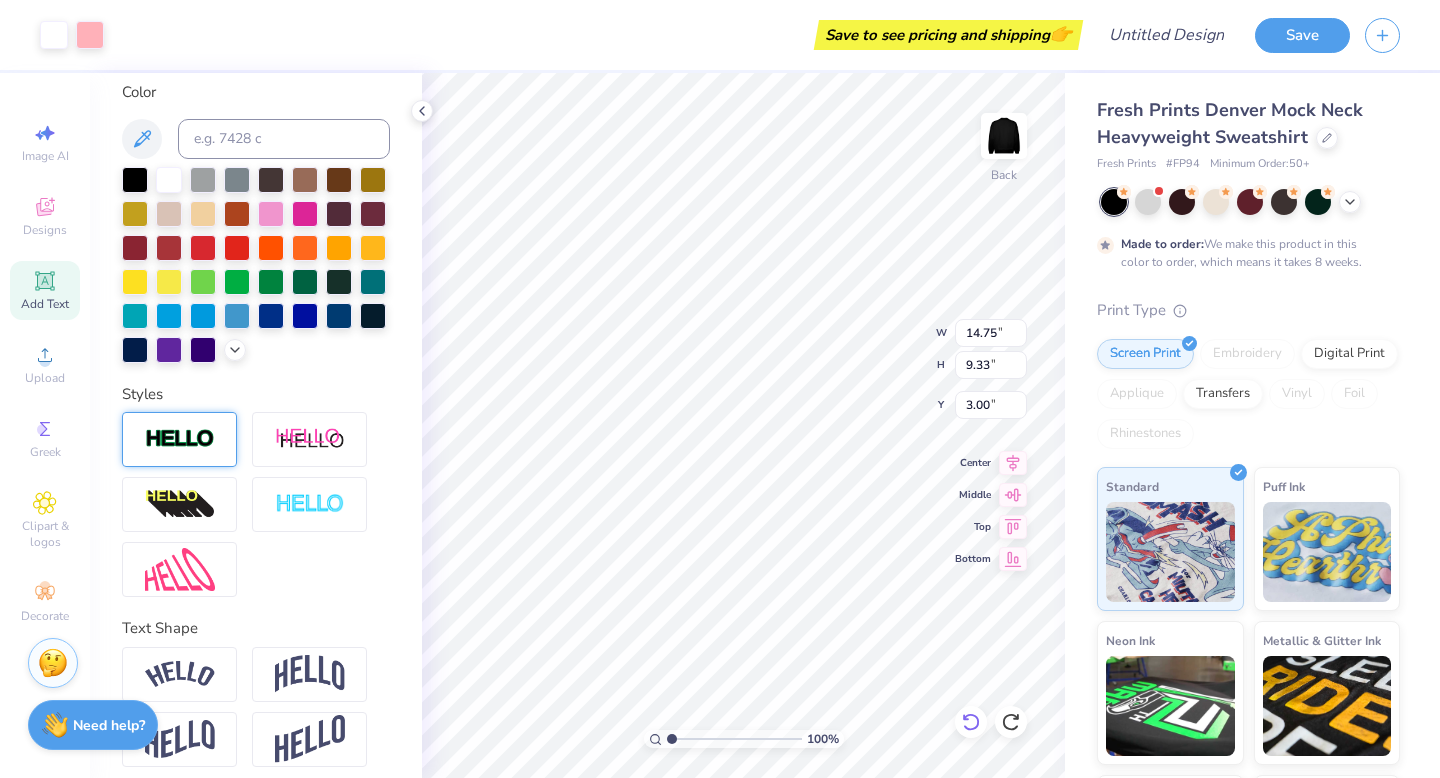 click 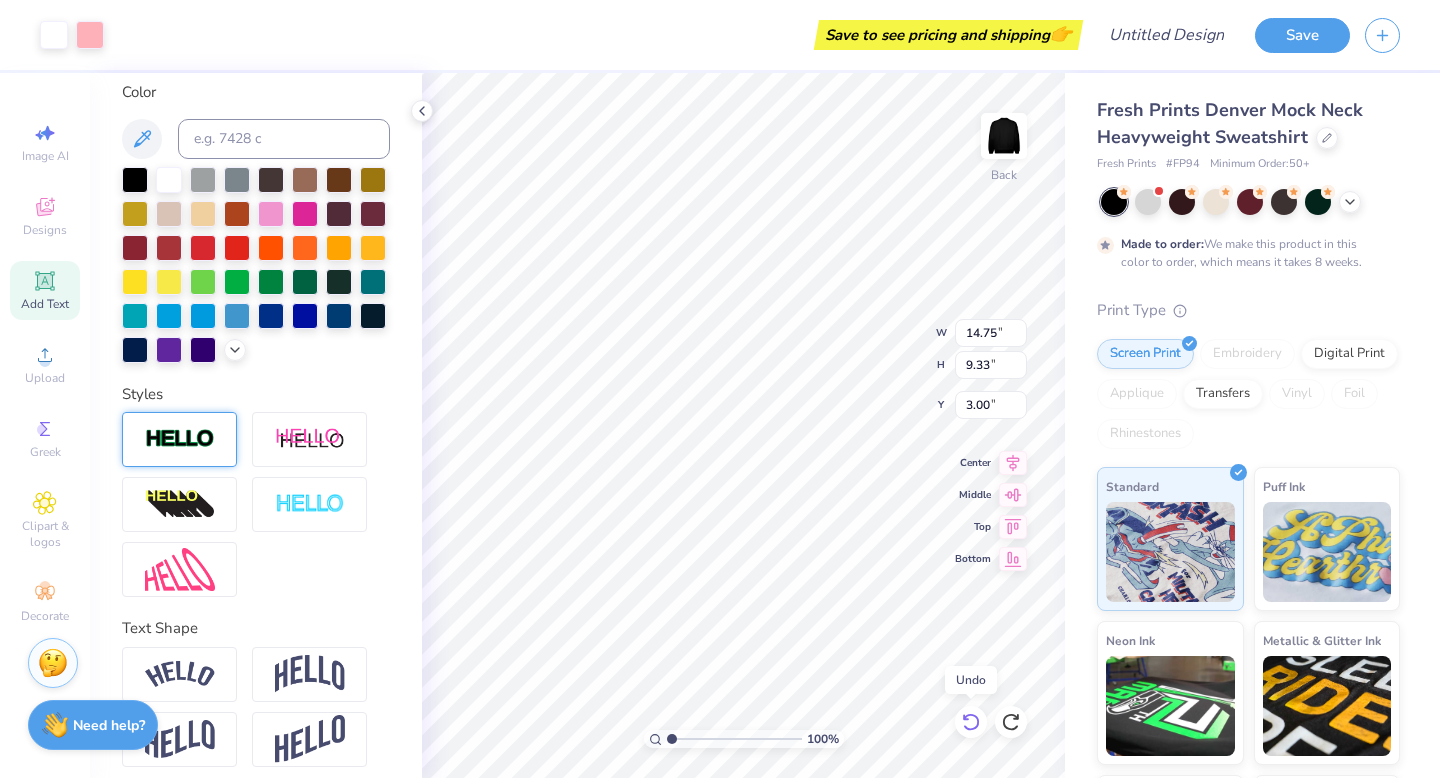 click 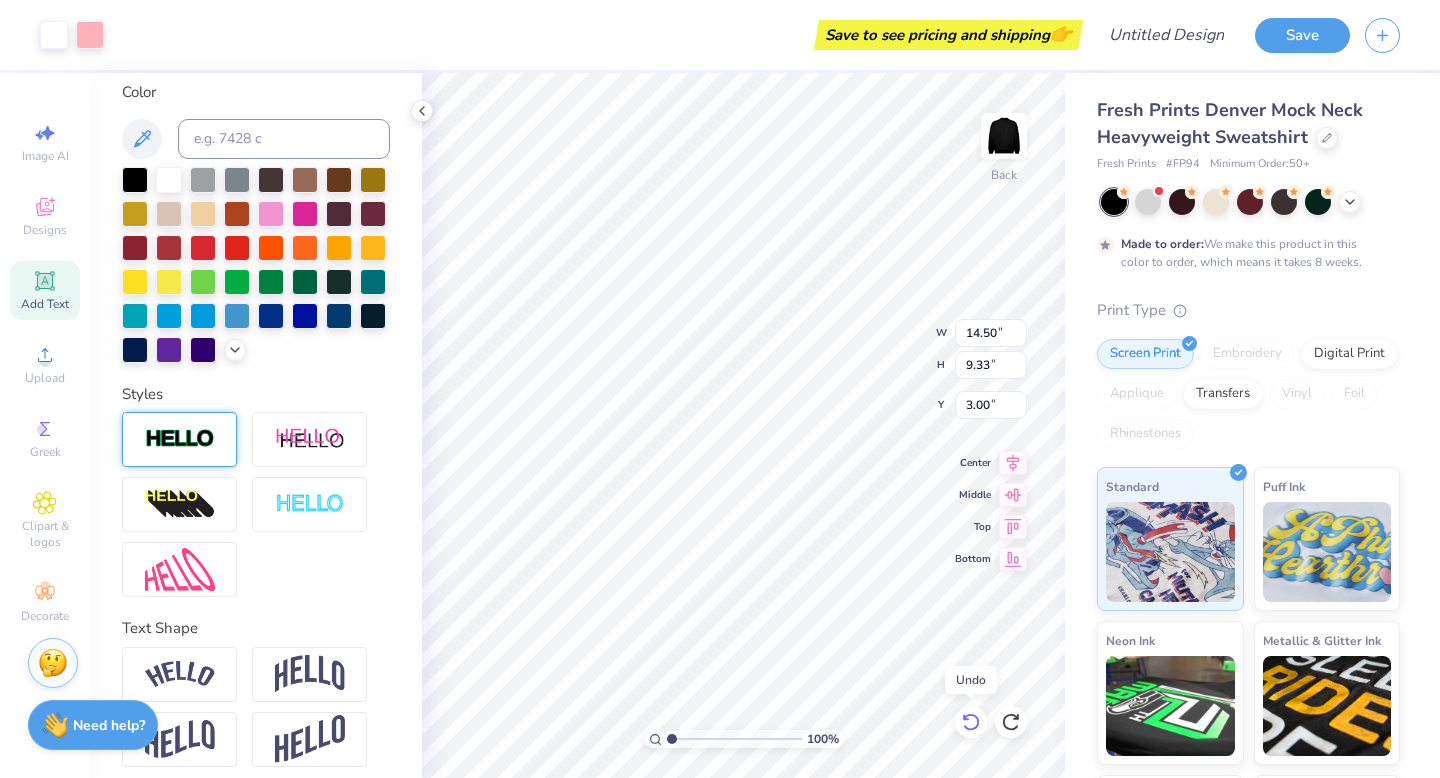 click 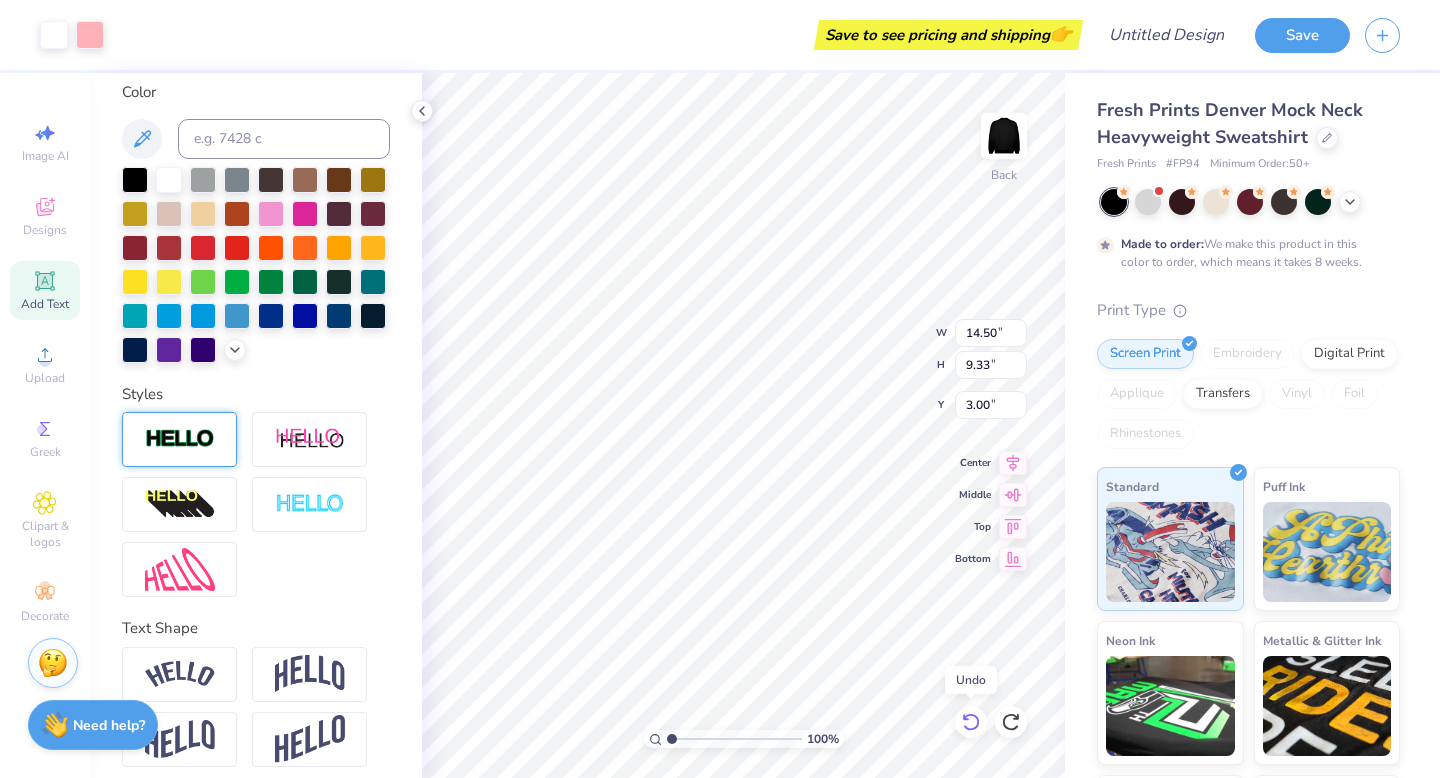 click 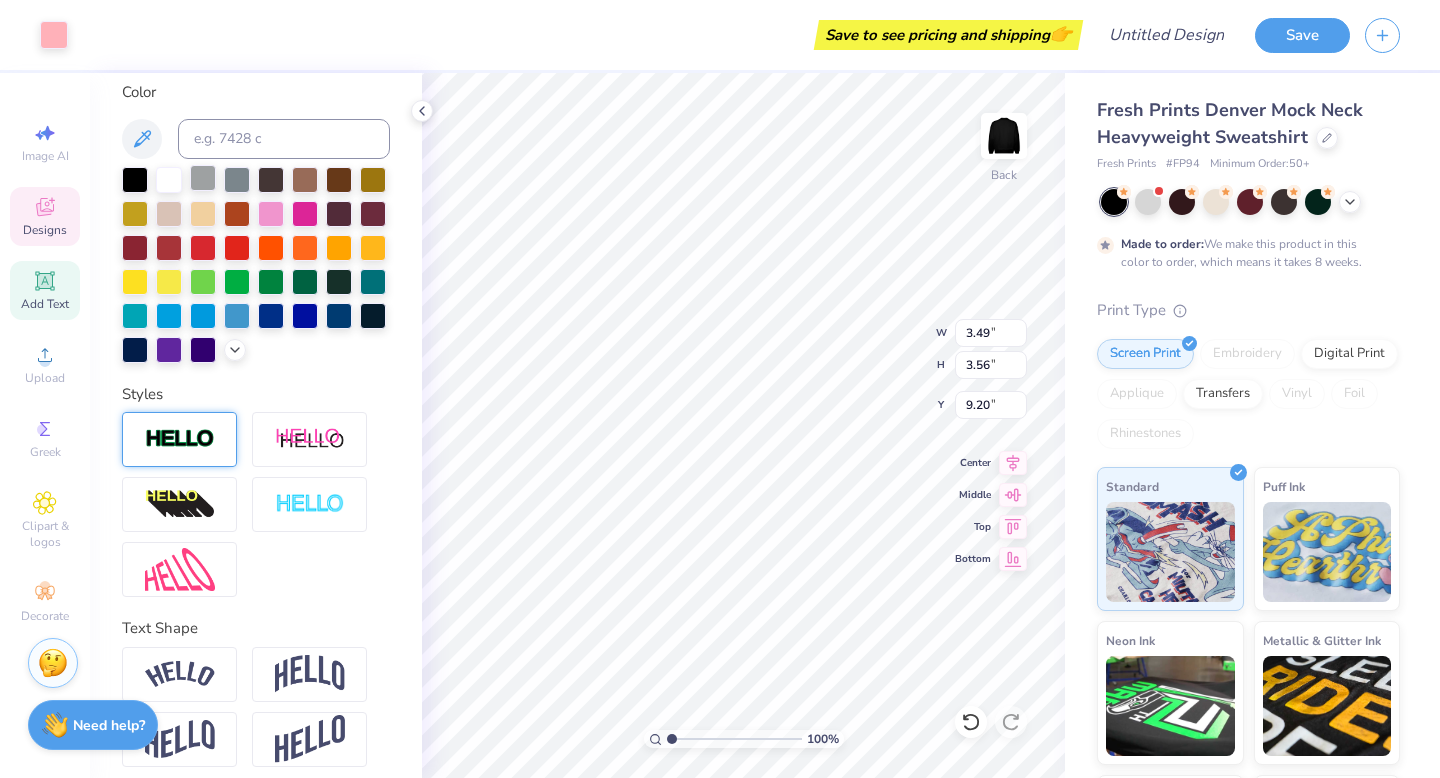 click at bounding box center (203, 178) 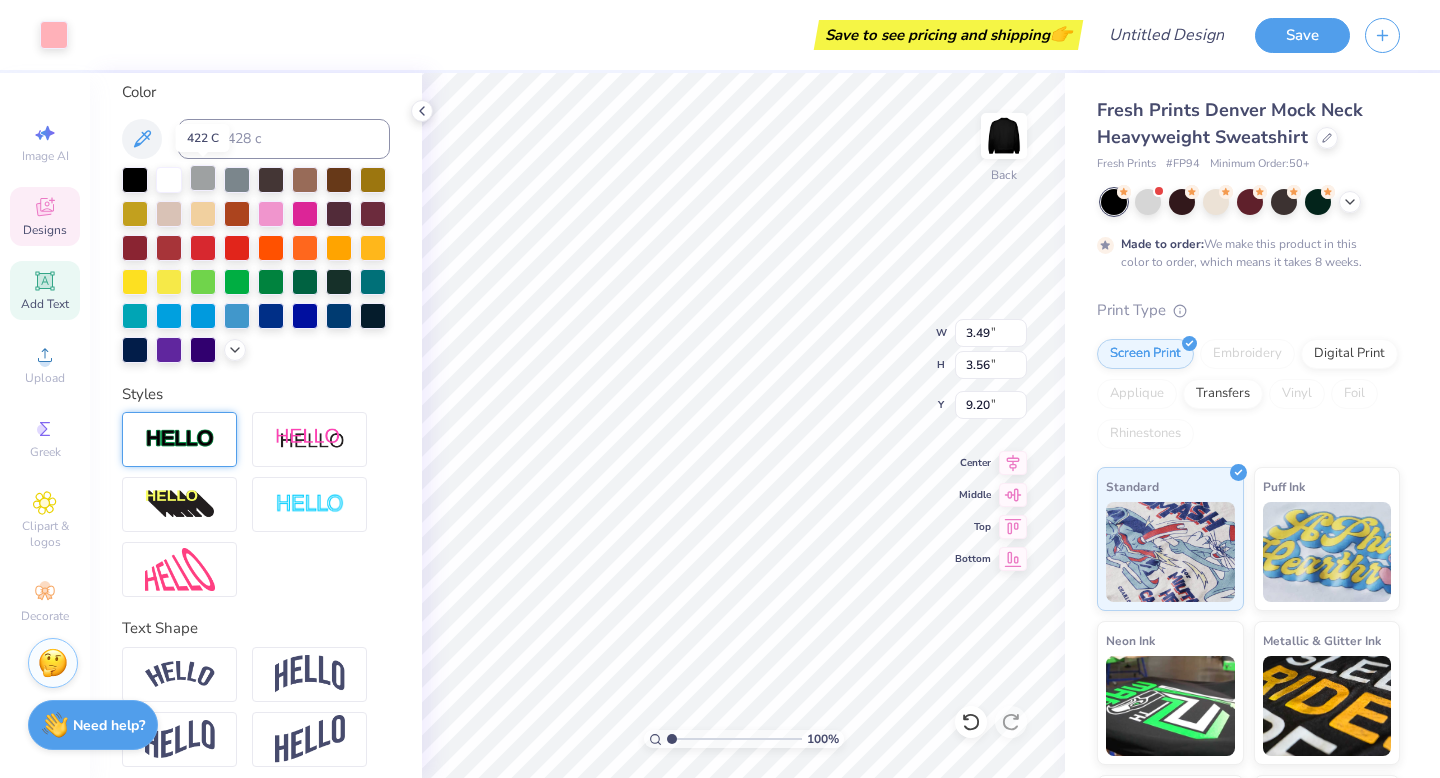 click at bounding box center (203, 178) 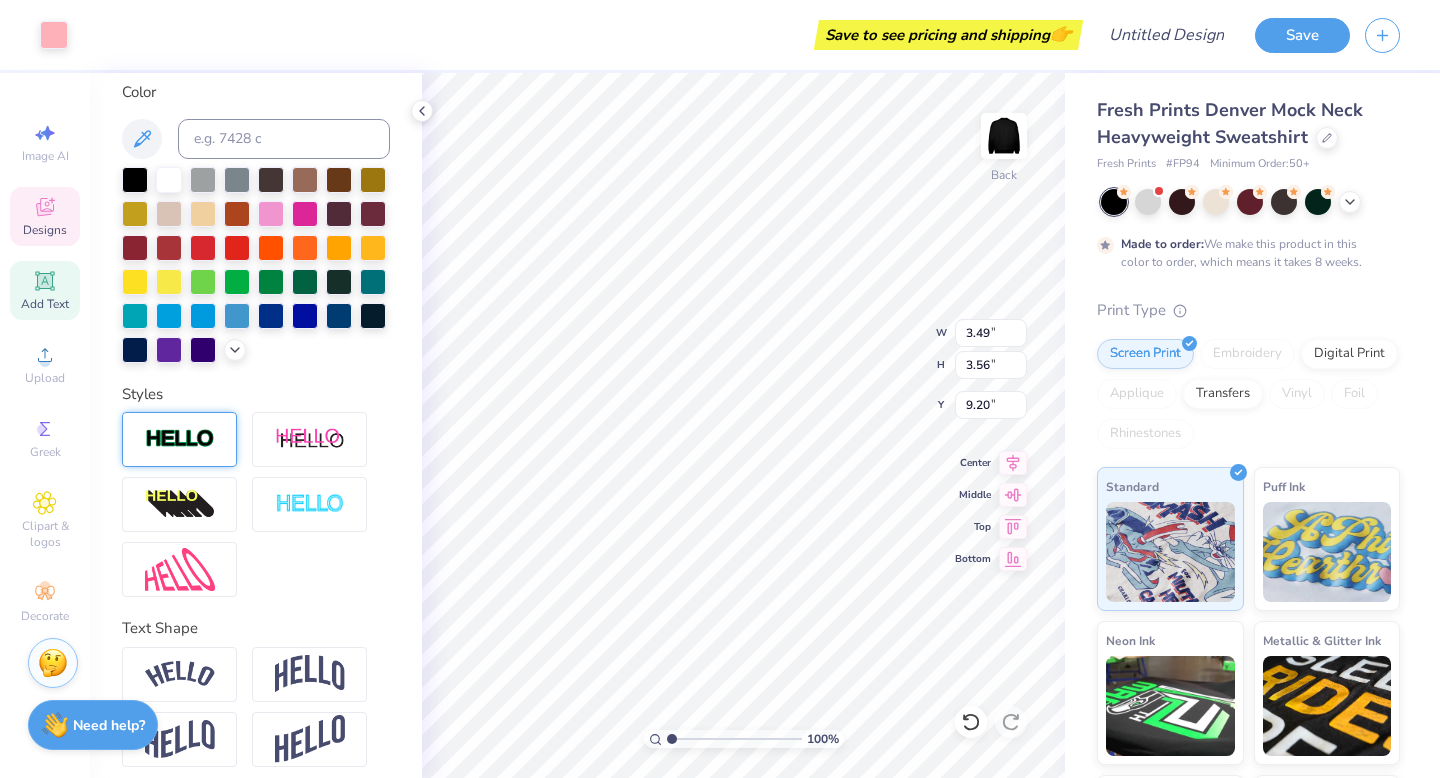 scroll, scrollTop: 0, scrollLeft: 0, axis: both 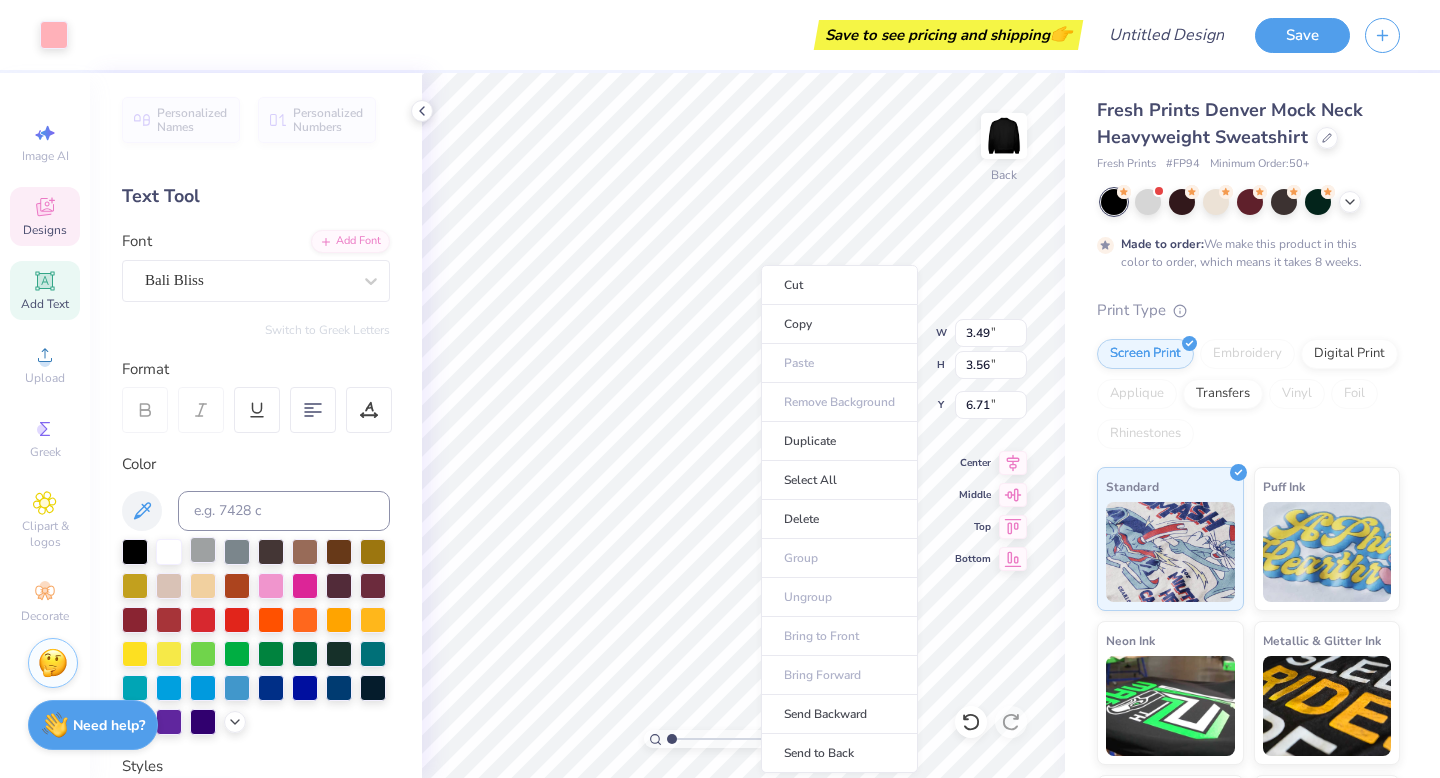 click at bounding box center (203, 550) 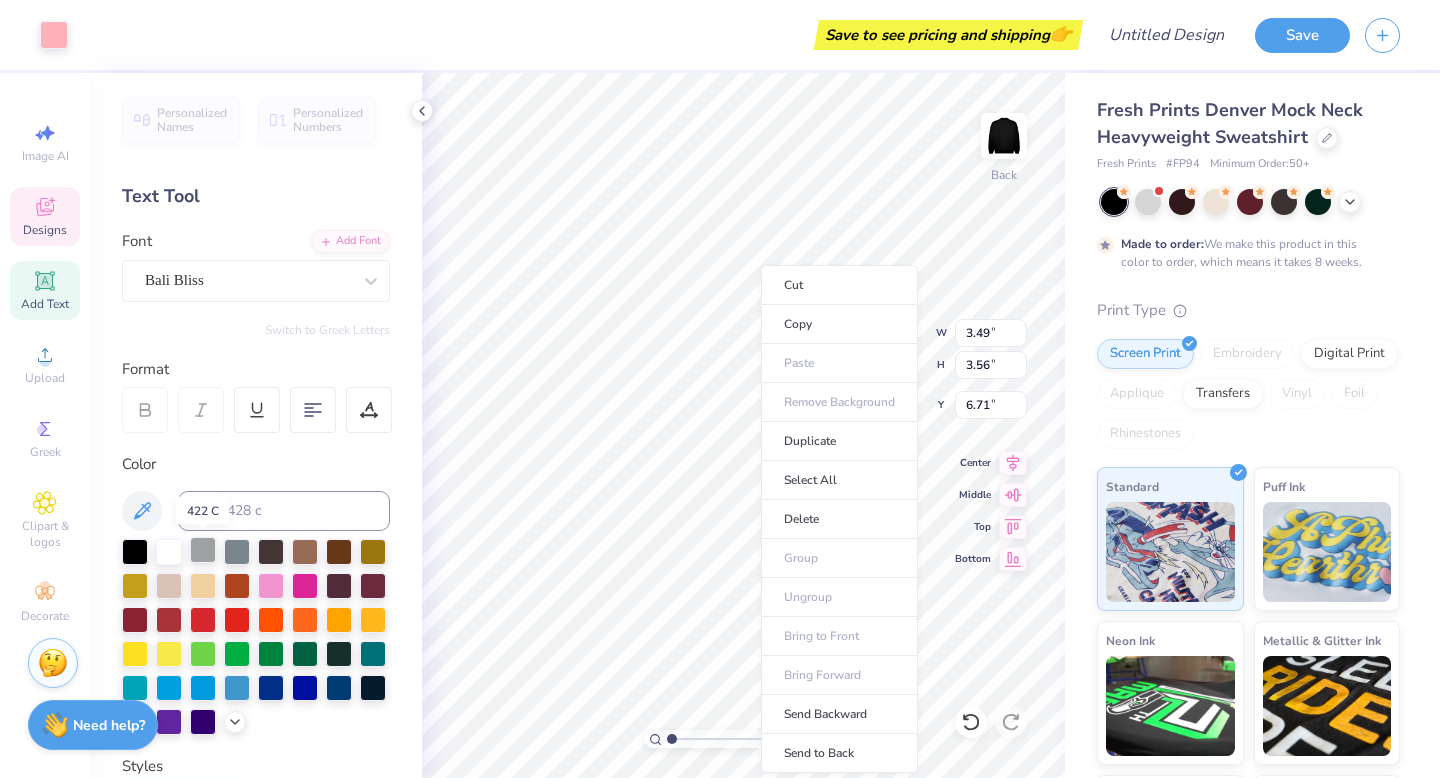 click at bounding box center [203, 550] 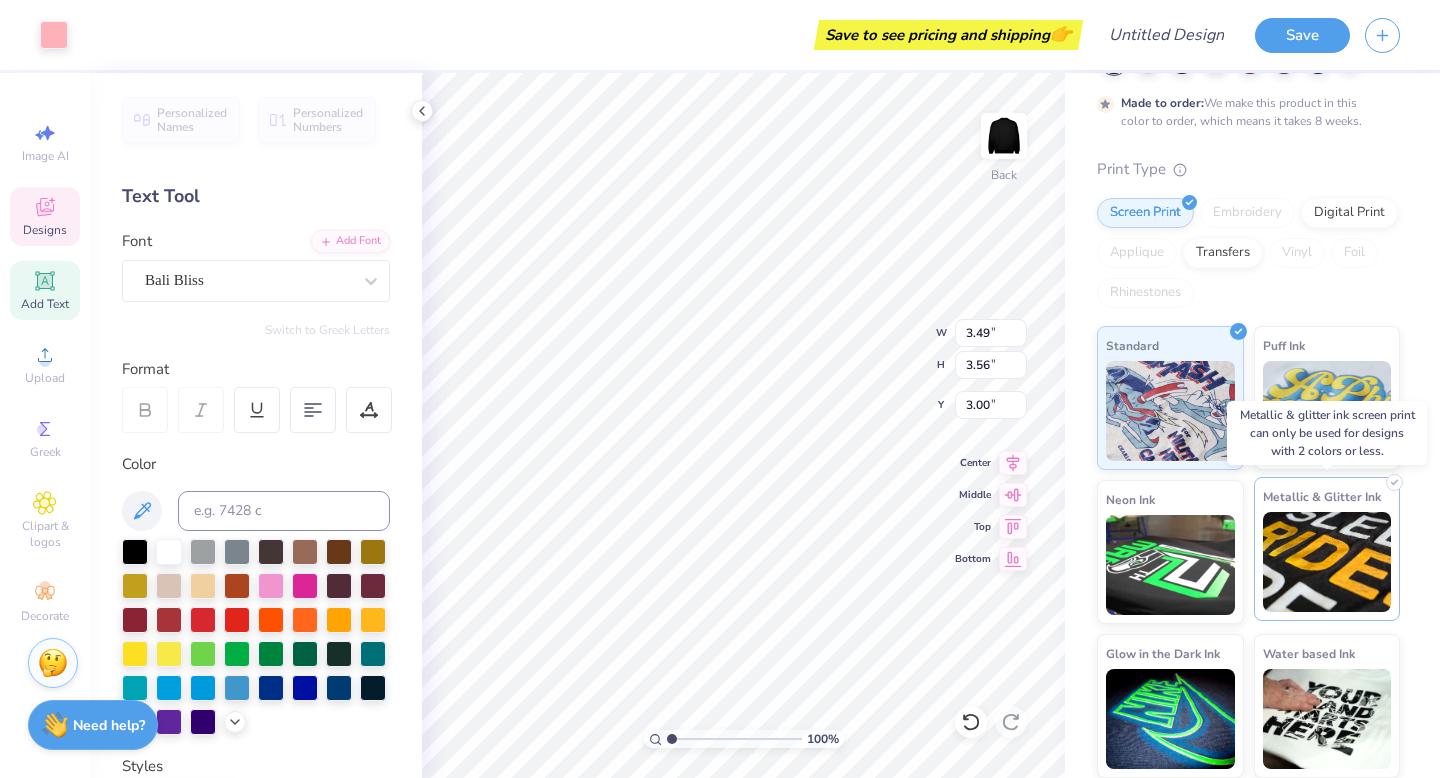 scroll, scrollTop: 138, scrollLeft: 0, axis: vertical 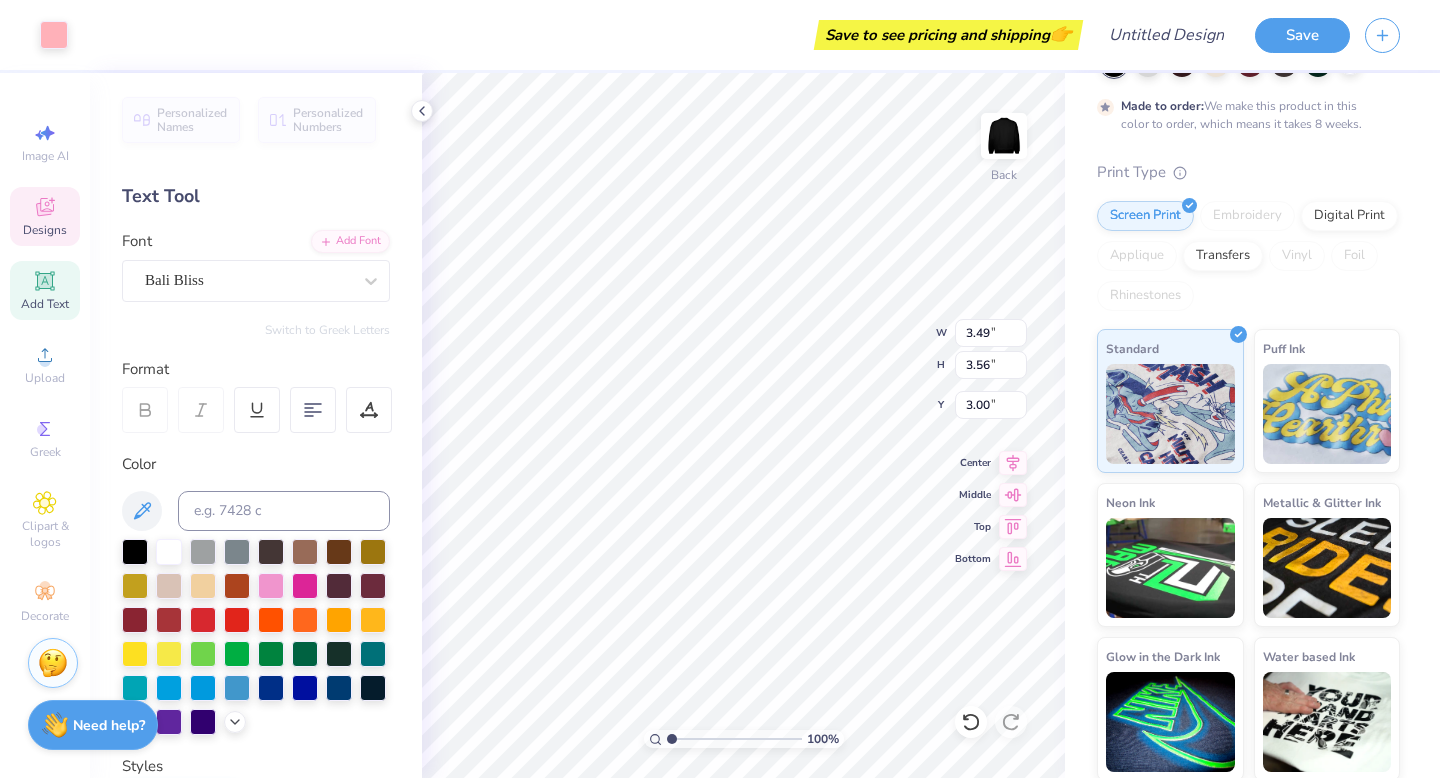 click 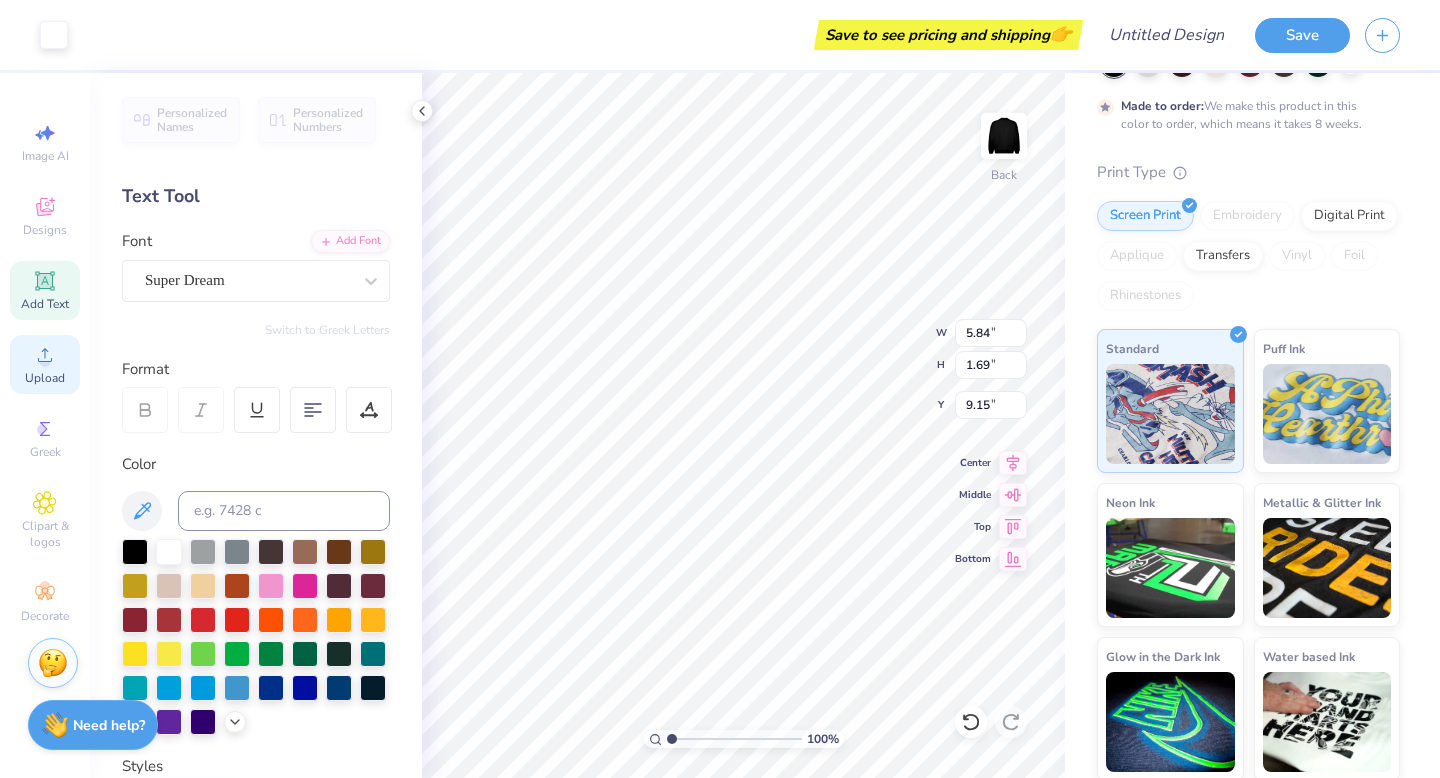 click 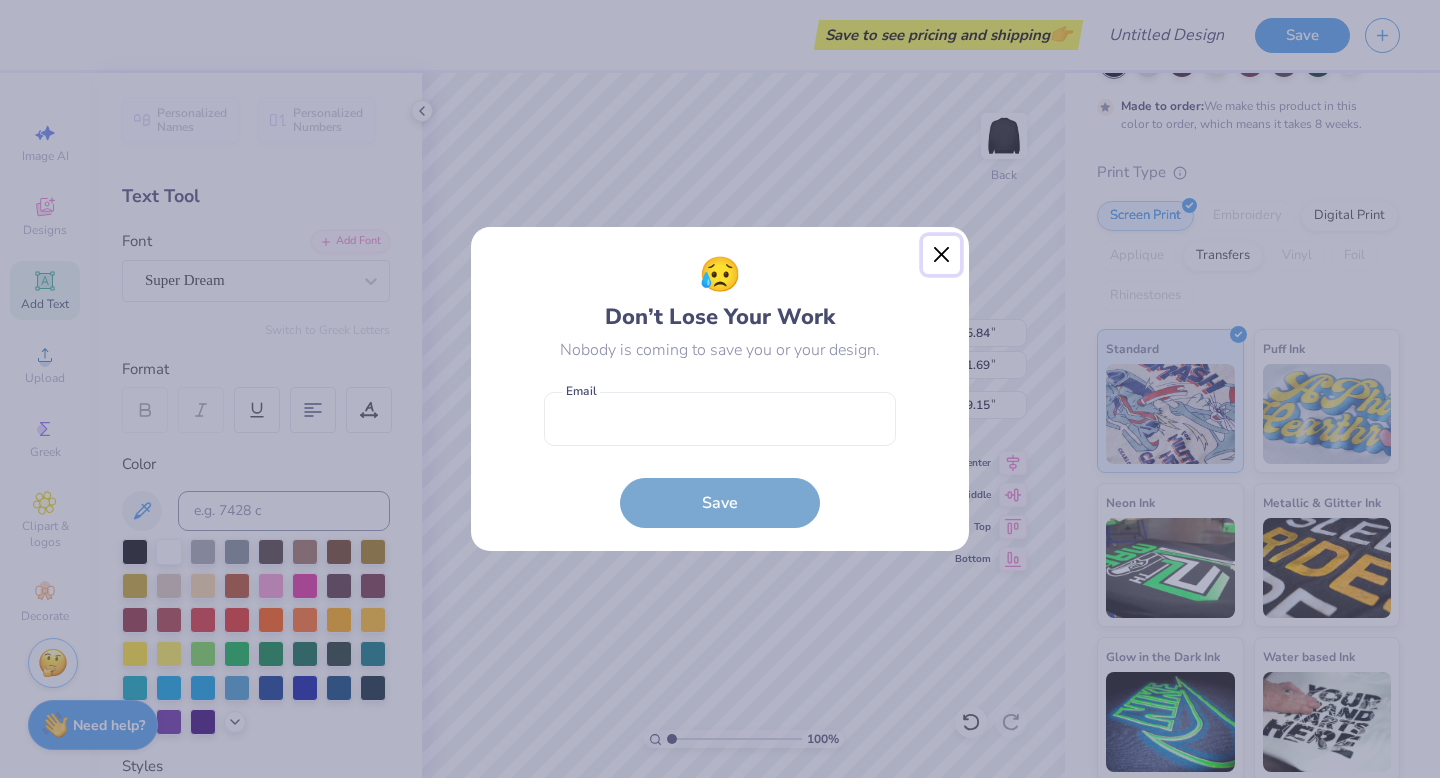 click at bounding box center [942, 255] 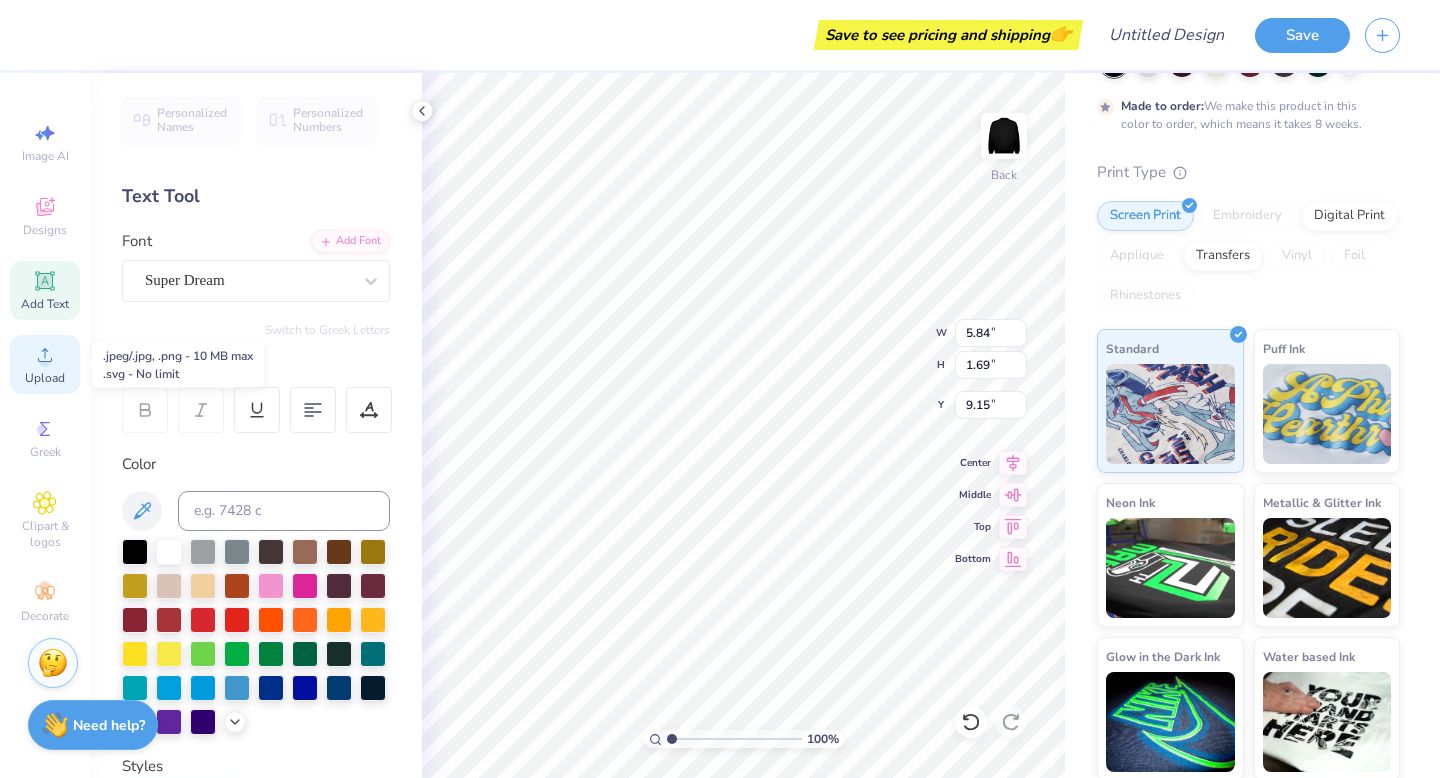 click 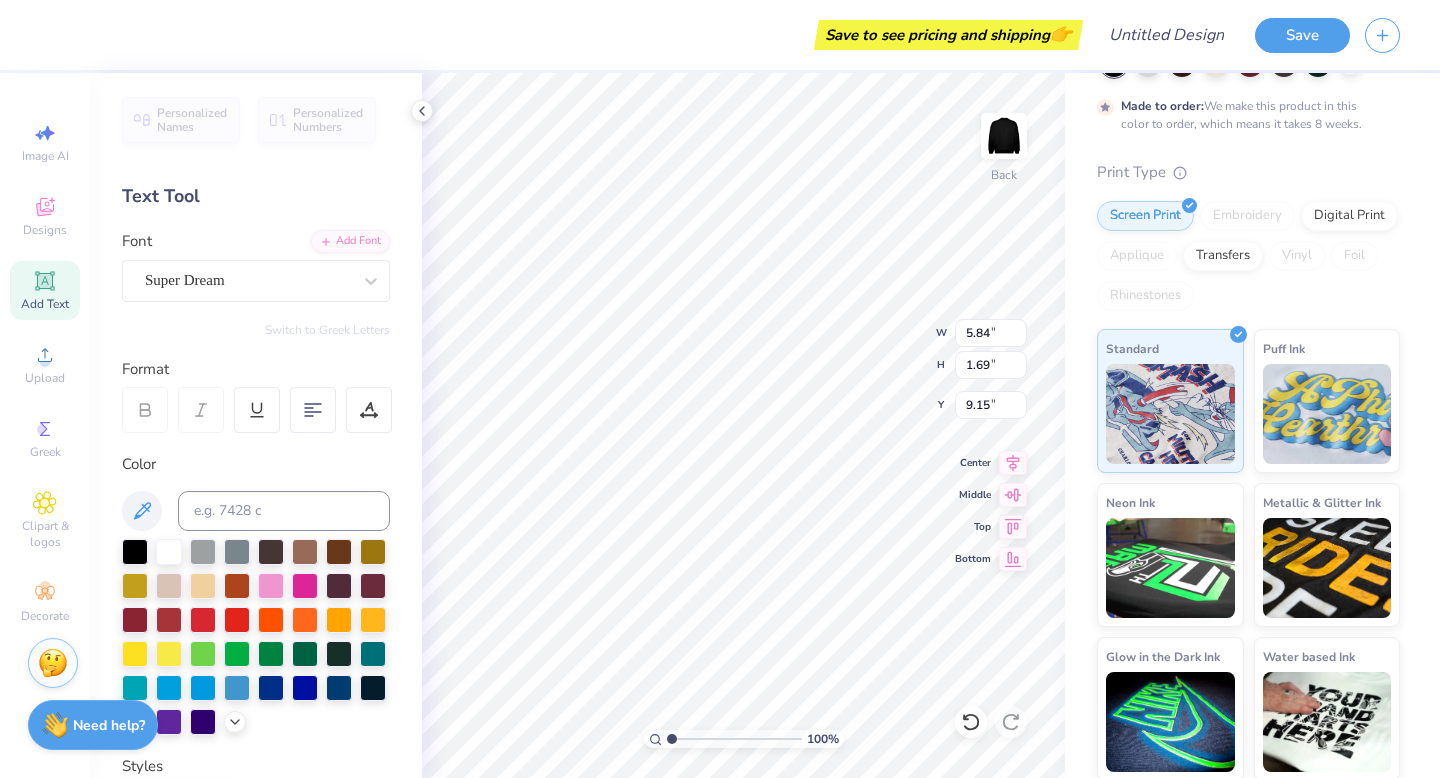 click 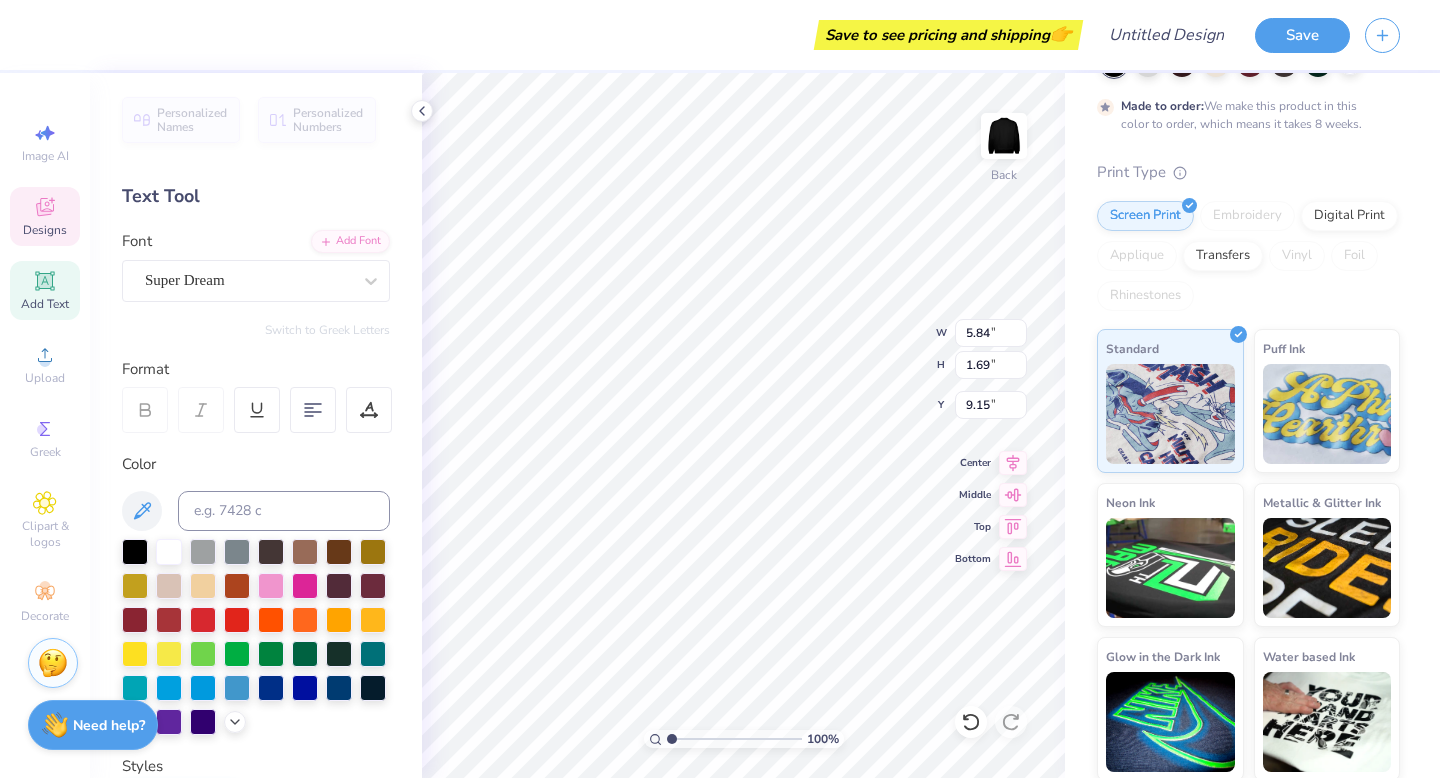 click 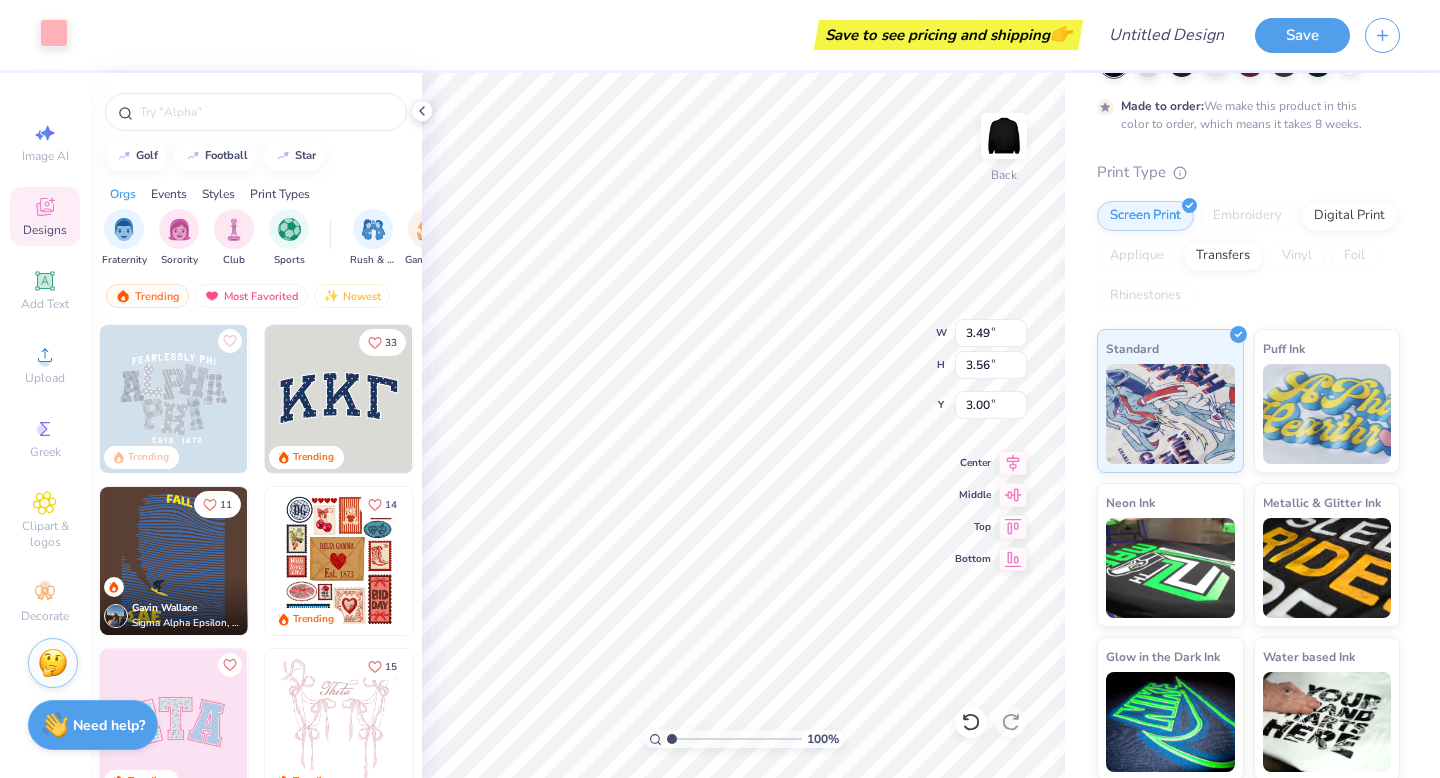 click at bounding box center [54, 33] 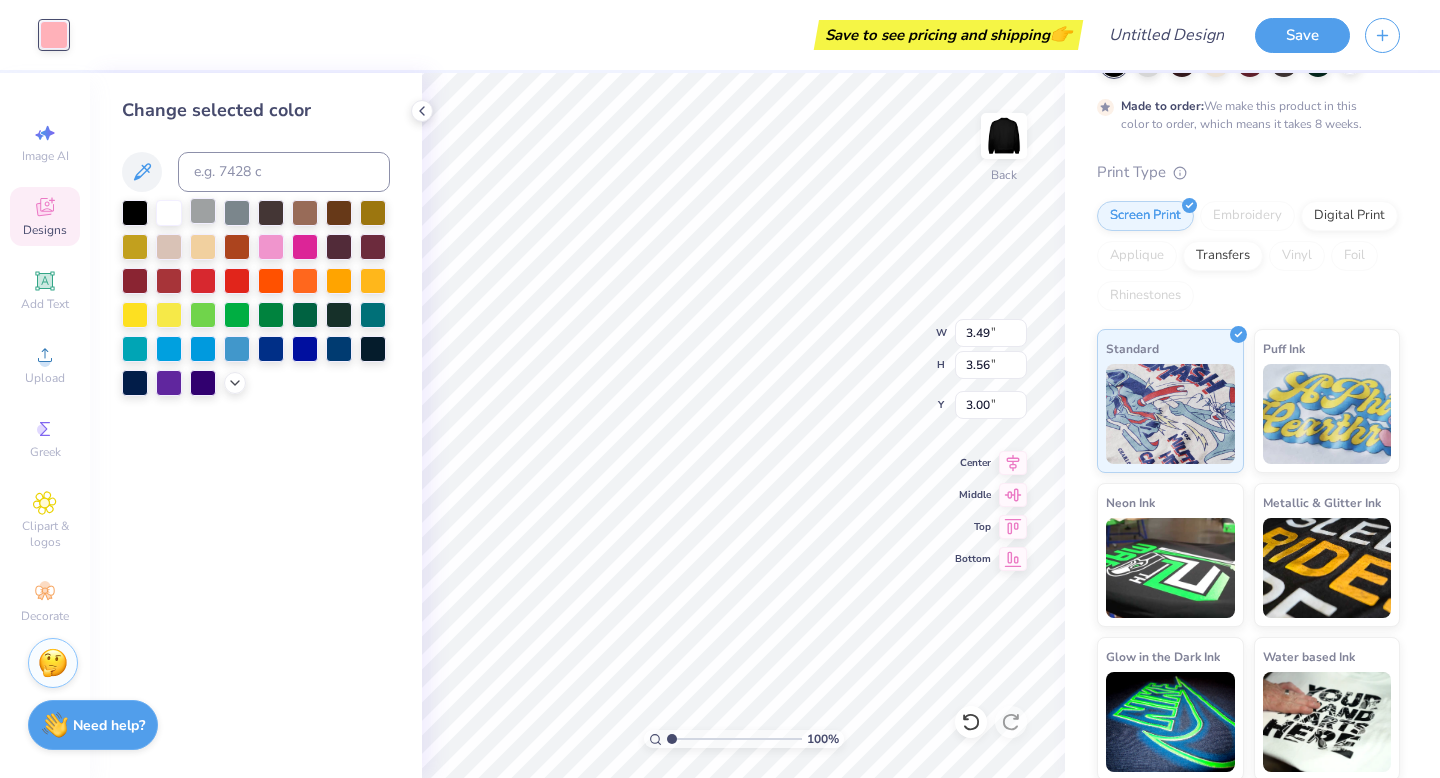 click at bounding box center (203, 211) 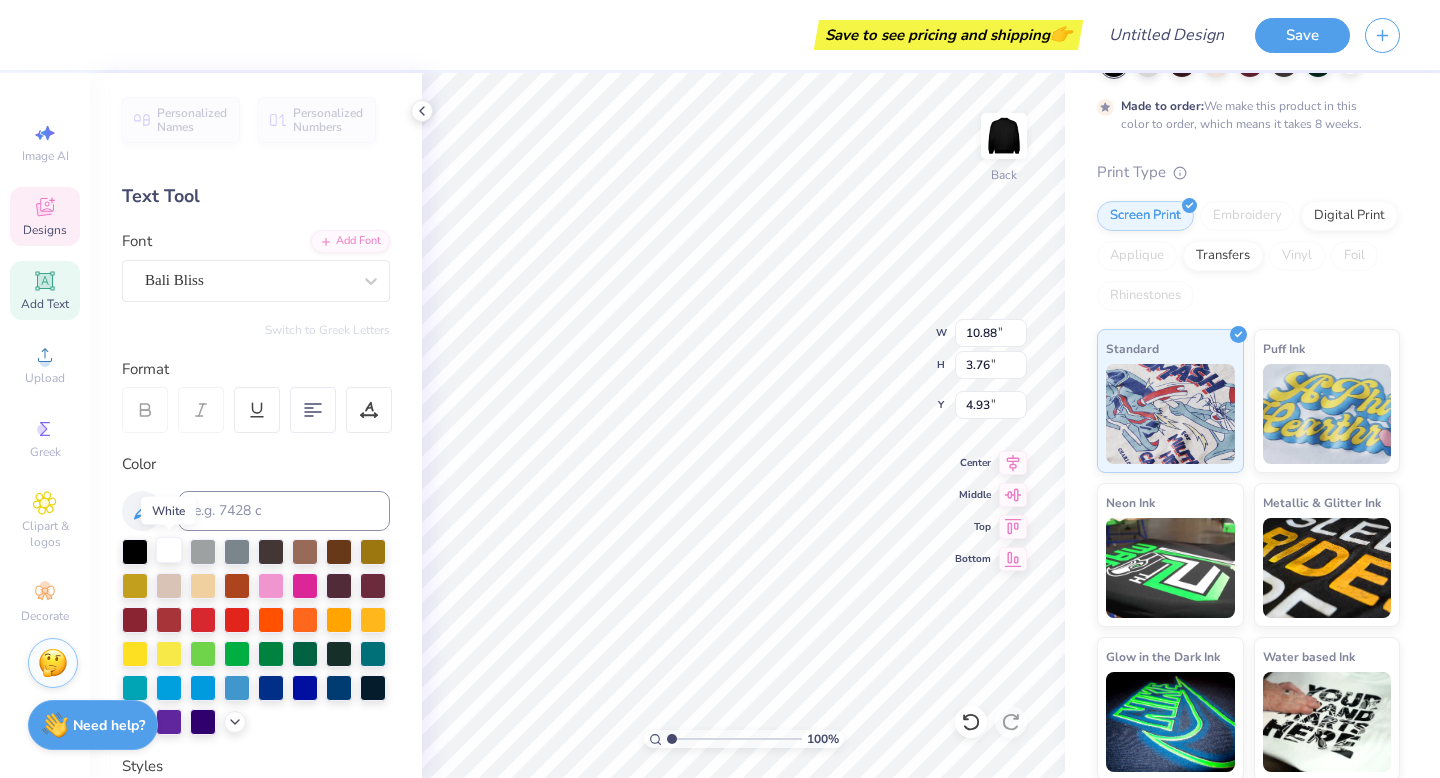 click at bounding box center (169, 550) 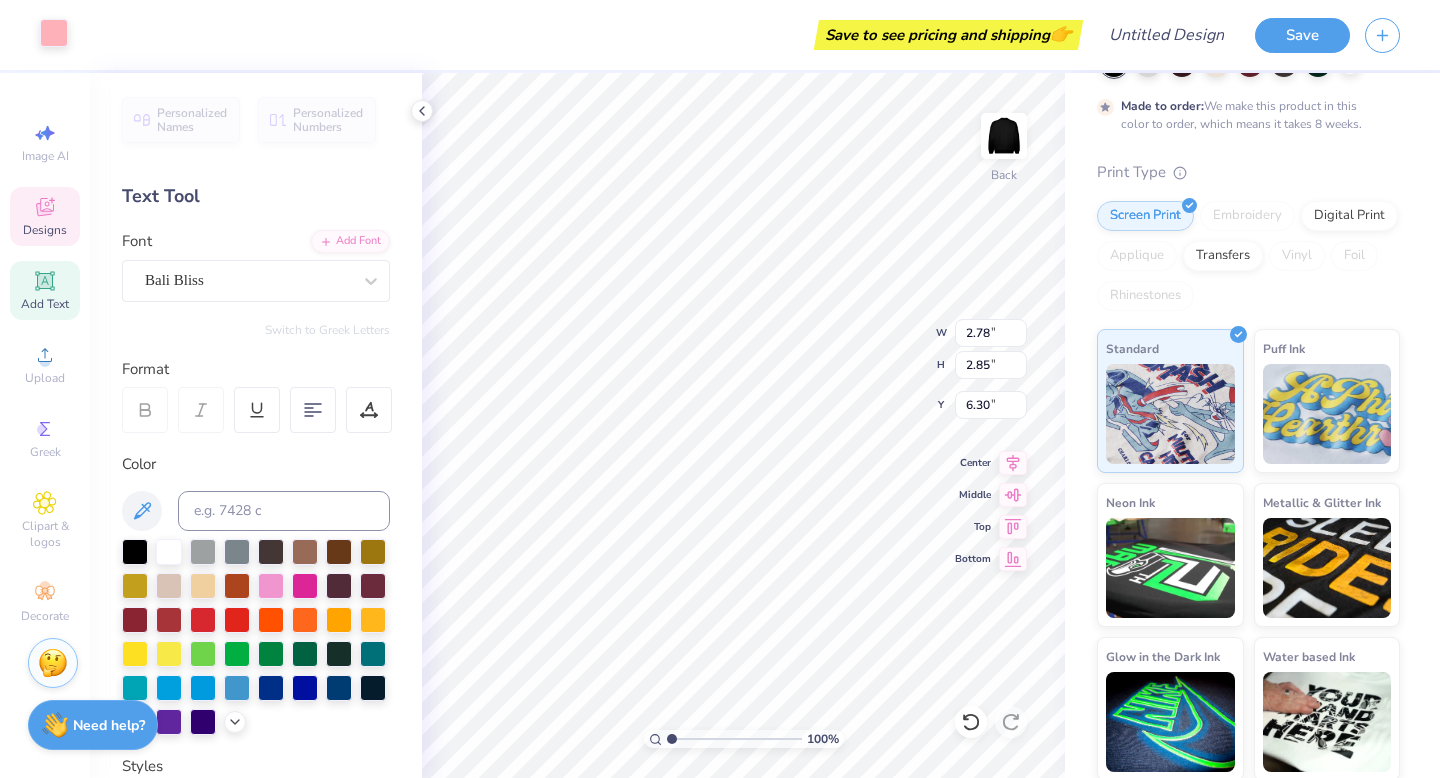 click at bounding box center [54, 33] 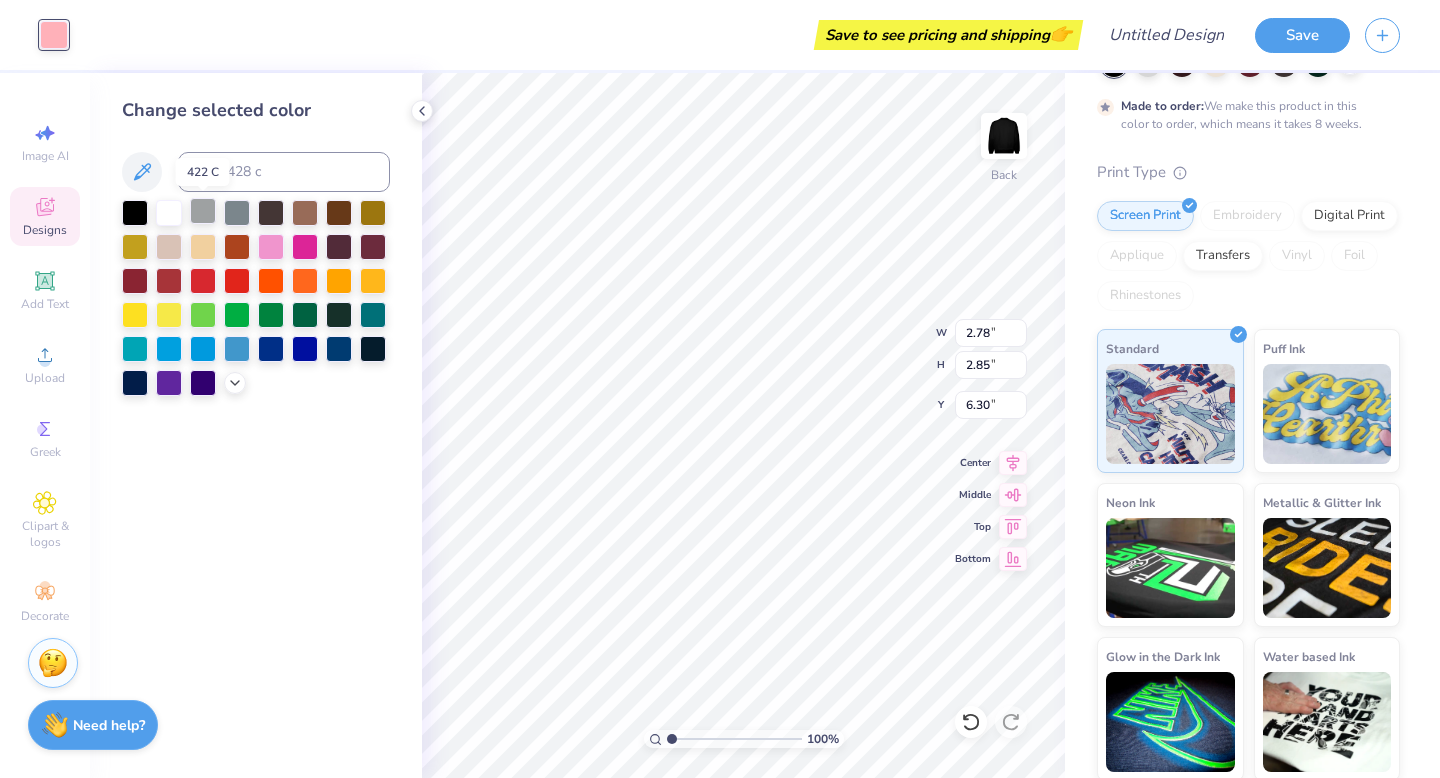 click at bounding box center (203, 211) 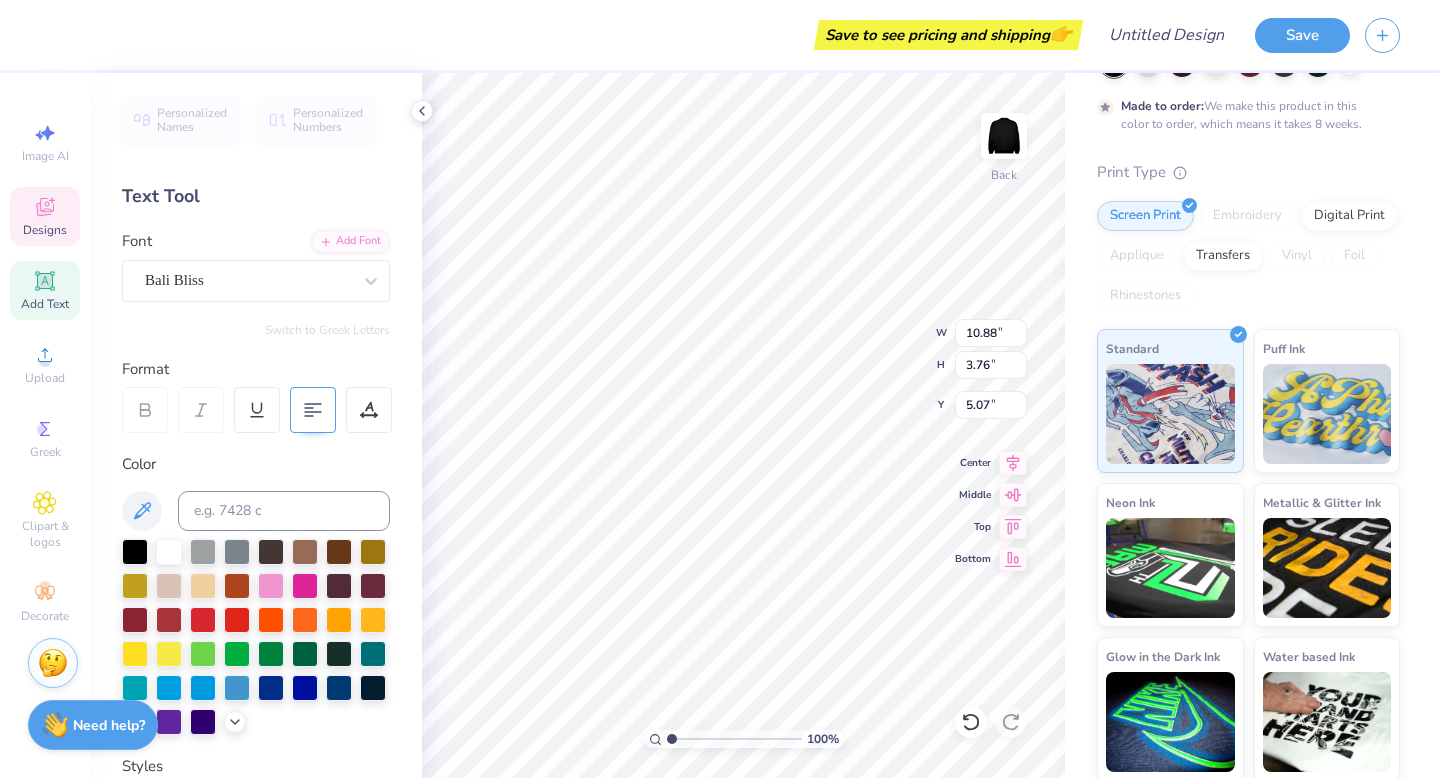 click 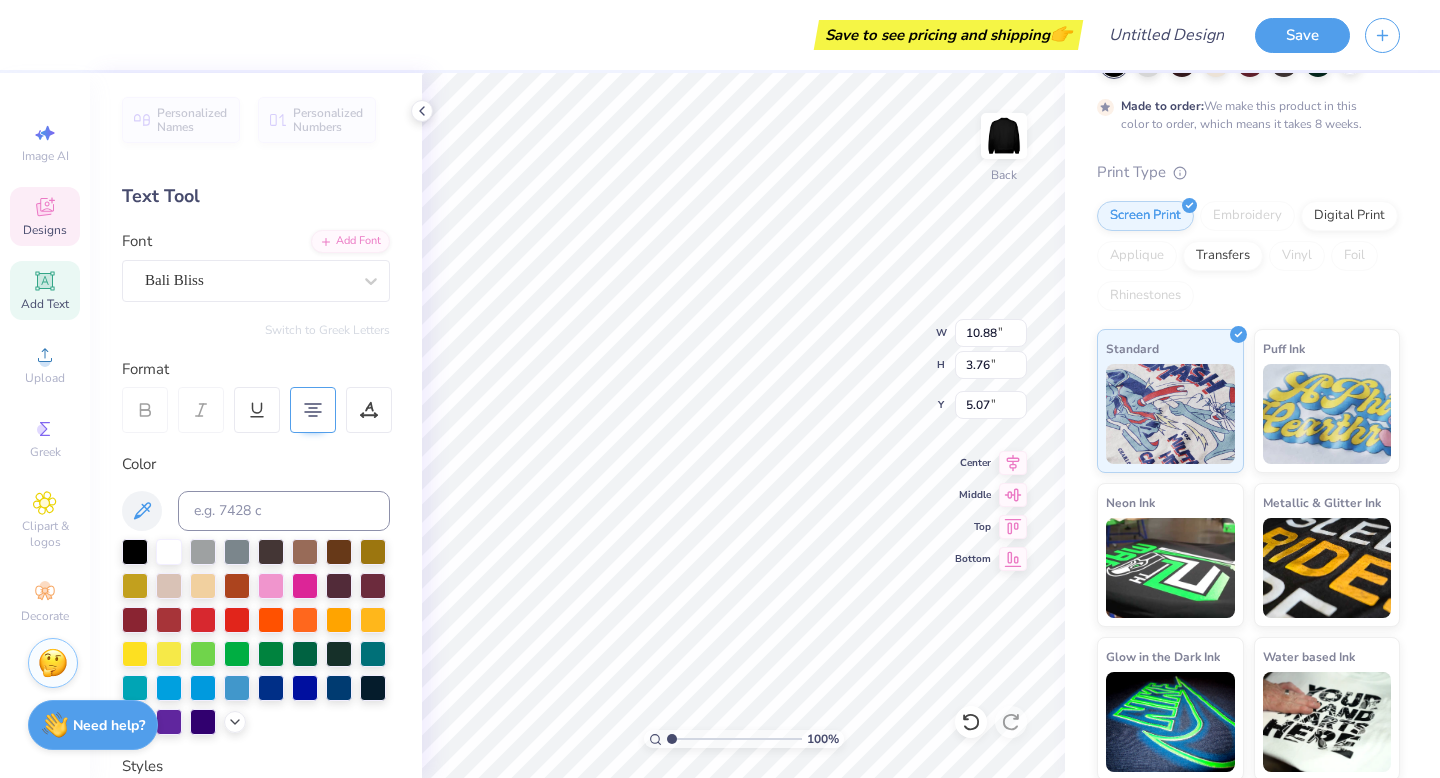click 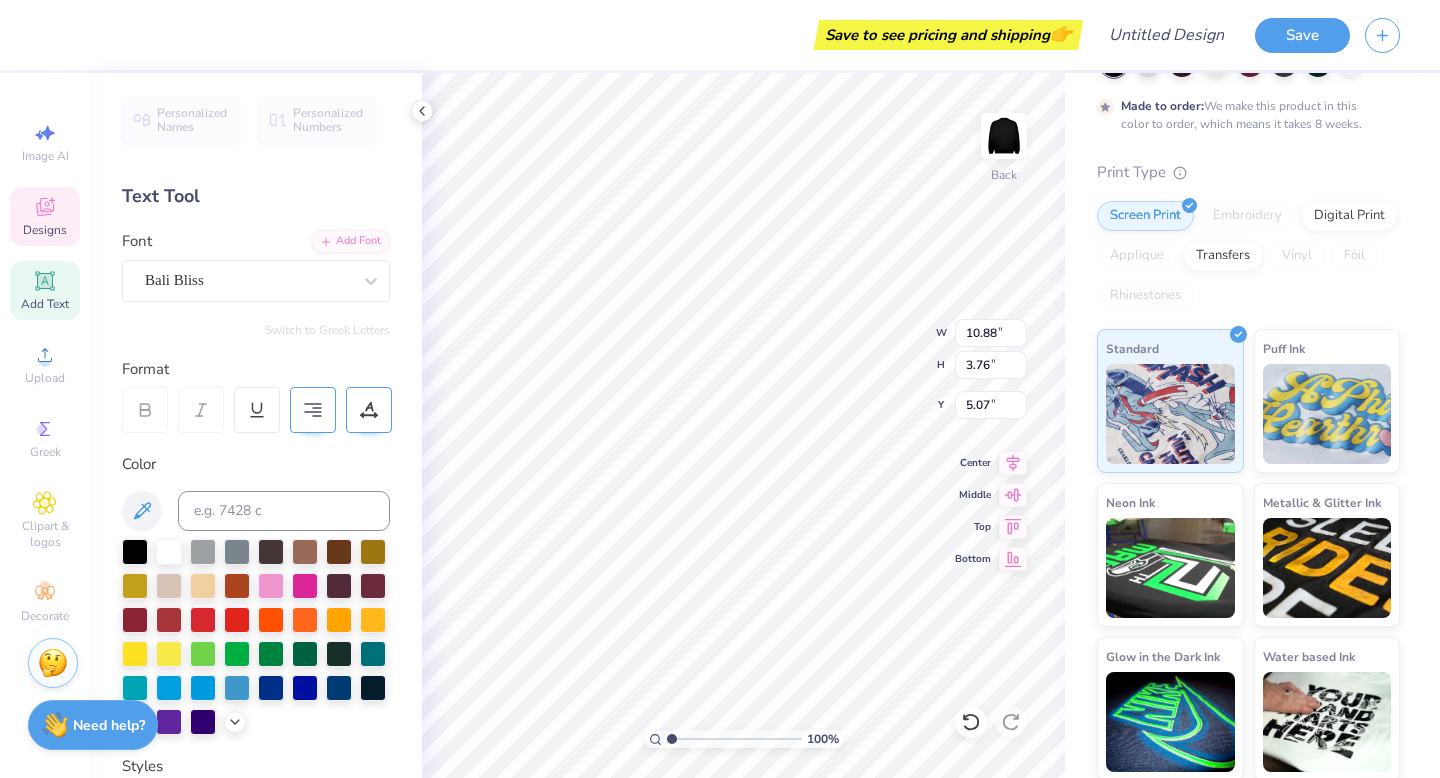 click at bounding box center [369, 410] 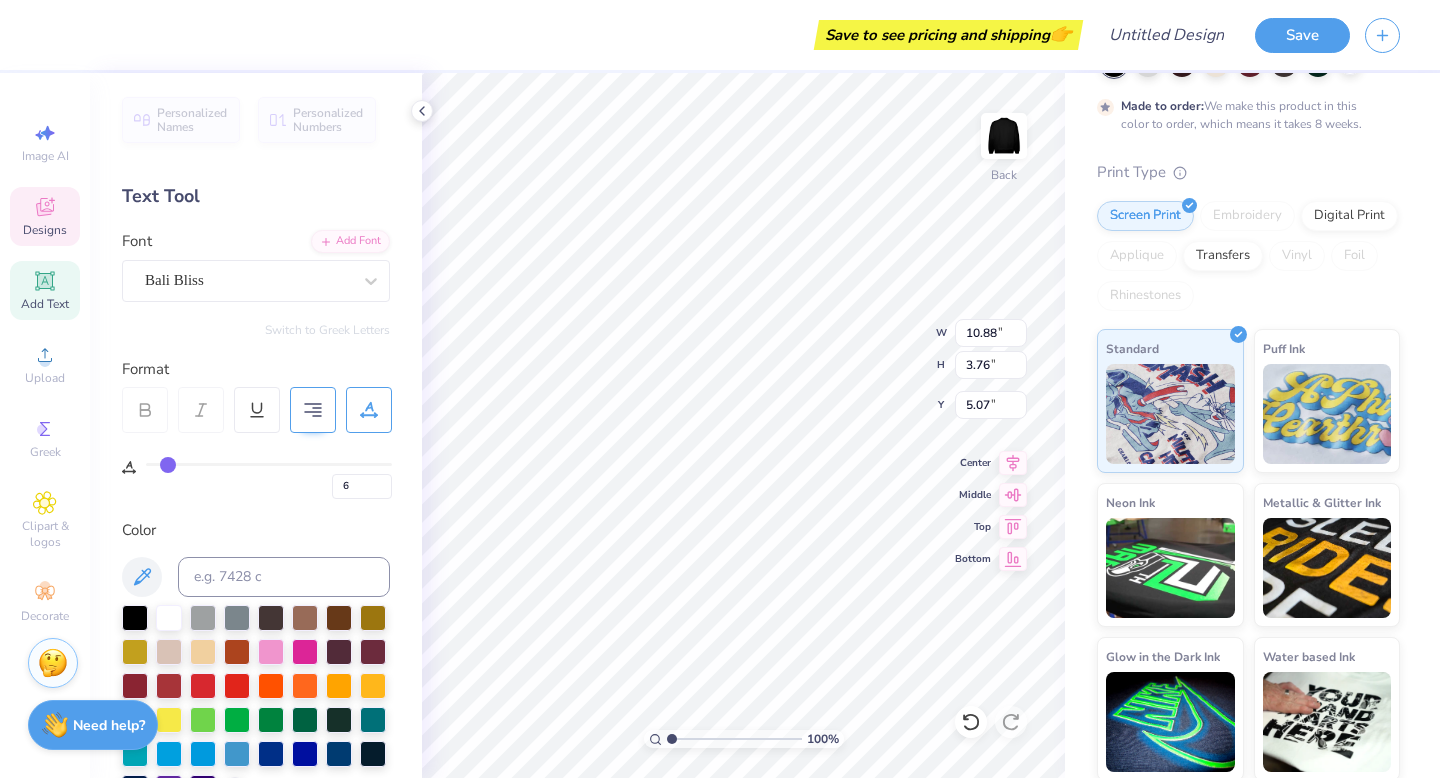 drag, startPoint x: 151, startPoint y: 458, endPoint x: 167, endPoint y: 459, distance: 16.03122 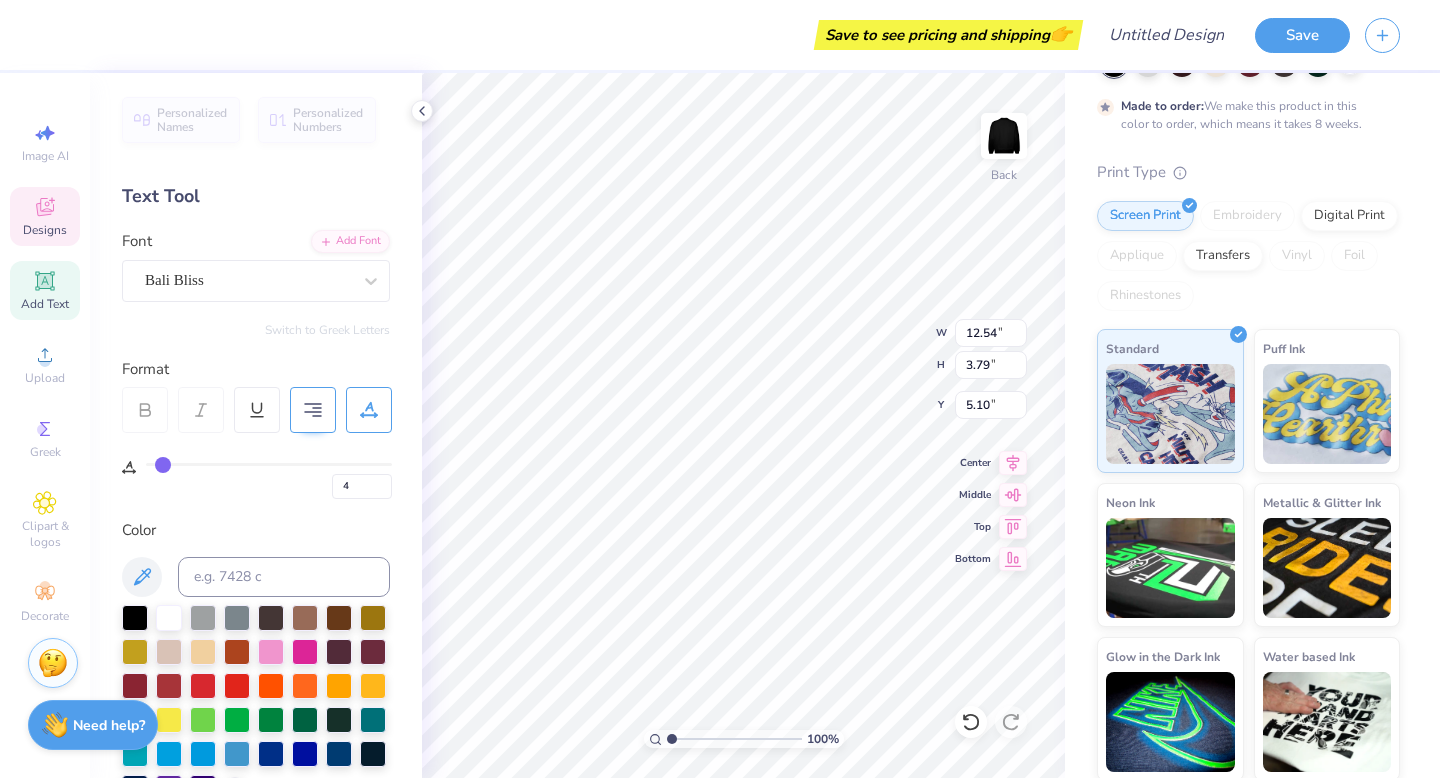 click at bounding box center [269, 464] 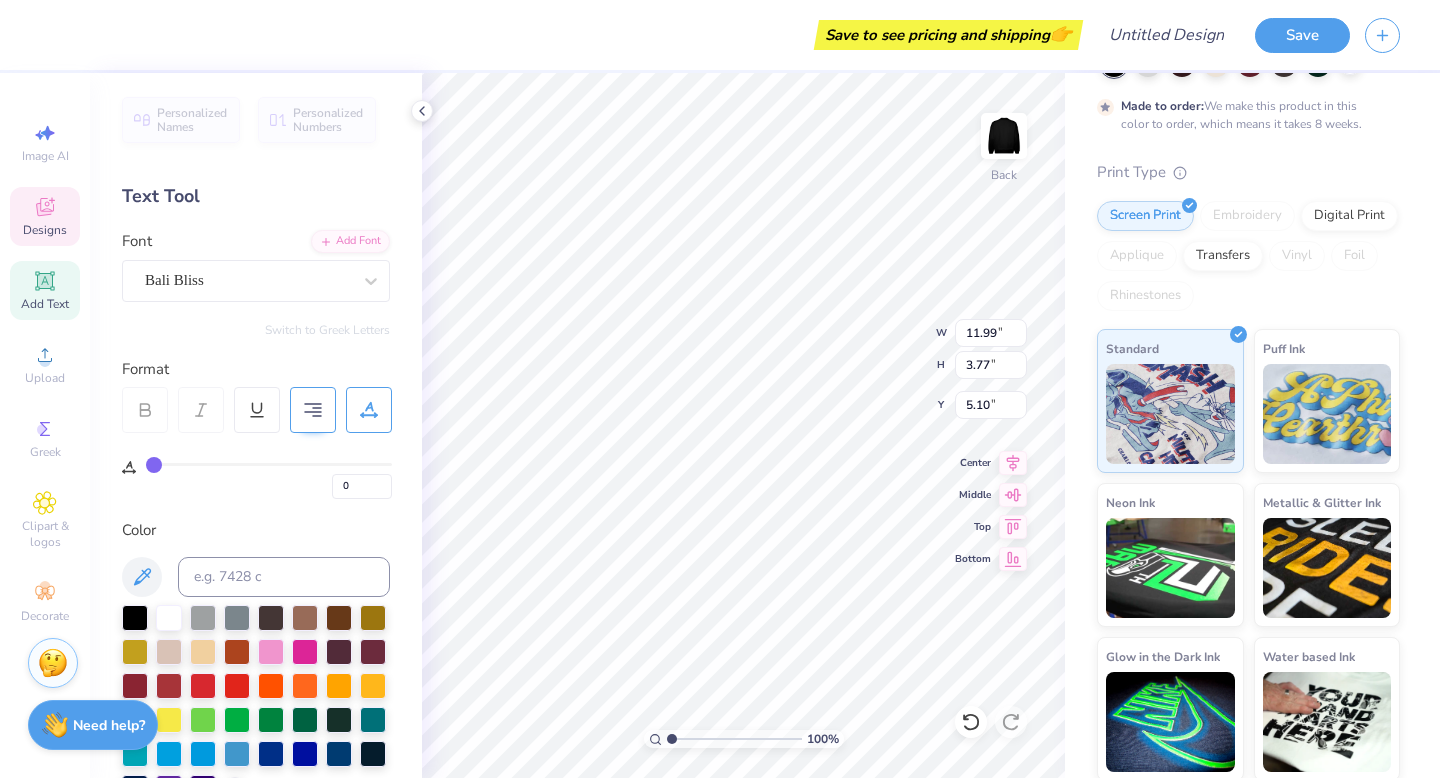 drag, startPoint x: 163, startPoint y: 459, endPoint x: 141, endPoint y: 458, distance: 22.022715 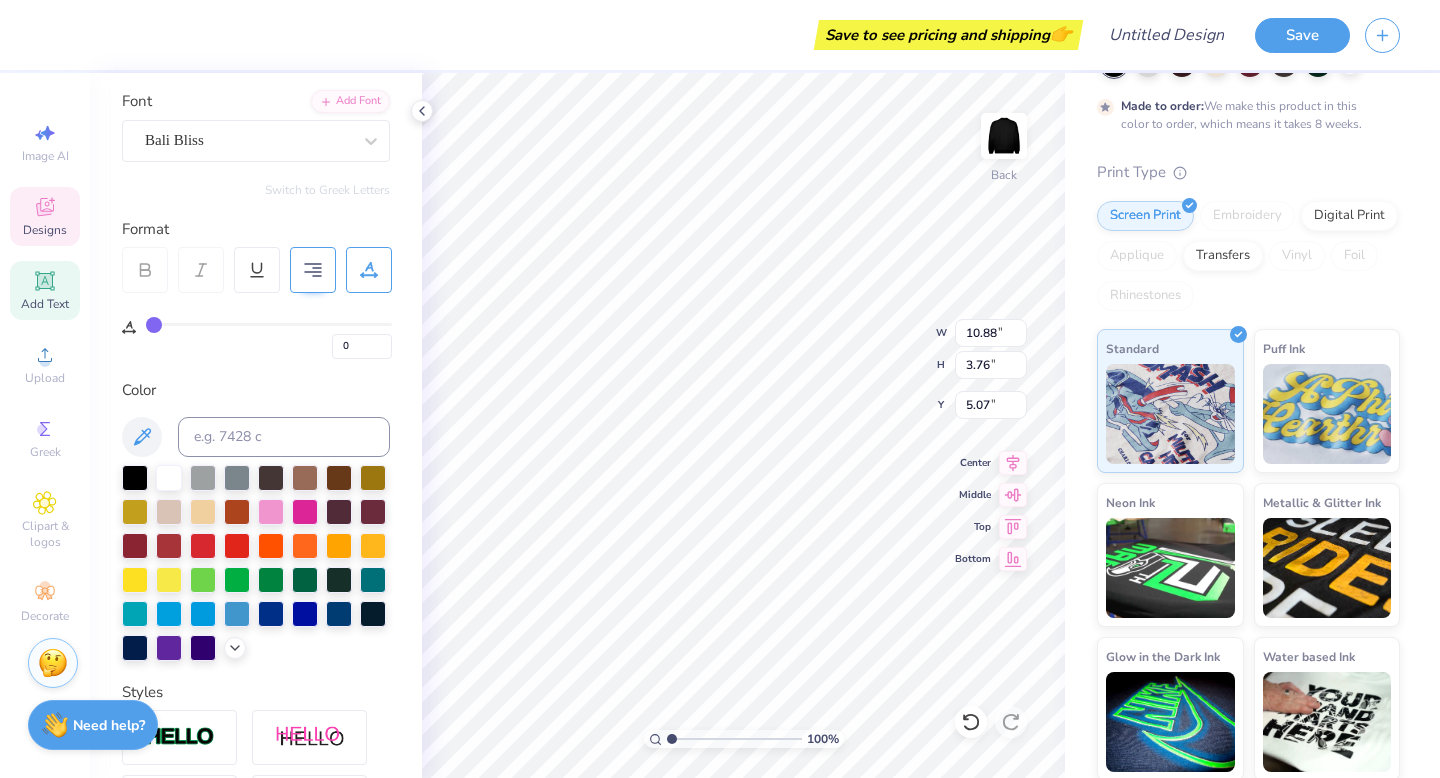 scroll, scrollTop: 0, scrollLeft: 0, axis: both 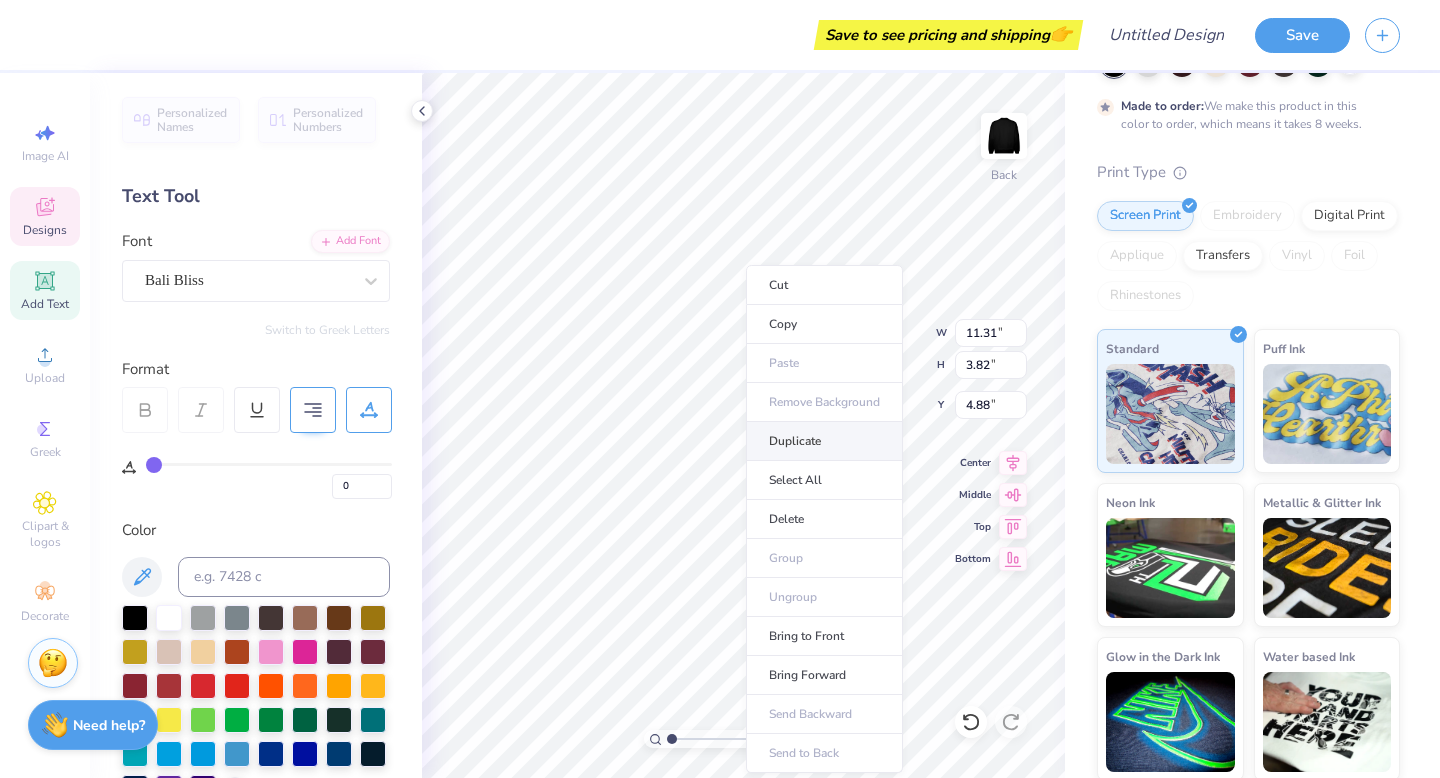 click on "Duplicate" at bounding box center (824, 441) 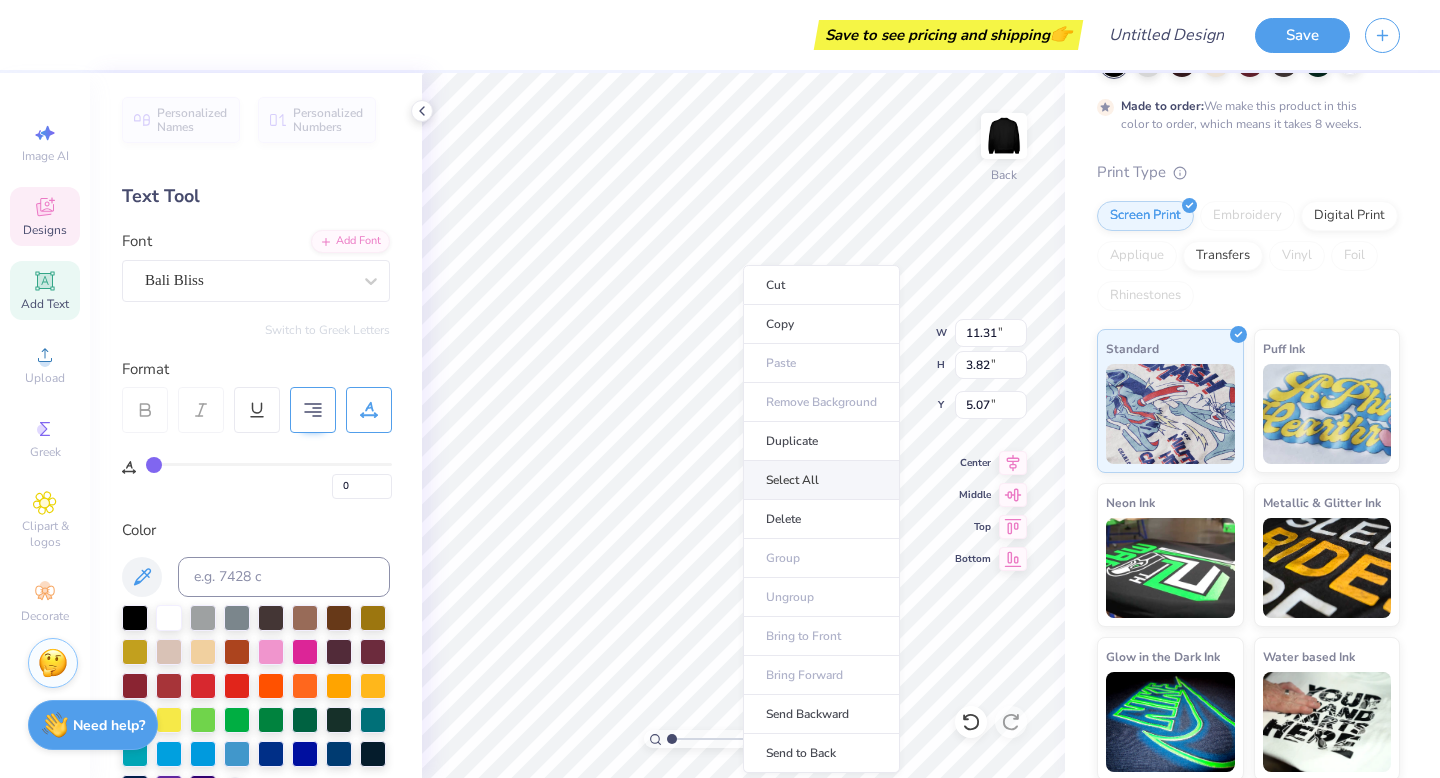 click on "Select All" at bounding box center (821, 480) 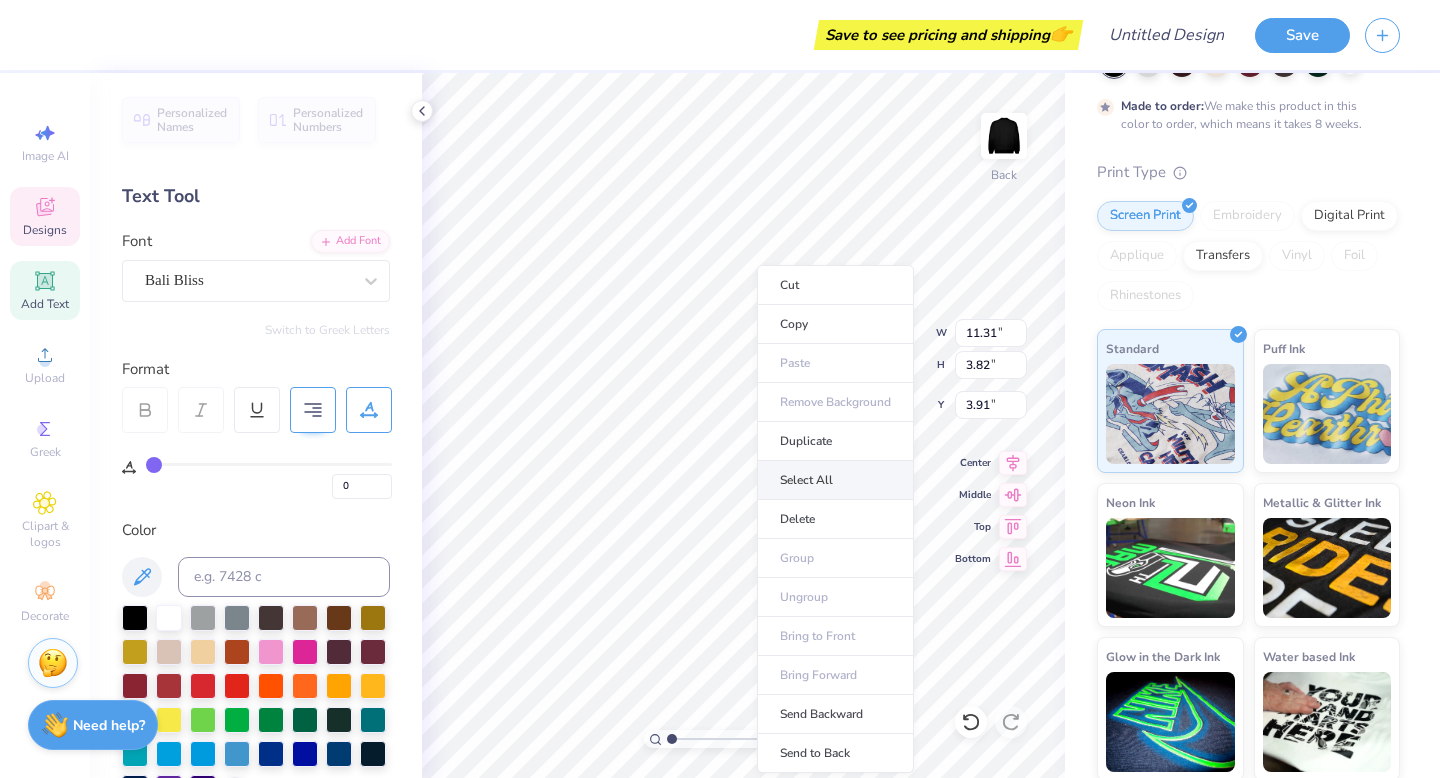click on "Select All" at bounding box center [835, 480] 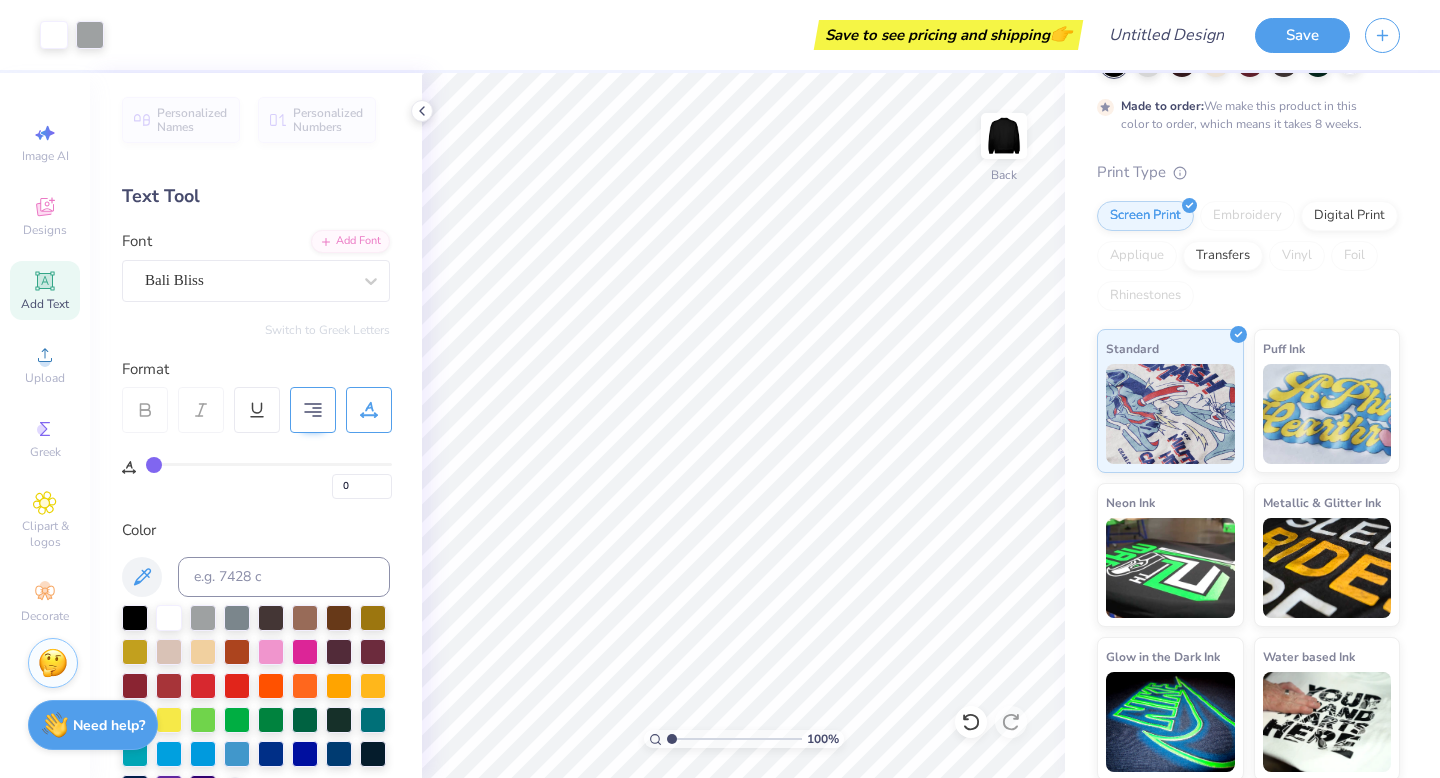 click on "Add Text" at bounding box center [45, 290] 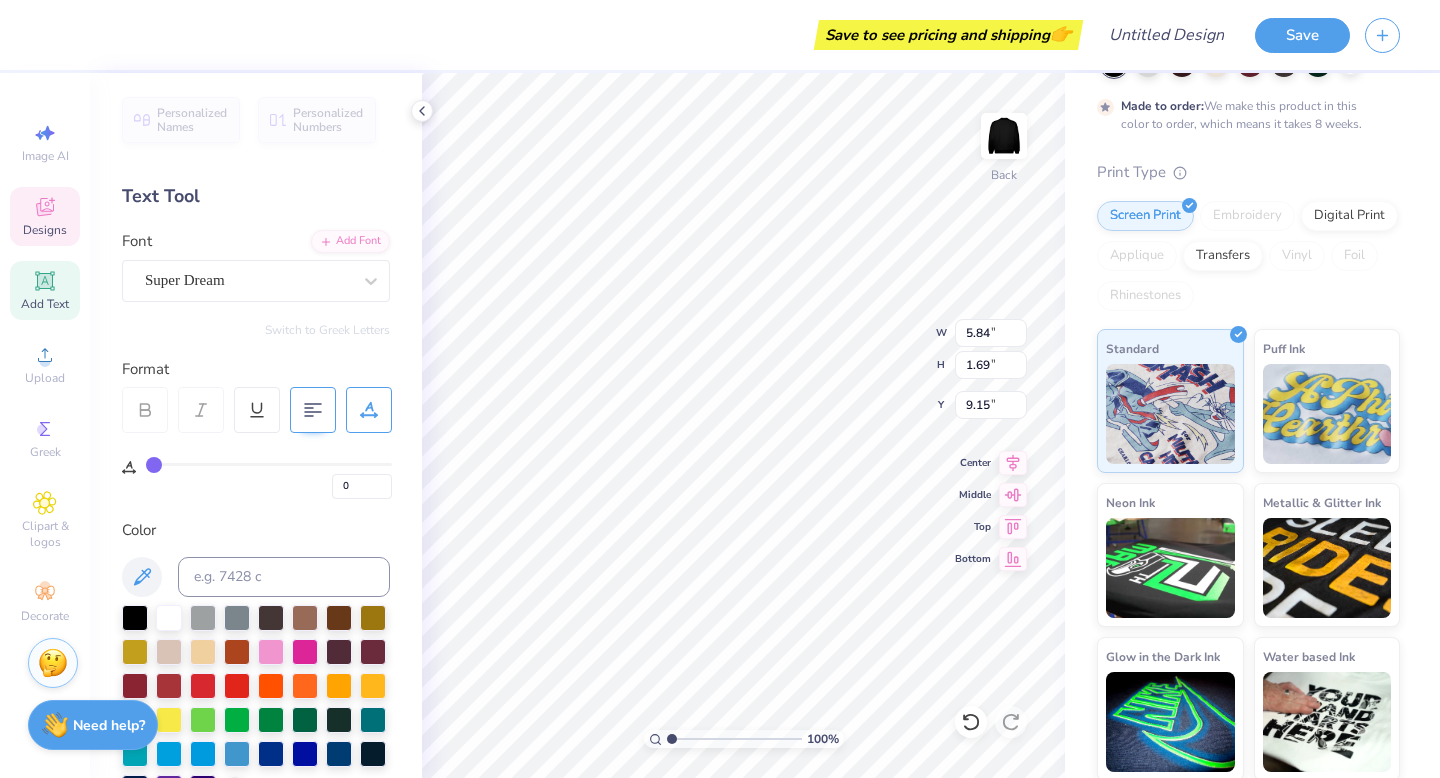 click on "Designs" at bounding box center [45, 230] 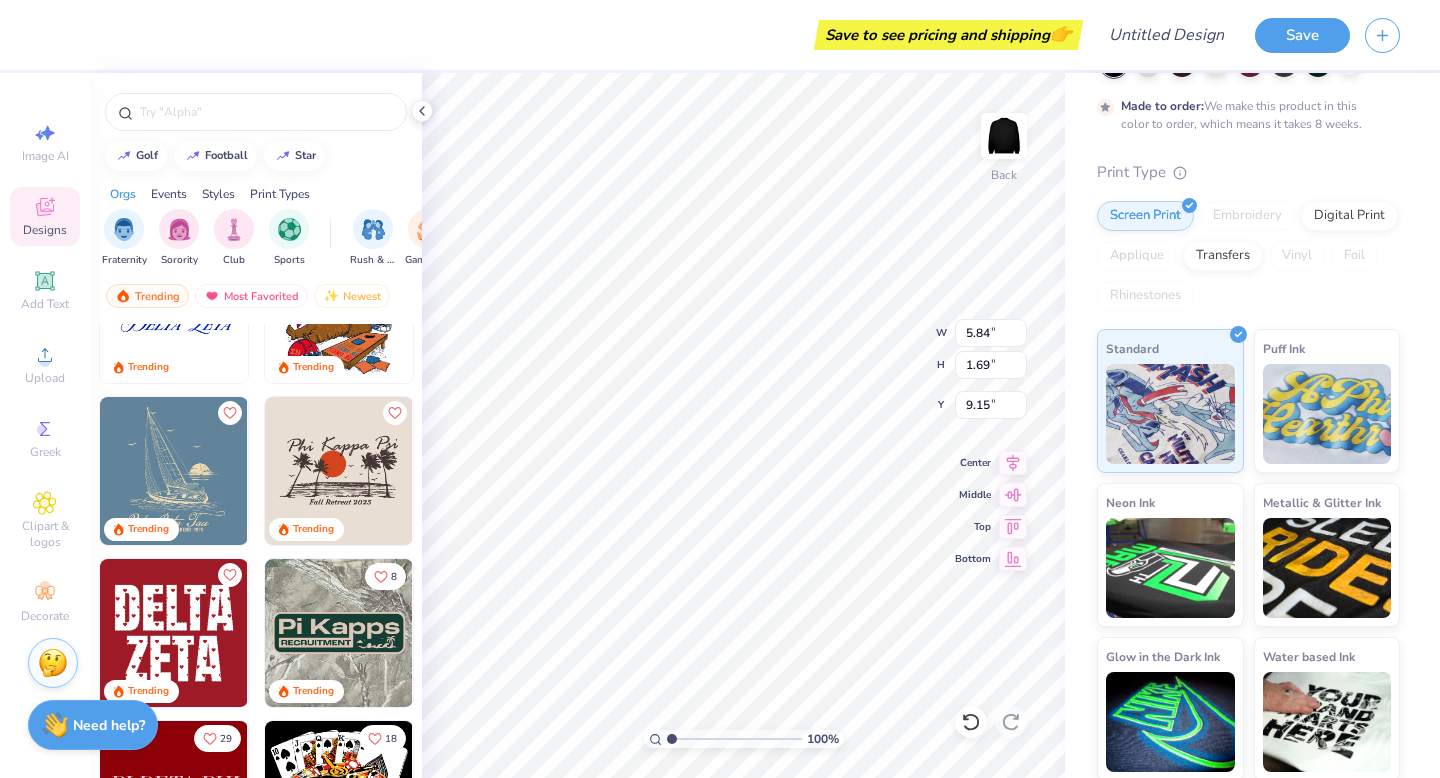 scroll, scrollTop: 3274, scrollLeft: 0, axis: vertical 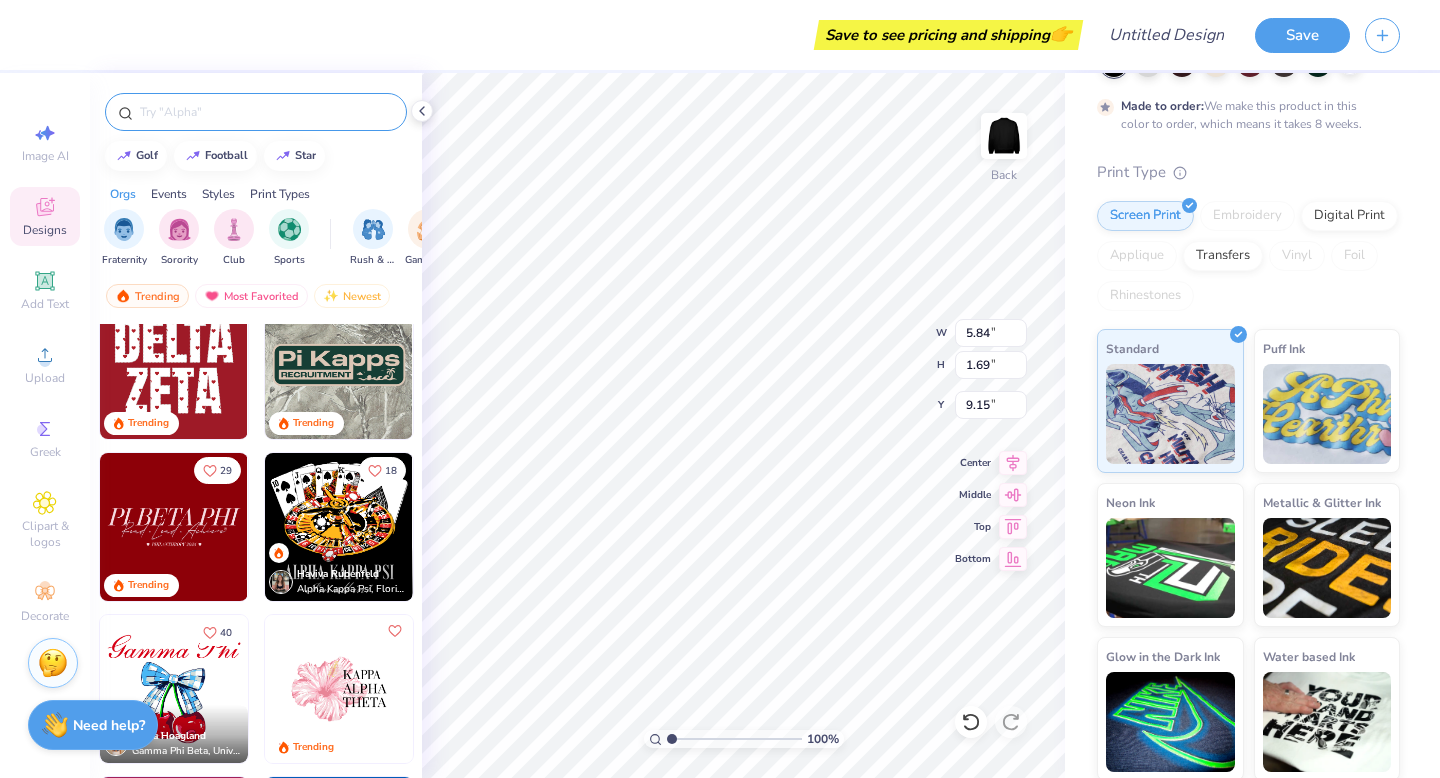 click at bounding box center (266, 112) 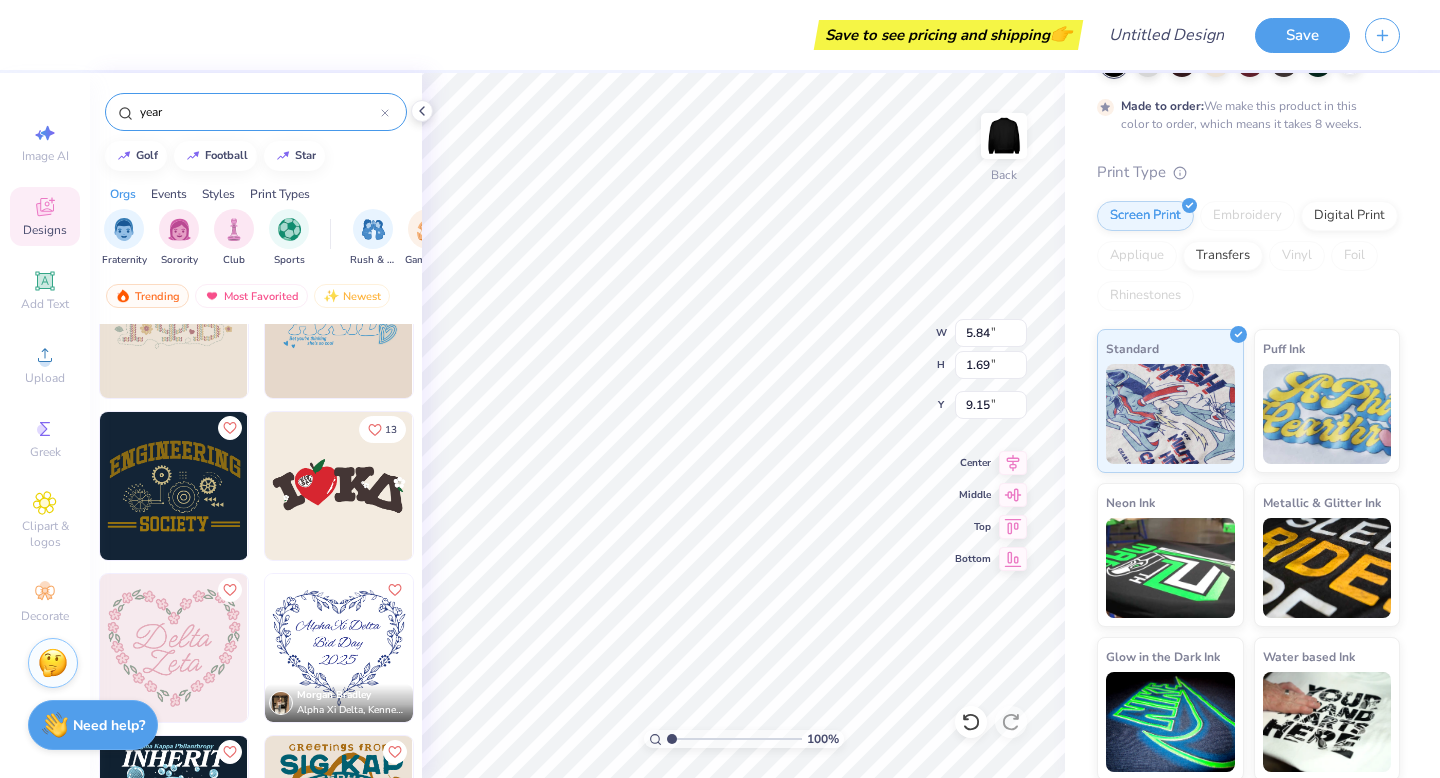 scroll, scrollTop: 3642, scrollLeft: 0, axis: vertical 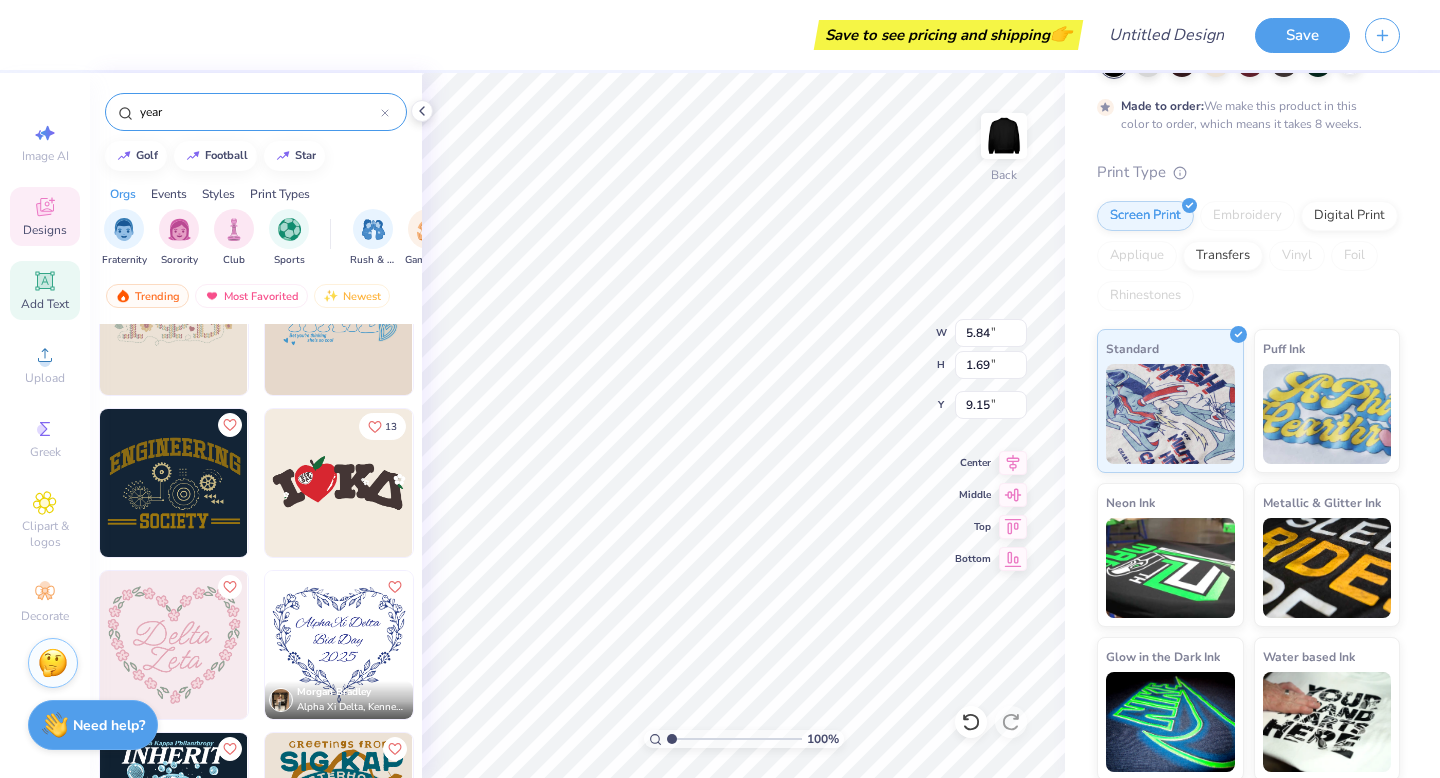 click on "Add Text" at bounding box center [45, 304] 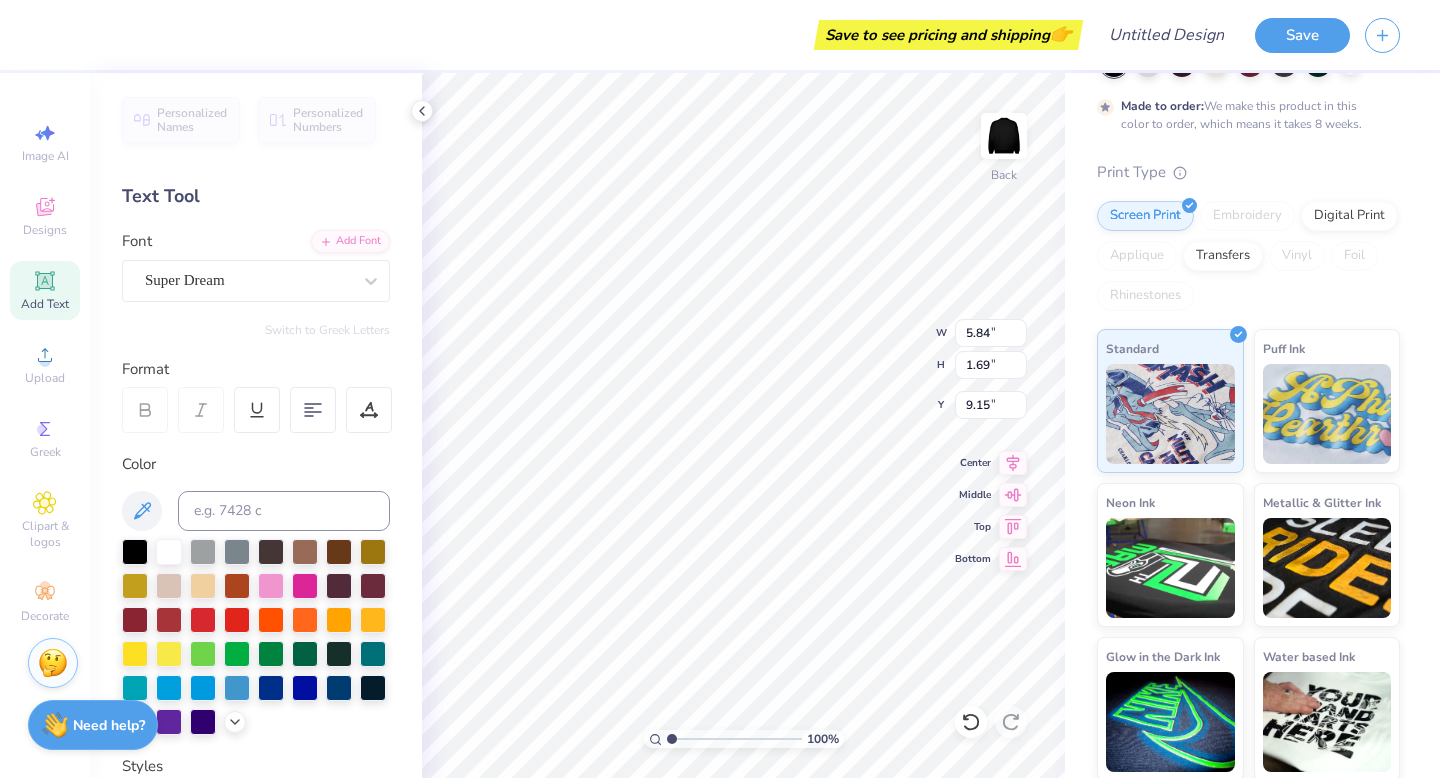 click 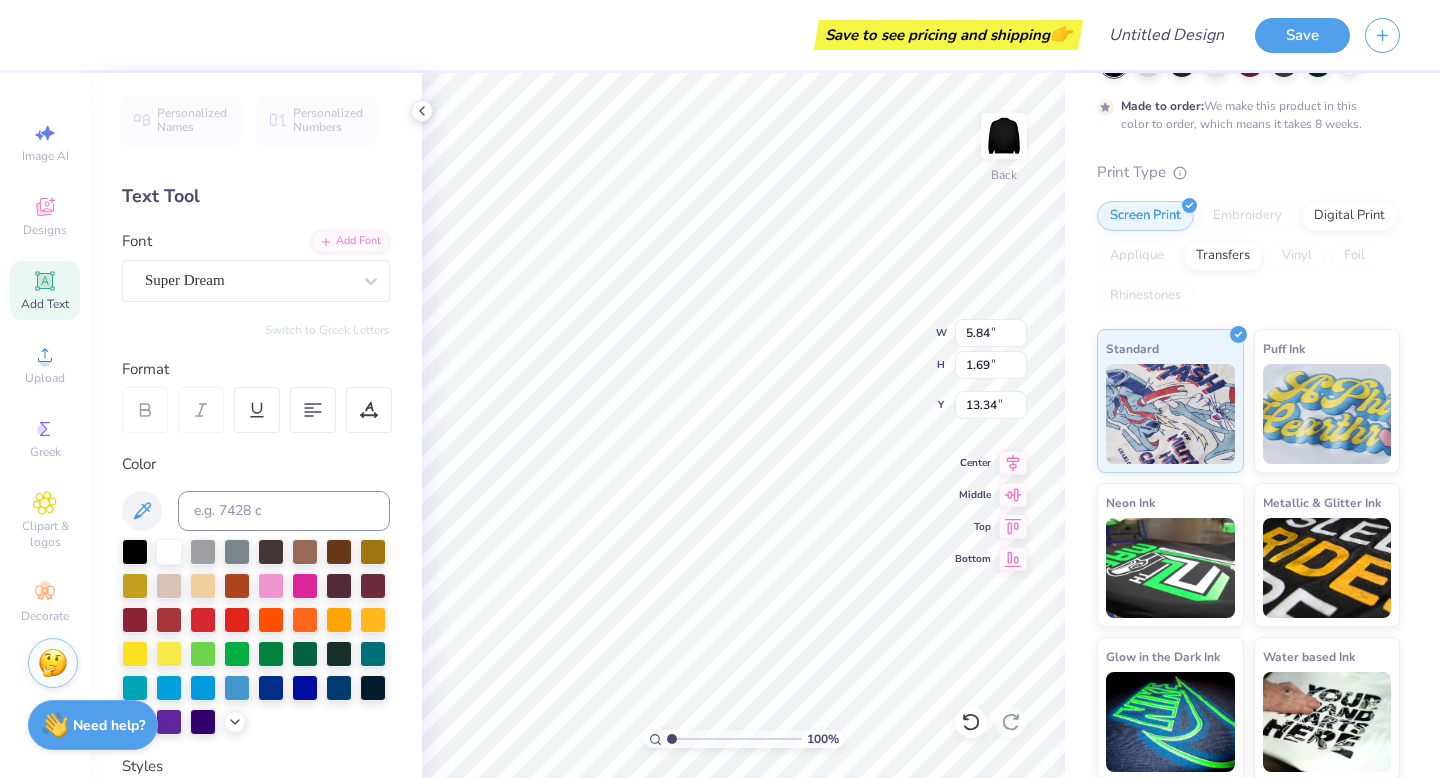 scroll, scrollTop: 0, scrollLeft: 0, axis: both 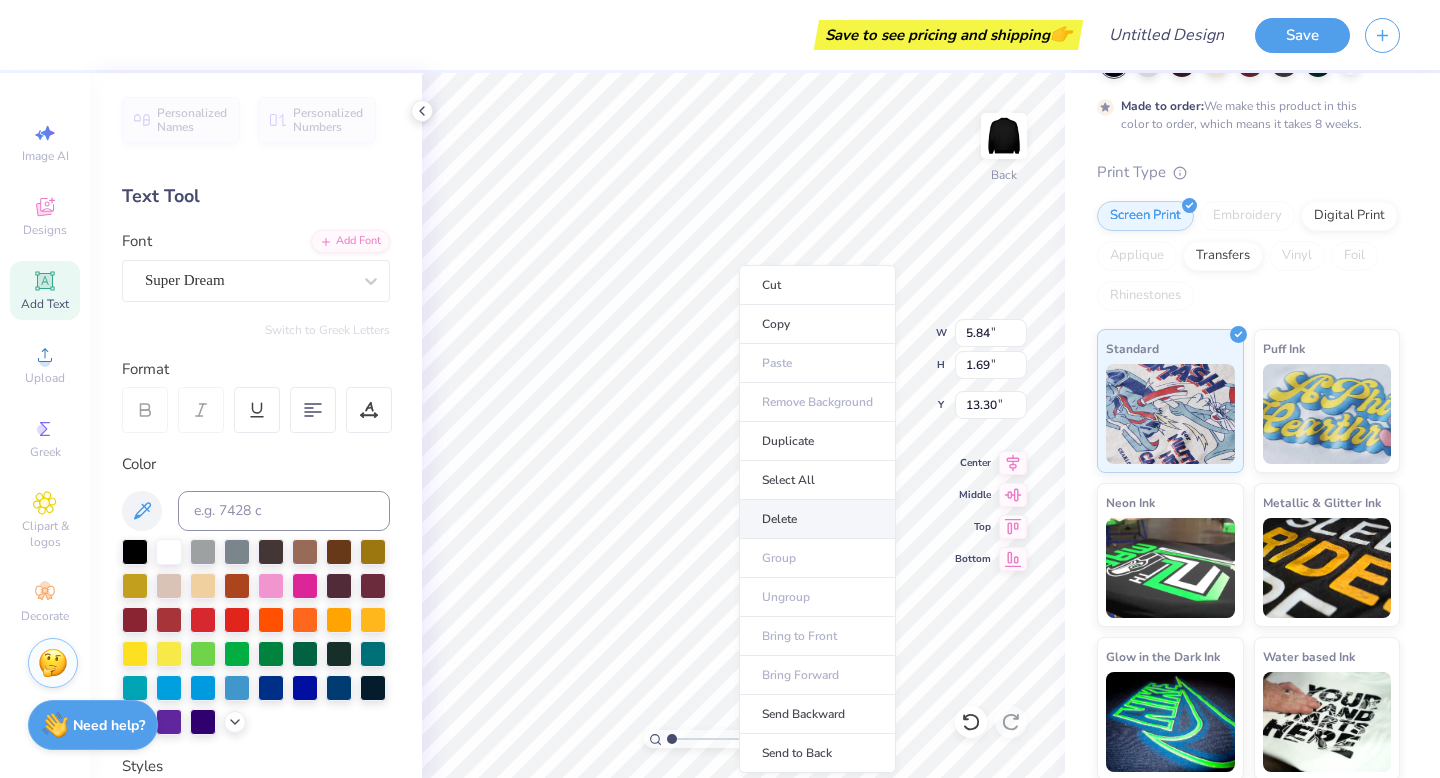click on "Delete" at bounding box center [817, 519] 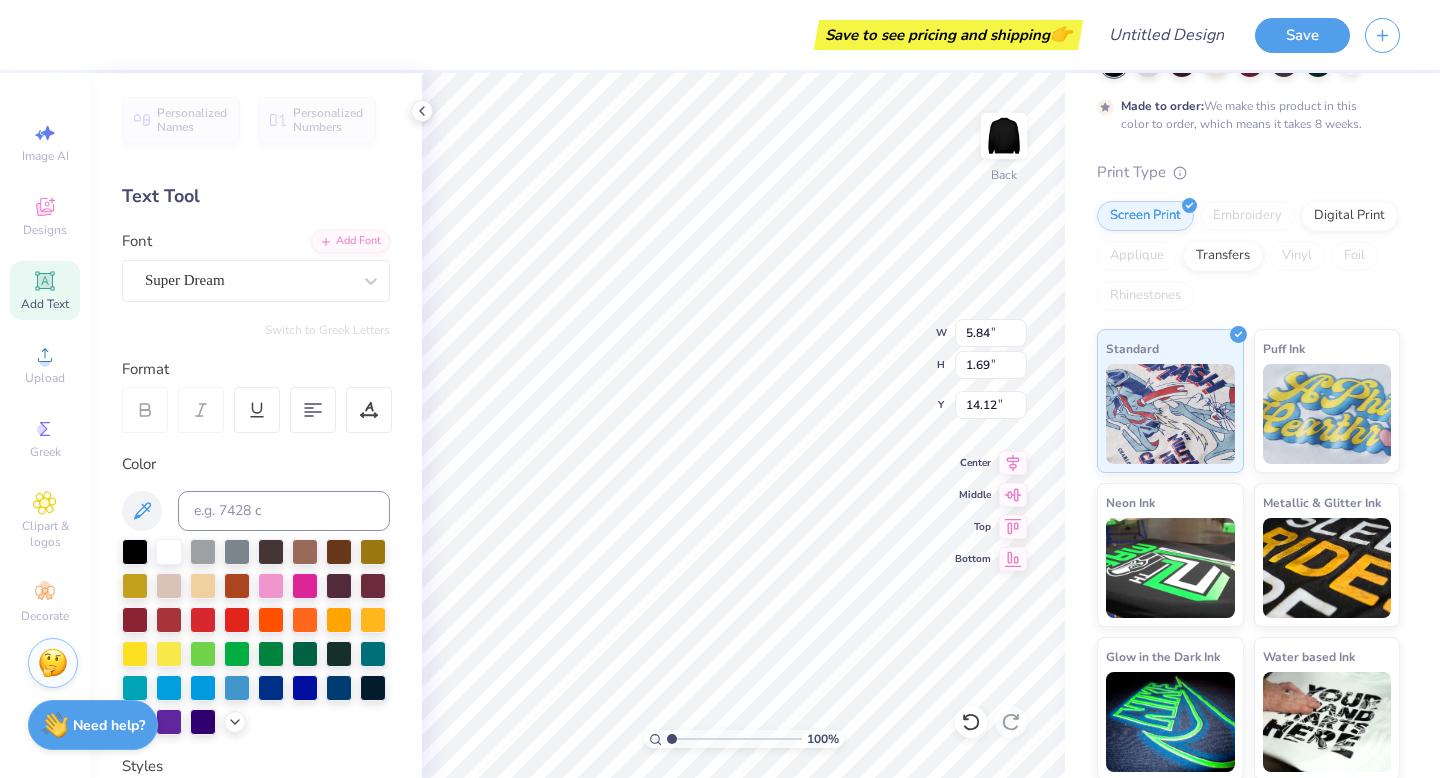 scroll, scrollTop: 3, scrollLeft: 0, axis: vertical 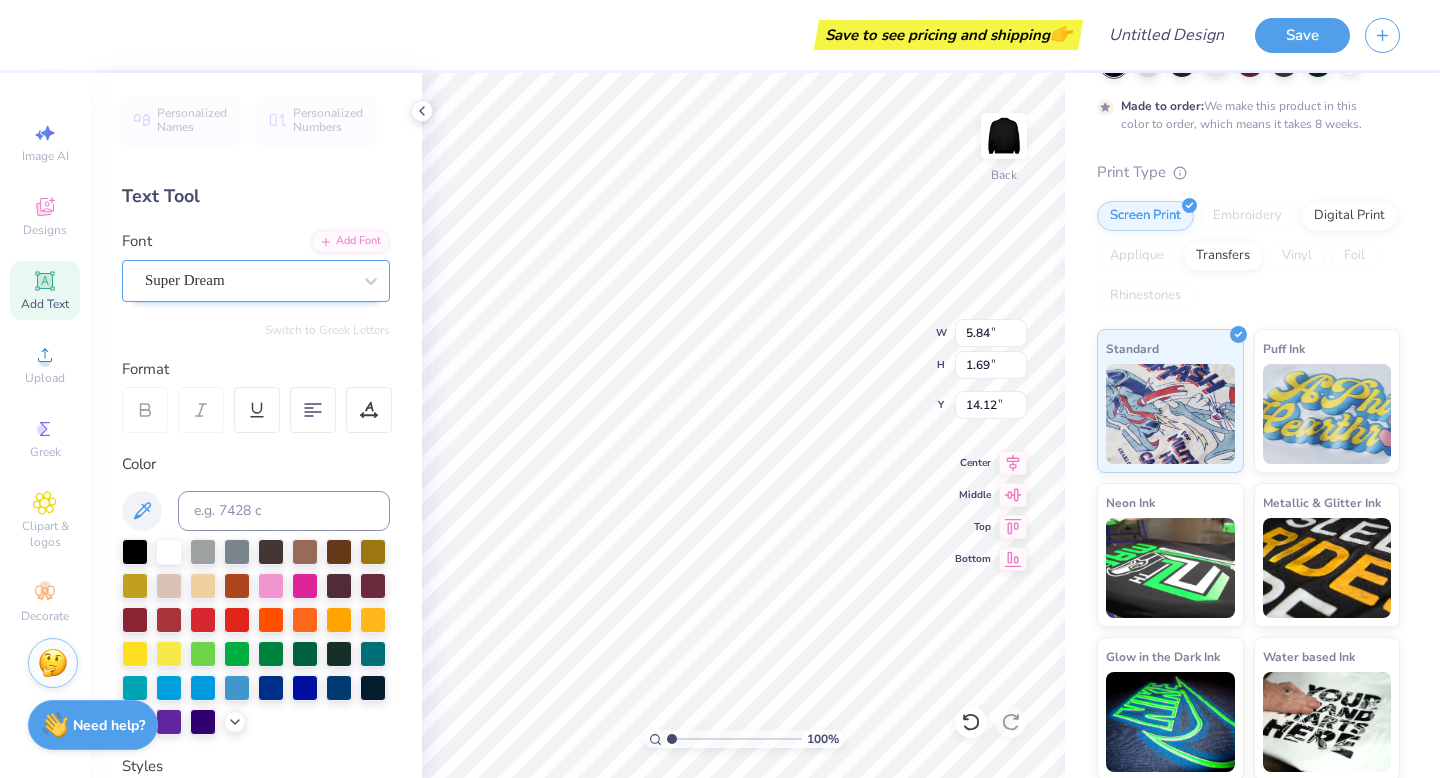 click on "Super Dream" at bounding box center [248, 280] 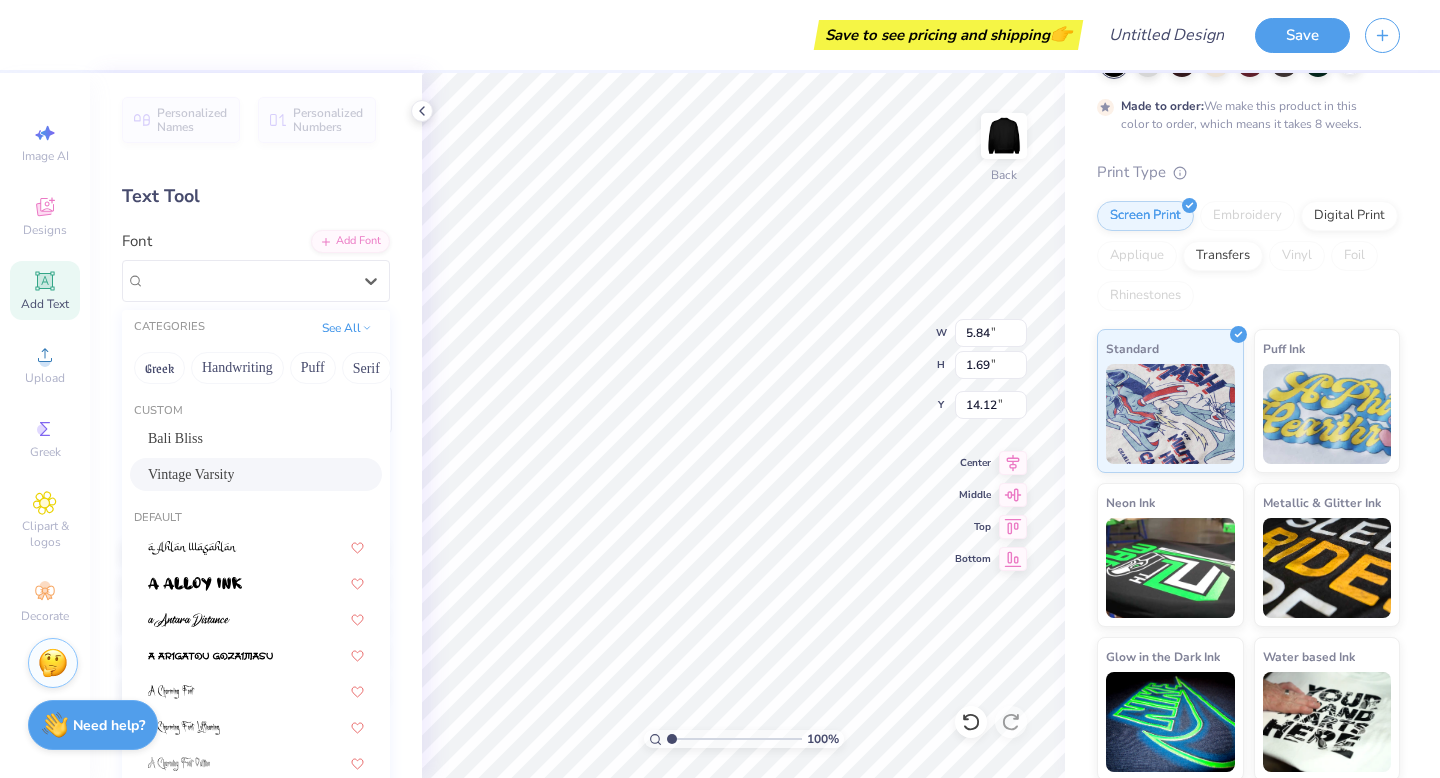 click on "Vintage Varsity" at bounding box center [256, 474] 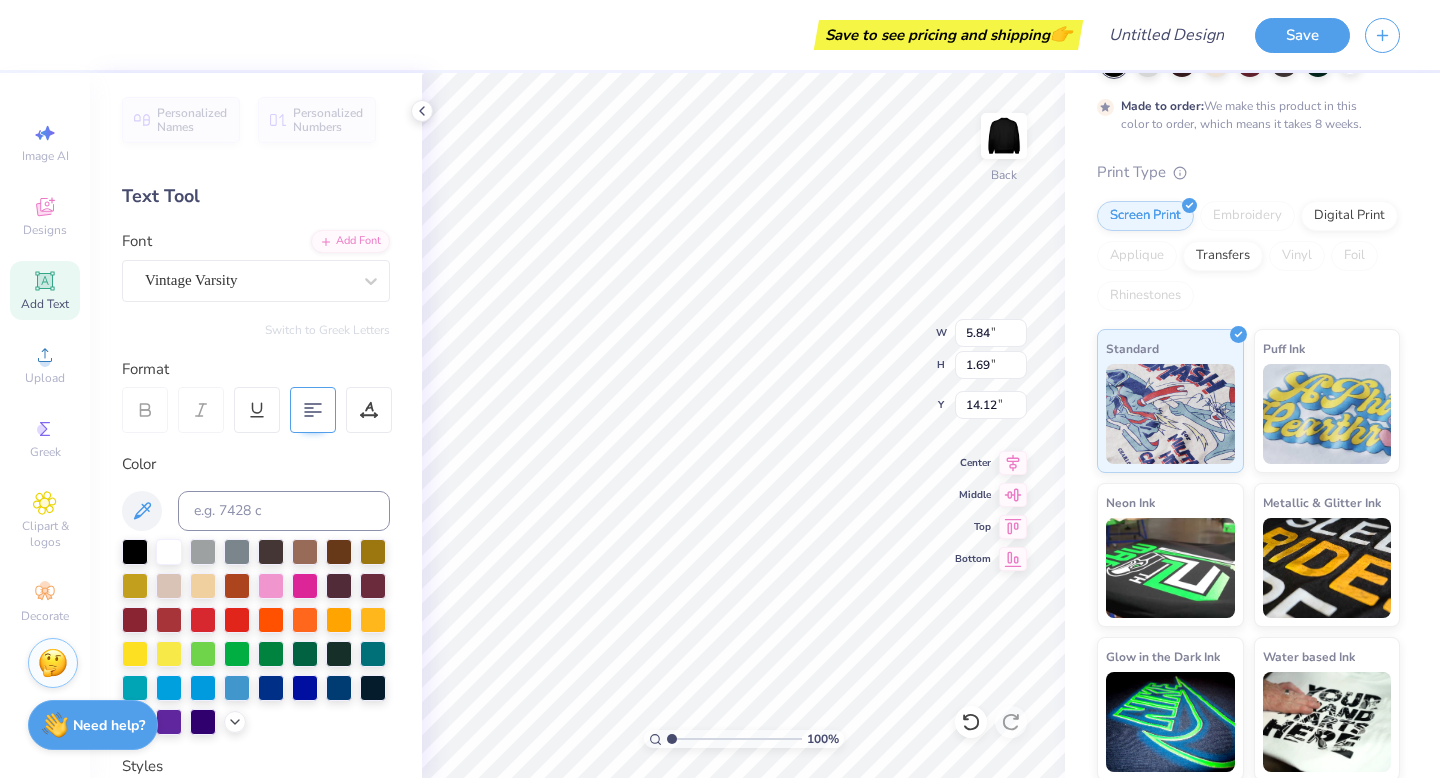 click at bounding box center (313, 410) 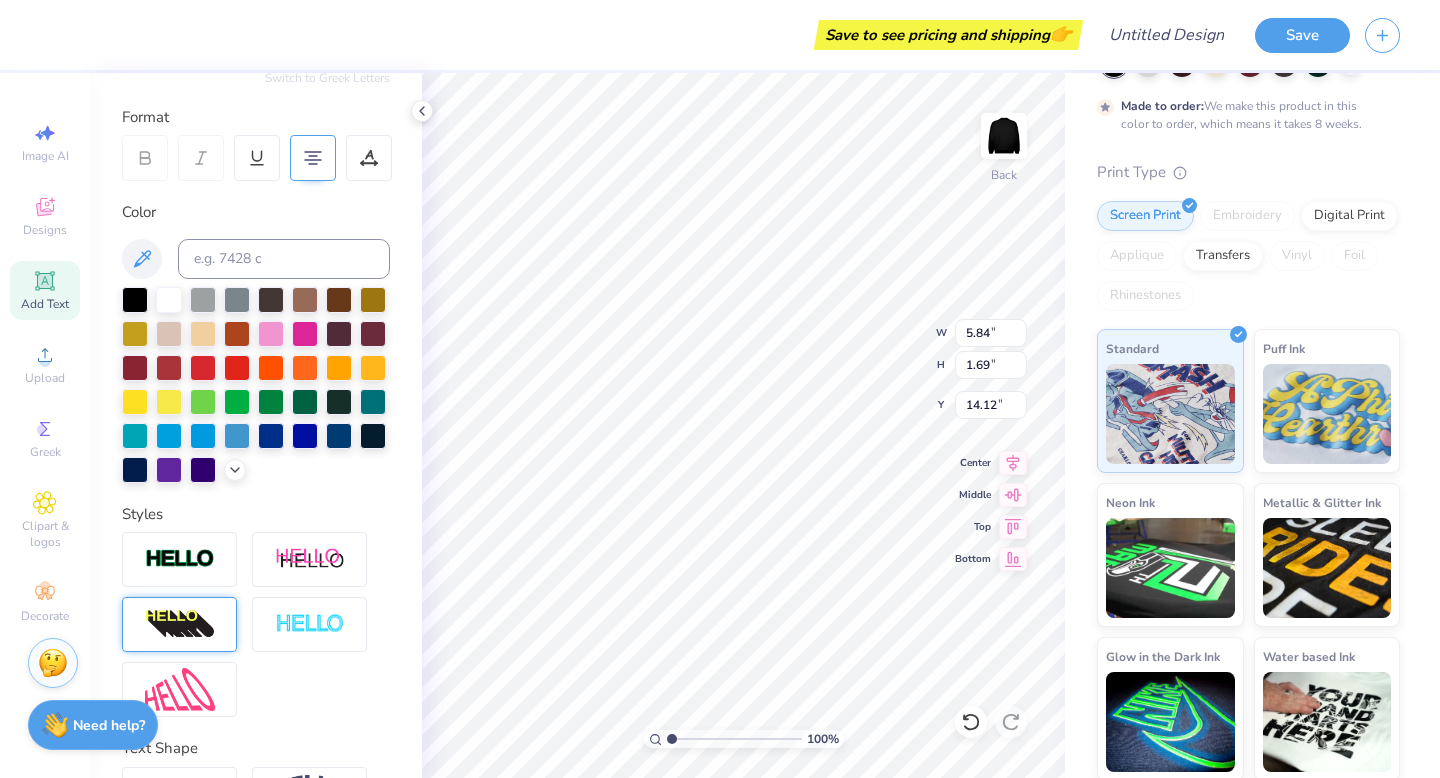 scroll, scrollTop: 0, scrollLeft: 0, axis: both 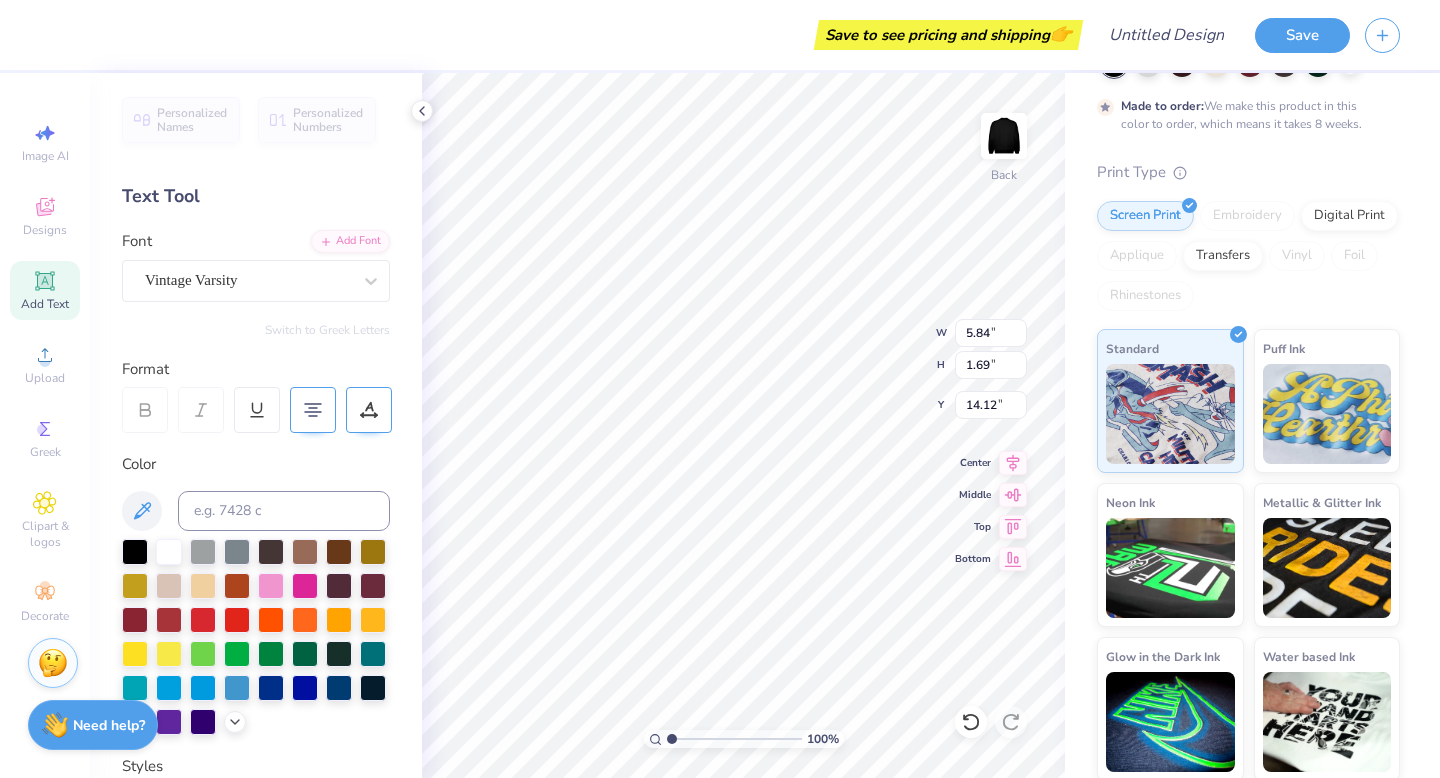 click 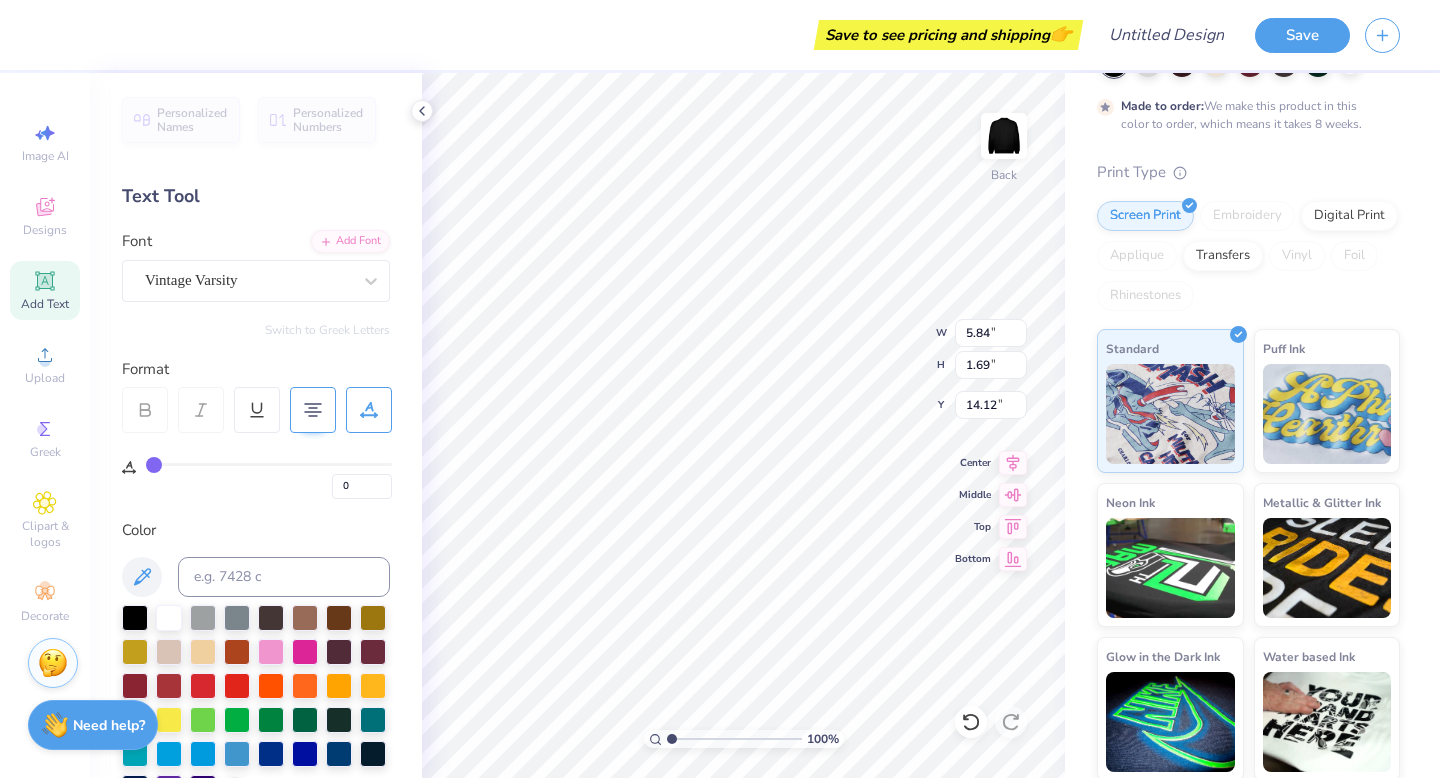 drag, startPoint x: 153, startPoint y: 460, endPoint x: 121, endPoint y: 457, distance: 32.140316 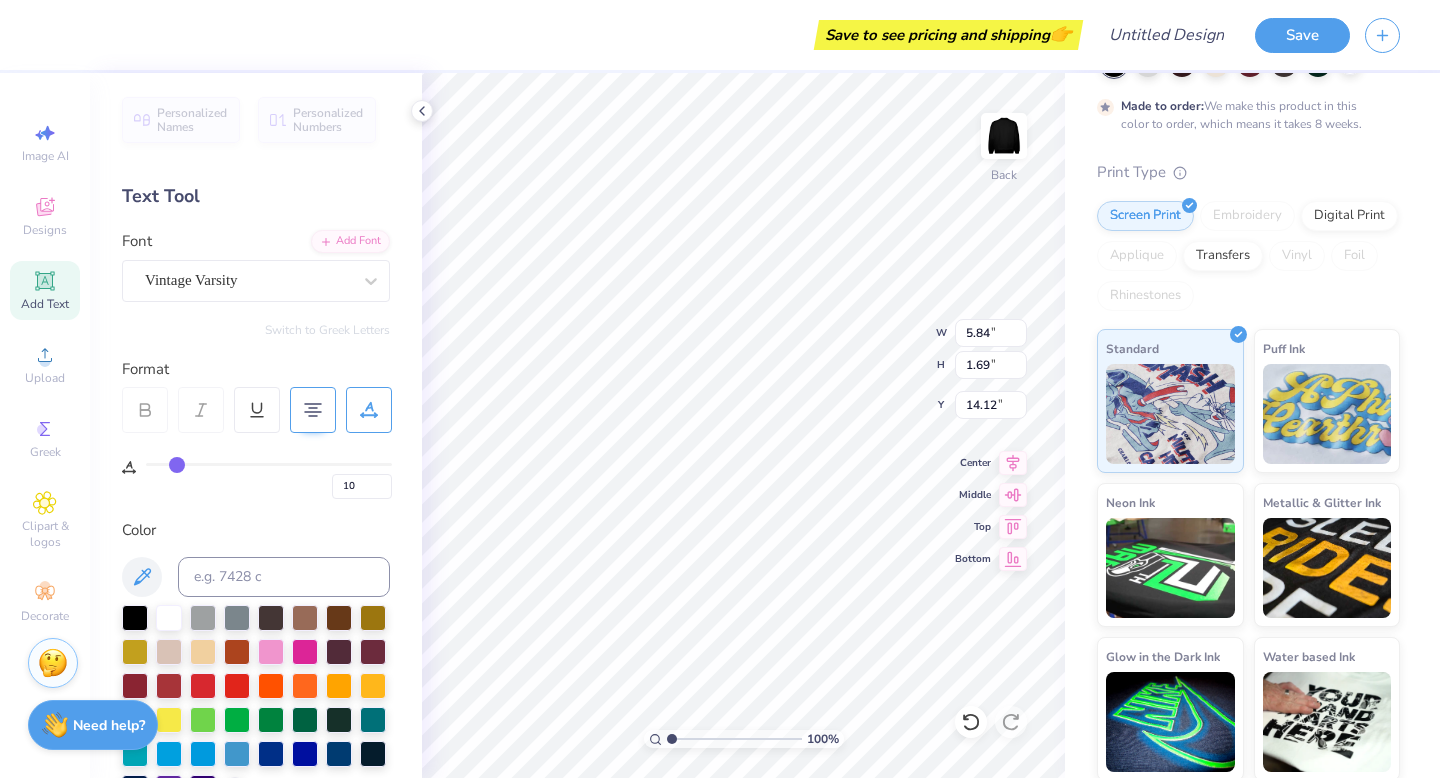 drag, startPoint x: 150, startPoint y: 464, endPoint x: 175, endPoint y: 464, distance: 25 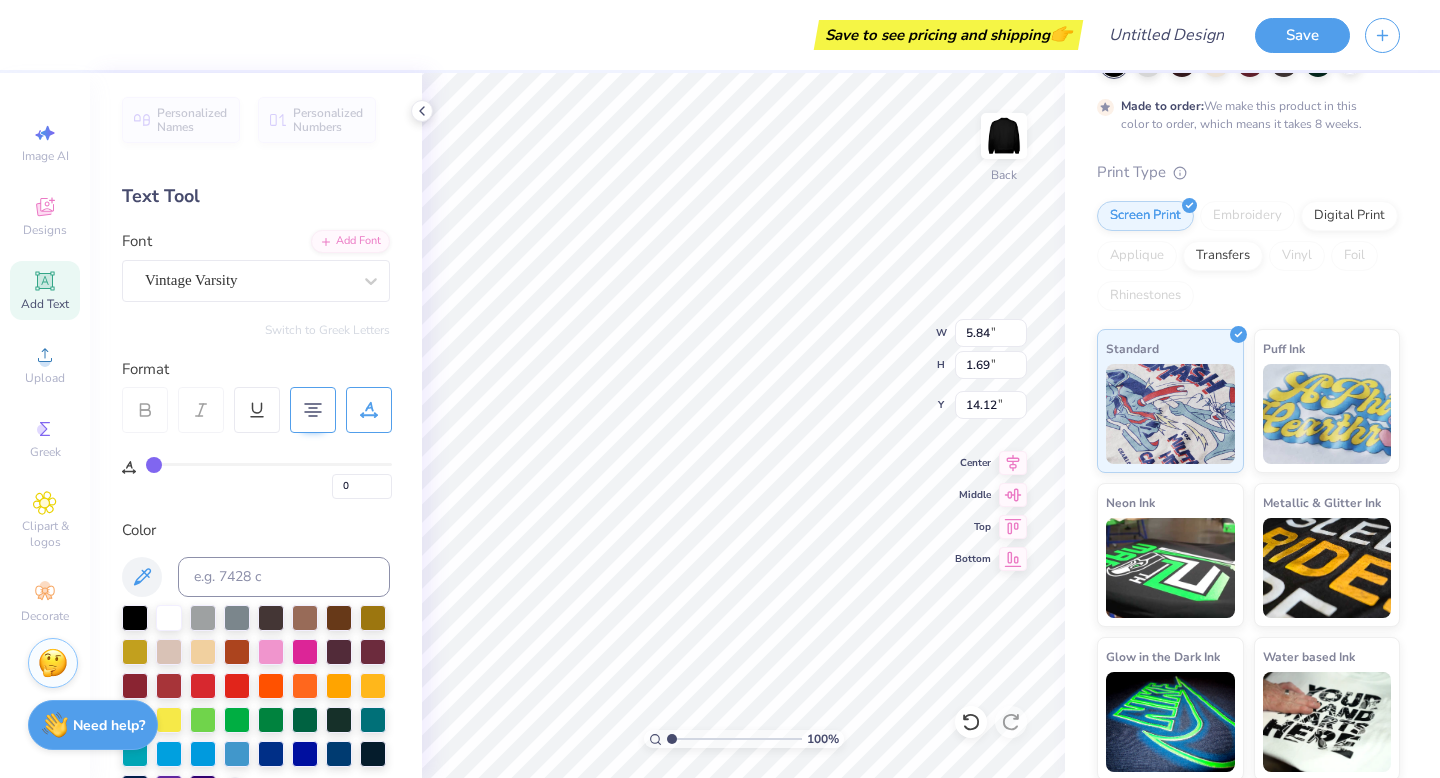 drag, startPoint x: 175, startPoint y: 465, endPoint x: 118, endPoint y: 467, distance: 57.035076 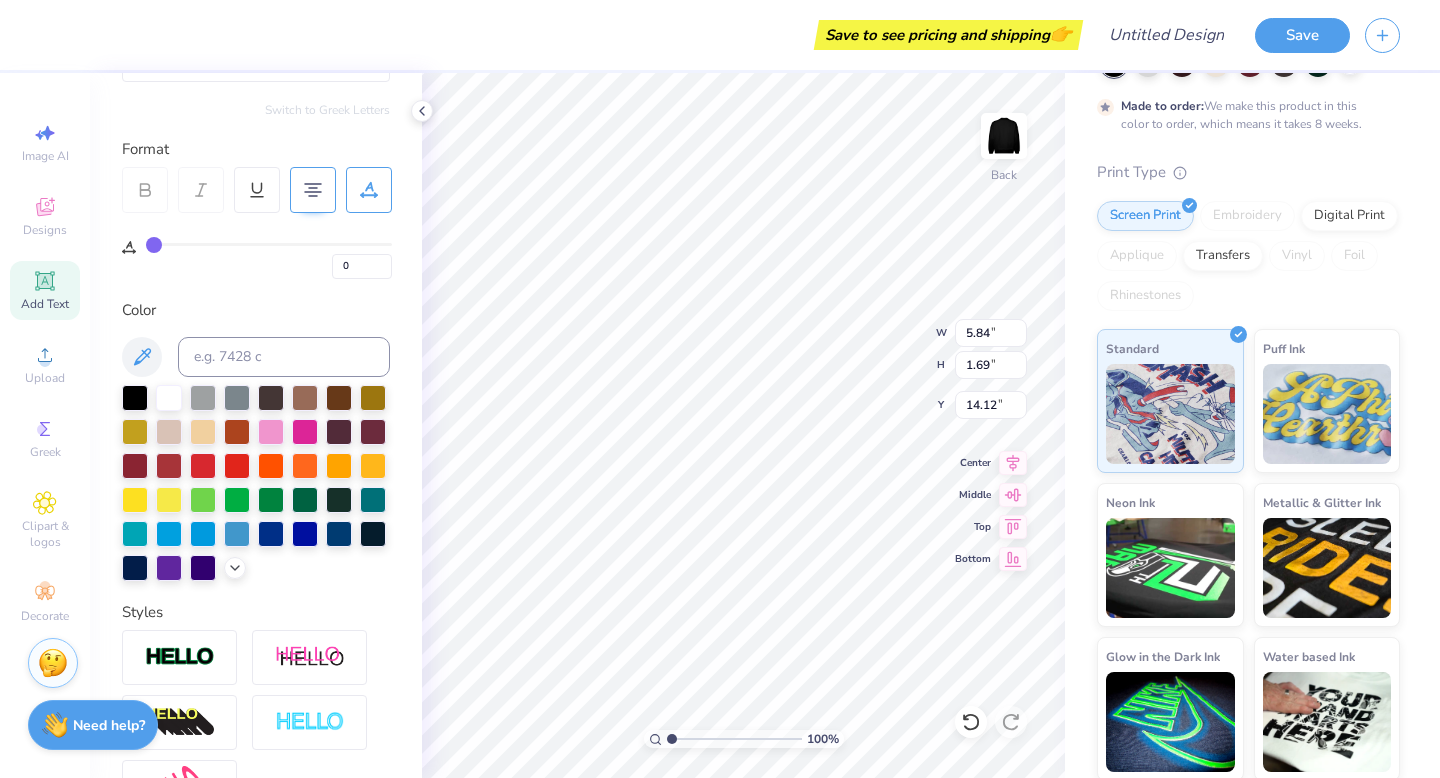 scroll, scrollTop: 0, scrollLeft: 0, axis: both 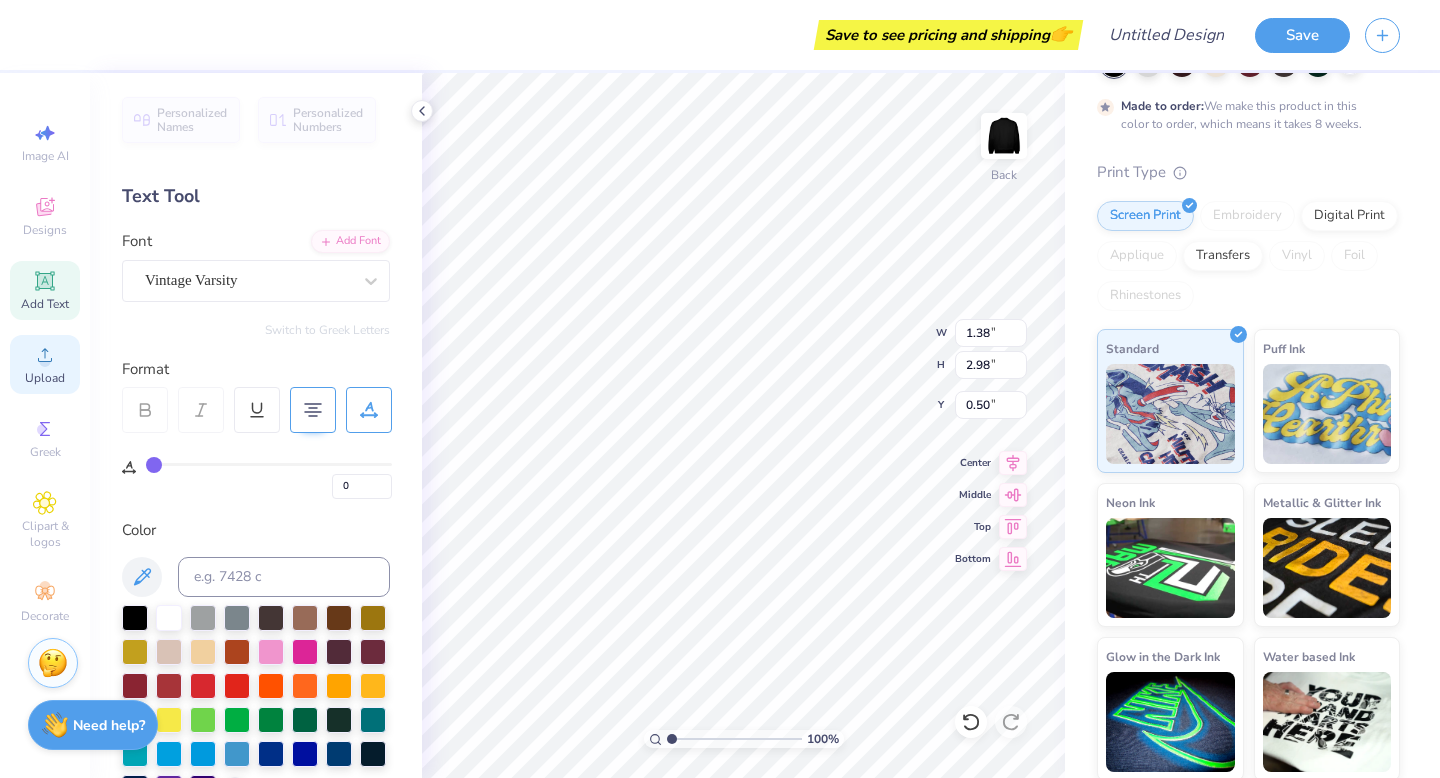 click 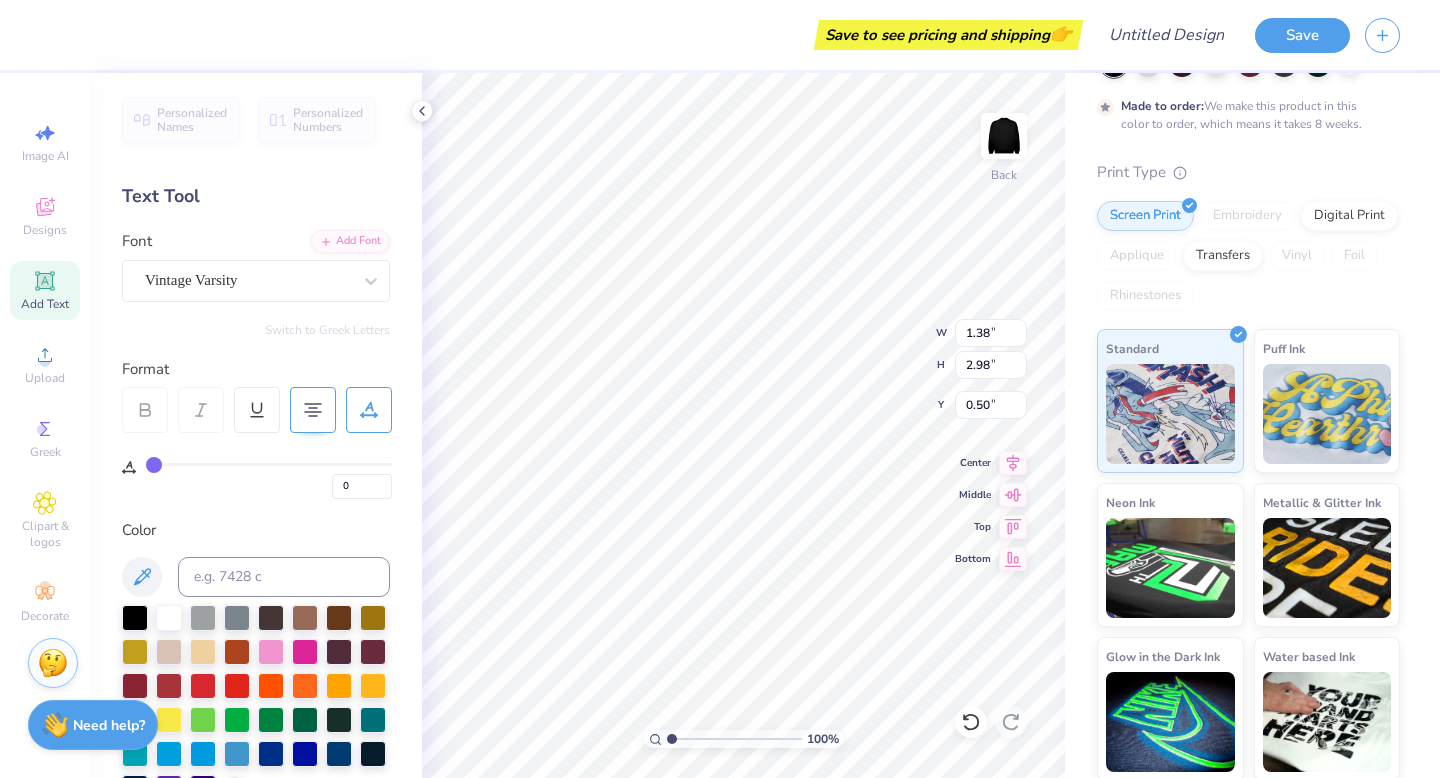 click on "Add Text" at bounding box center [45, 304] 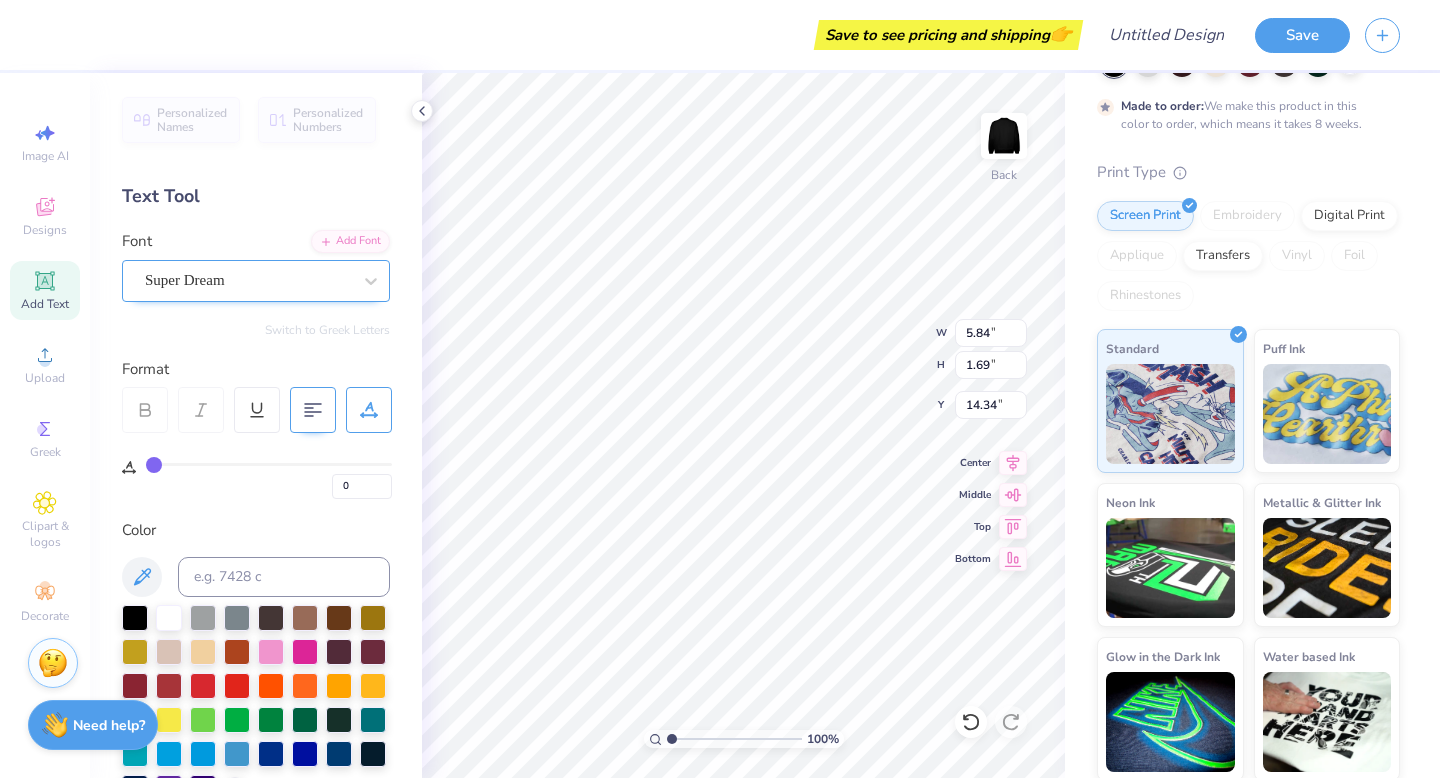click on "Super Dream" at bounding box center [248, 280] 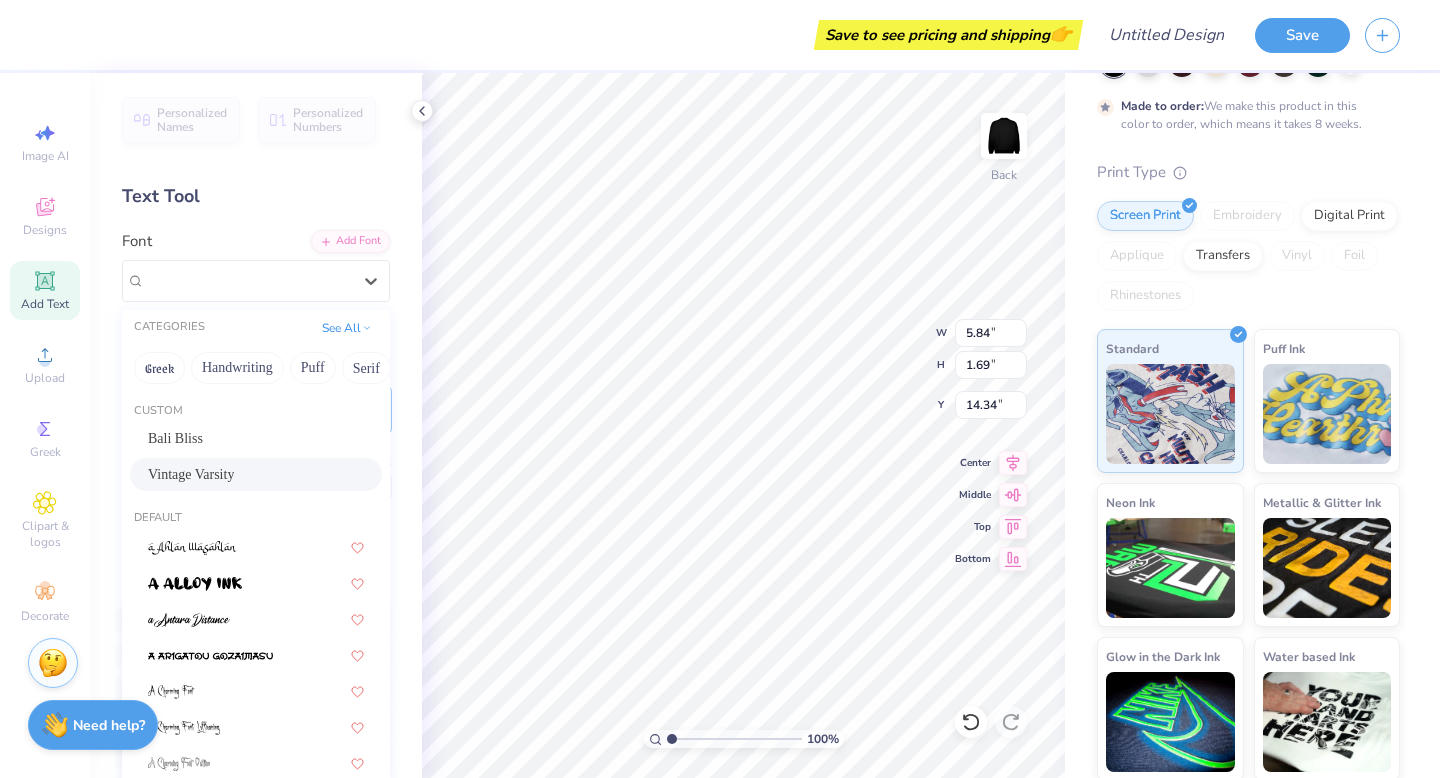 click on "Vintage Varsity" at bounding box center [256, 474] 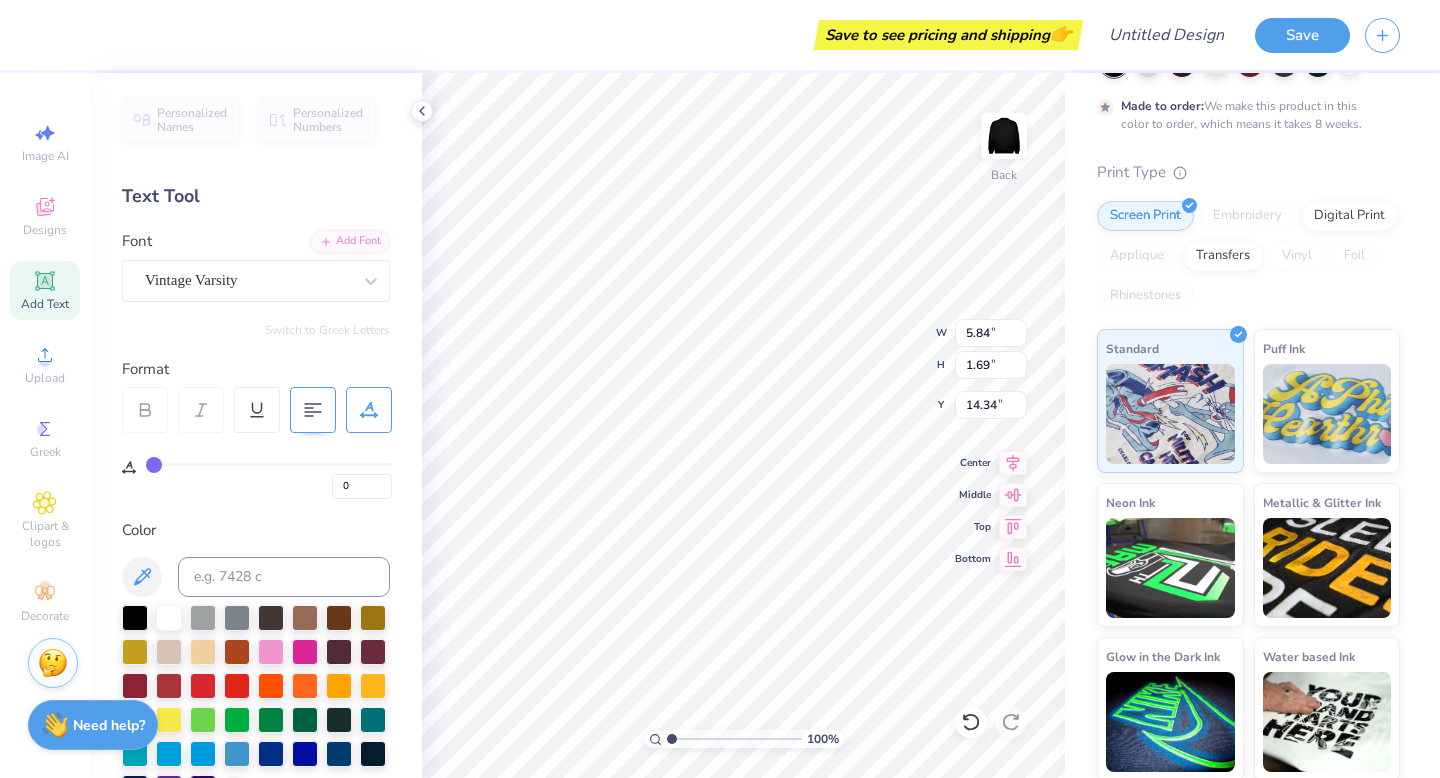 click 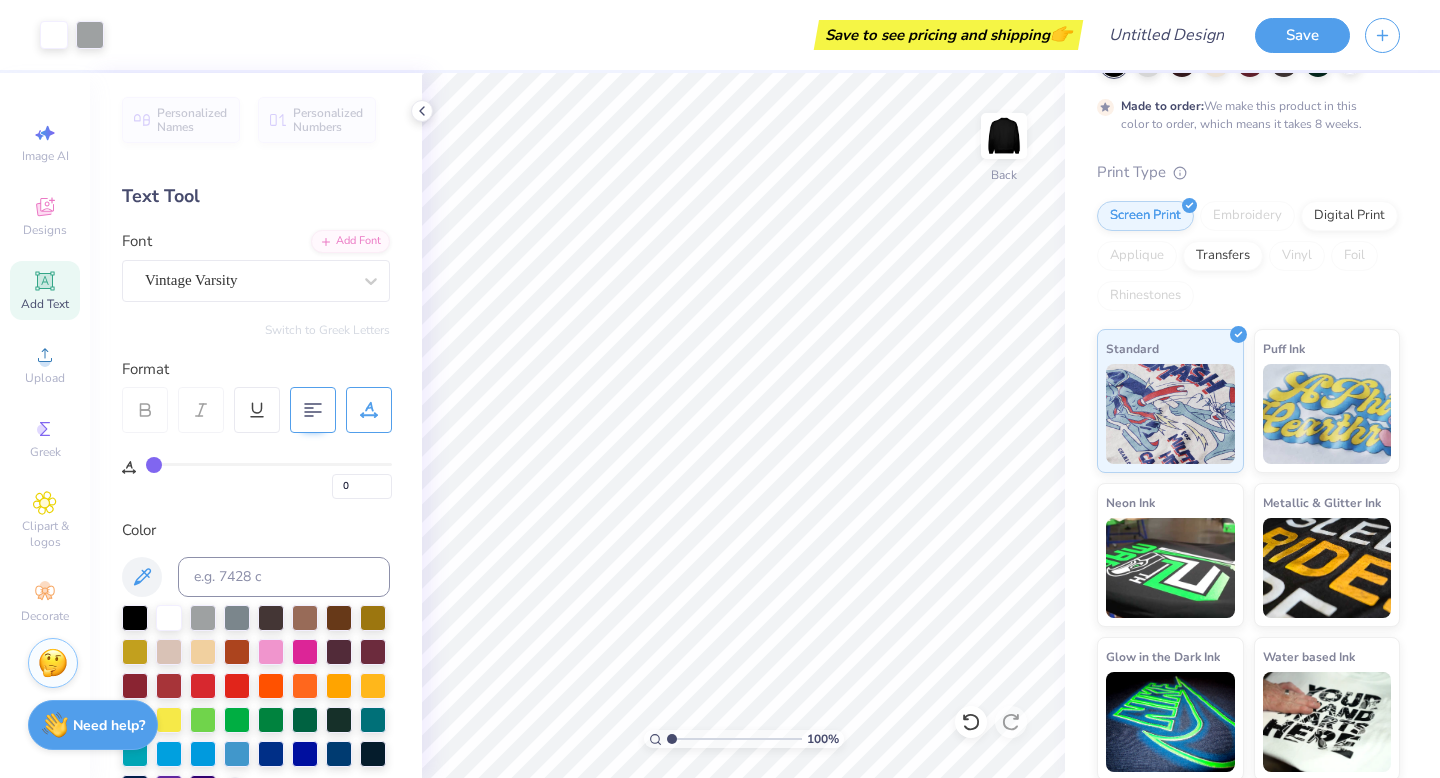 click 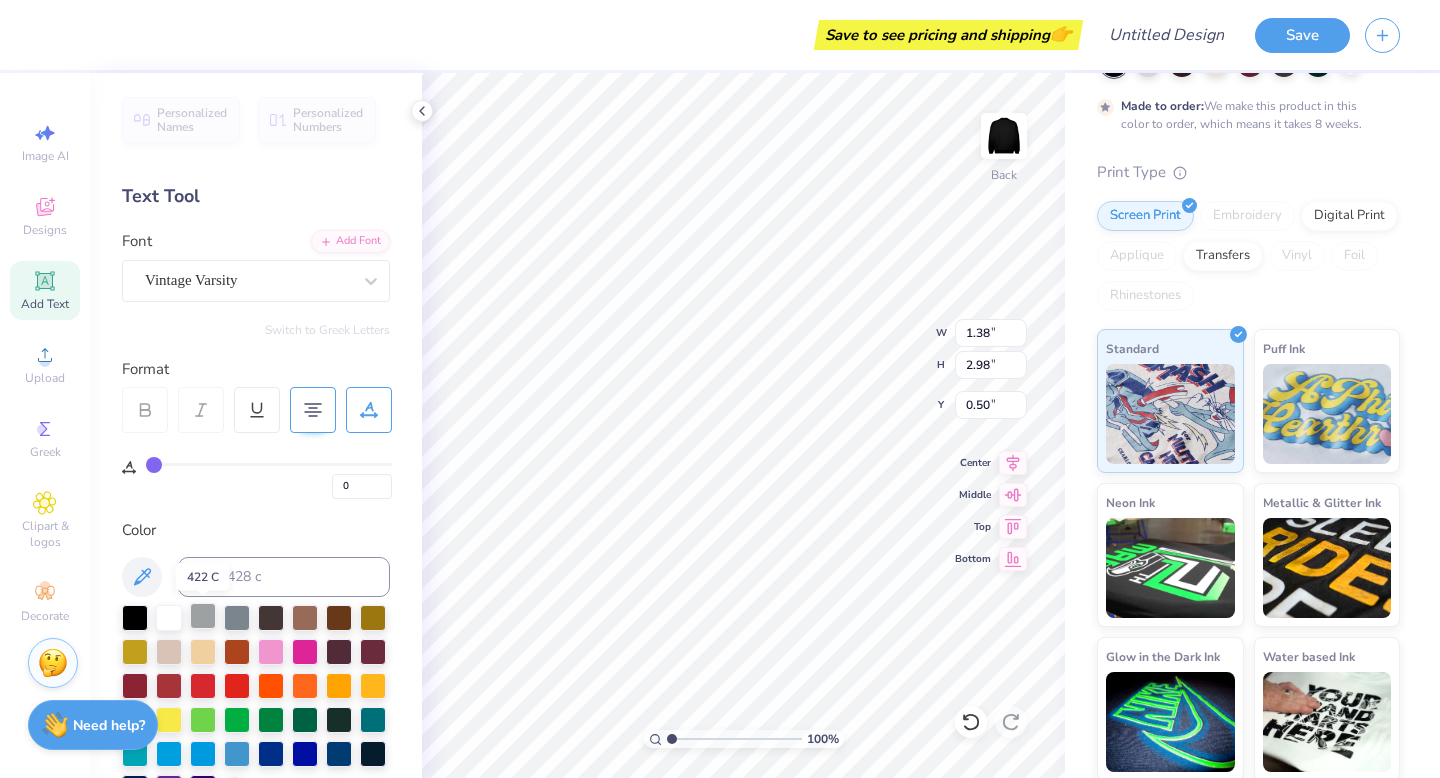 click at bounding box center [203, 616] 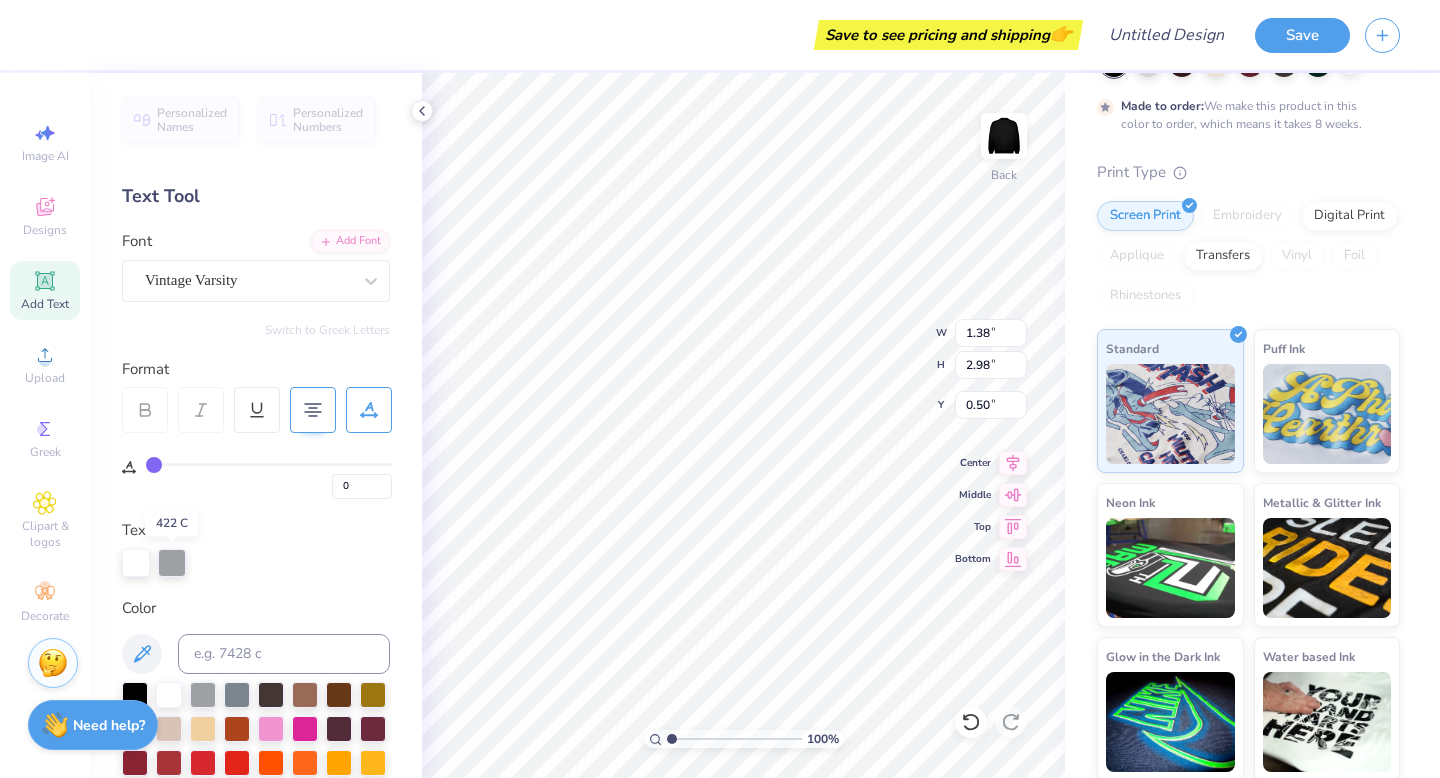 click at bounding box center [172, 563] 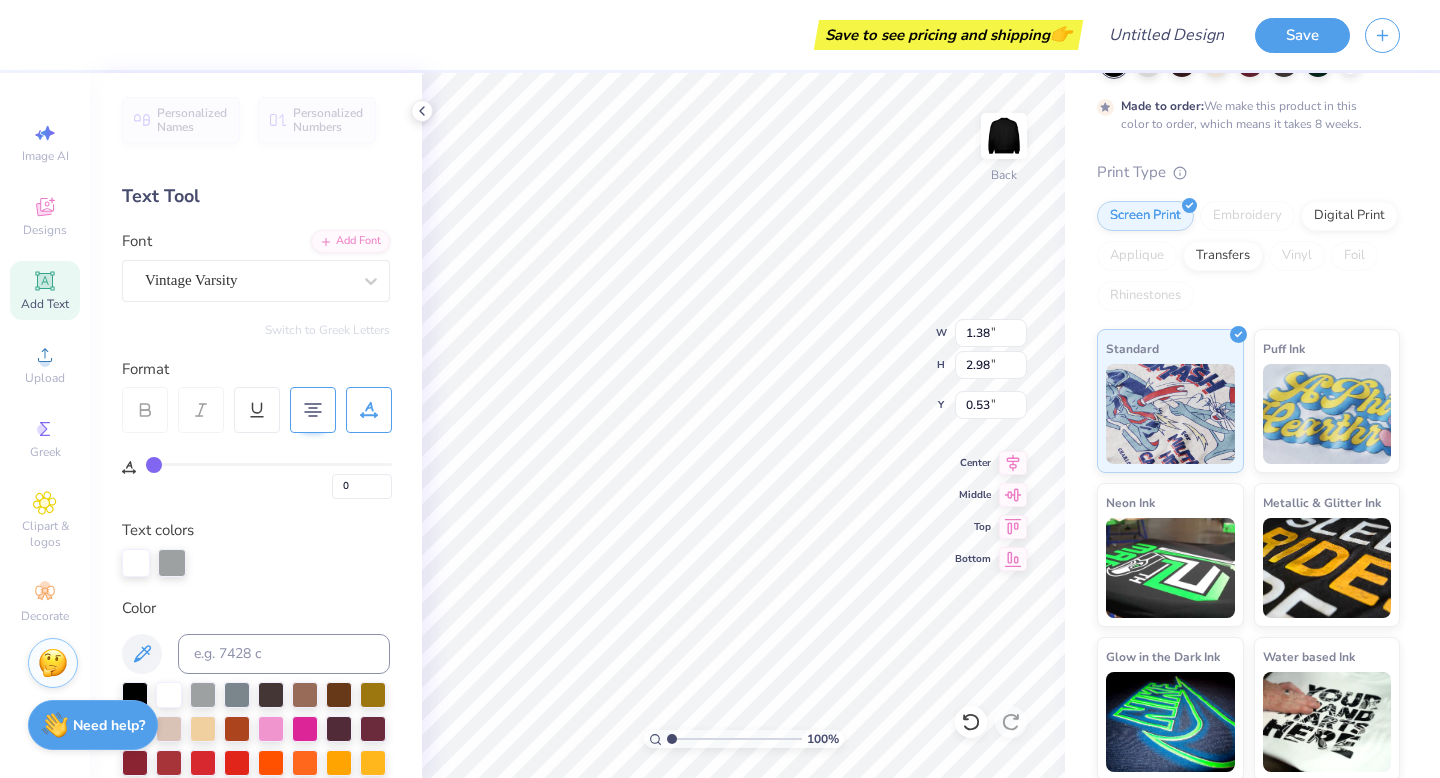 scroll, scrollTop: 1, scrollLeft: 0, axis: vertical 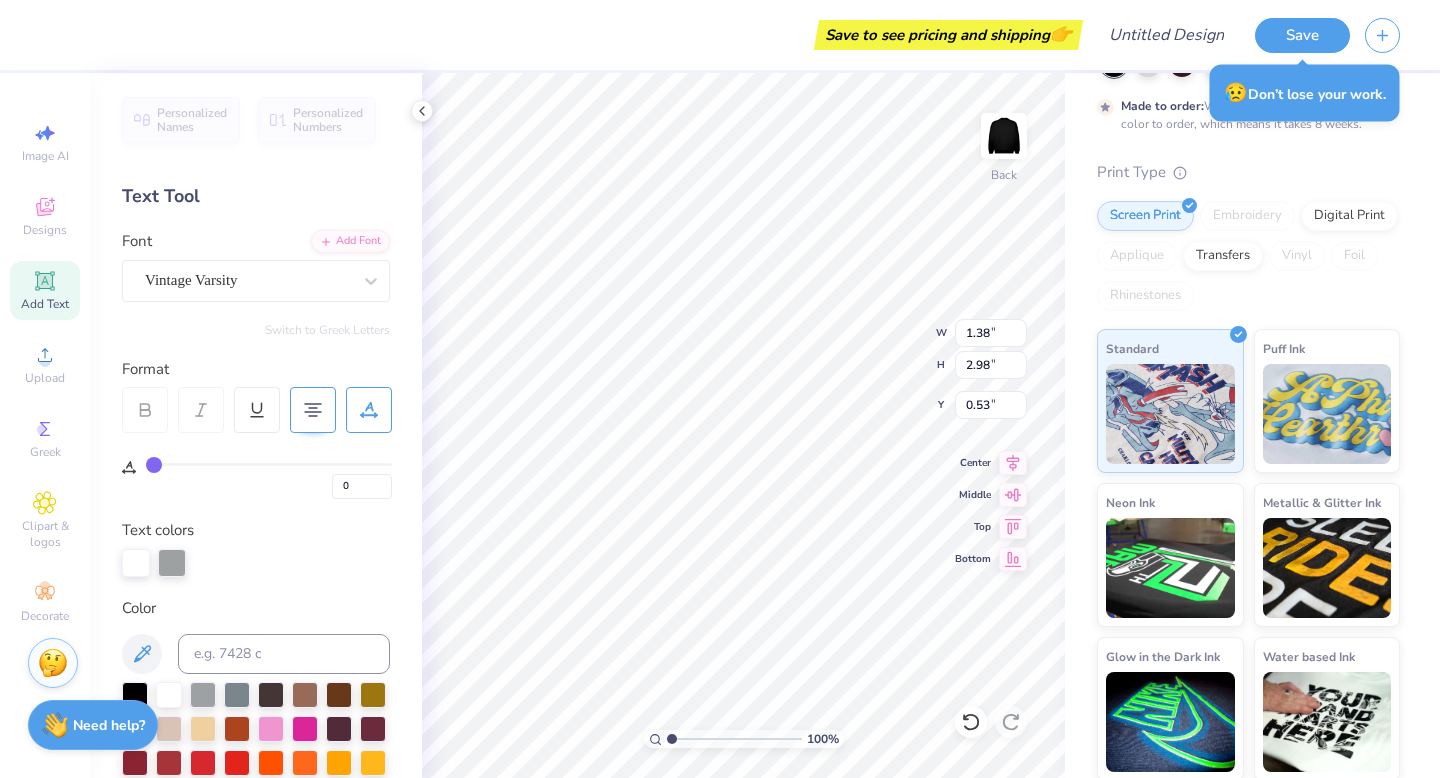 click at bounding box center [172, 563] 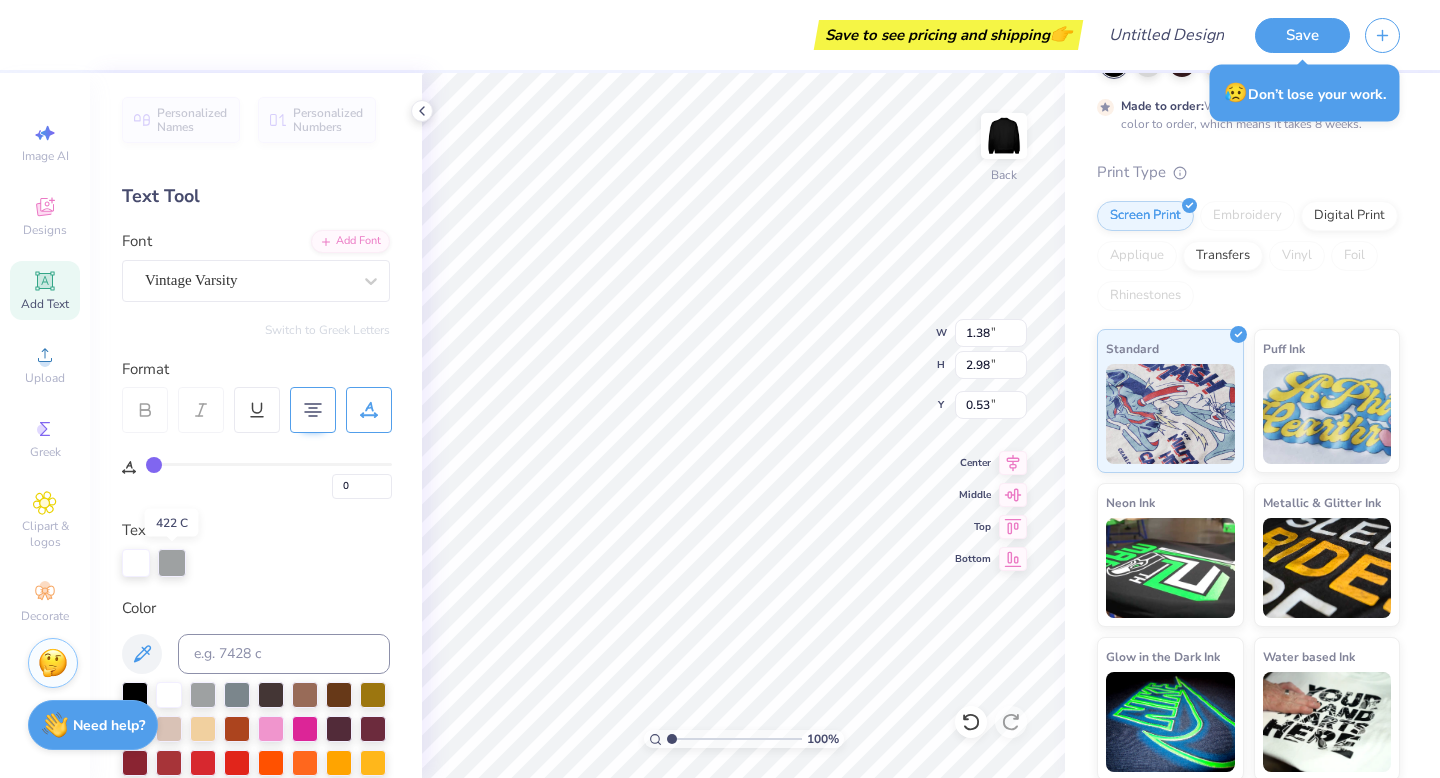 click at bounding box center (172, 563) 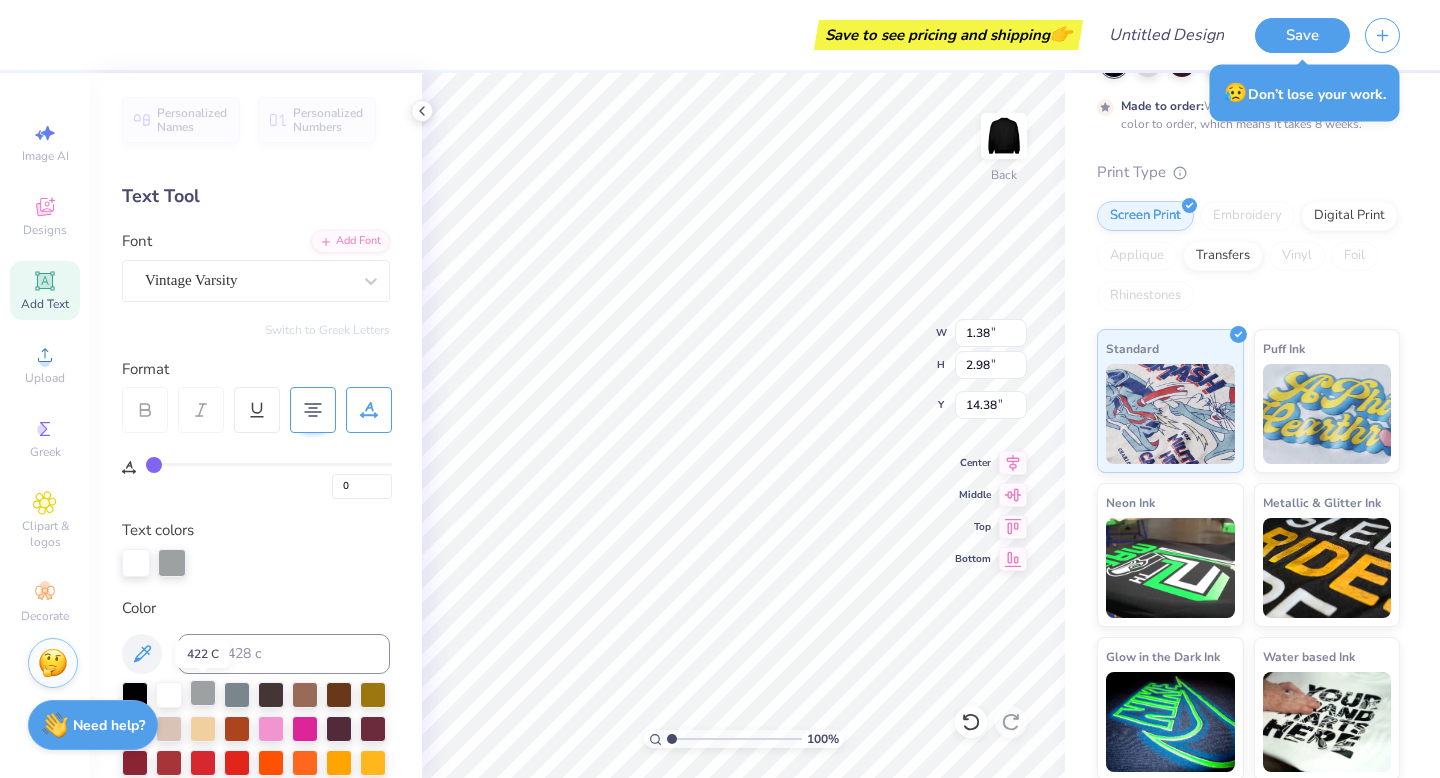 click at bounding box center (203, 693) 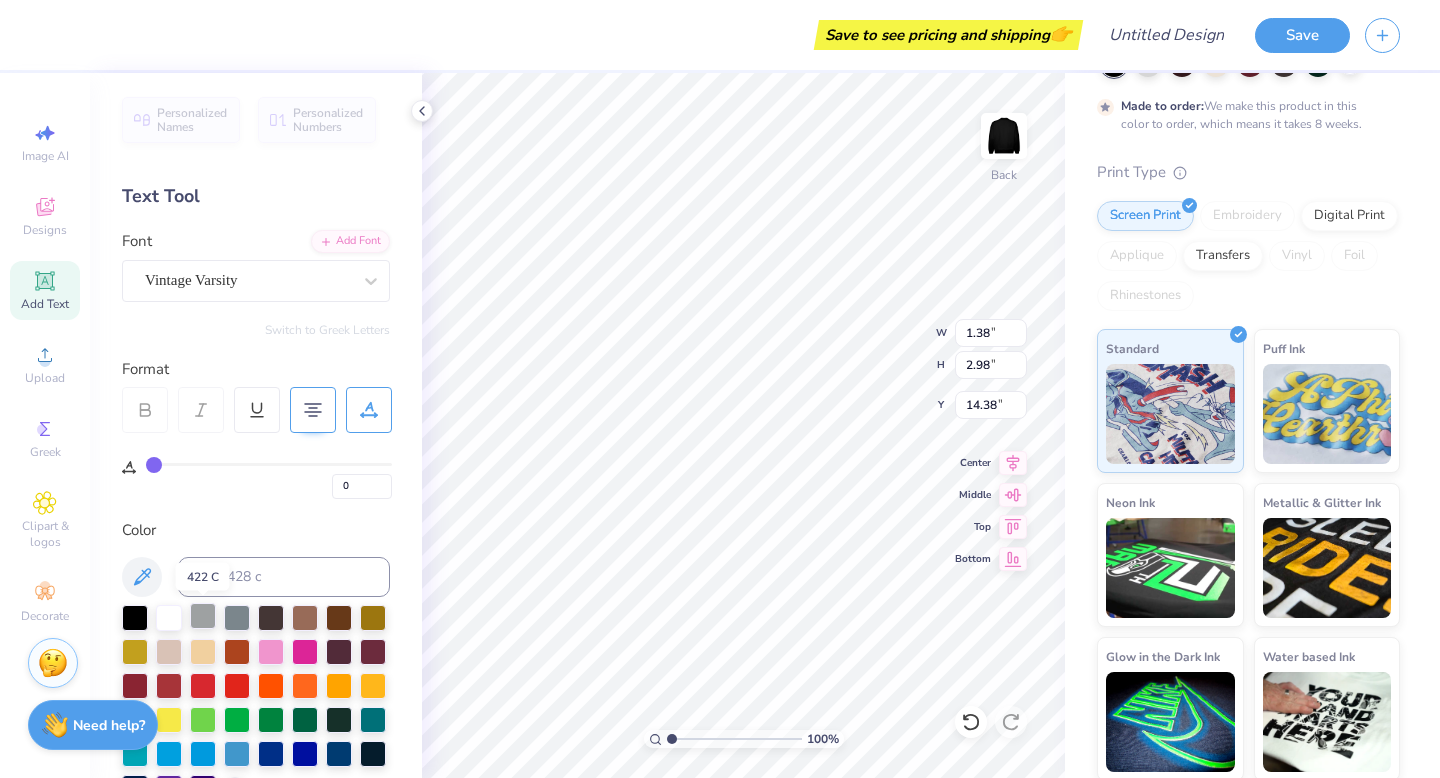 click at bounding box center (203, 616) 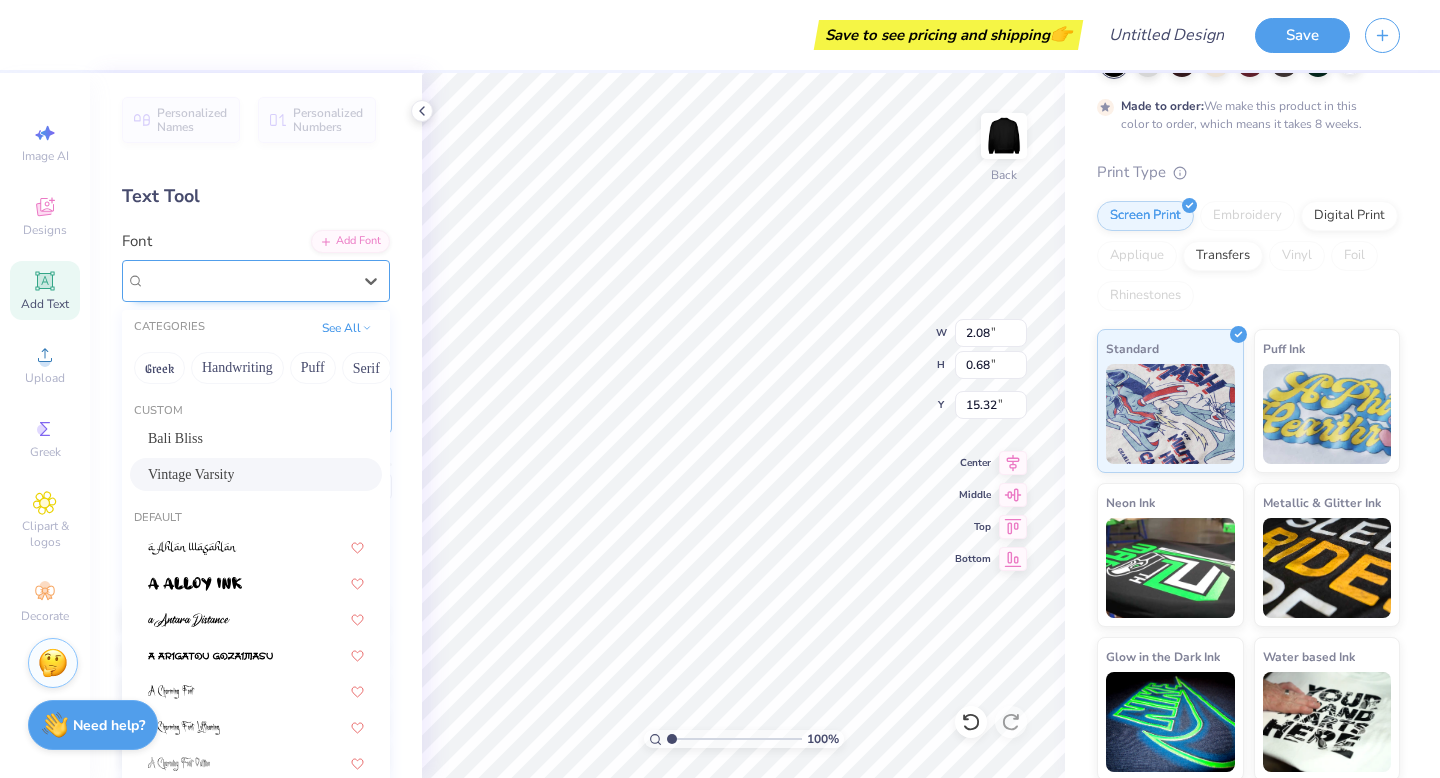 click on "Vintage Varsity" at bounding box center [256, 281] 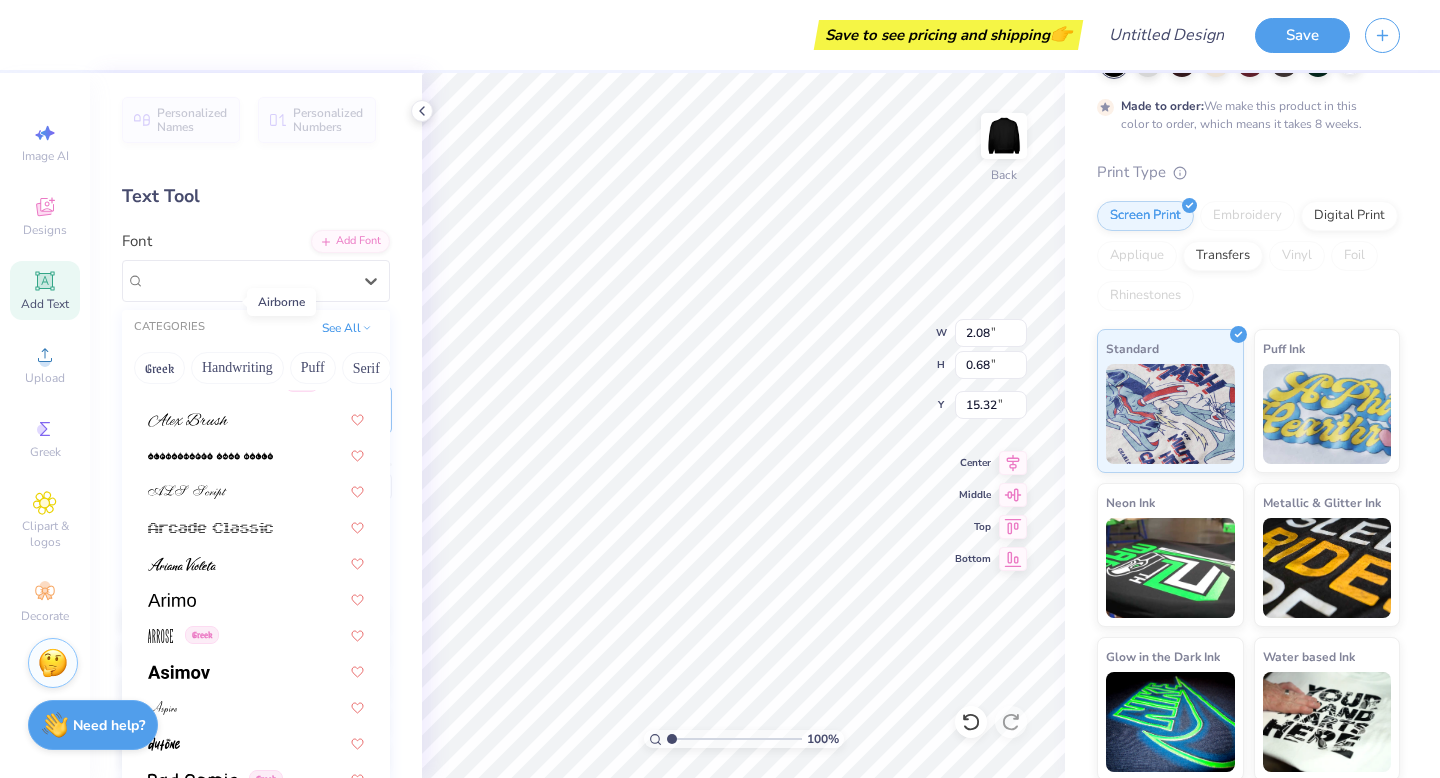 scroll, scrollTop: 613, scrollLeft: 0, axis: vertical 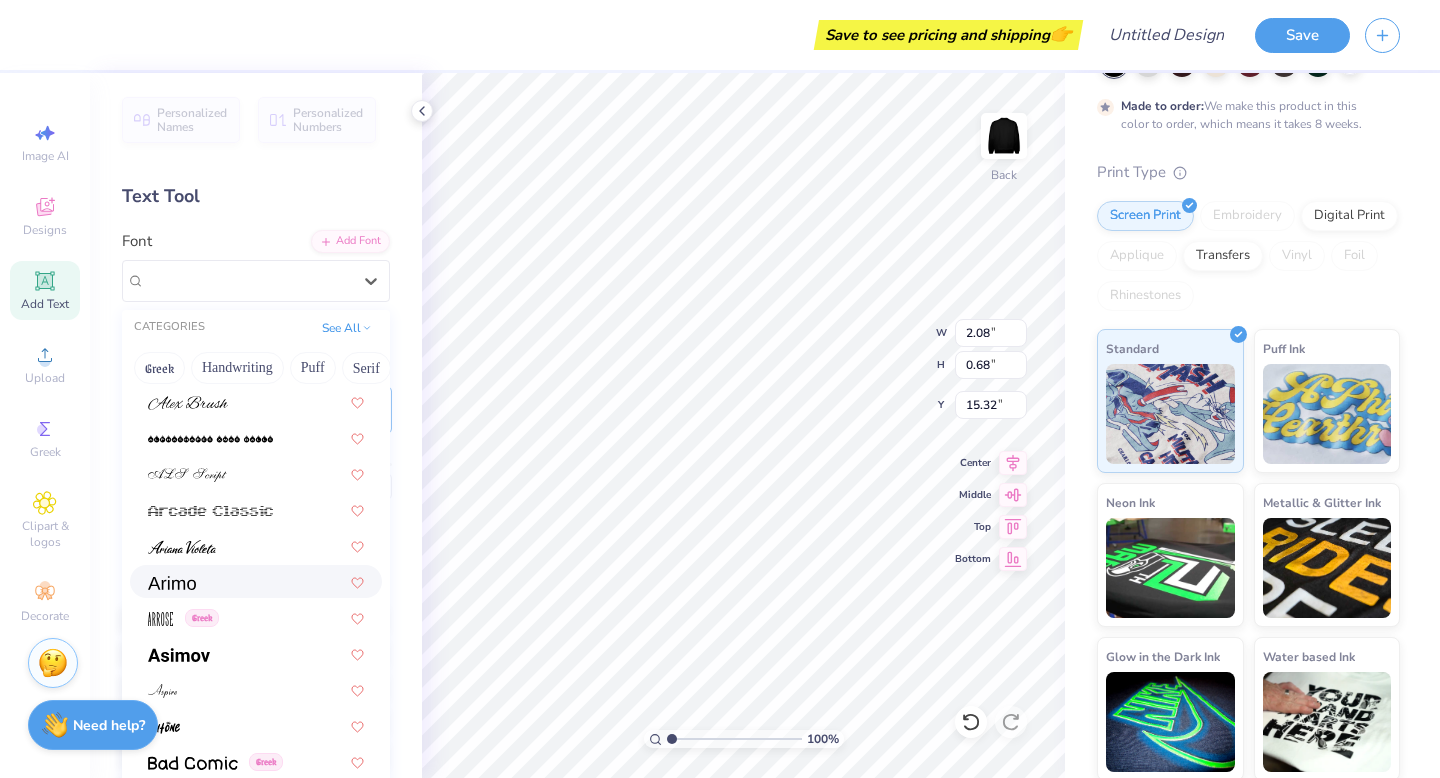 click at bounding box center (172, 583) 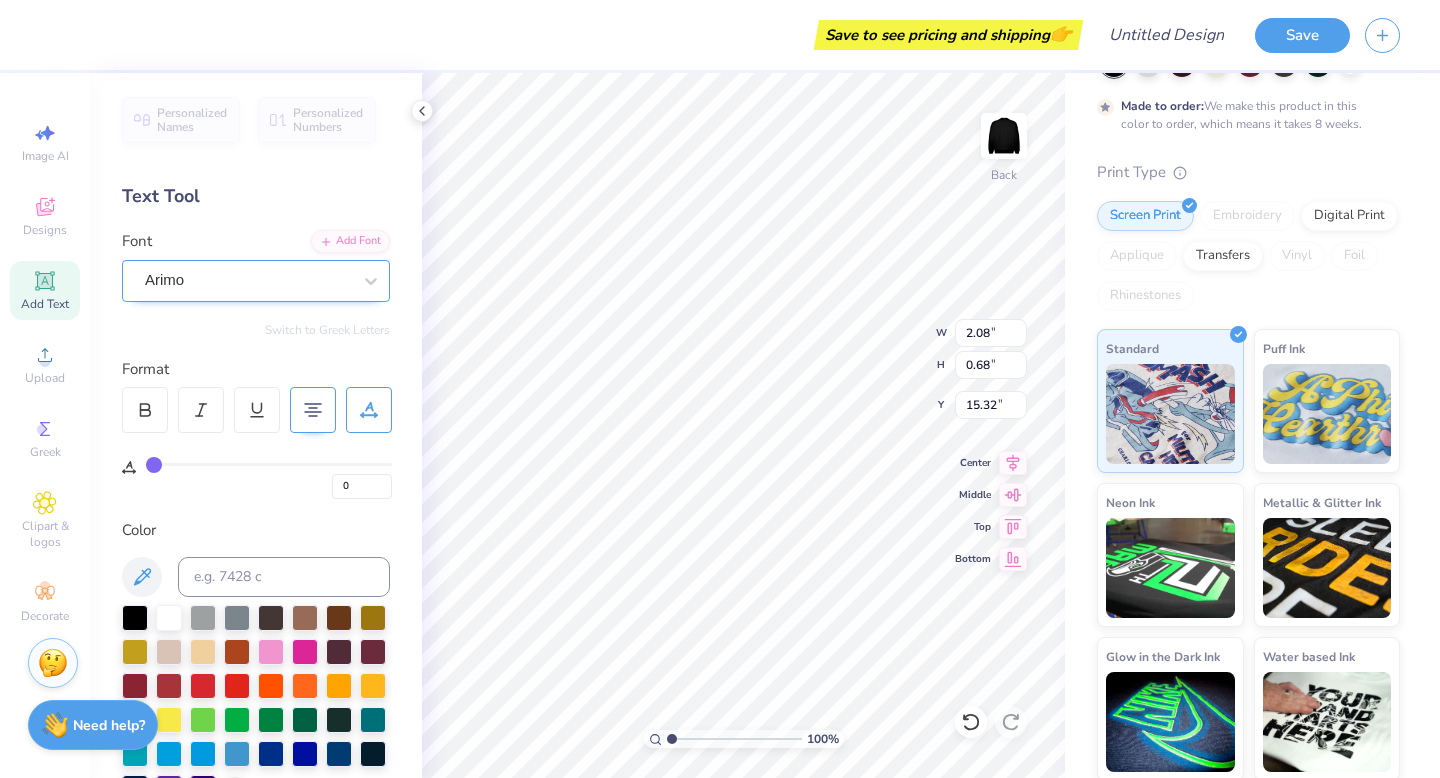 click on "Arimo" at bounding box center (248, 280) 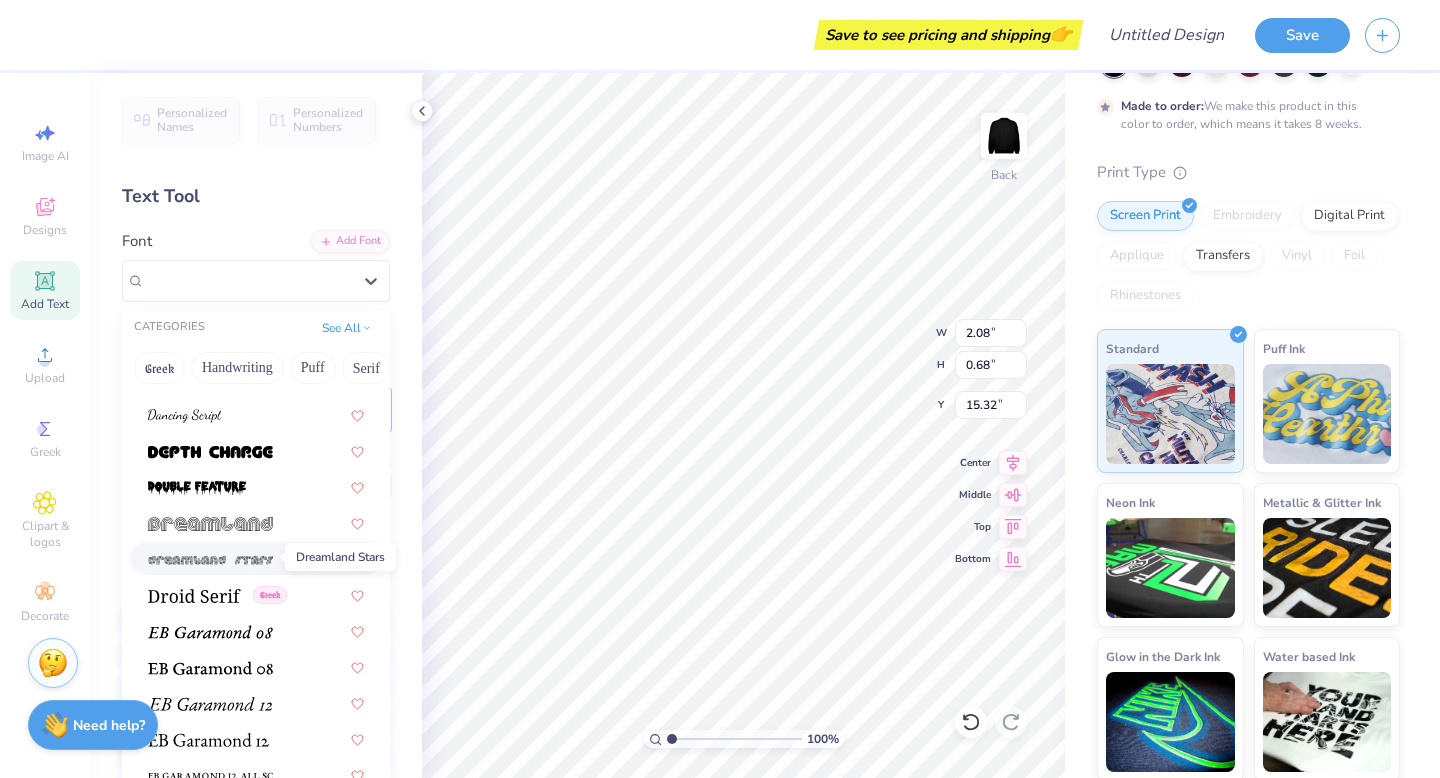 scroll, scrollTop: 3518, scrollLeft: 0, axis: vertical 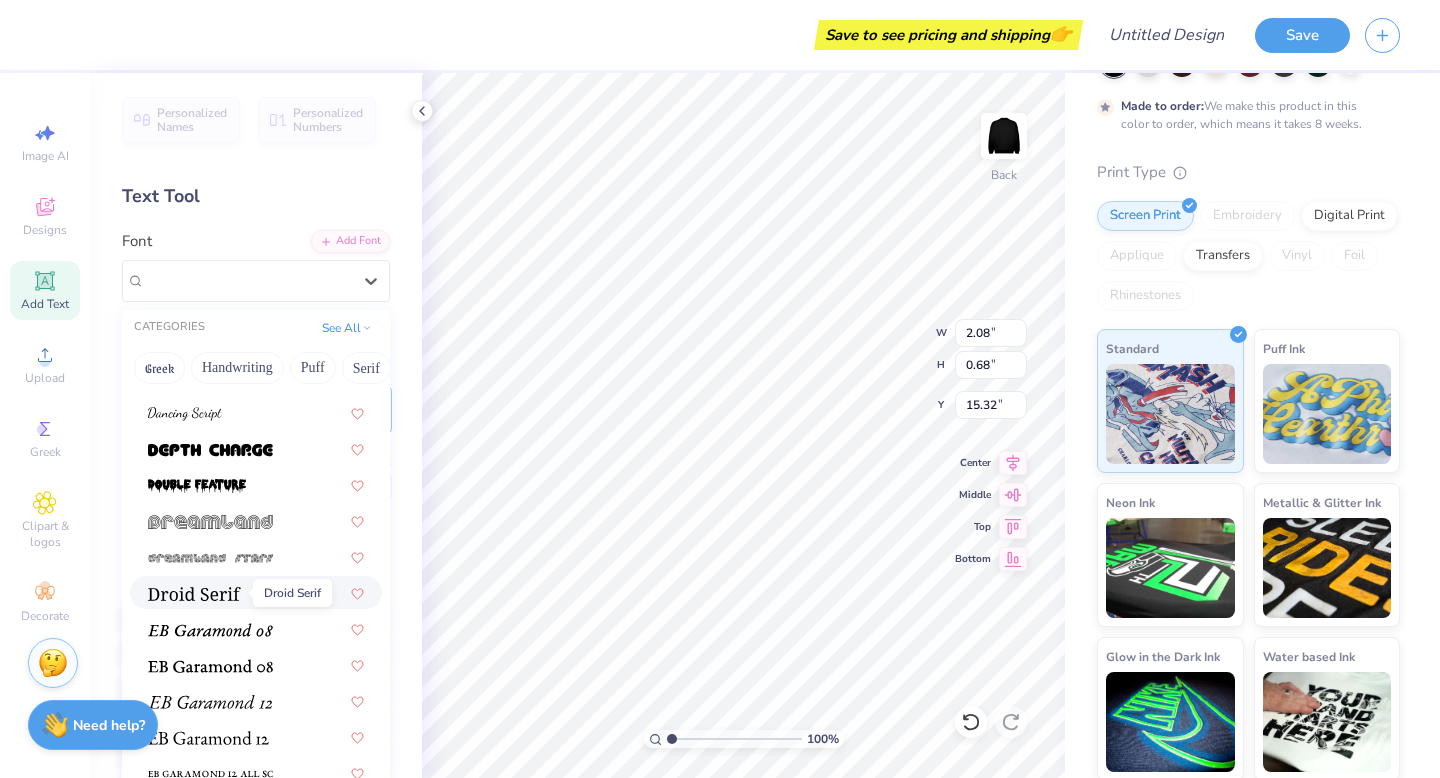 click at bounding box center [194, 594] 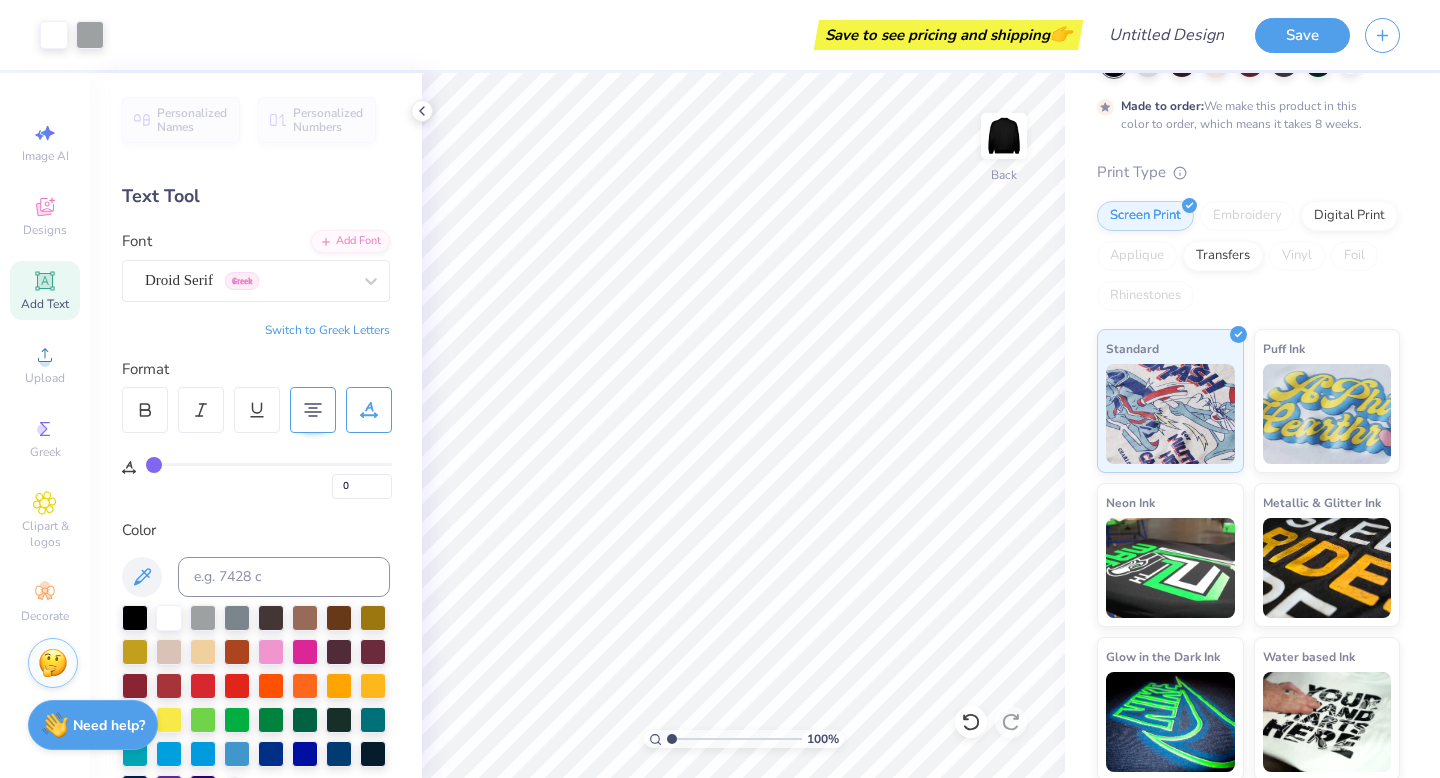 click 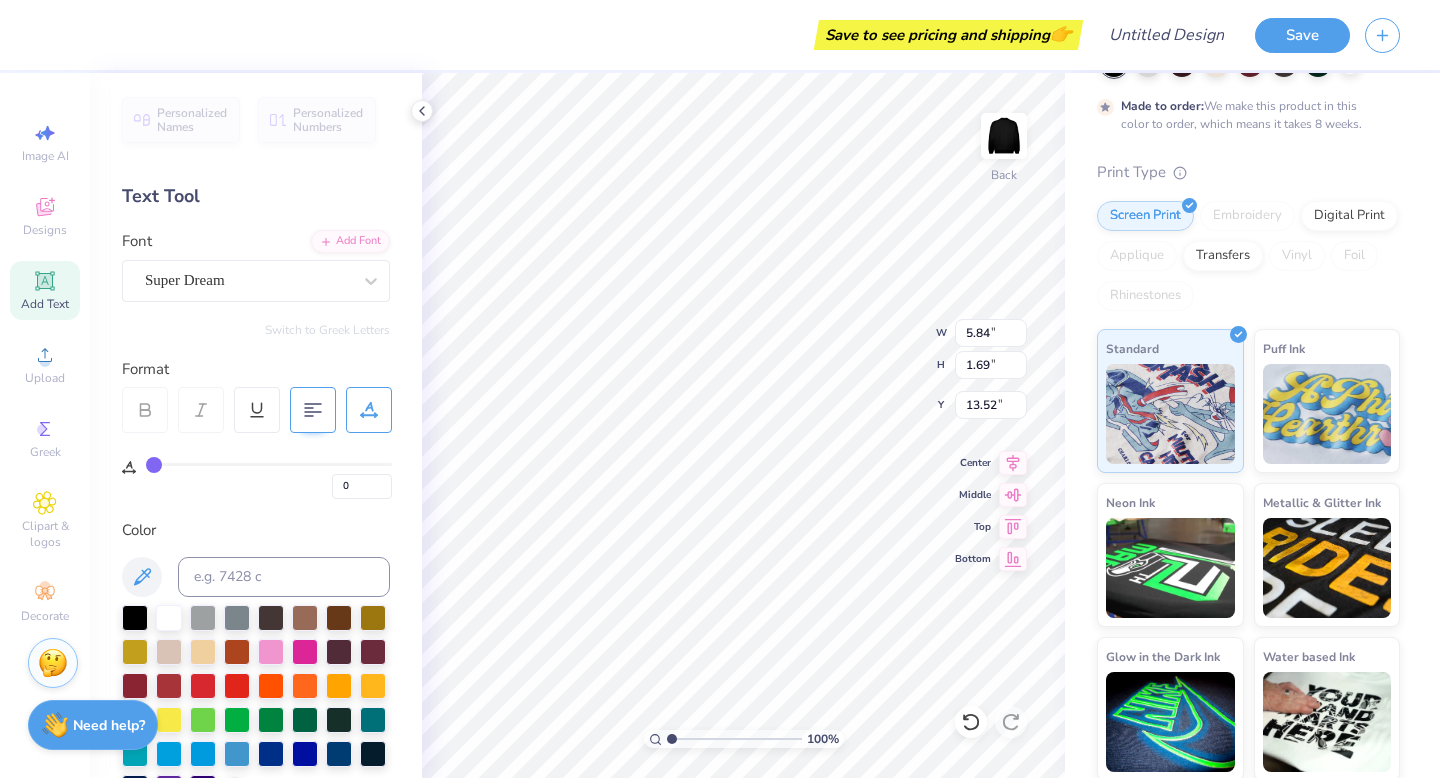 scroll, scrollTop: 0, scrollLeft: 0, axis: both 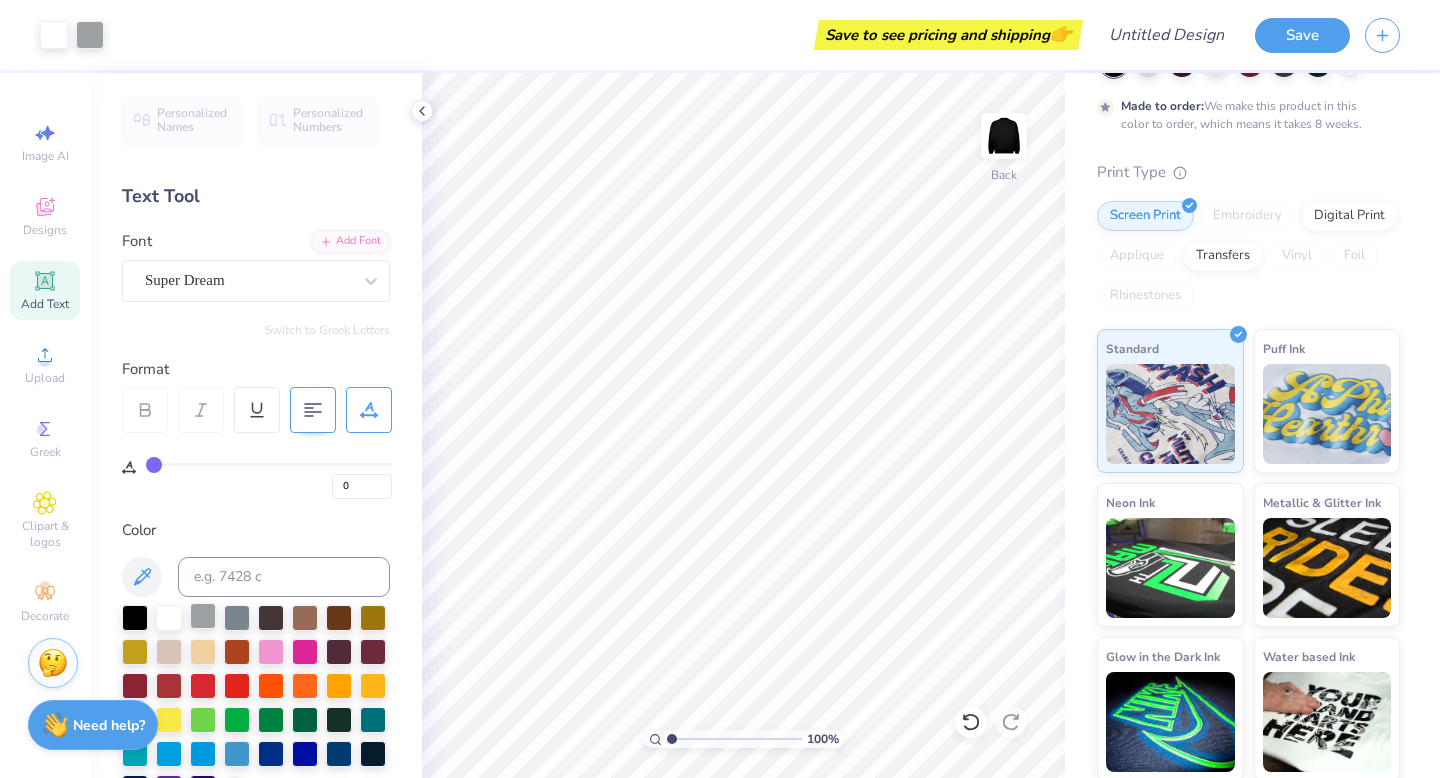 click at bounding box center (203, 616) 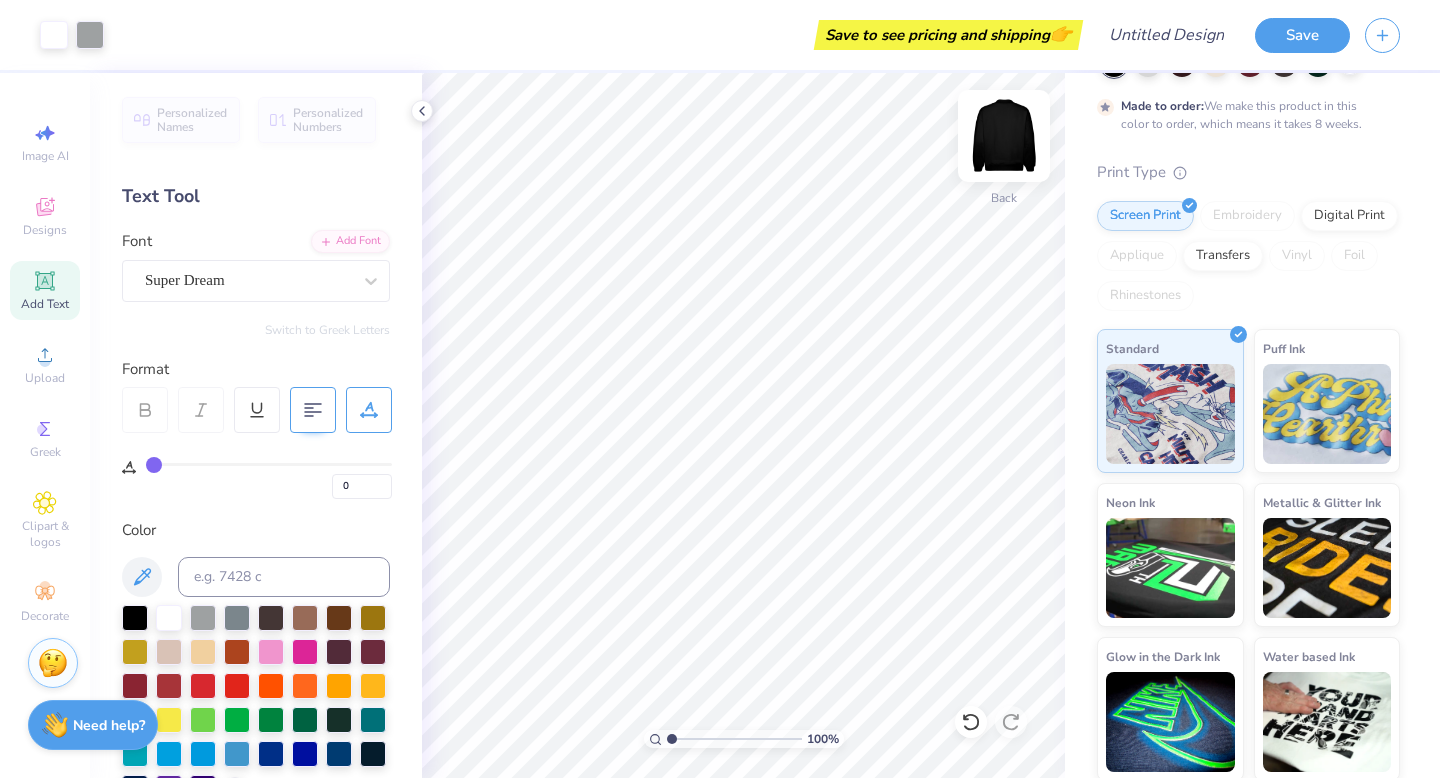 click at bounding box center [1004, 136] 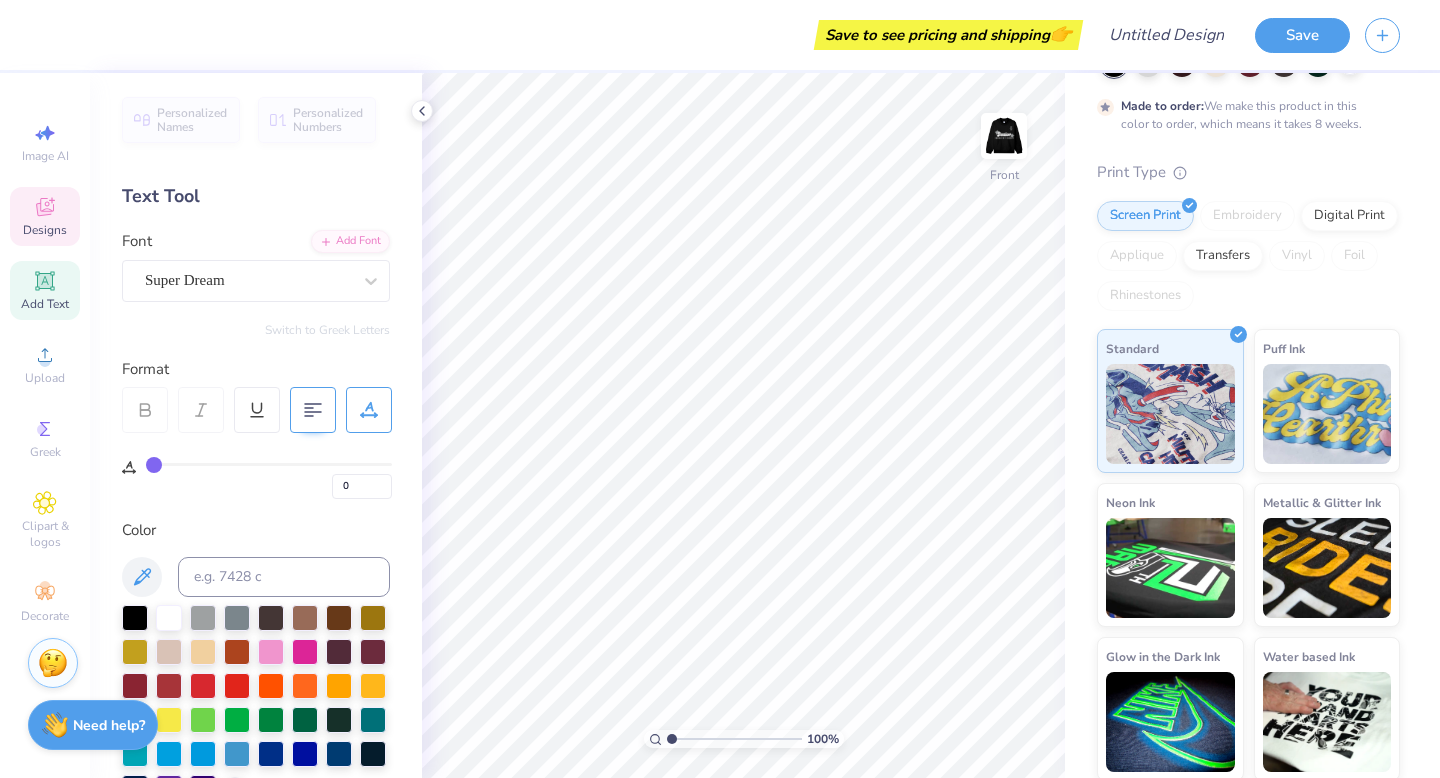 click on "Designs" at bounding box center [45, 230] 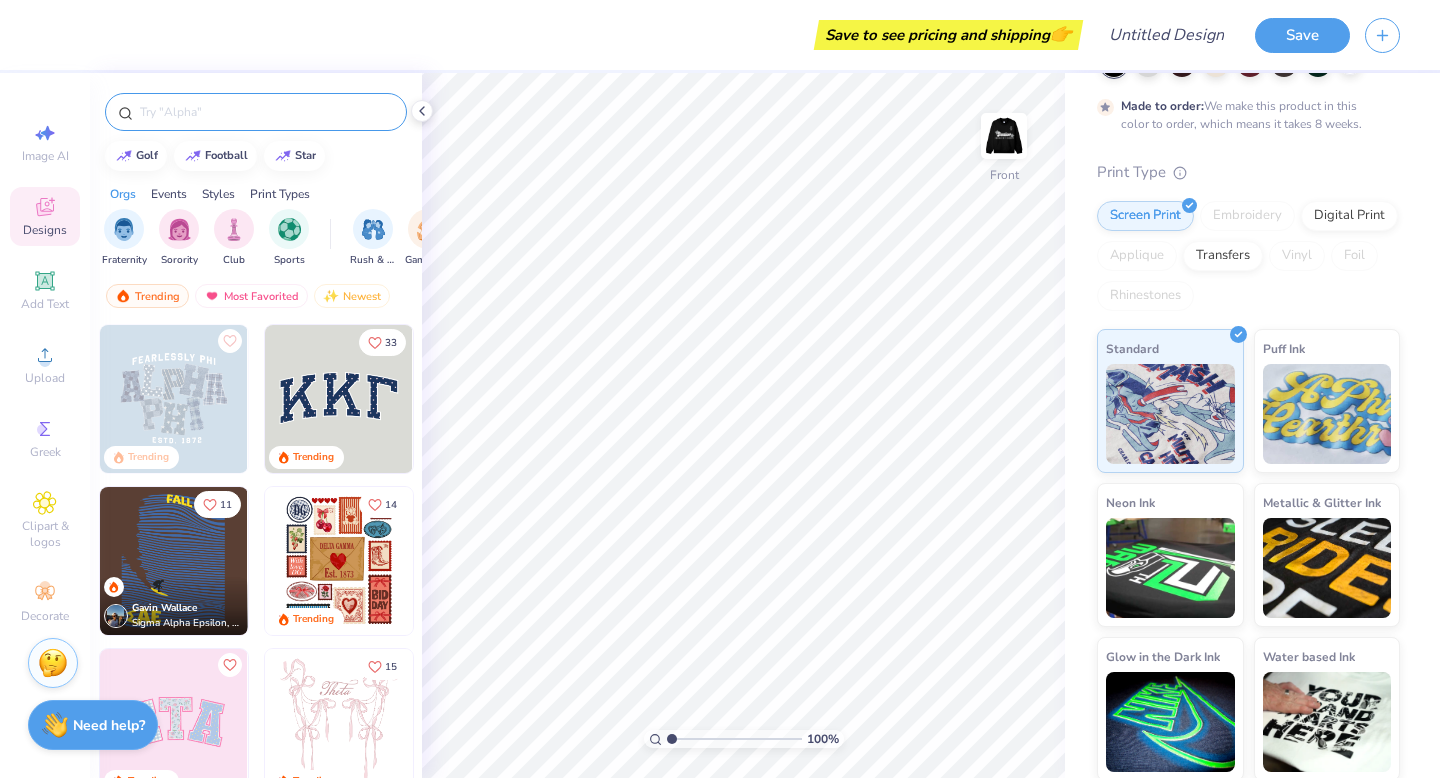 click at bounding box center [266, 112] 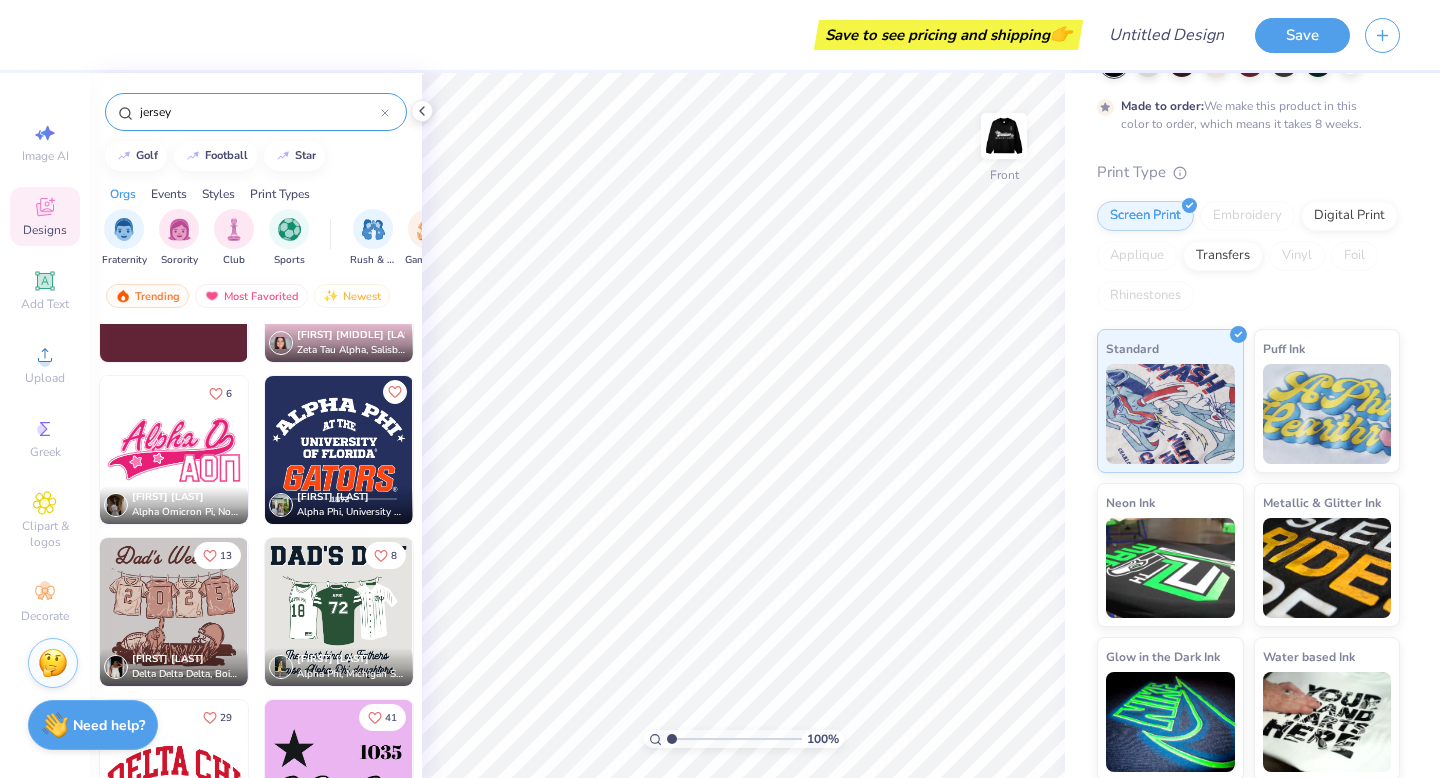 scroll, scrollTop: 3683, scrollLeft: 0, axis: vertical 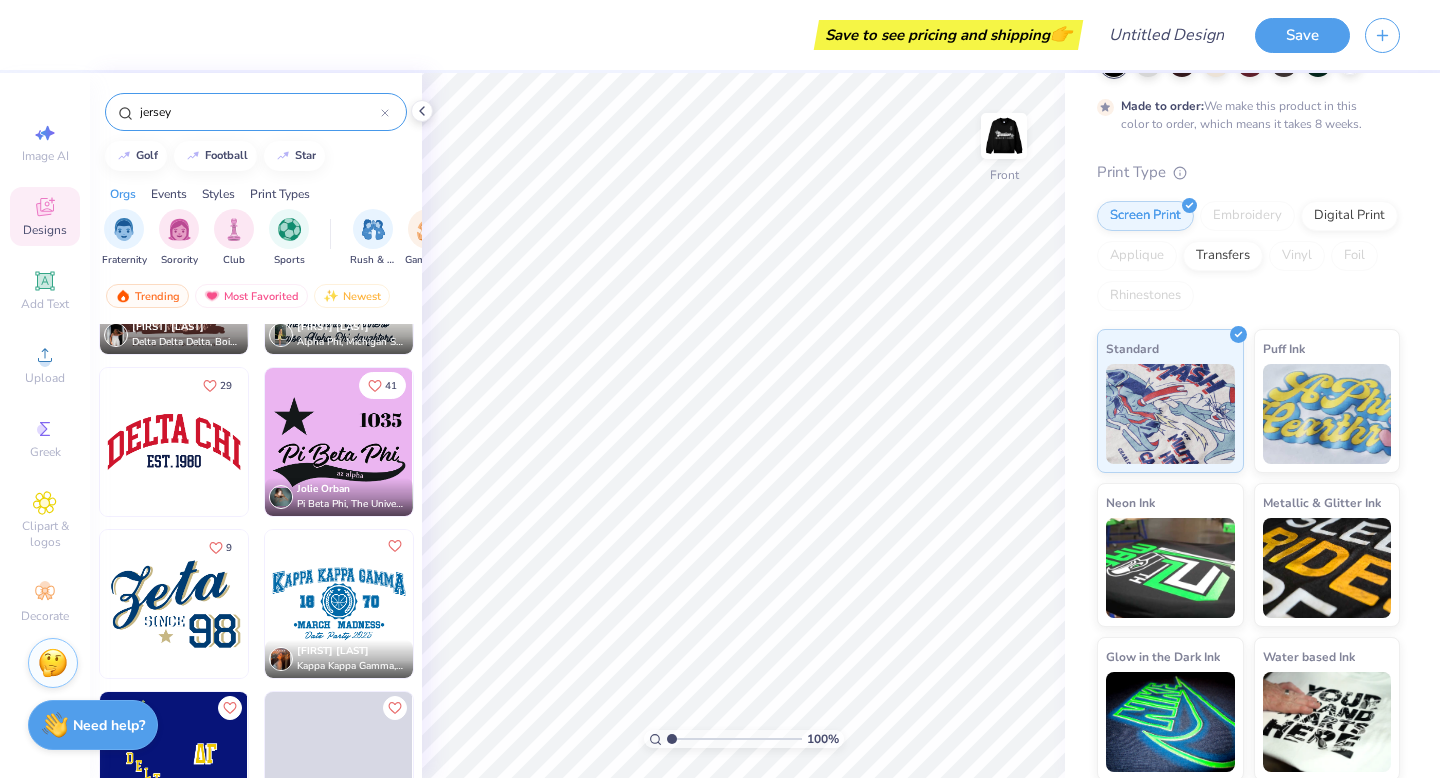 click at bounding box center [385, 112] 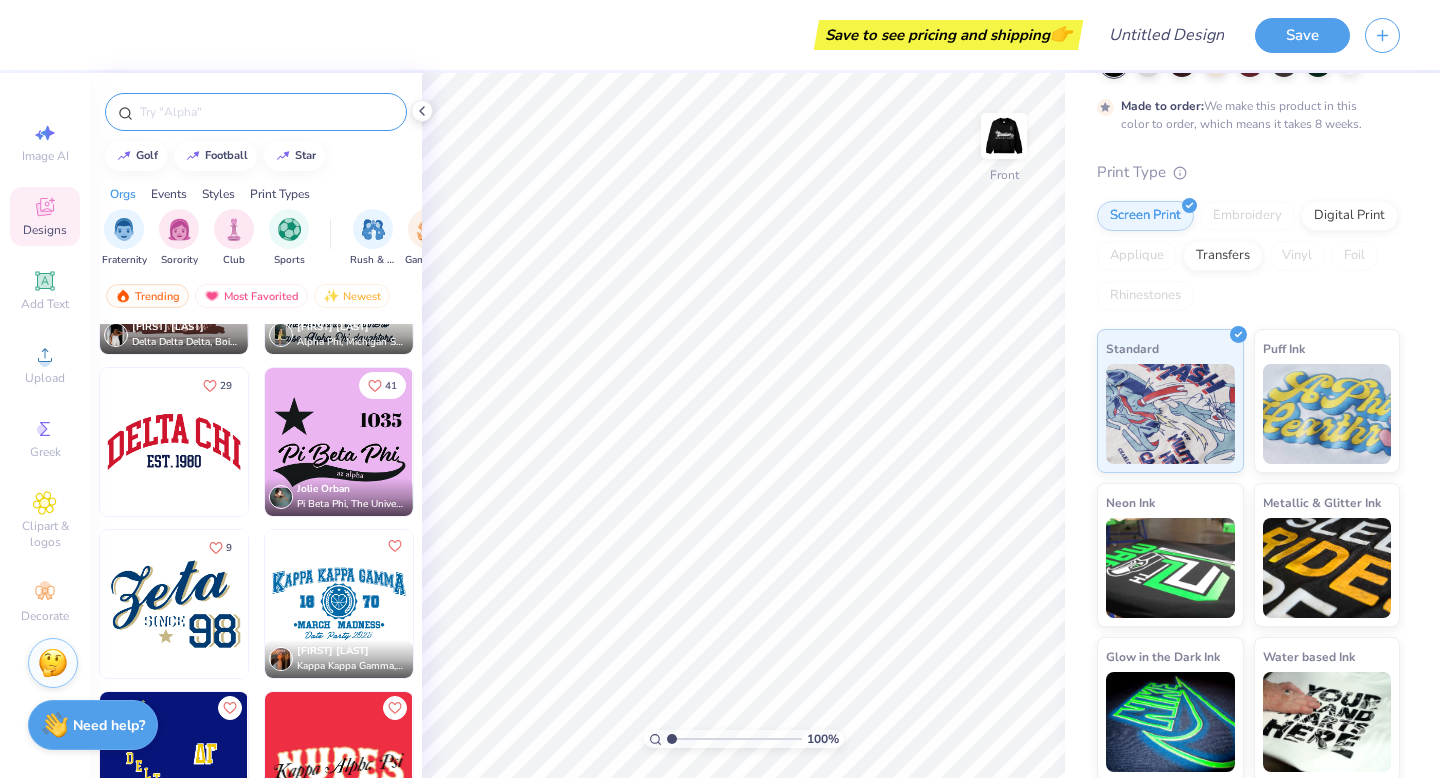 scroll, scrollTop: 2063, scrollLeft: 0, axis: vertical 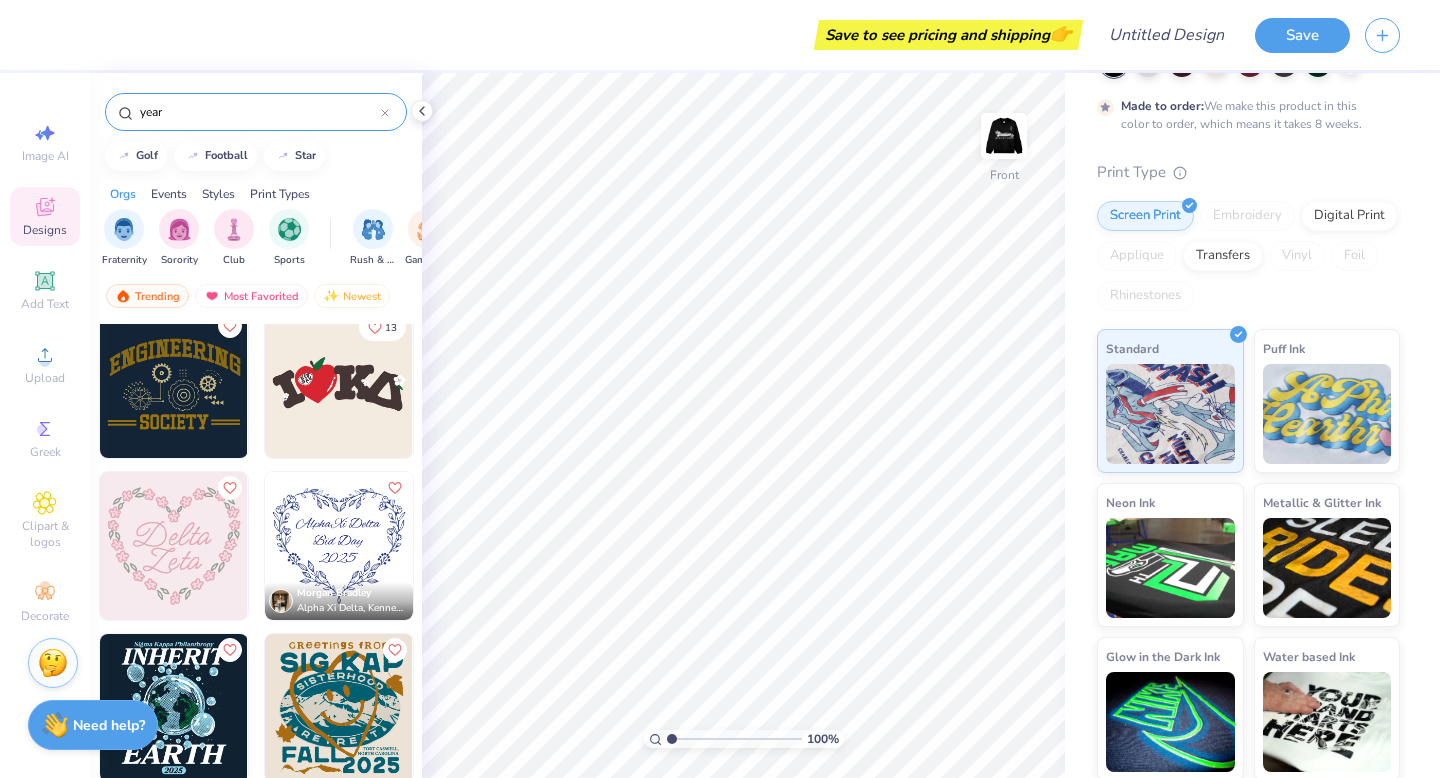 click 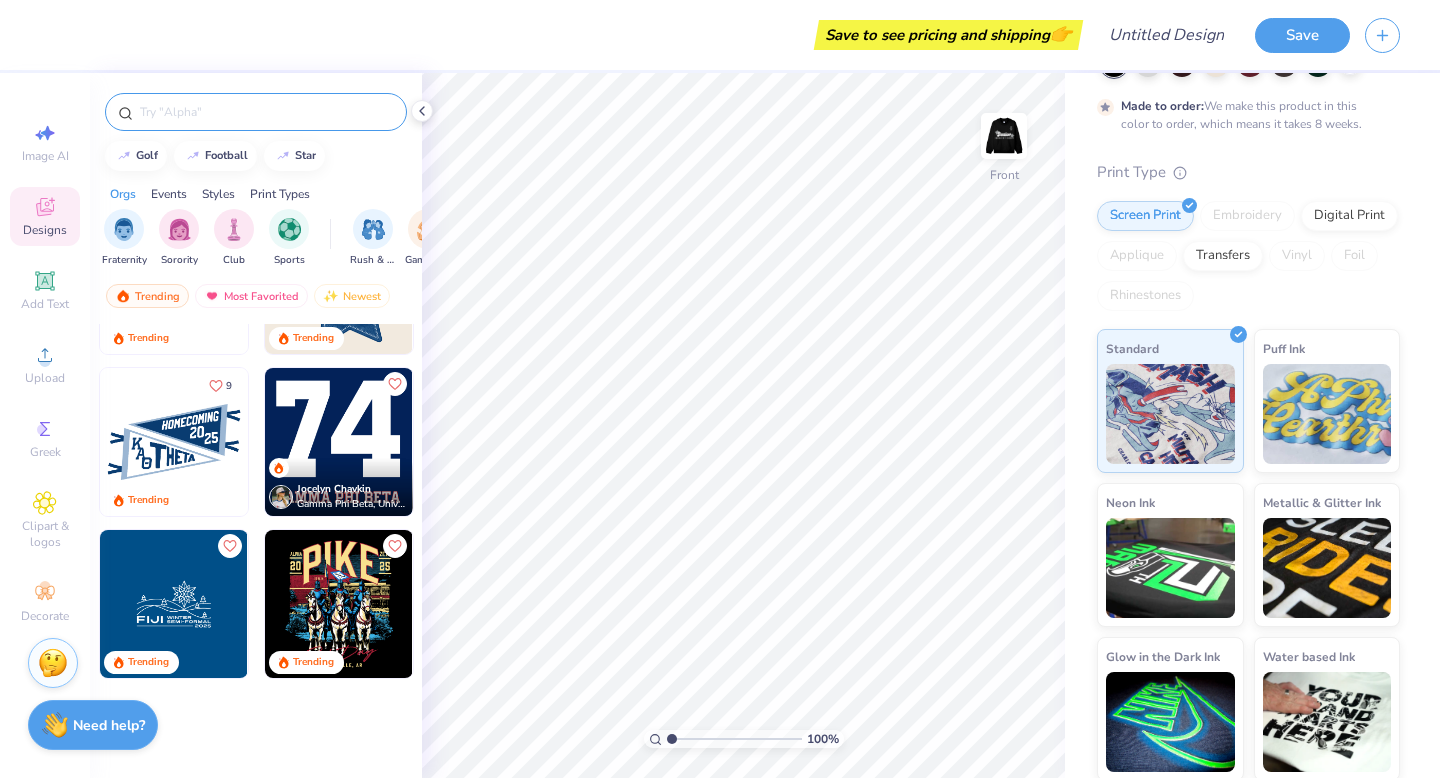 scroll, scrollTop: 2063, scrollLeft: 0, axis: vertical 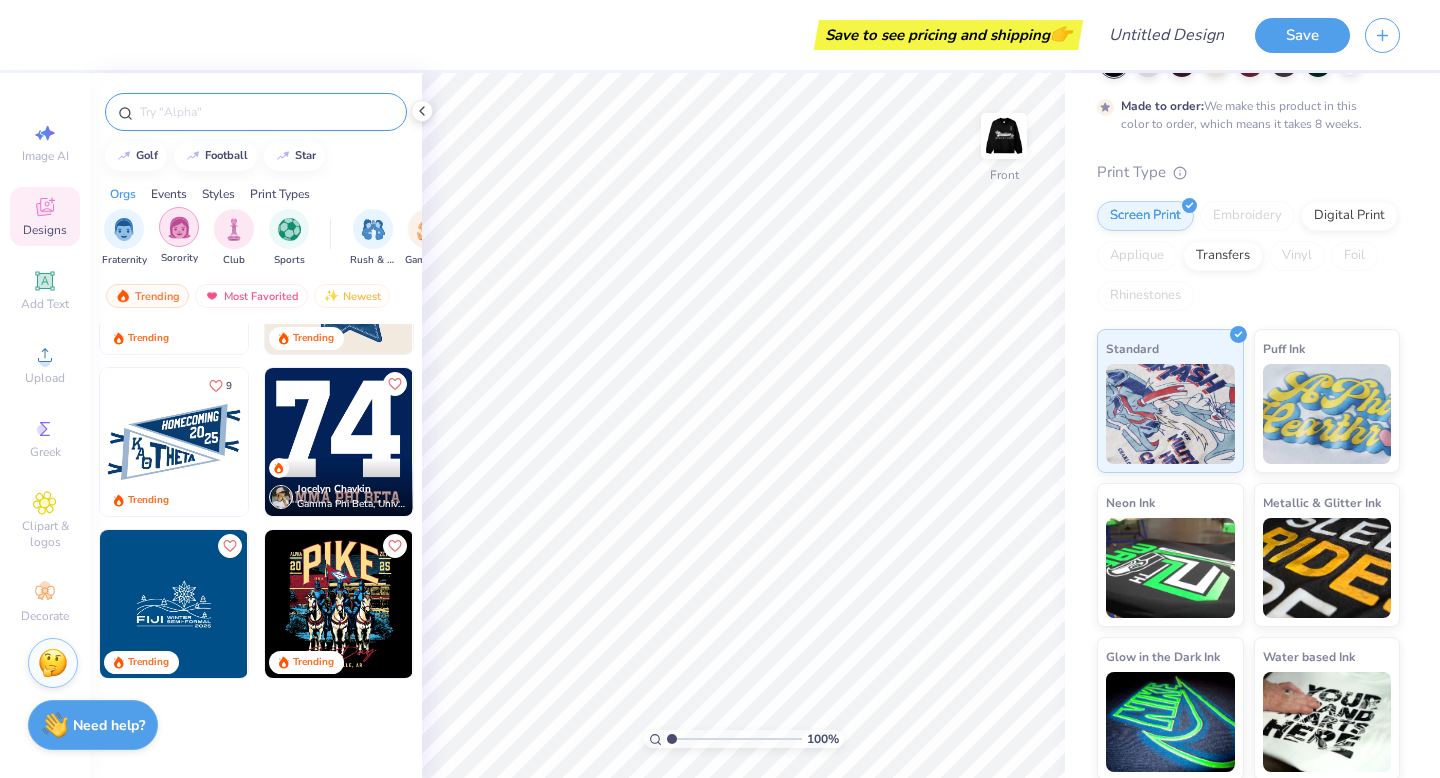 click at bounding box center [179, 227] 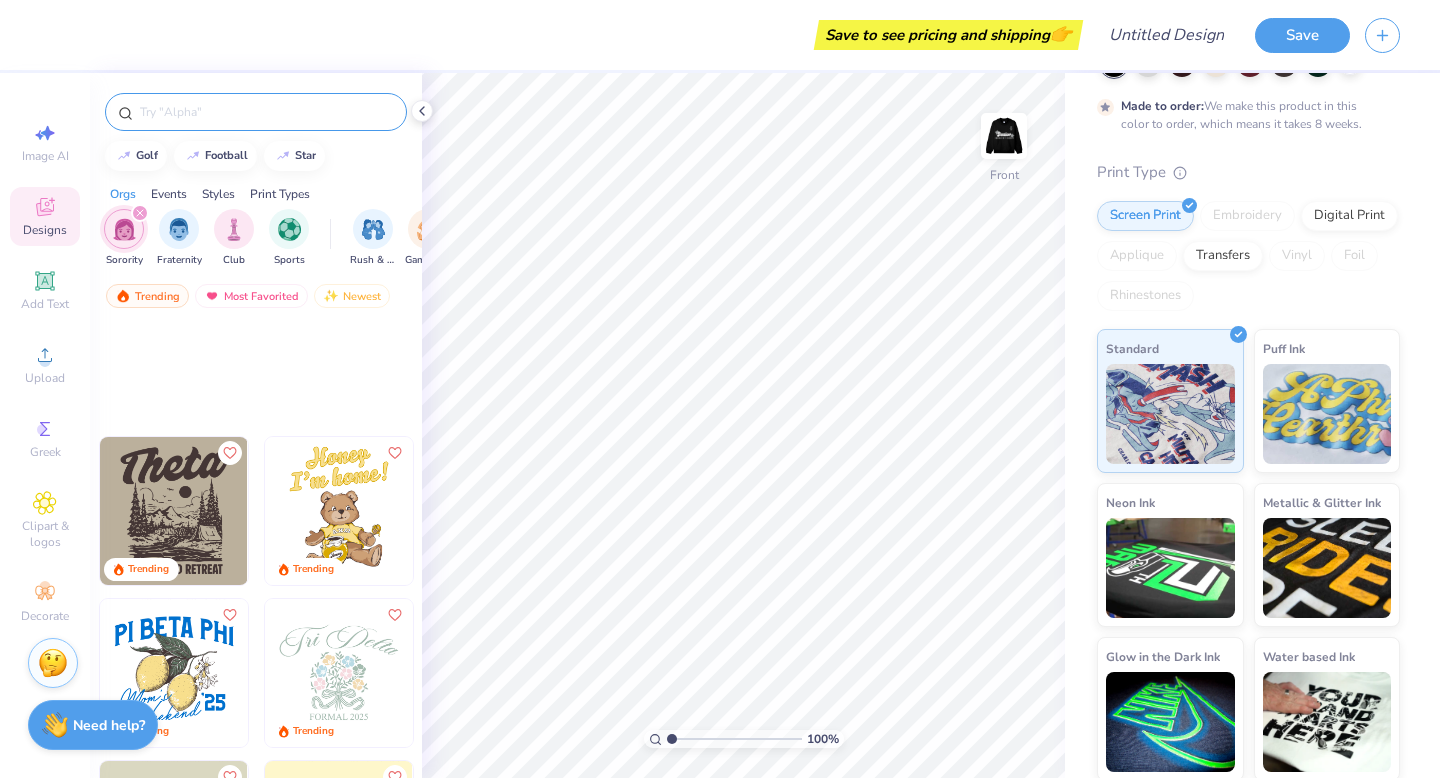 scroll, scrollTop: 6450, scrollLeft: 0, axis: vertical 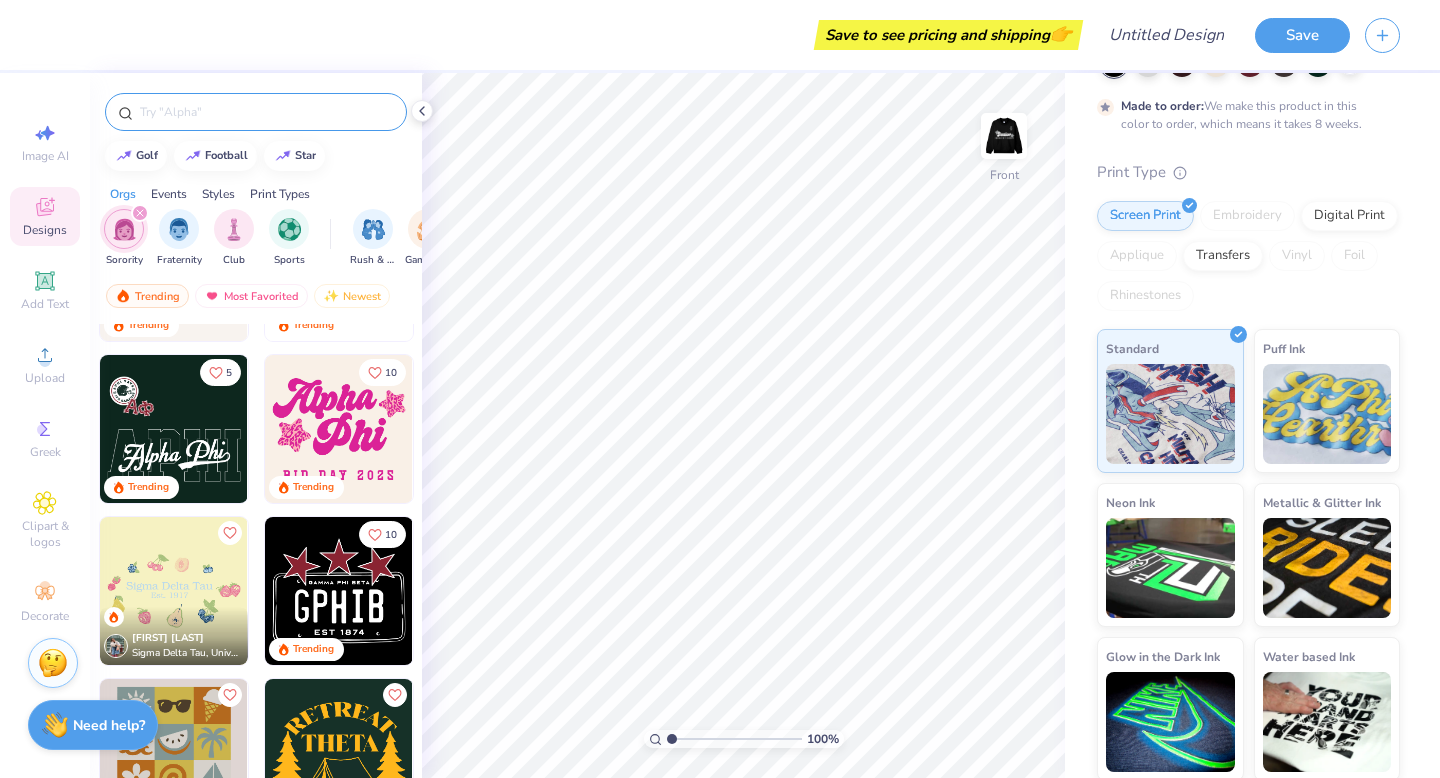 click at bounding box center (266, 112) 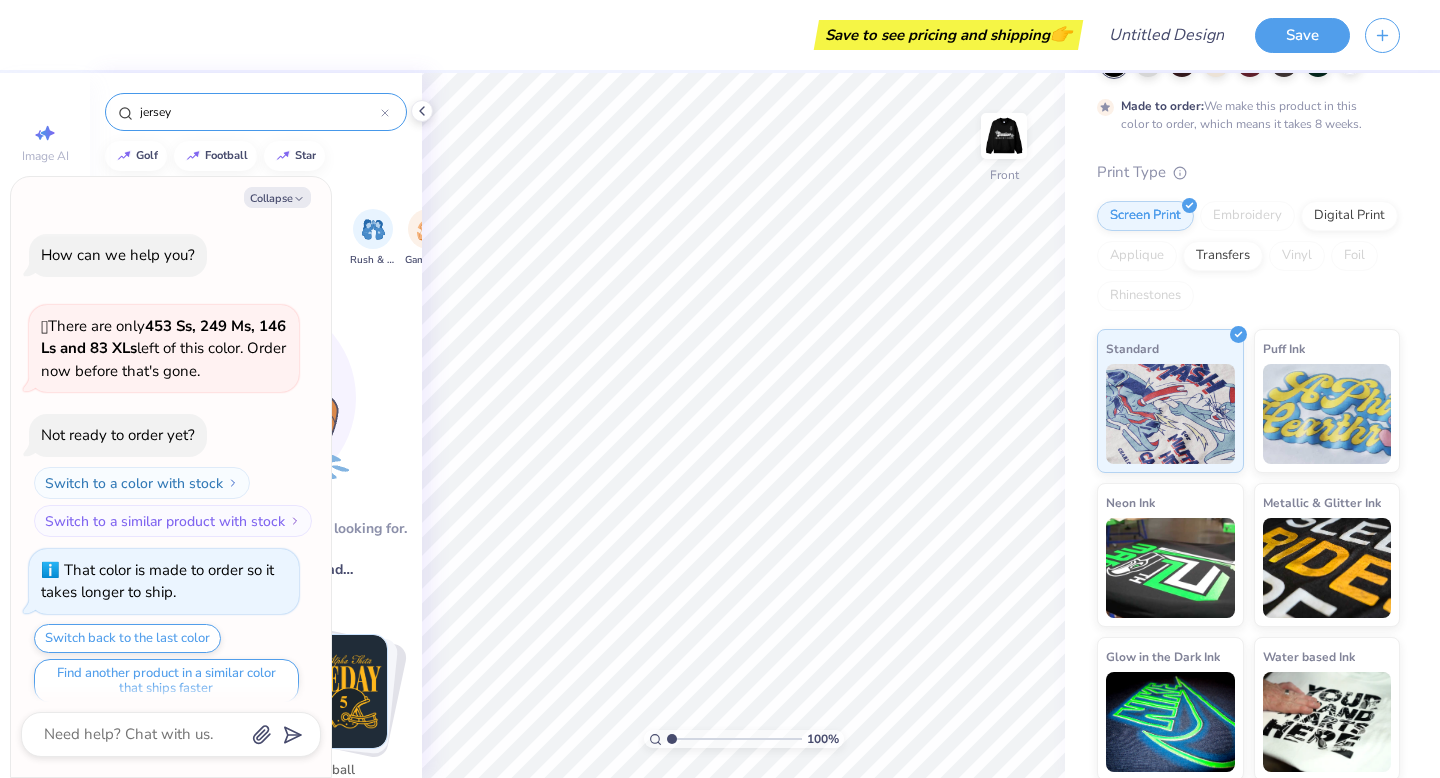 scroll, scrollTop: 124, scrollLeft: 0, axis: vertical 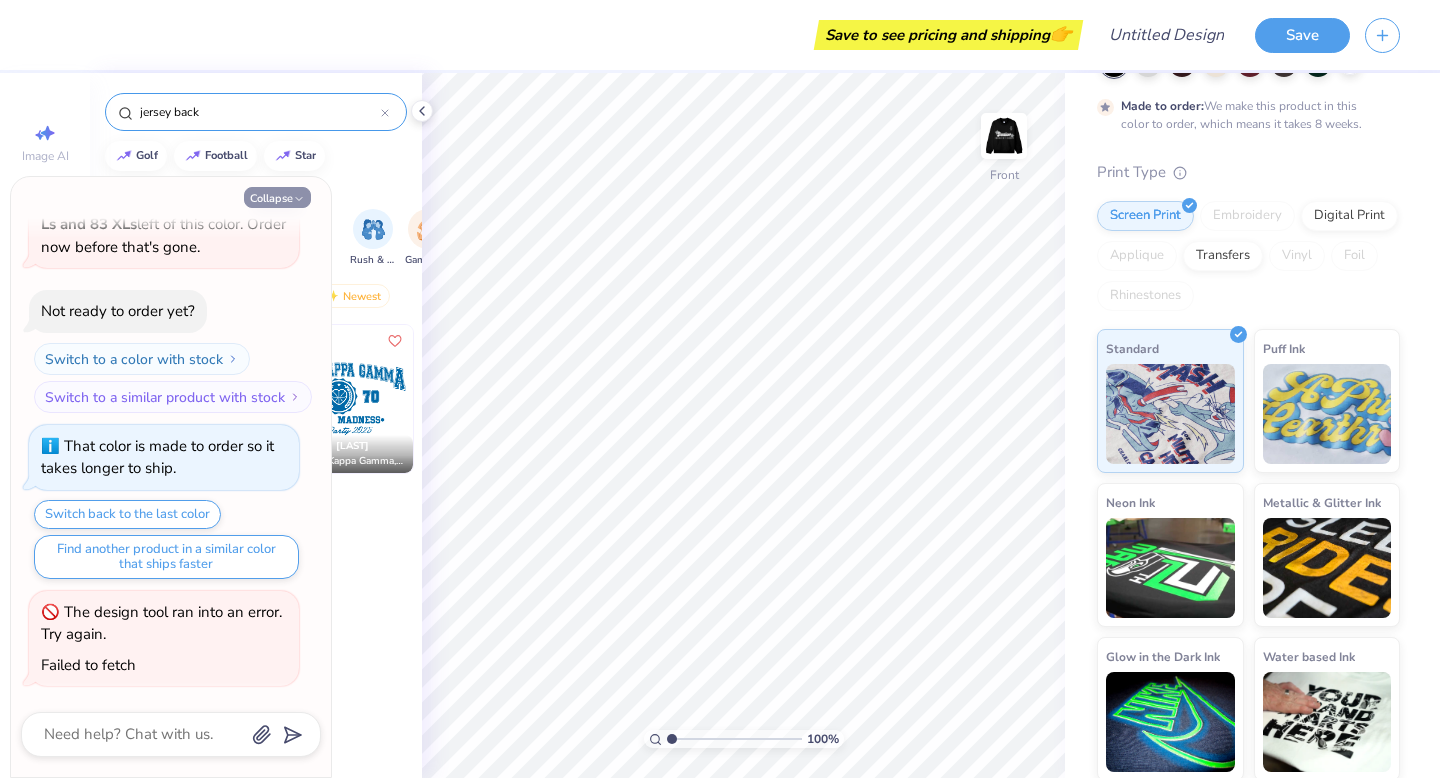 click on "Collapse" at bounding box center (277, 197) 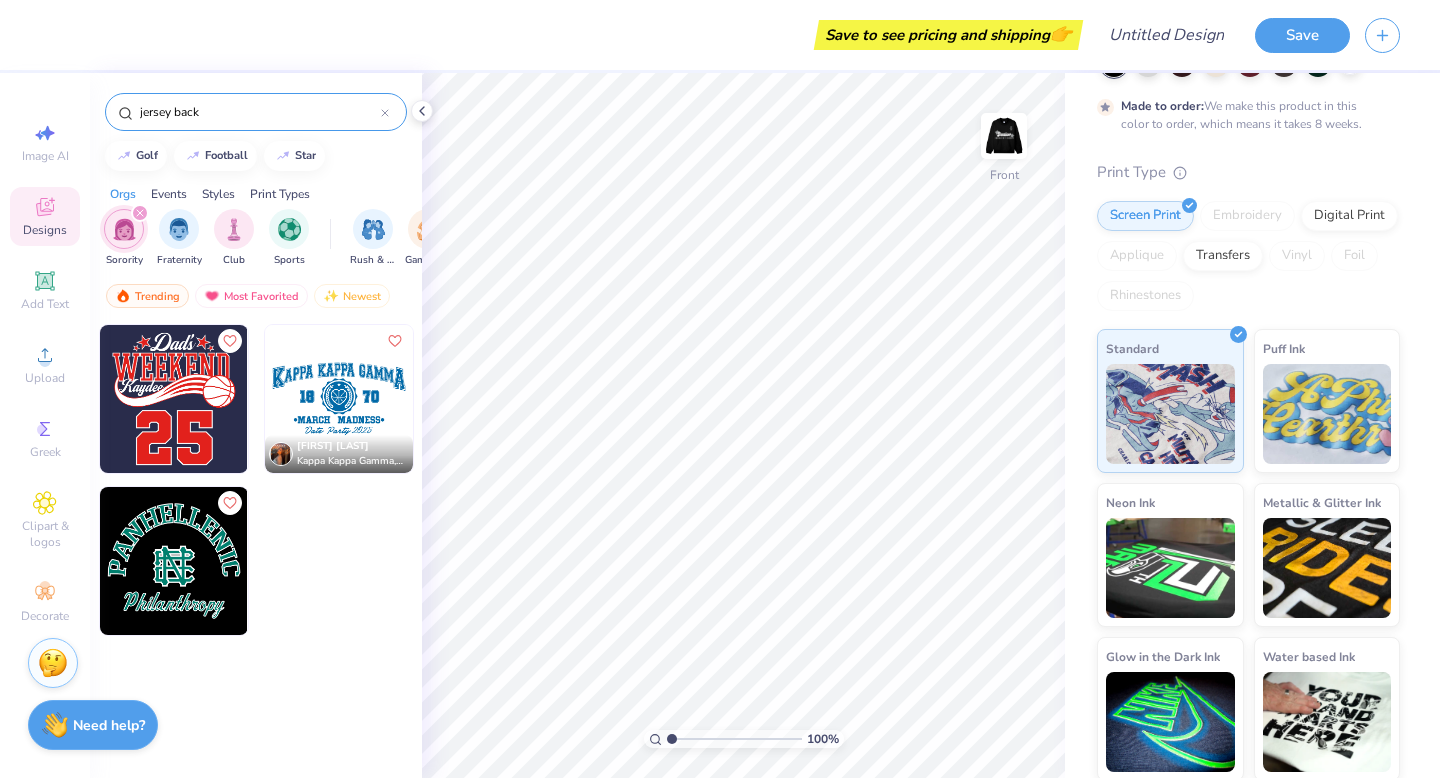 click on "jersey back" at bounding box center (259, 112) 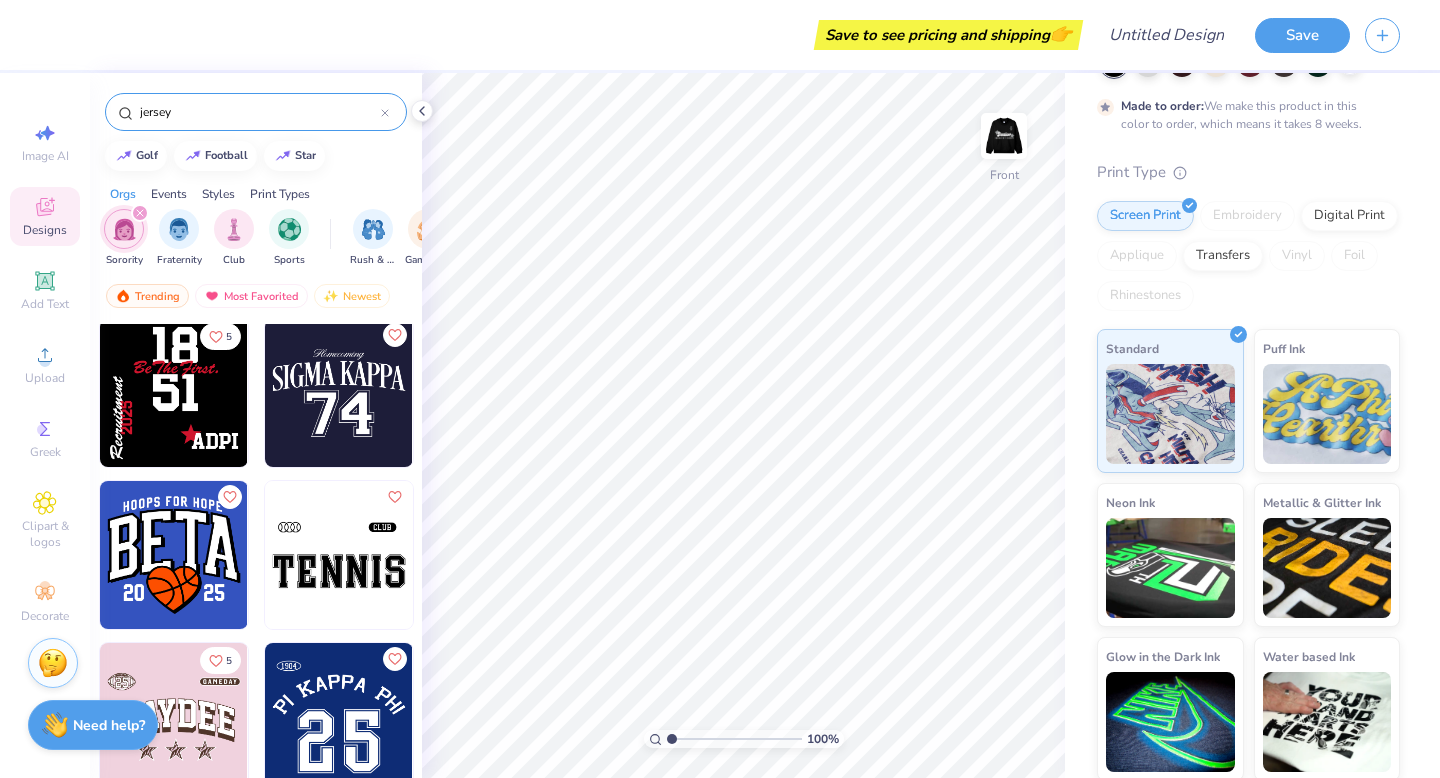 scroll, scrollTop: 1174, scrollLeft: 0, axis: vertical 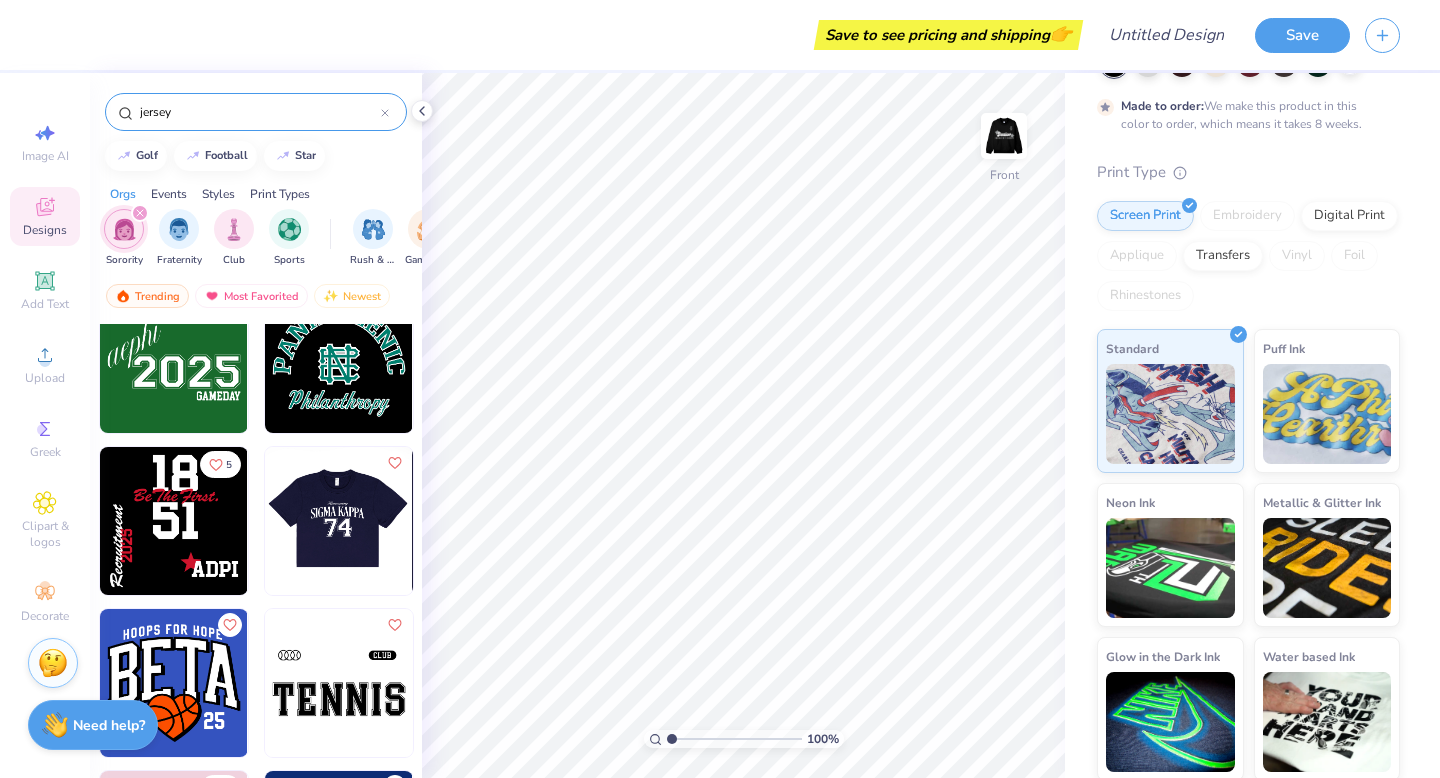 click at bounding box center (191, 521) 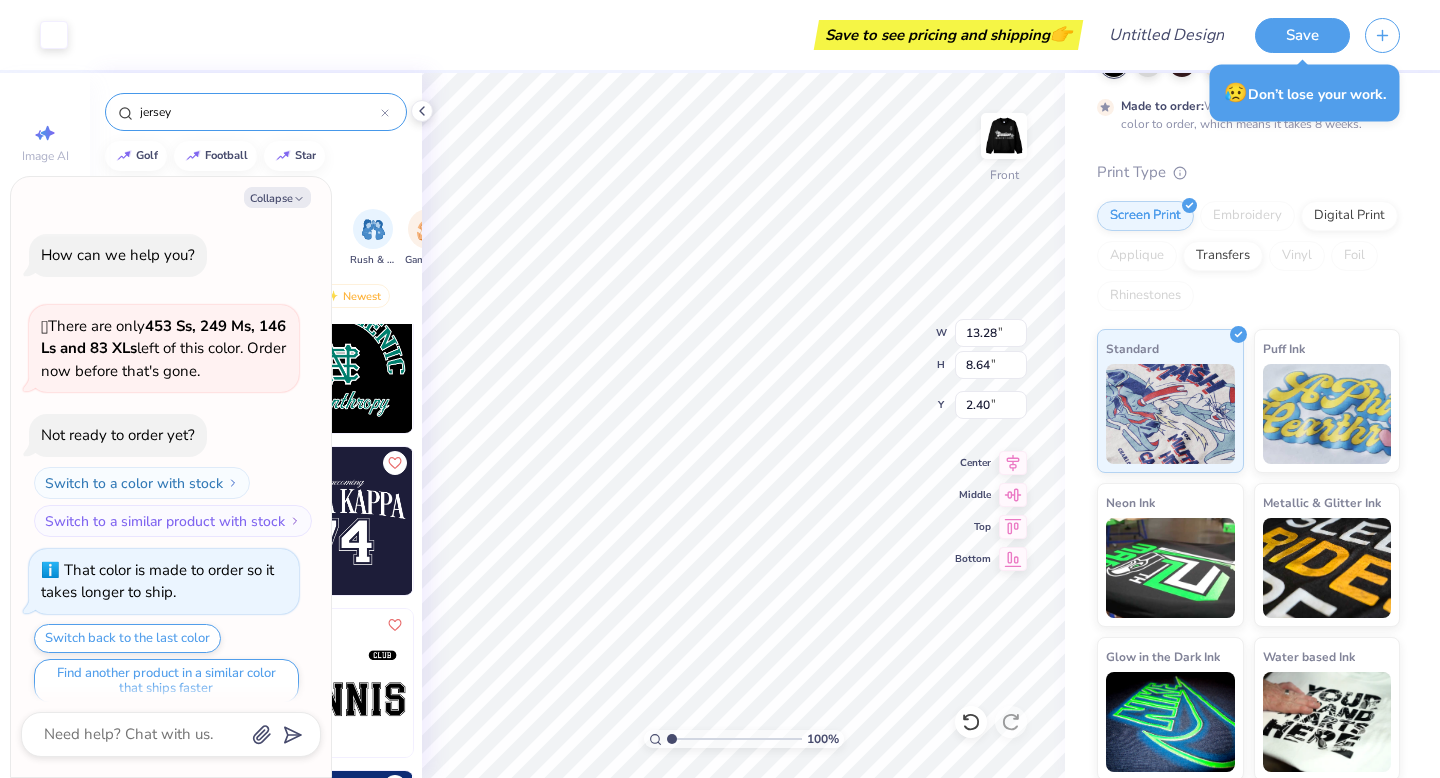 scroll, scrollTop: 240, scrollLeft: 0, axis: vertical 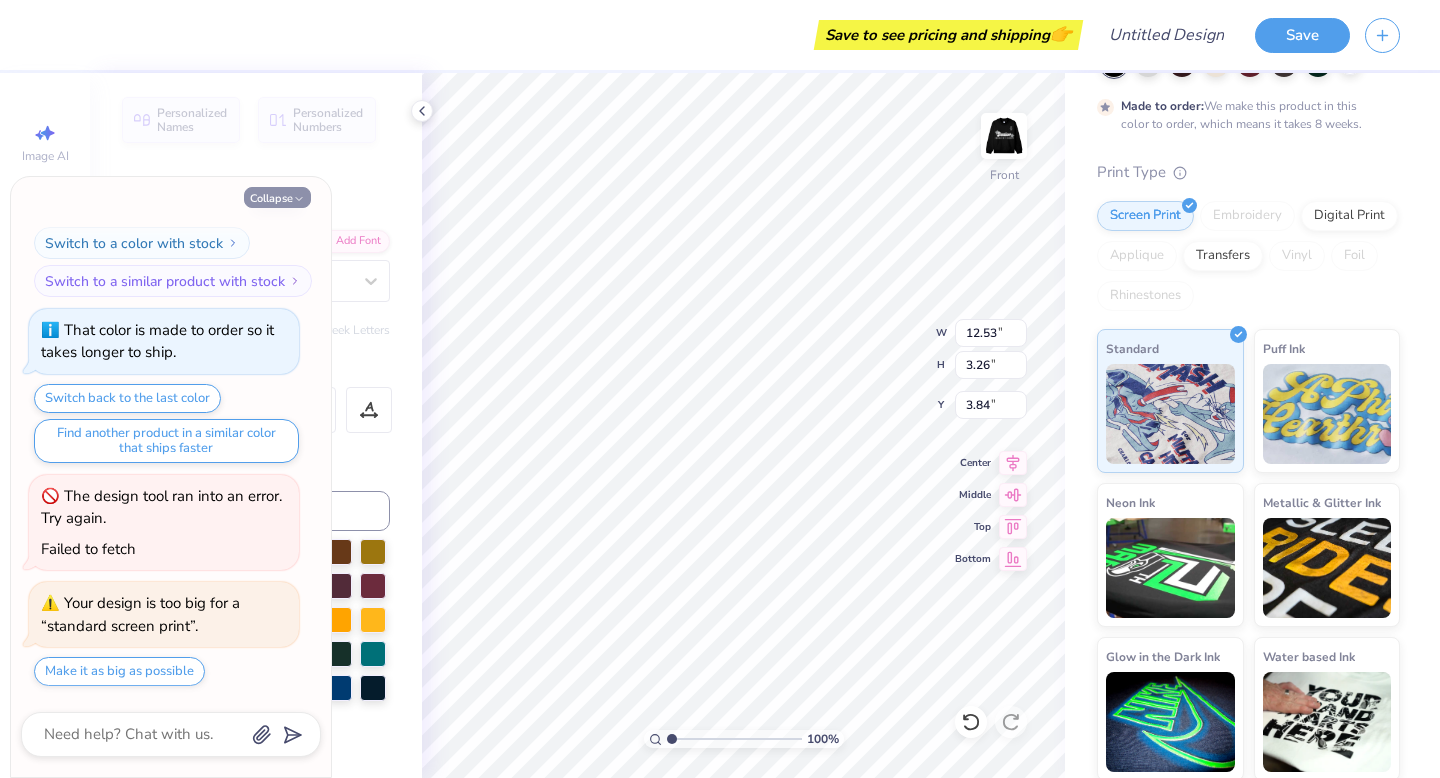 click on "Collapse" at bounding box center (277, 197) 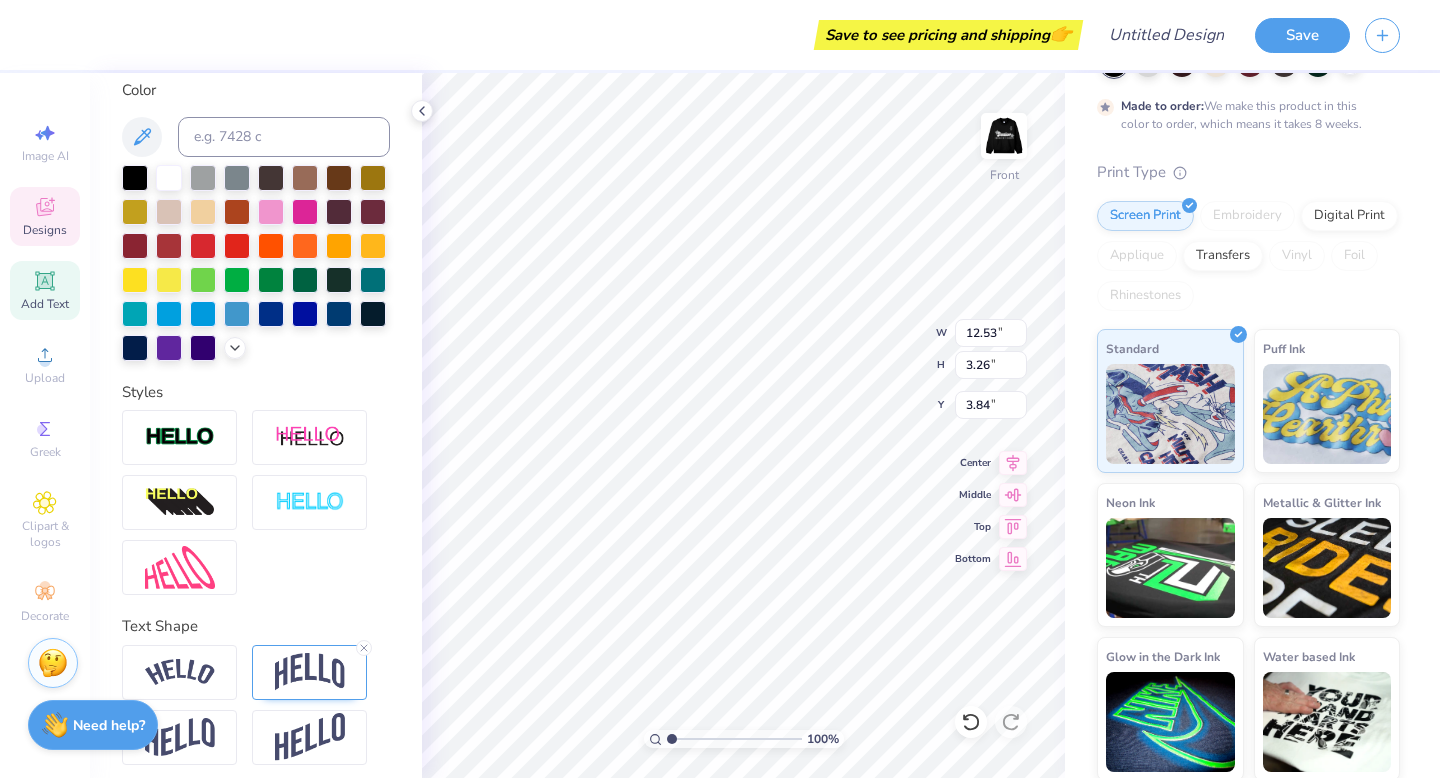 scroll, scrollTop: 384, scrollLeft: 0, axis: vertical 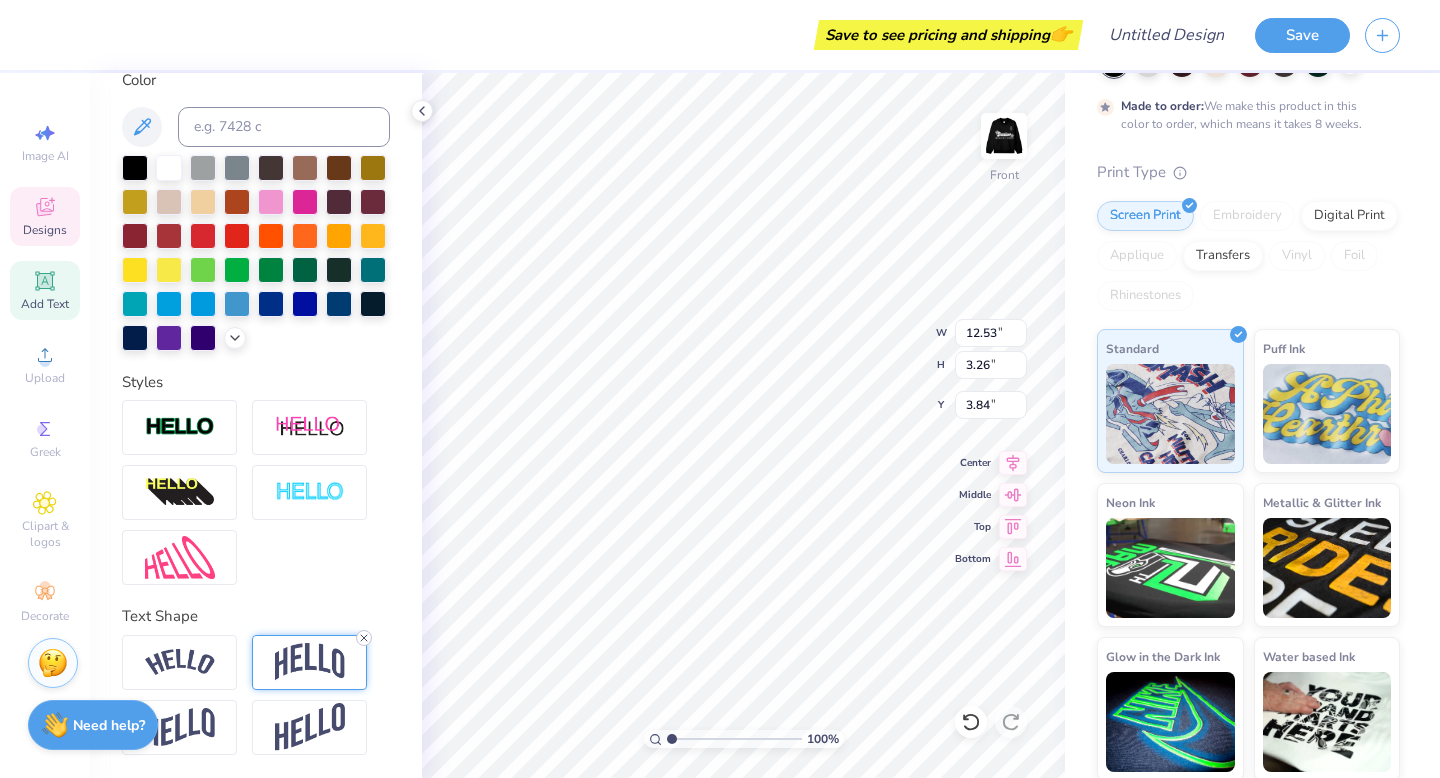 click 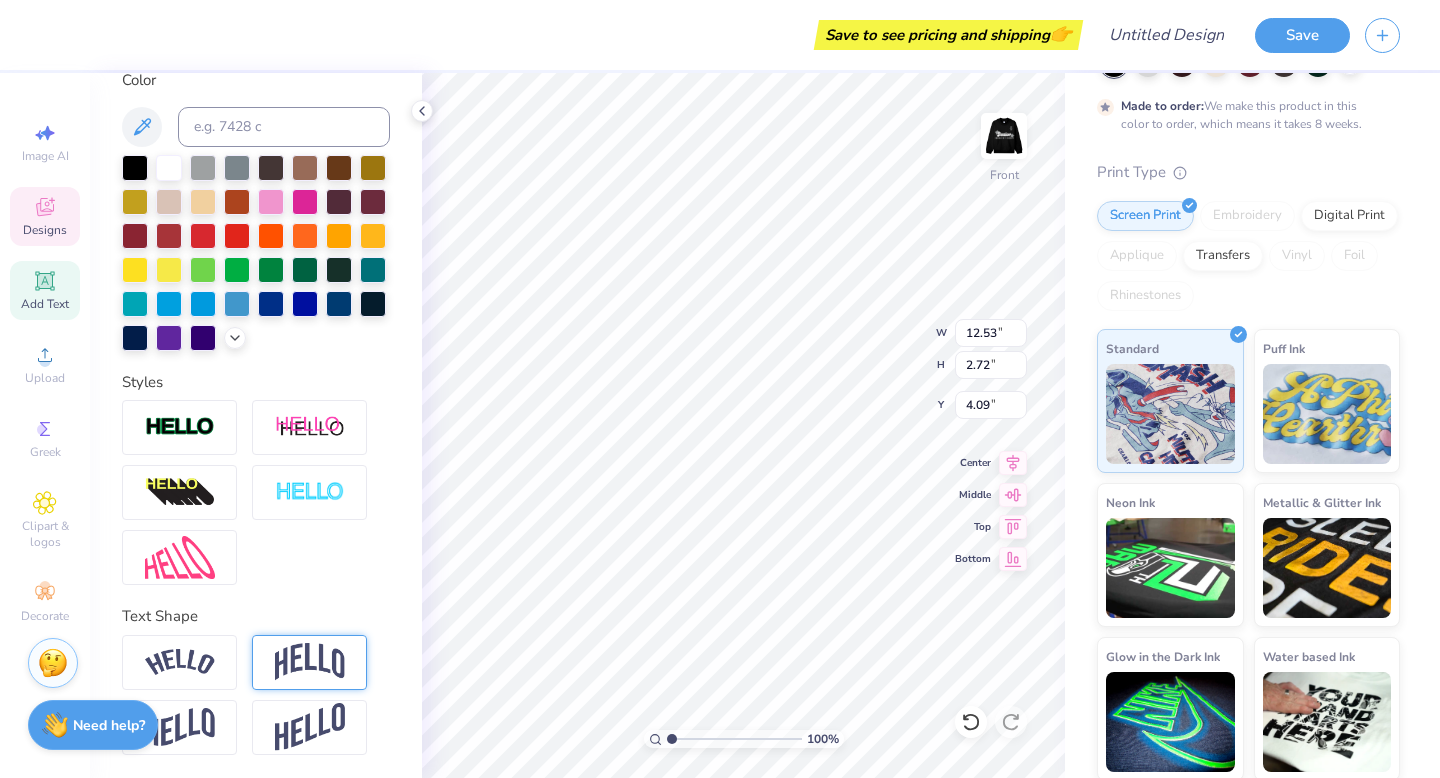 scroll, scrollTop: 0, scrollLeft: 0, axis: both 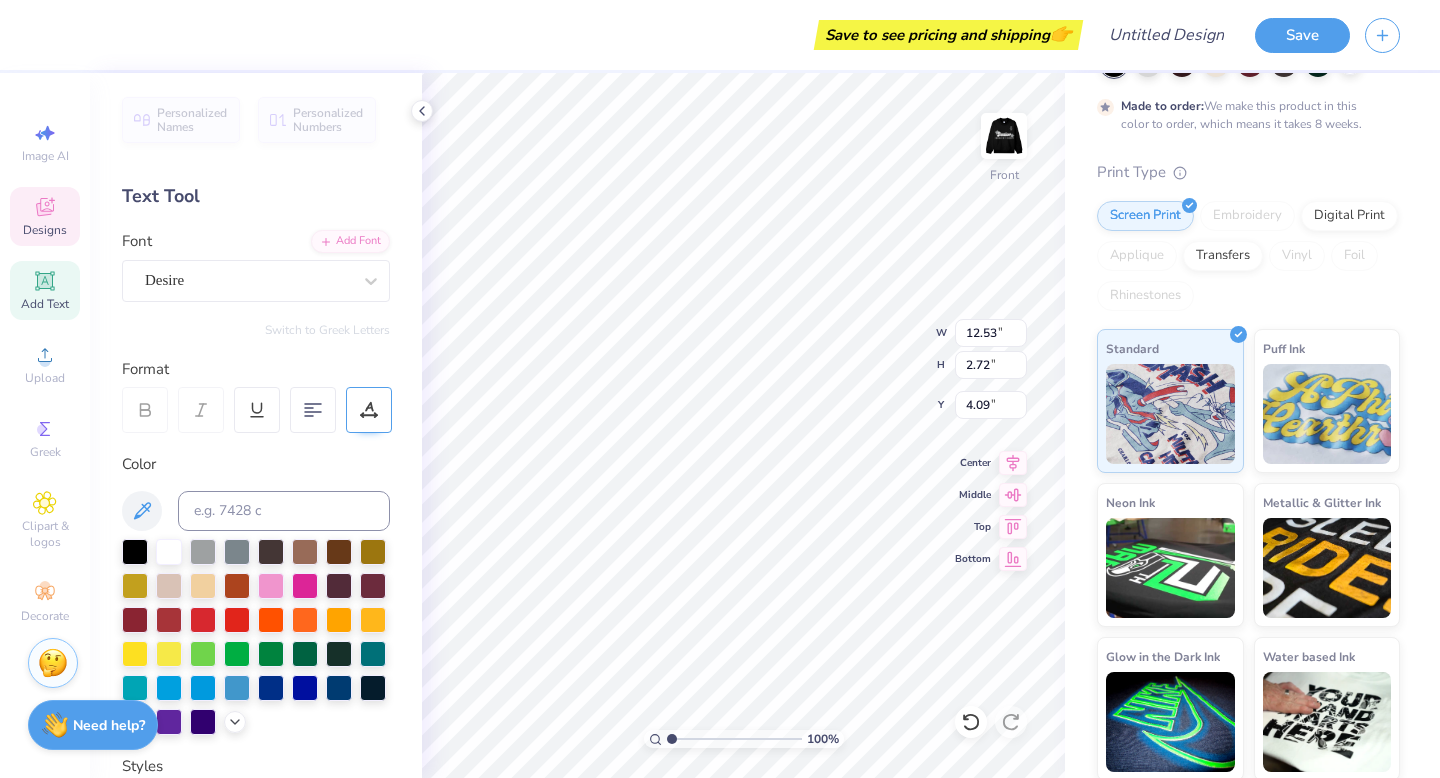 click at bounding box center [369, 410] 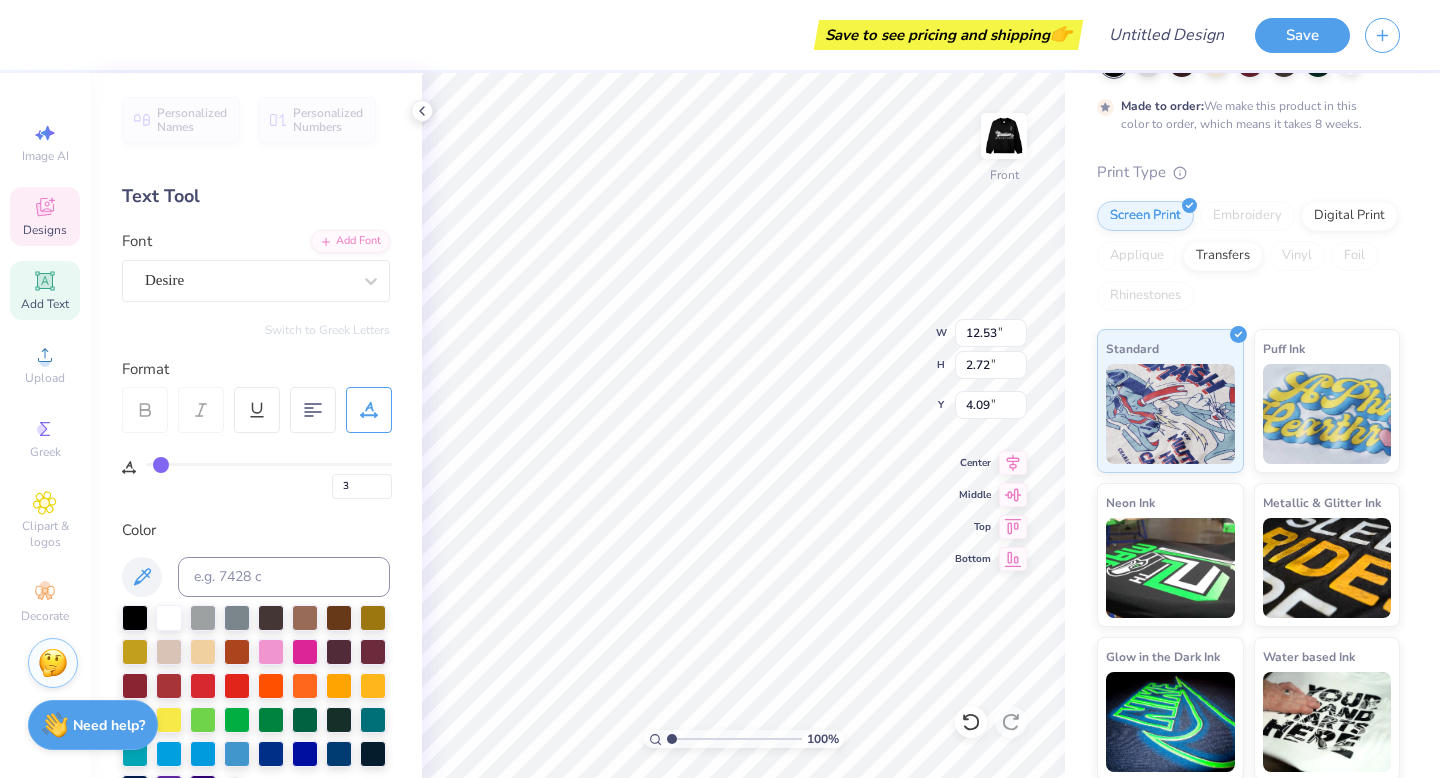 click at bounding box center [269, 464] 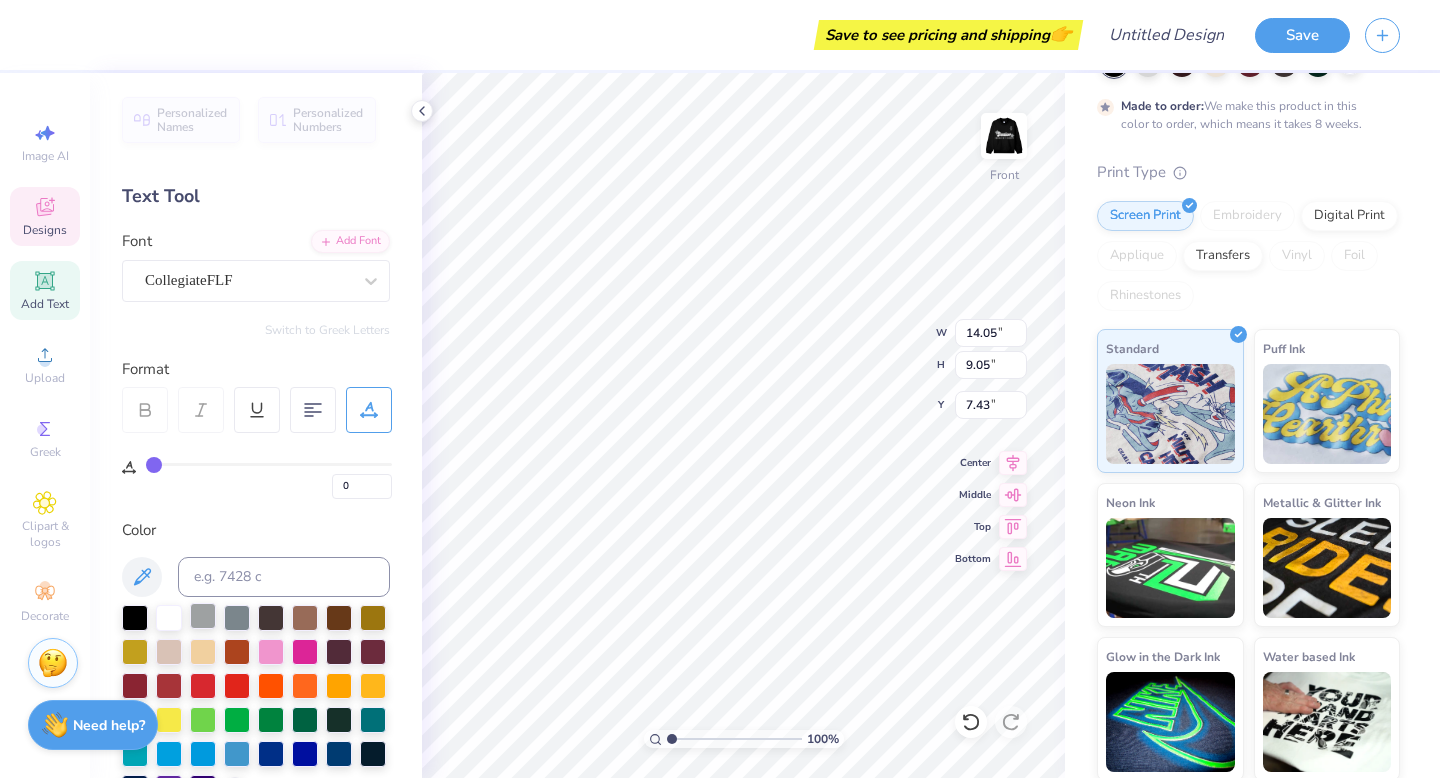 click at bounding box center (203, 616) 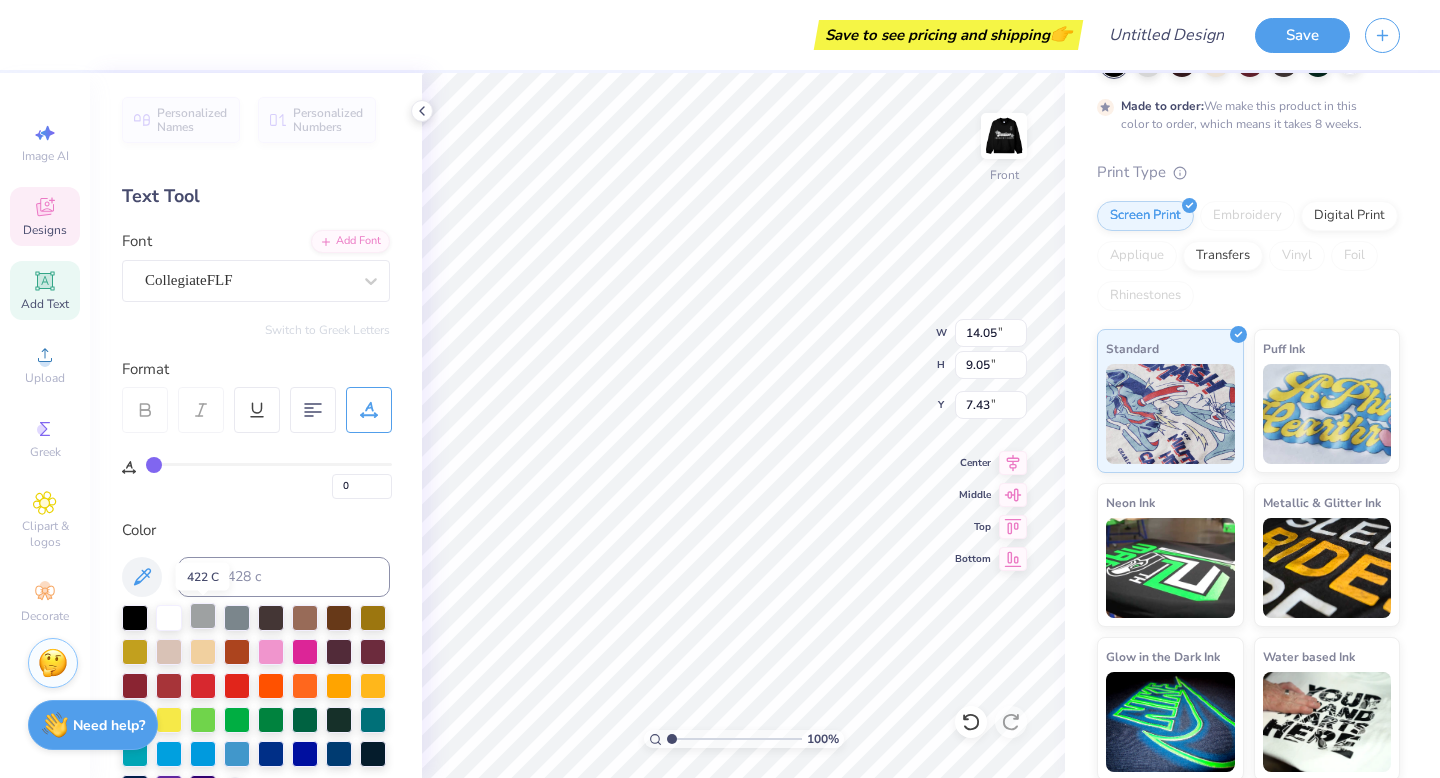 click at bounding box center (203, 616) 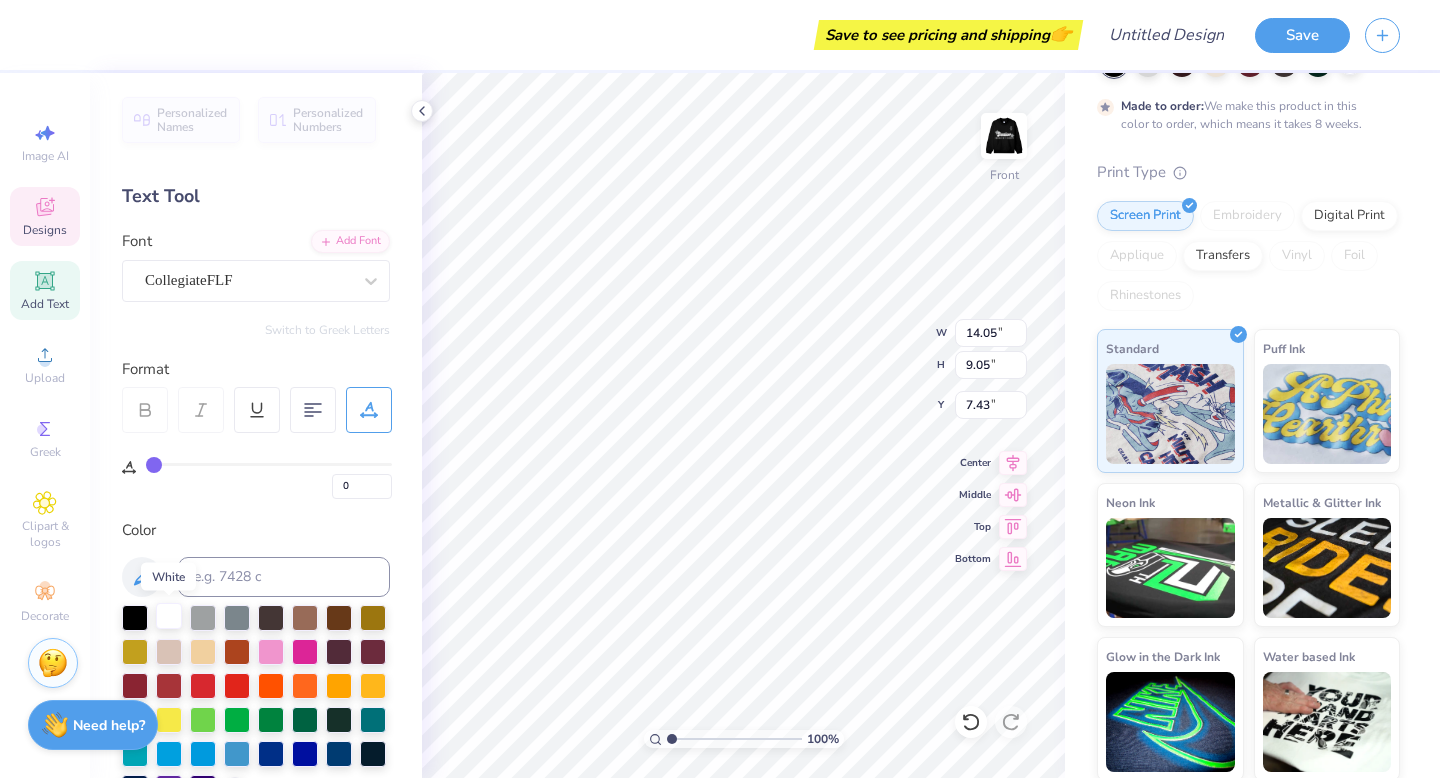 click at bounding box center (169, 616) 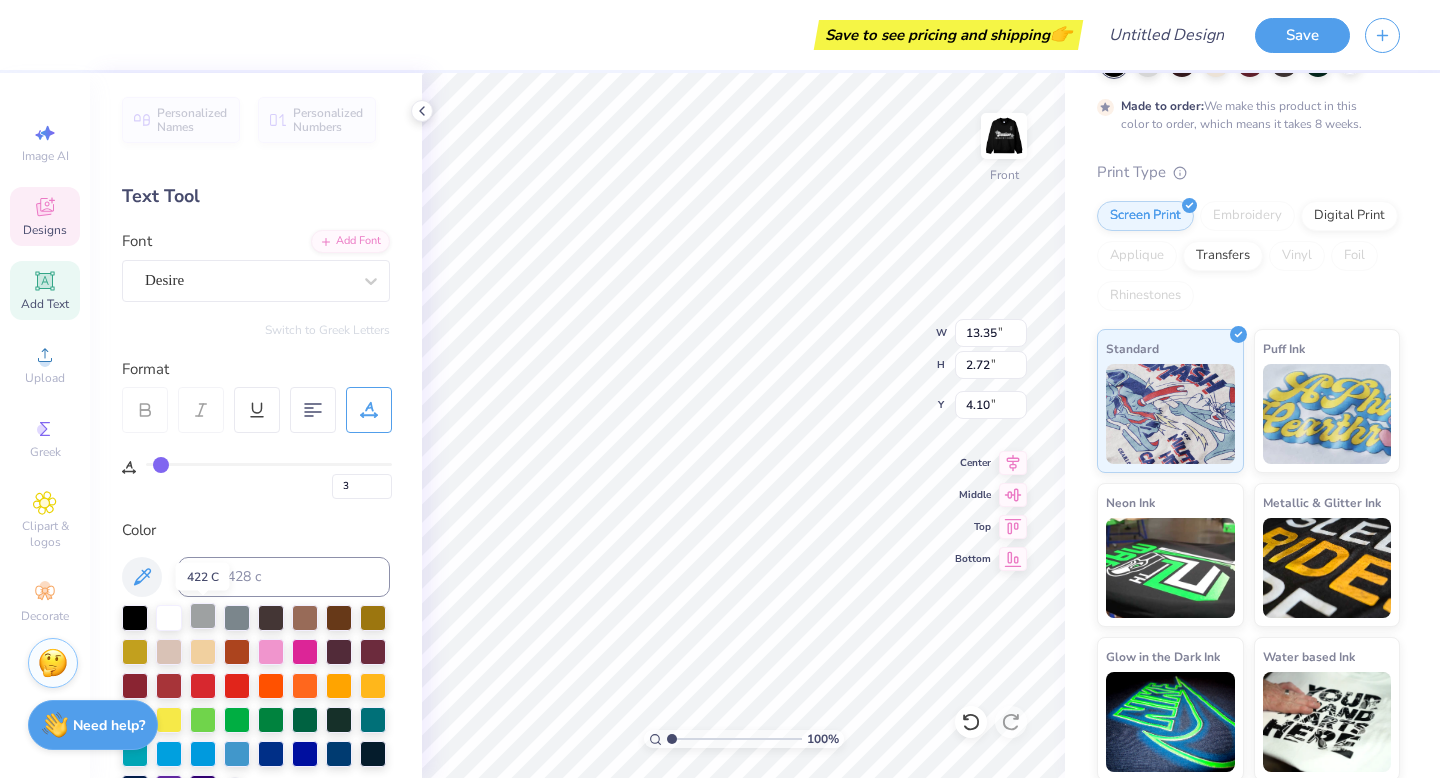 click at bounding box center (203, 616) 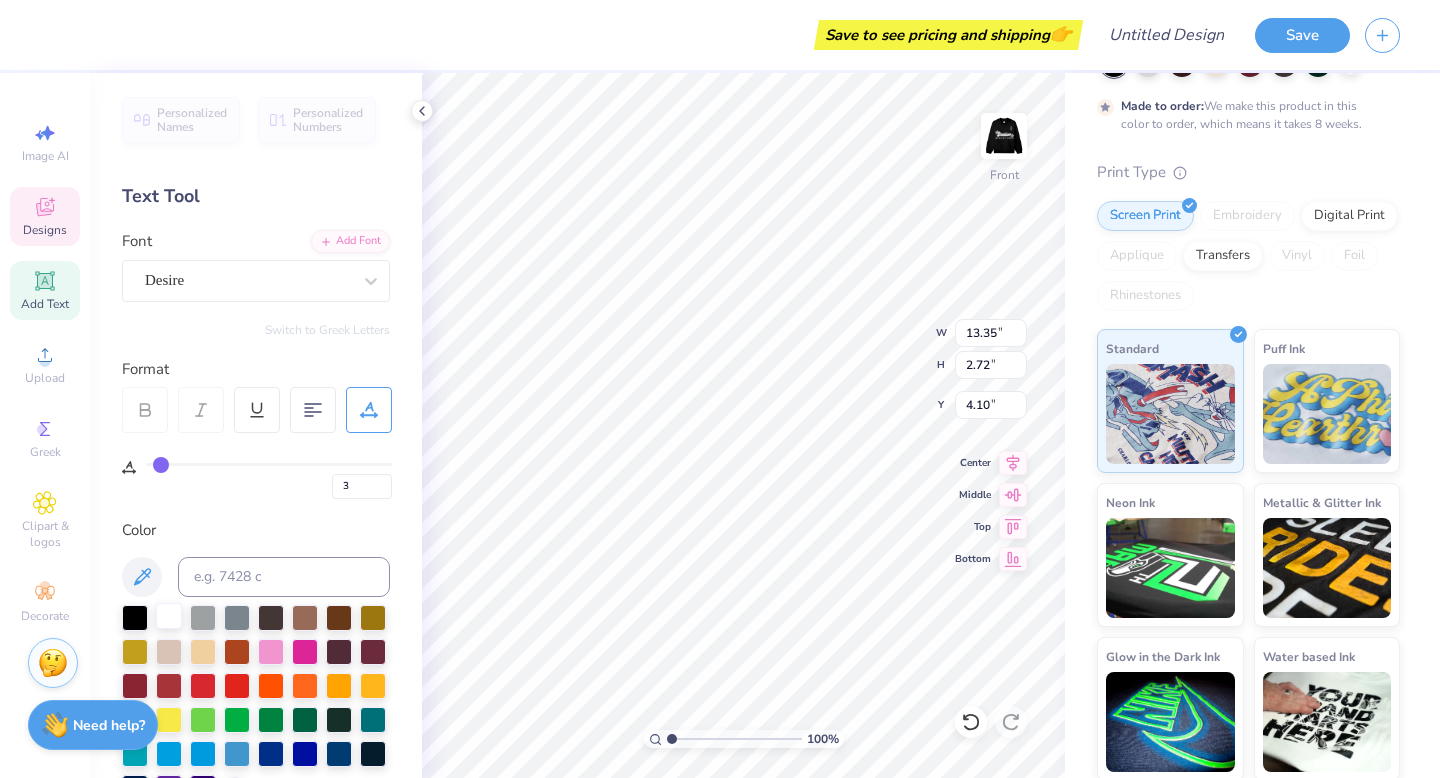 click at bounding box center (169, 616) 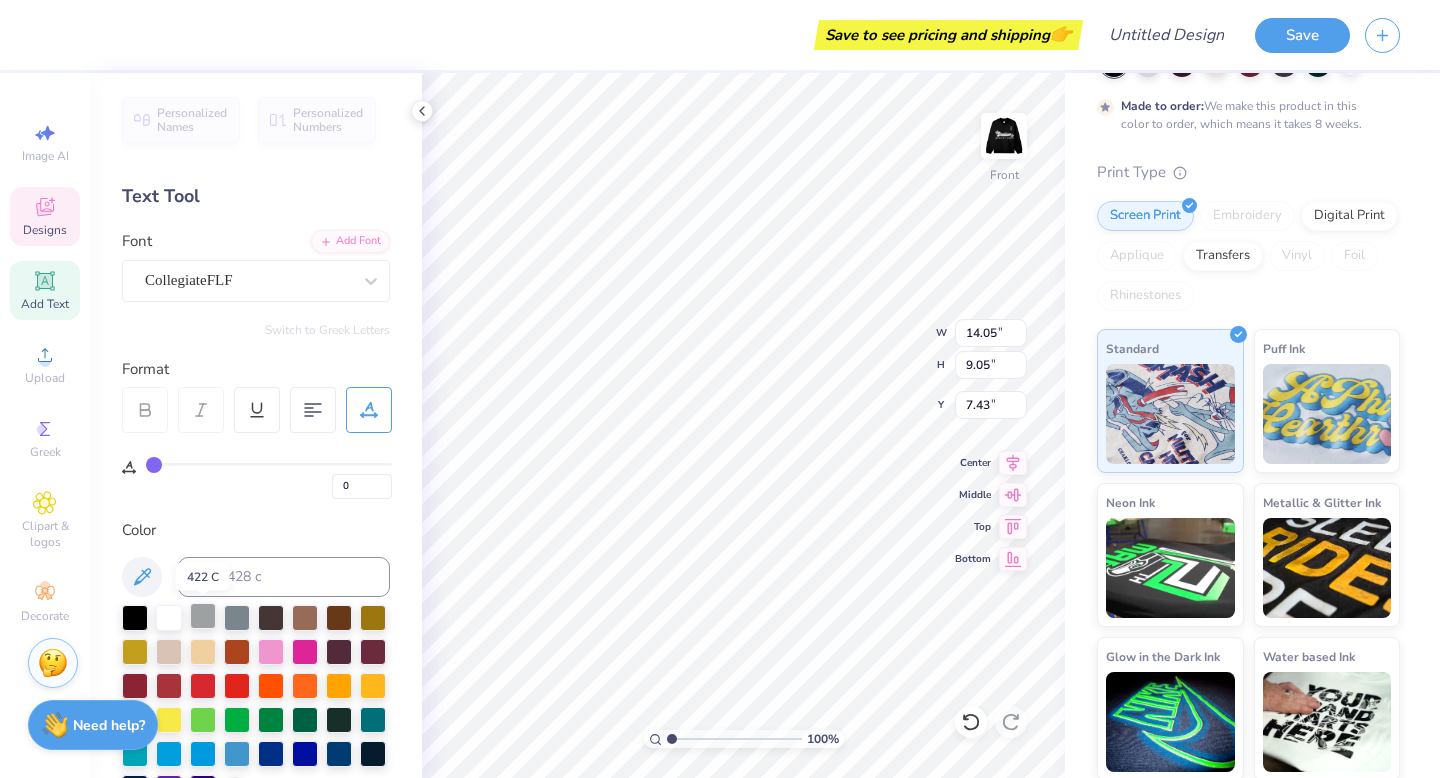 click at bounding box center [203, 616] 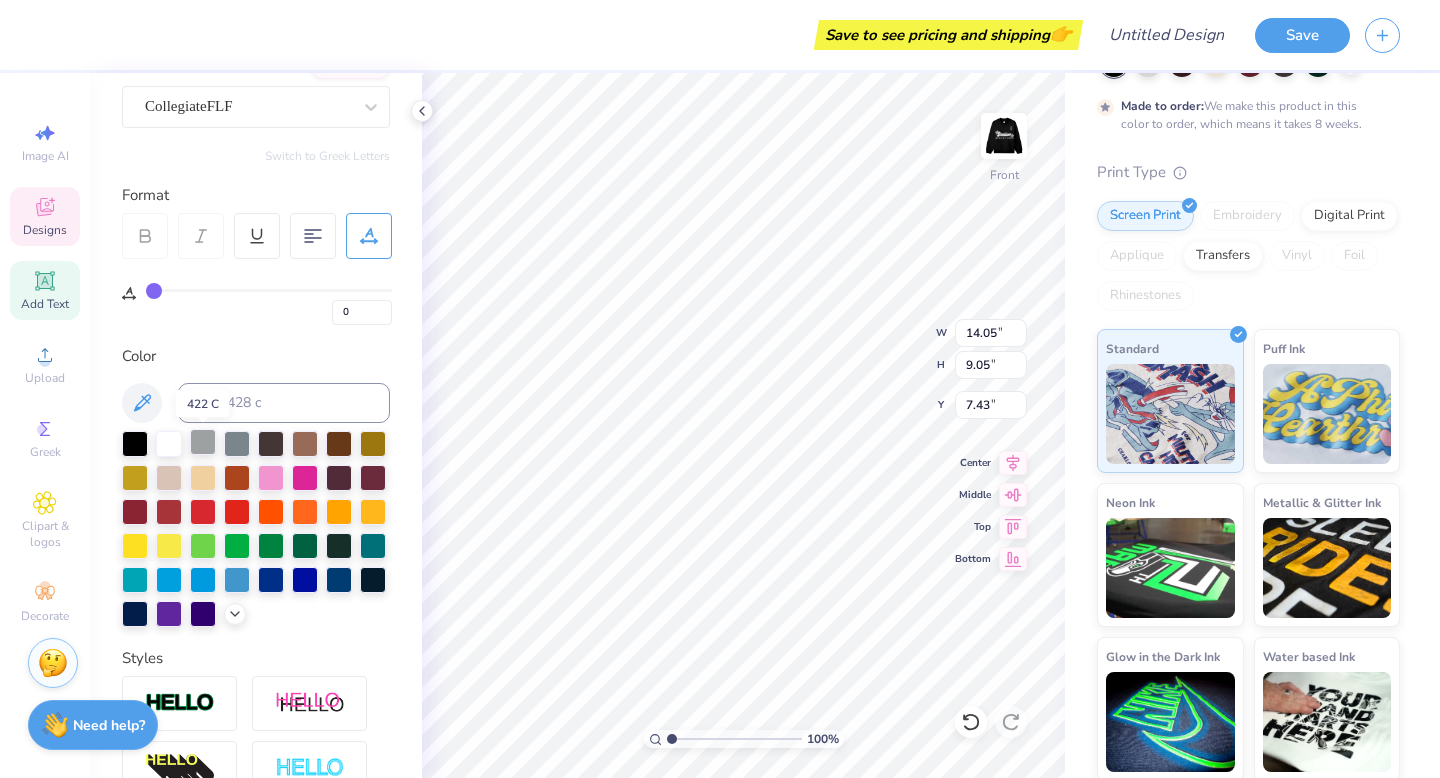 scroll, scrollTop: 176, scrollLeft: 0, axis: vertical 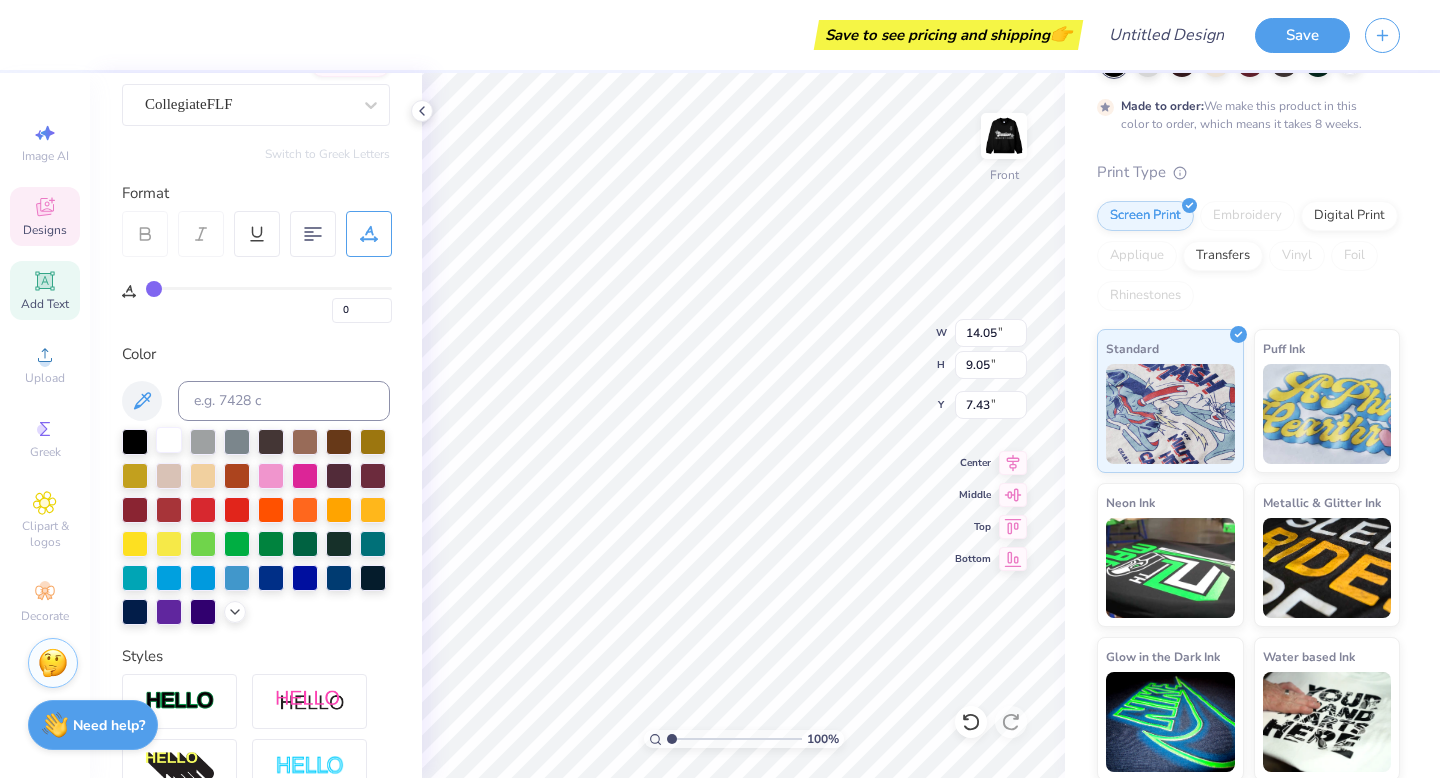 click at bounding box center (169, 440) 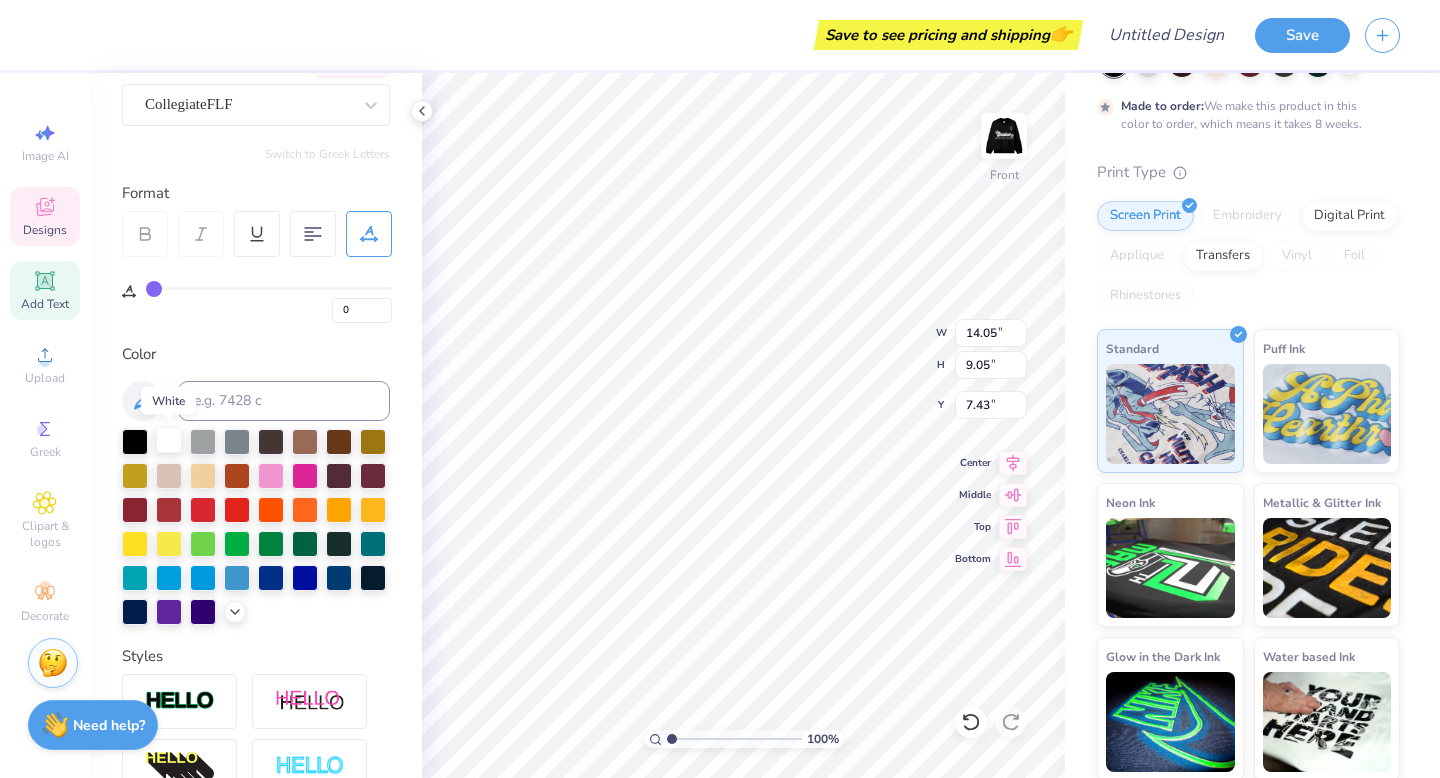 click at bounding box center [169, 440] 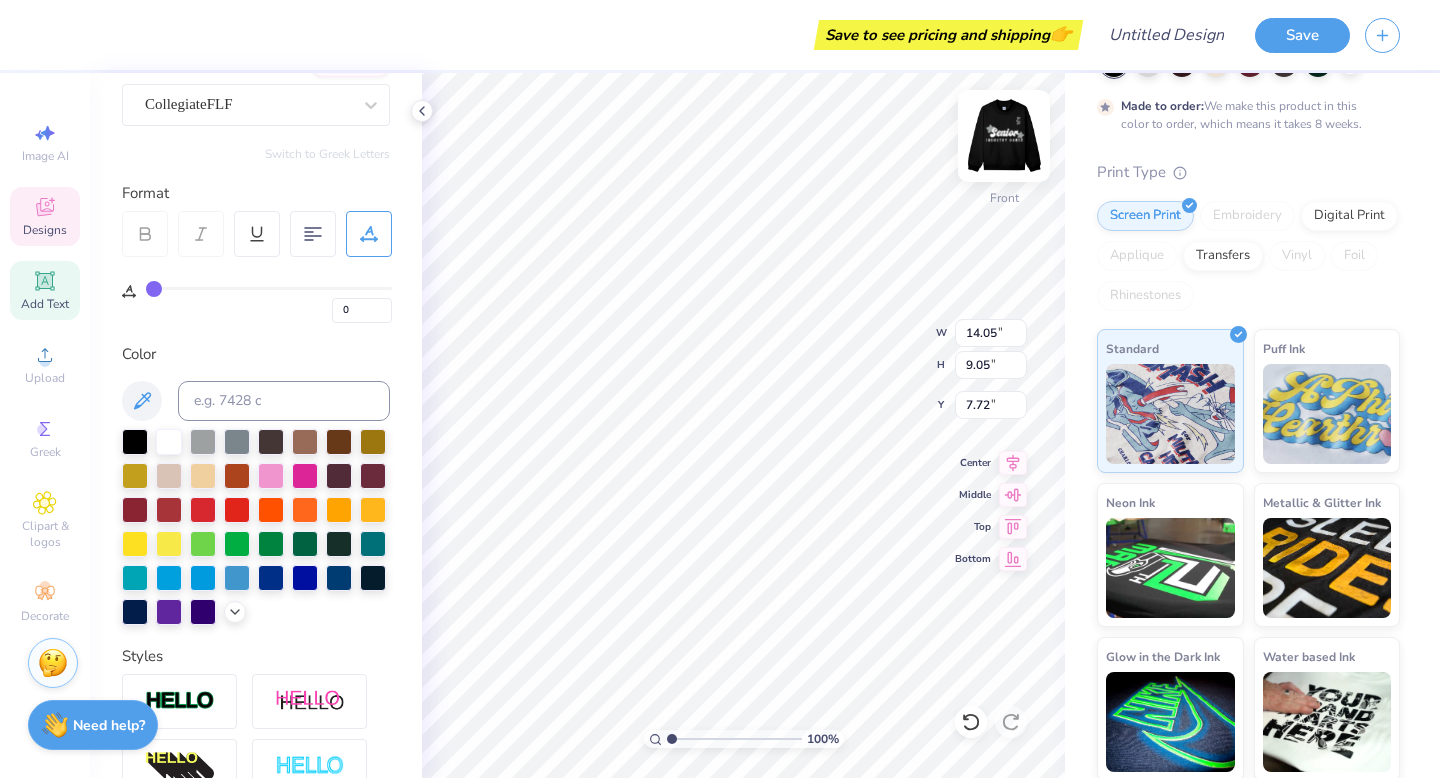 click at bounding box center [1004, 136] 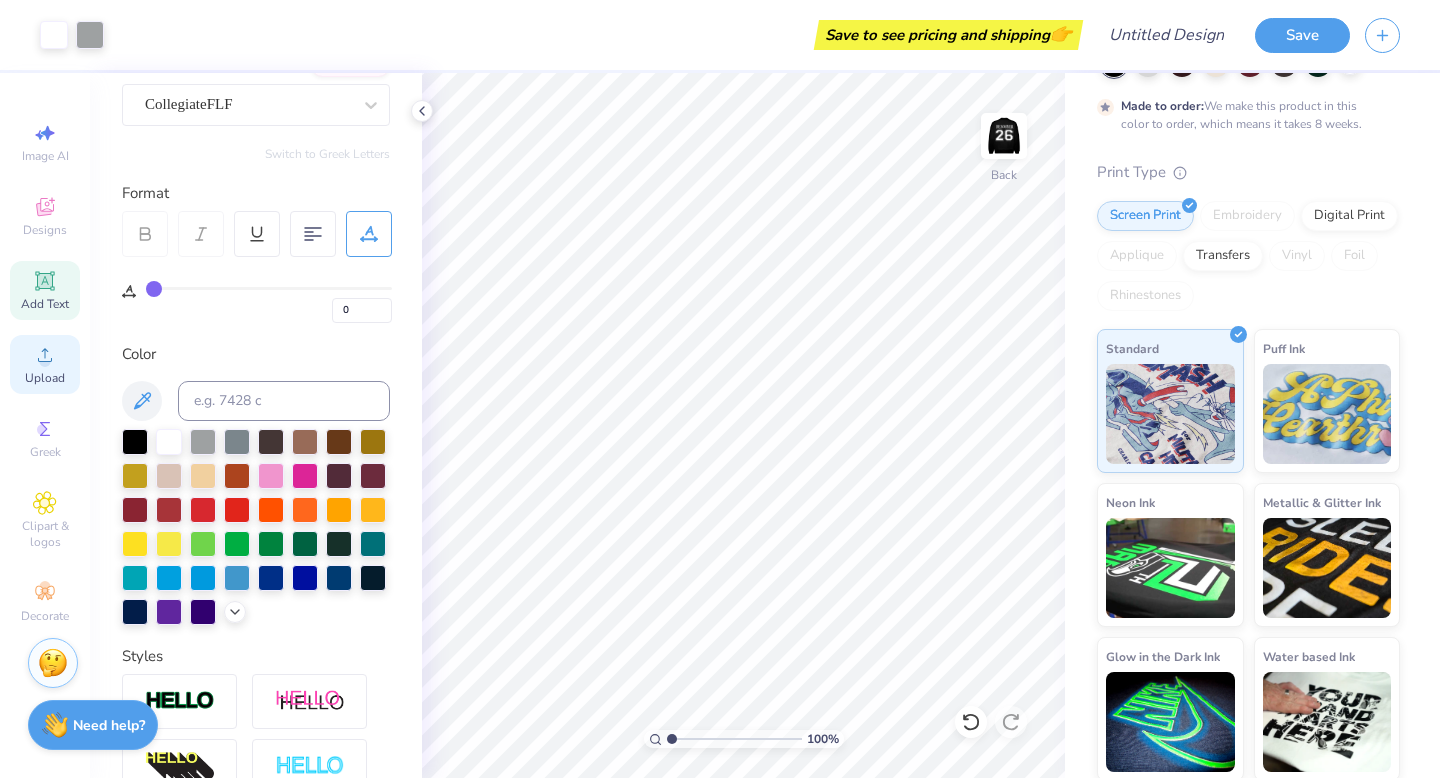 click 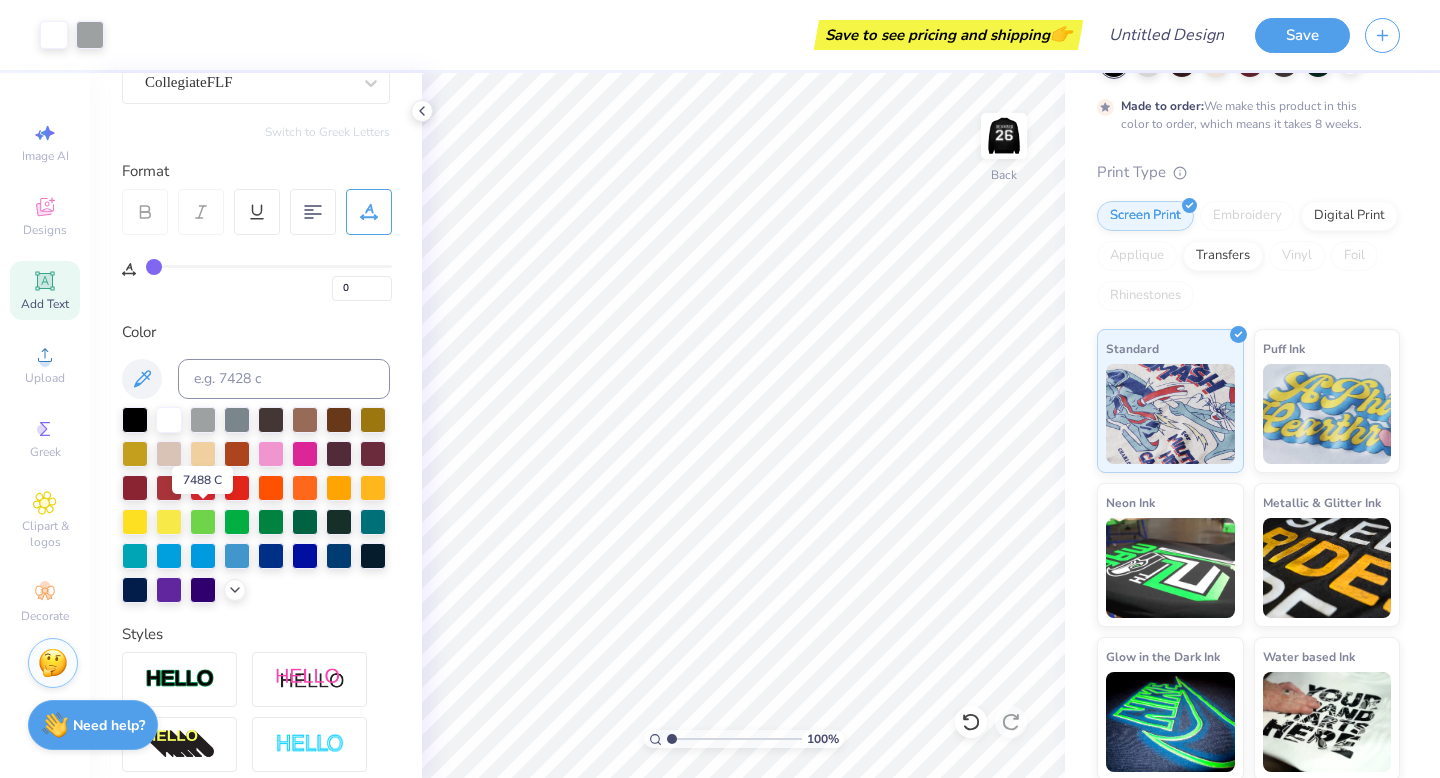 scroll, scrollTop: 0, scrollLeft: 0, axis: both 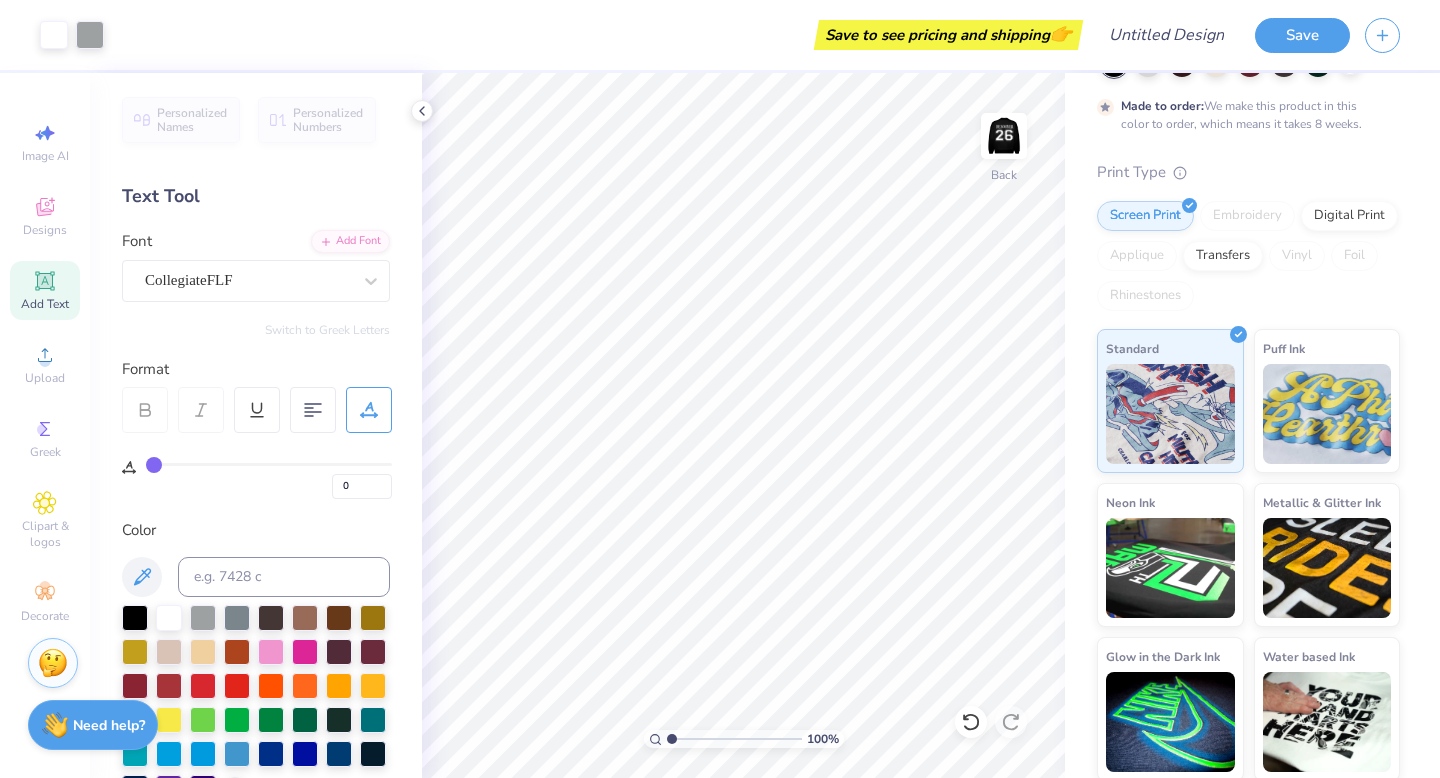 click 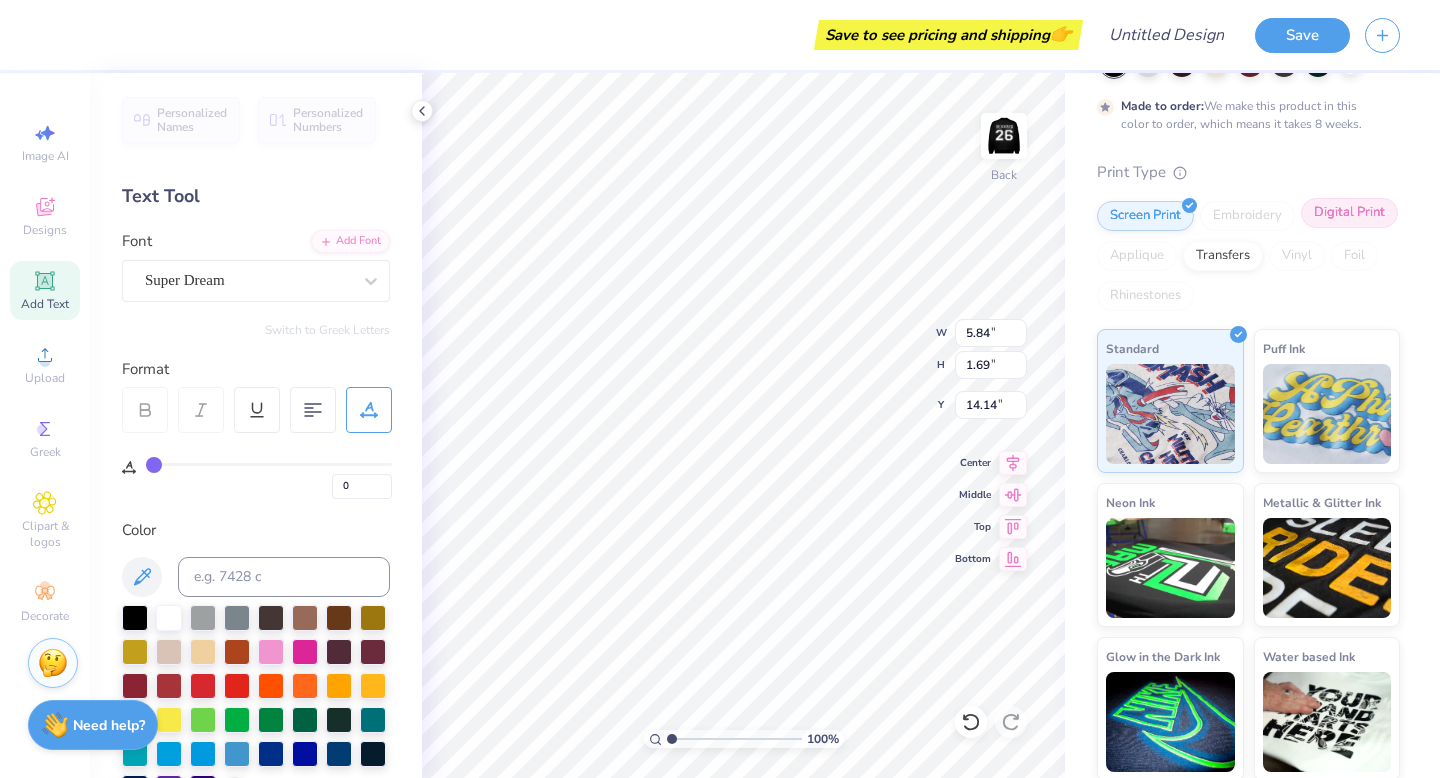 click on "Digital Print" at bounding box center (1349, 213) 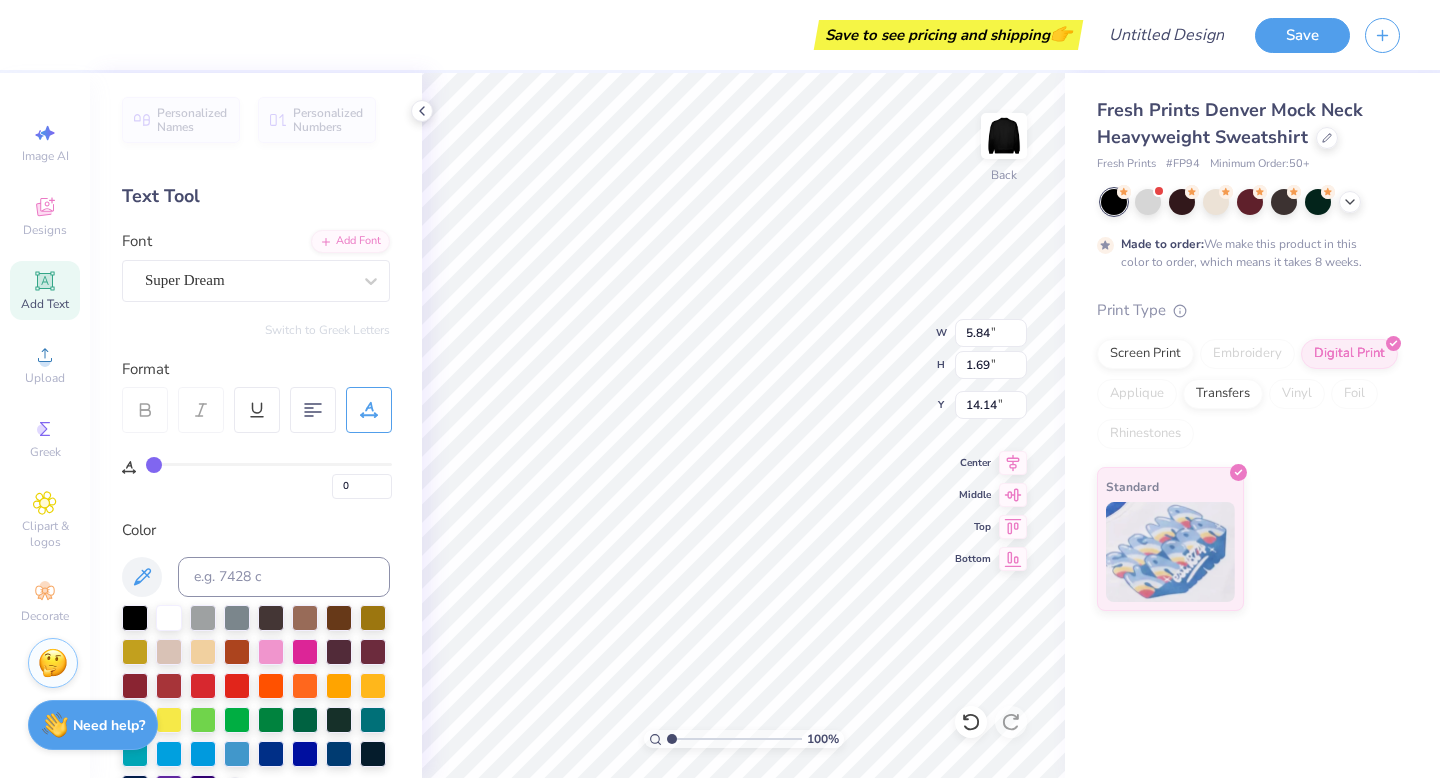 scroll, scrollTop: 0, scrollLeft: 0, axis: both 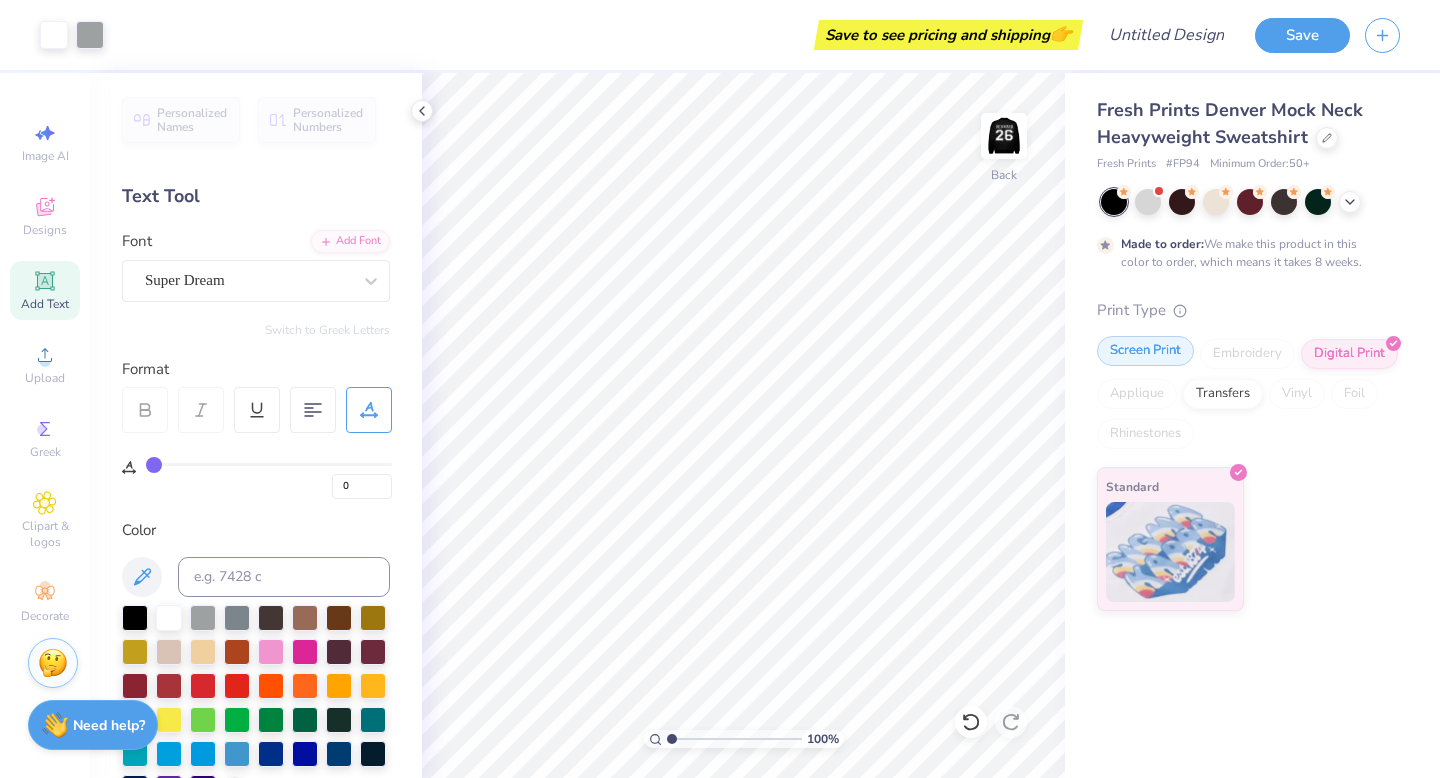 click on "Screen Print" at bounding box center [1145, 351] 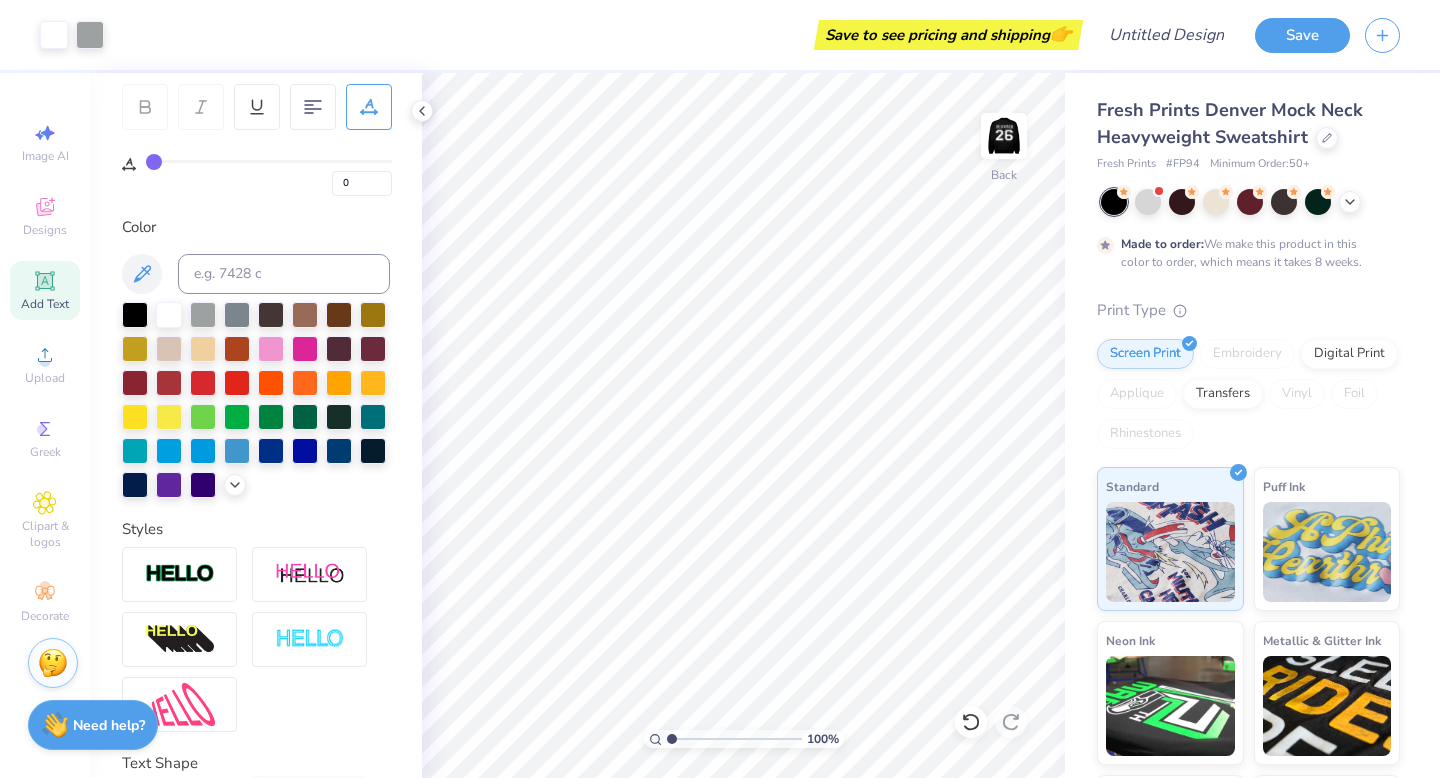scroll, scrollTop: 450, scrollLeft: 0, axis: vertical 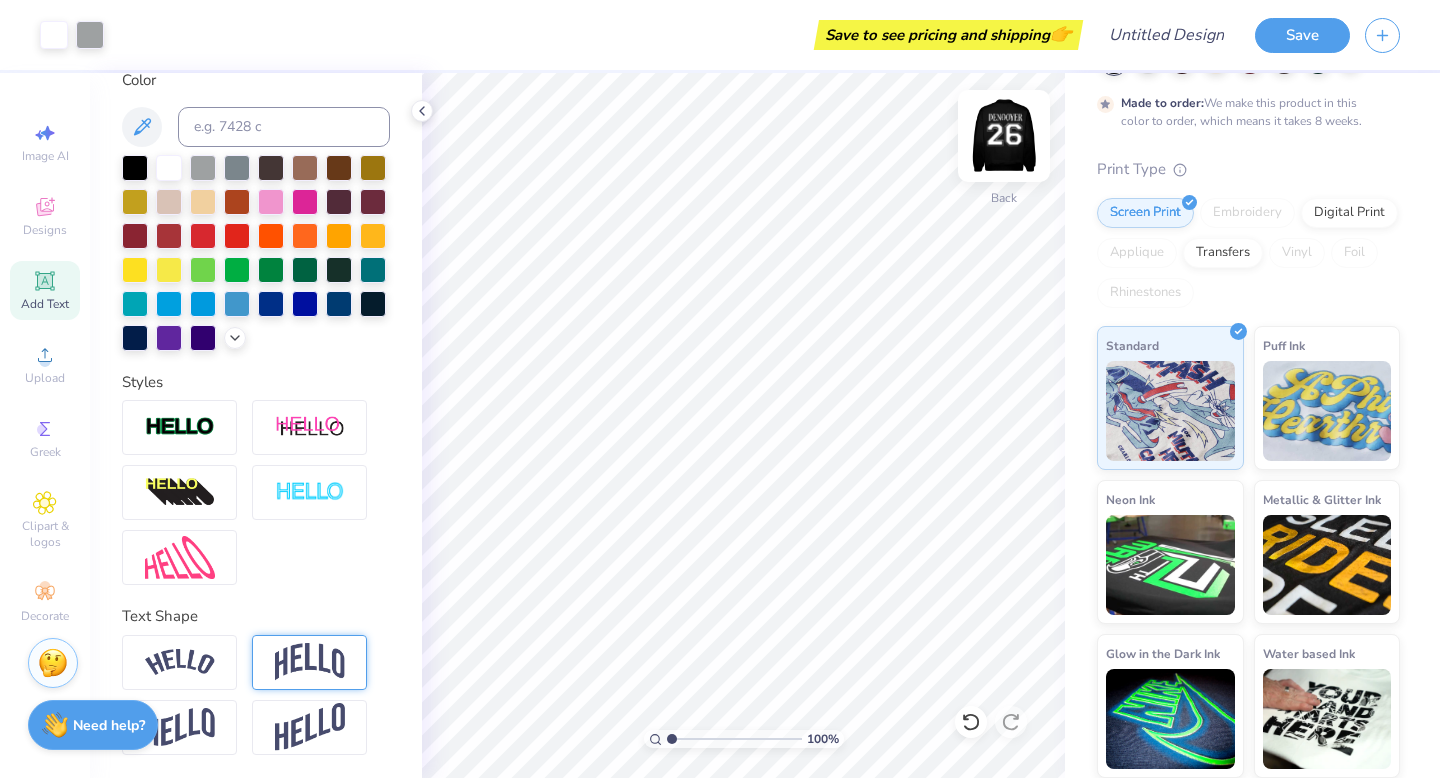 click at bounding box center [1004, 136] 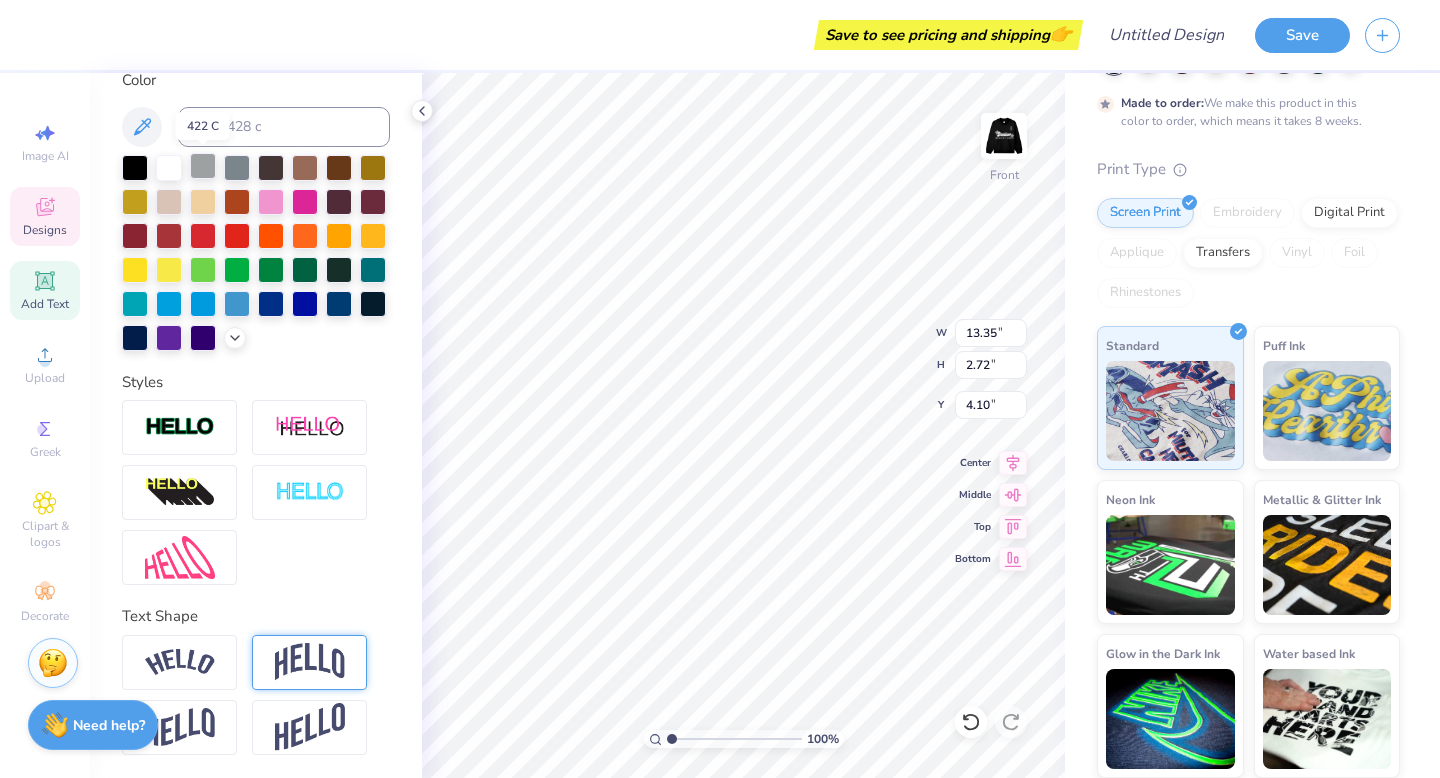 click at bounding box center [203, 166] 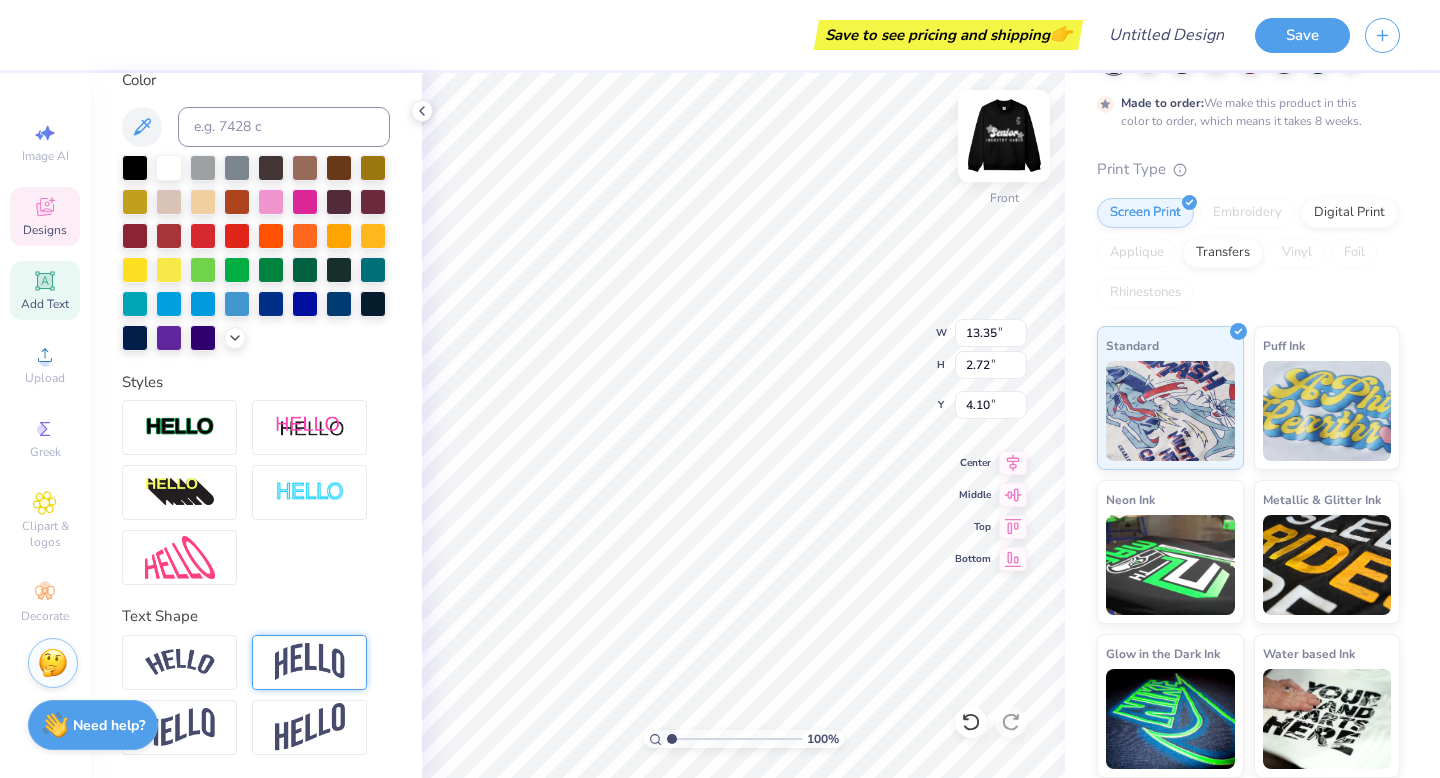 click at bounding box center [1004, 136] 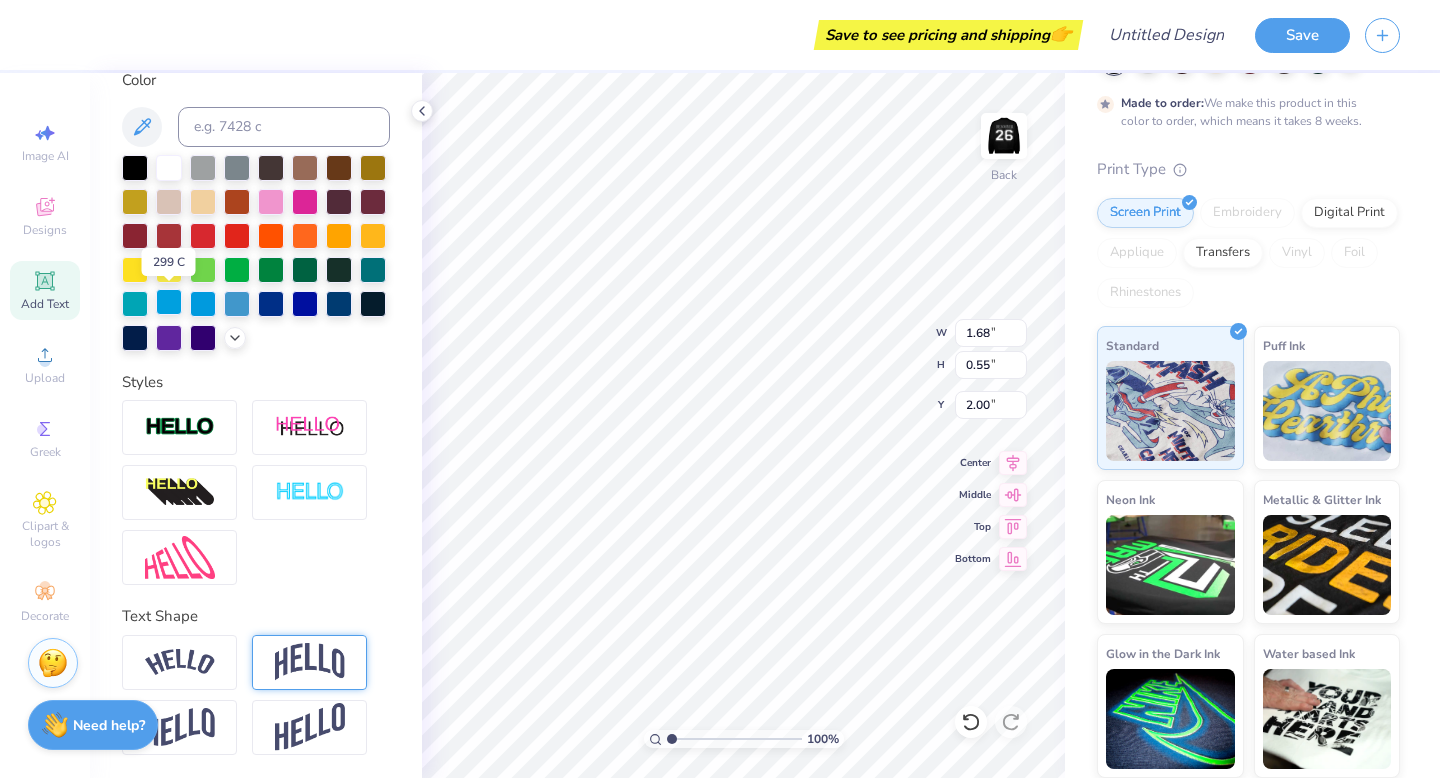 scroll, scrollTop: 0, scrollLeft: 0, axis: both 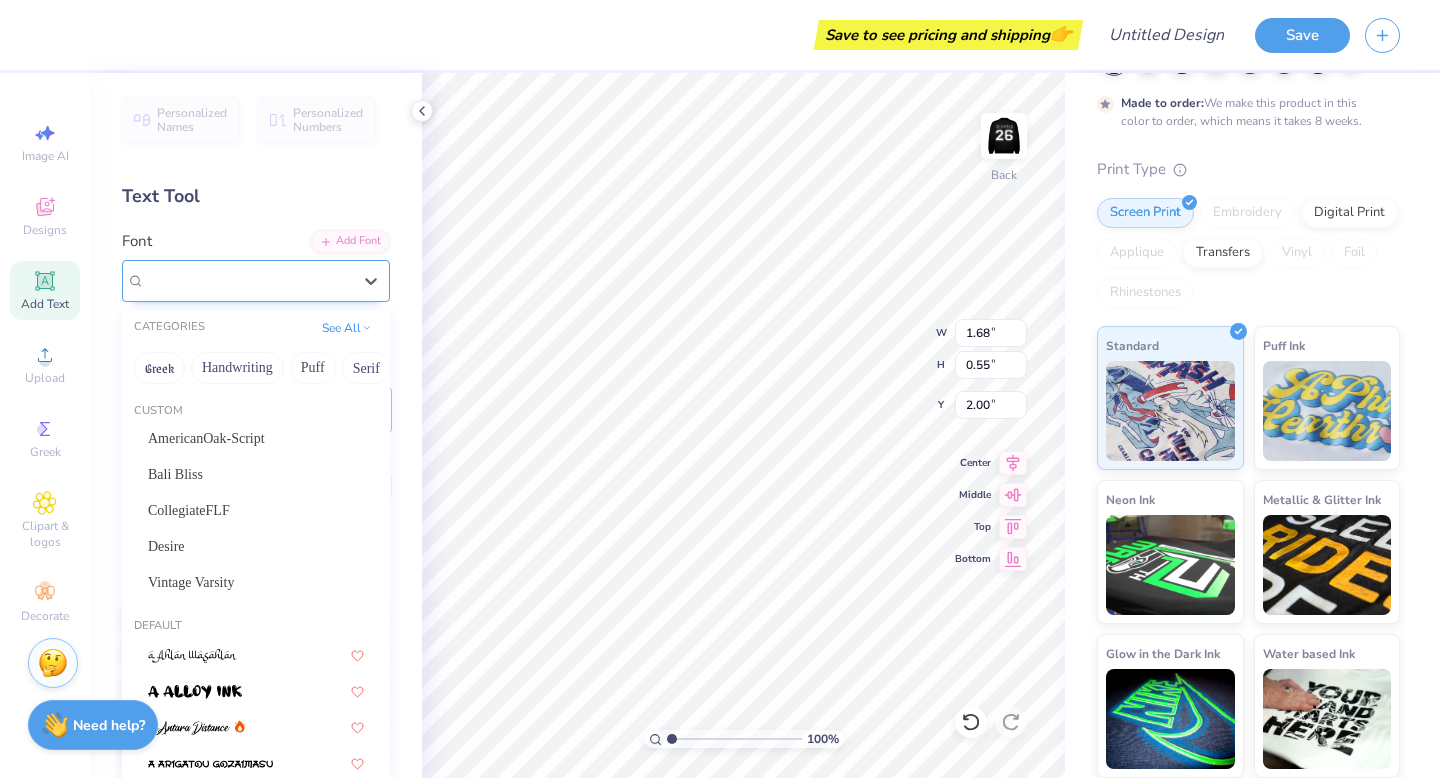 click on "Droid Serif Greek" at bounding box center (256, 281) 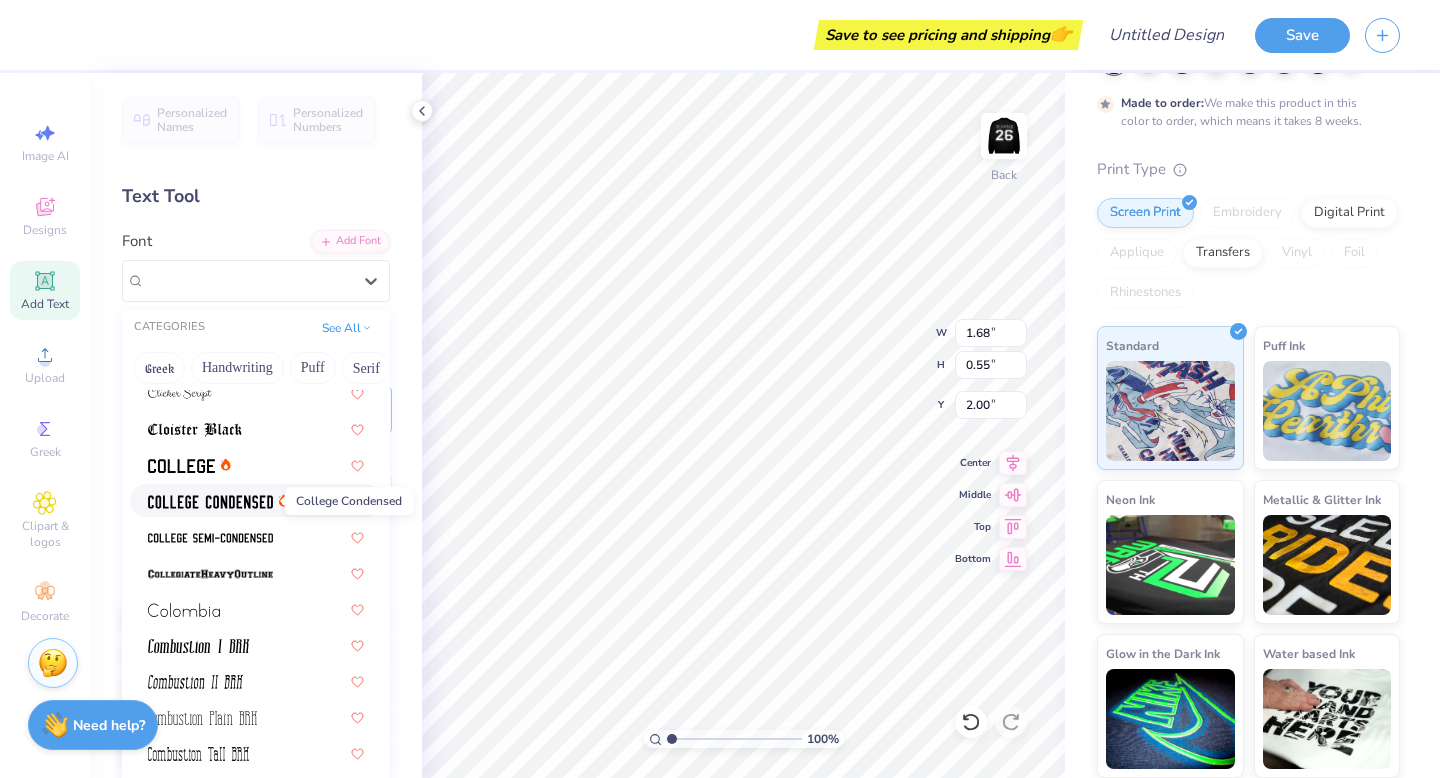 scroll, scrollTop: 2813, scrollLeft: 0, axis: vertical 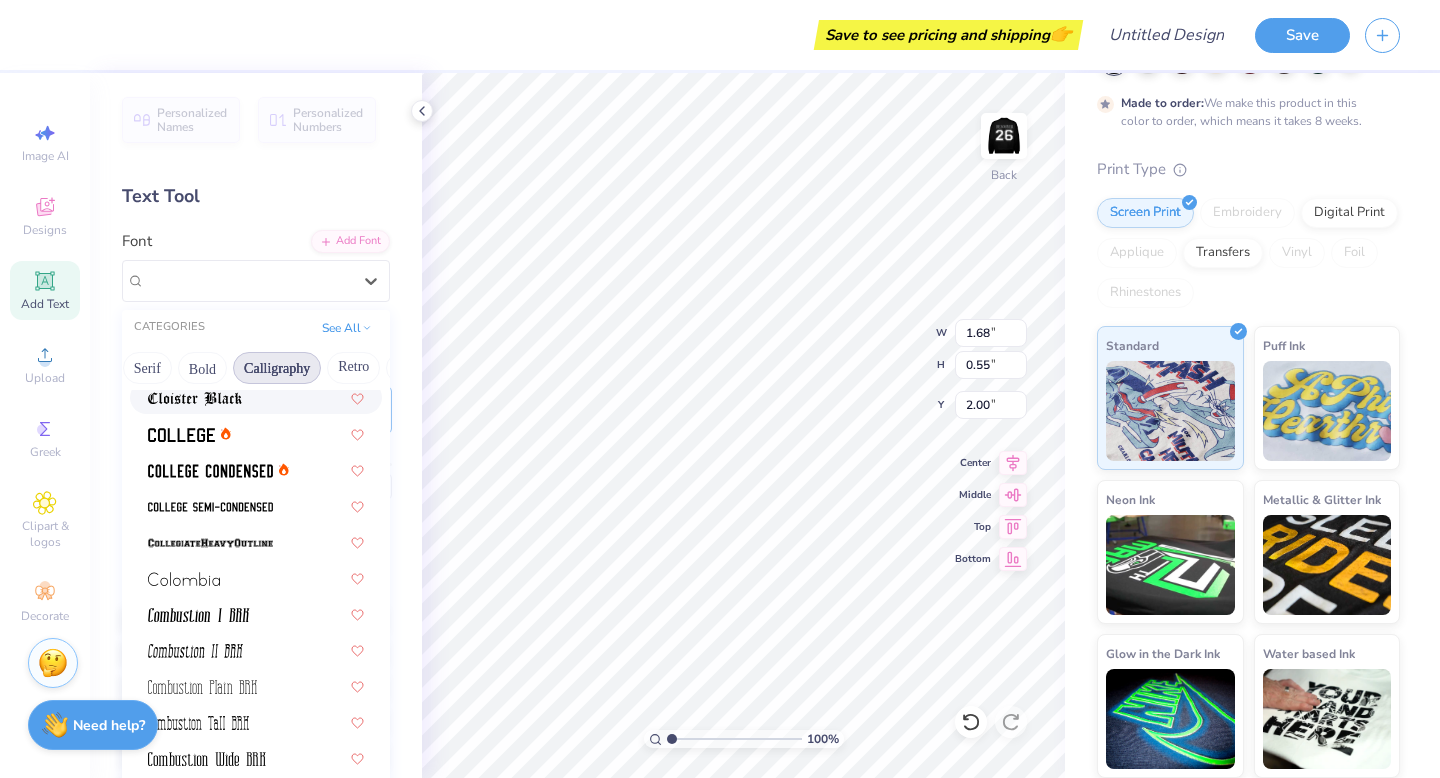 click on "Calligraphy" at bounding box center [277, 368] 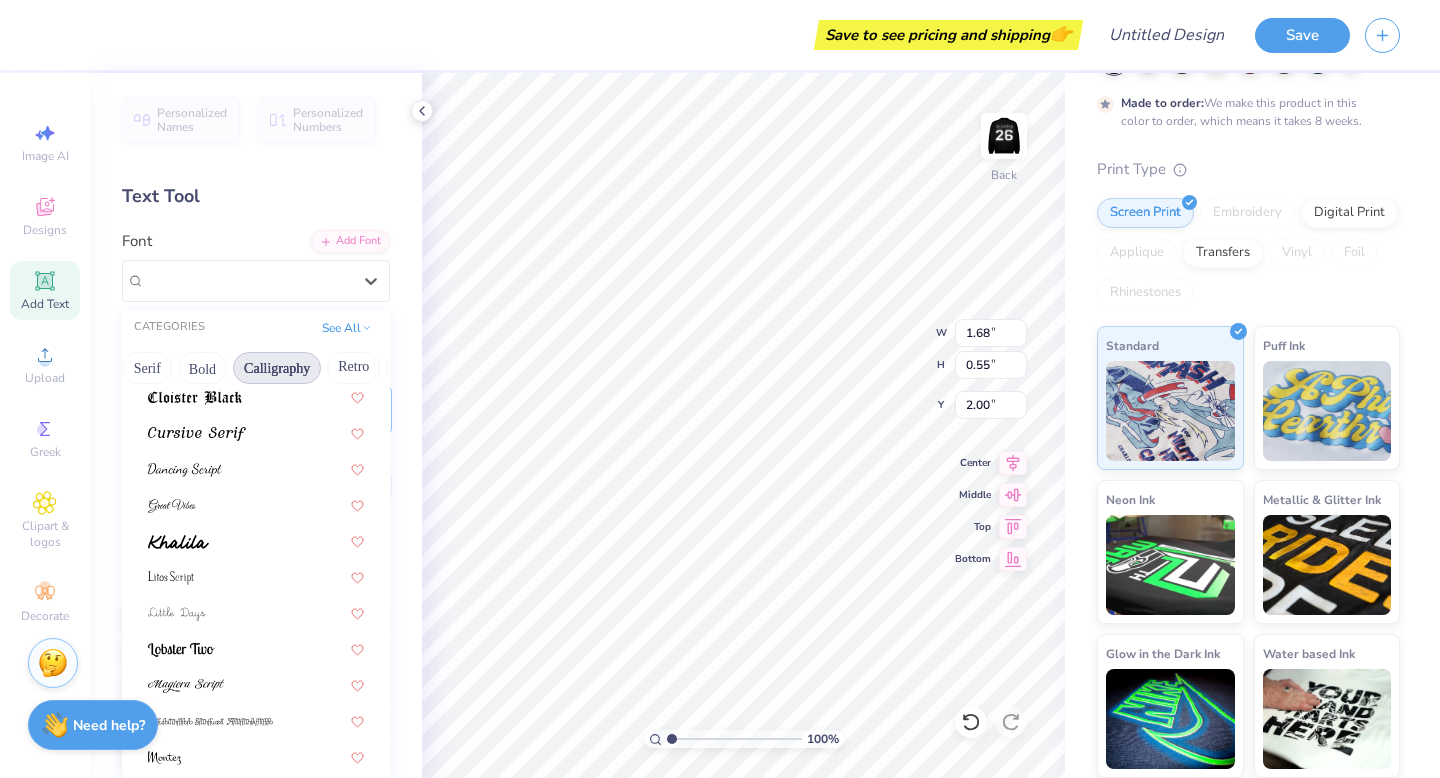 scroll, scrollTop: 461, scrollLeft: 0, axis: vertical 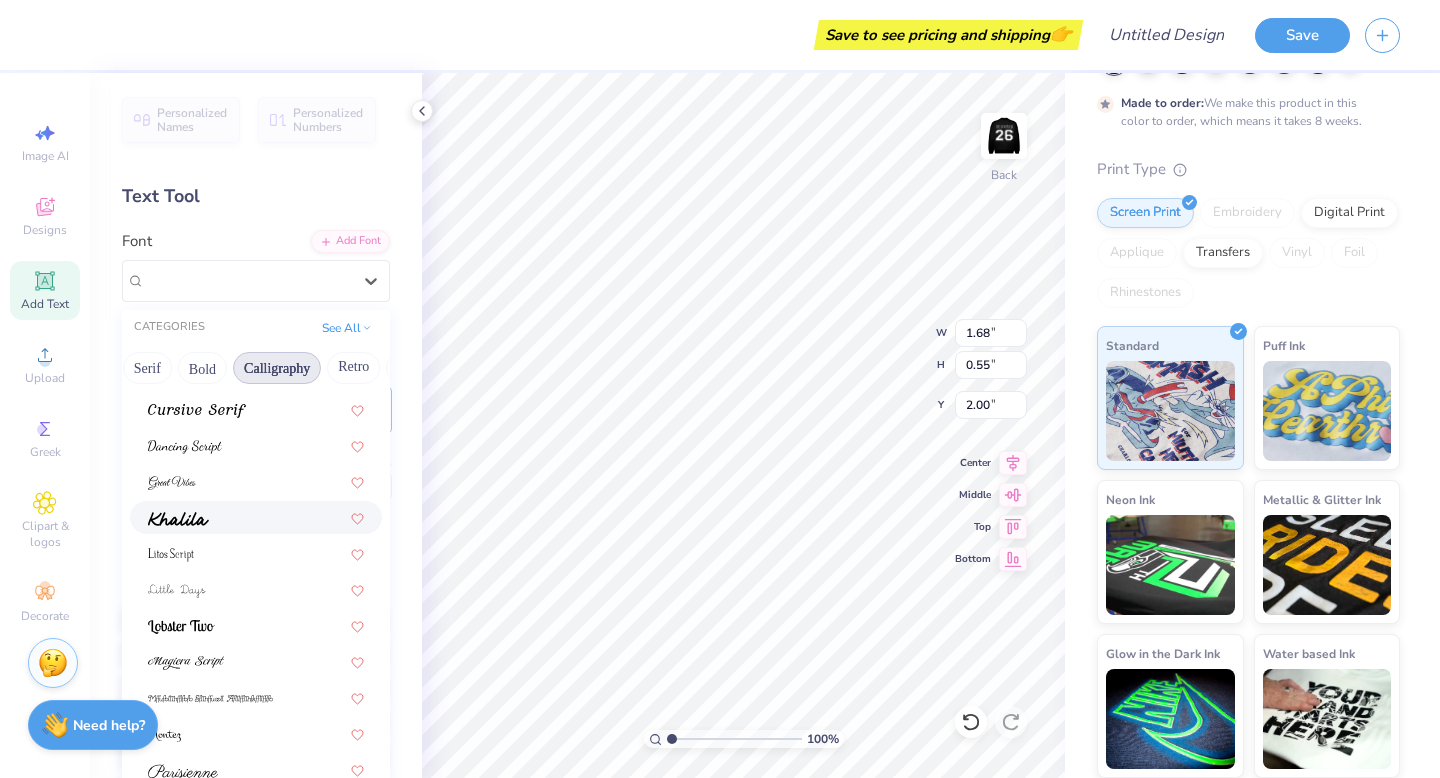 click at bounding box center (256, 517) 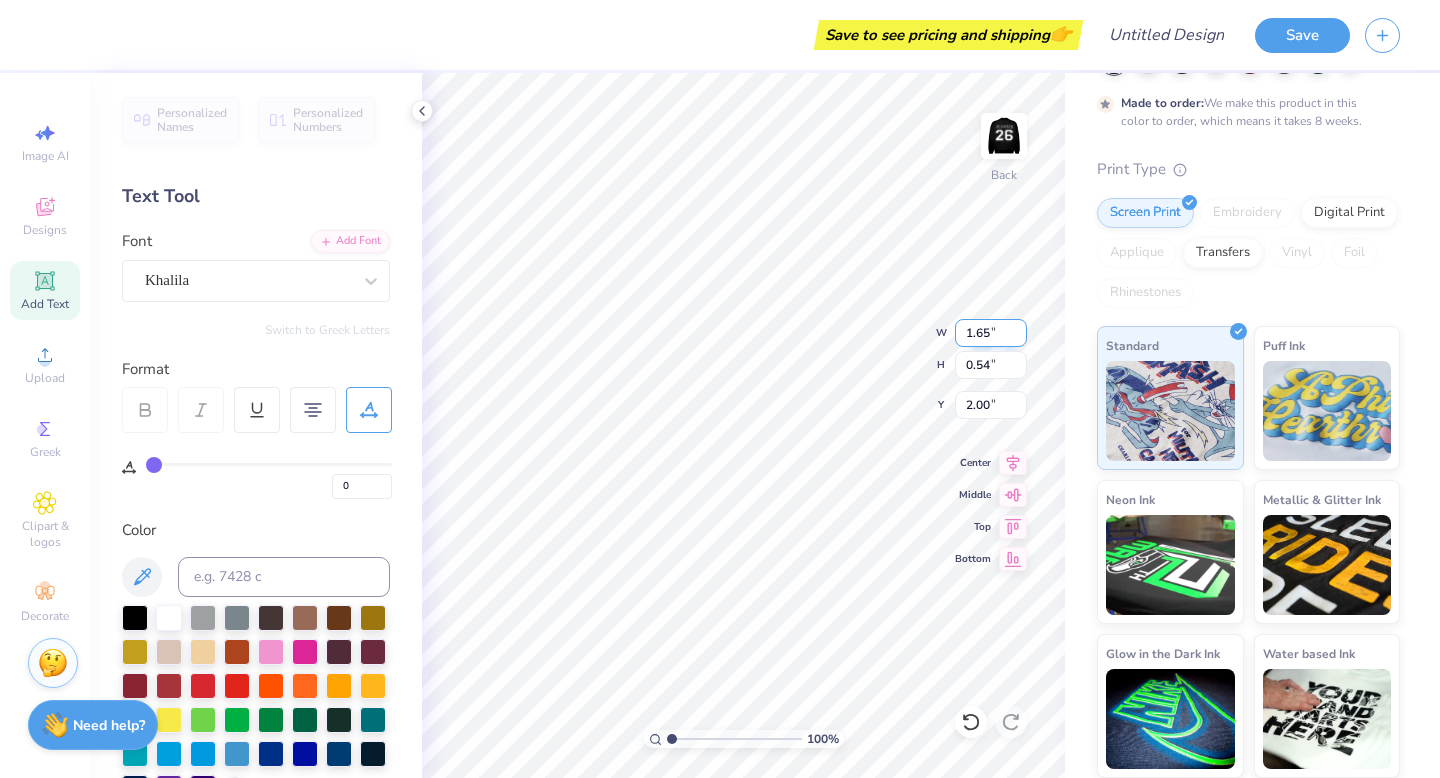 click on "1.65" at bounding box center (991, 333) 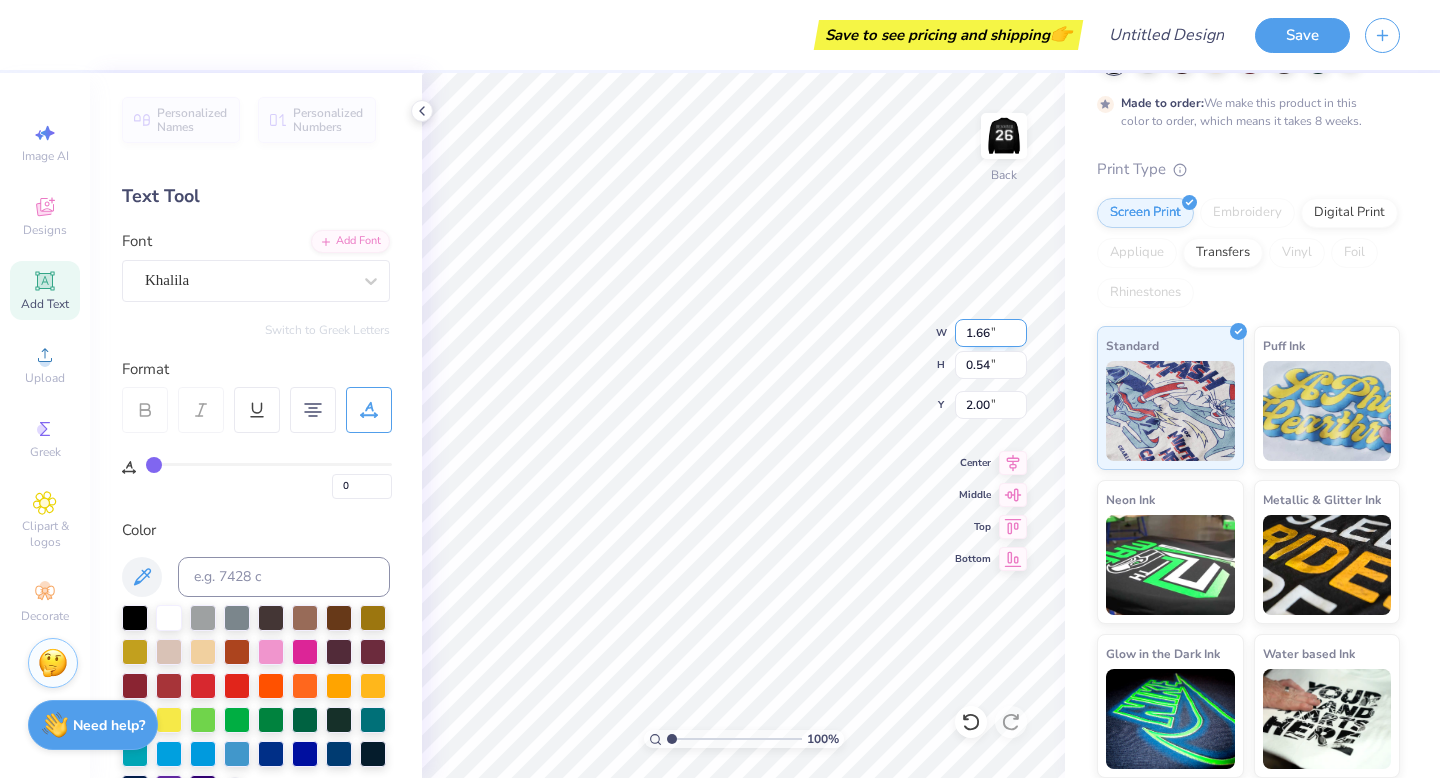 click on "1.66" at bounding box center (991, 333) 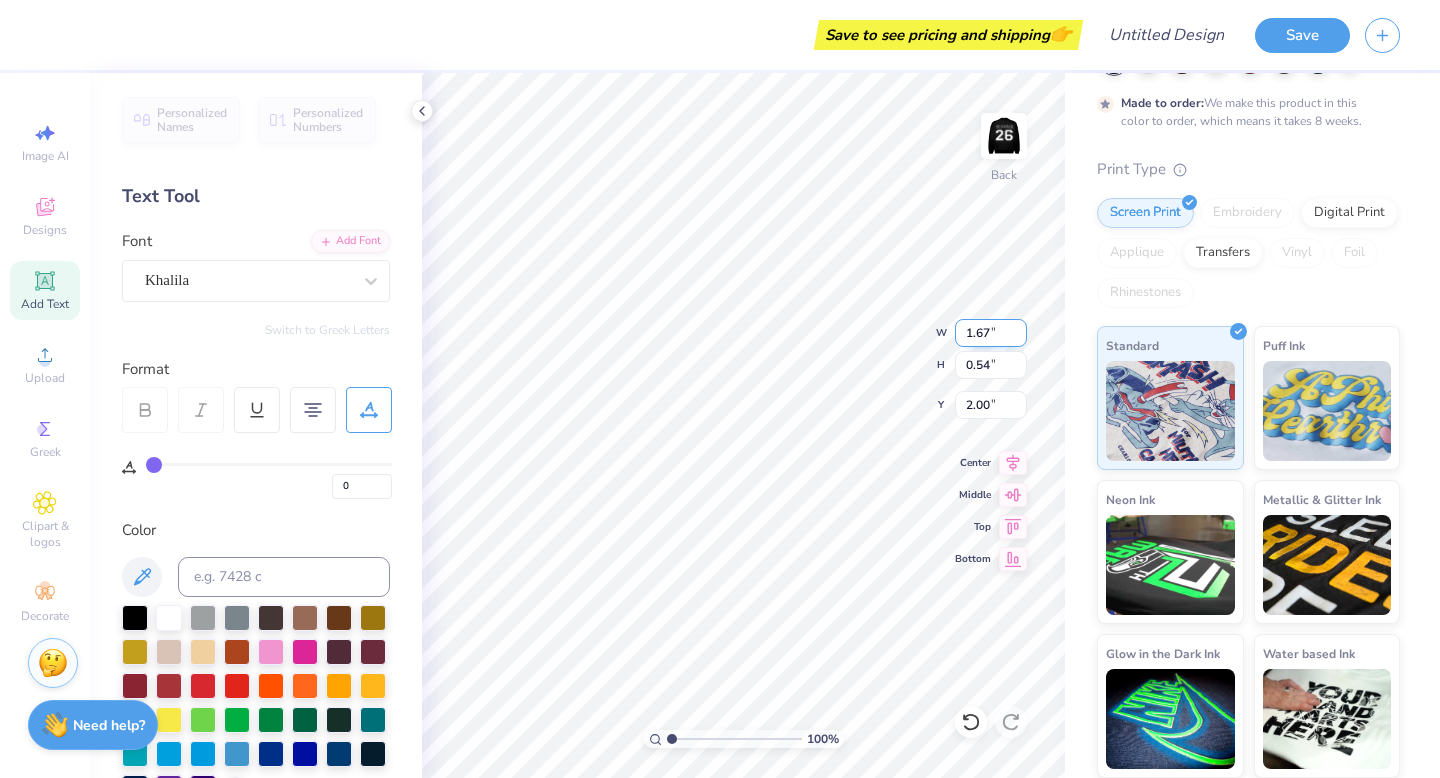 click on "1.67" at bounding box center [991, 333] 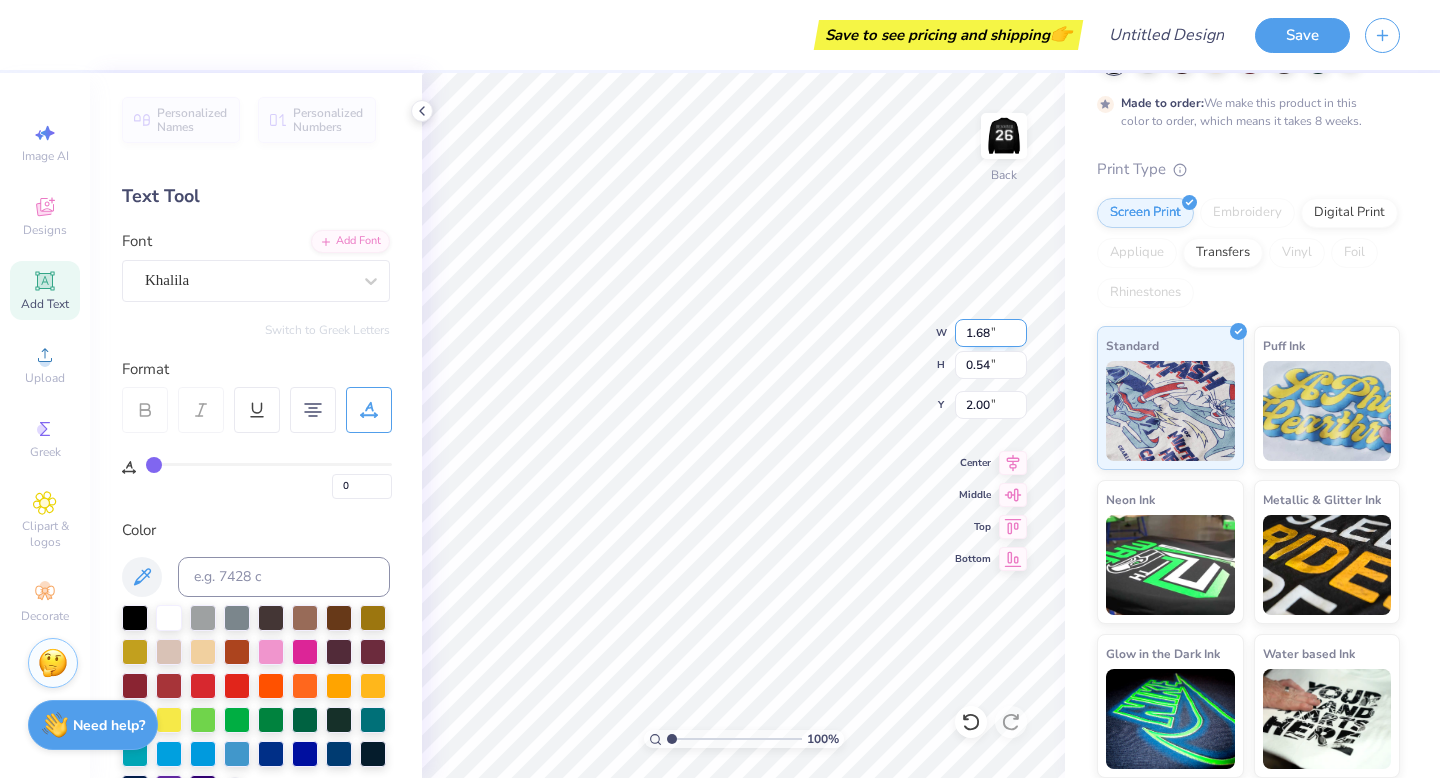 click on "1.68" at bounding box center [991, 333] 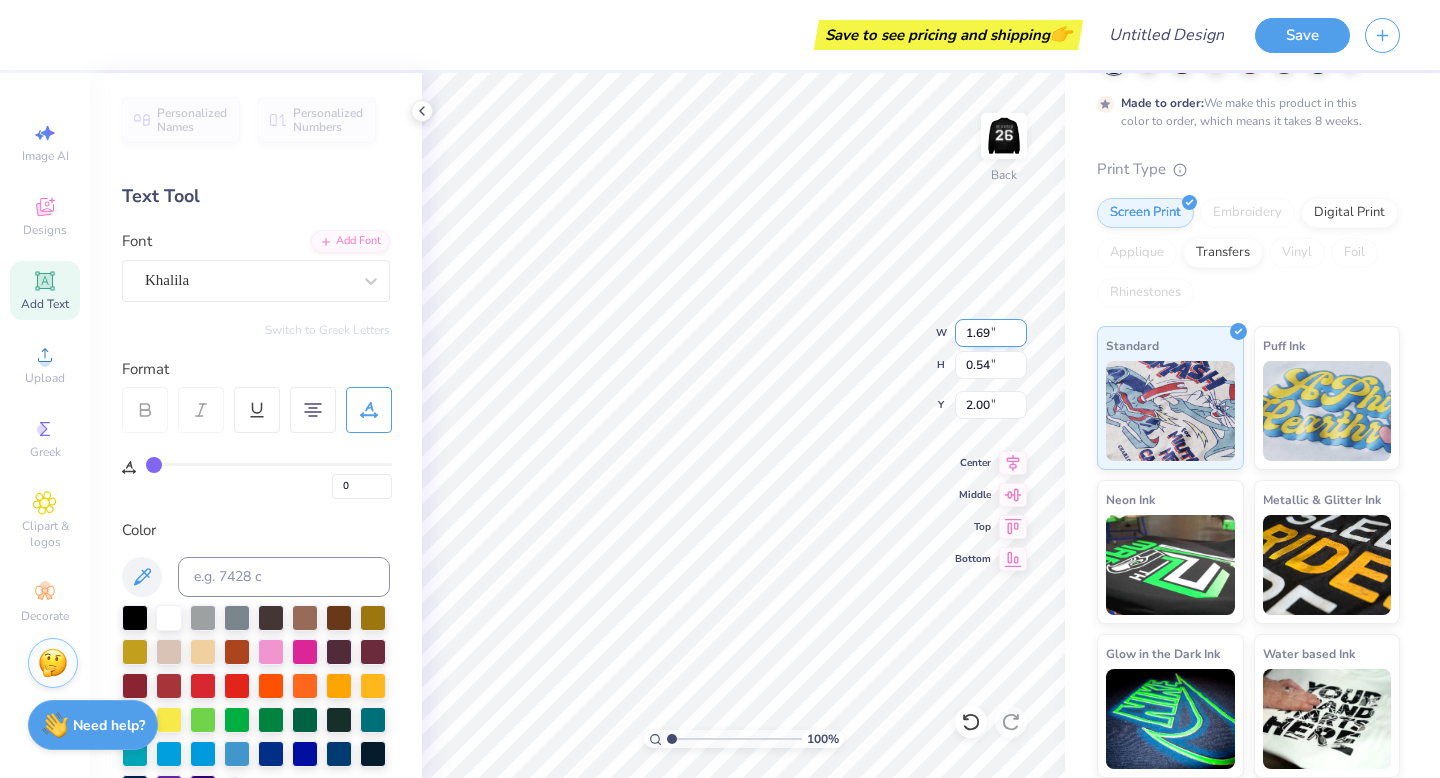 click on "1.69" at bounding box center (991, 333) 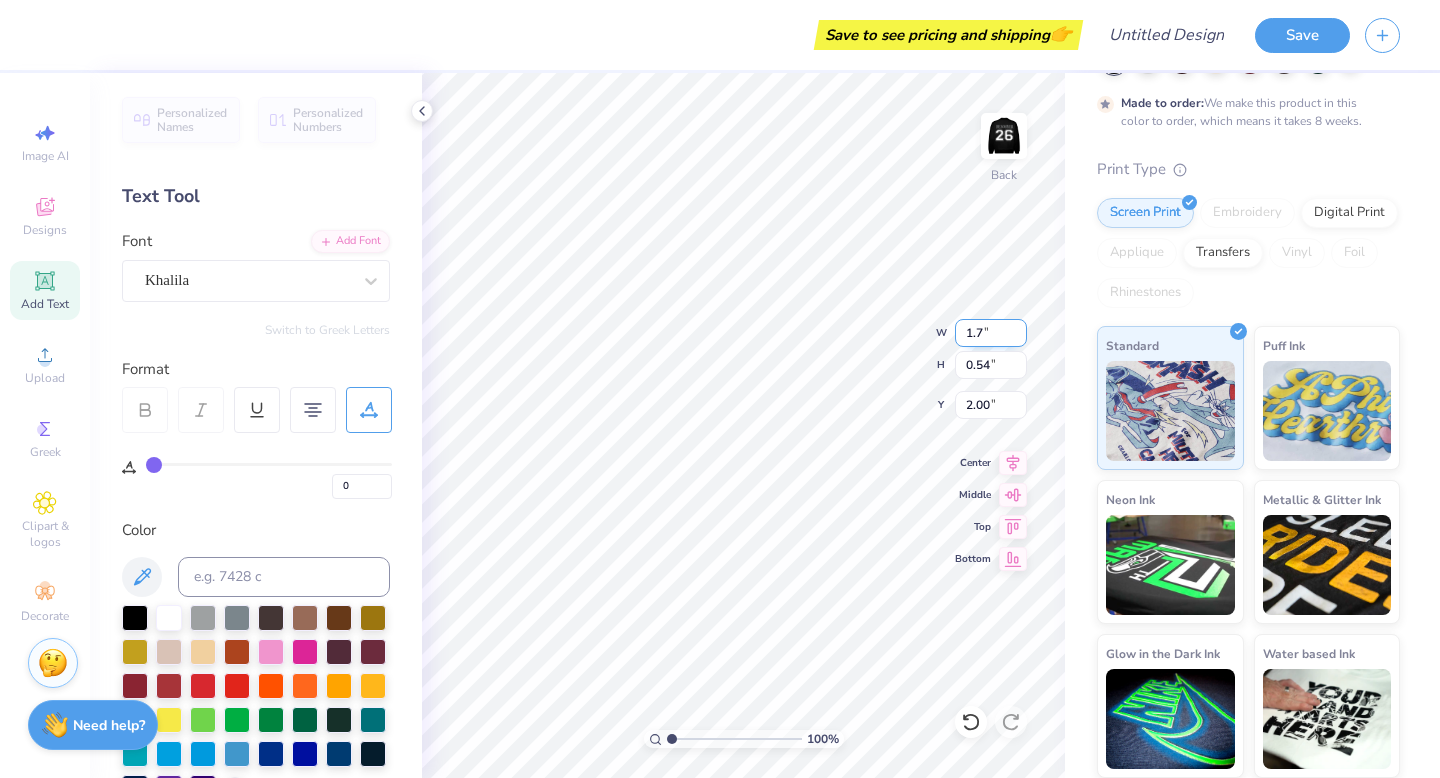 click on "1.7" at bounding box center [991, 333] 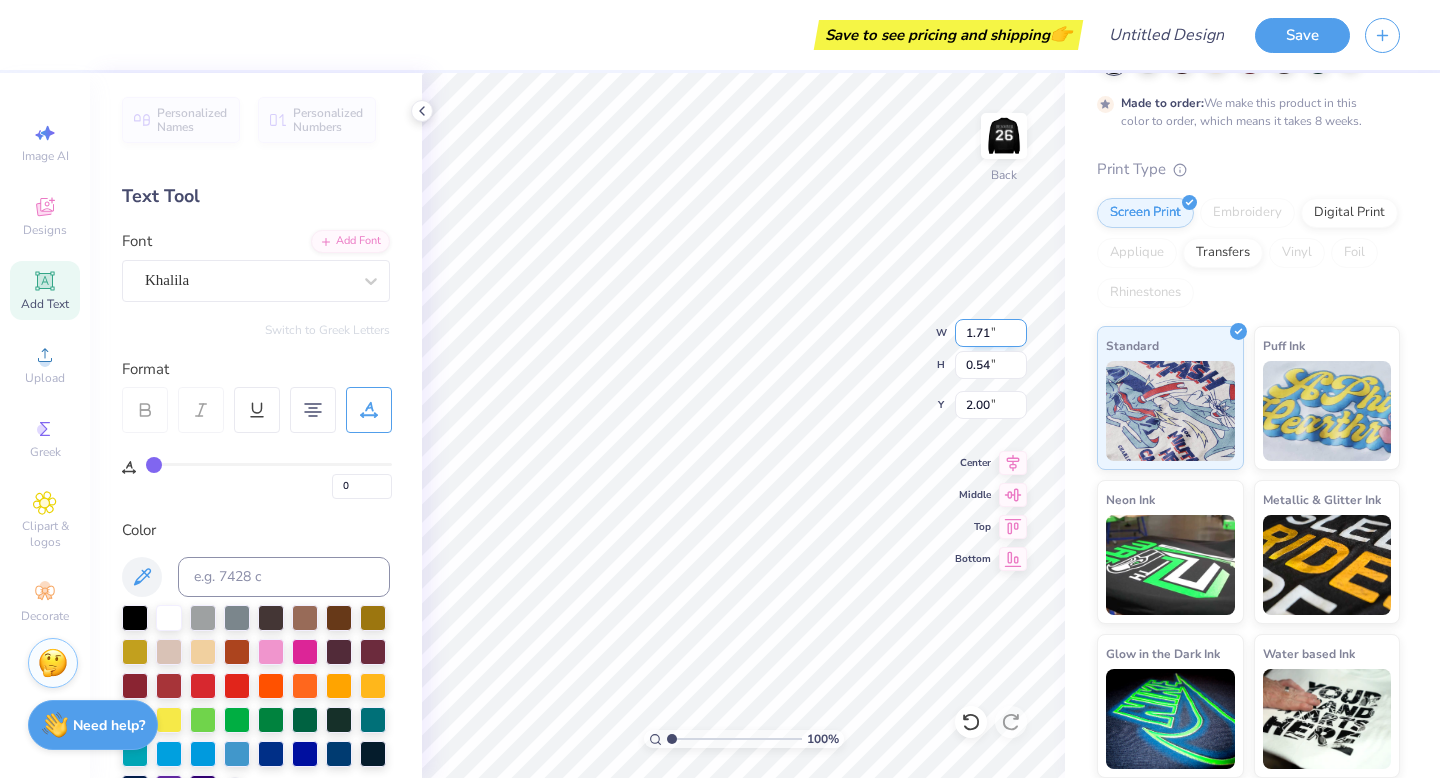 click on "1.71" at bounding box center [991, 333] 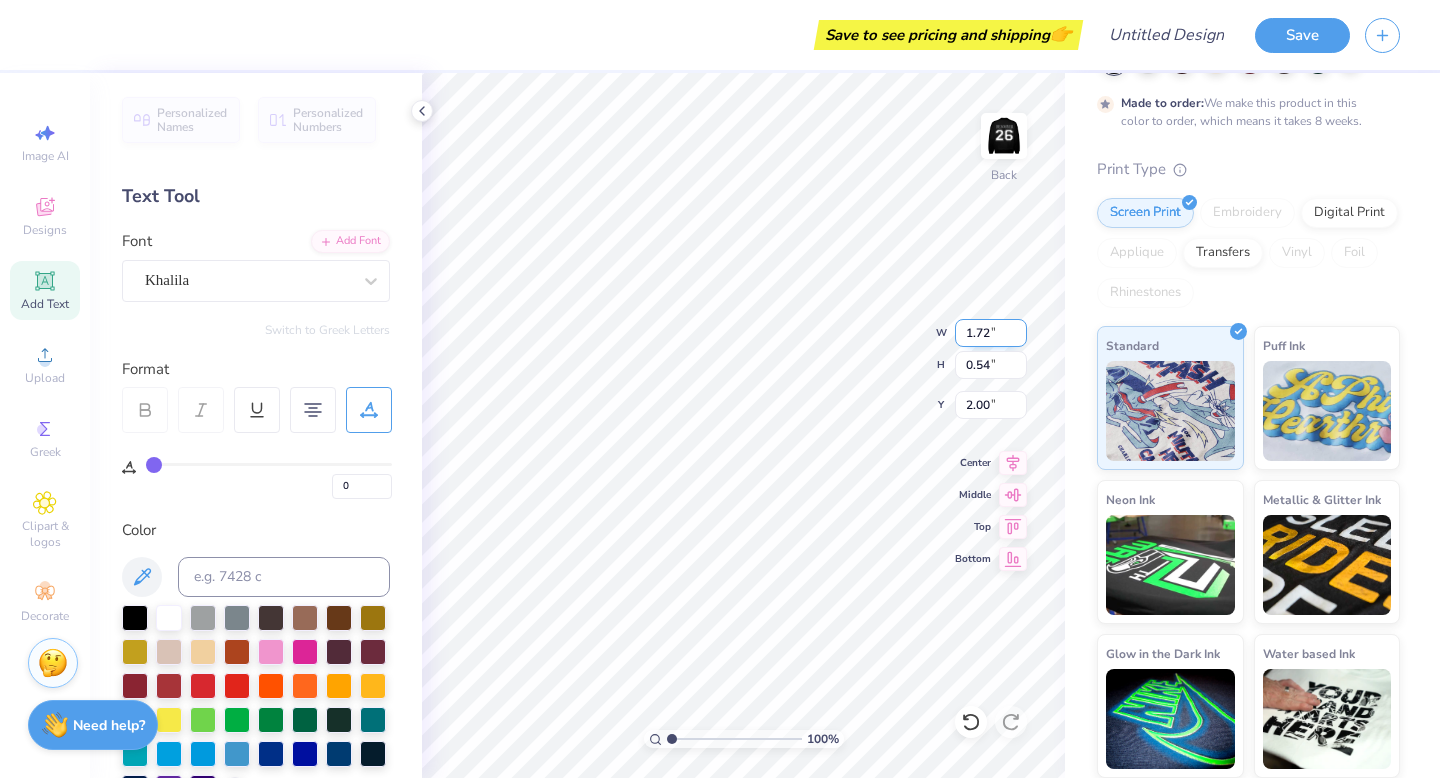 click on "1.72" at bounding box center [991, 333] 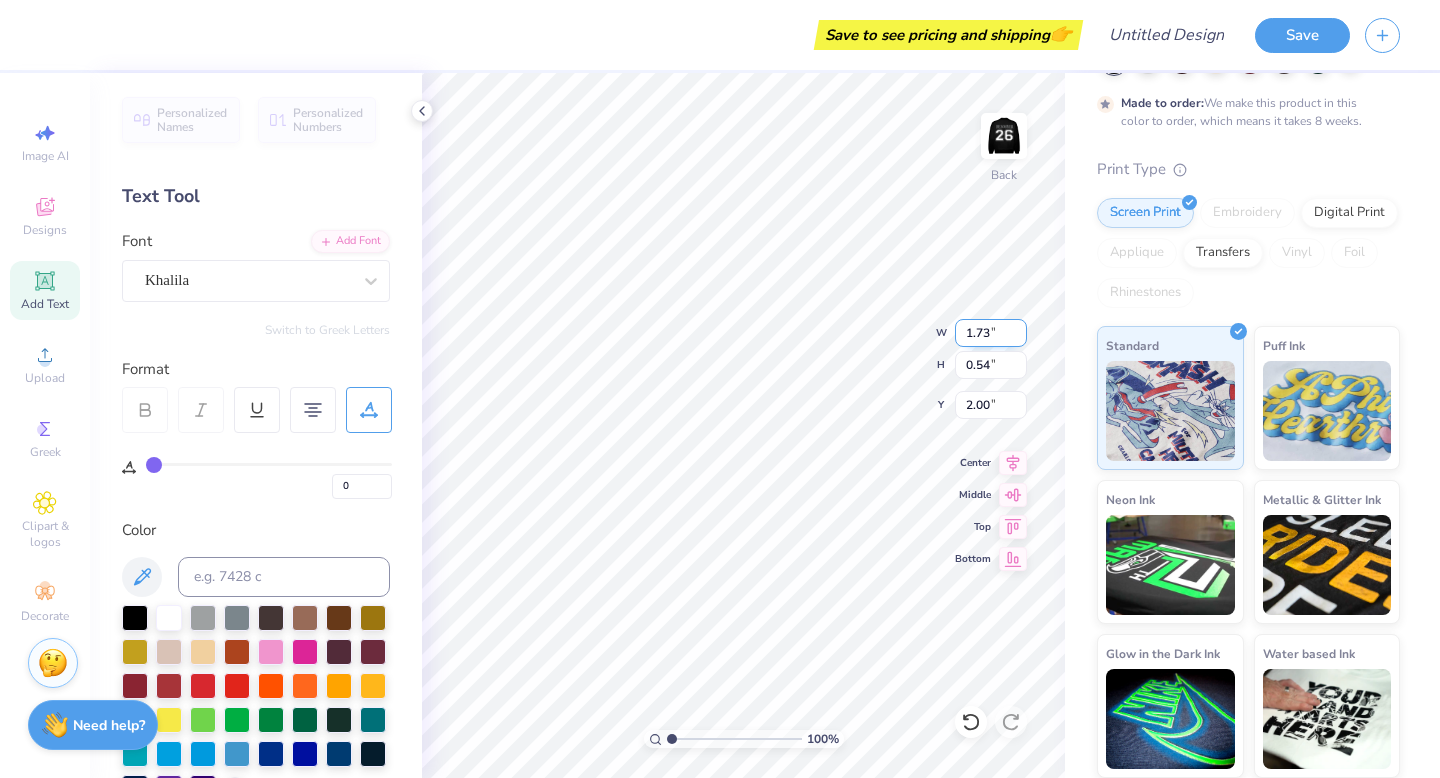 click on "1.73" at bounding box center (991, 333) 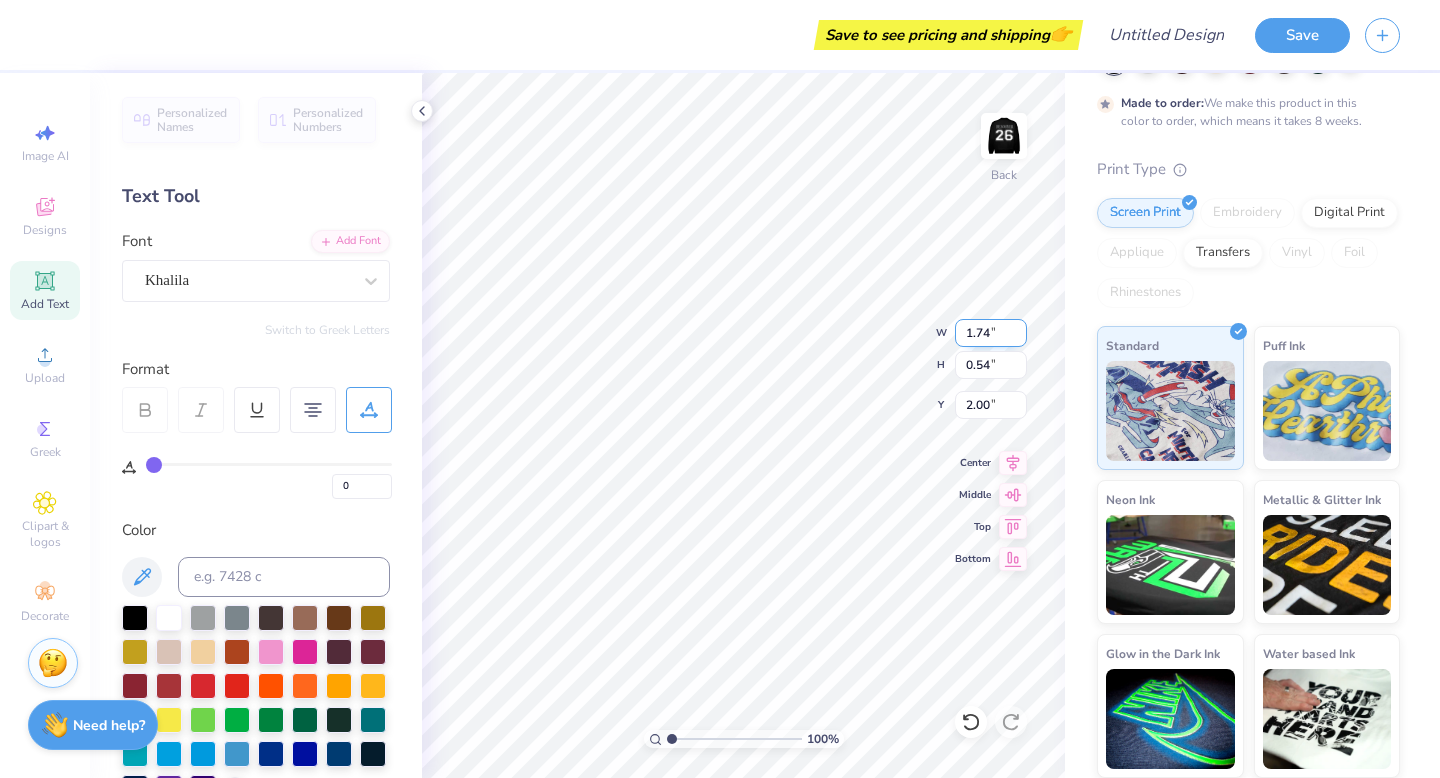 click on "1.74" at bounding box center (991, 333) 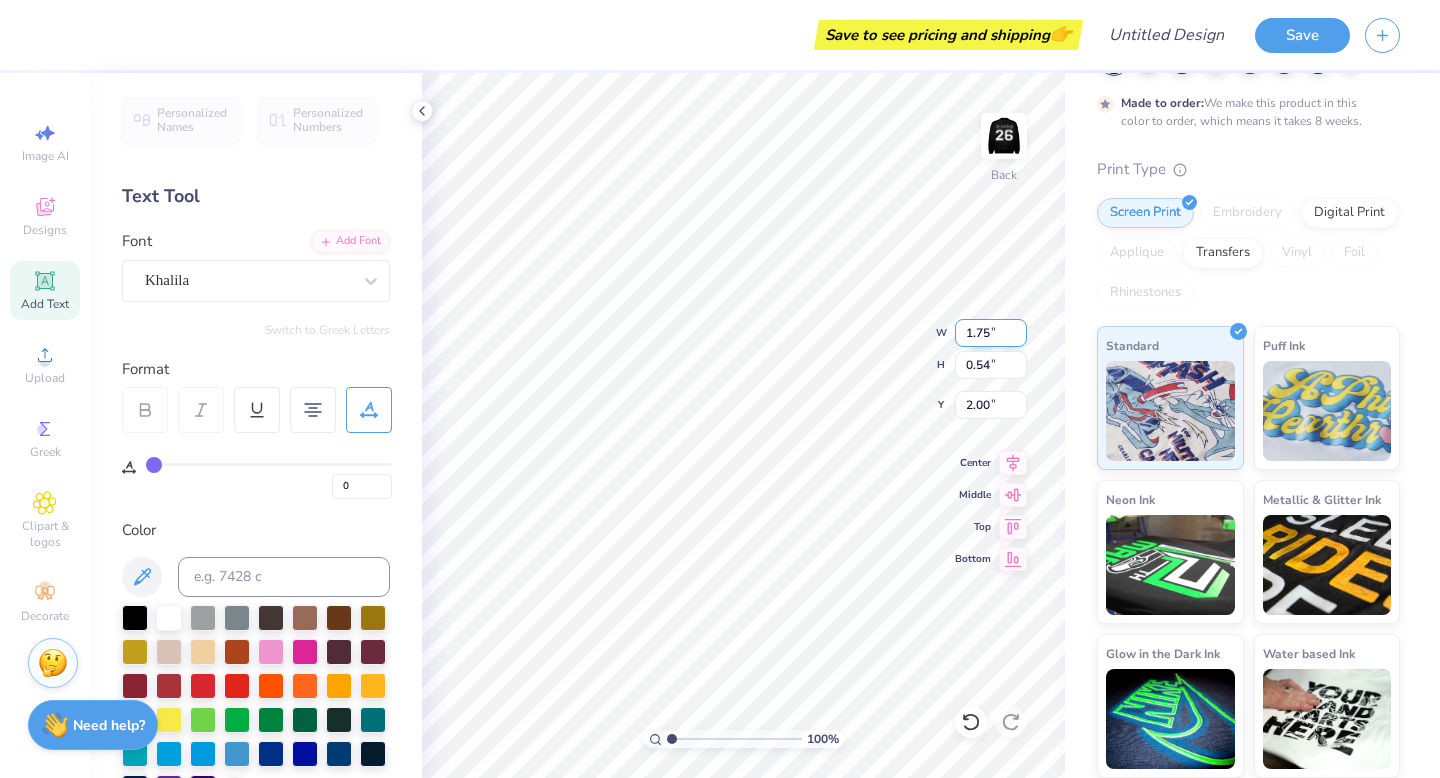 click on "1.75" at bounding box center (991, 333) 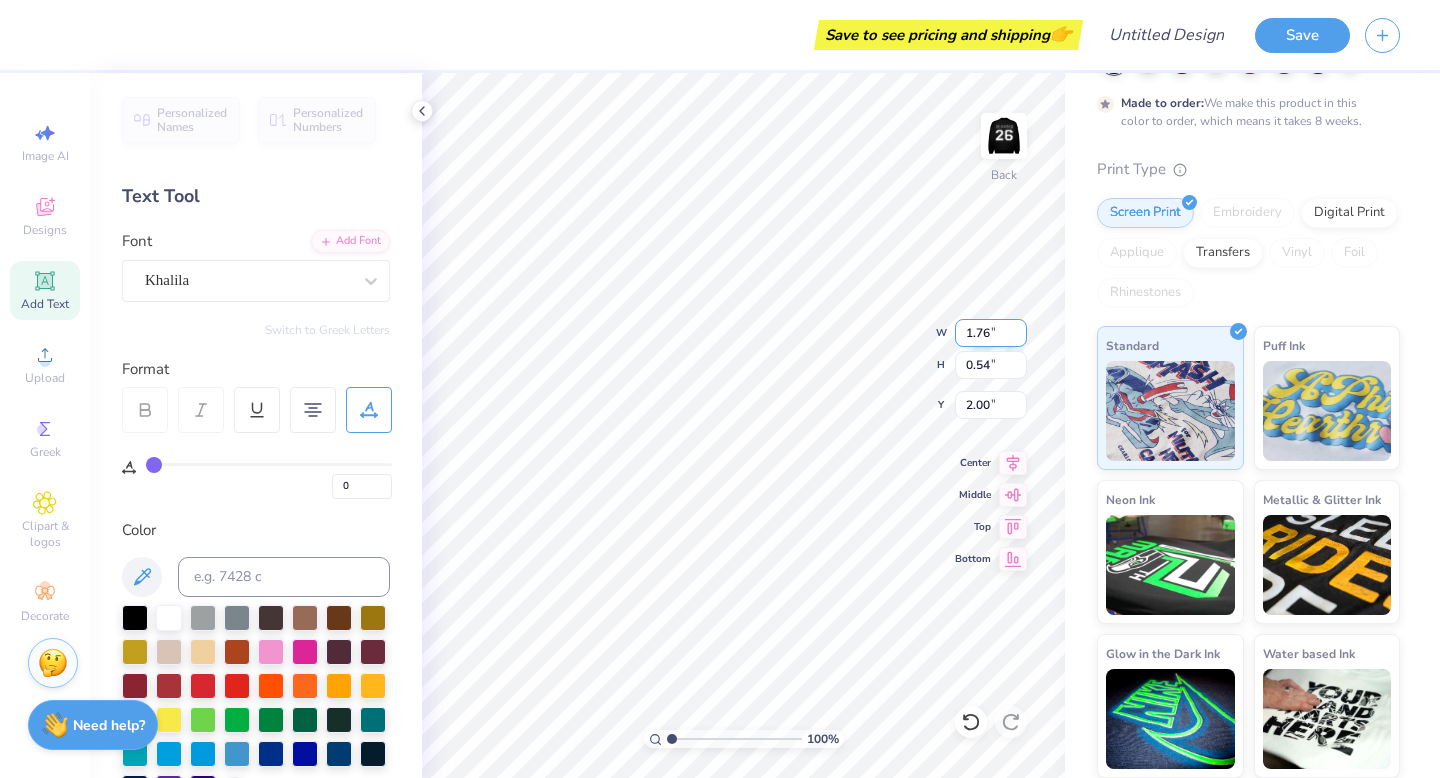 click on "1.76" at bounding box center [991, 333] 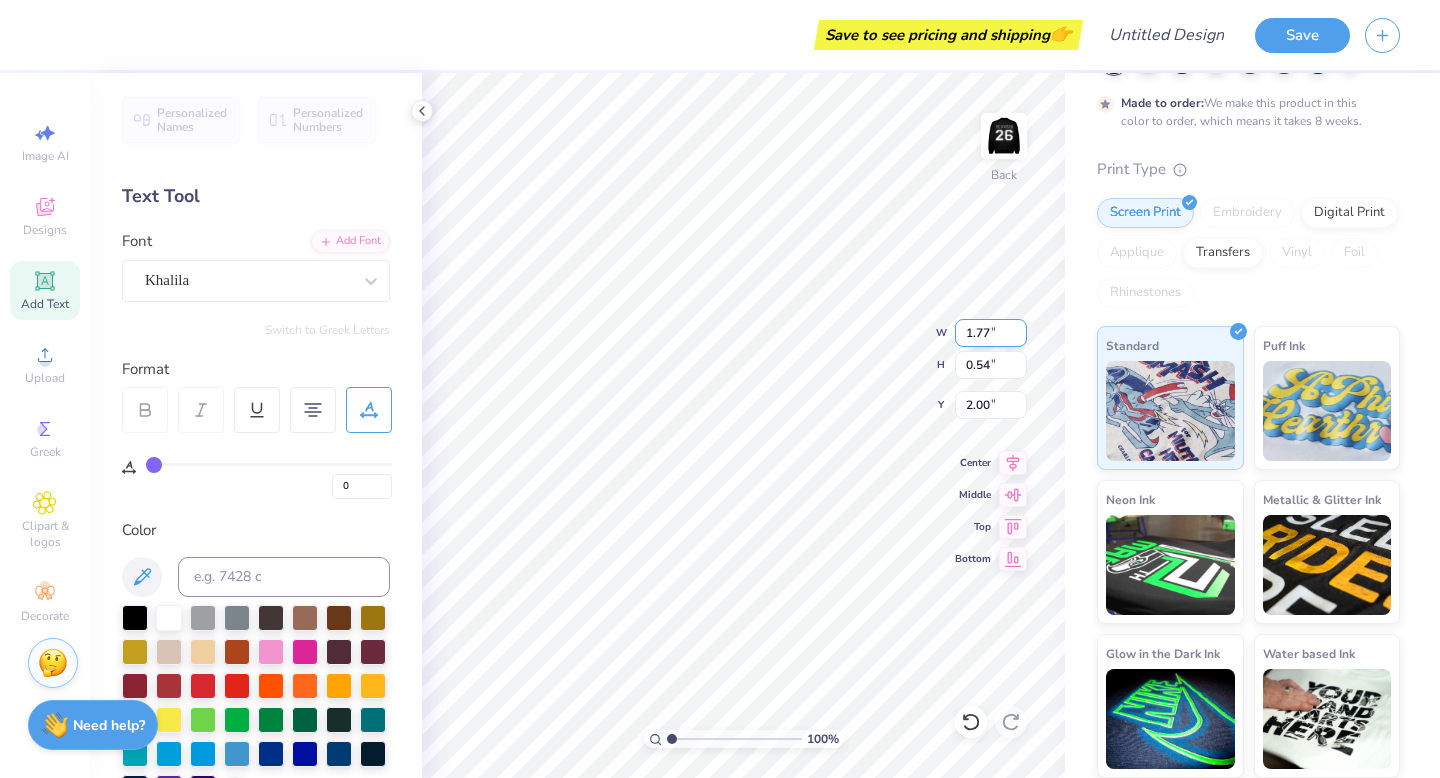 click on "1.77" at bounding box center (991, 333) 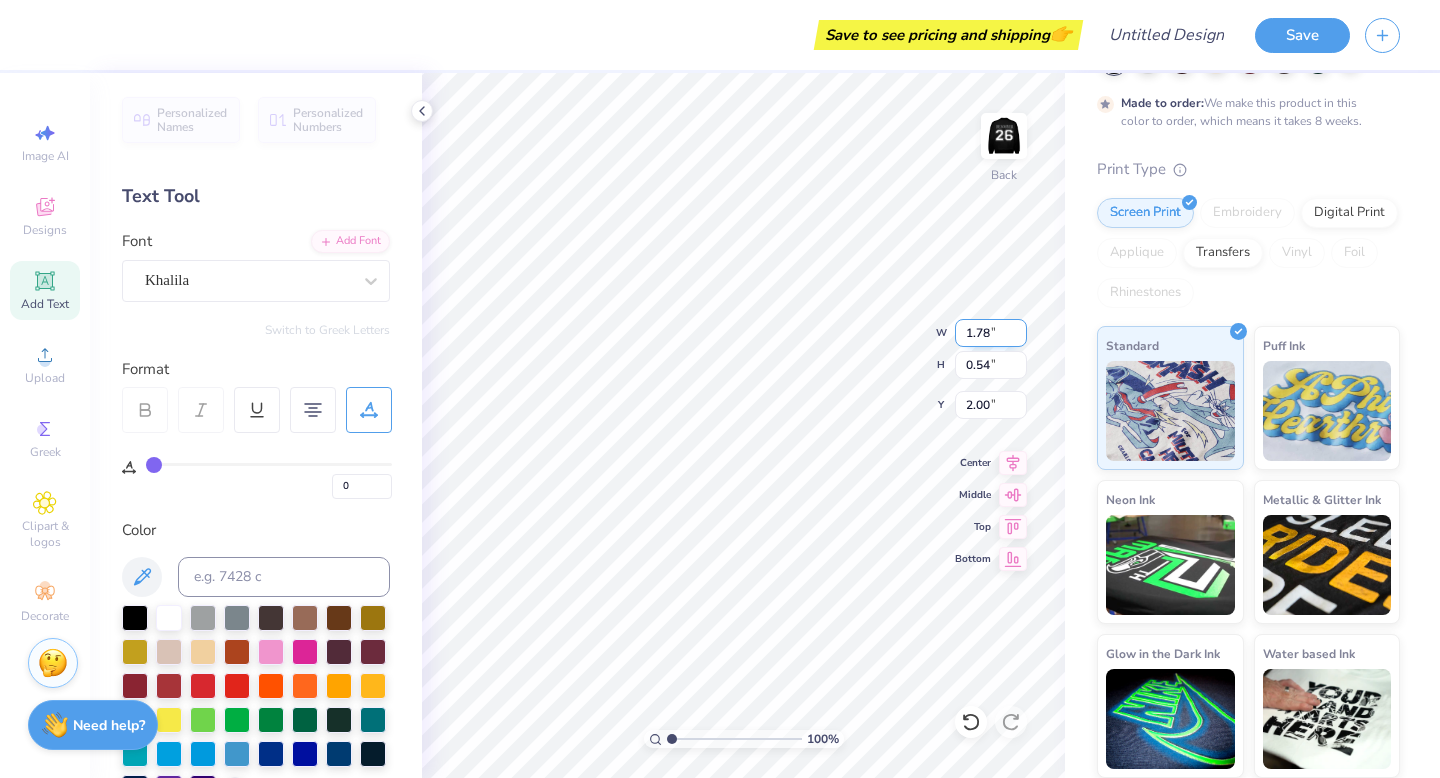 click on "1.78" at bounding box center [991, 333] 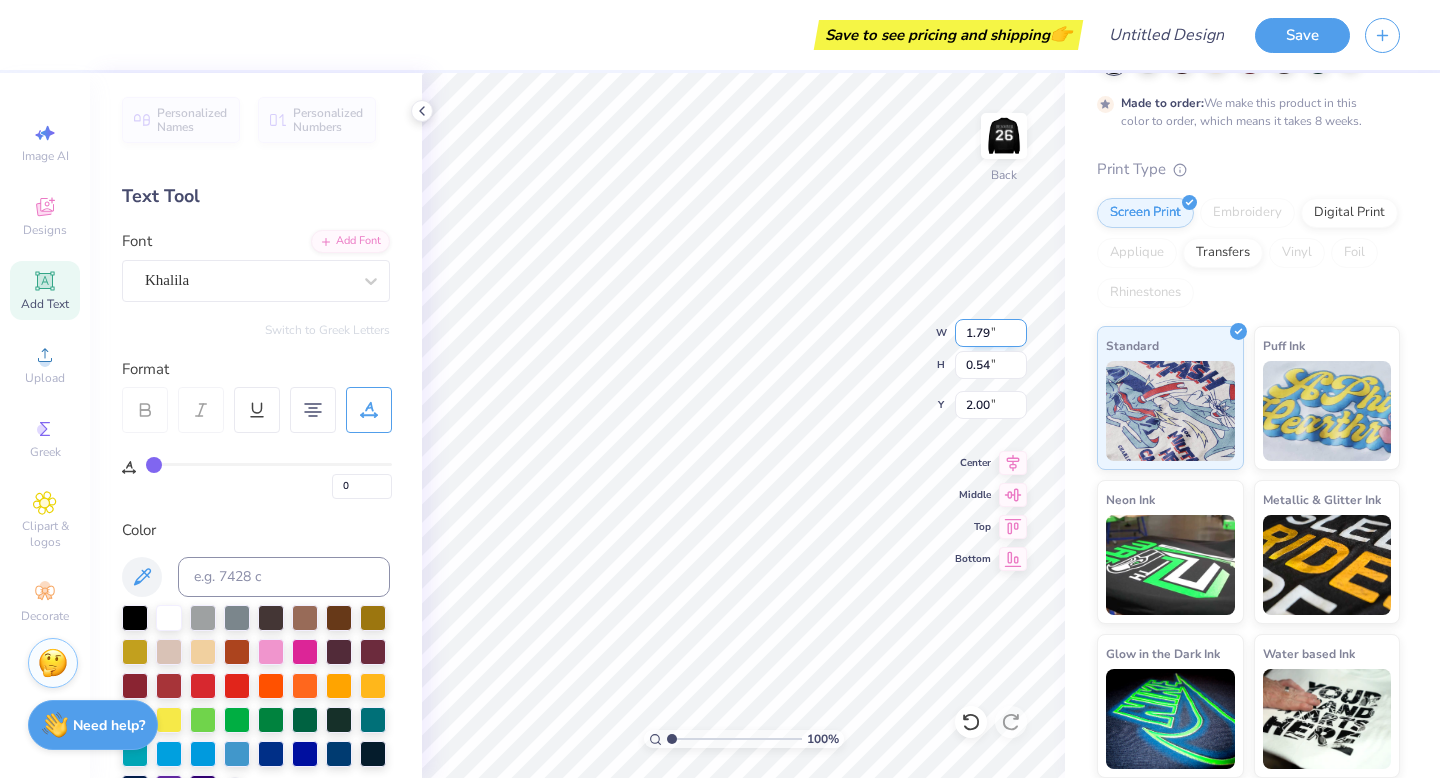 click on "1.79" at bounding box center [991, 333] 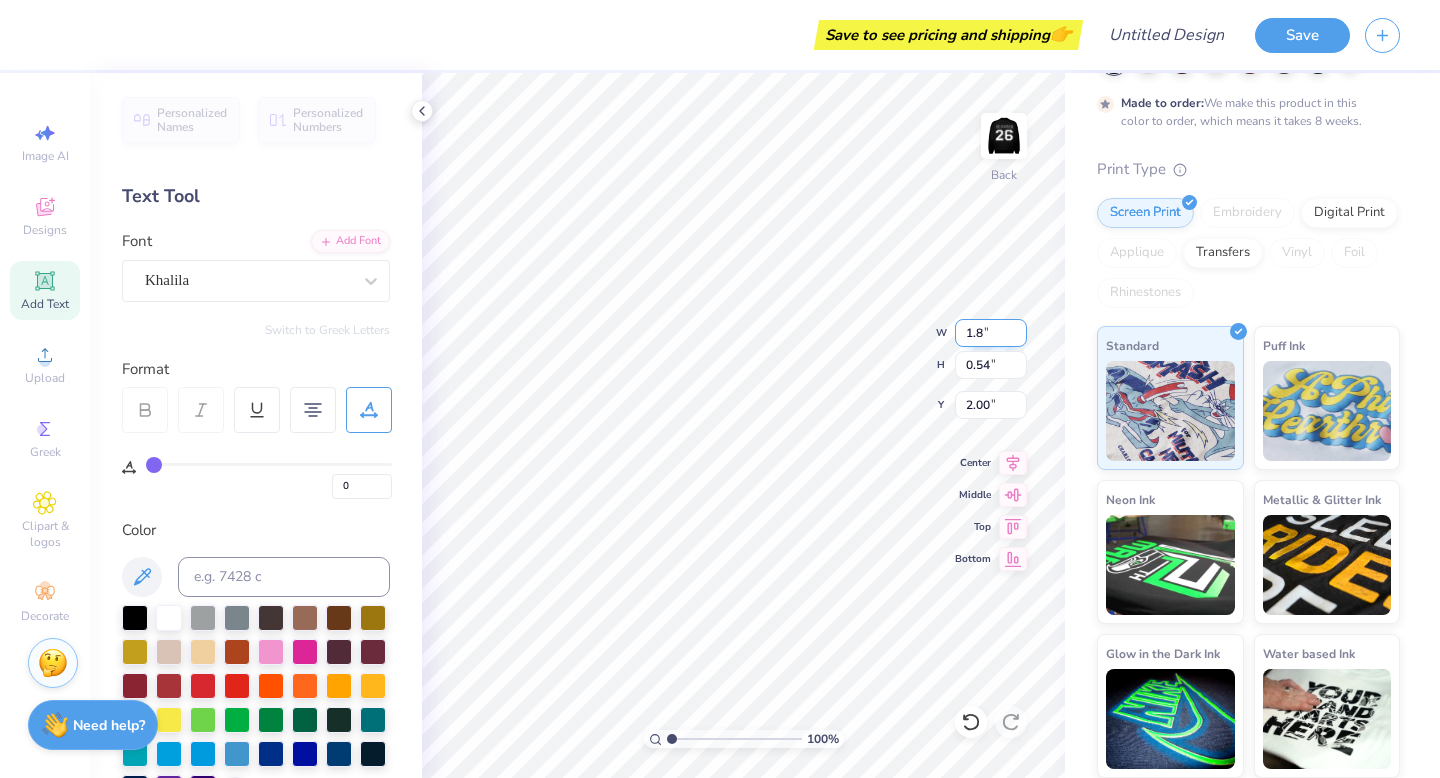 click on "1.8" at bounding box center [991, 333] 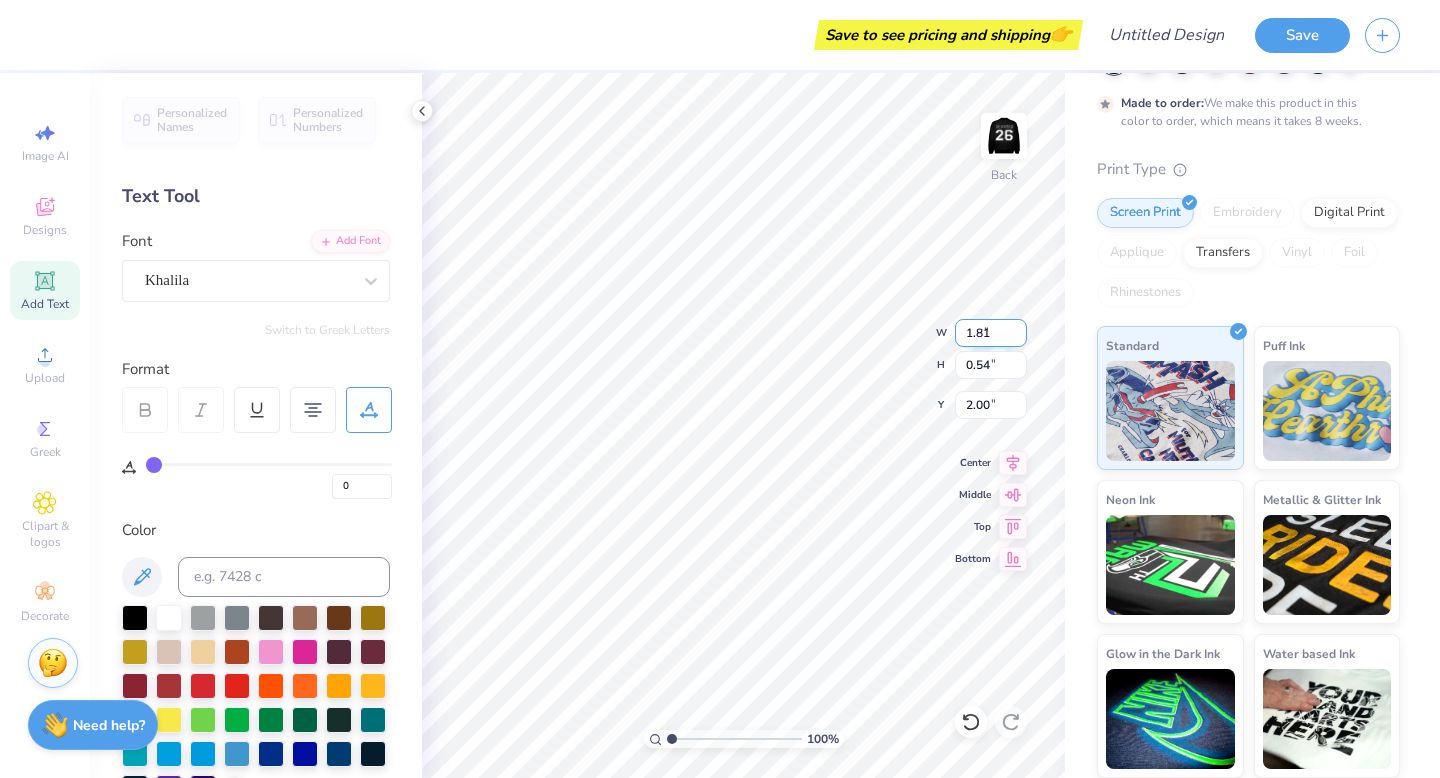 click on "1.81" at bounding box center [991, 333] 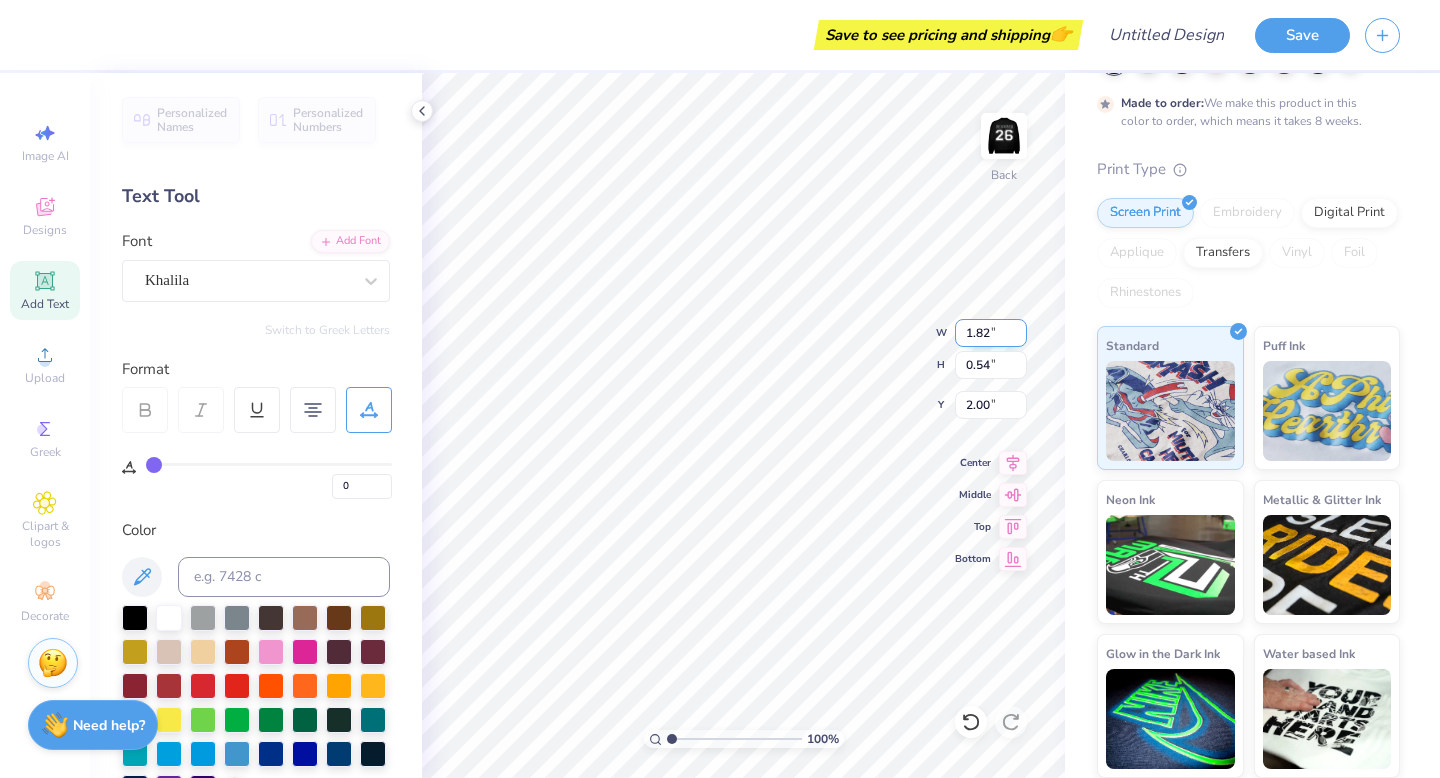 click on "1.82" at bounding box center (991, 333) 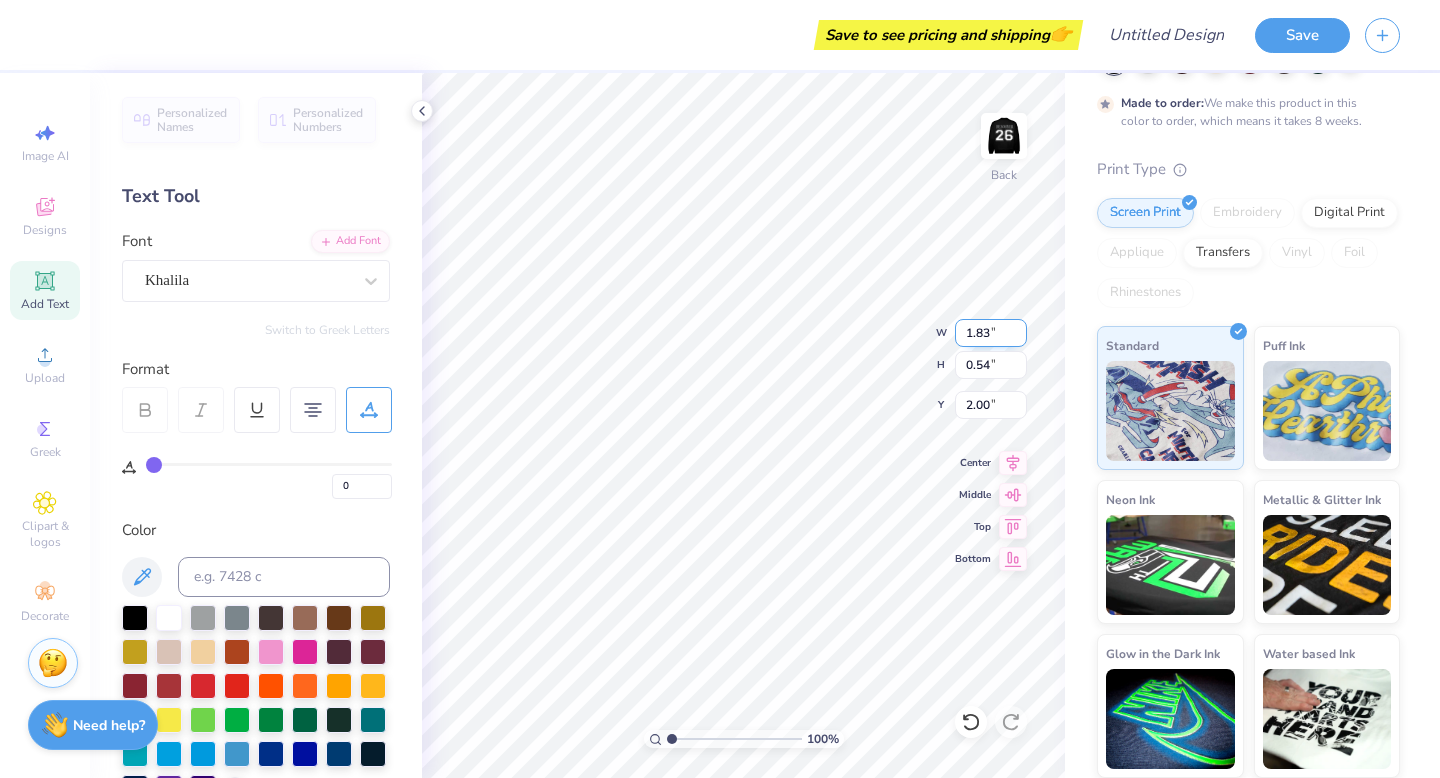 click on "1.83" at bounding box center [991, 333] 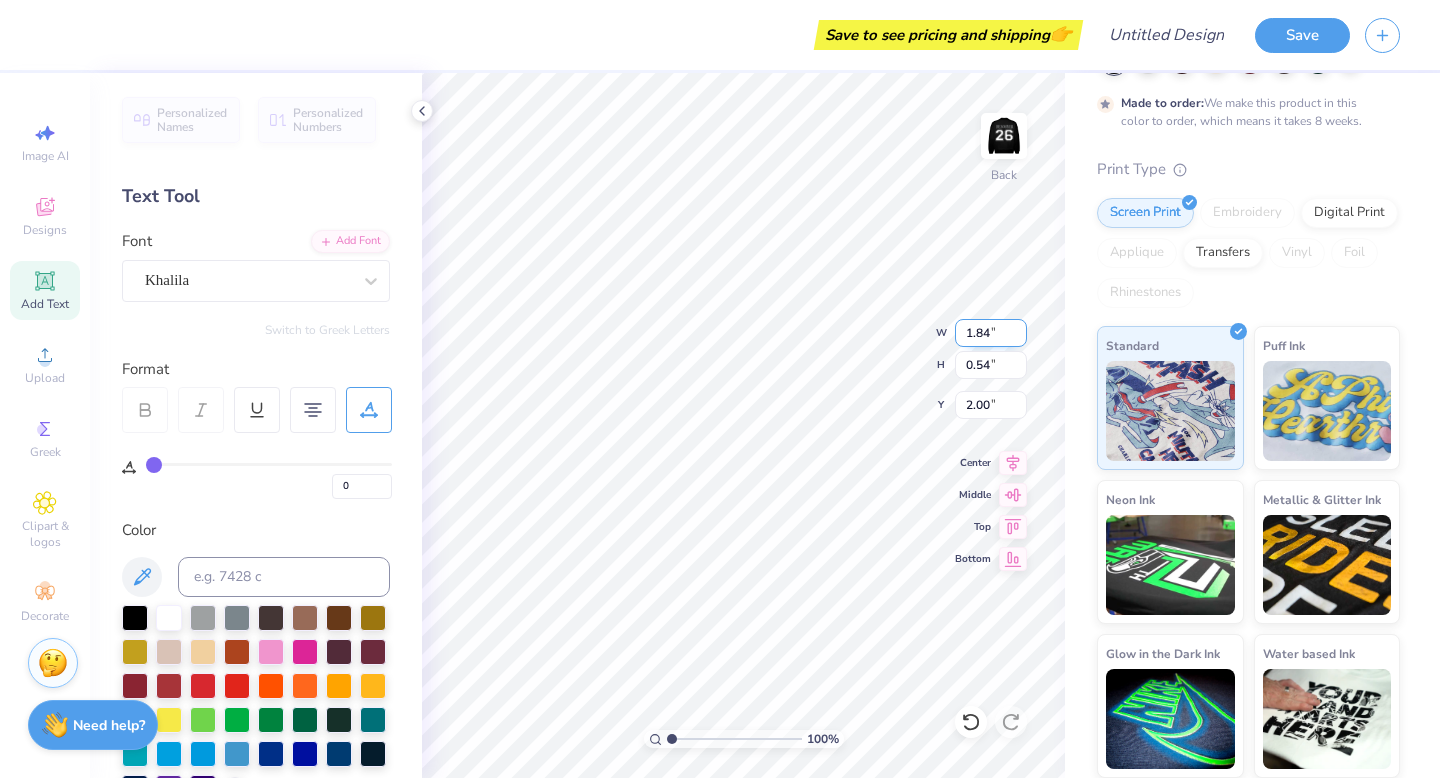 click on "1.84" at bounding box center [991, 333] 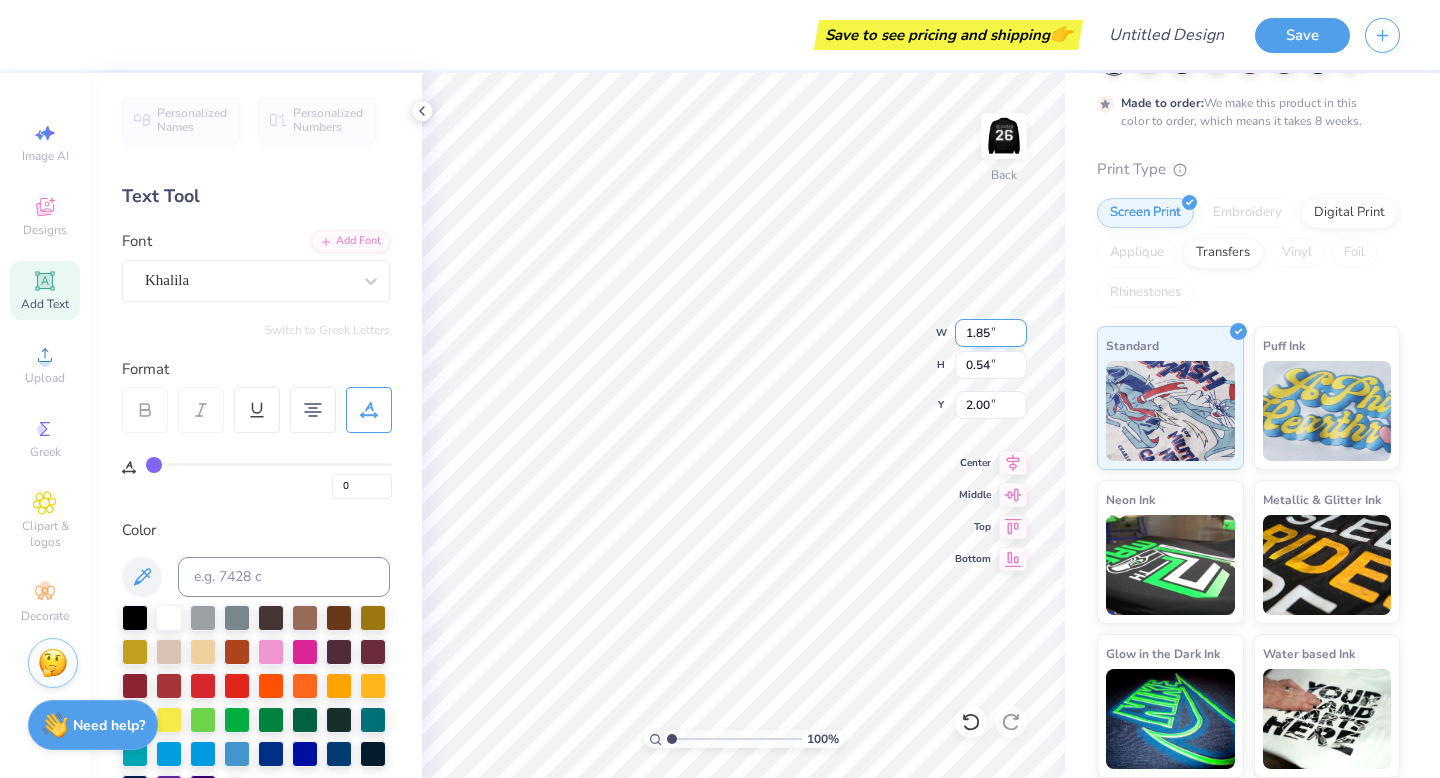 click on "1.85" at bounding box center (991, 333) 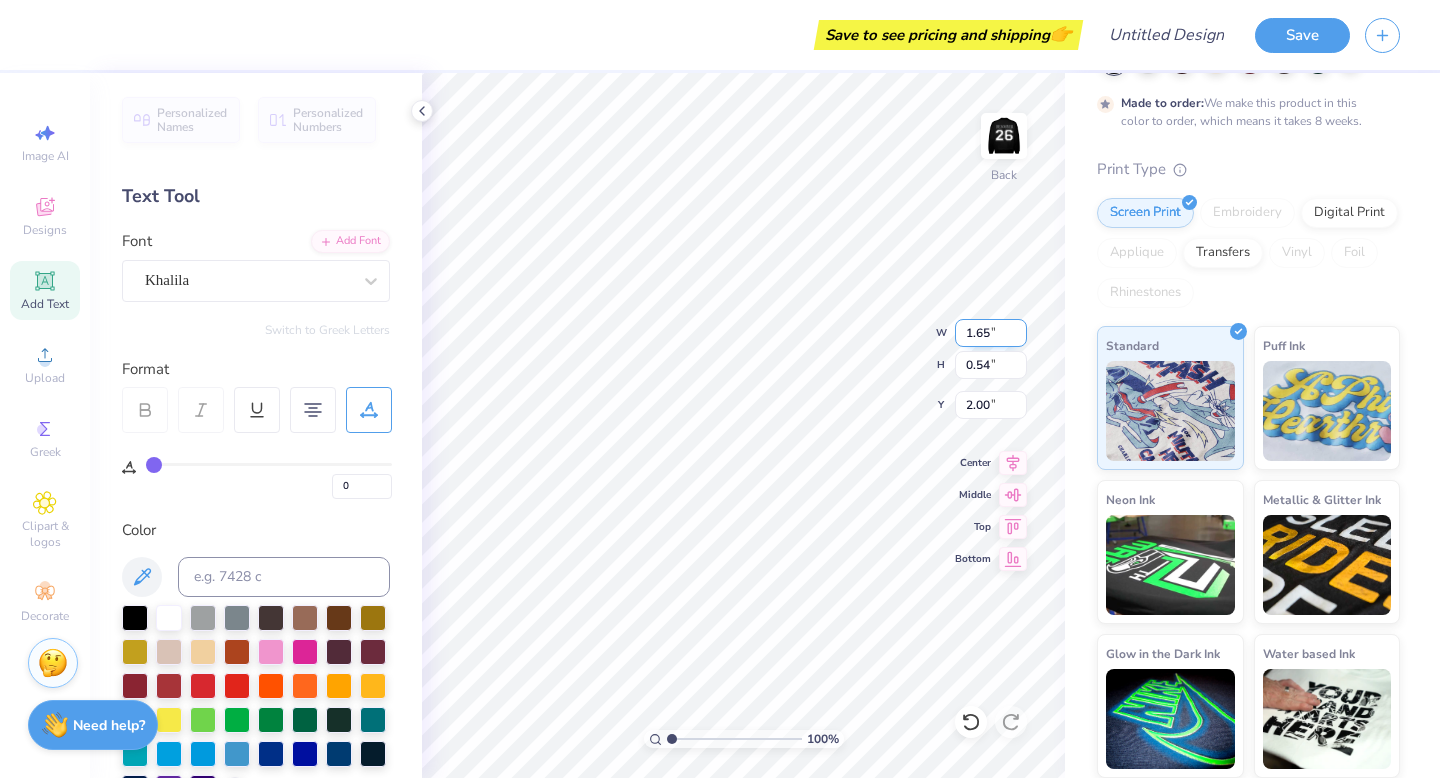 click on "1.65" at bounding box center (991, 333) 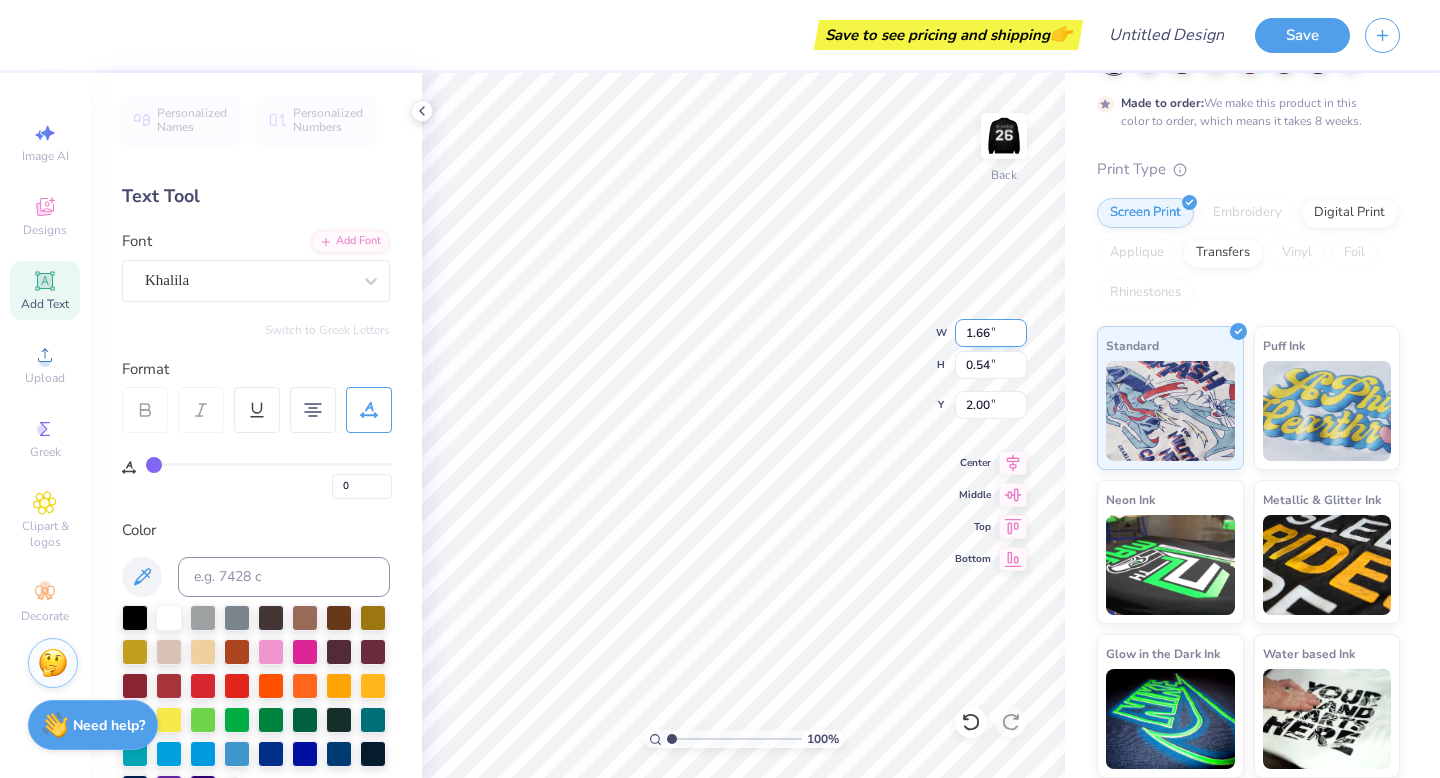 click on "1.66" at bounding box center (991, 333) 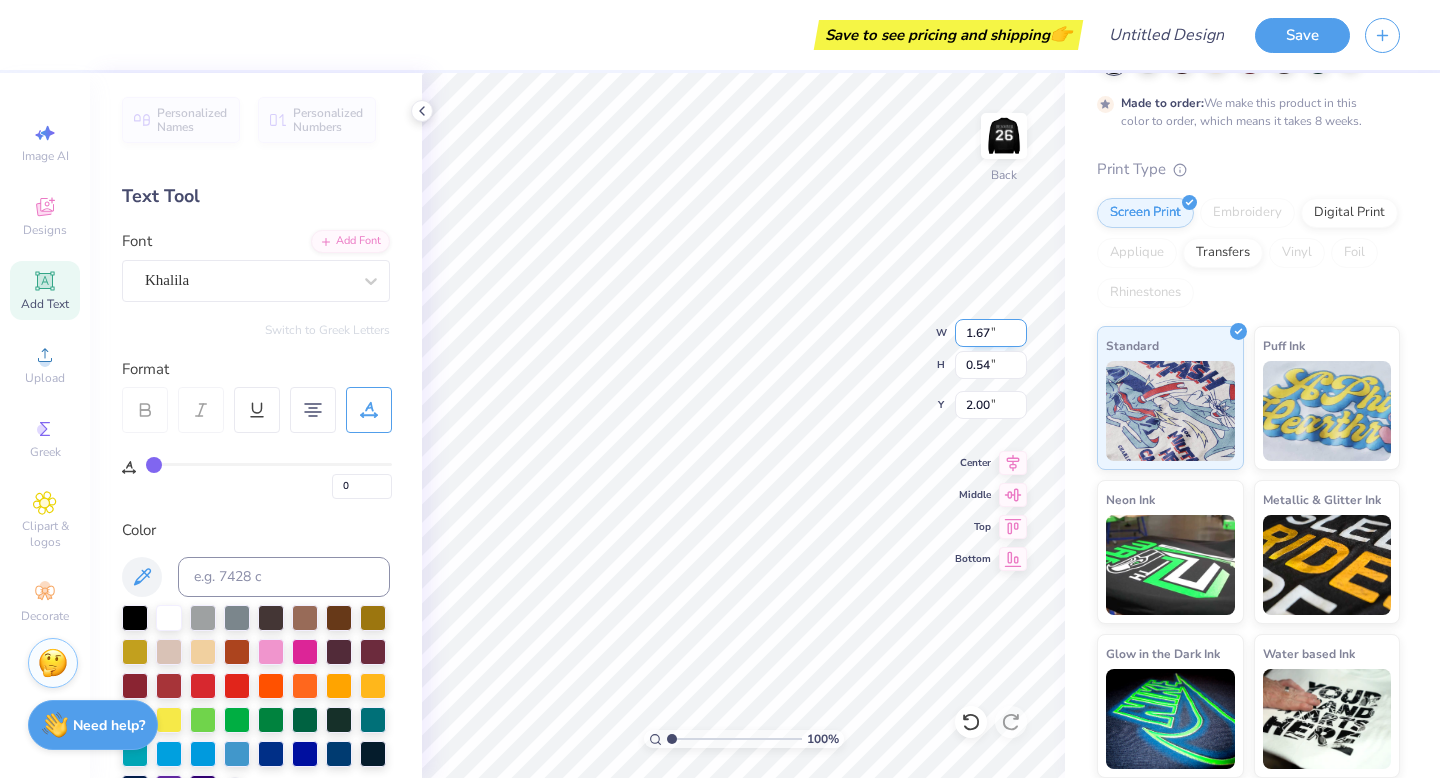 click on "1.67" at bounding box center [991, 333] 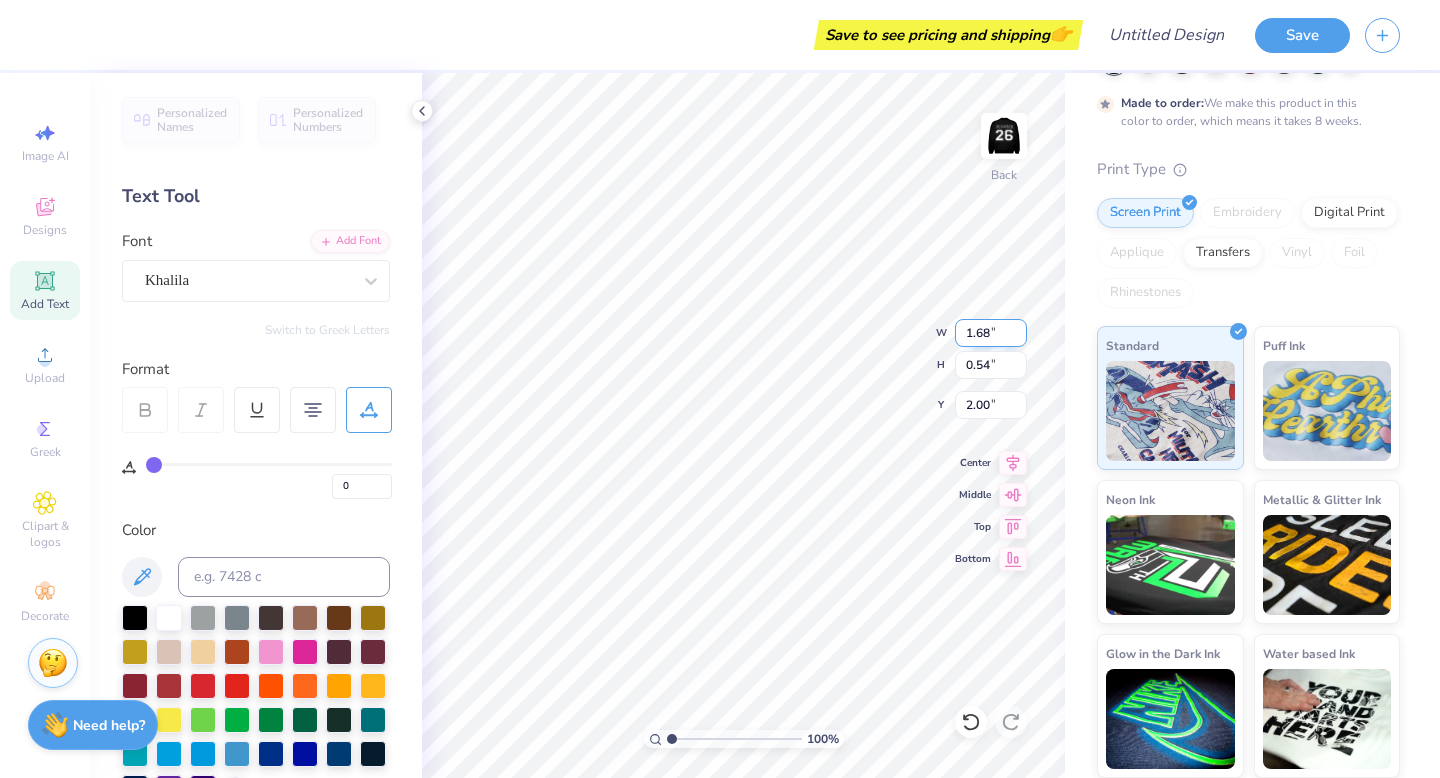 click on "1.68" at bounding box center (991, 333) 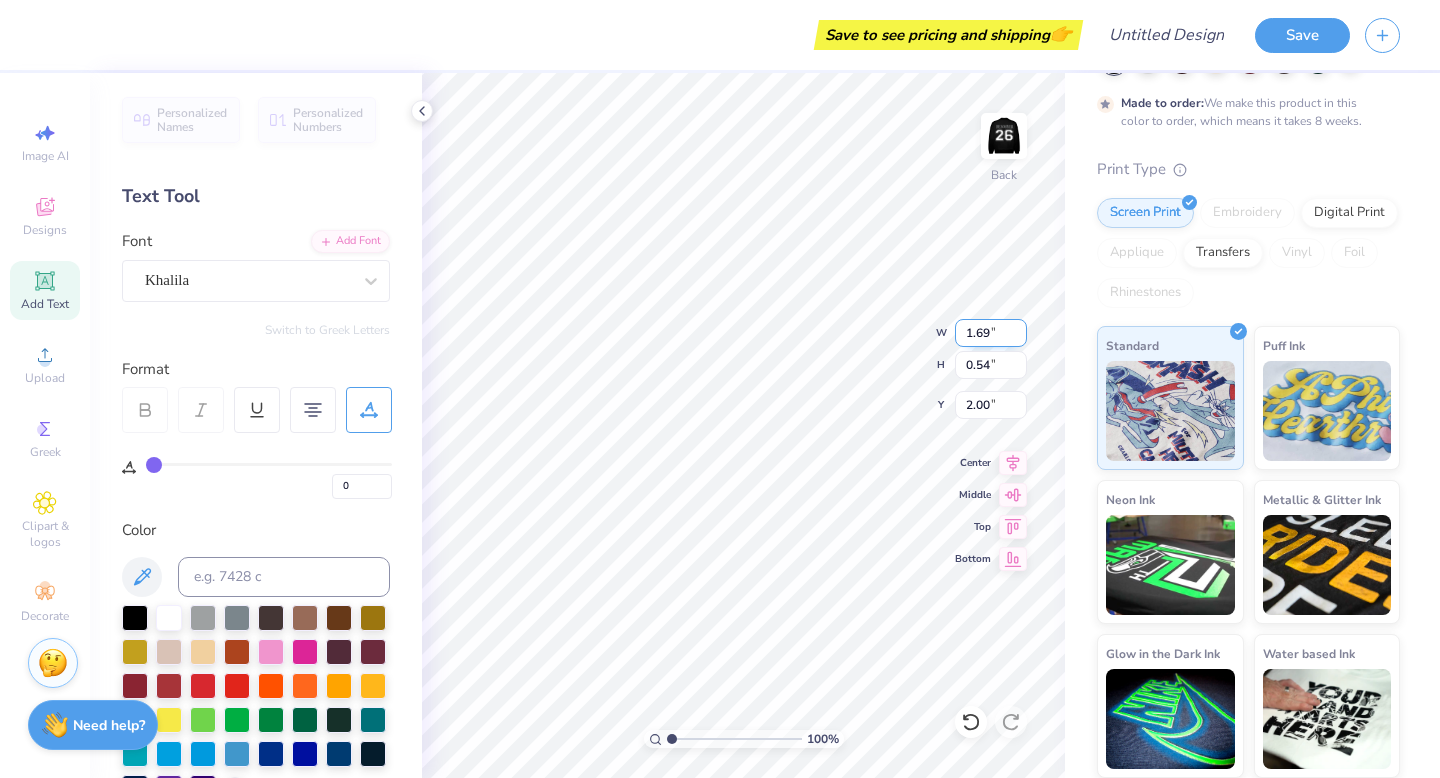 click on "1.69" at bounding box center [991, 333] 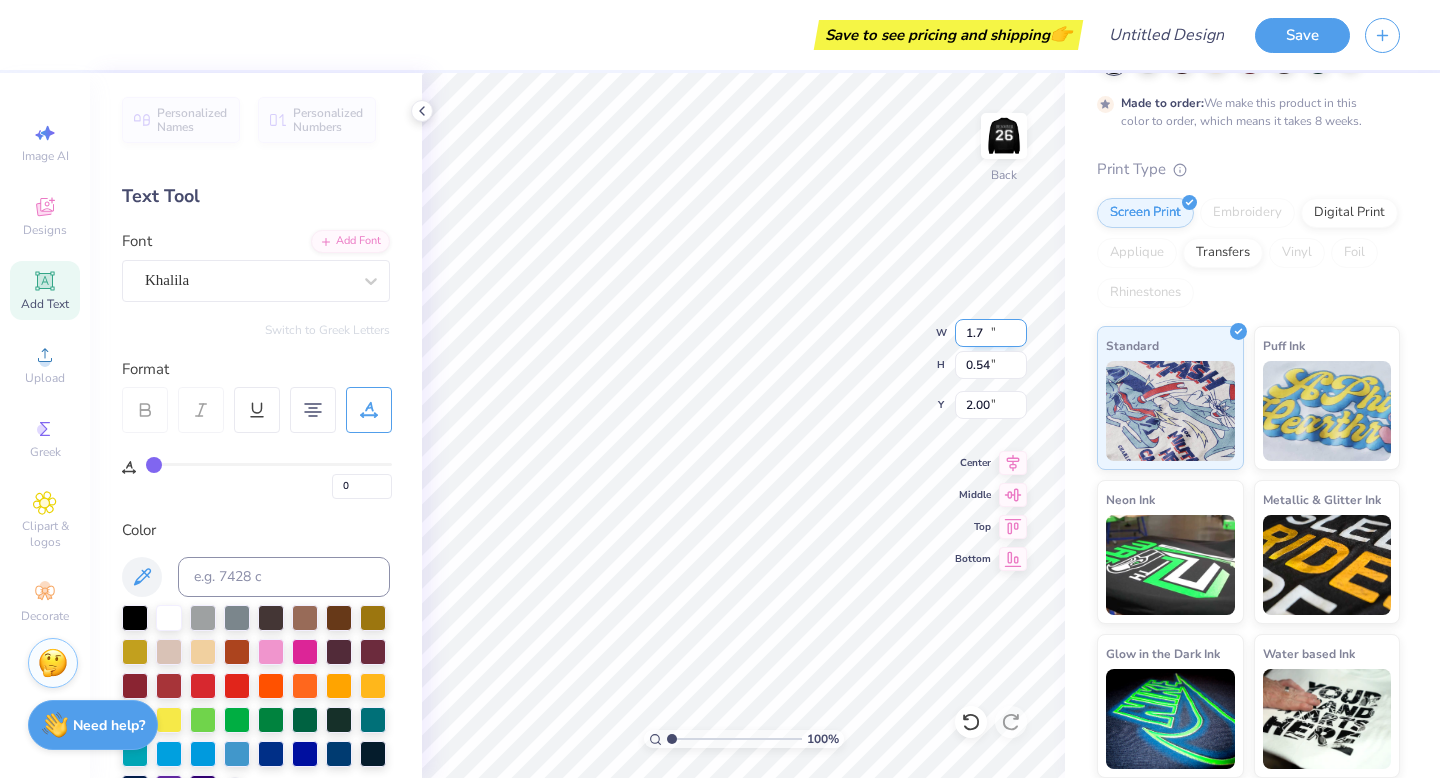 click on "1.7" at bounding box center (991, 333) 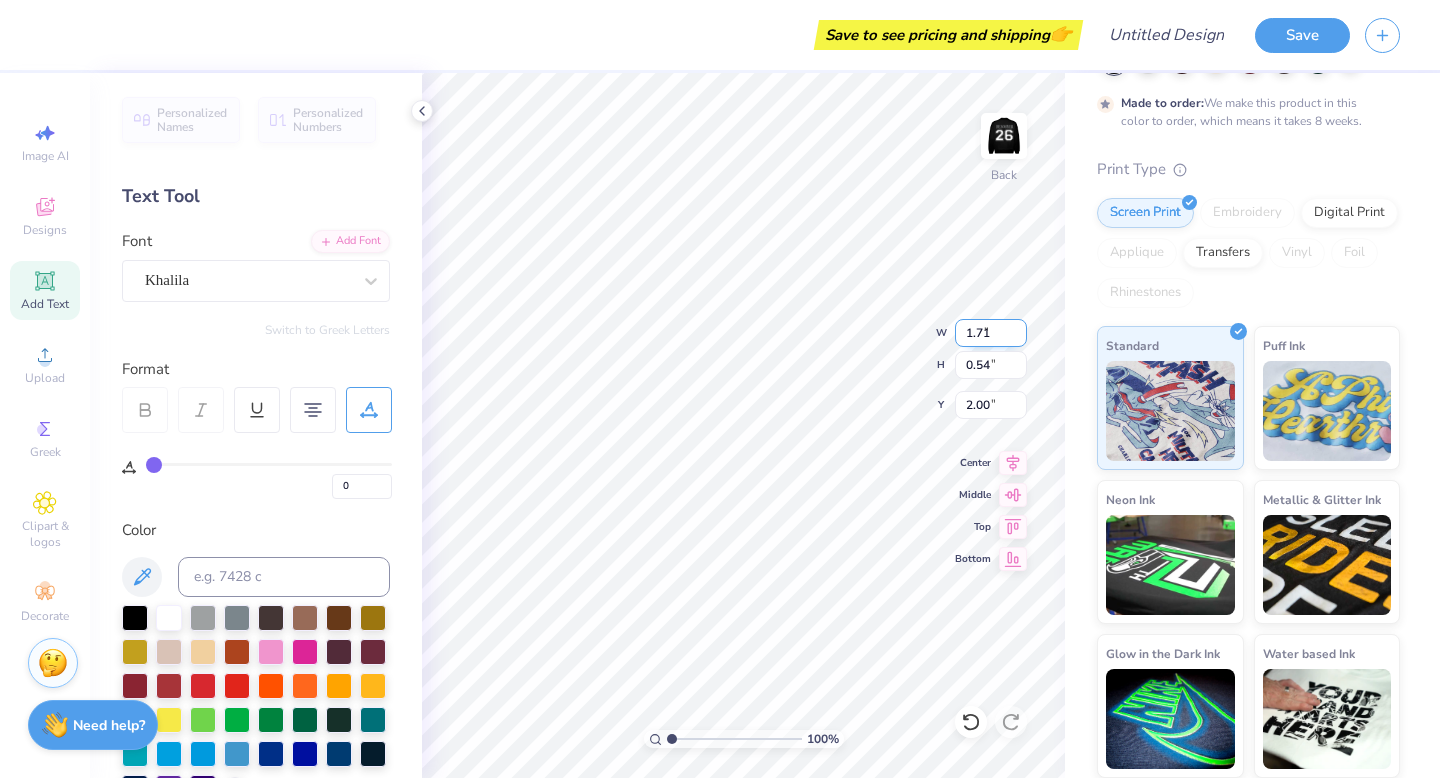 click on "1.71" at bounding box center (991, 333) 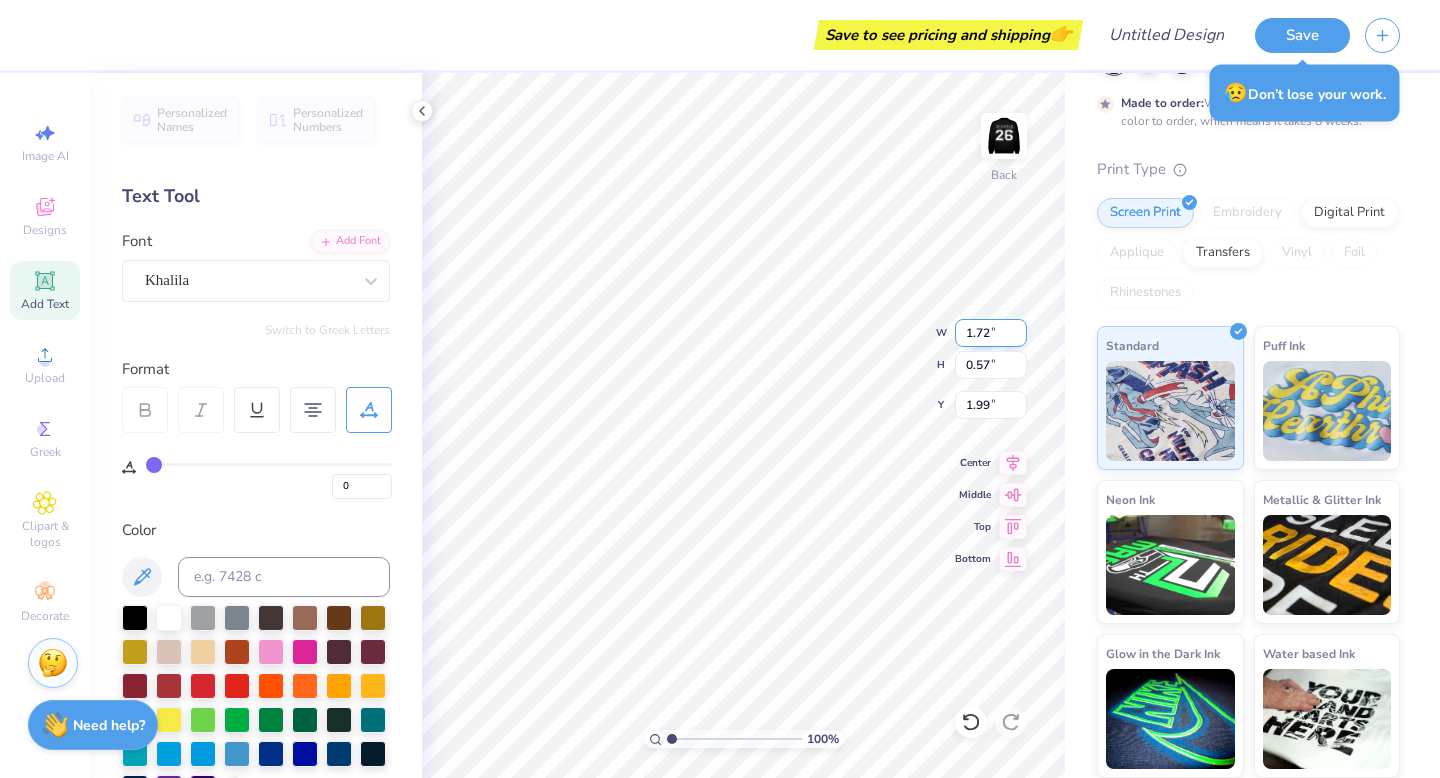 click on "1.72" at bounding box center (991, 333) 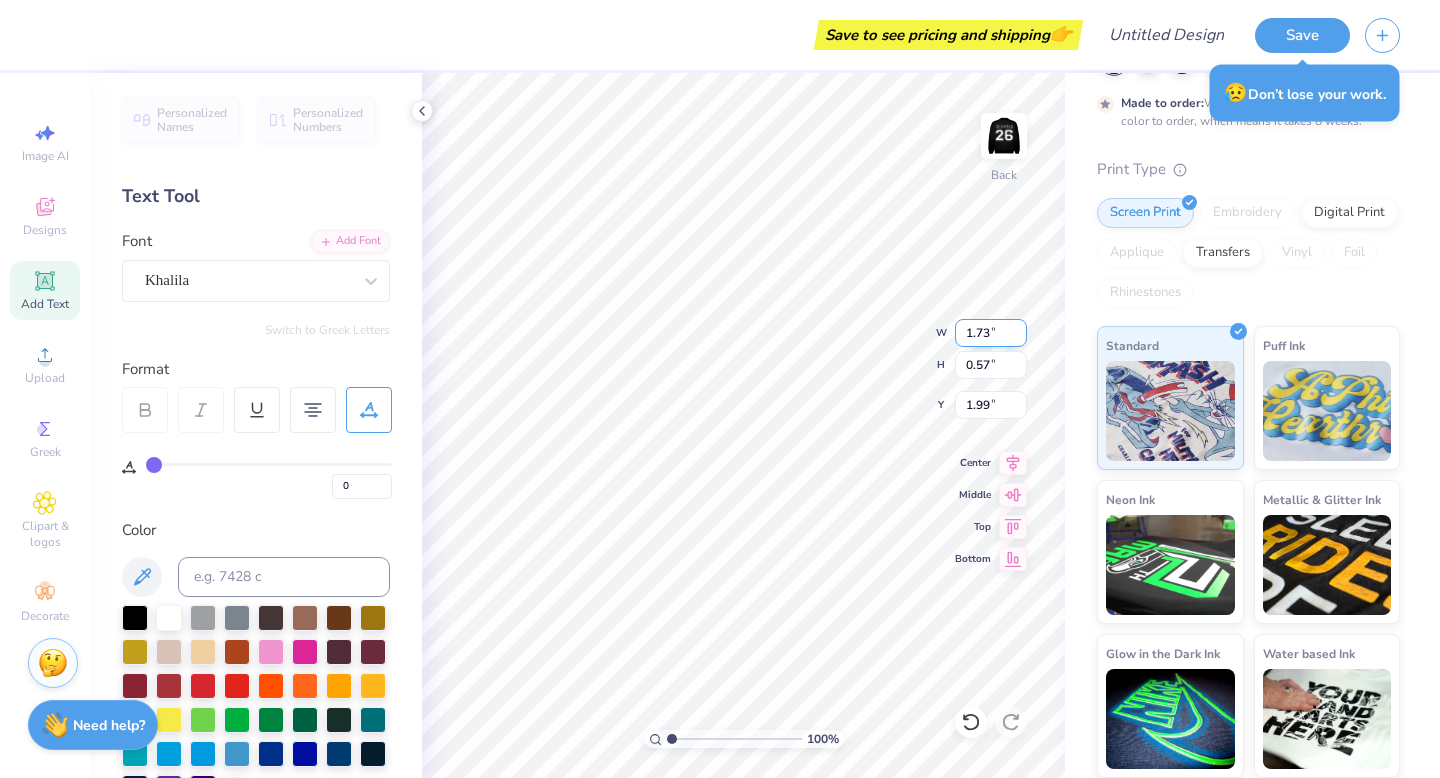 click on "1.73" at bounding box center (991, 333) 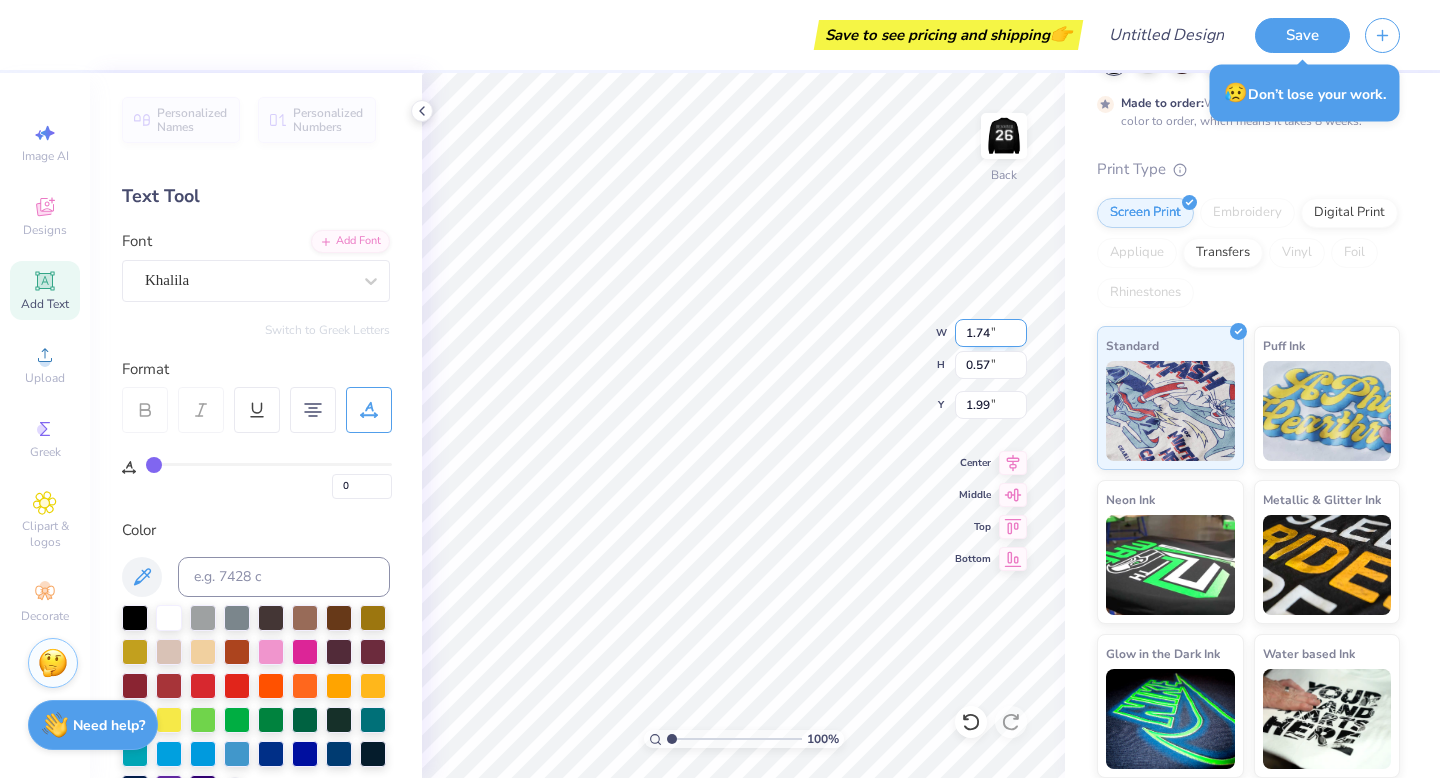 click on "1.74" at bounding box center [991, 333] 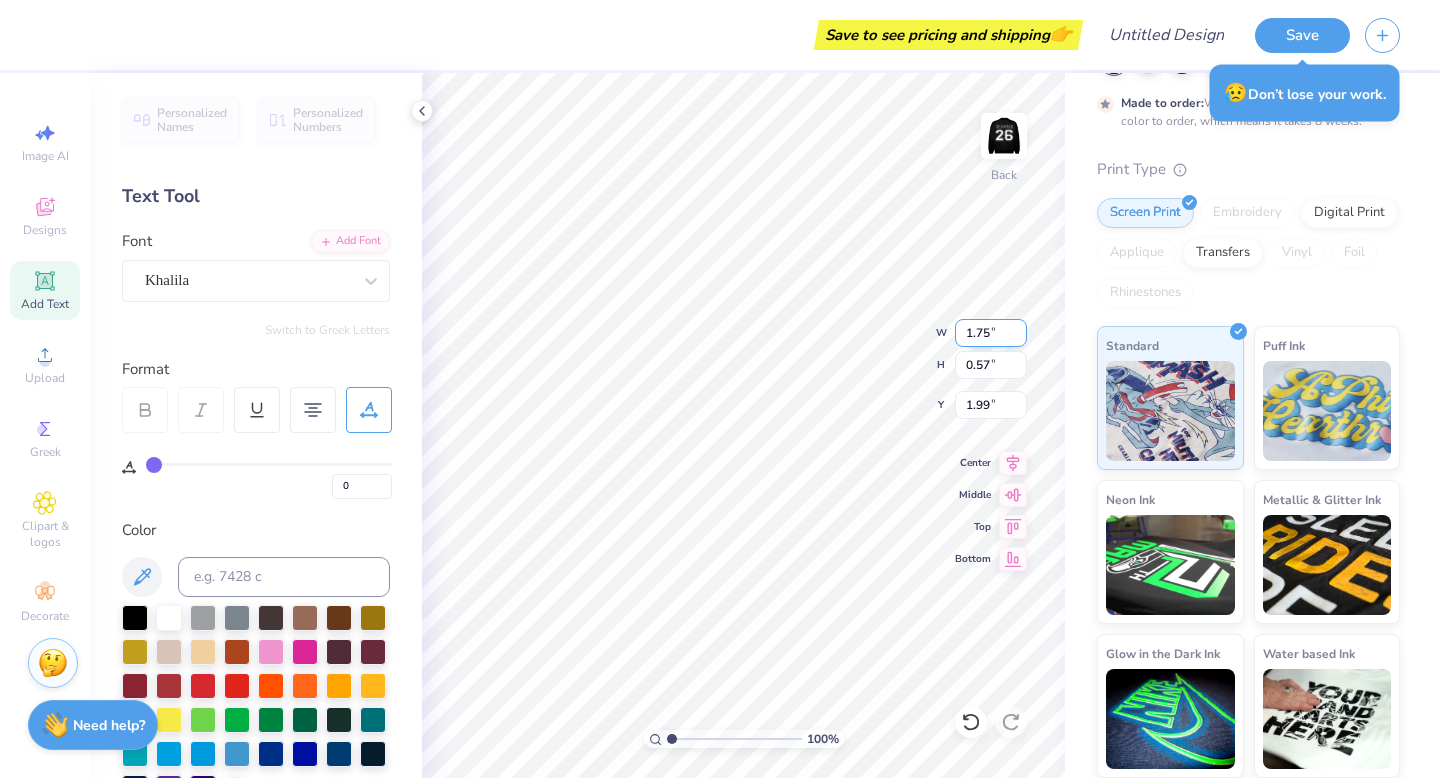 click on "1.75" at bounding box center [991, 333] 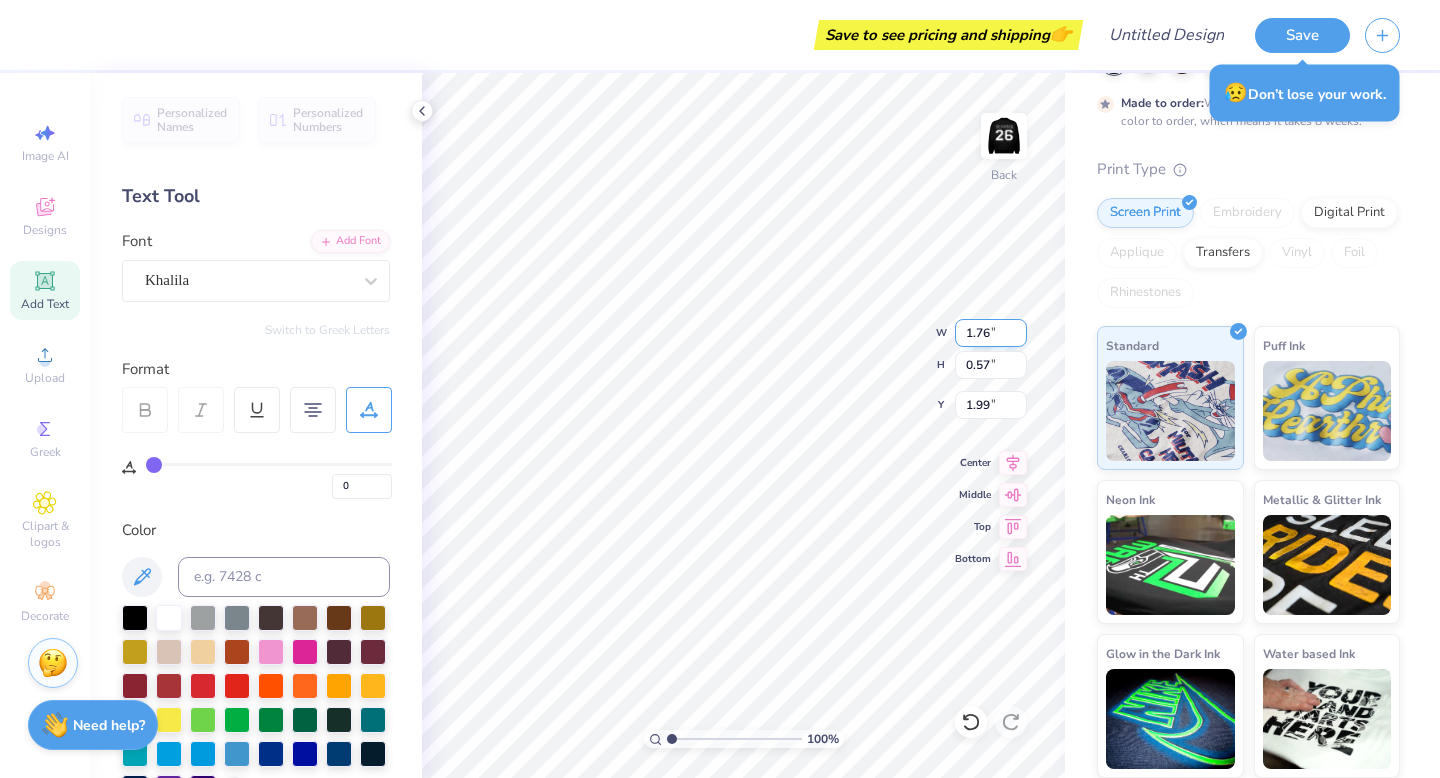 click on "1.76" at bounding box center (991, 333) 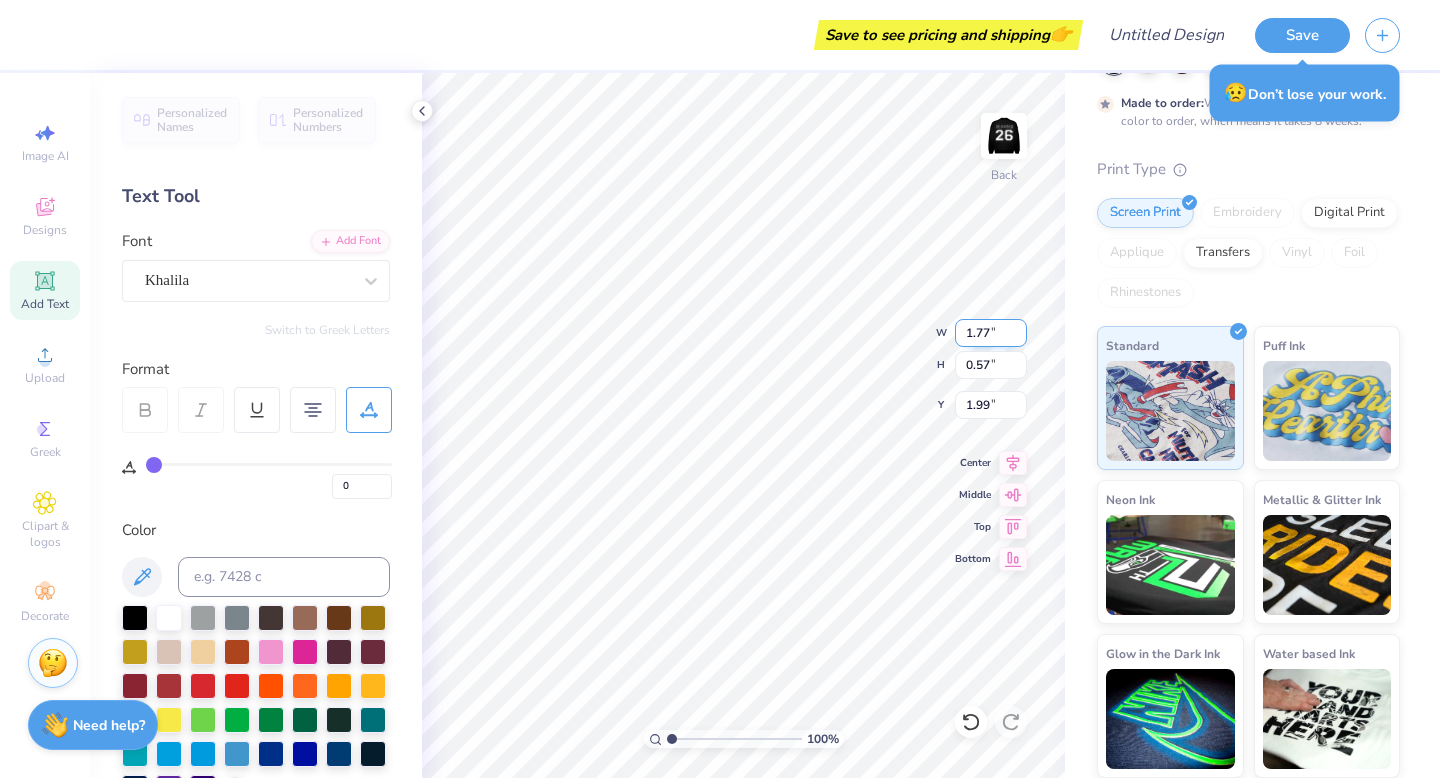 click on "1.77" at bounding box center [991, 333] 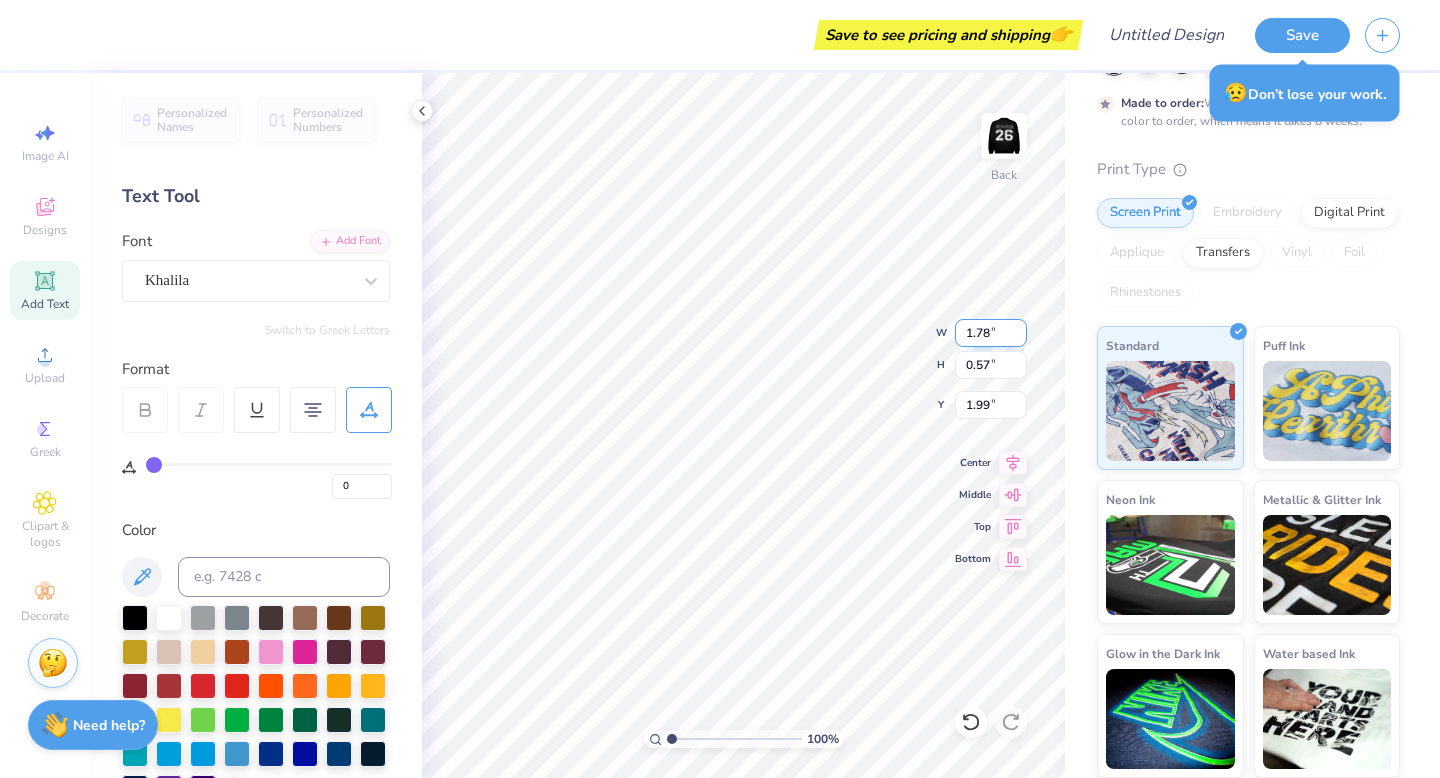 click on "1.78" at bounding box center (991, 333) 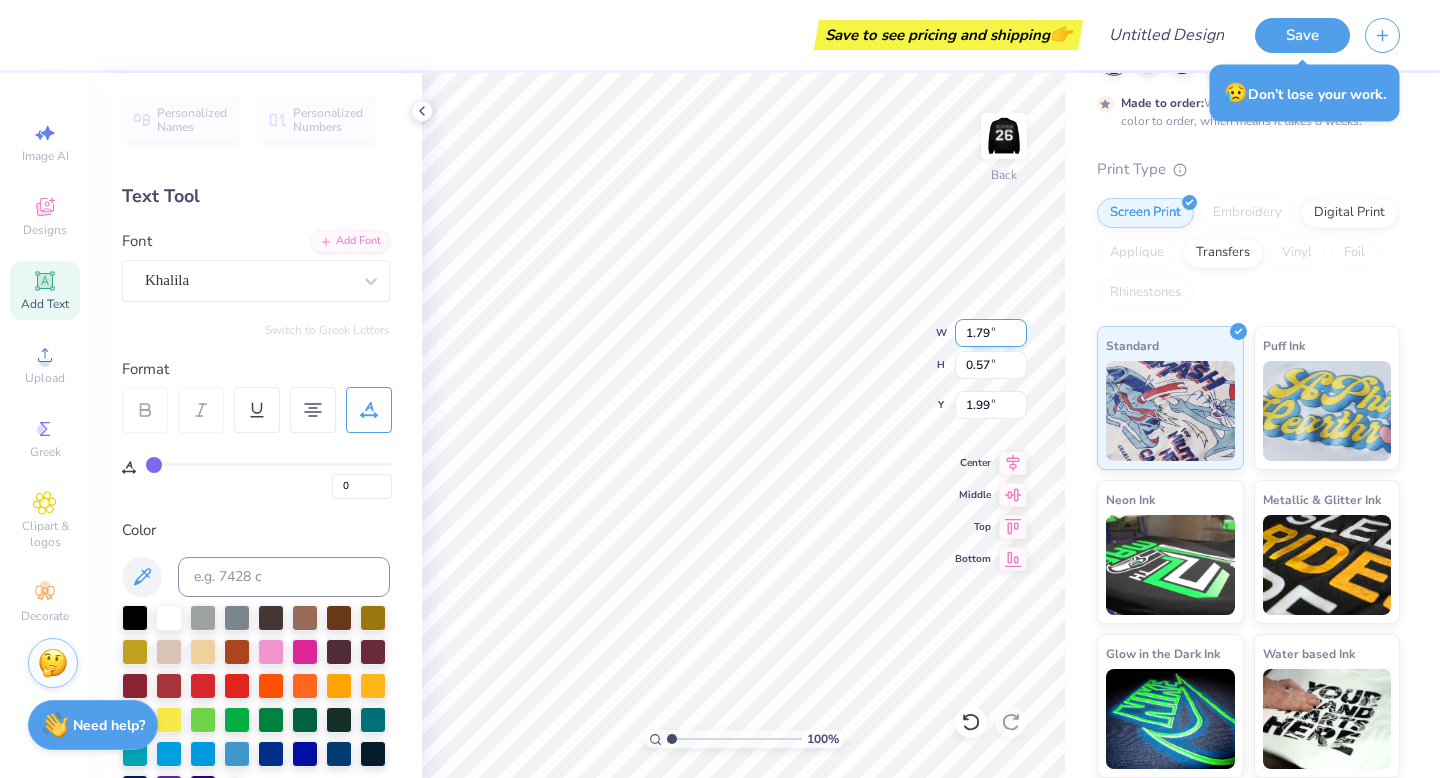 click on "1.79" at bounding box center (991, 333) 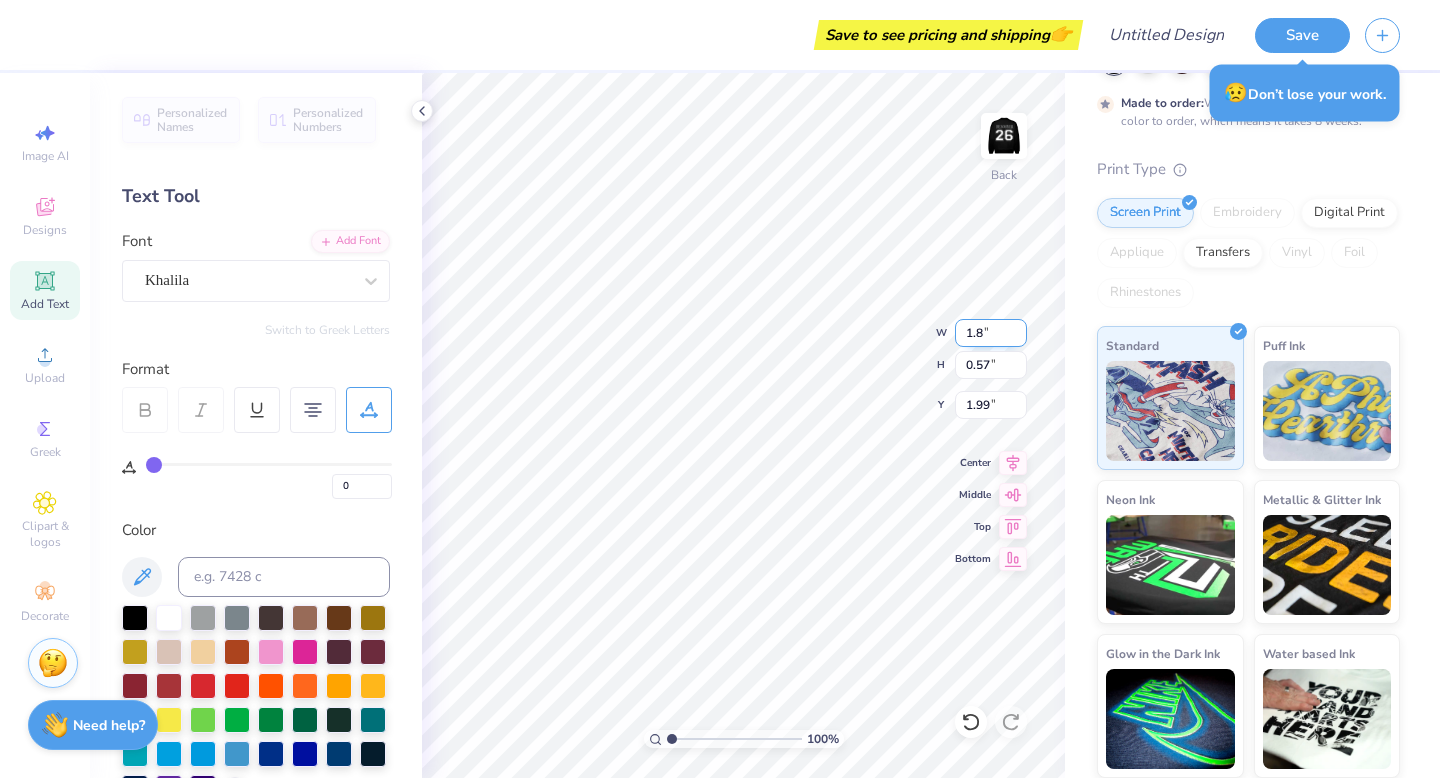 click on "1.8" at bounding box center (991, 333) 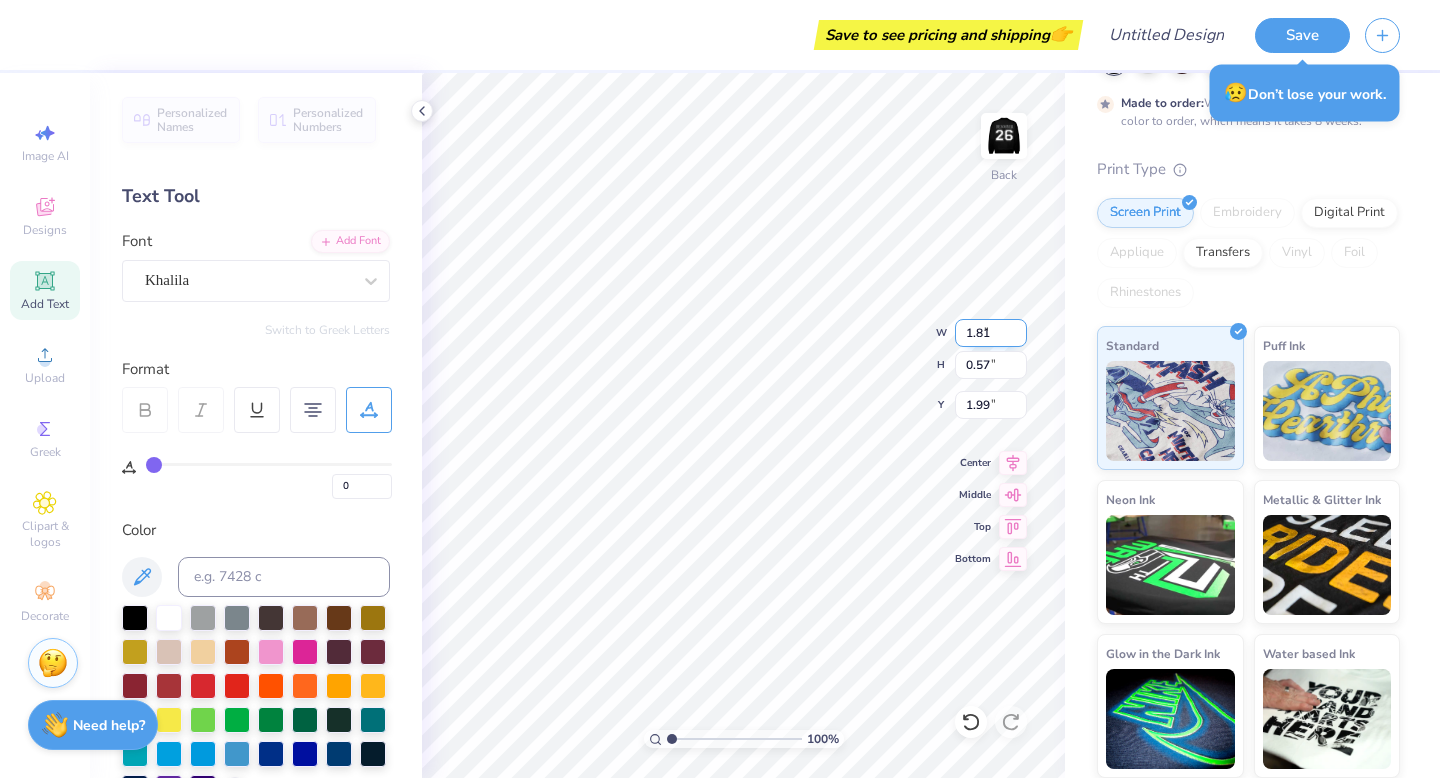 click on "1.81" at bounding box center [991, 333] 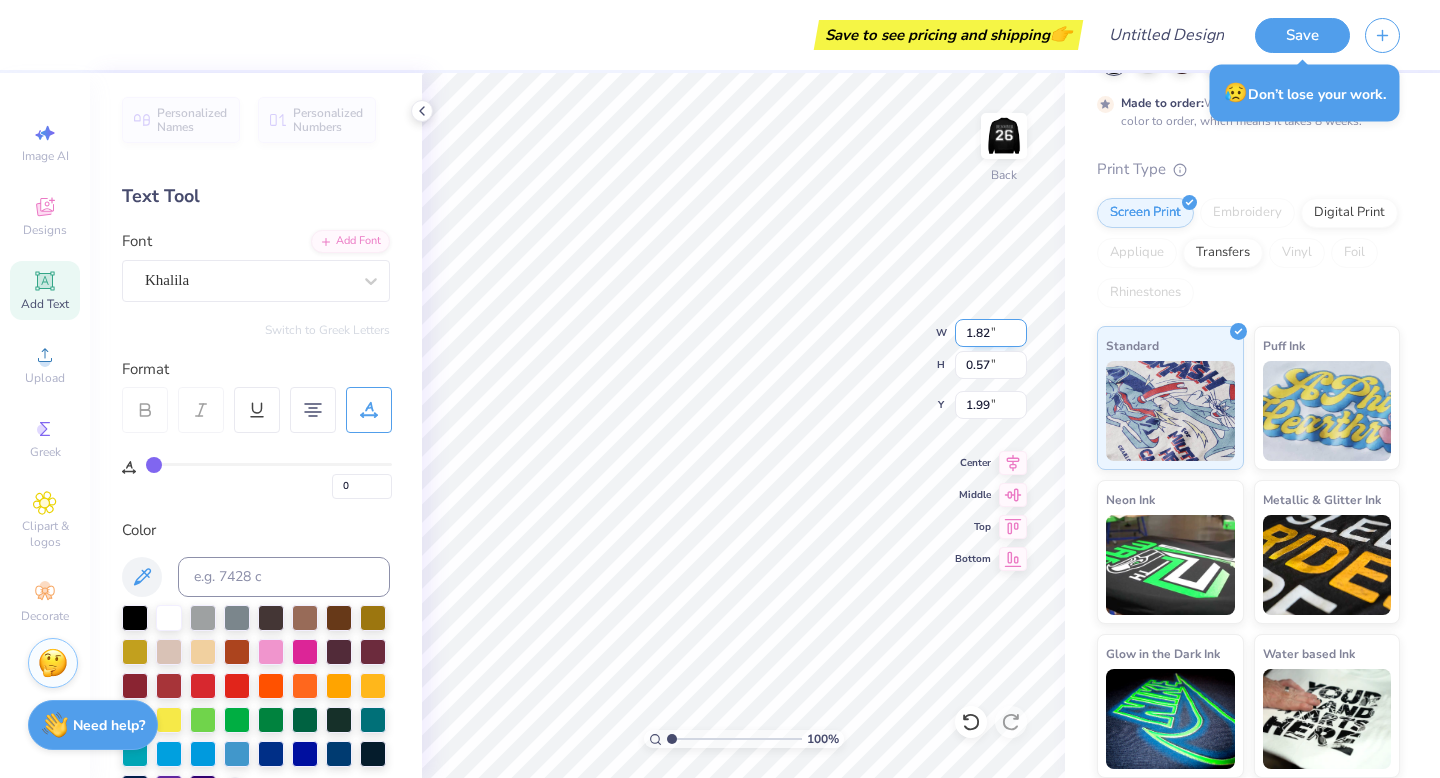 click on "1.82" at bounding box center [991, 333] 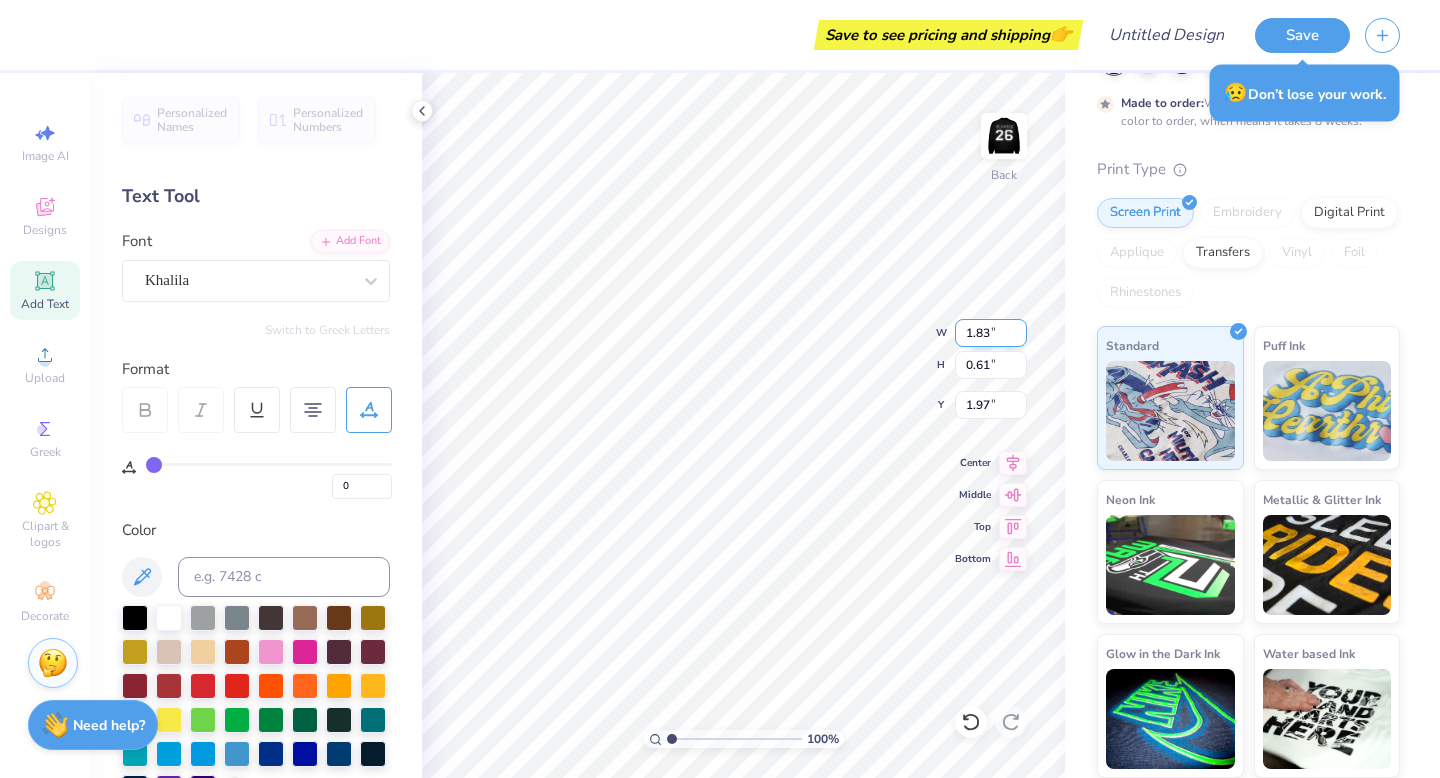 click on "1.83" at bounding box center [991, 333] 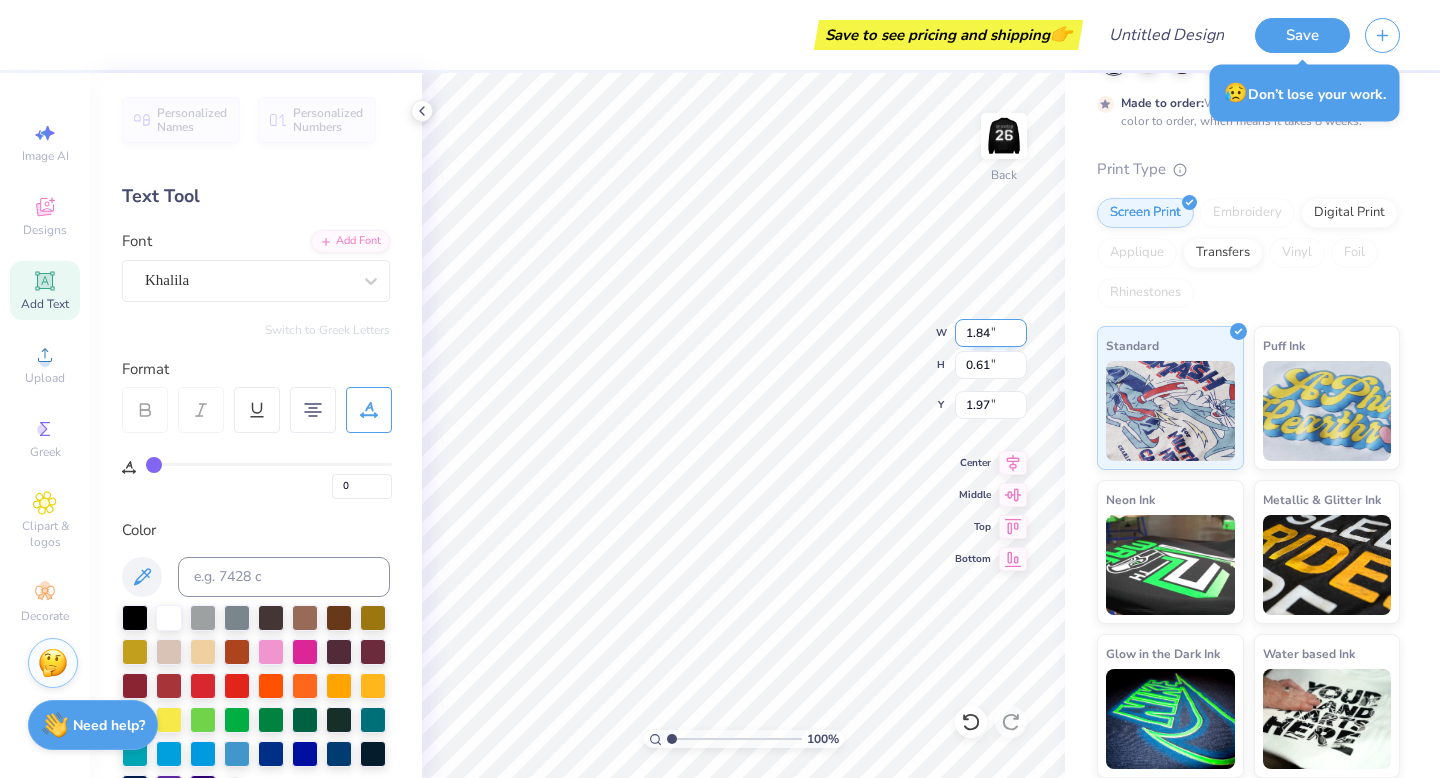 click on "1.84" at bounding box center (991, 333) 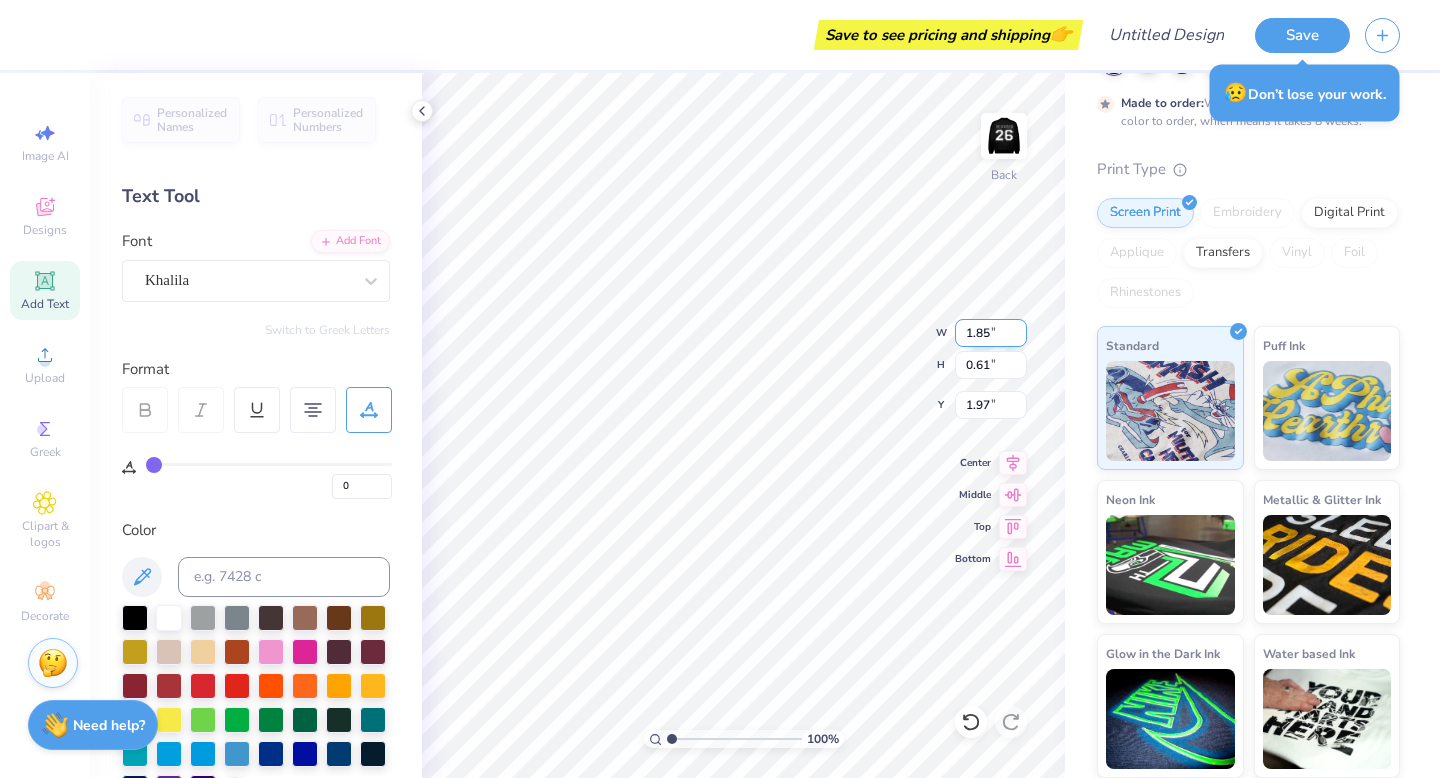 click on "1.85" at bounding box center (991, 333) 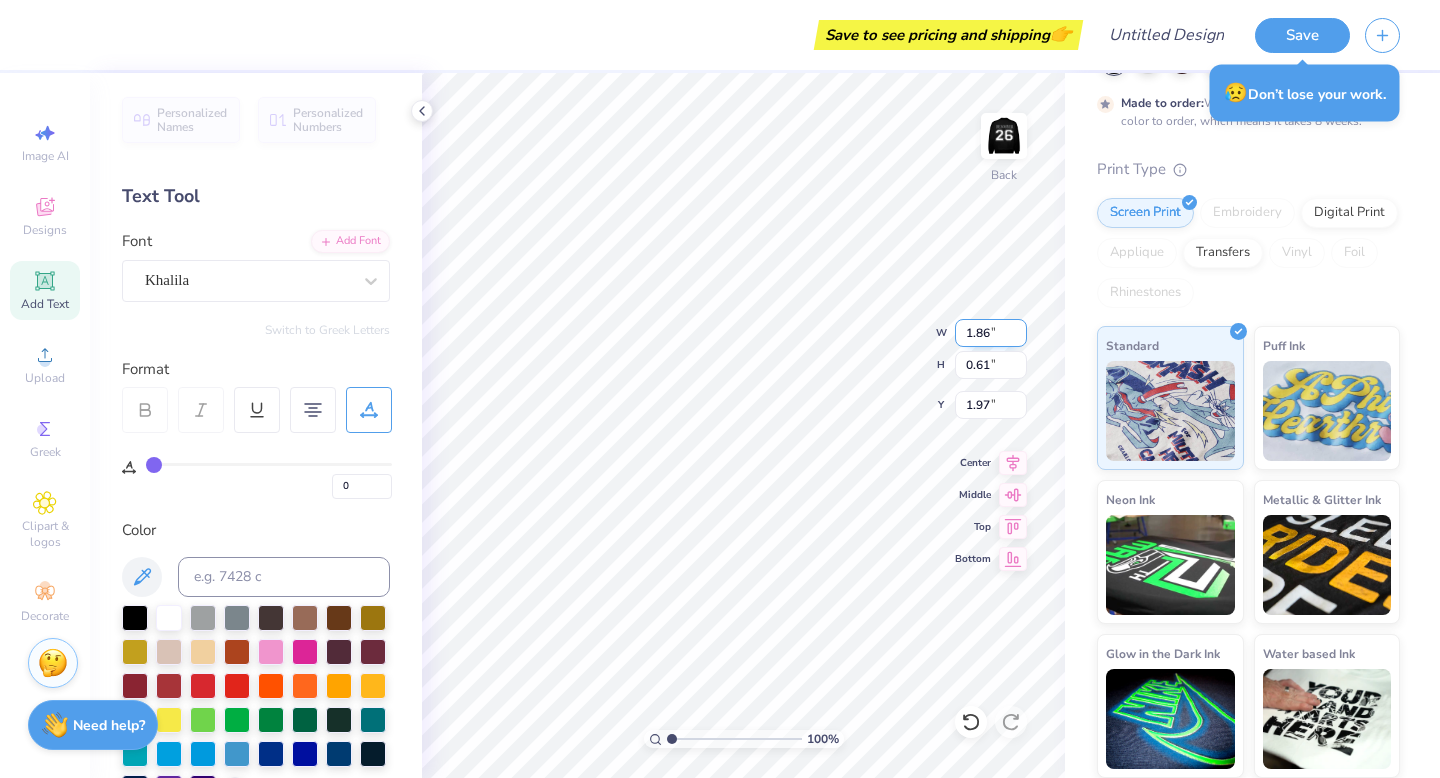 click on "1.86" at bounding box center (991, 333) 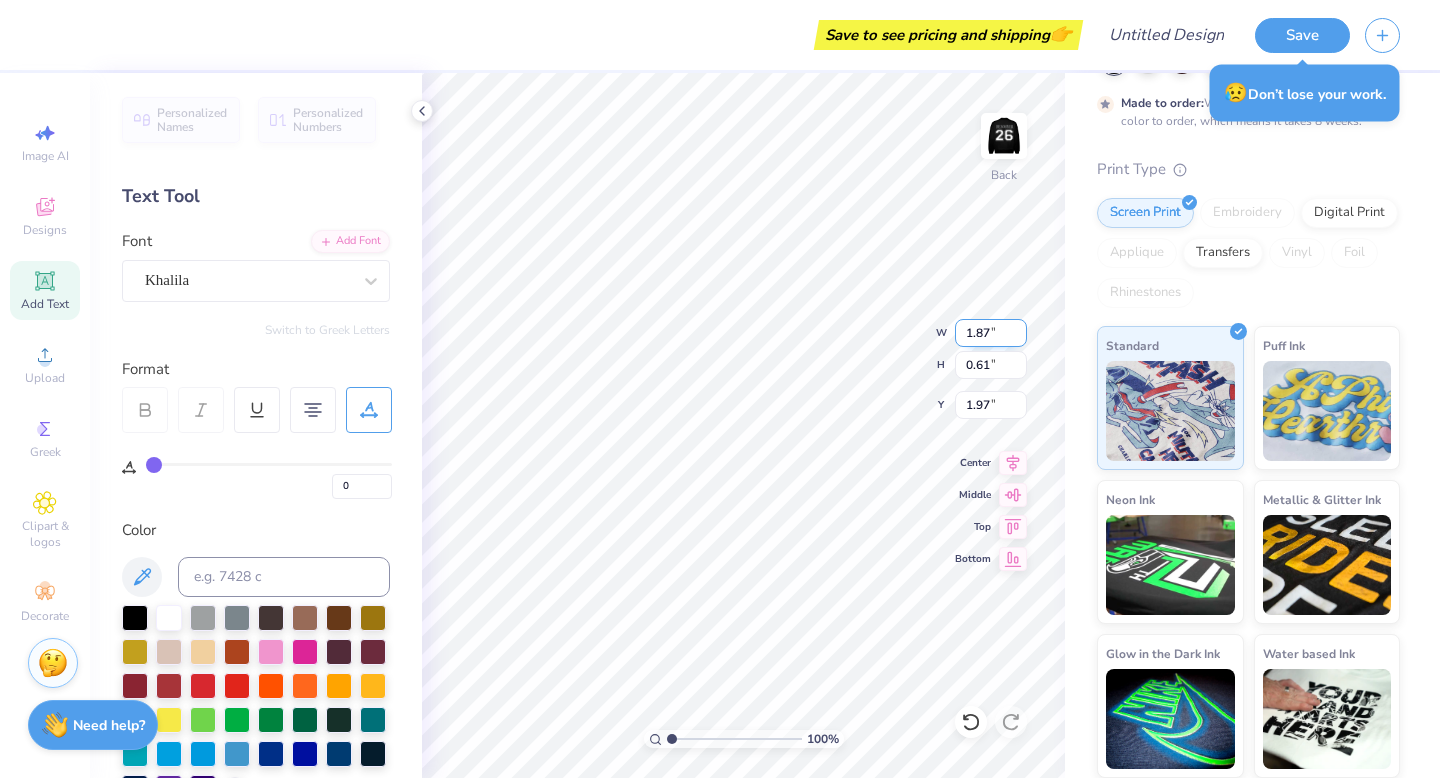 click on "1.87" at bounding box center (991, 333) 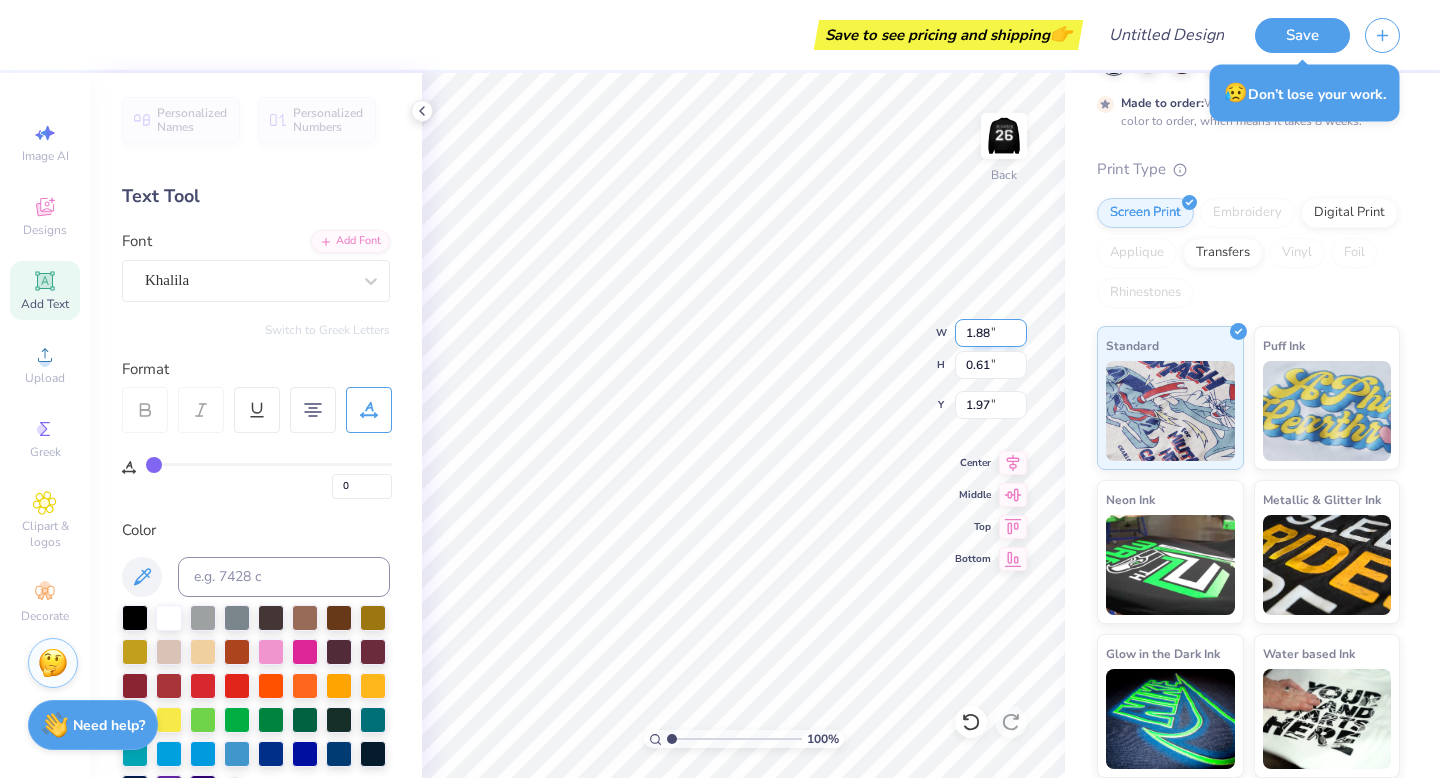 click on "1.88" at bounding box center [991, 333] 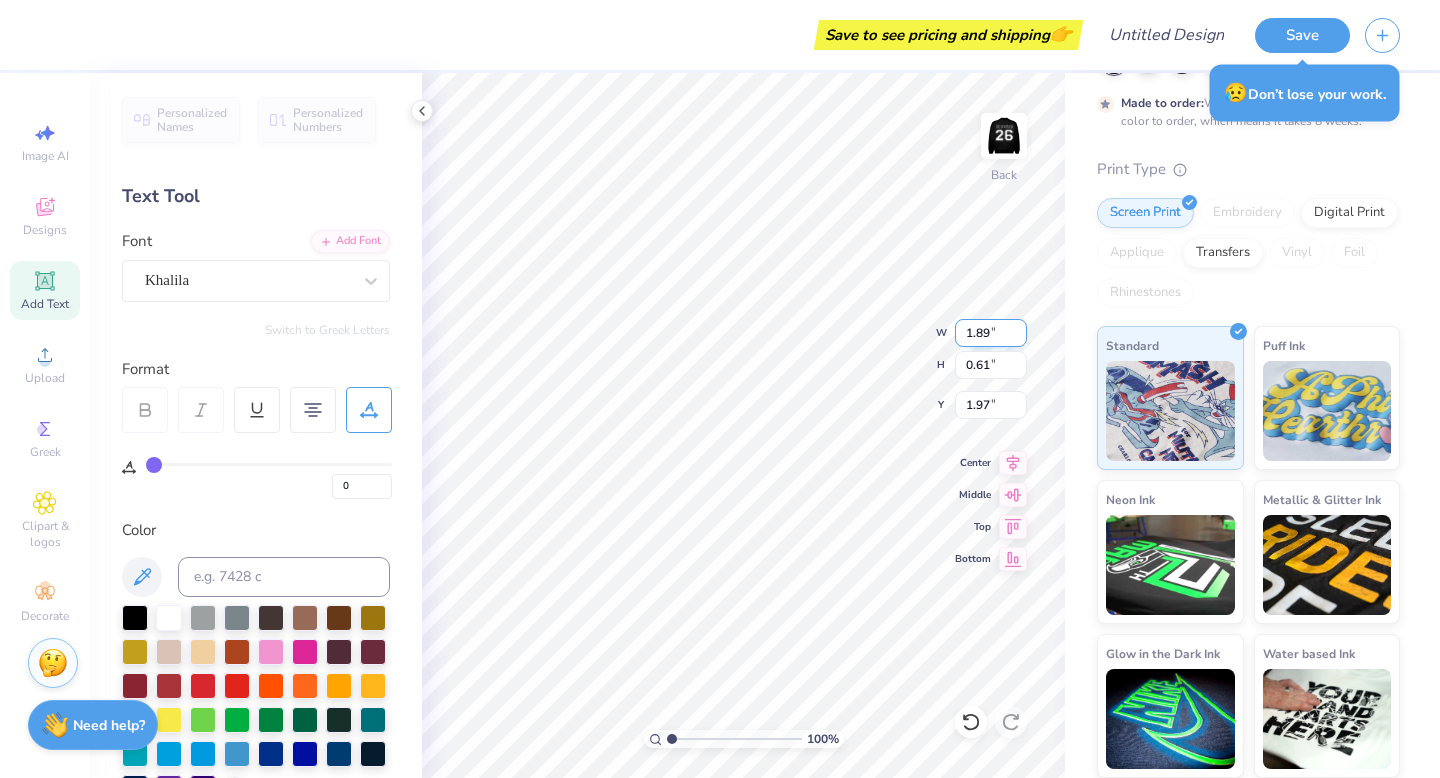 click on "1.89" at bounding box center [991, 333] 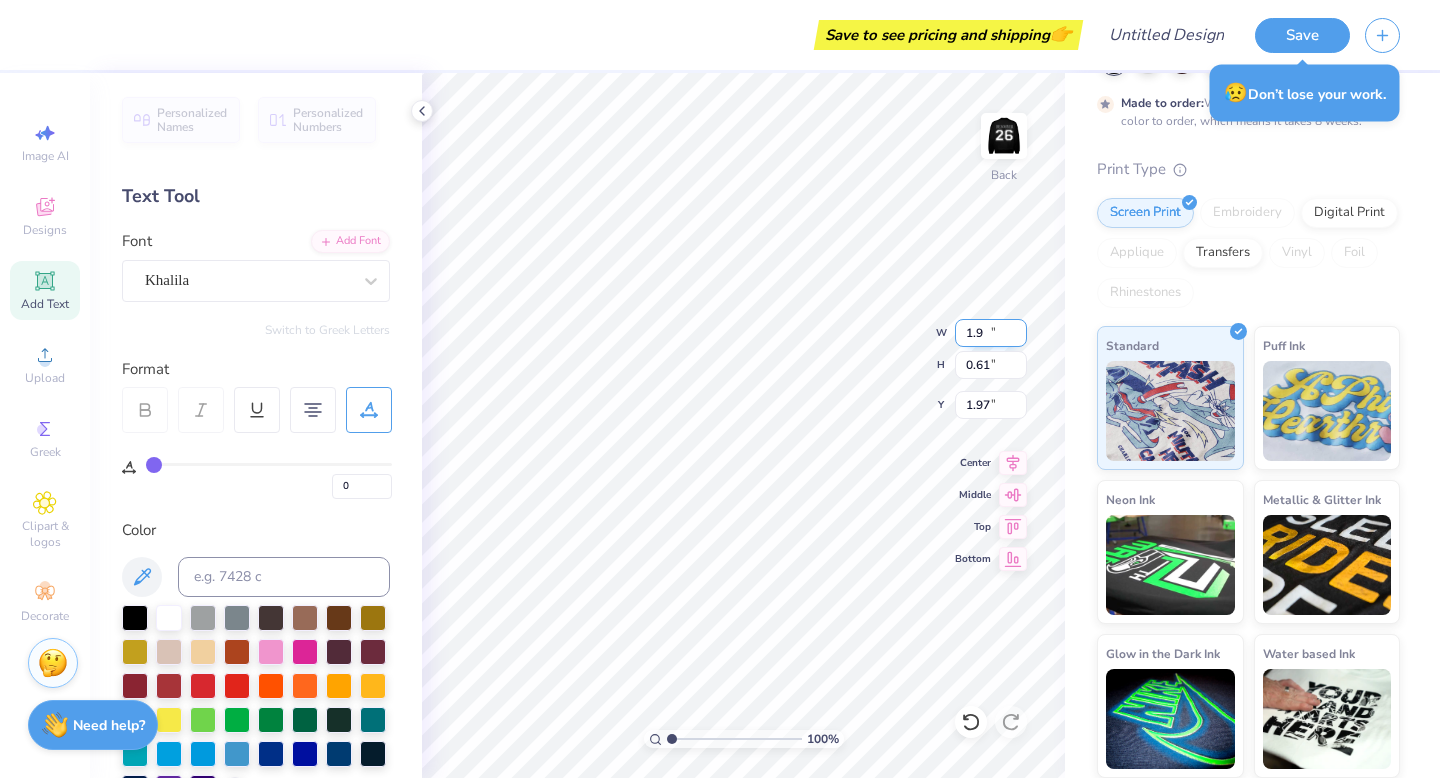 click on "1.9" at bounding box center [991, 333] 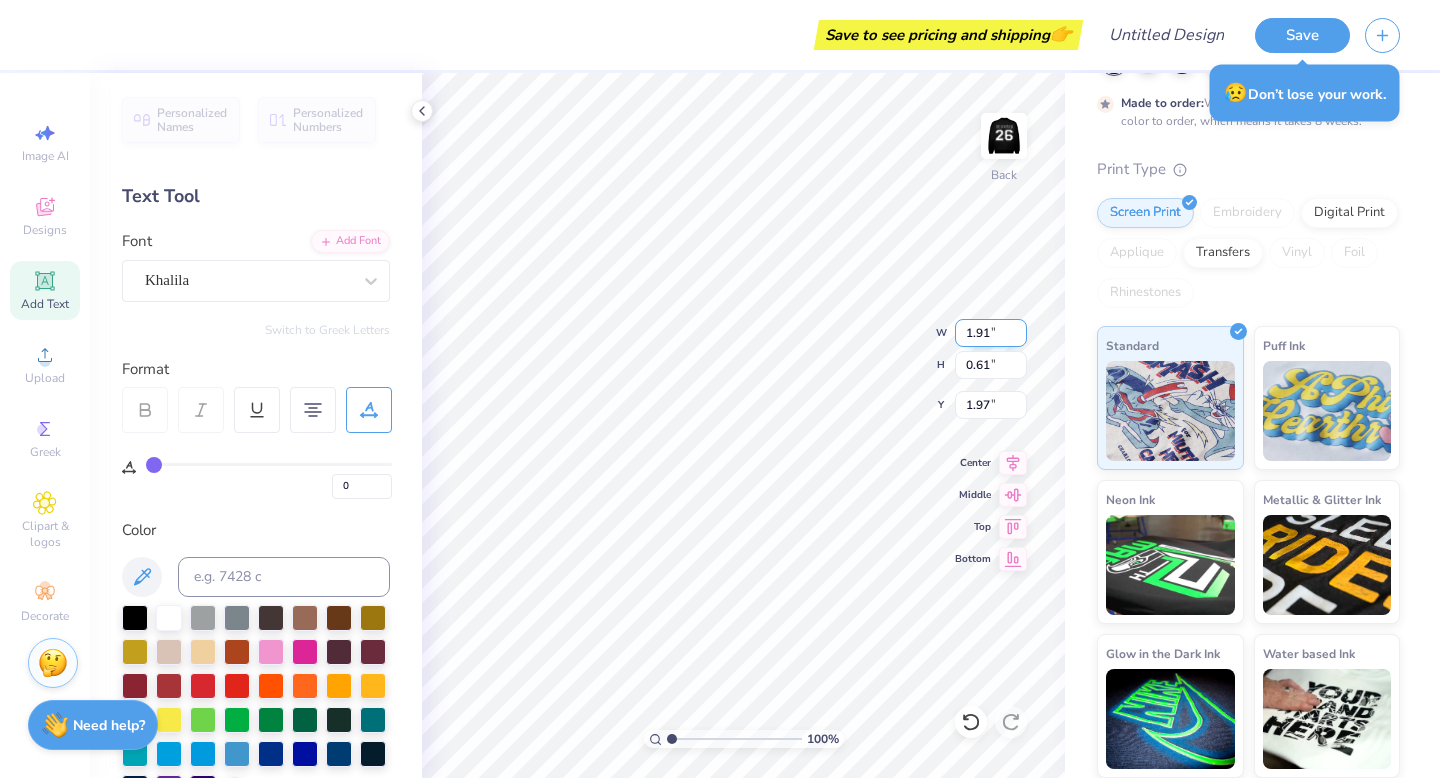 click on "1.91" at bounding box center (991, 333) 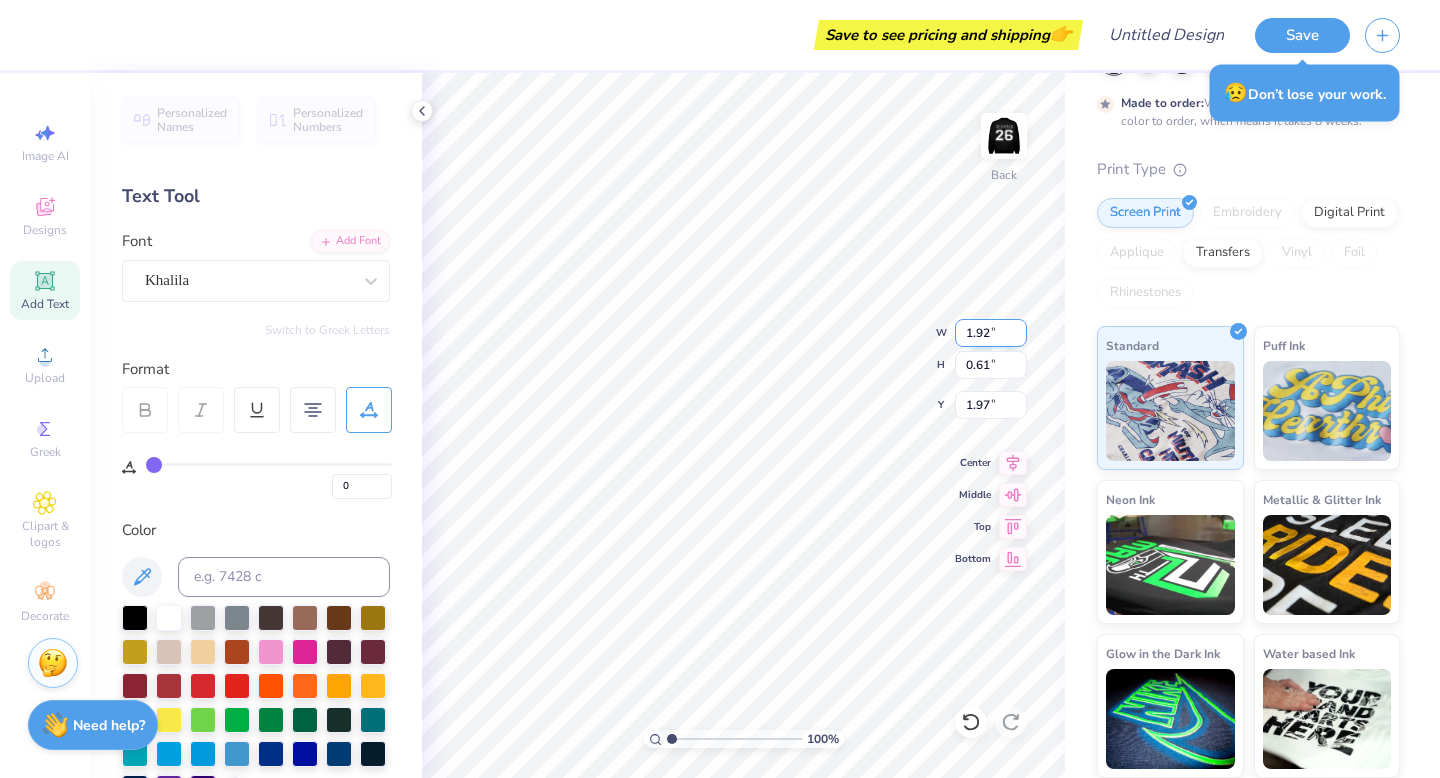 click on "1.92" at bounding box center [991, 333] 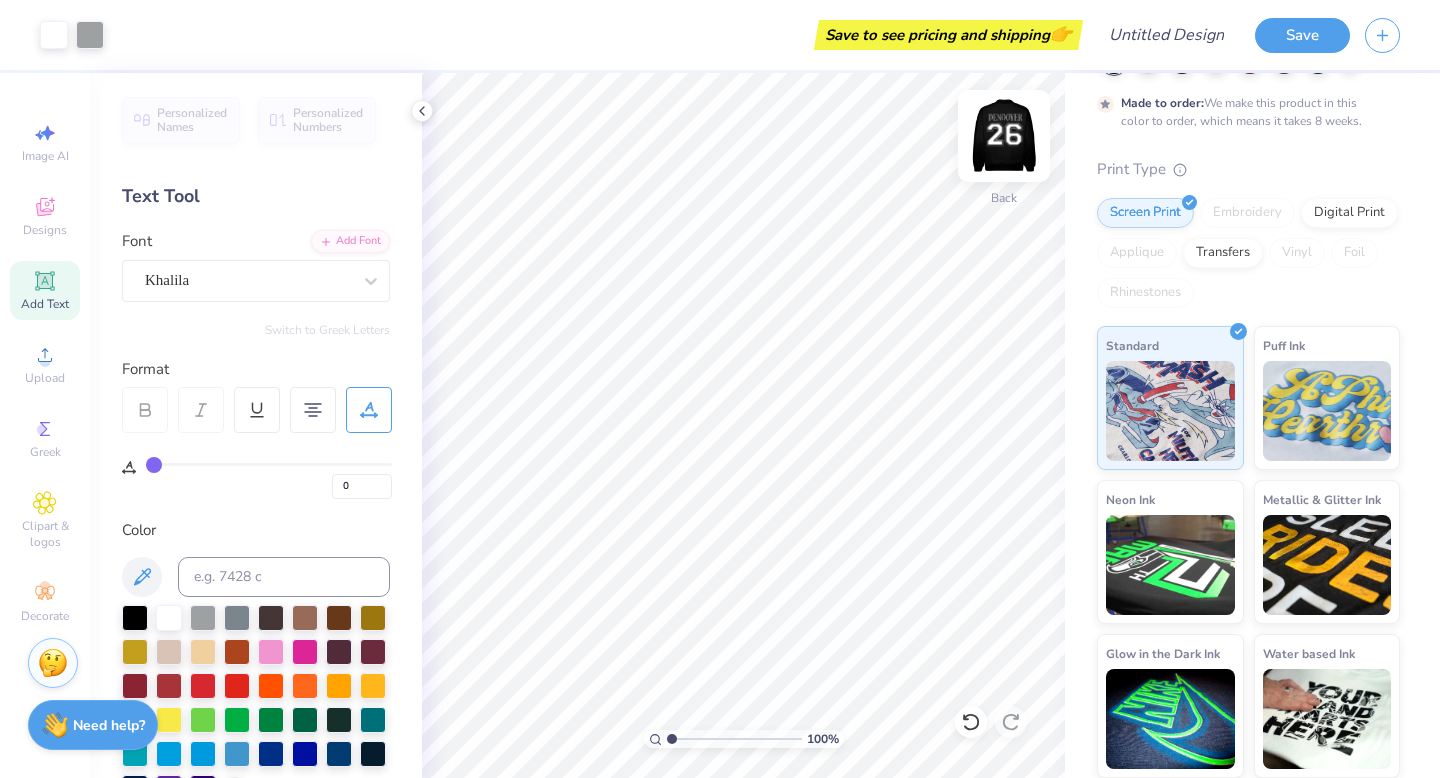 click at bounding box center (1004, 136) 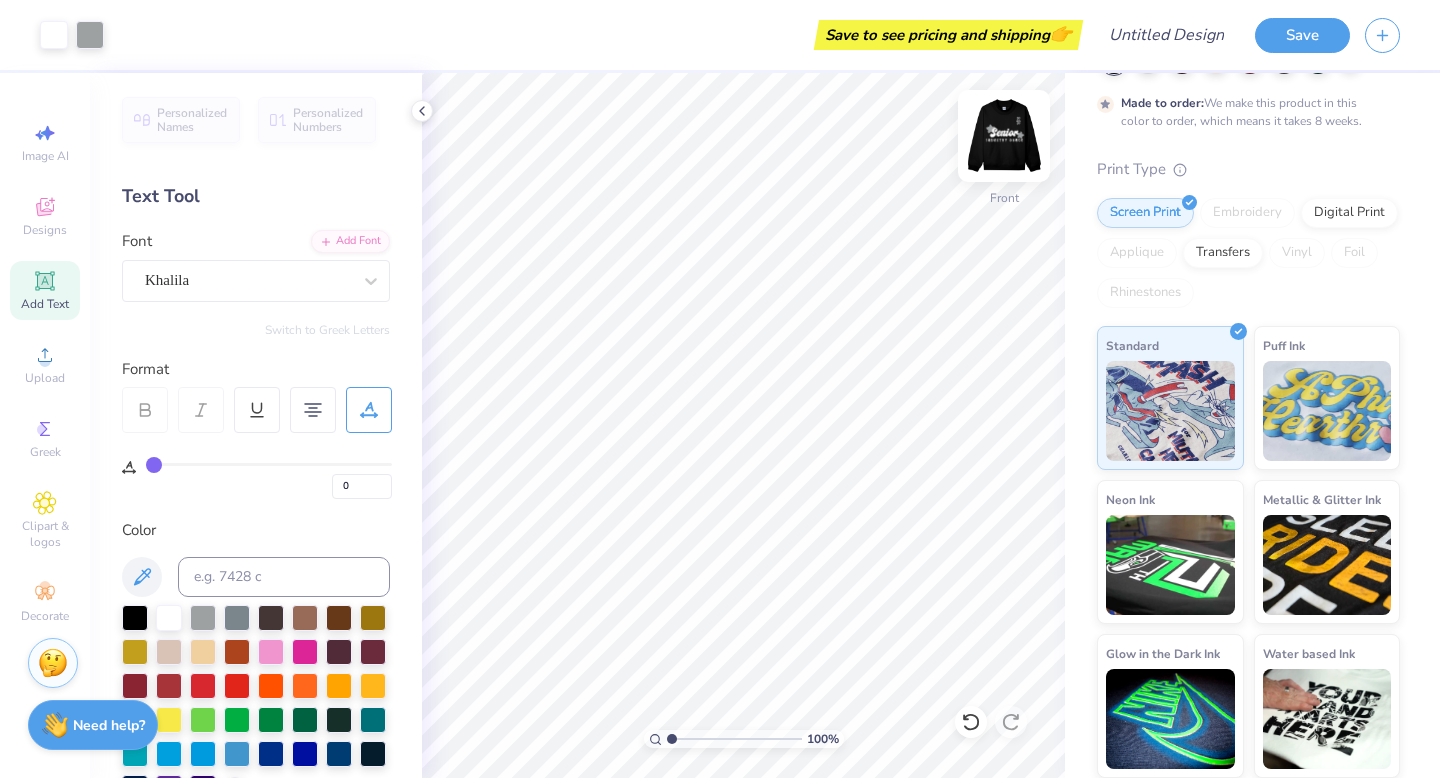 click at bounding box center (1004, 136) 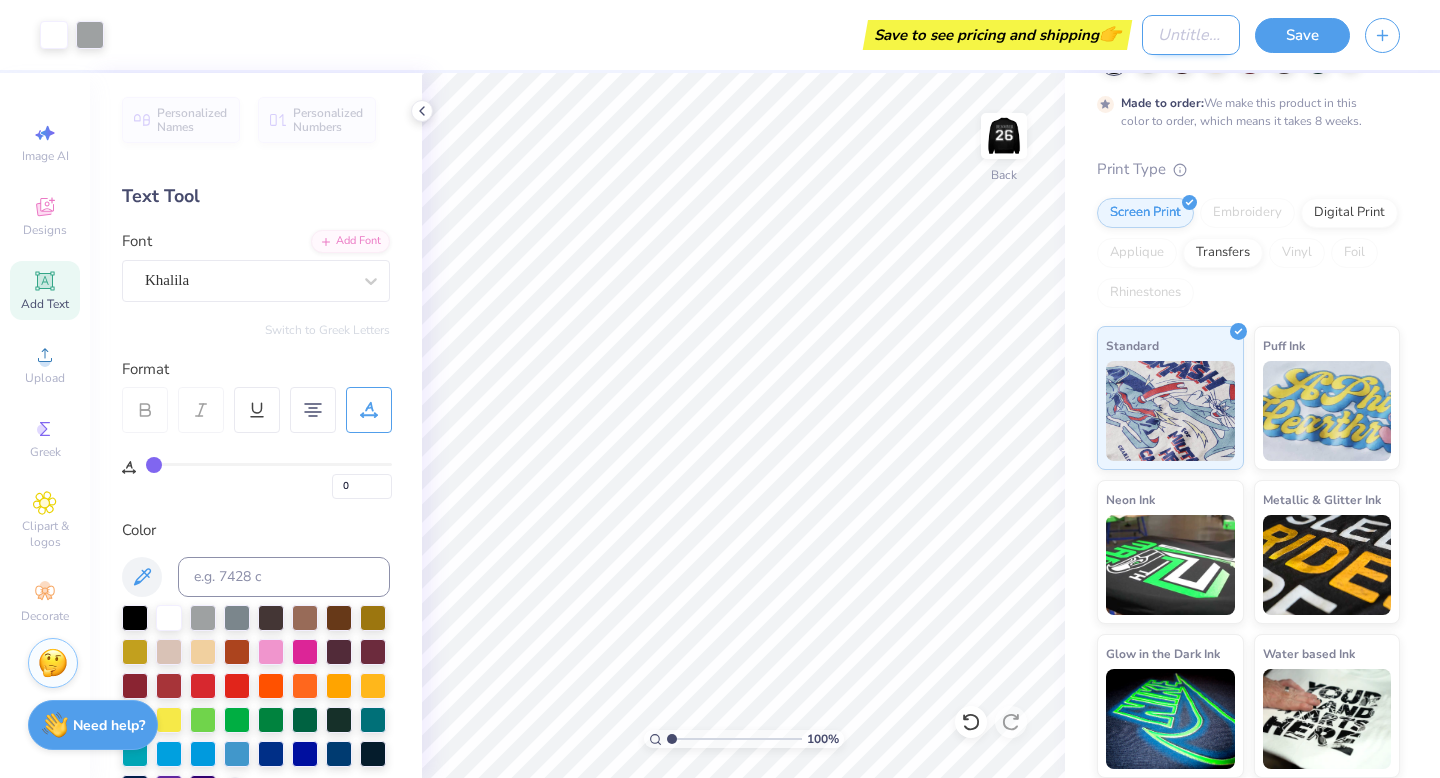 click on "Design Title" at bounding box center (1191, 35) 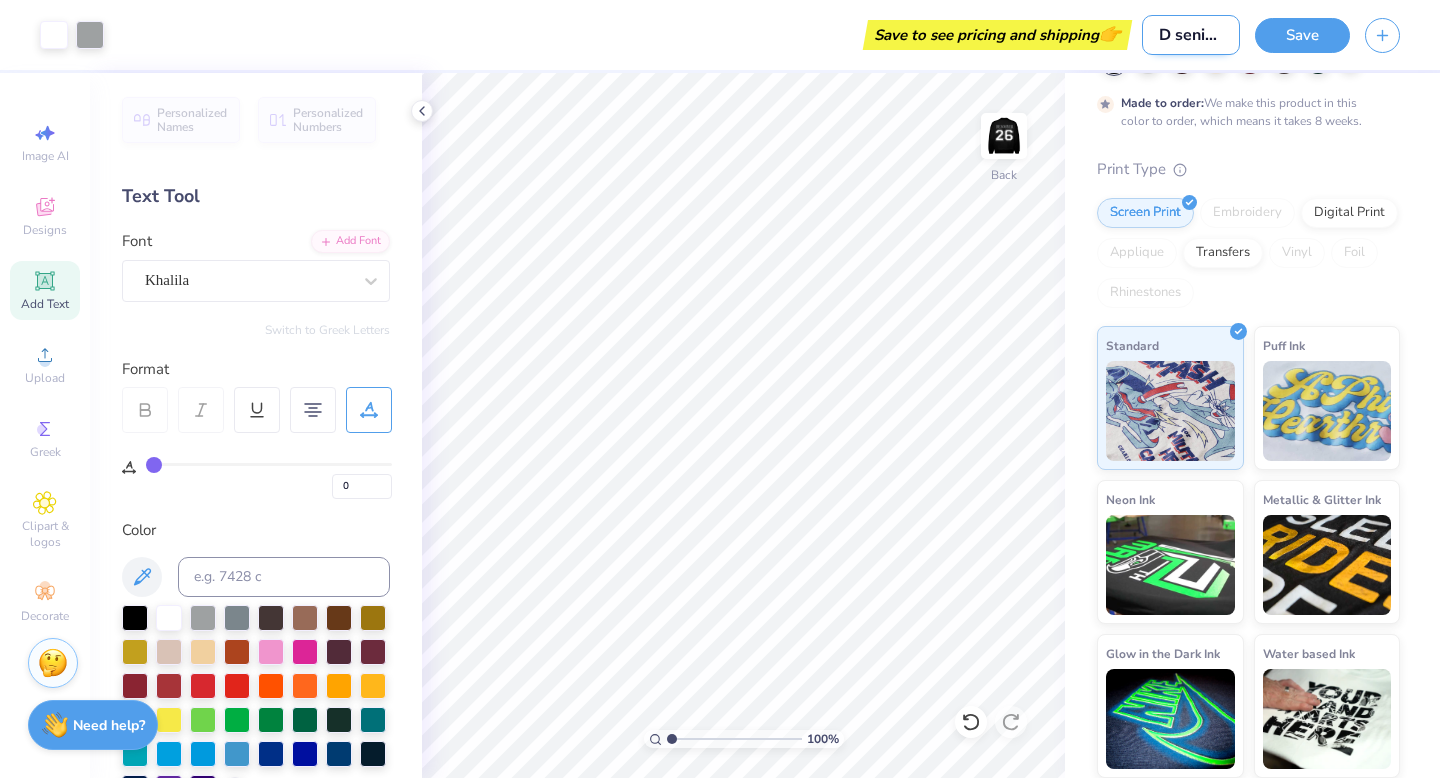 scroll, scrollTop: 0, scrollLeft: 14, axis: horizontal 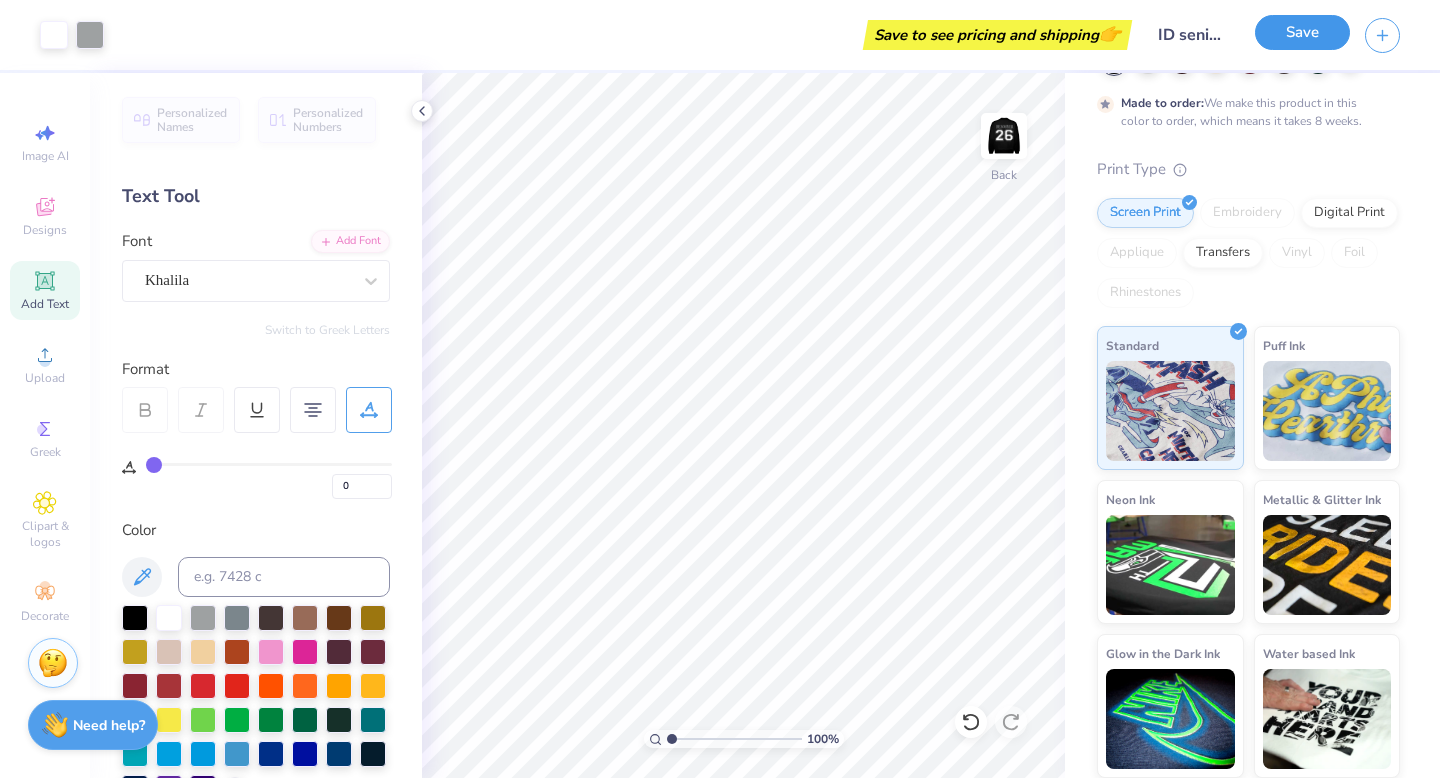 click on "Save" at bounding box center (1302, 32) 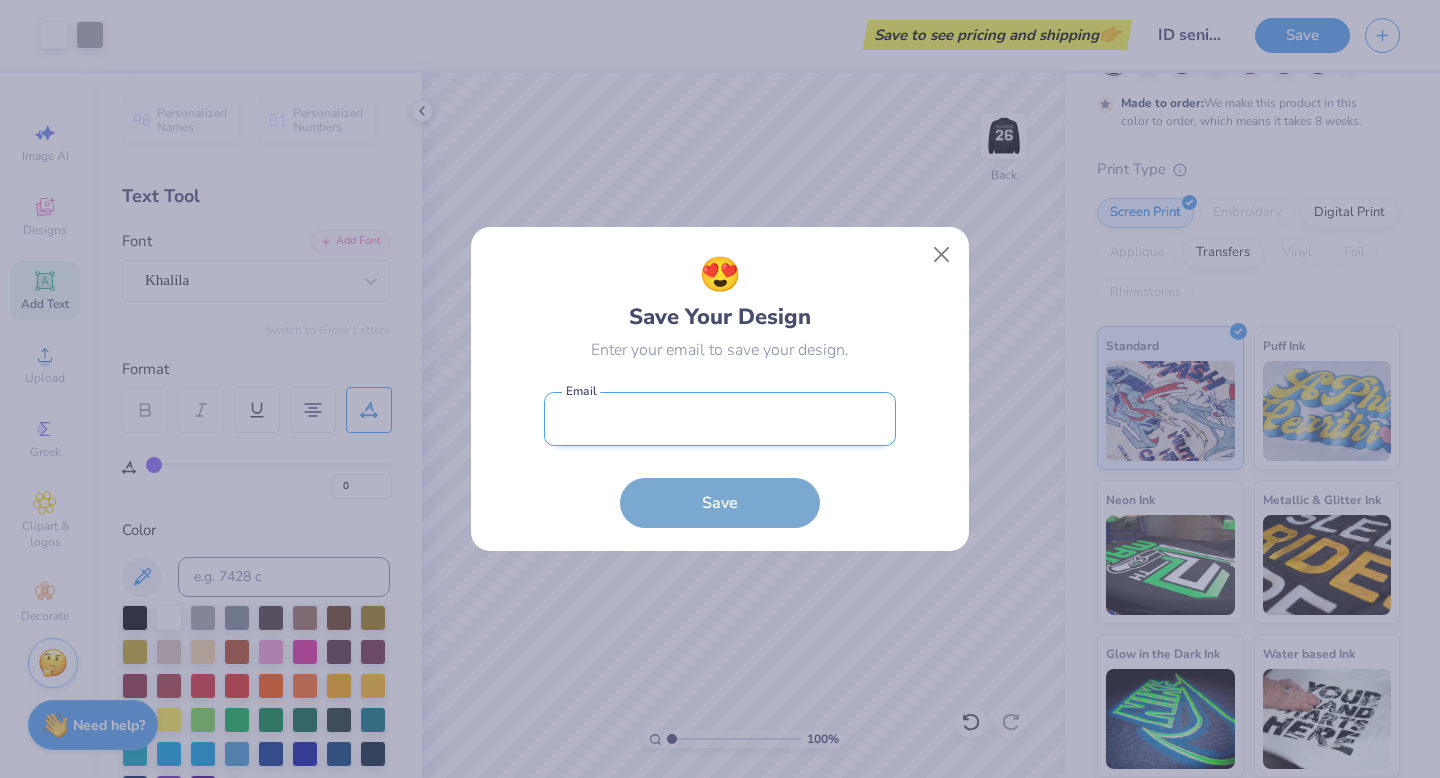 click at bounding box center [720, 419] 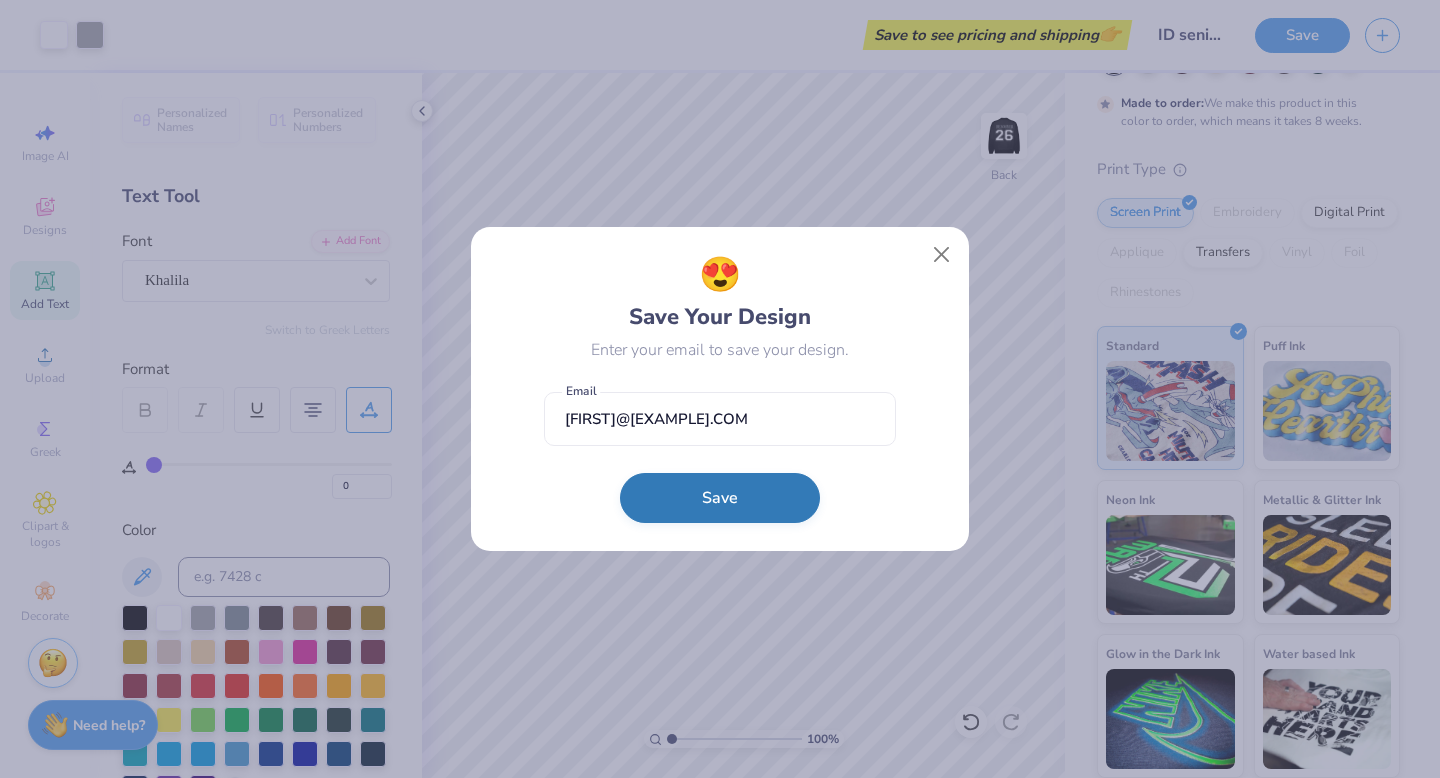 click on "Save" at bounding box center [720, 498] 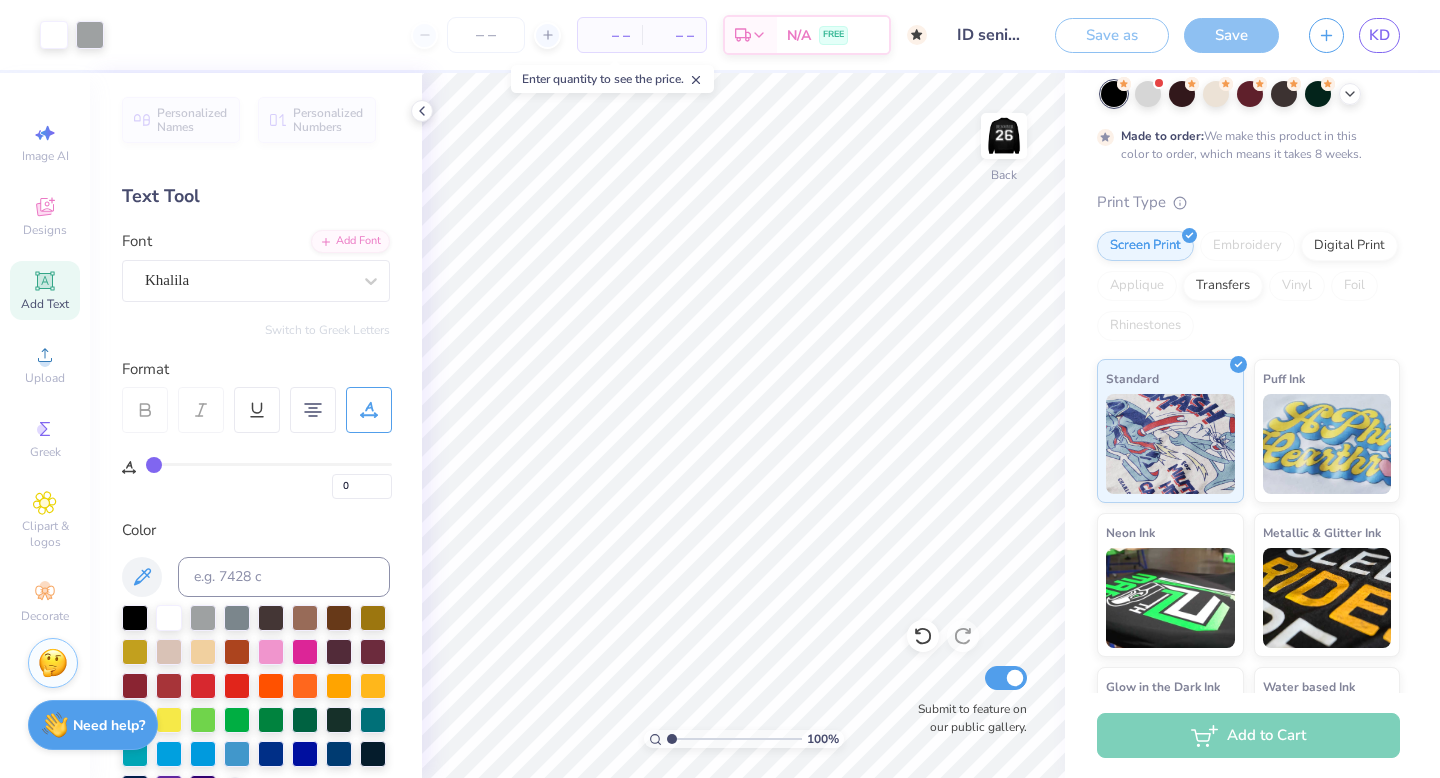 scroll, scrollTop: 174, scrollLeft: 0, axis: vertical 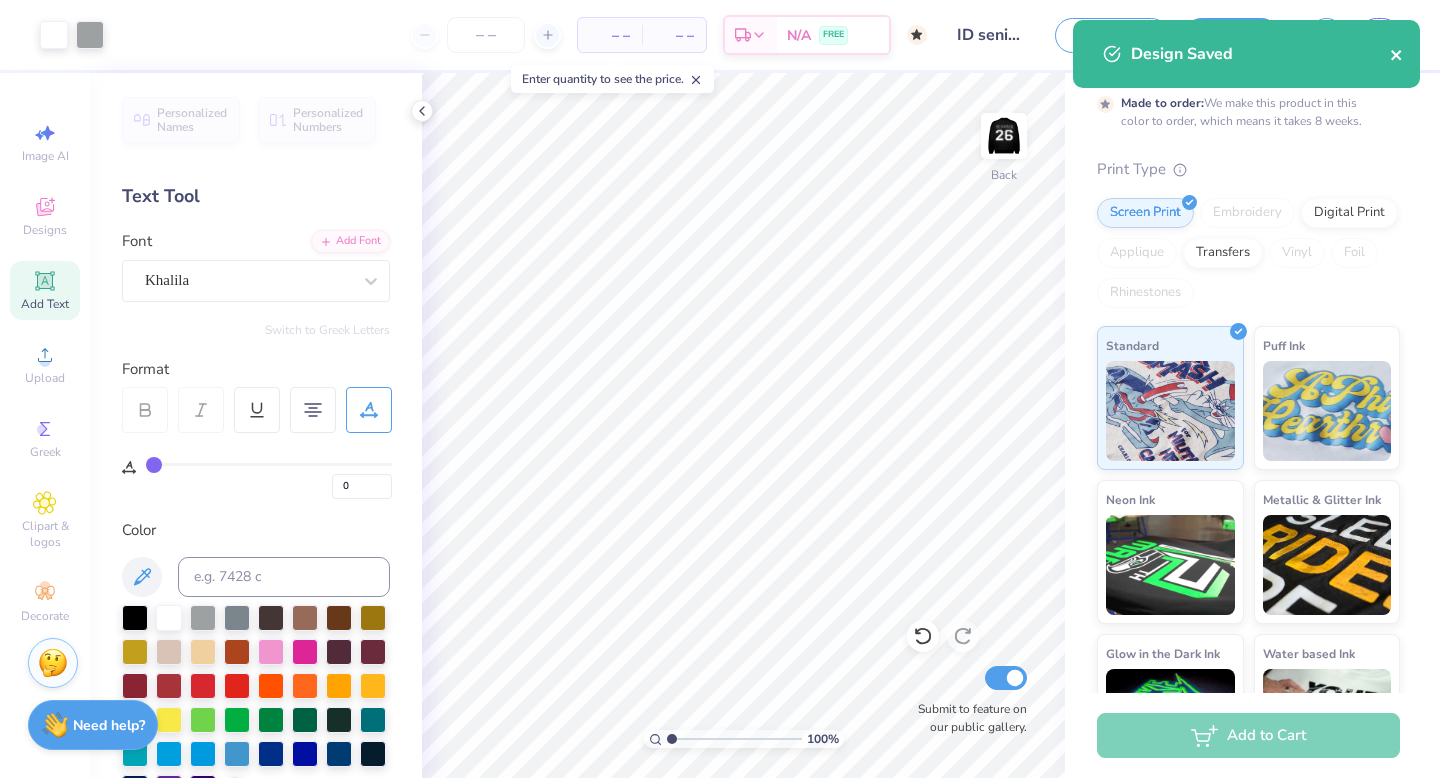 click 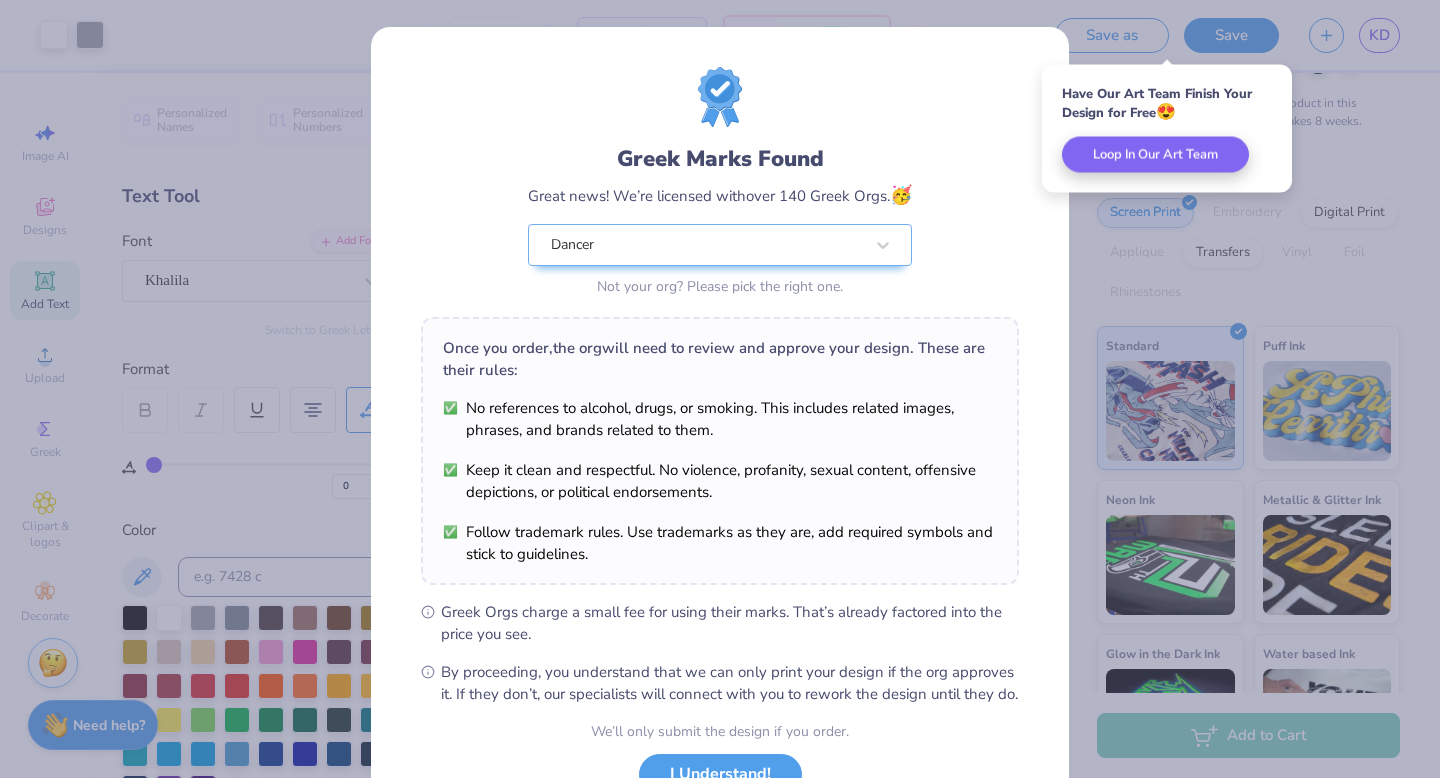 scroll, scrollTop: 158, scrollLeft: 0, axis: vertical 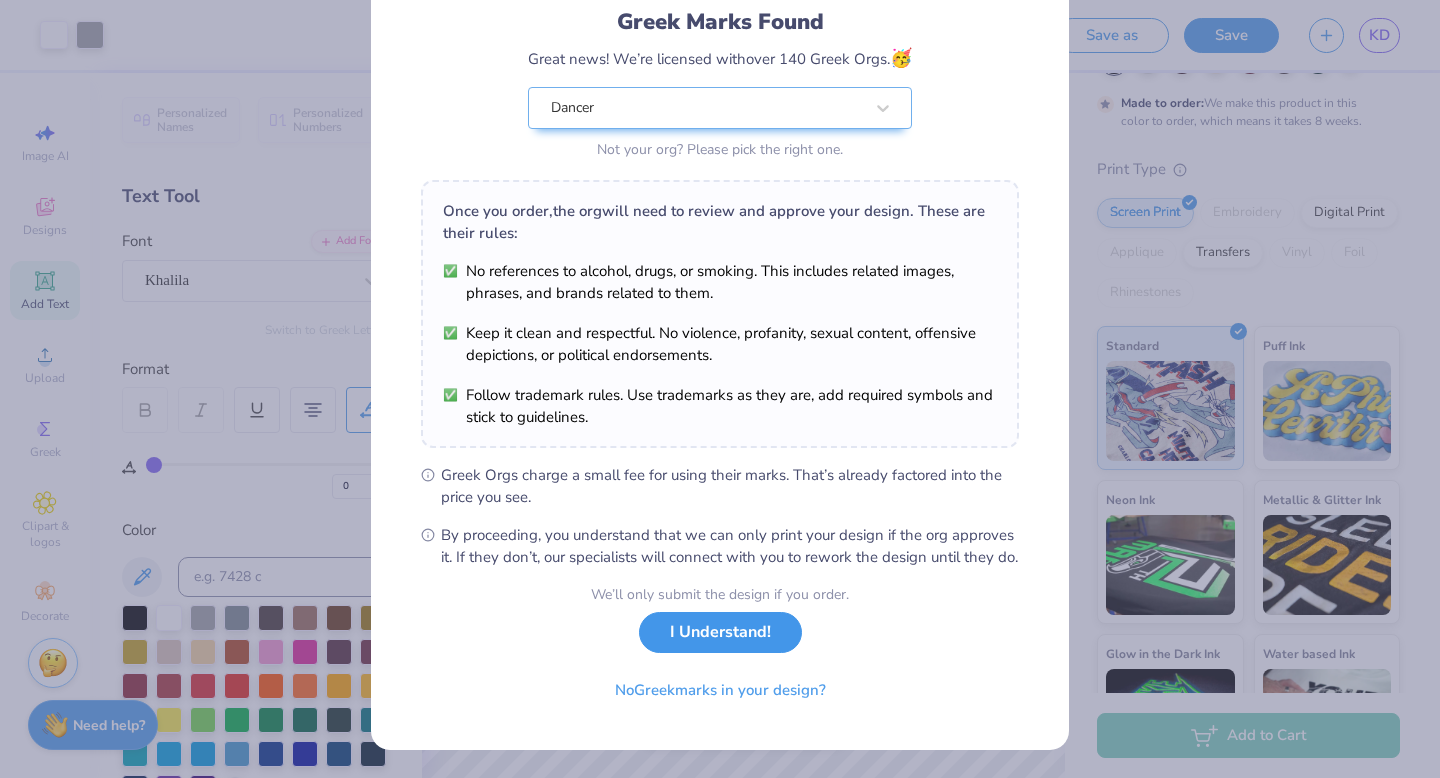 click on "I Understand!" at bounding box center (720, 632) 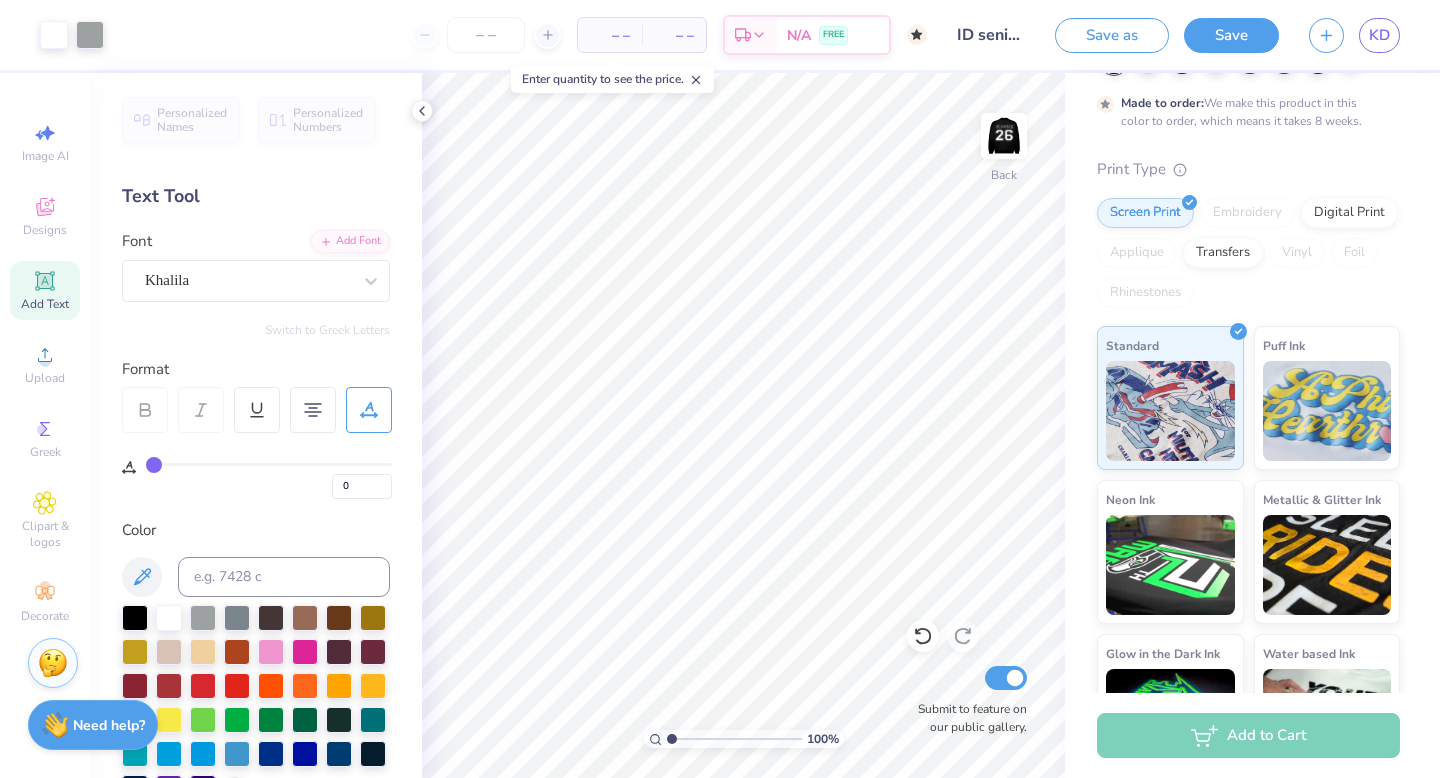 scroll, scrollTop: 0, scrollLeft: 0, axis: both 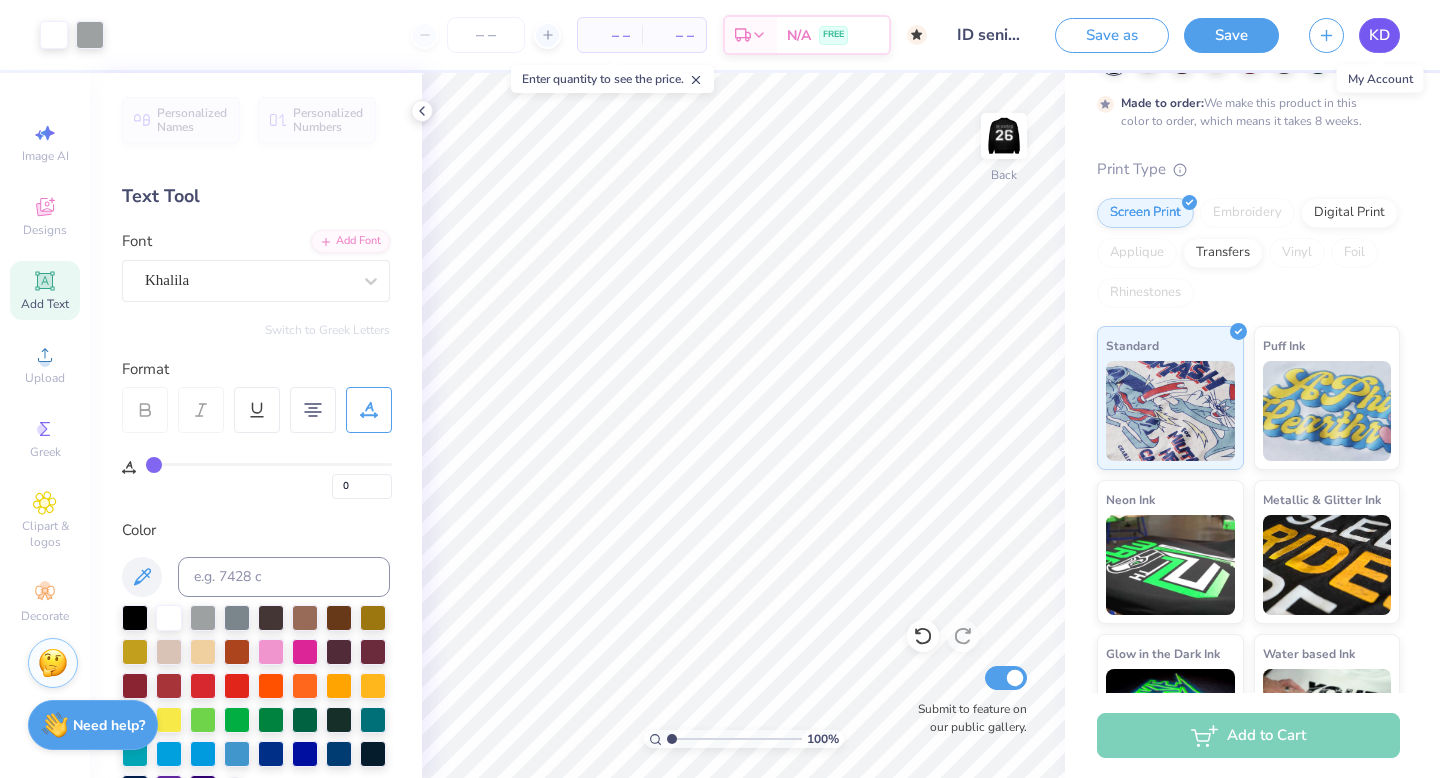 click on "KD" at bounding box center (1379, 35) 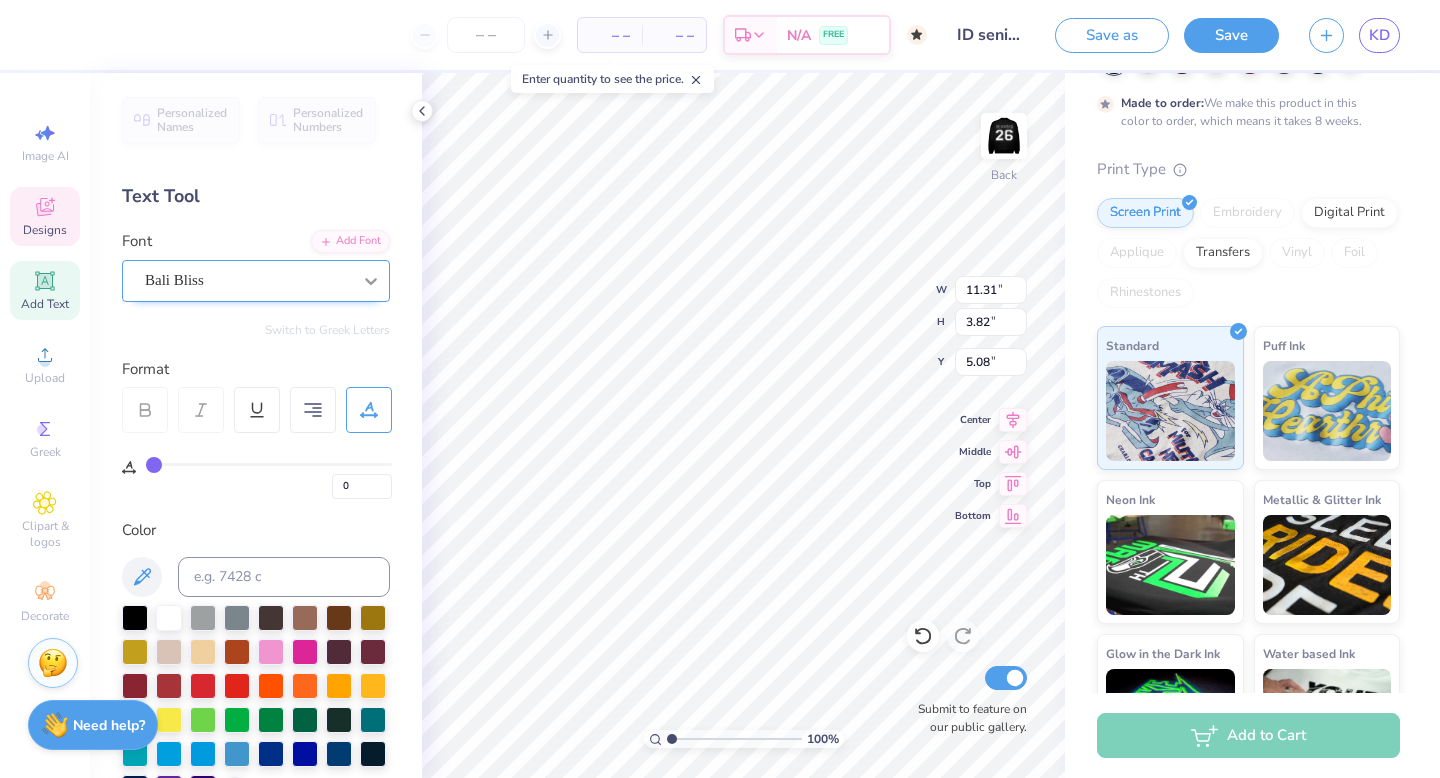 click 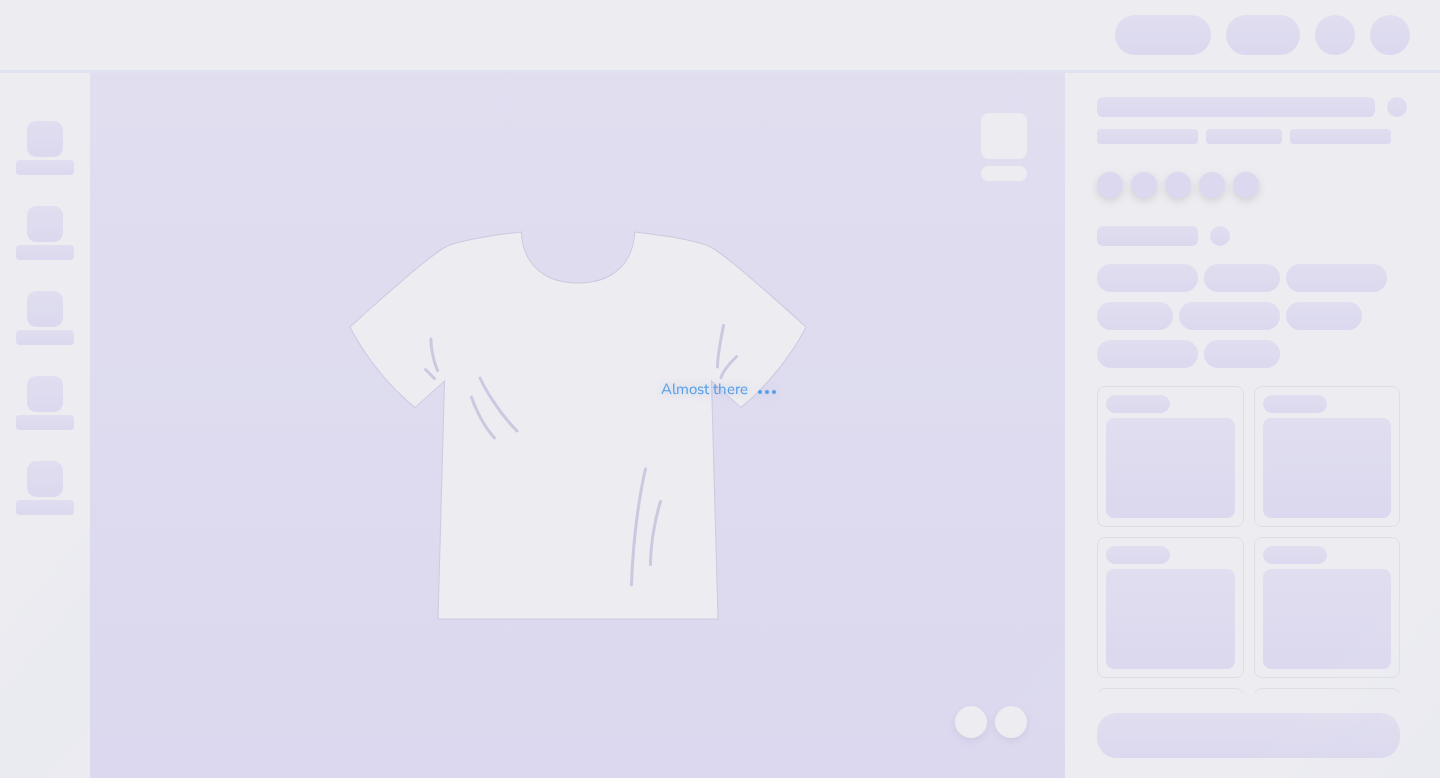 scroll, scrollTop: 0, scrollLeft: 0, axis: both 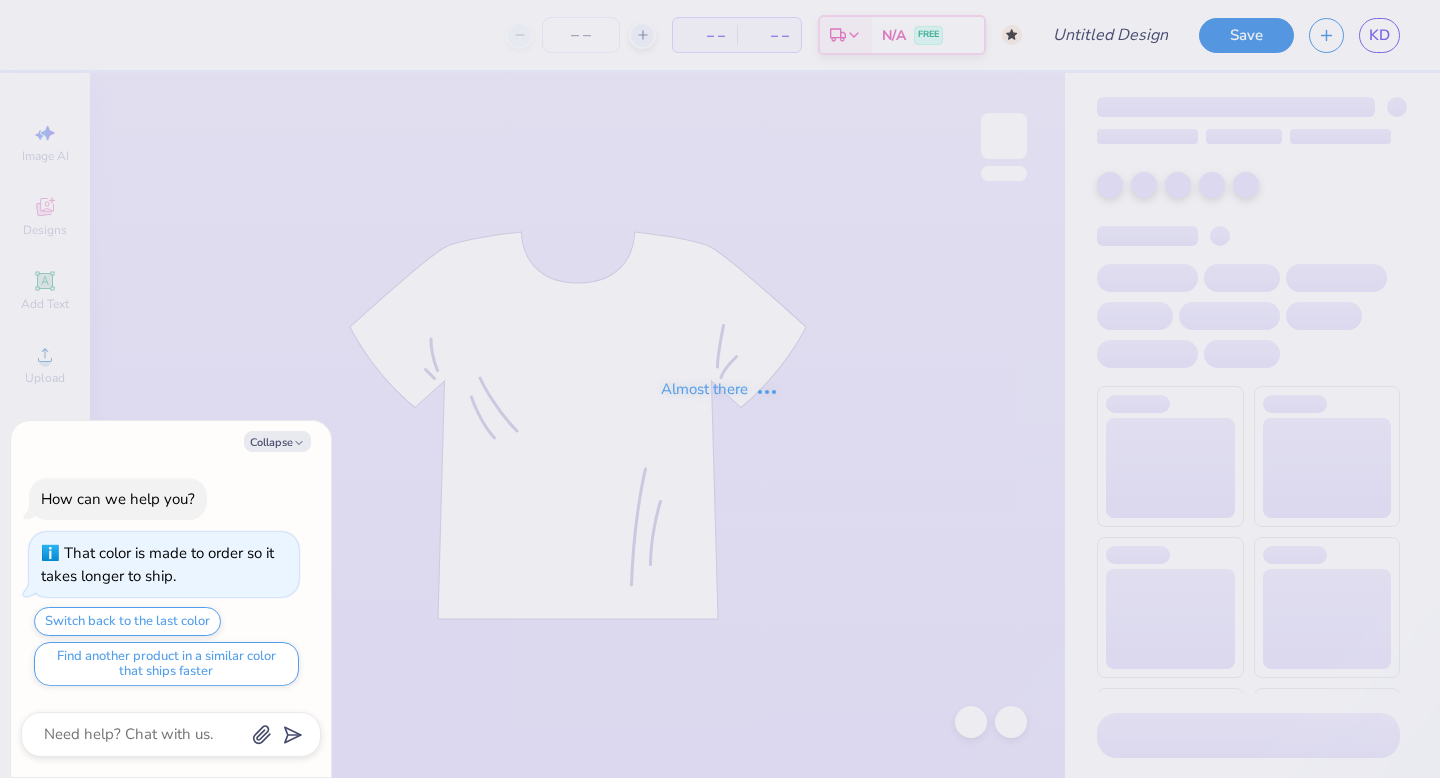 type on "x" 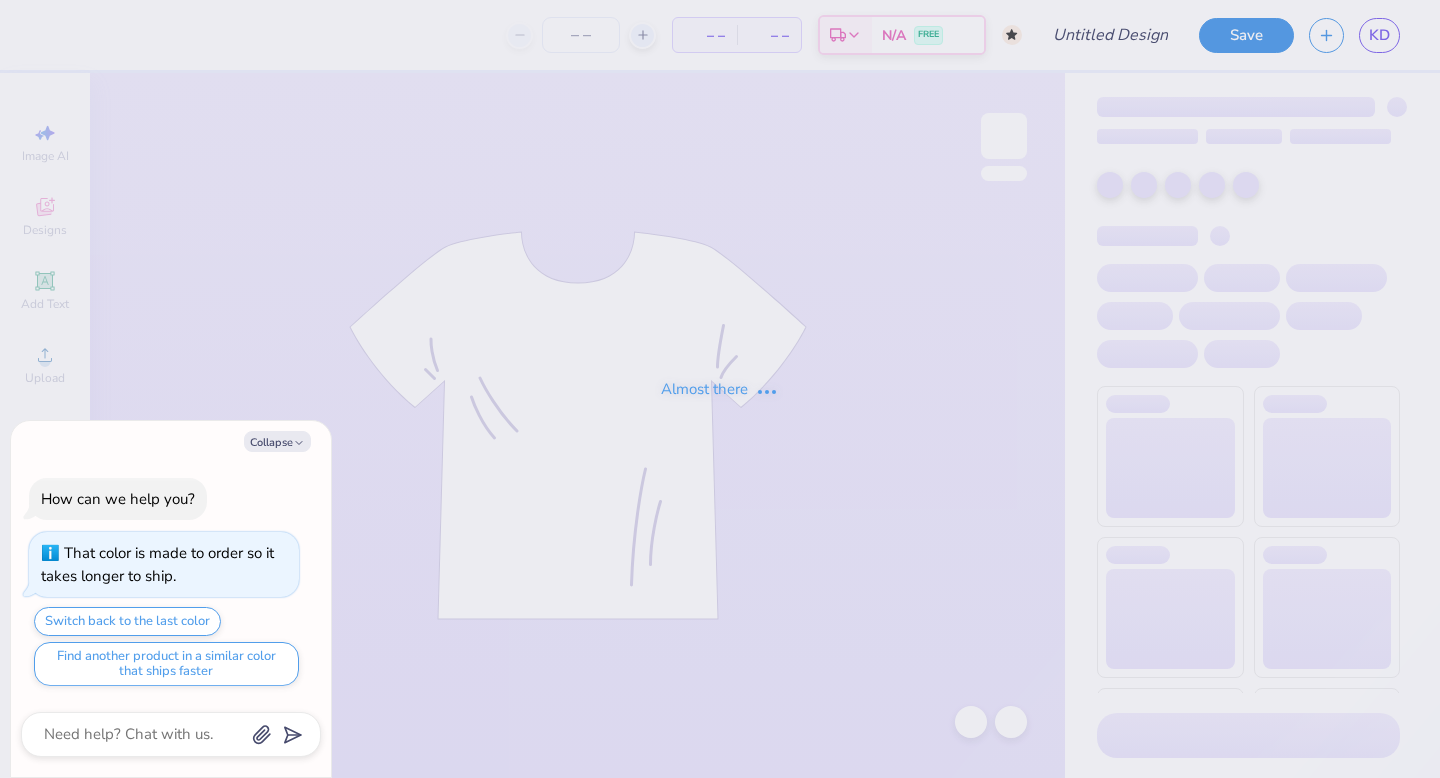 type on "ID senior 1" 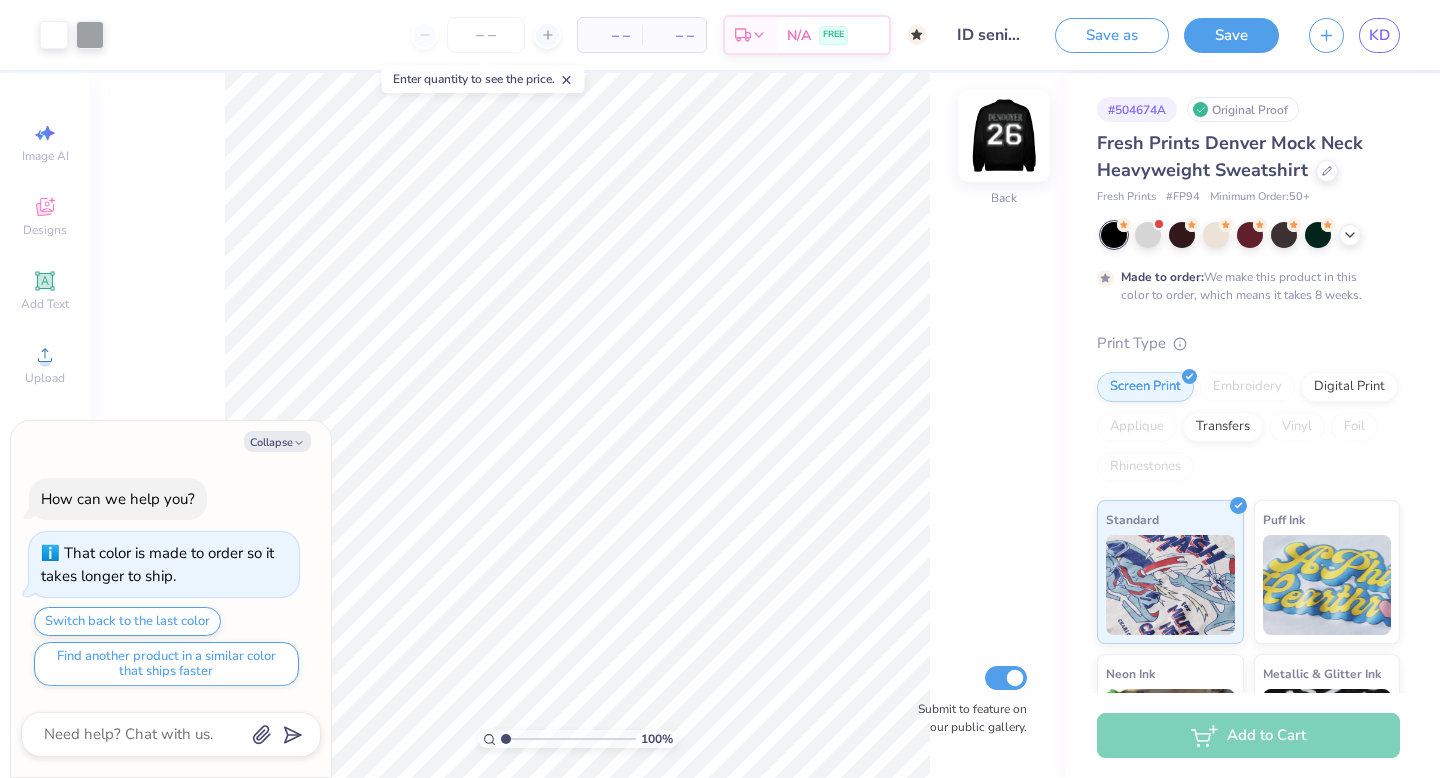 click at bounding box center (1004, 136) 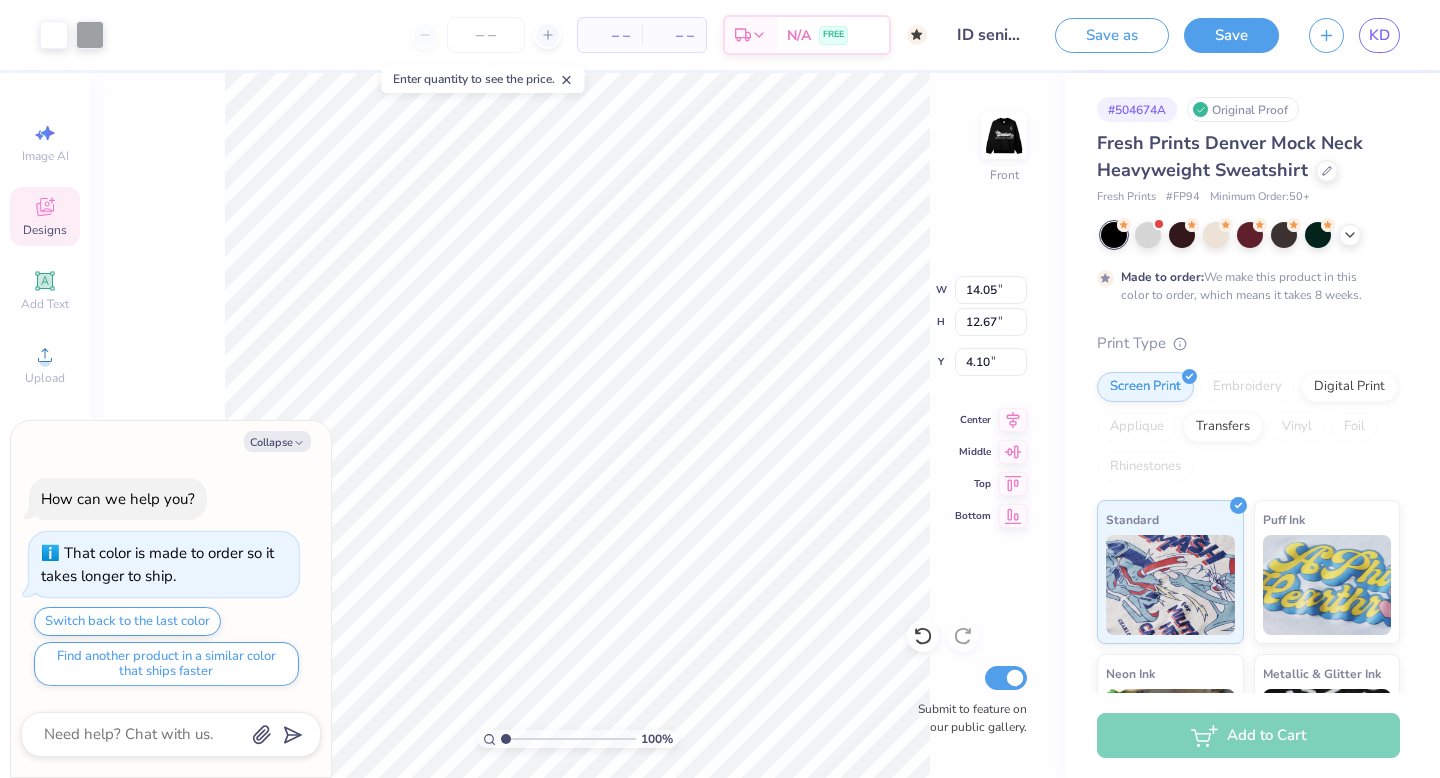 type on "x" 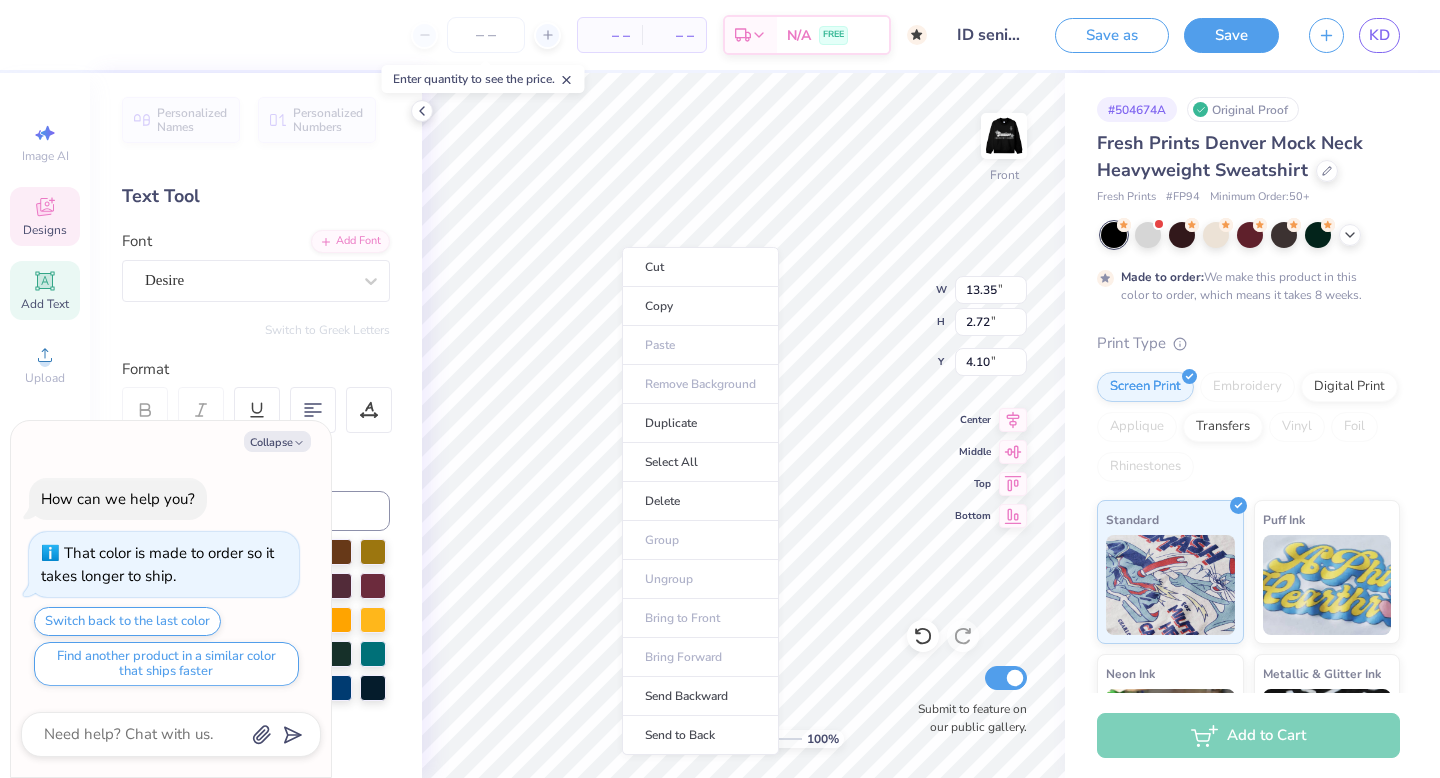 click on "Cut Copy Paste Remove Background Duplicate Select All Delete Group Ungroup Bring to Front Bring Forward Send Backward Send to Back" at bounding box center [700, 501] 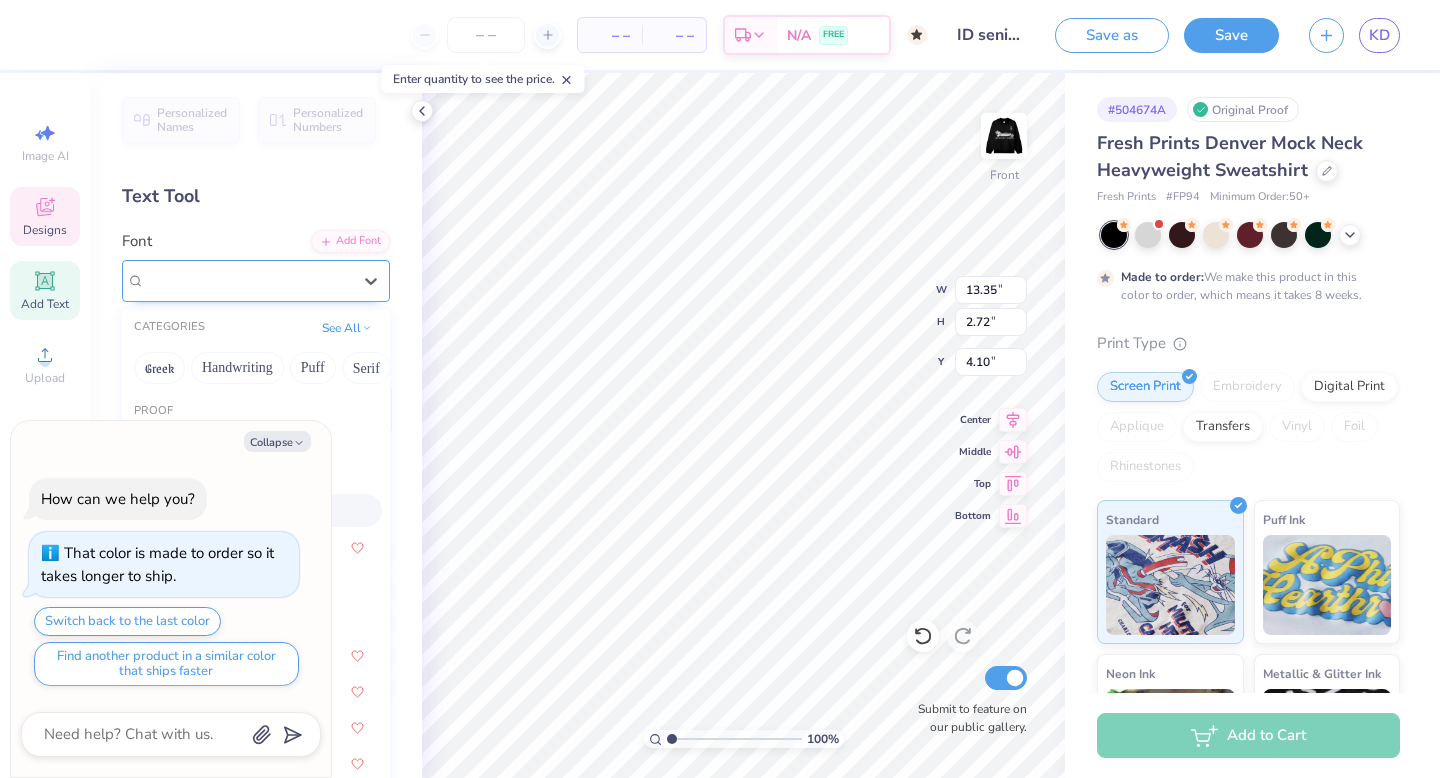 click on "Desire" at bounding box center [248, 280] 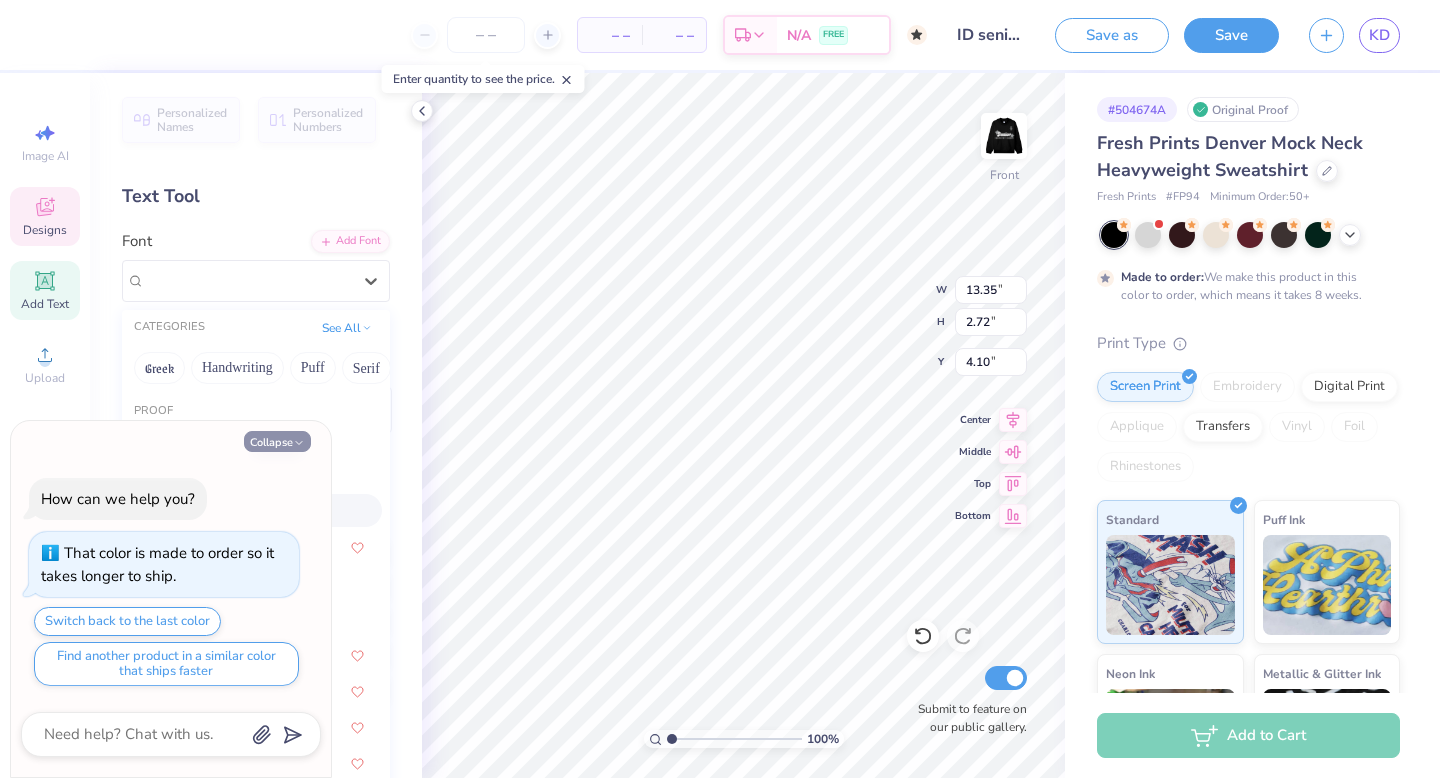 click on "Collapse" at bounding box center [277, 441] 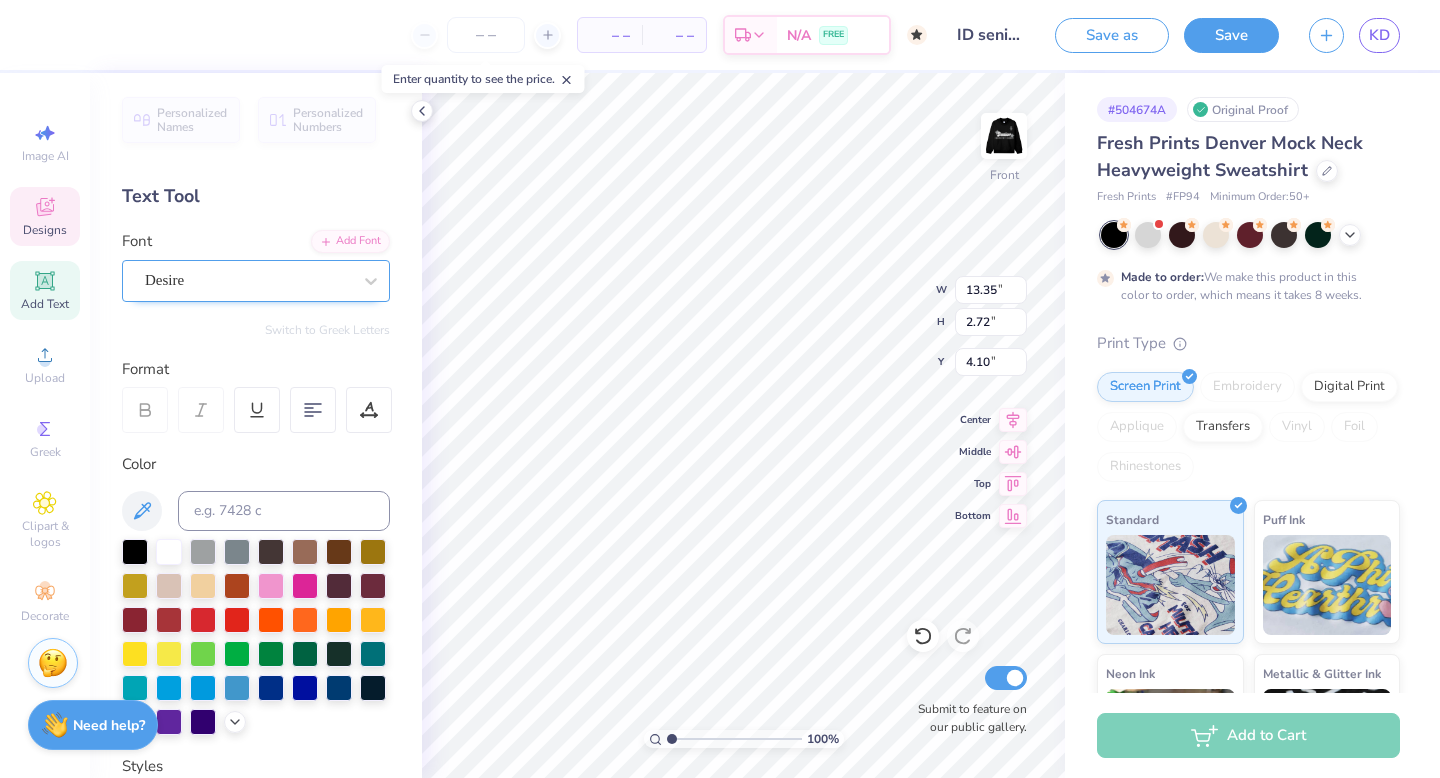 click on "Desire" at bounding box center [248, 280] 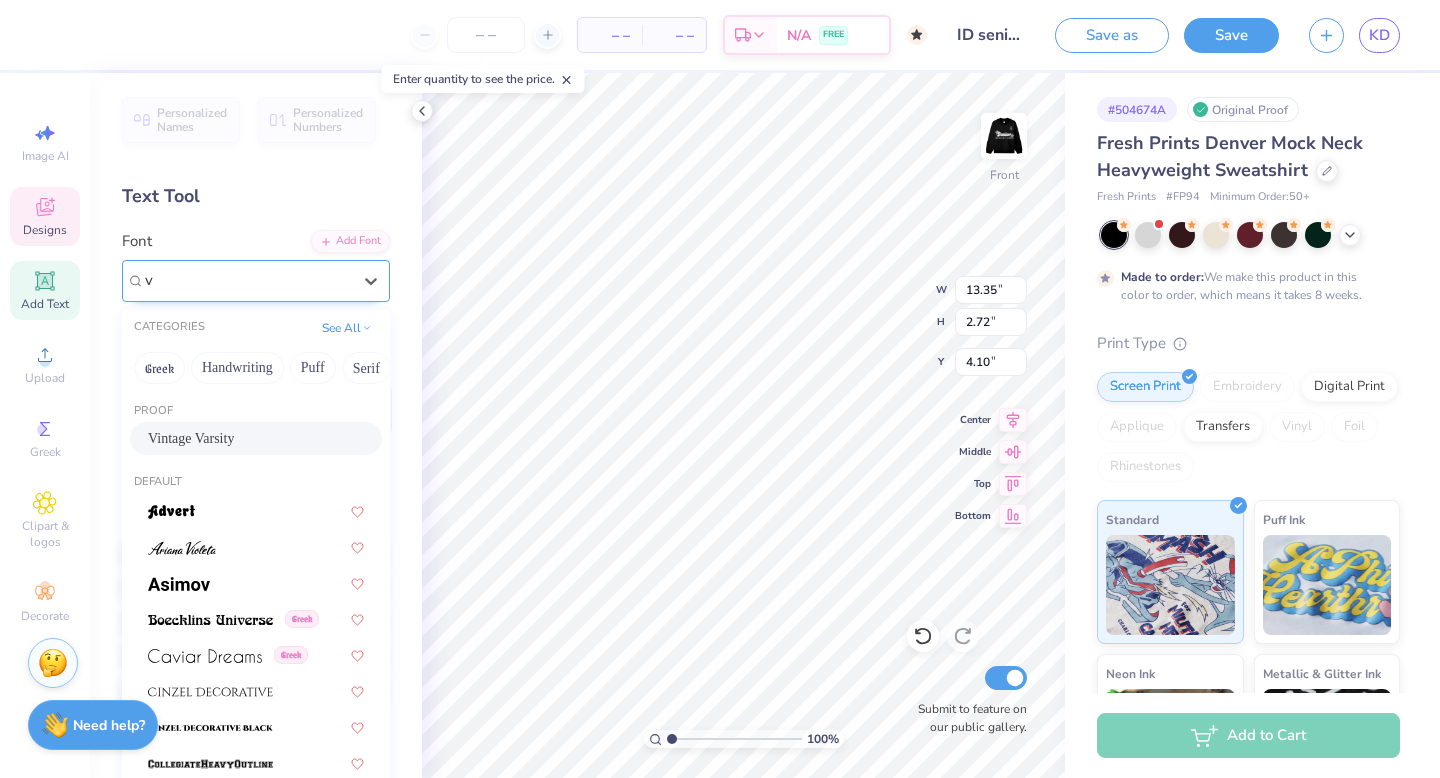 click on "Vintage Varsity" at bounding box center (191, 438) 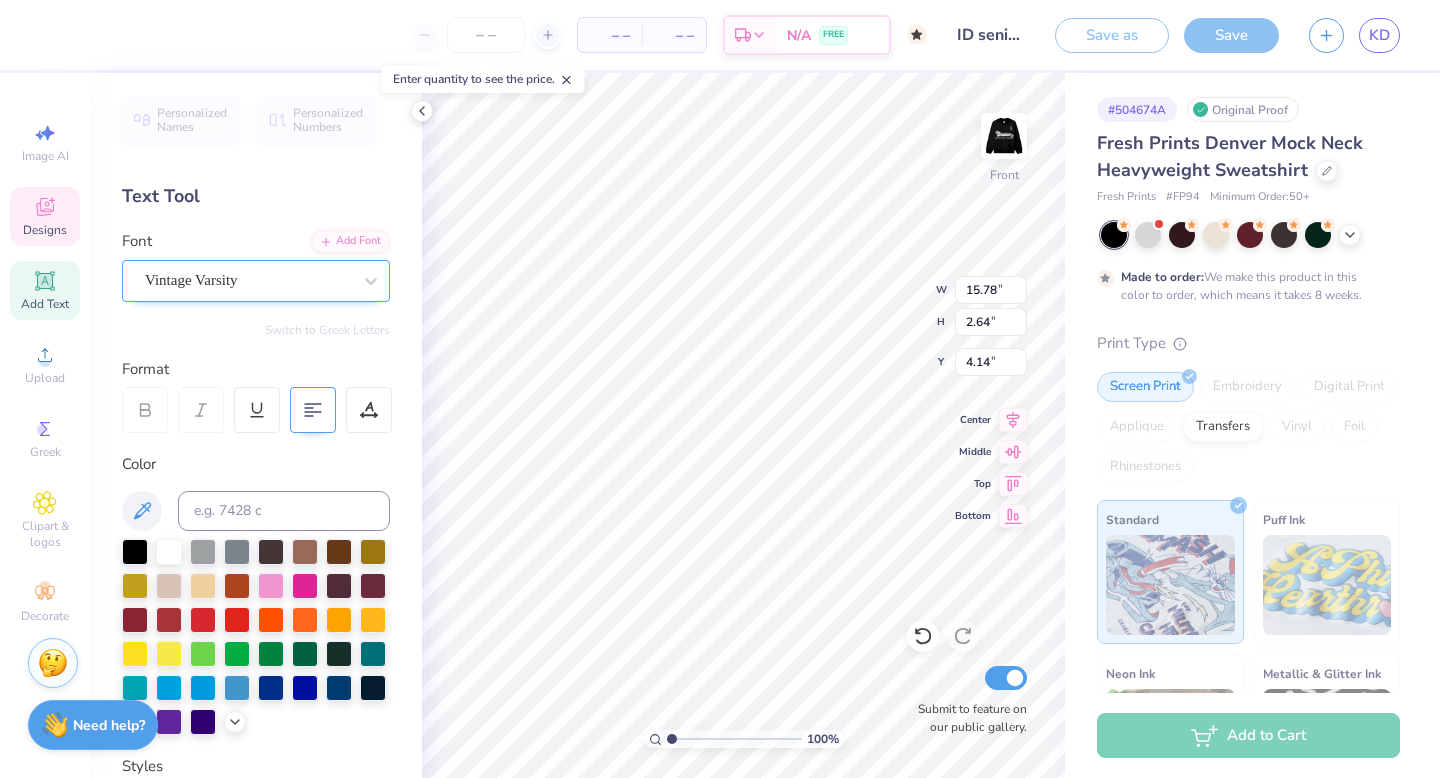 click 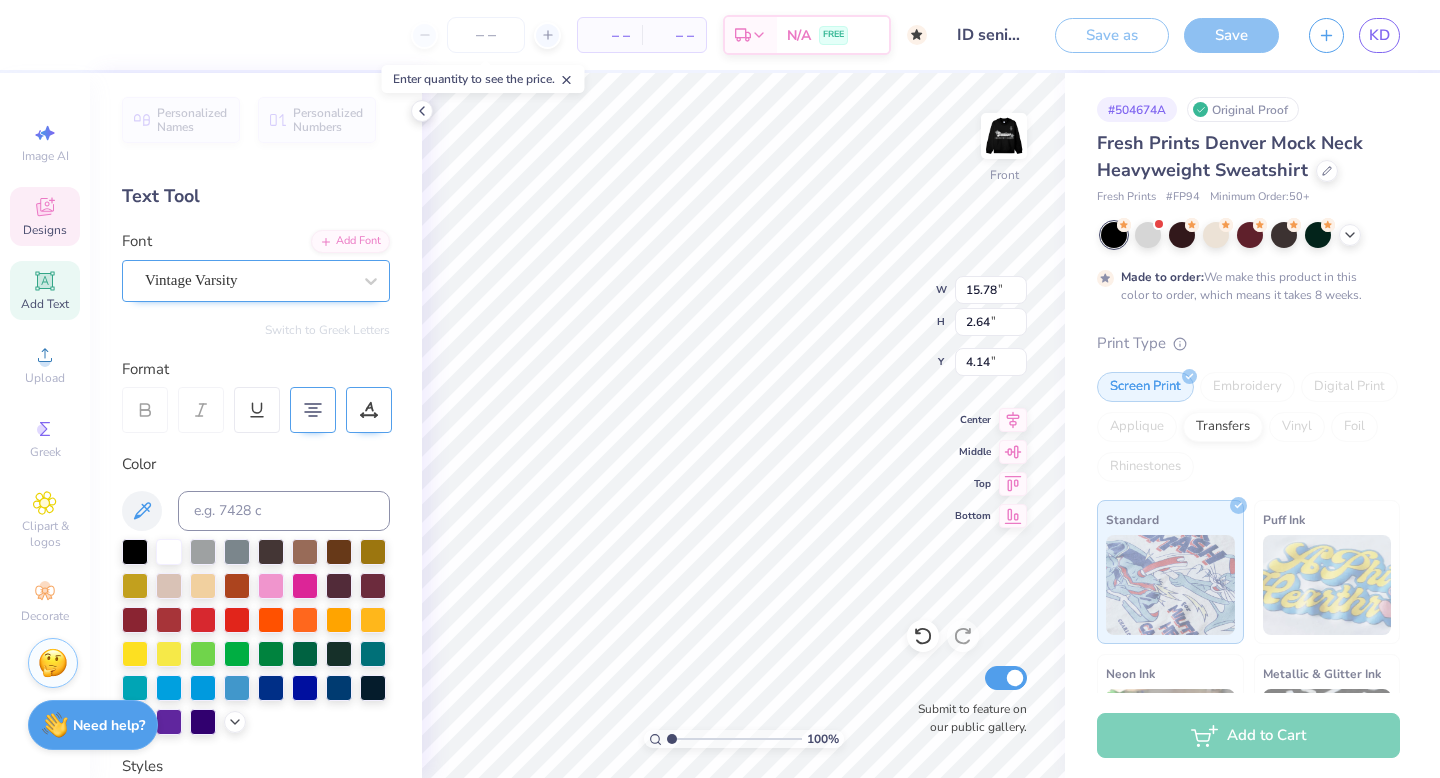 click 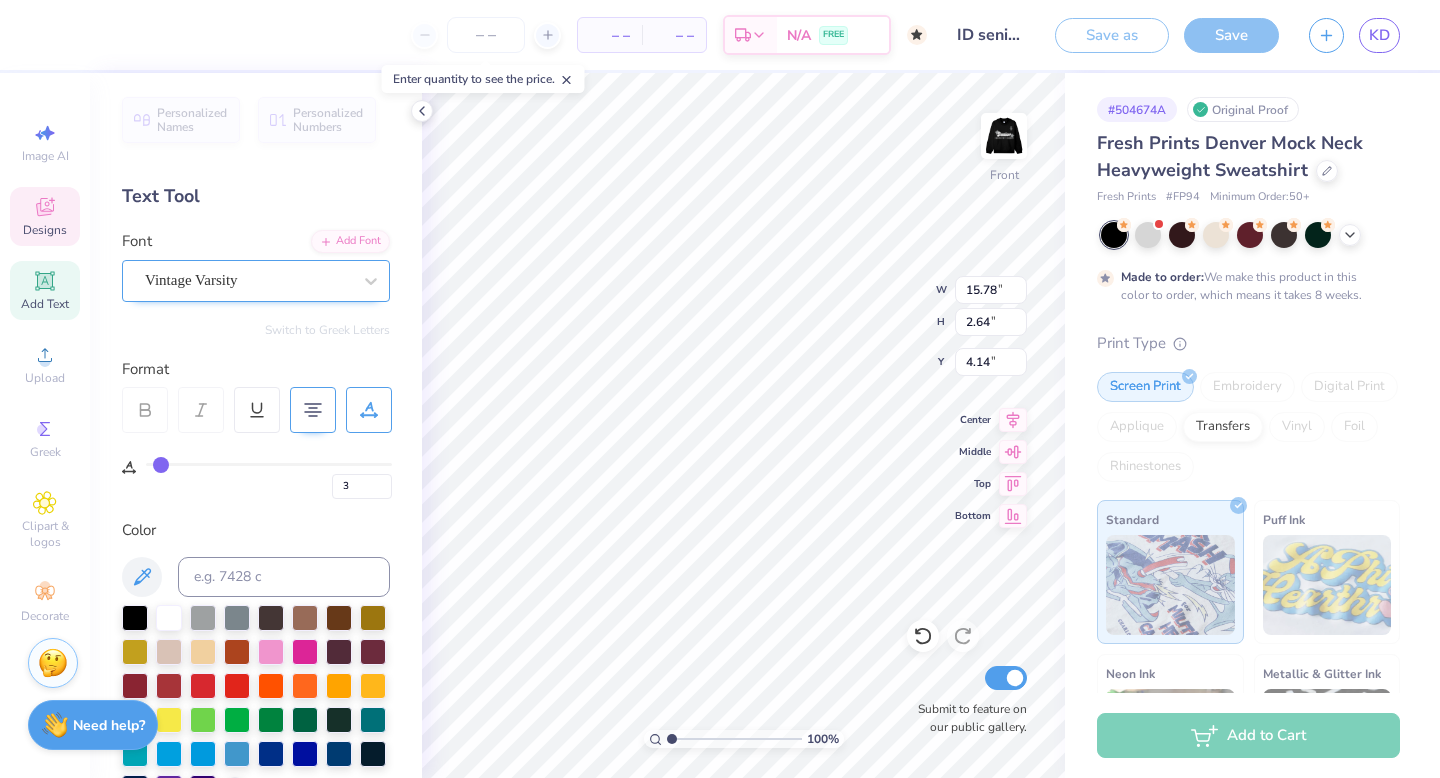 type on "4" 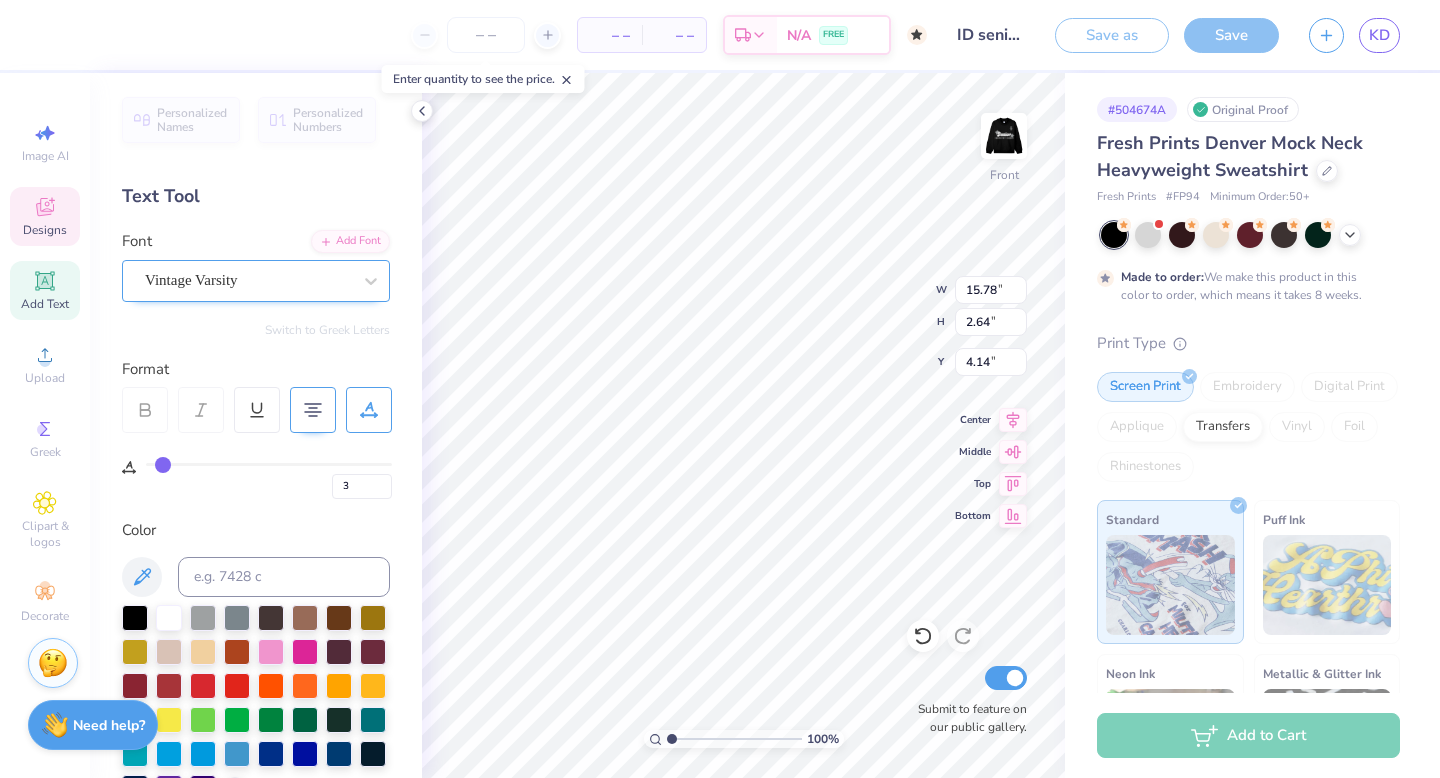type on "4" 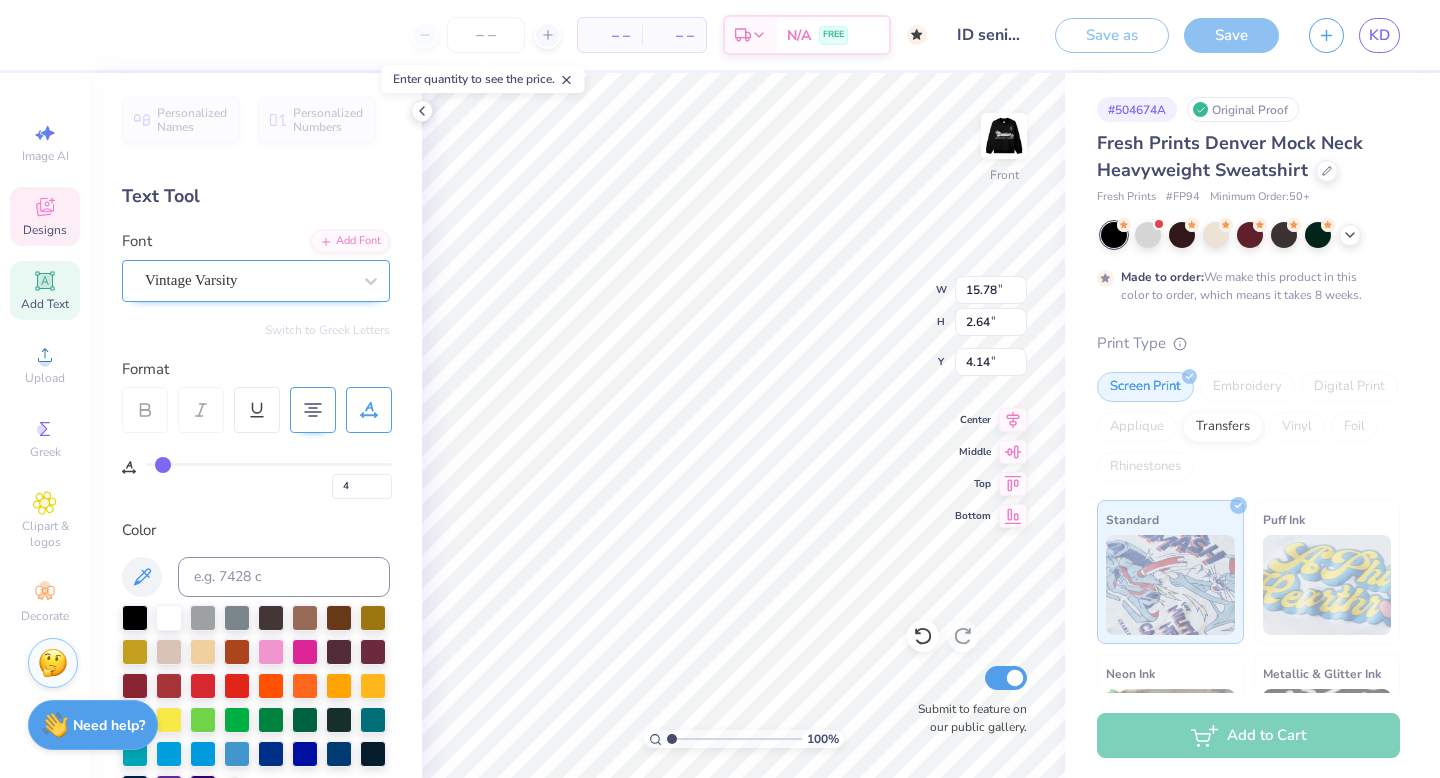 type on "3" 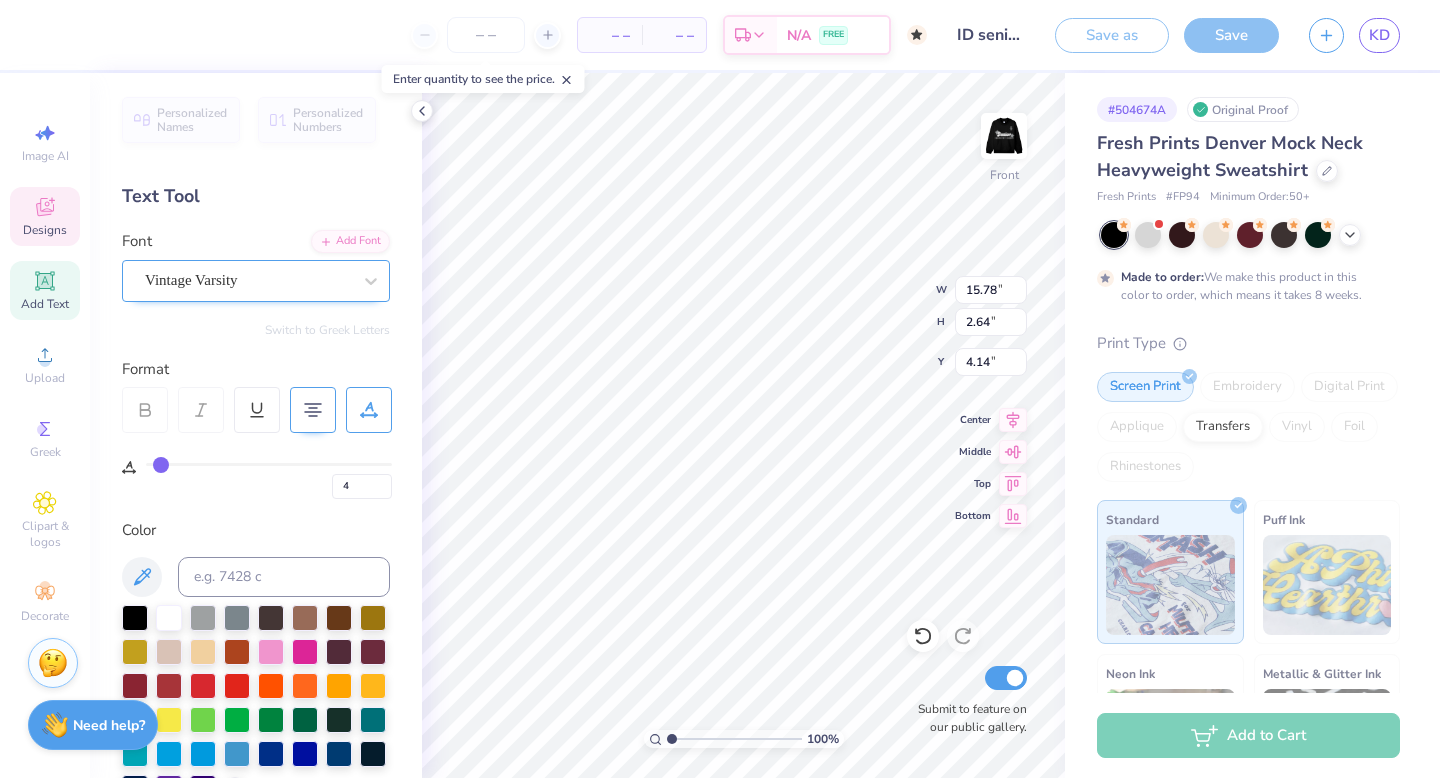 type on "3" 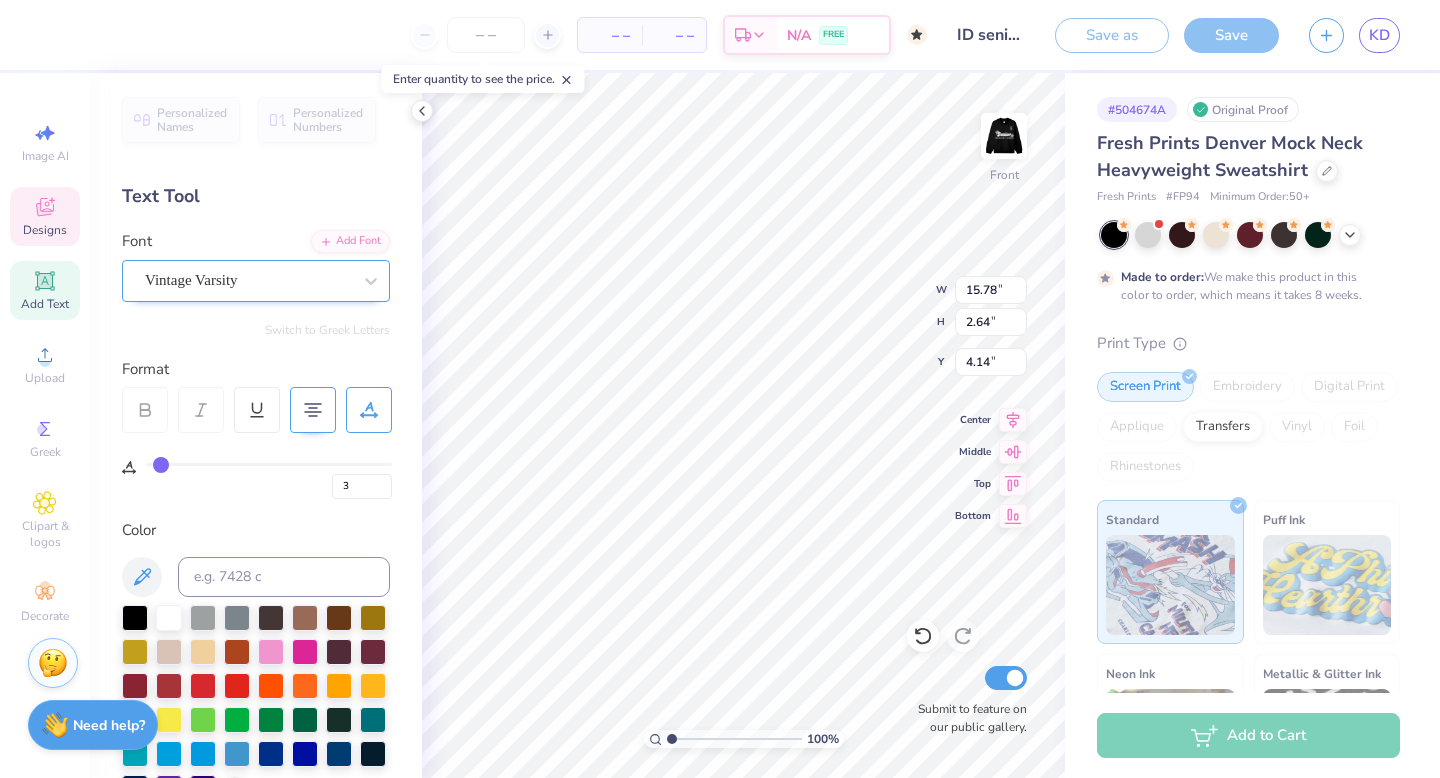 type on "2" 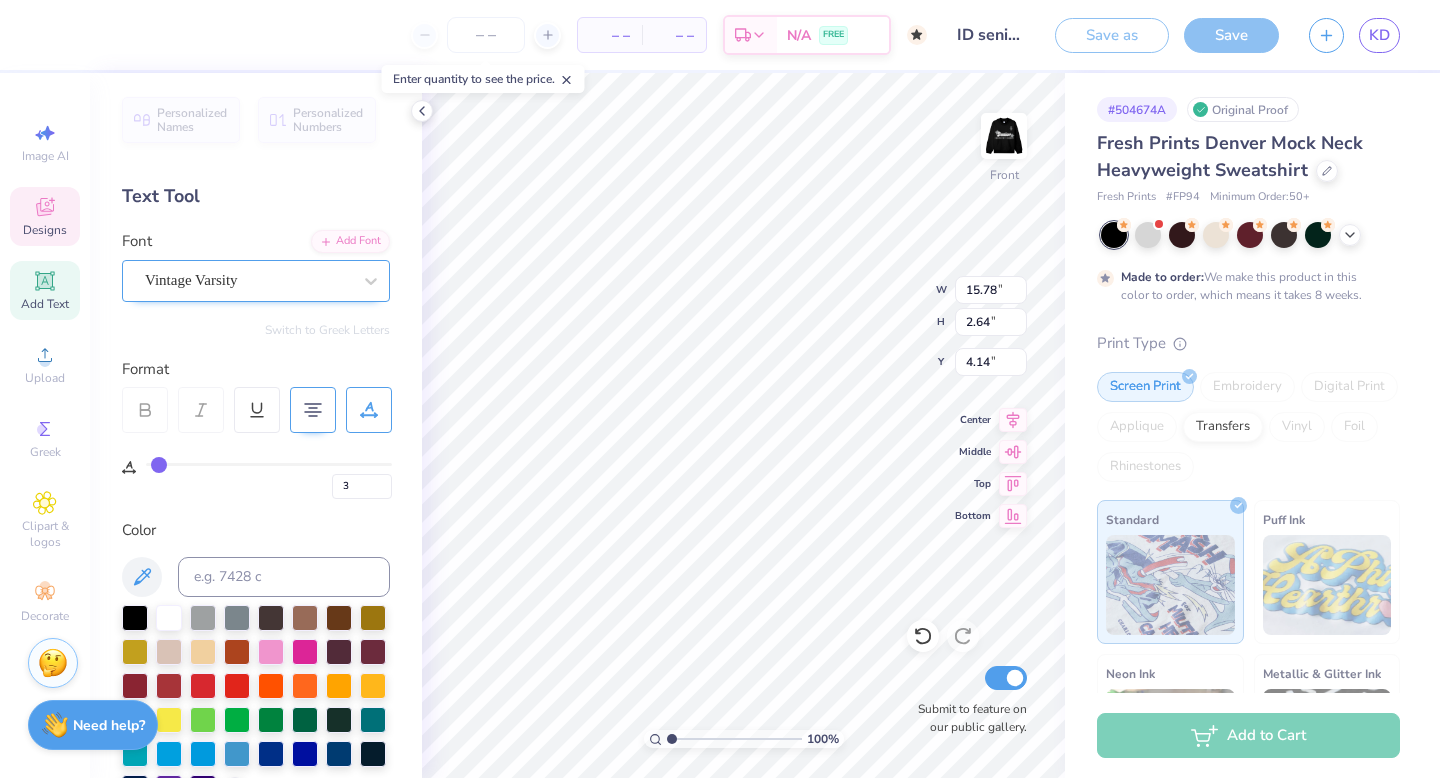 type on "2" 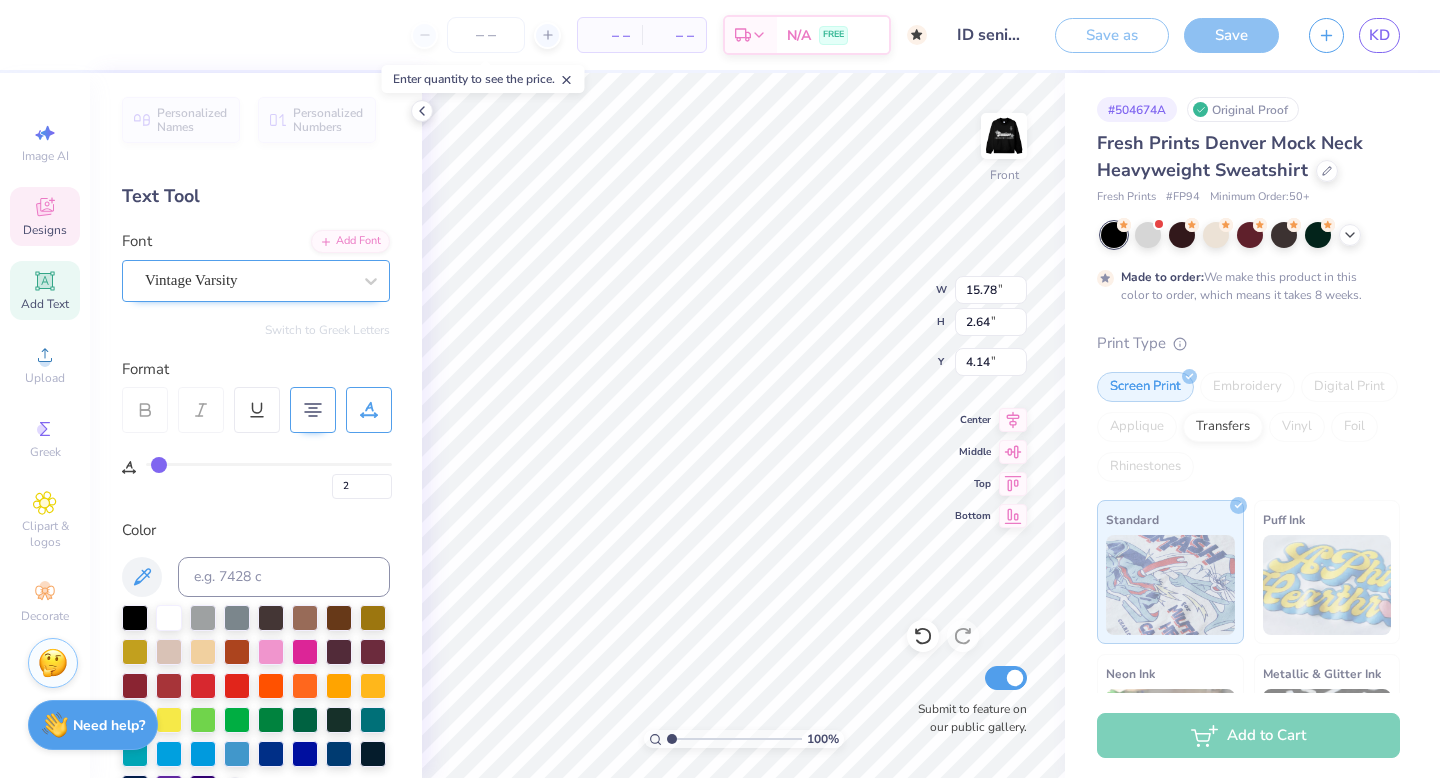 type on "1" 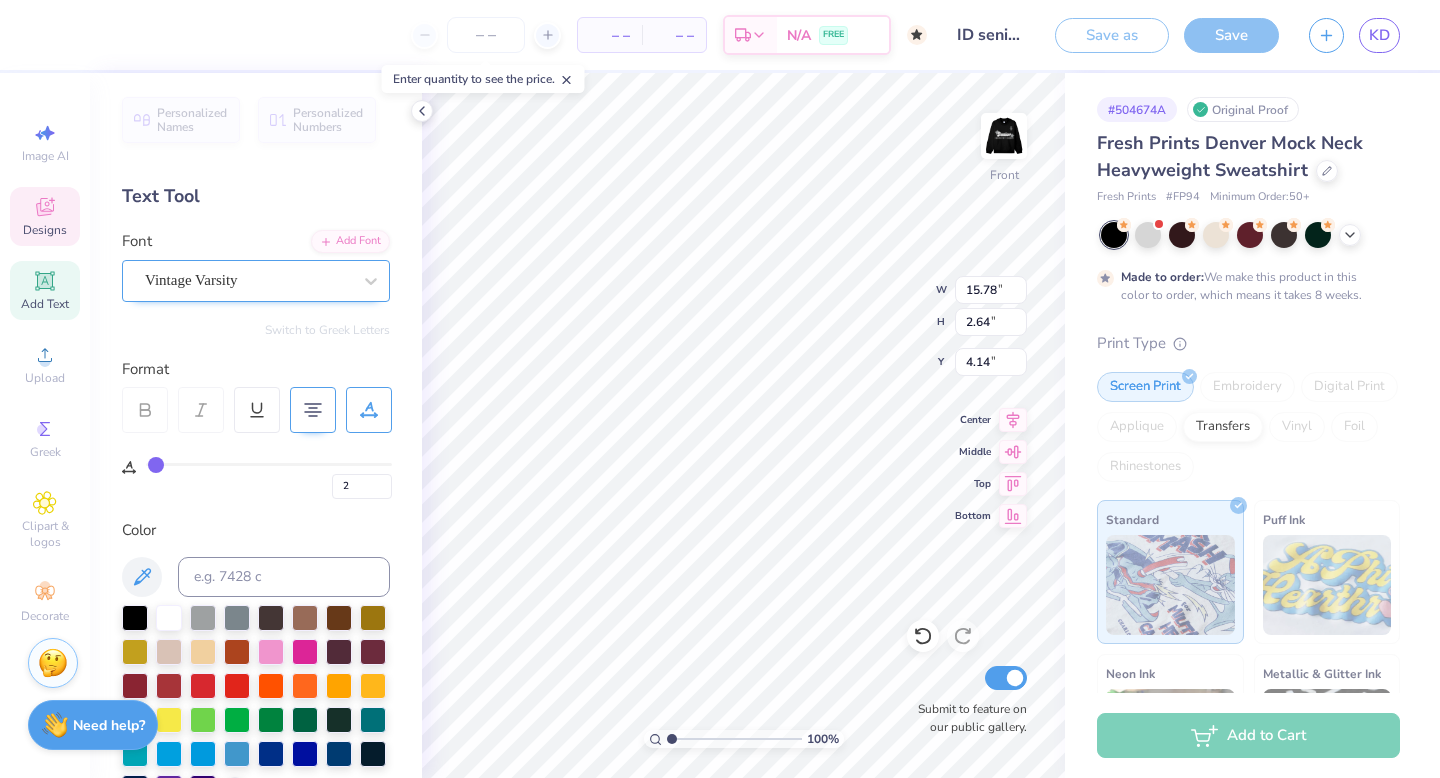 type on "1" 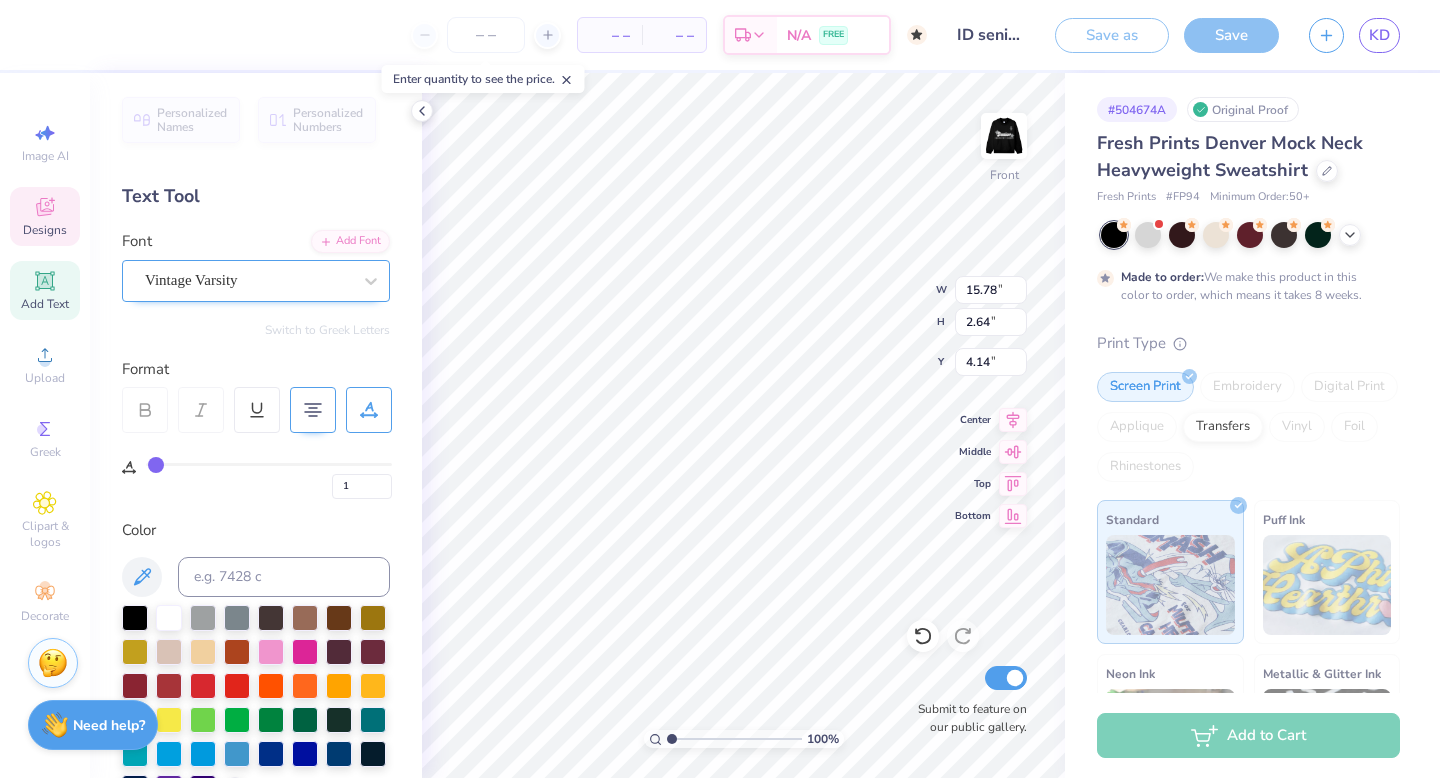 type on "2" 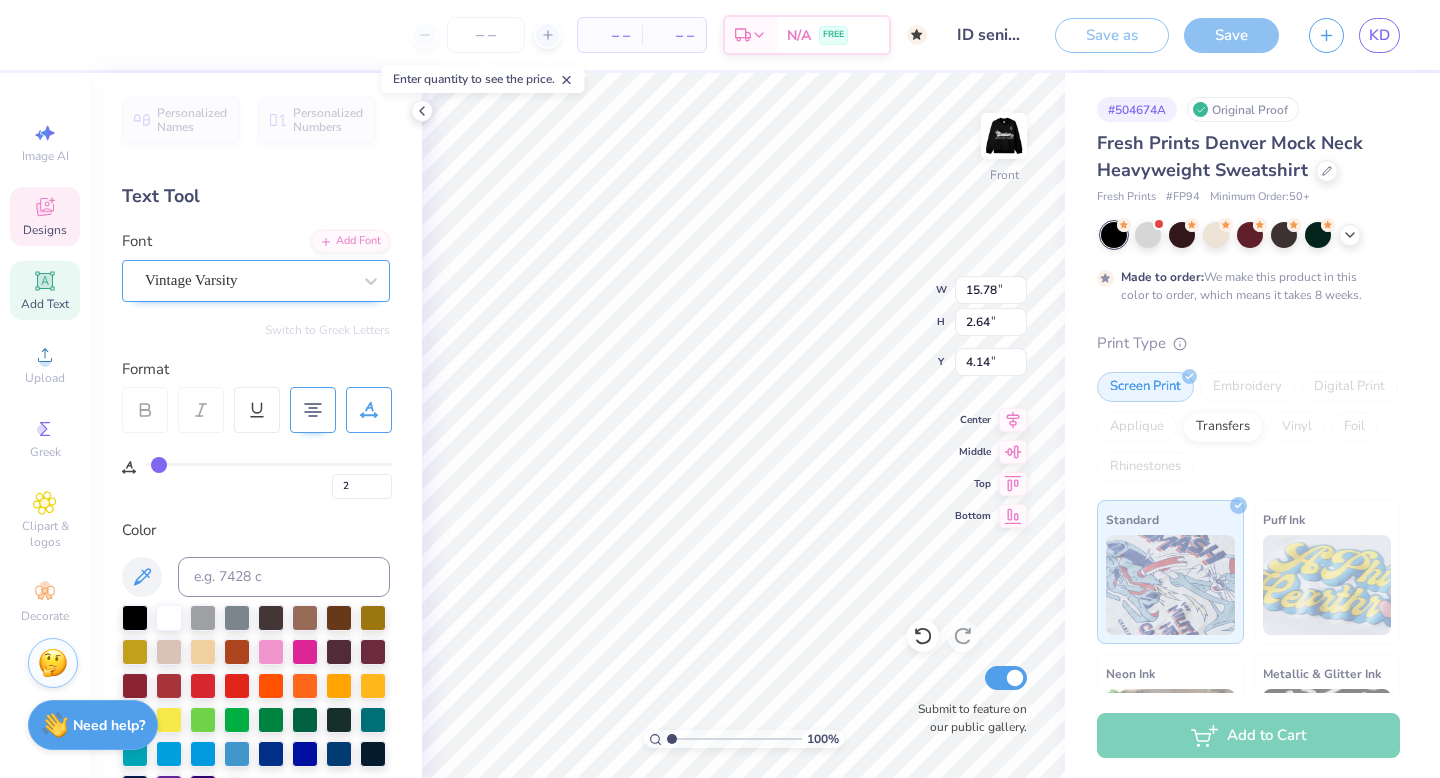 type on "2" 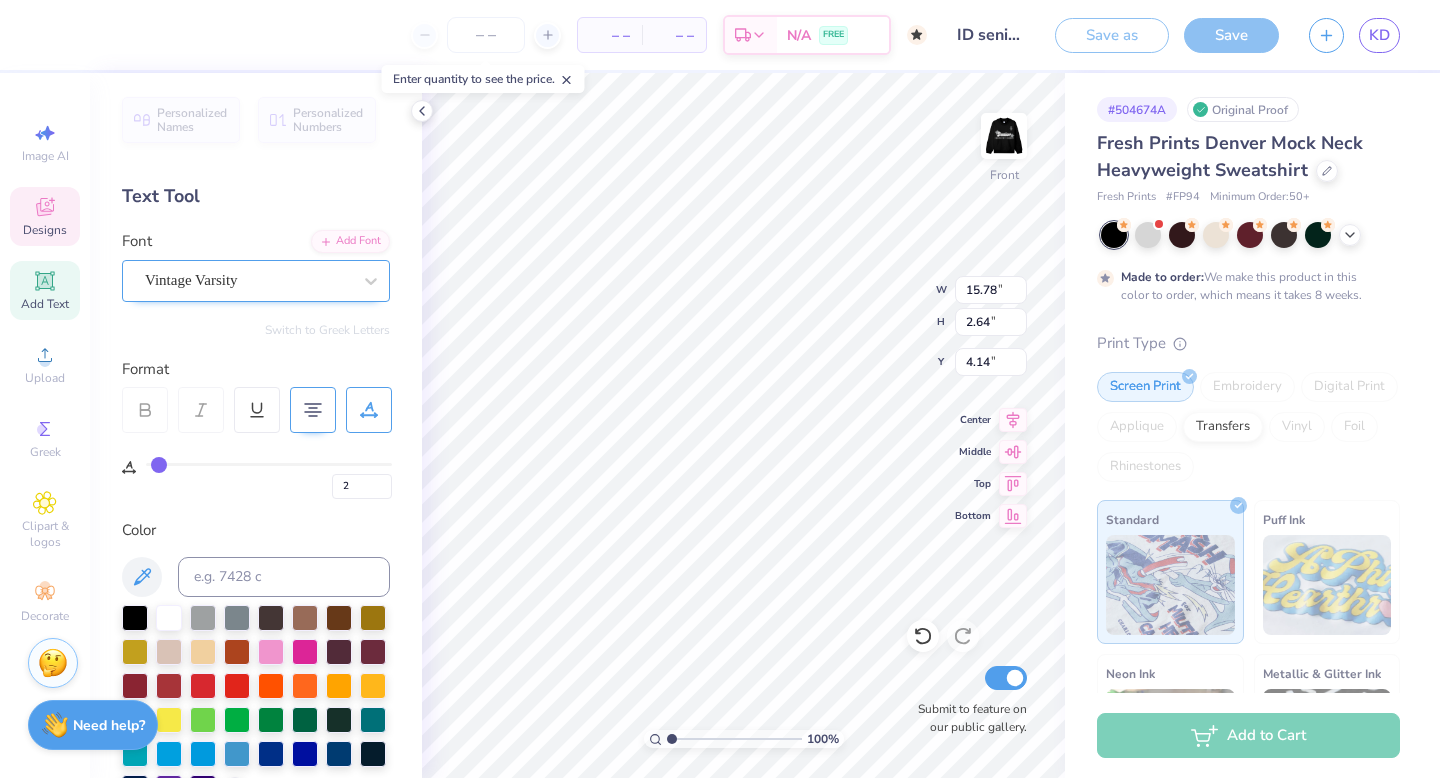 type on "15.52" 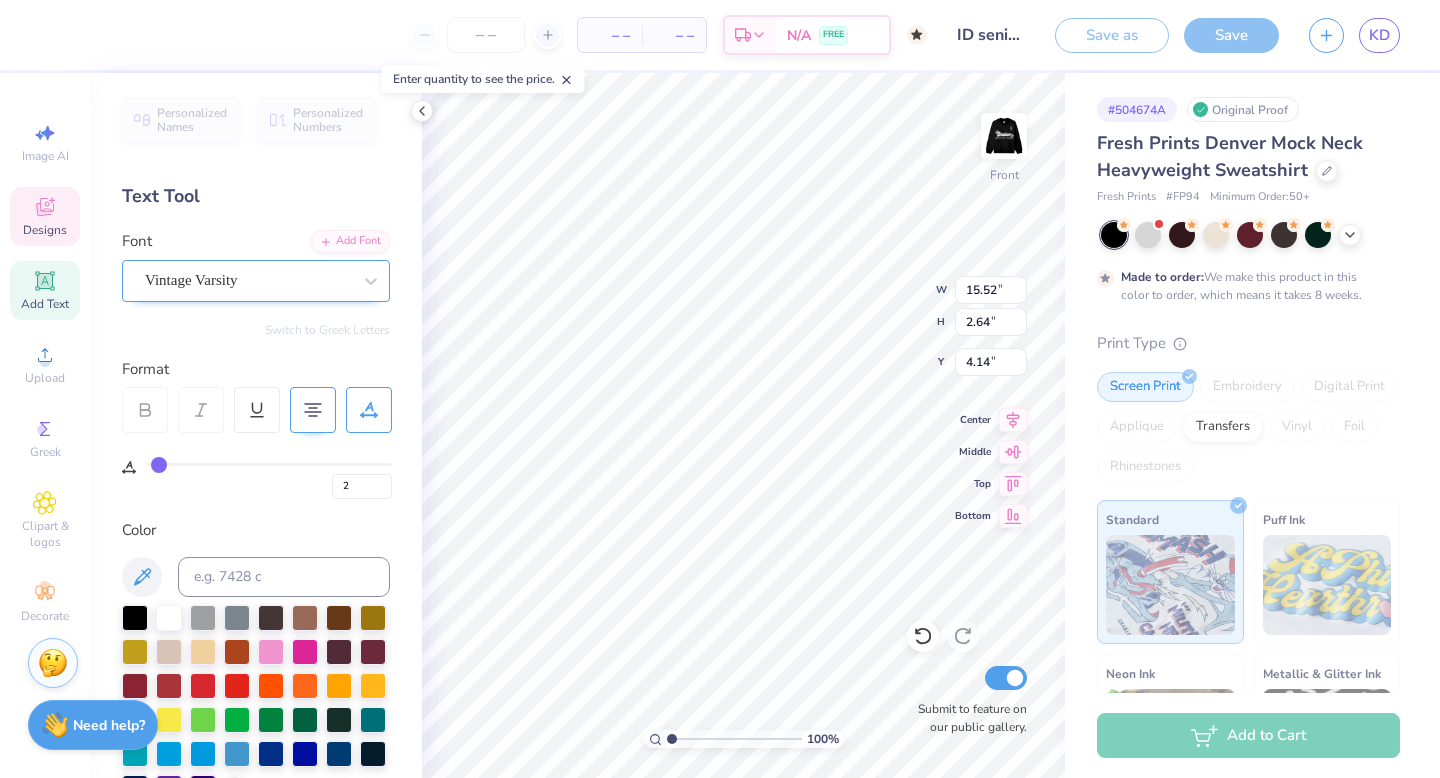 type on "1" 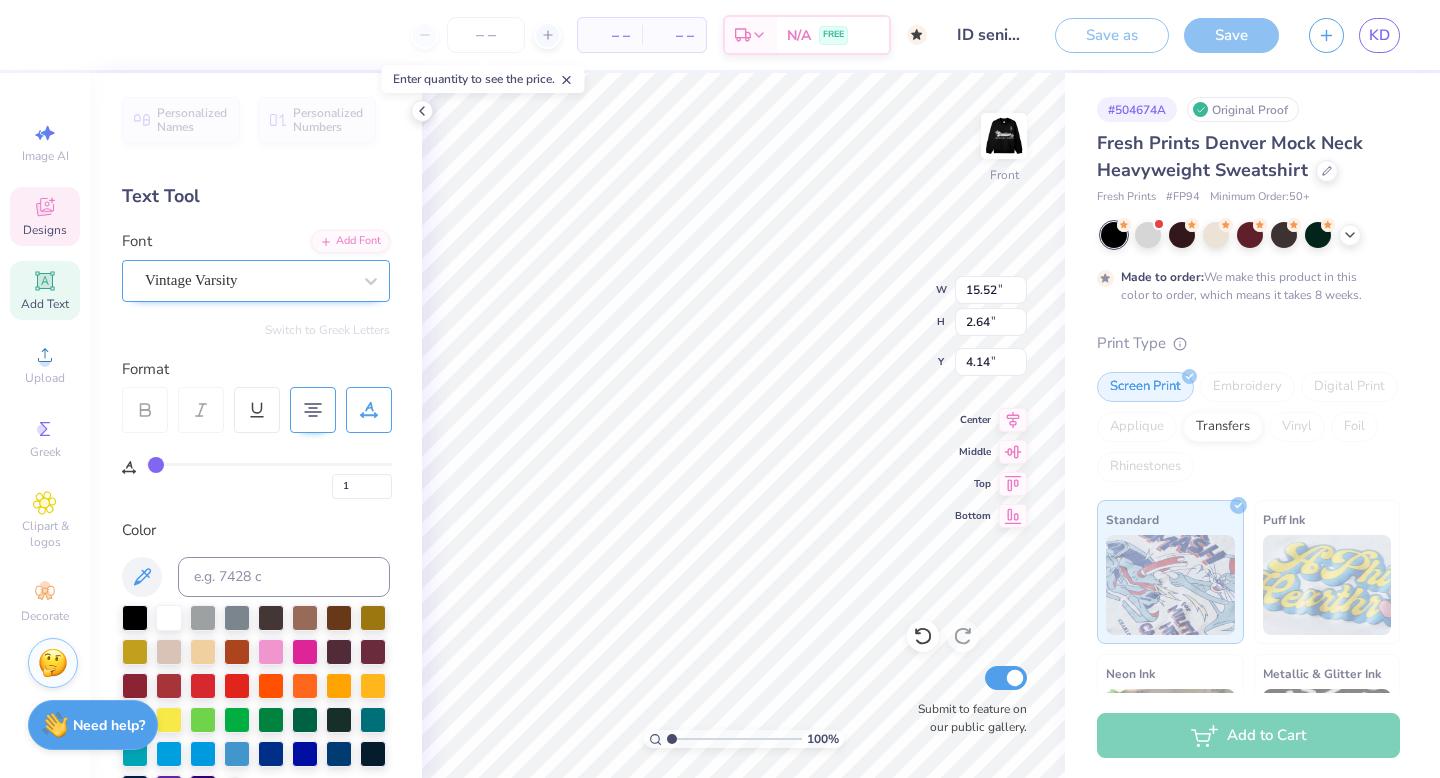type on "0" 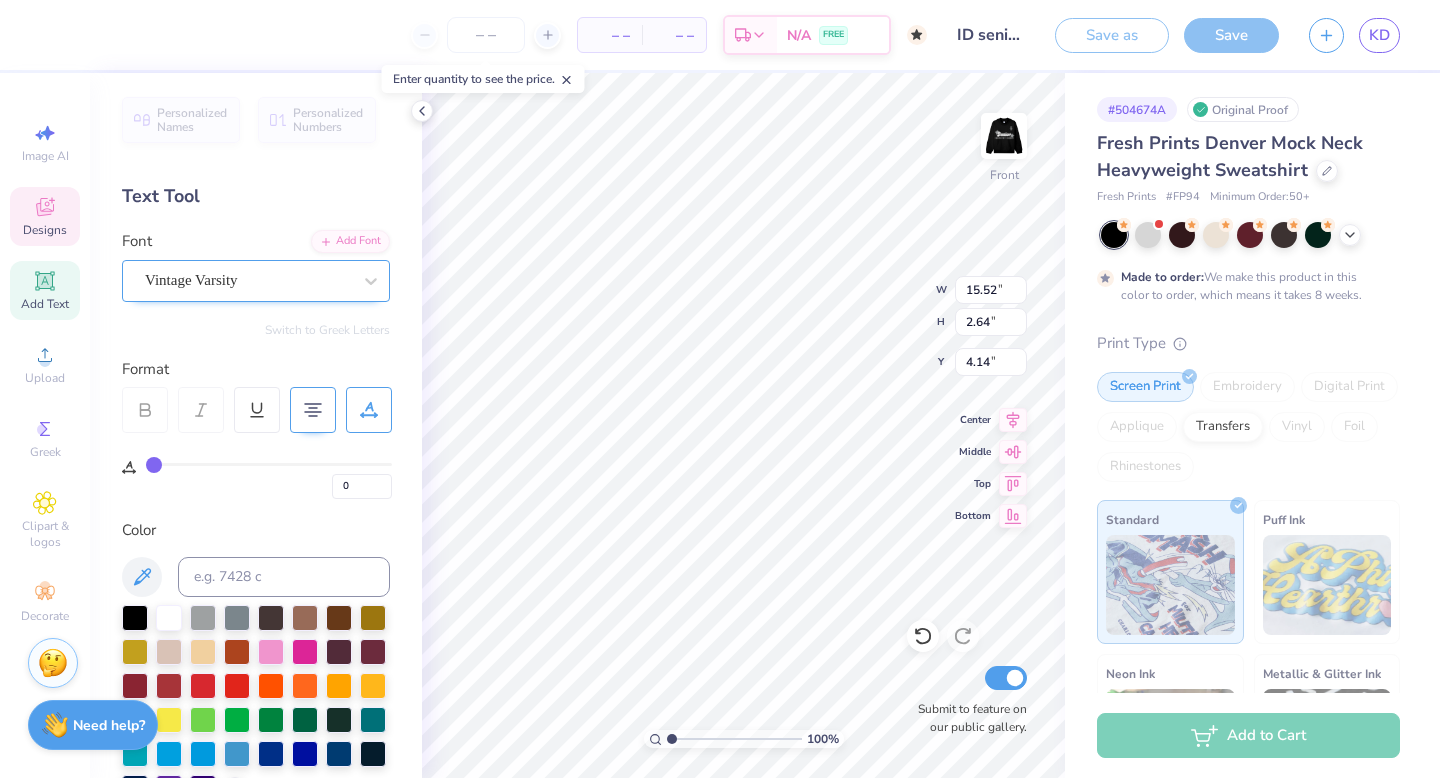 drag, startPoint x: 157, startPoint y: 458, endPoint x: 142, endPoint y: 458, distance: 15 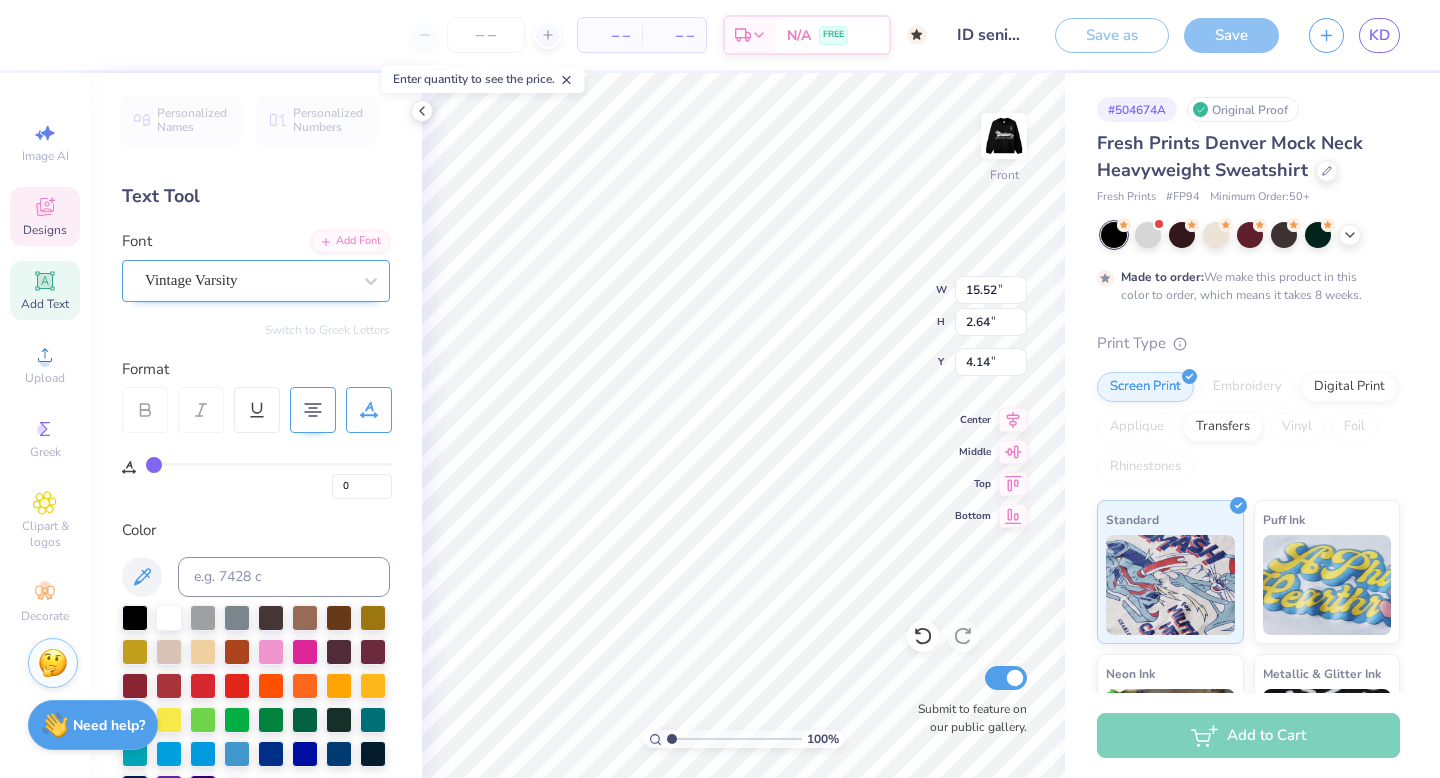 type on "14.99" 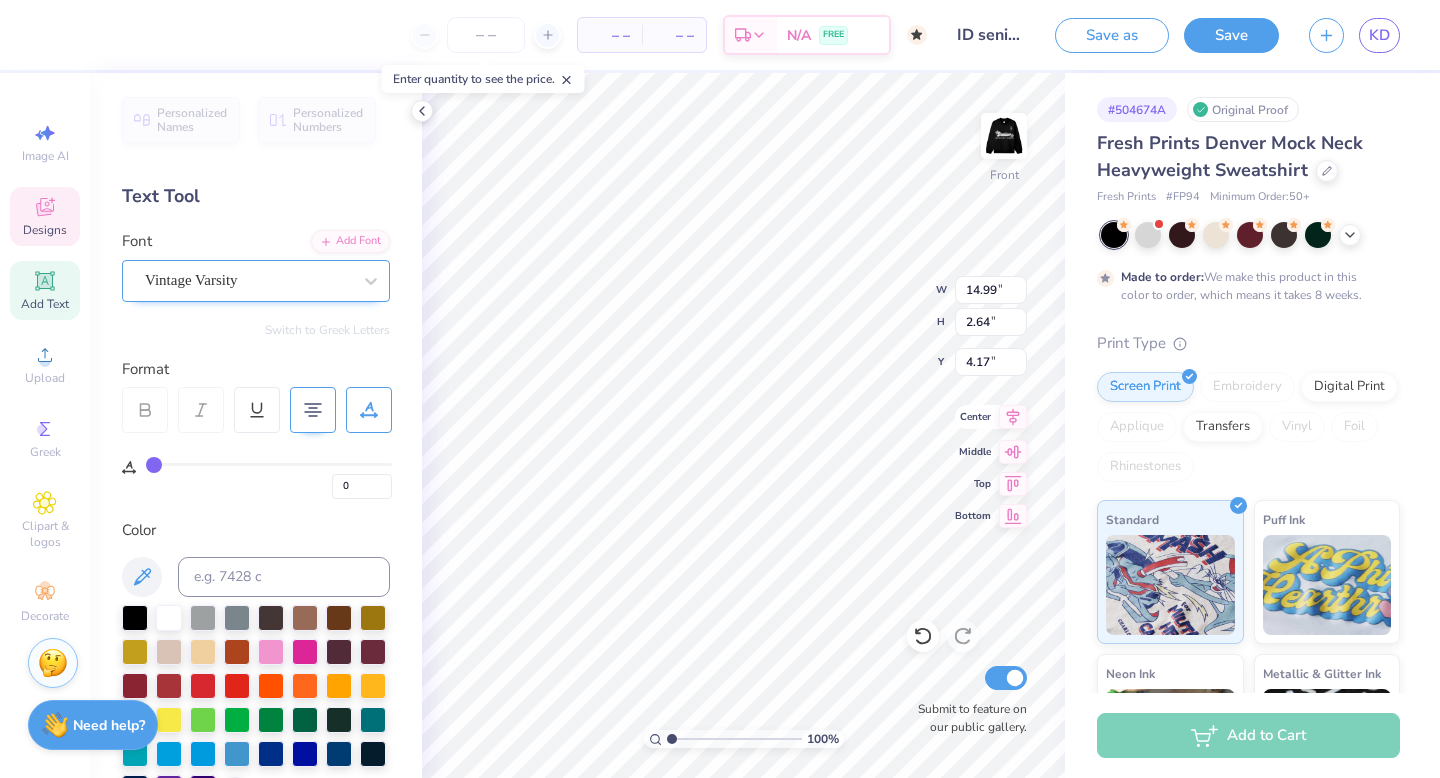 click 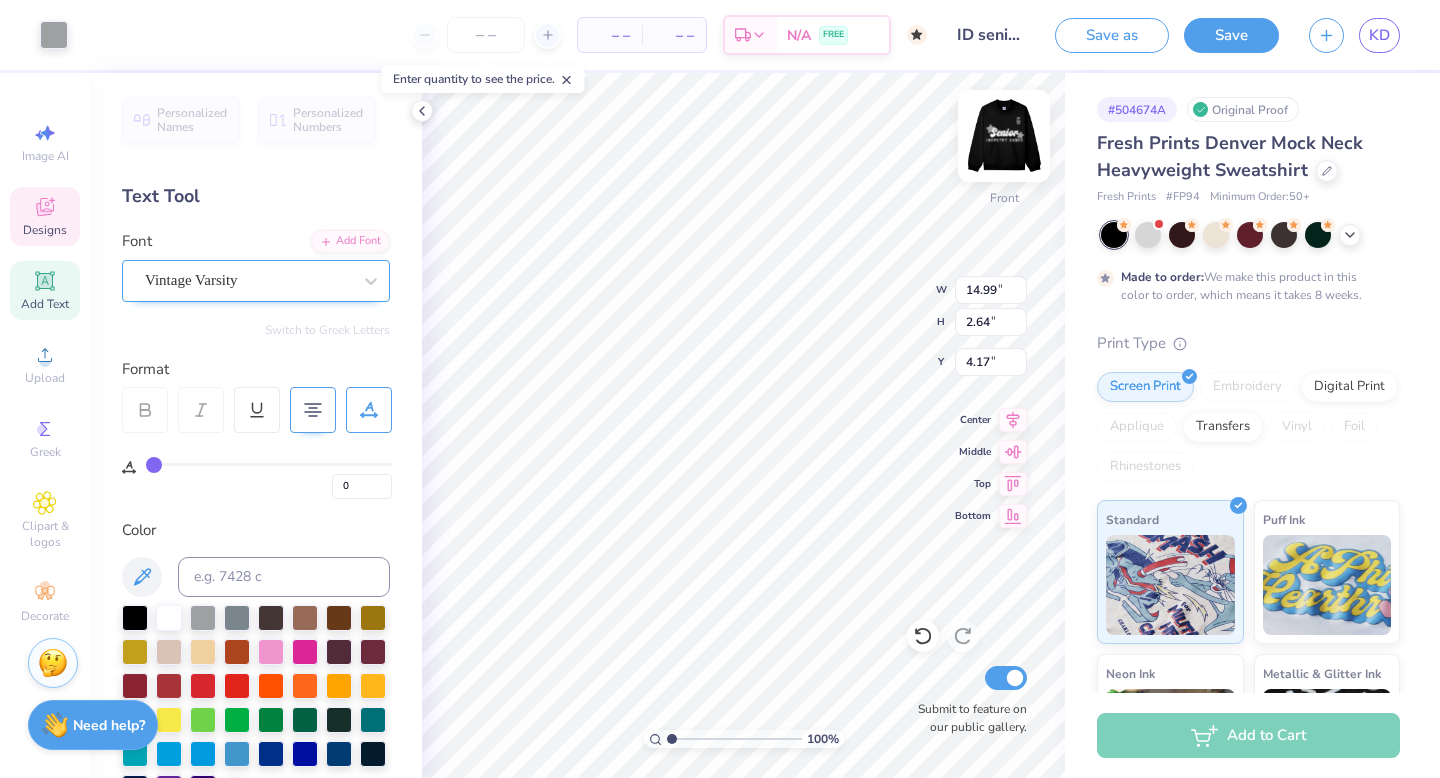 type on "4.18" 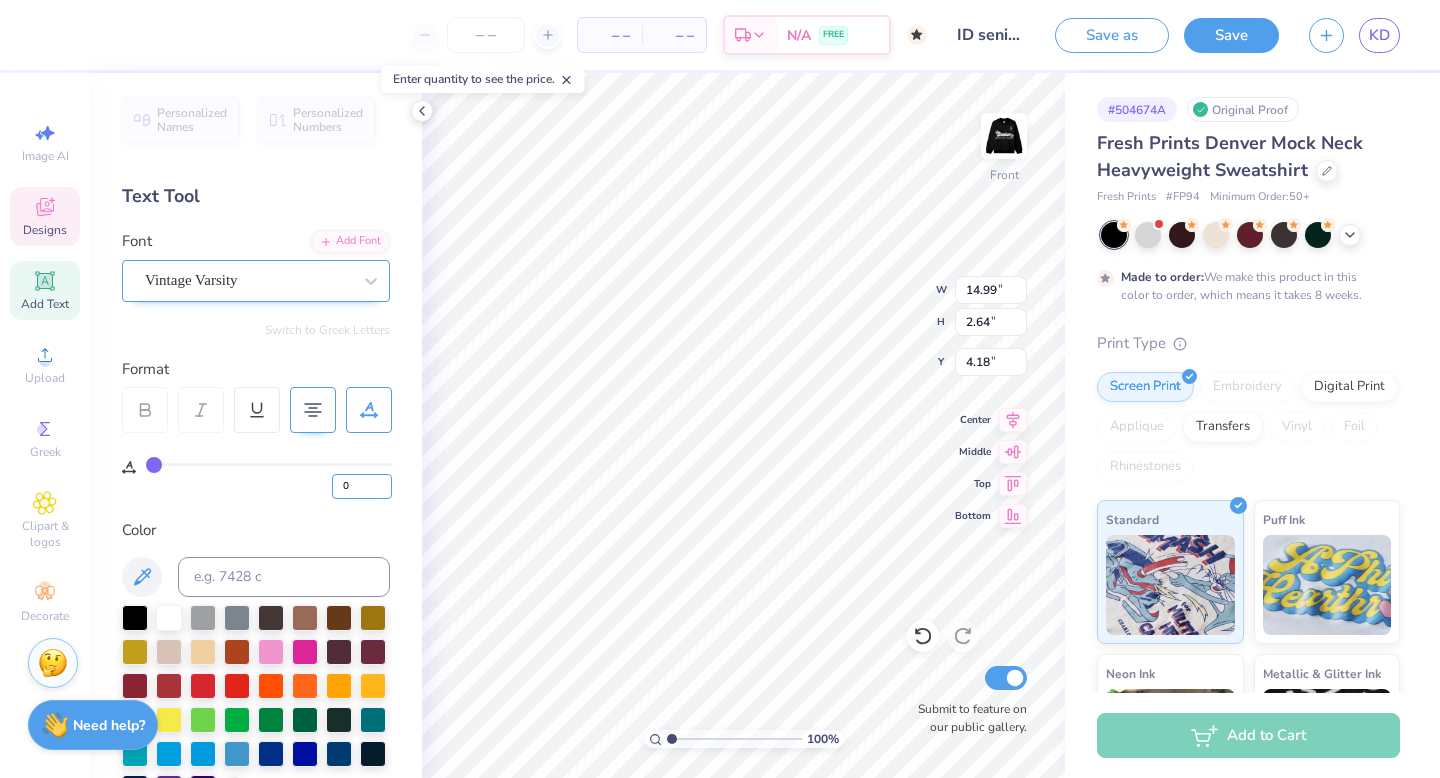click on "0" at bounding box center (362, 486) 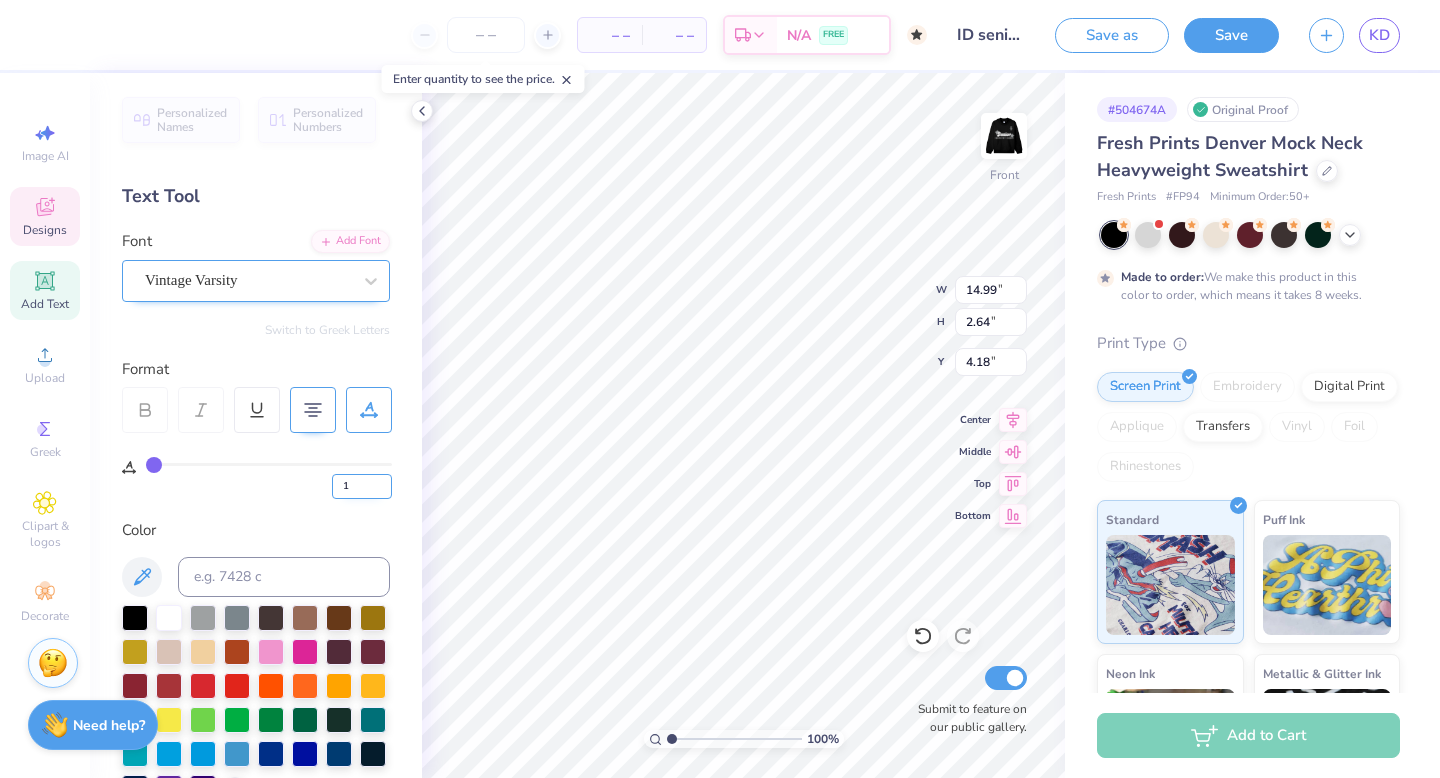 click on "1" at bounding box center (362, 486) 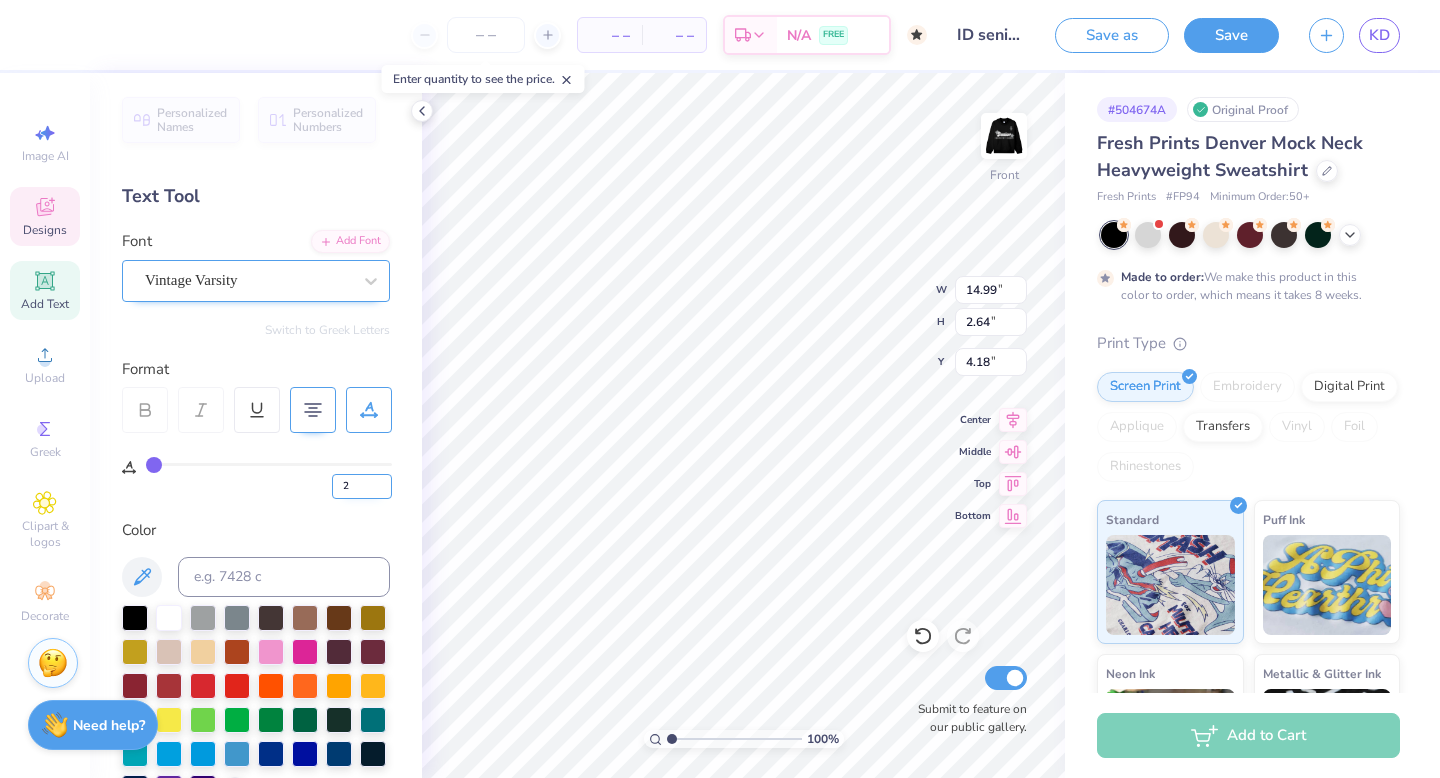 click on "2" at bounding box center [362, 486] 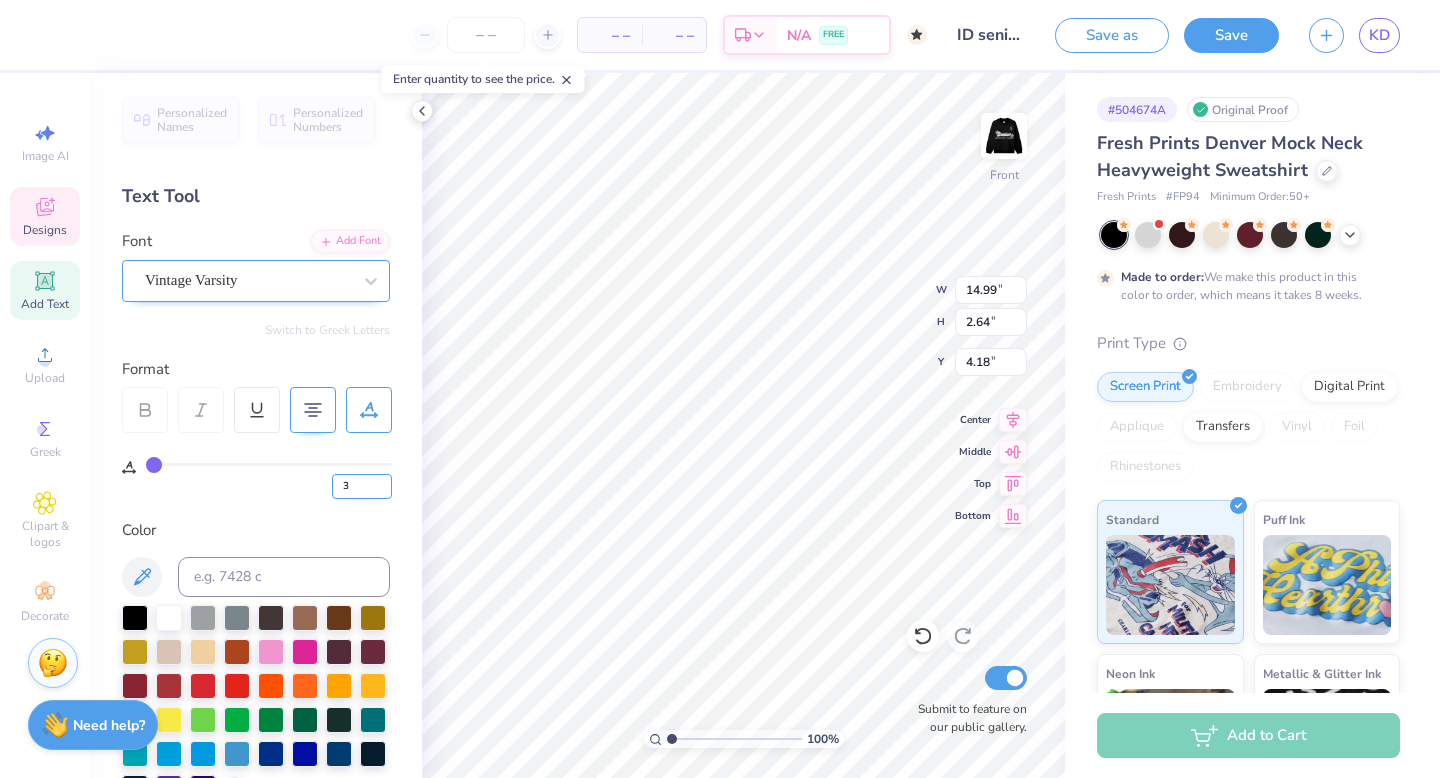 type on "3" 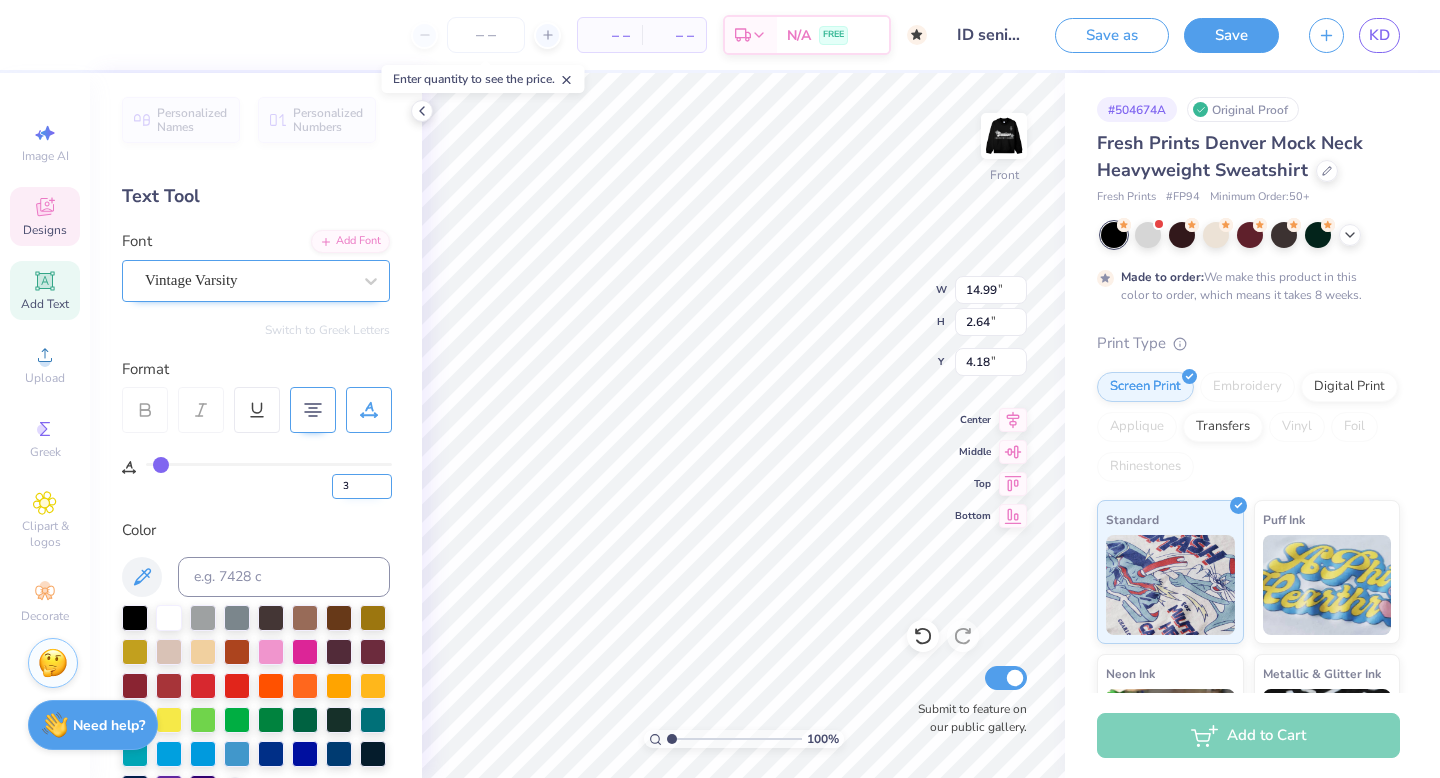 type on "15.78" 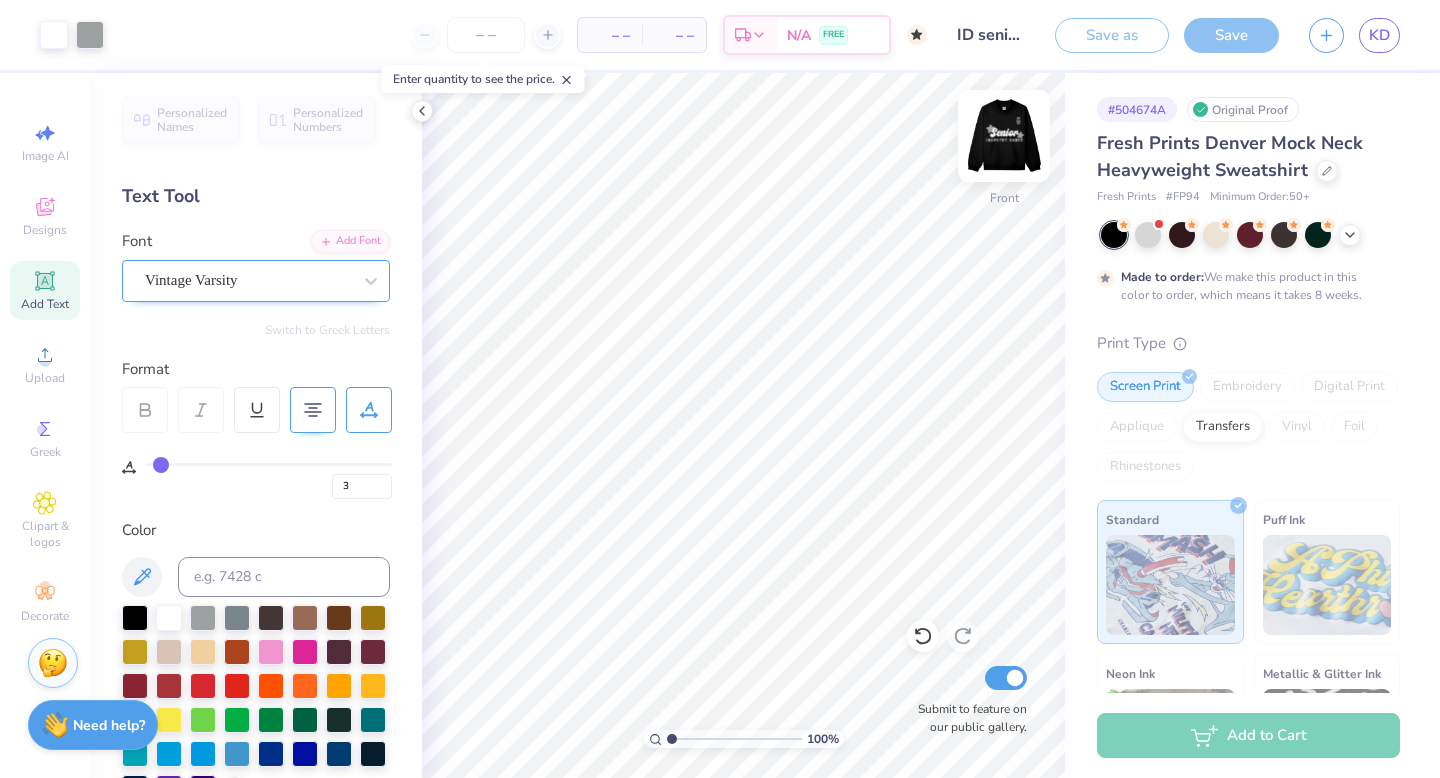 click at bounding box center [1004, 136] 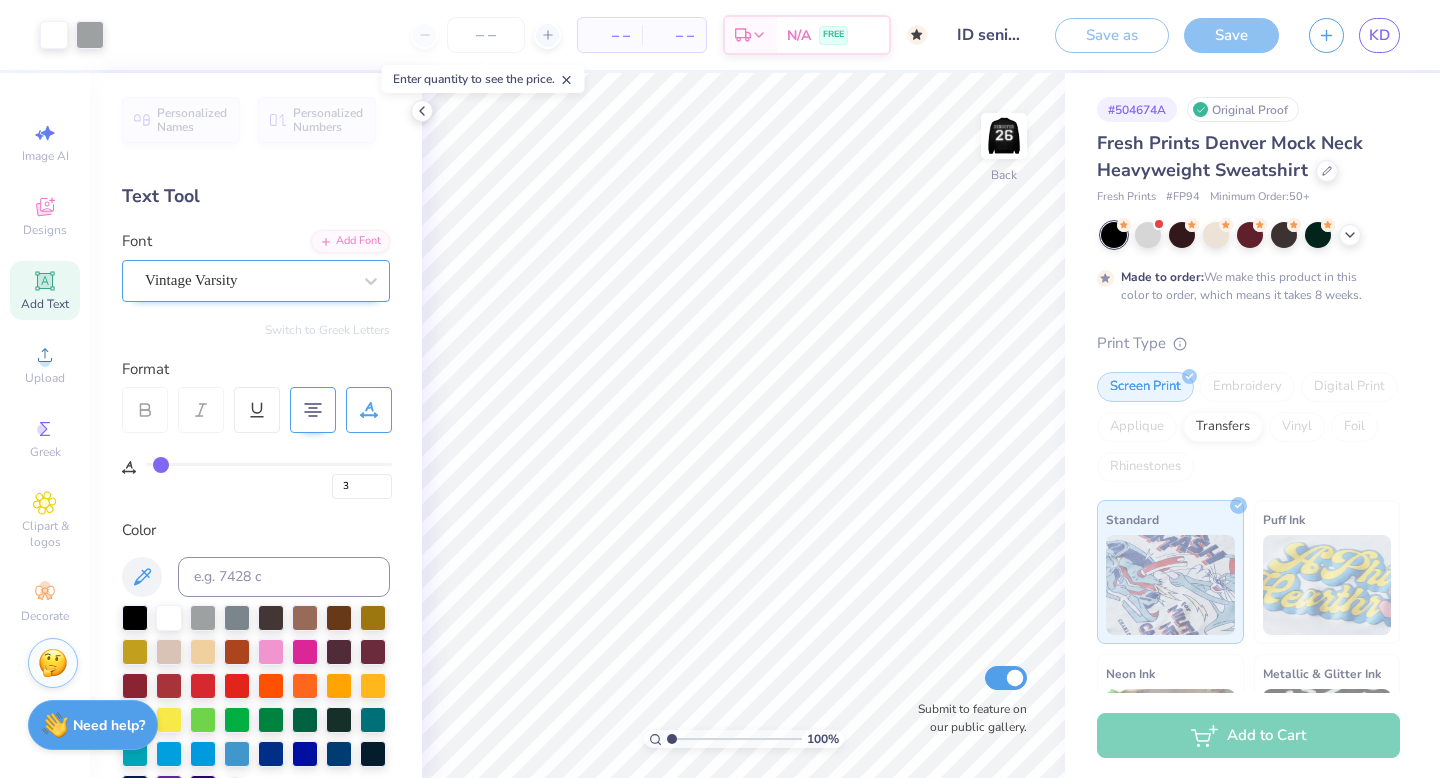 click at bounding box center [1004, 136] 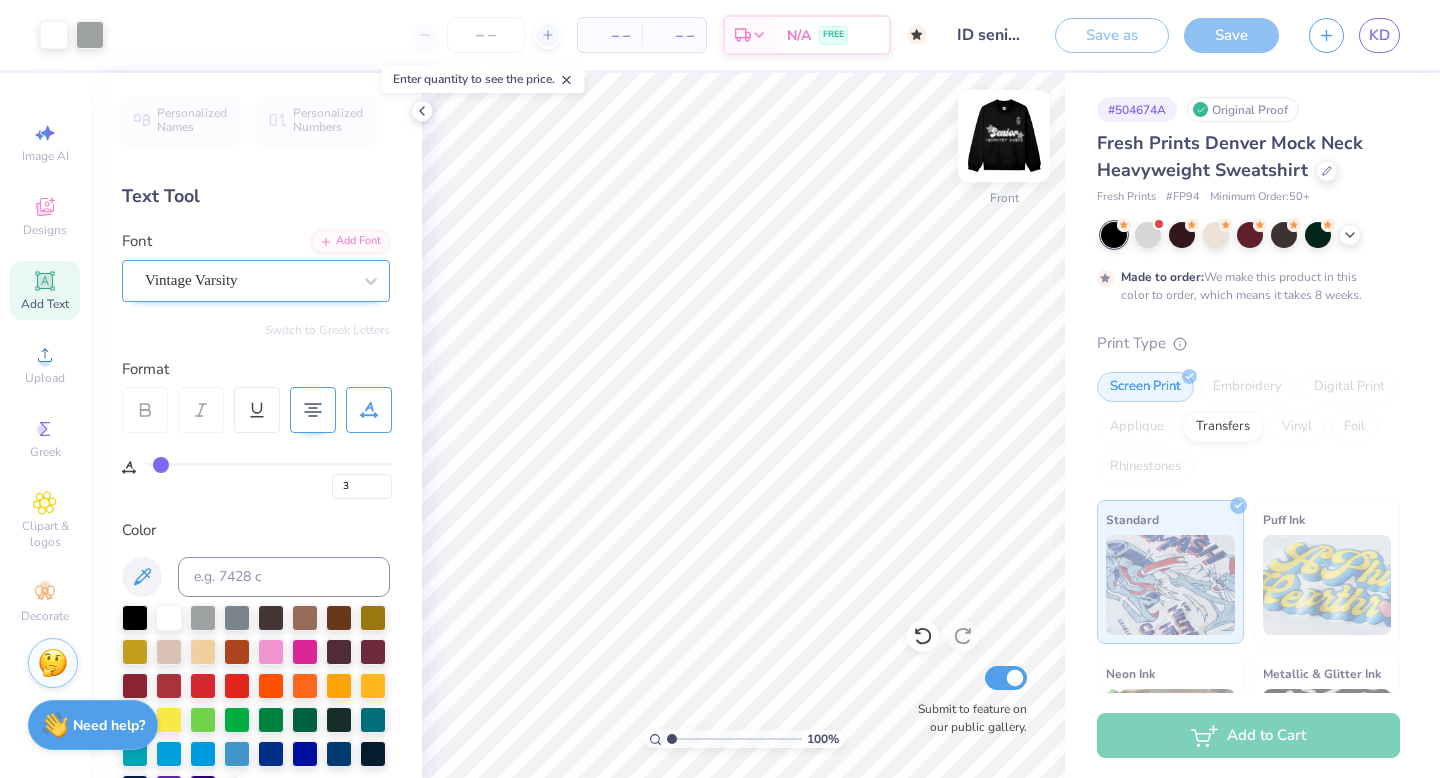 click at bounding box center [1004, 136] 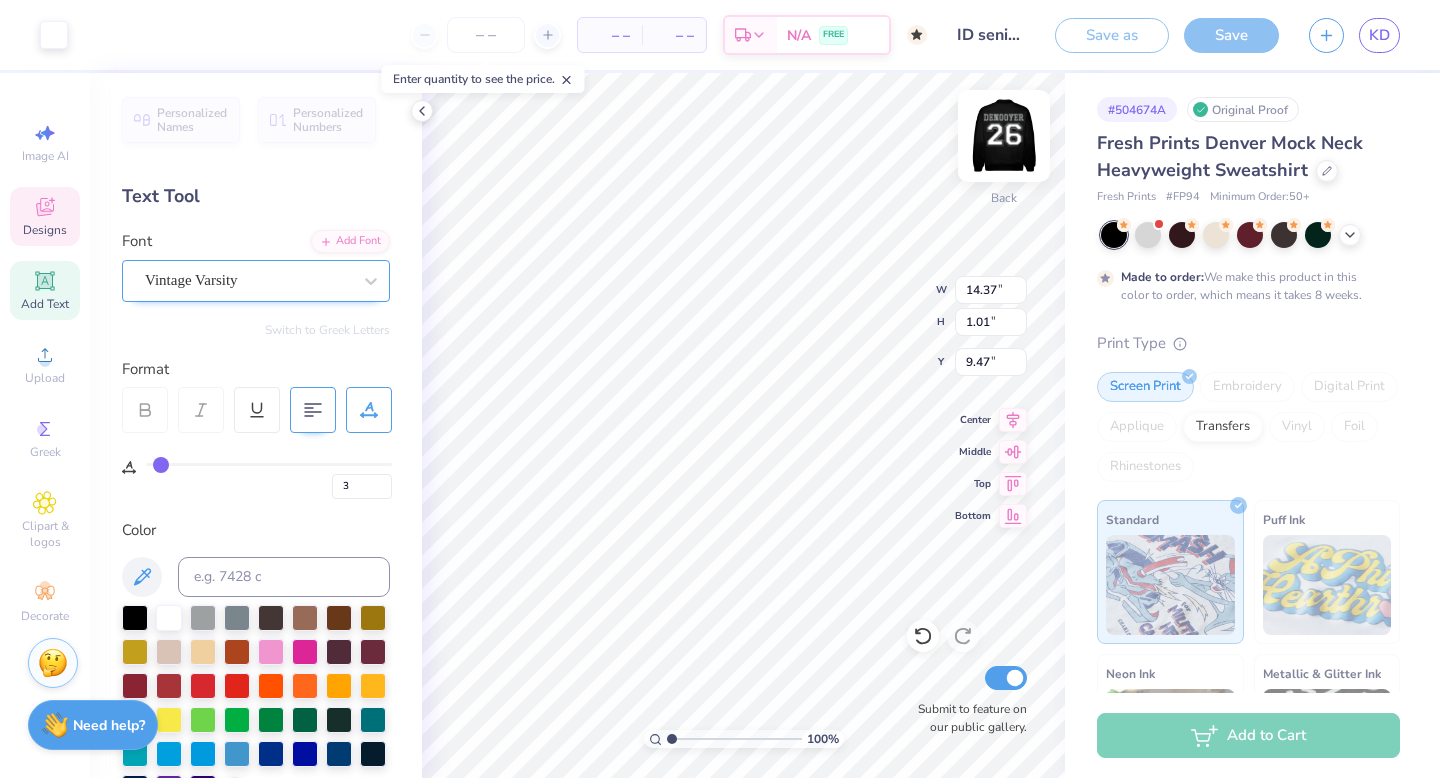 type on "25" 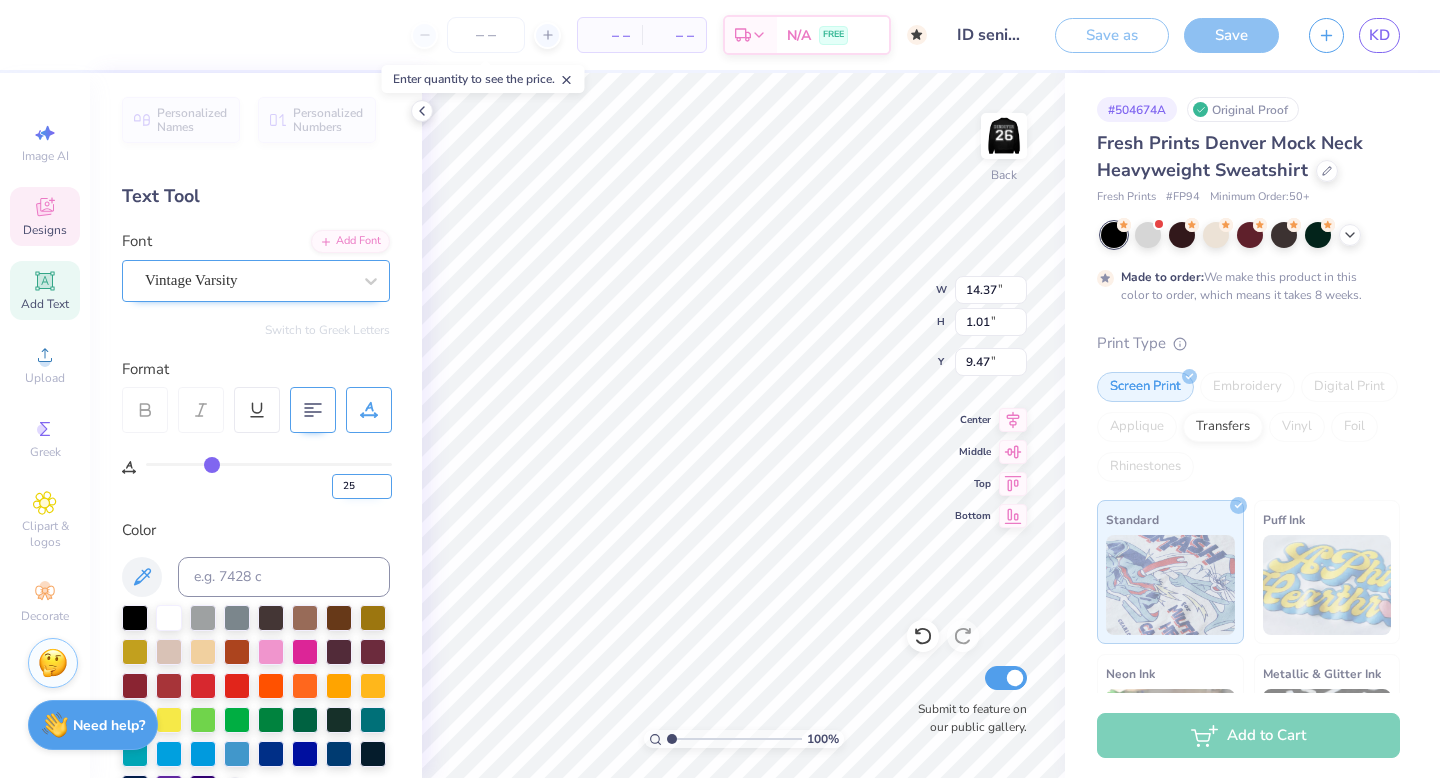 click on "25" at bounding box center [362, 486] 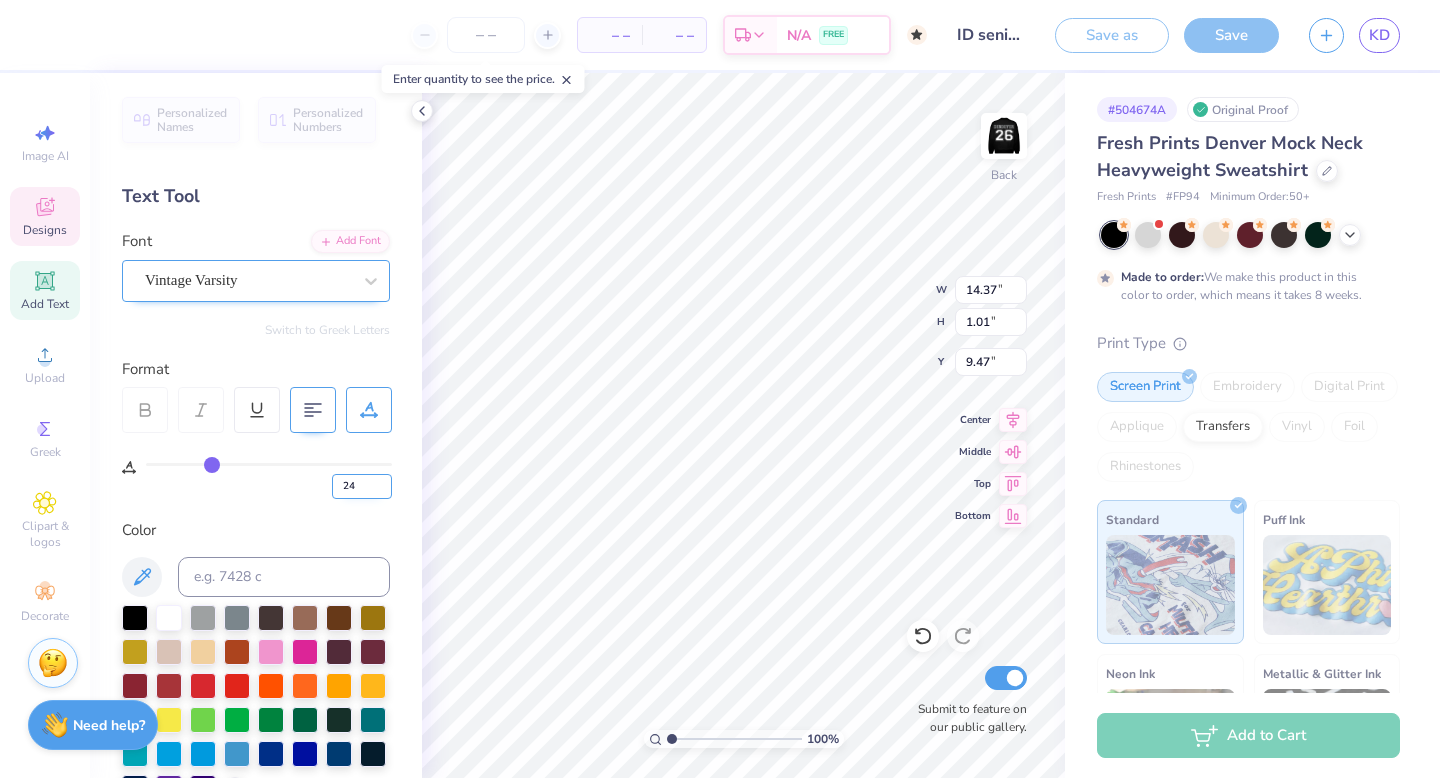 click on "24" at bounding box center (362, 486) 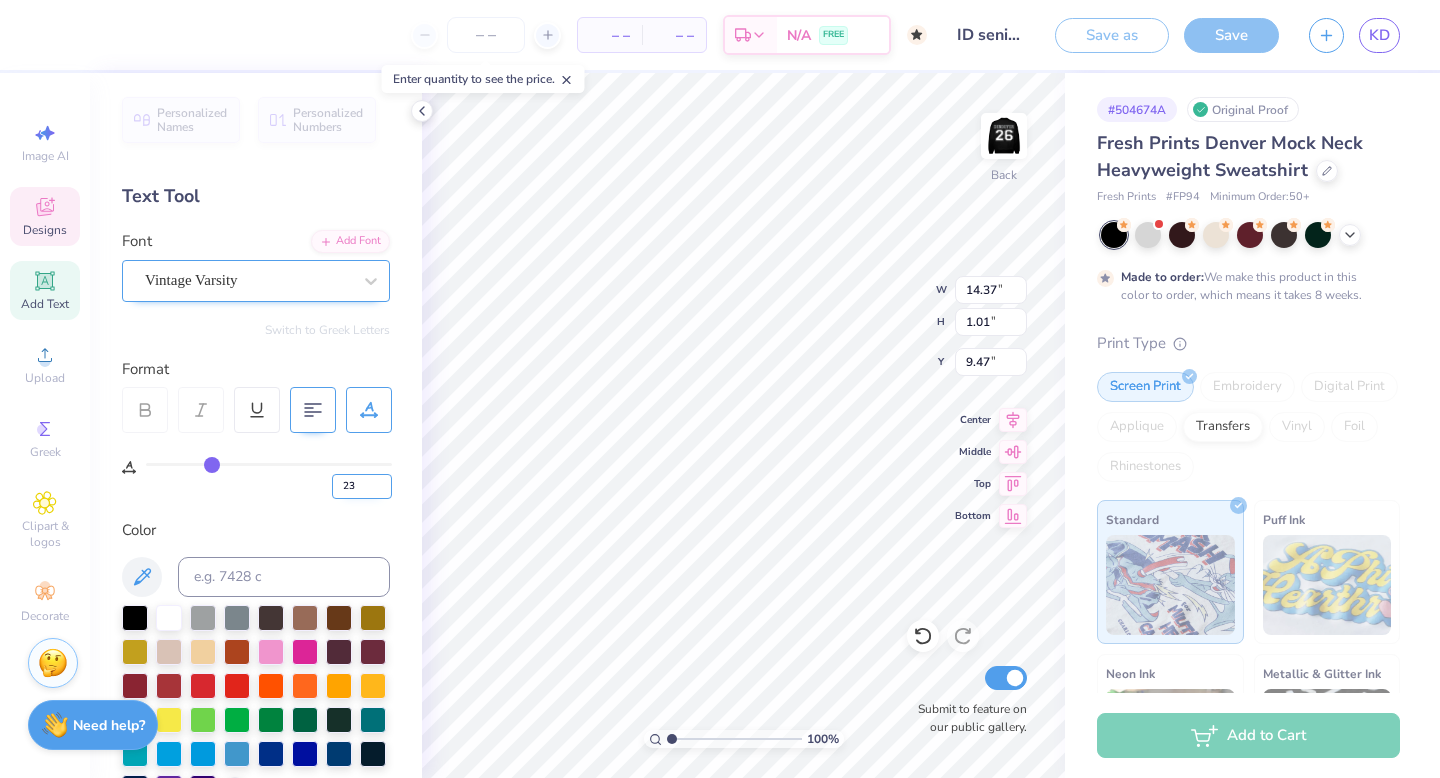 click on "23" at bounding box center (362, 486) 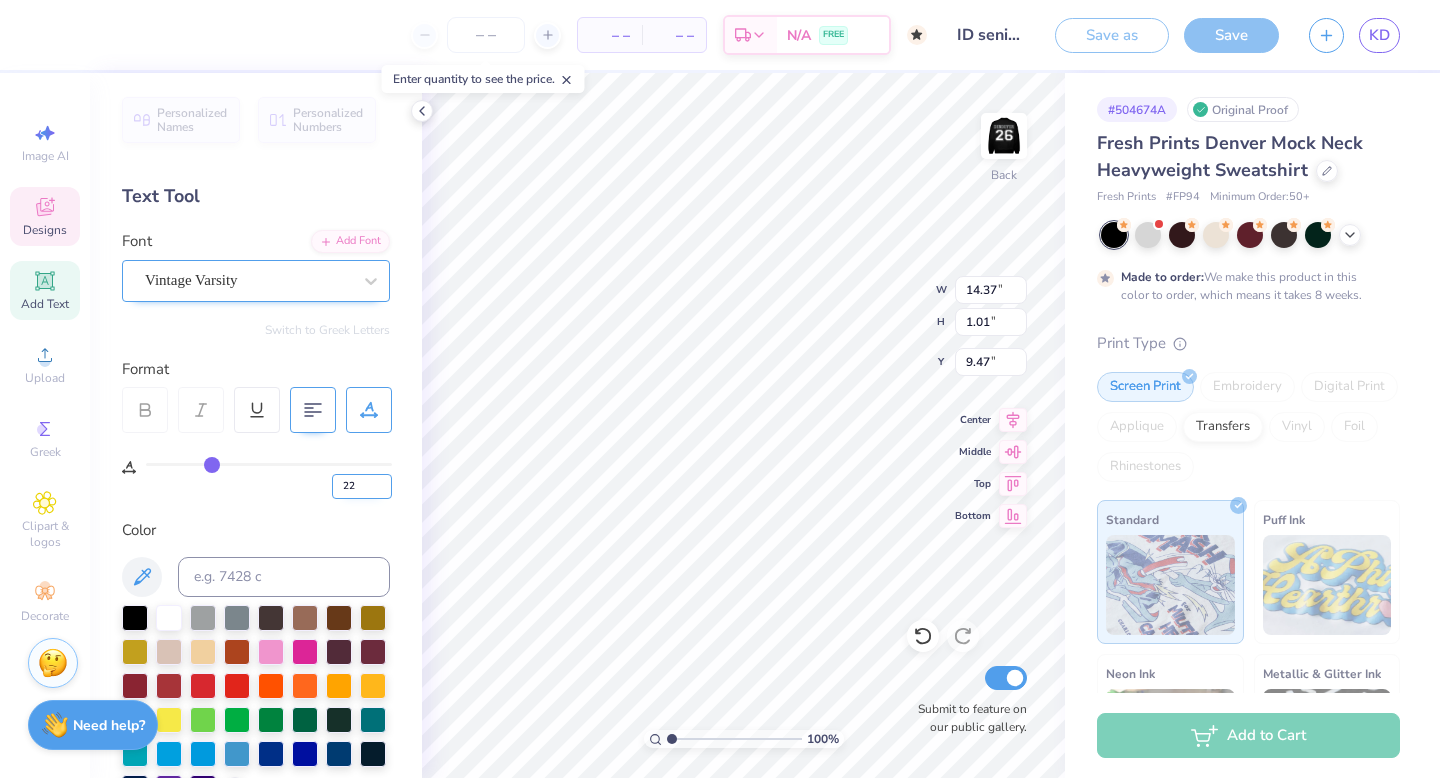 click on "22" at bounding box center [362, 486] 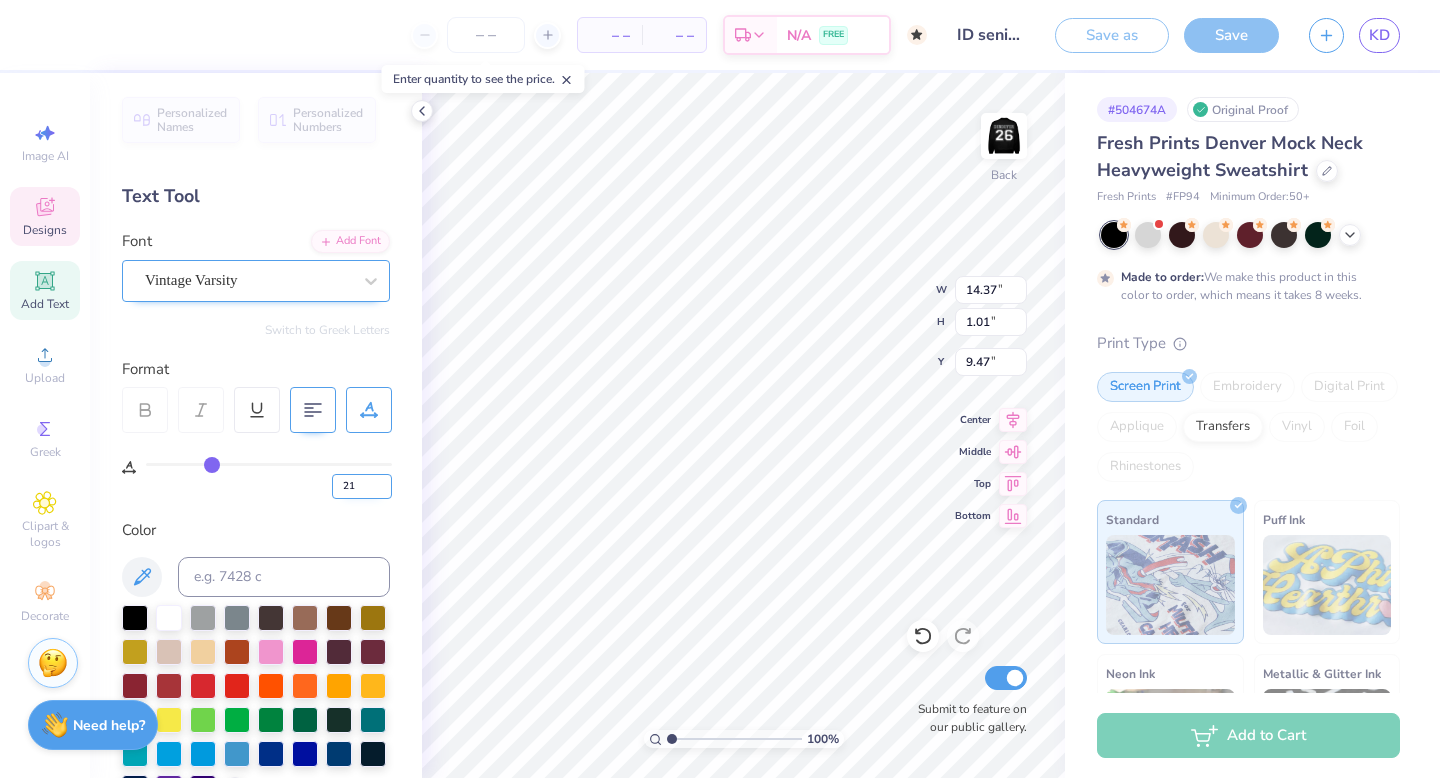 click on "21" at bounding box center [362, 486] 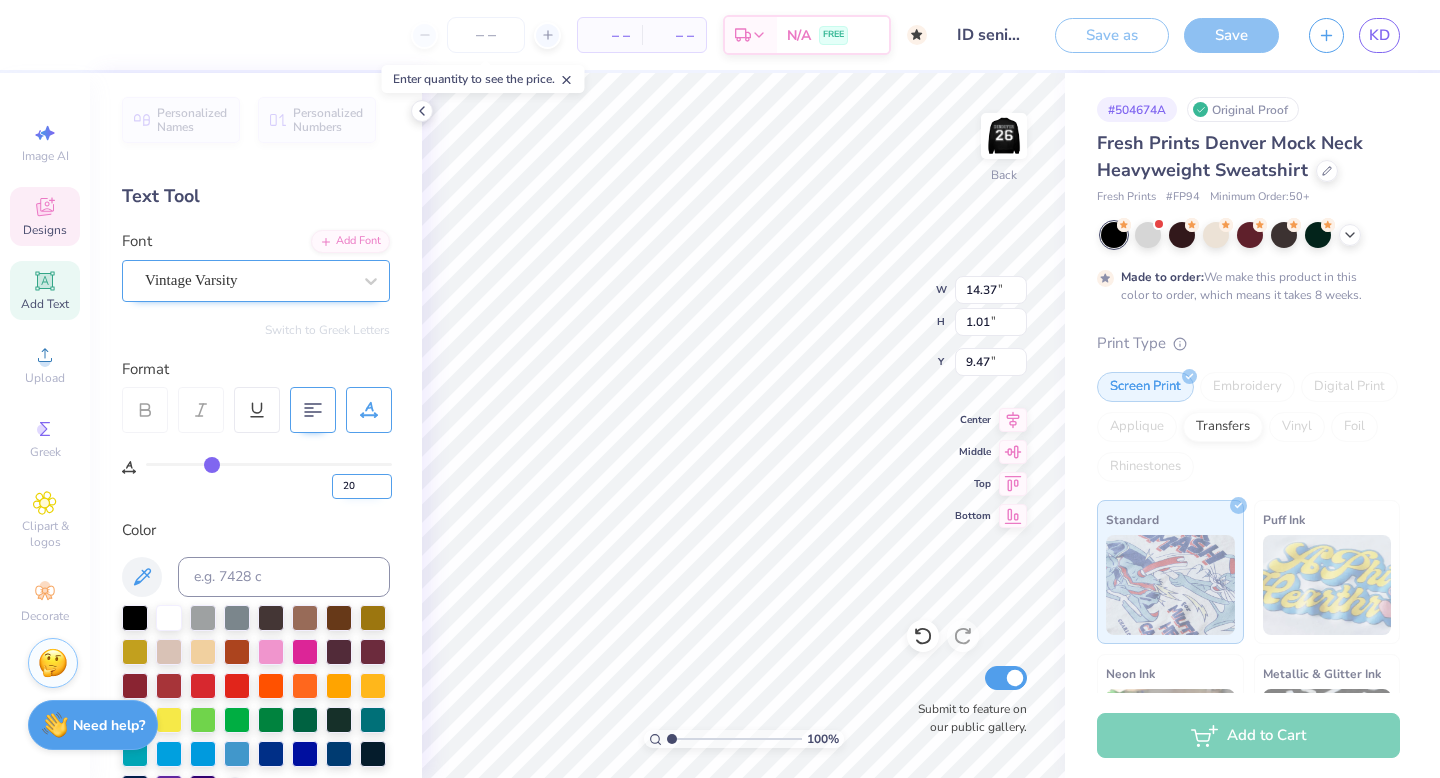 type on "20" 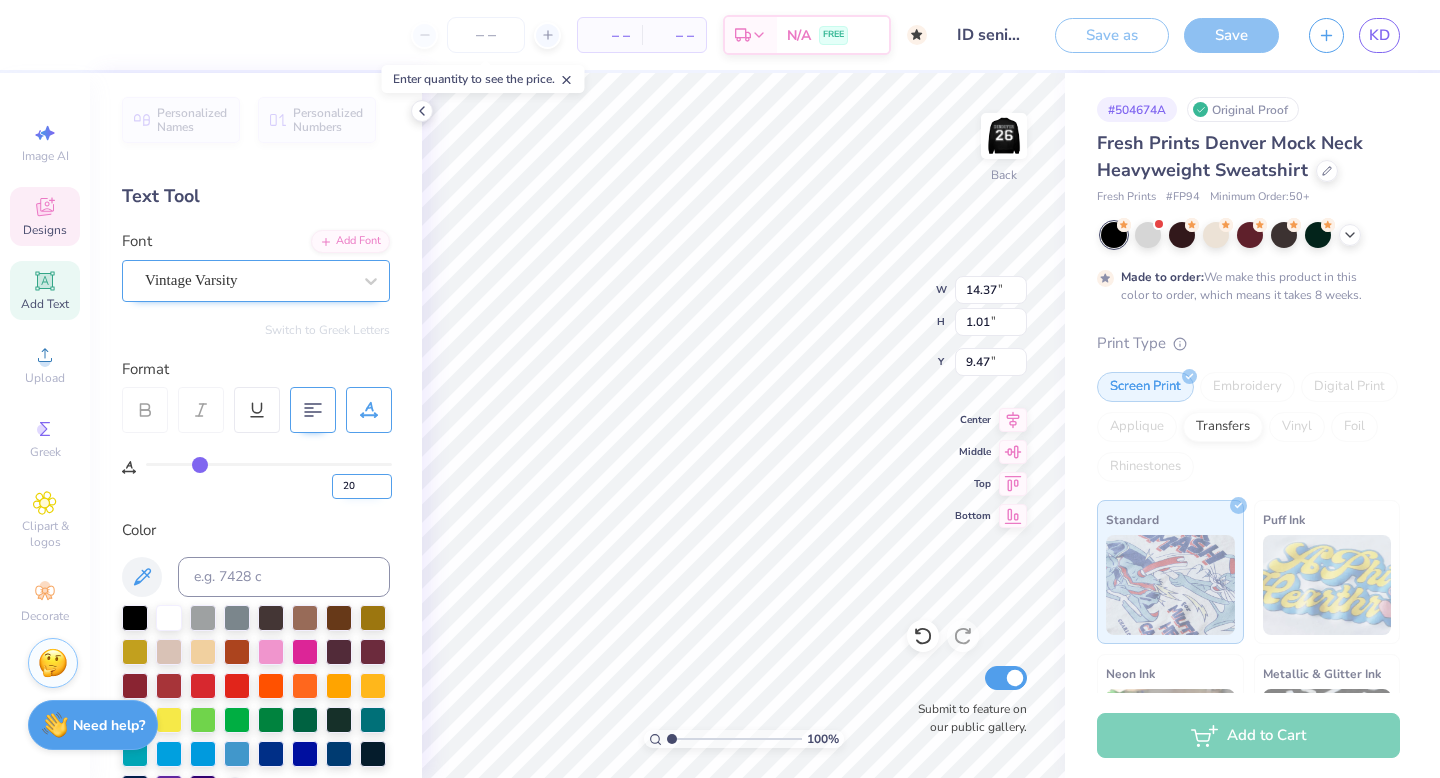 type on "13.43" 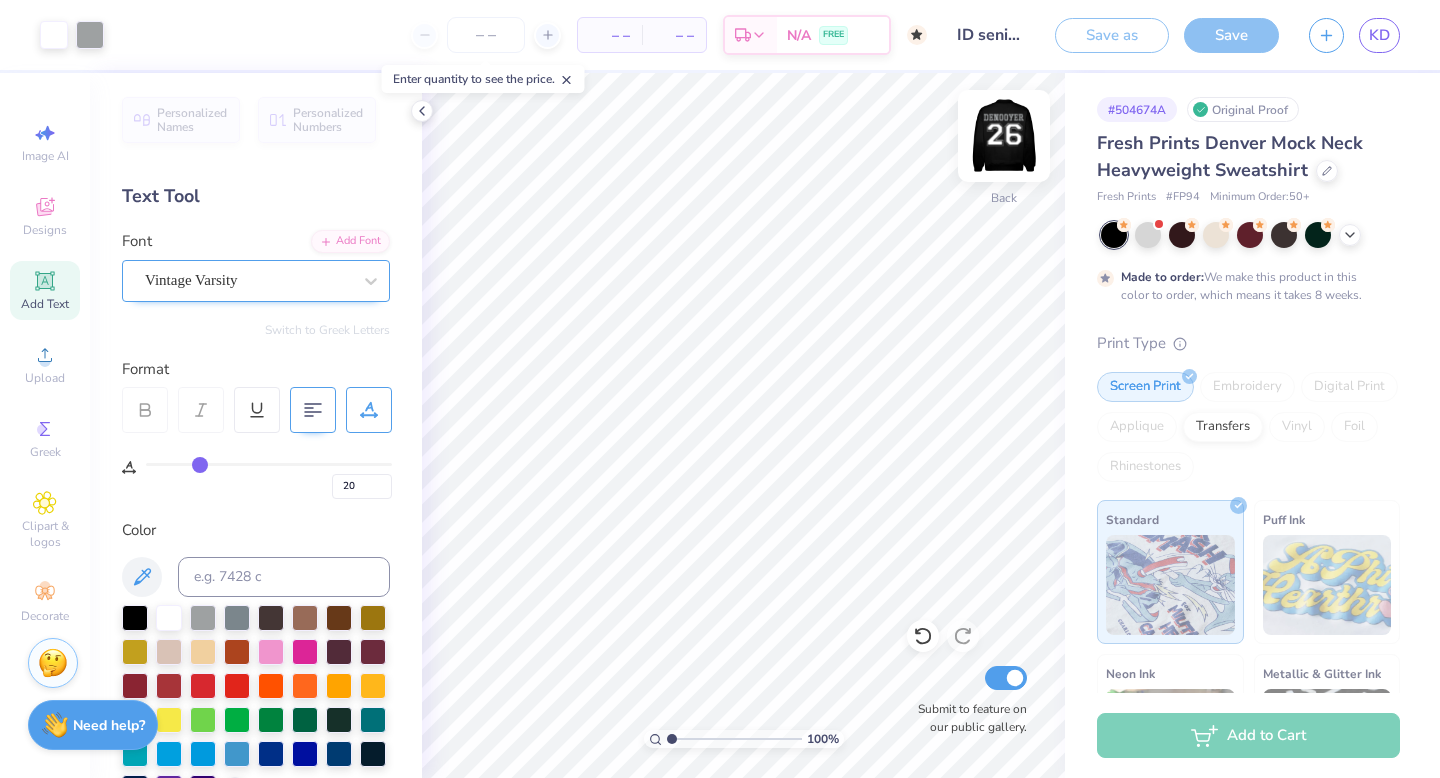 click at bounding box center (1004, 136) 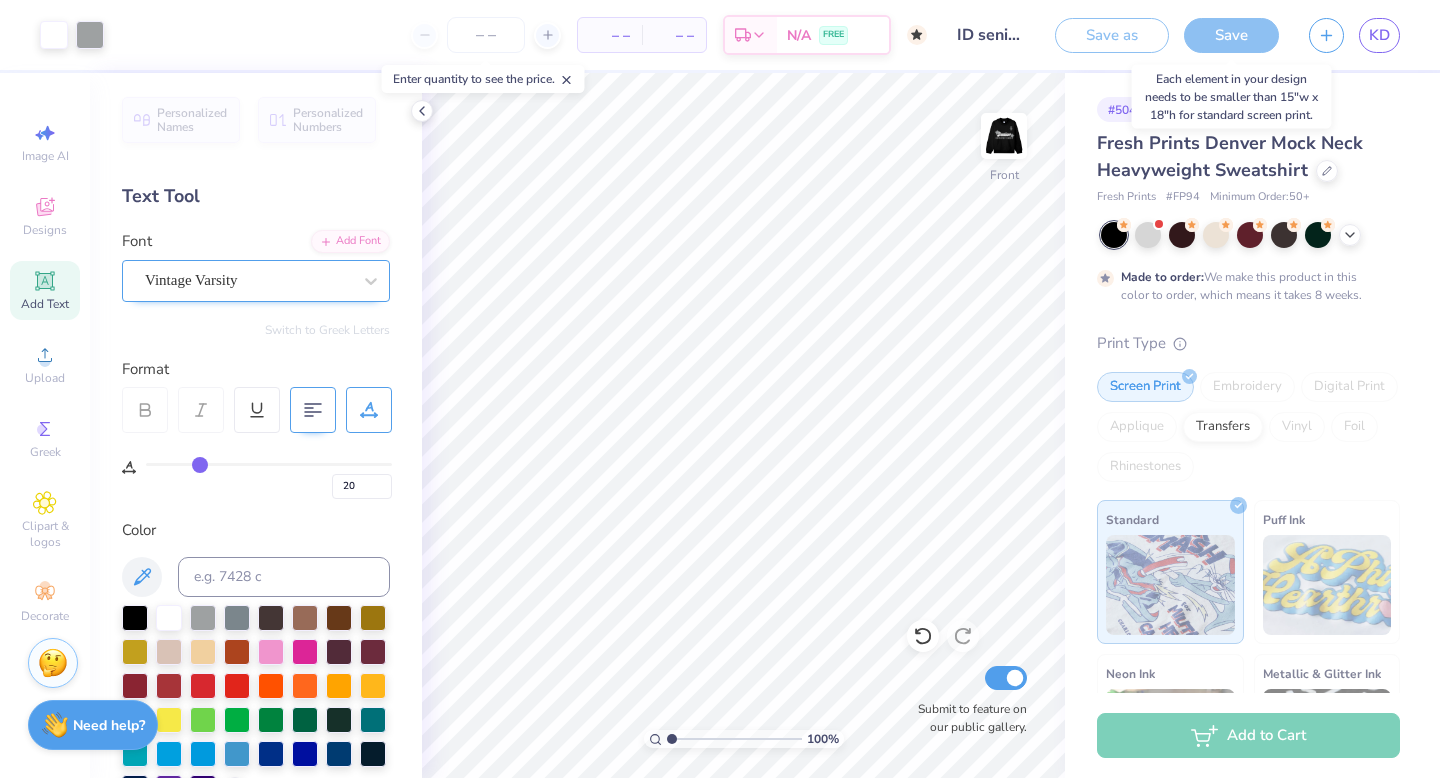 click on "Save" at bounding box center (1231, 35) 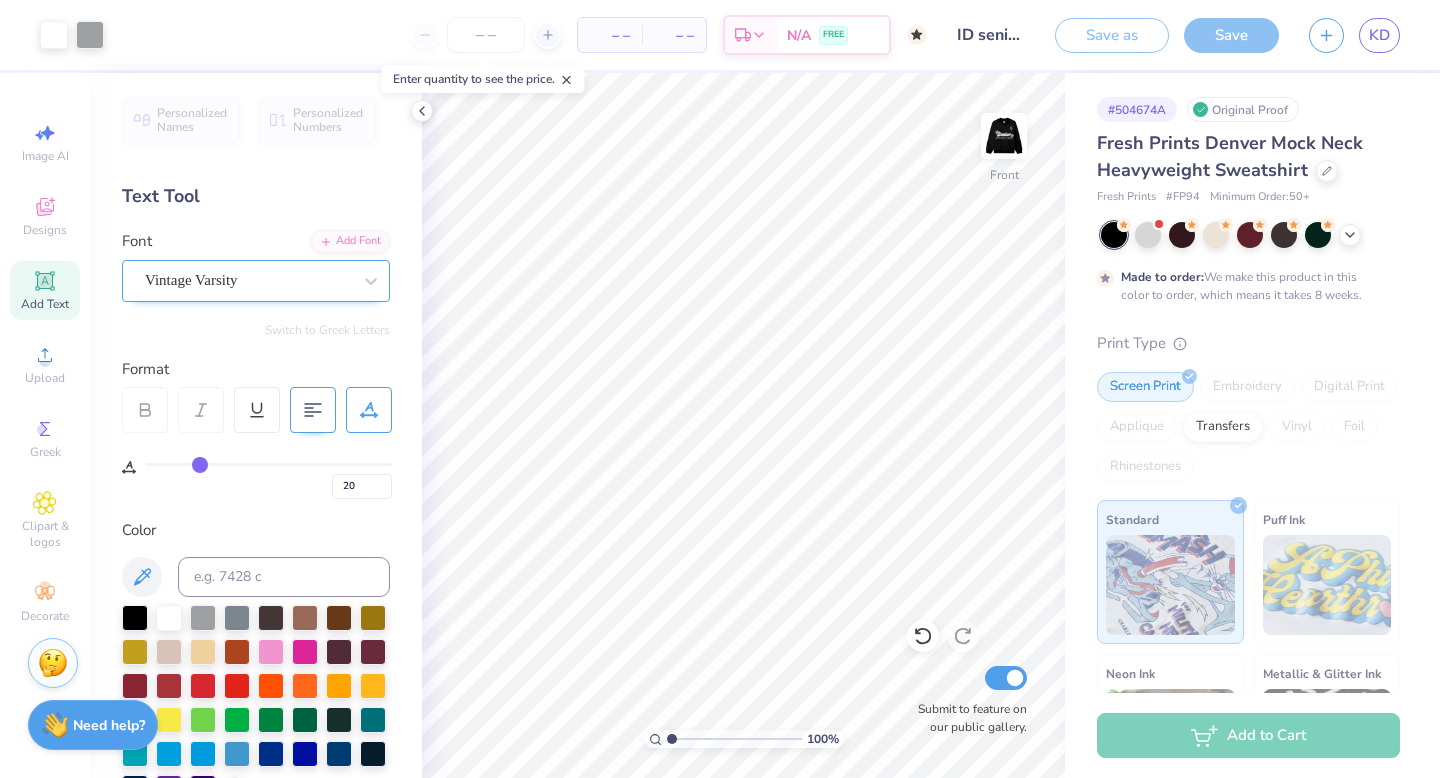 type on "3" 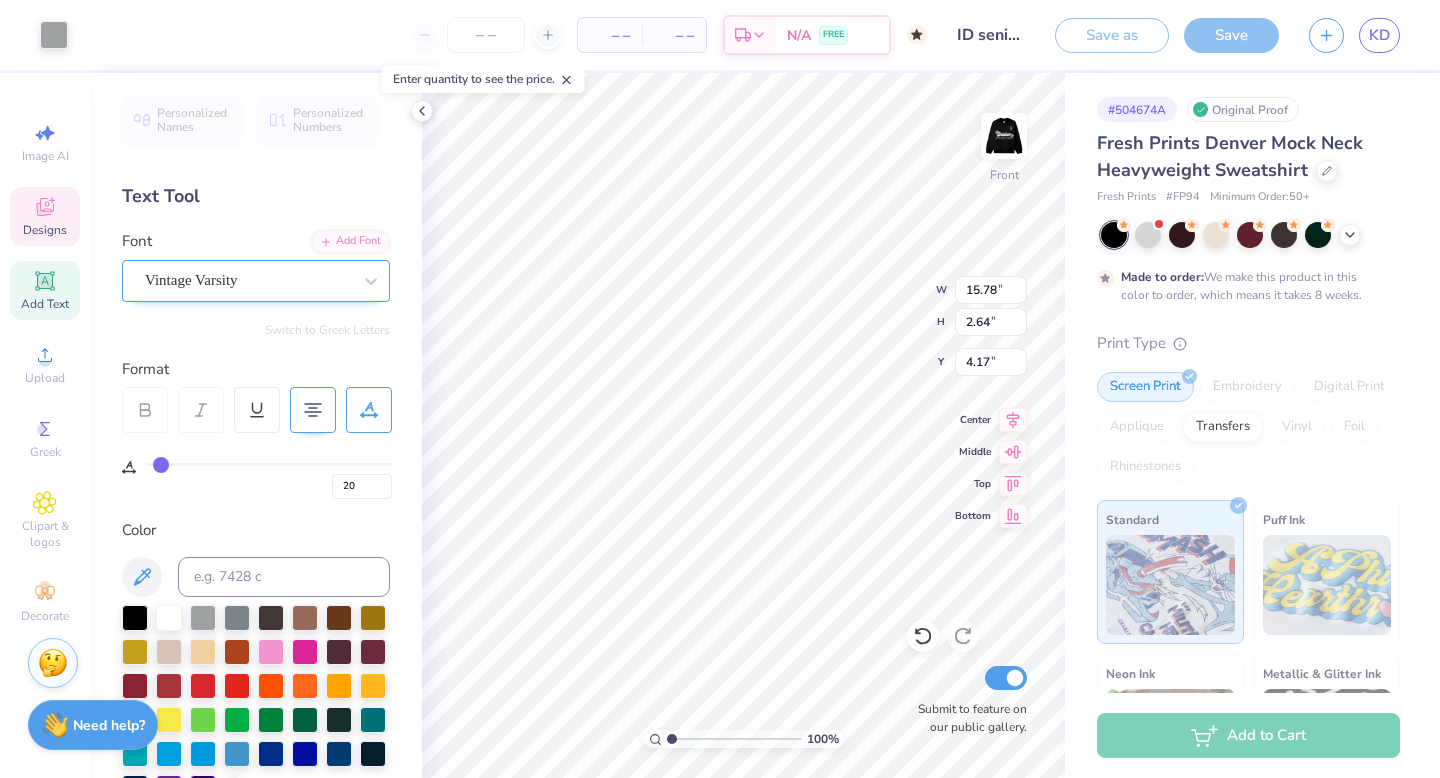 type on "3" 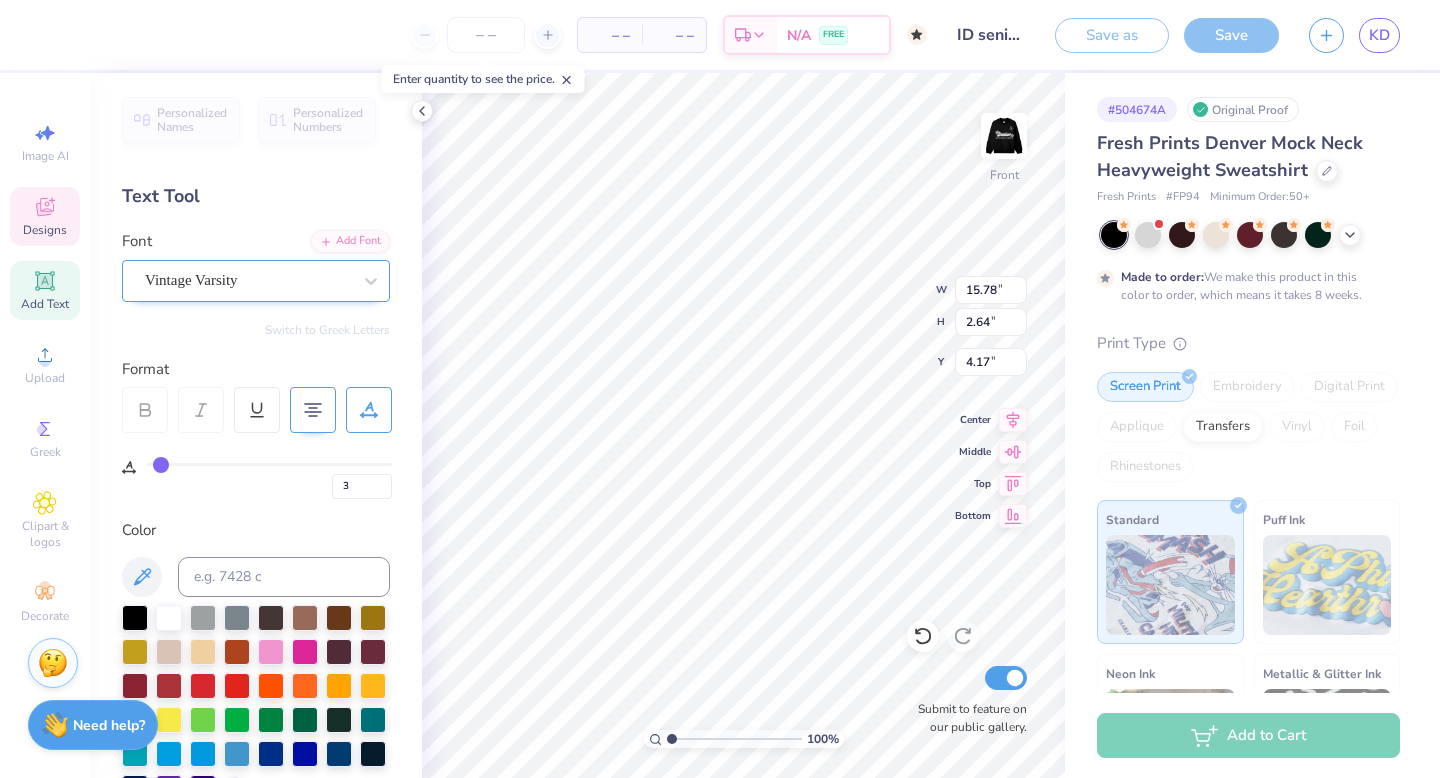 type on "14.31" 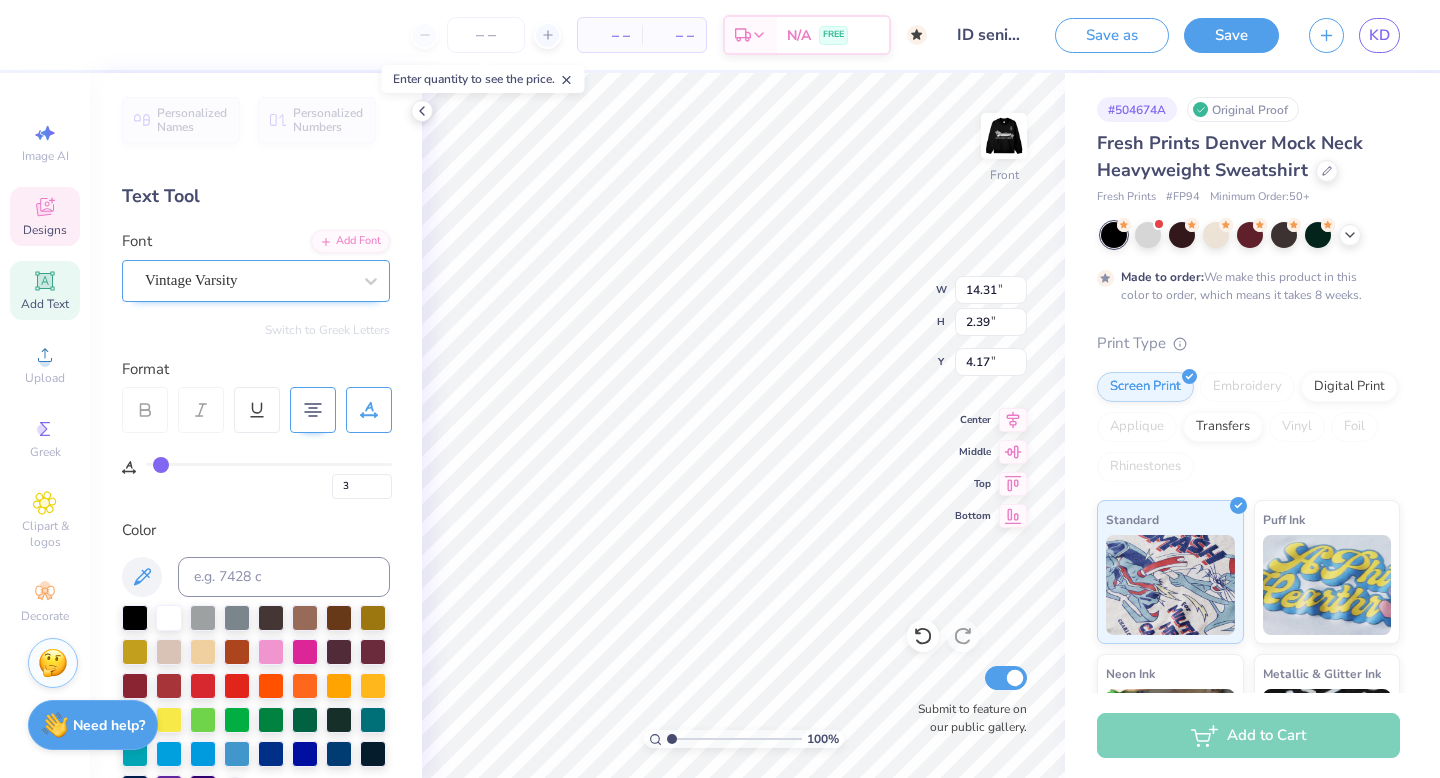 type on "4.18" 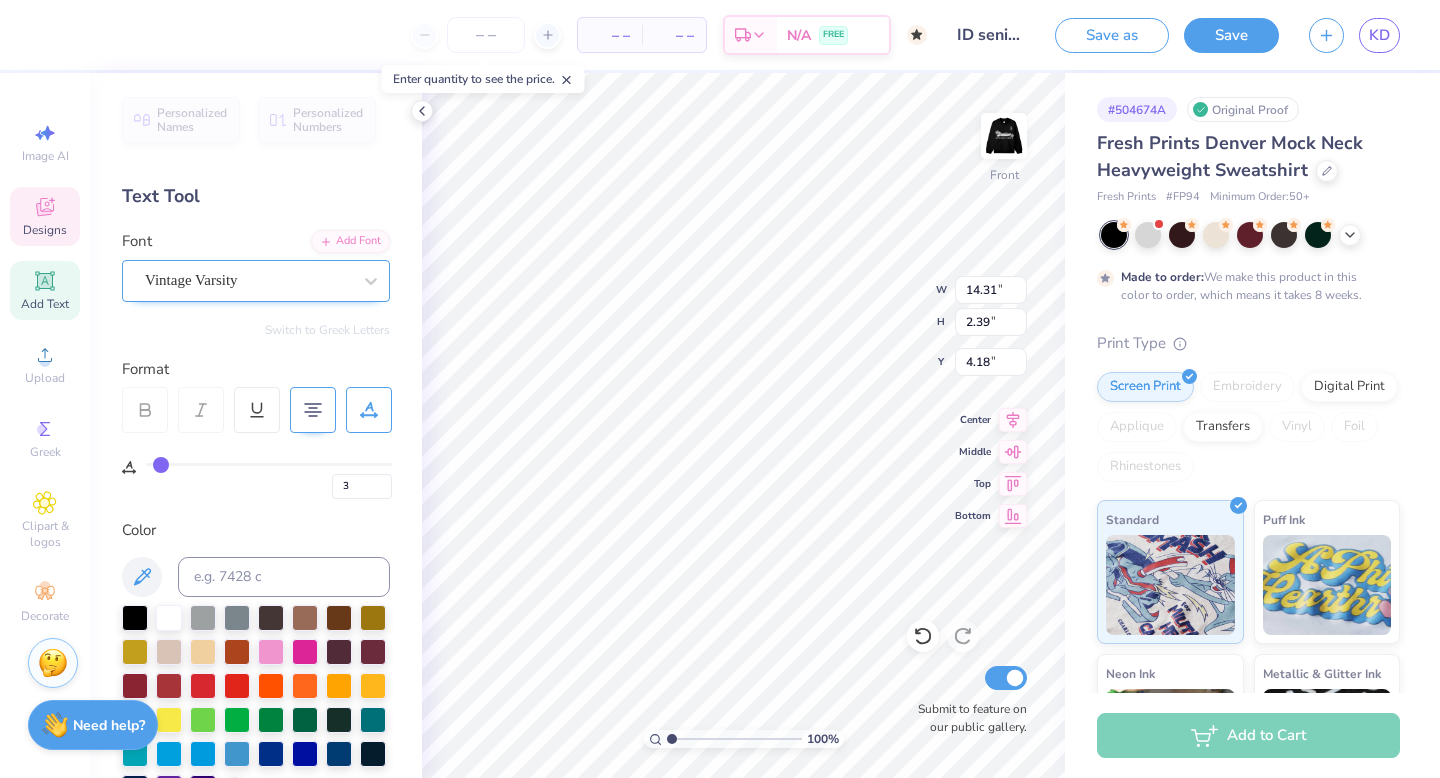 type on "4.01" 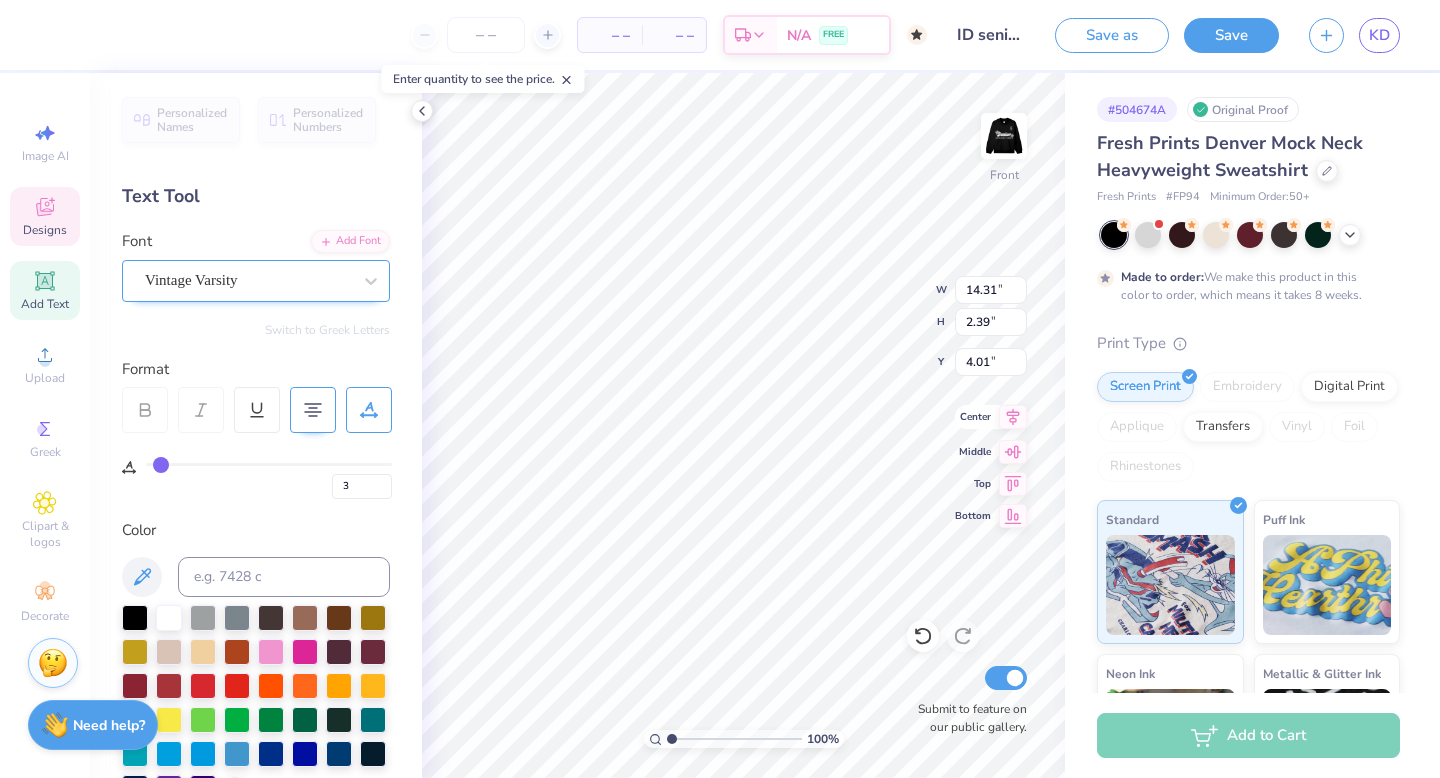 click 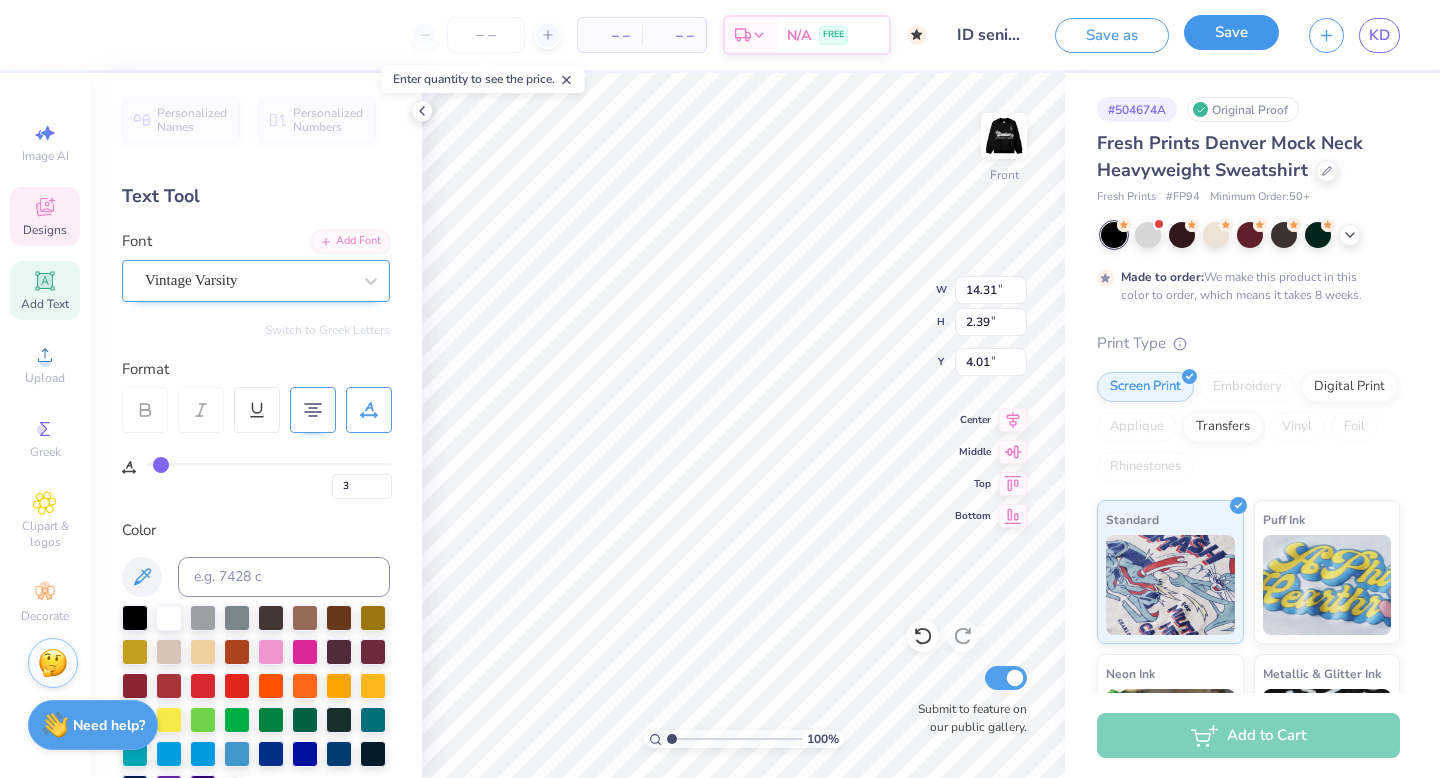 click on "Save" at bounding box center (1231, 32) 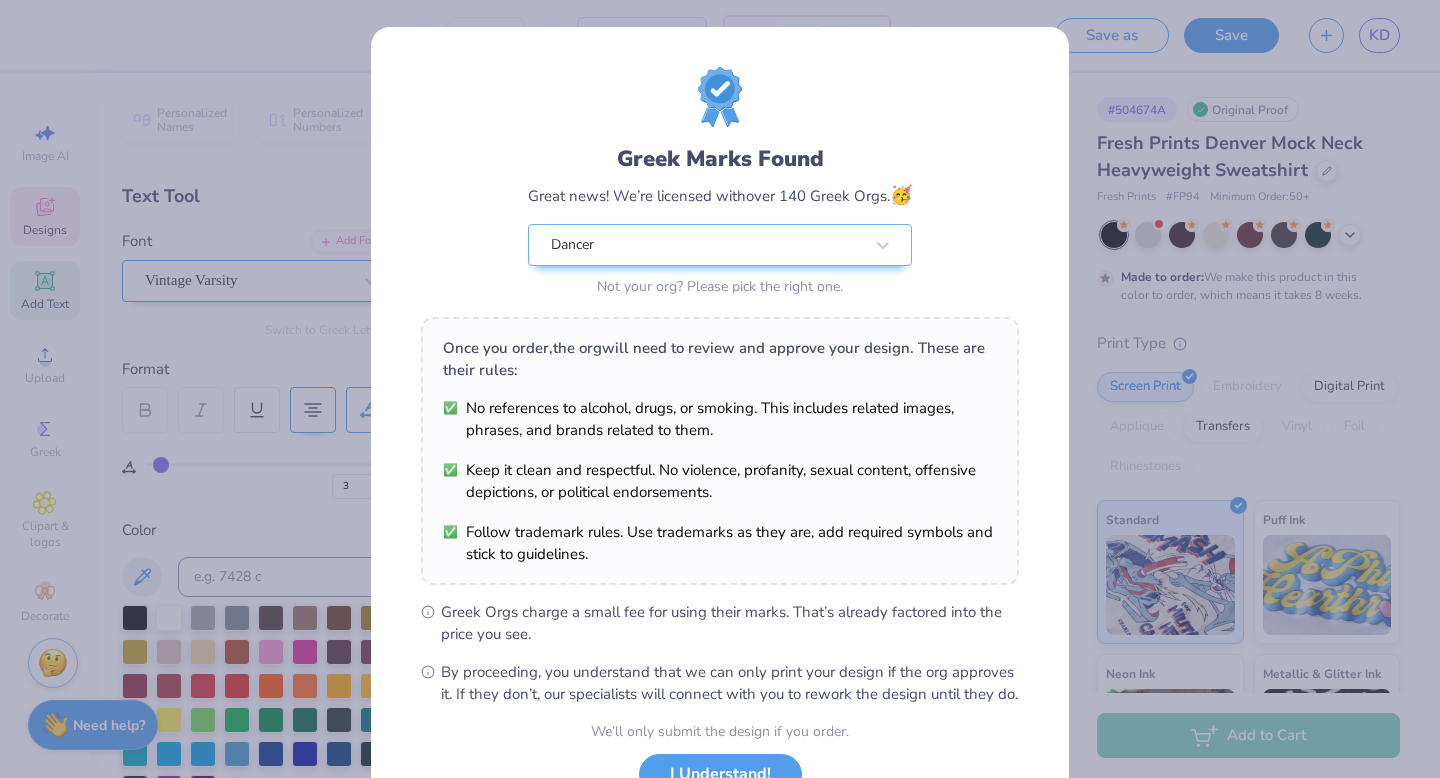 scroll, scrollTop: 158, scrollLeft: 0, axis: vertical 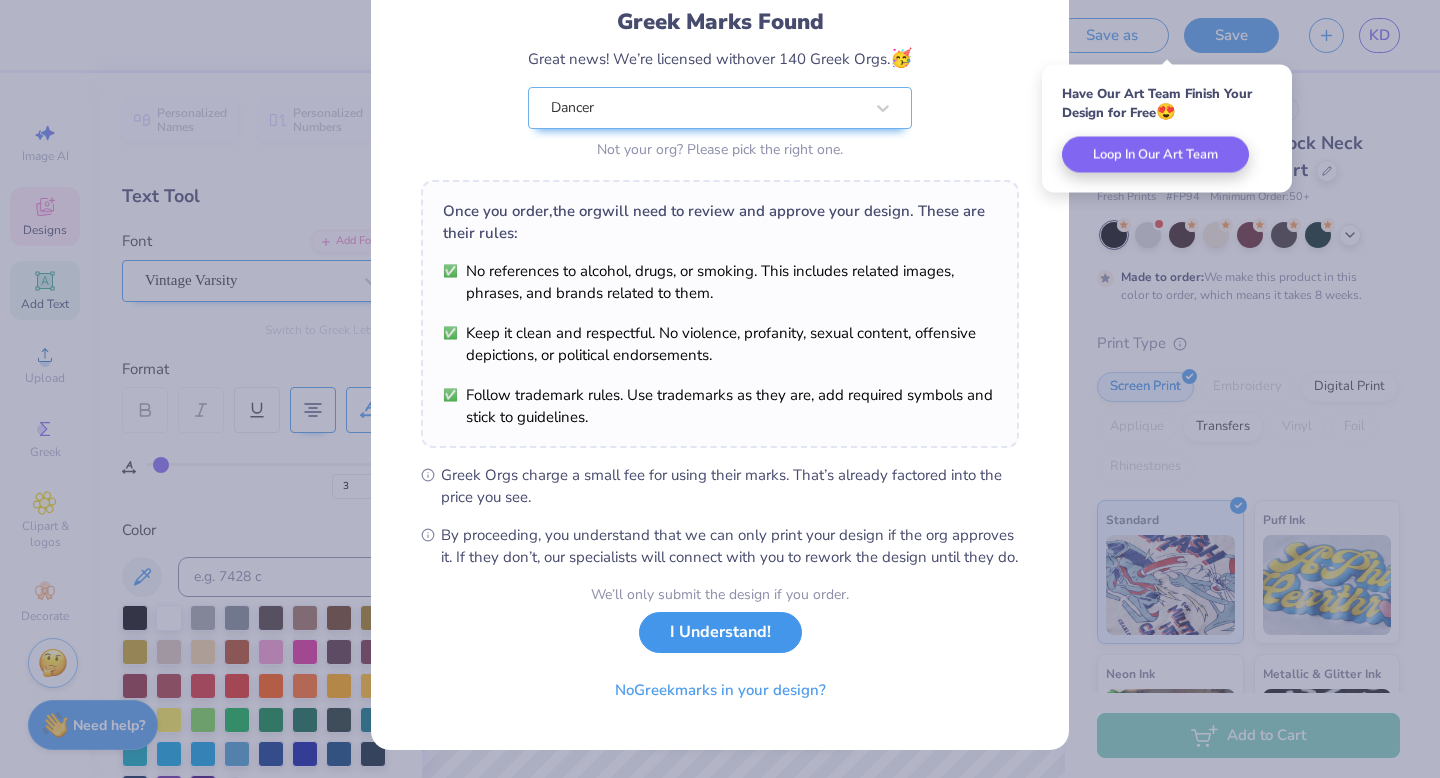 click on "I Understand!" at bounding box center [720, 632] 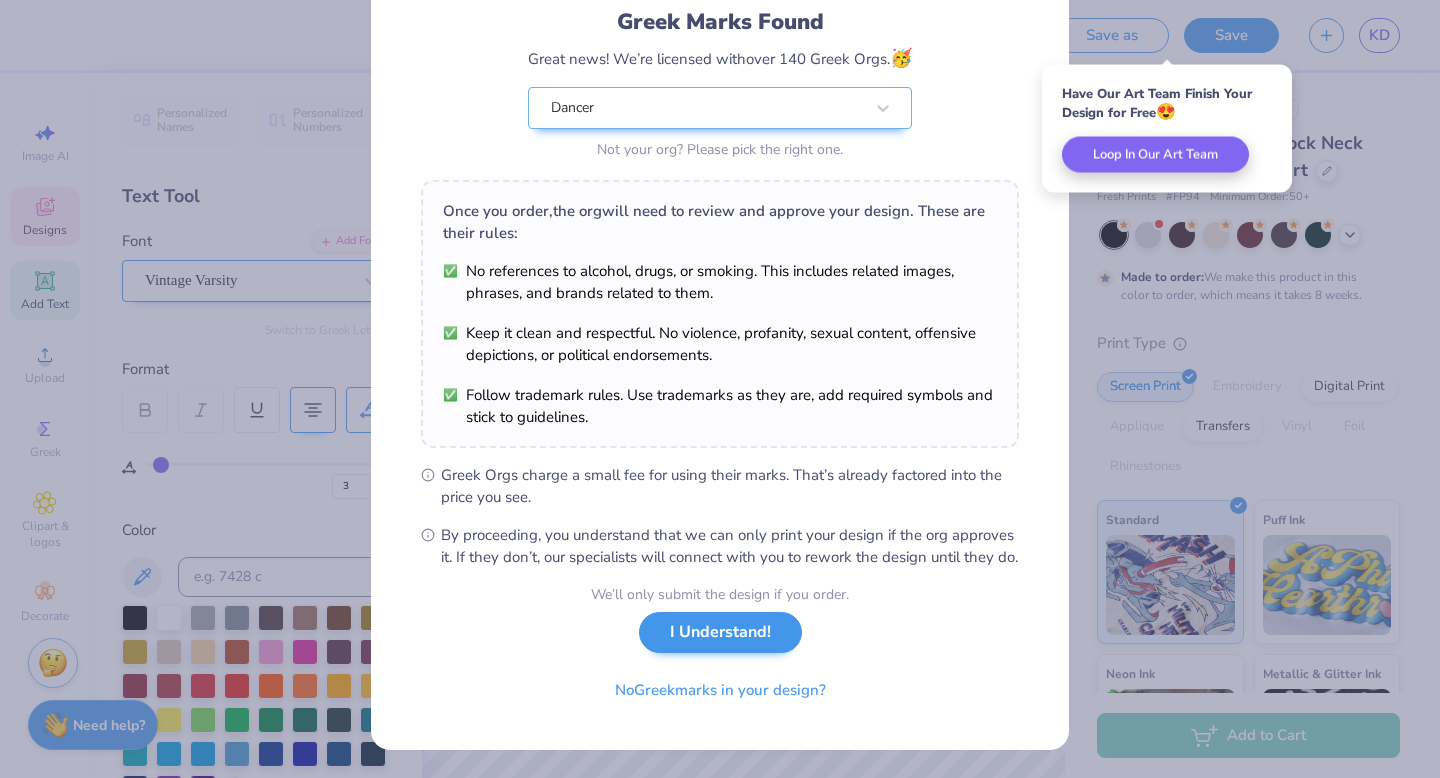 scroll, scrollTop: 0, scrollLeft: 0, axis: both 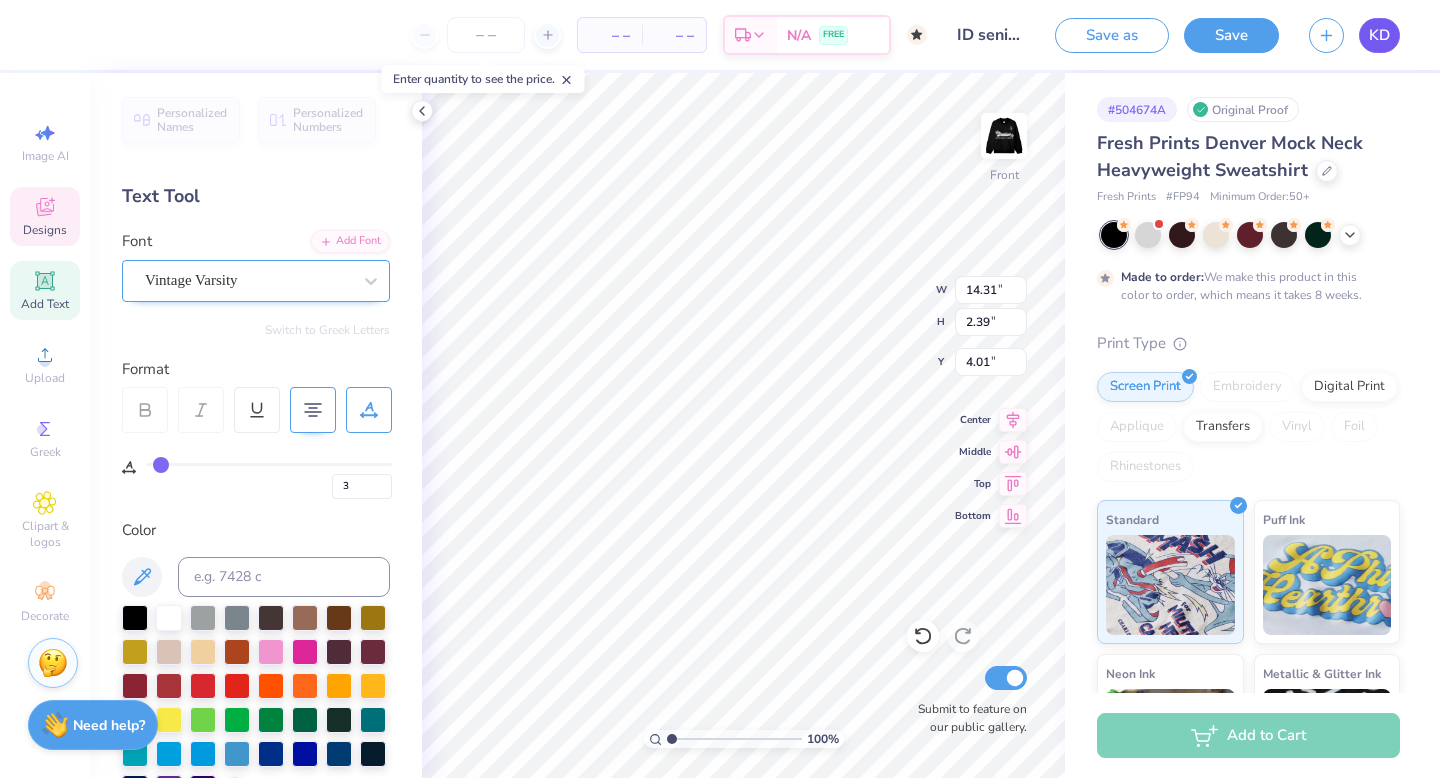 click on "KD" at bounding box center [1379, 35] 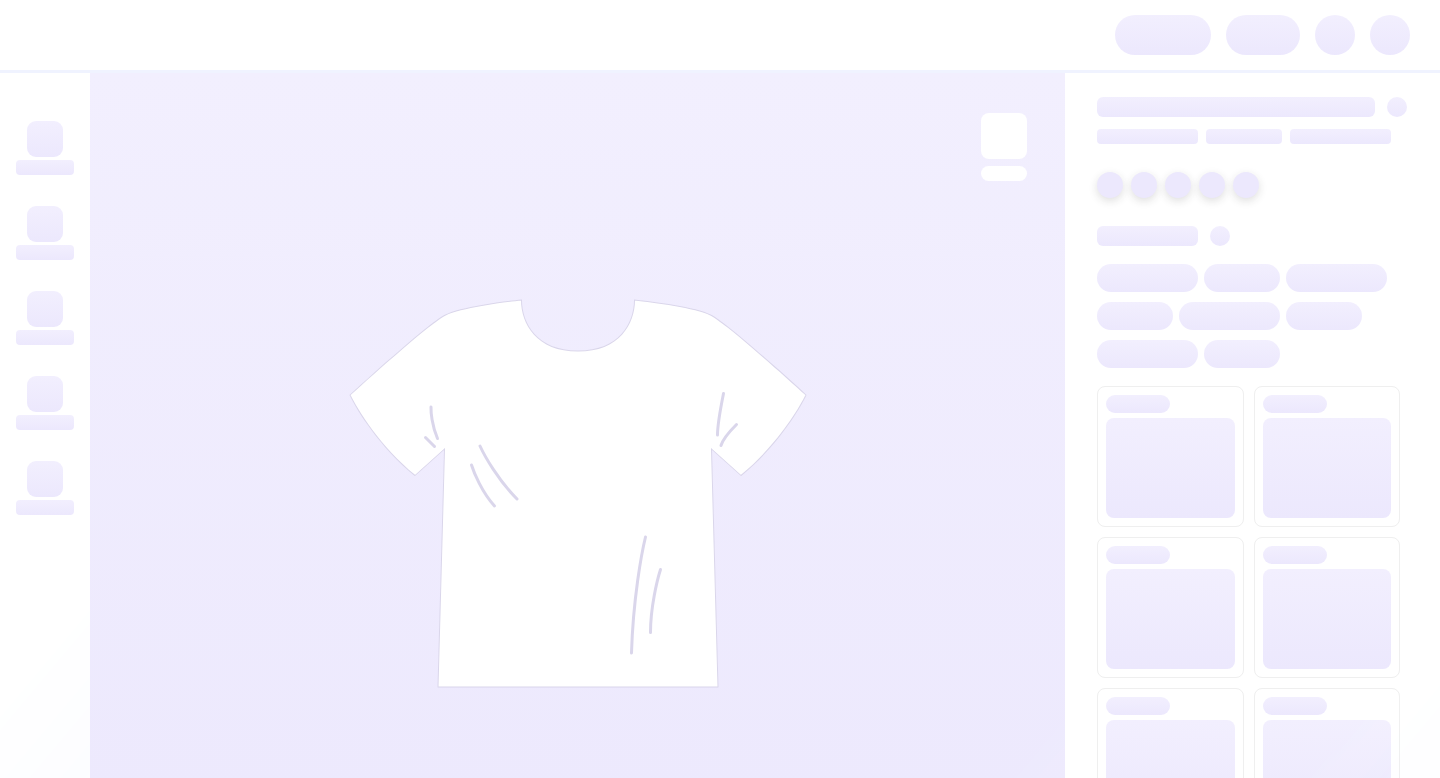 scroll, scrollTop: 0, scrollLeft: 0, axis: both 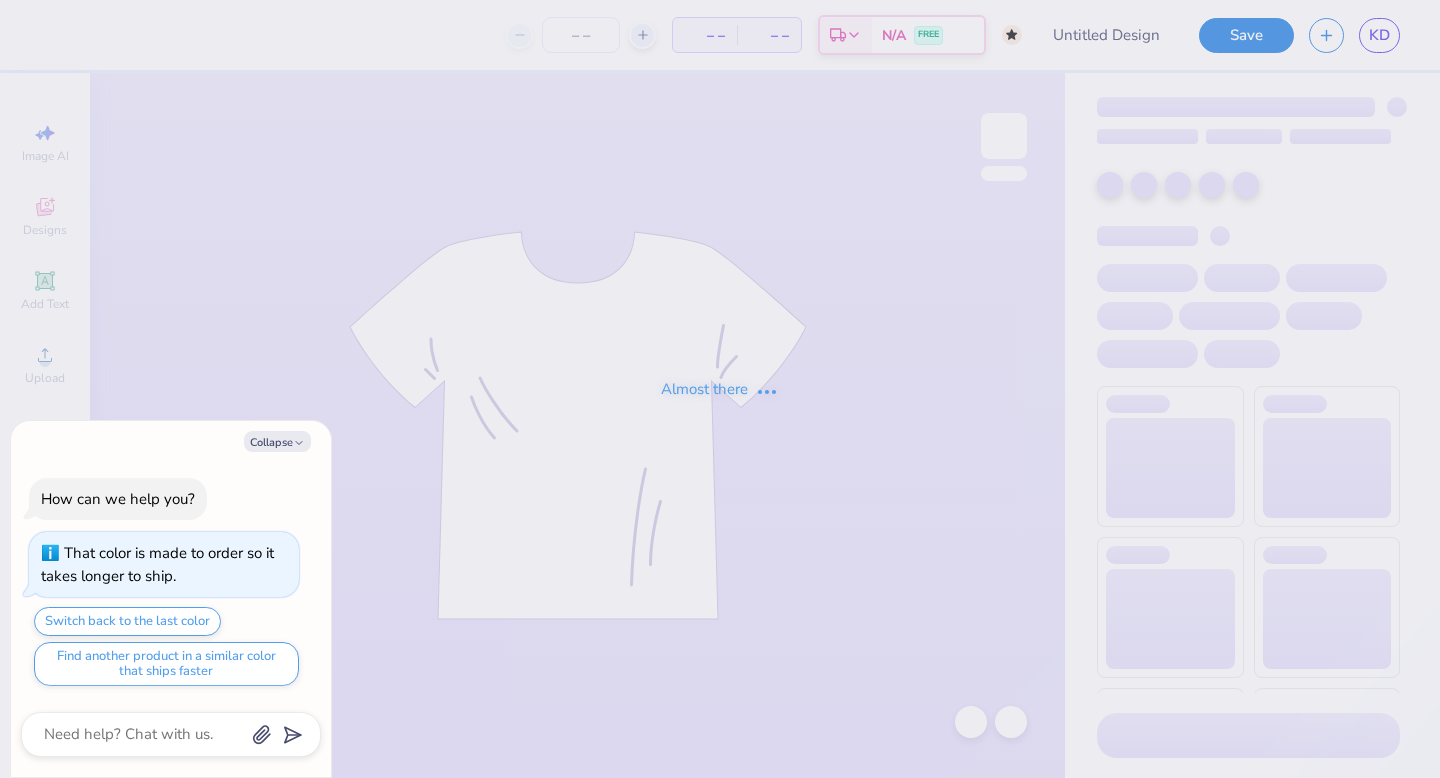 type on "x" 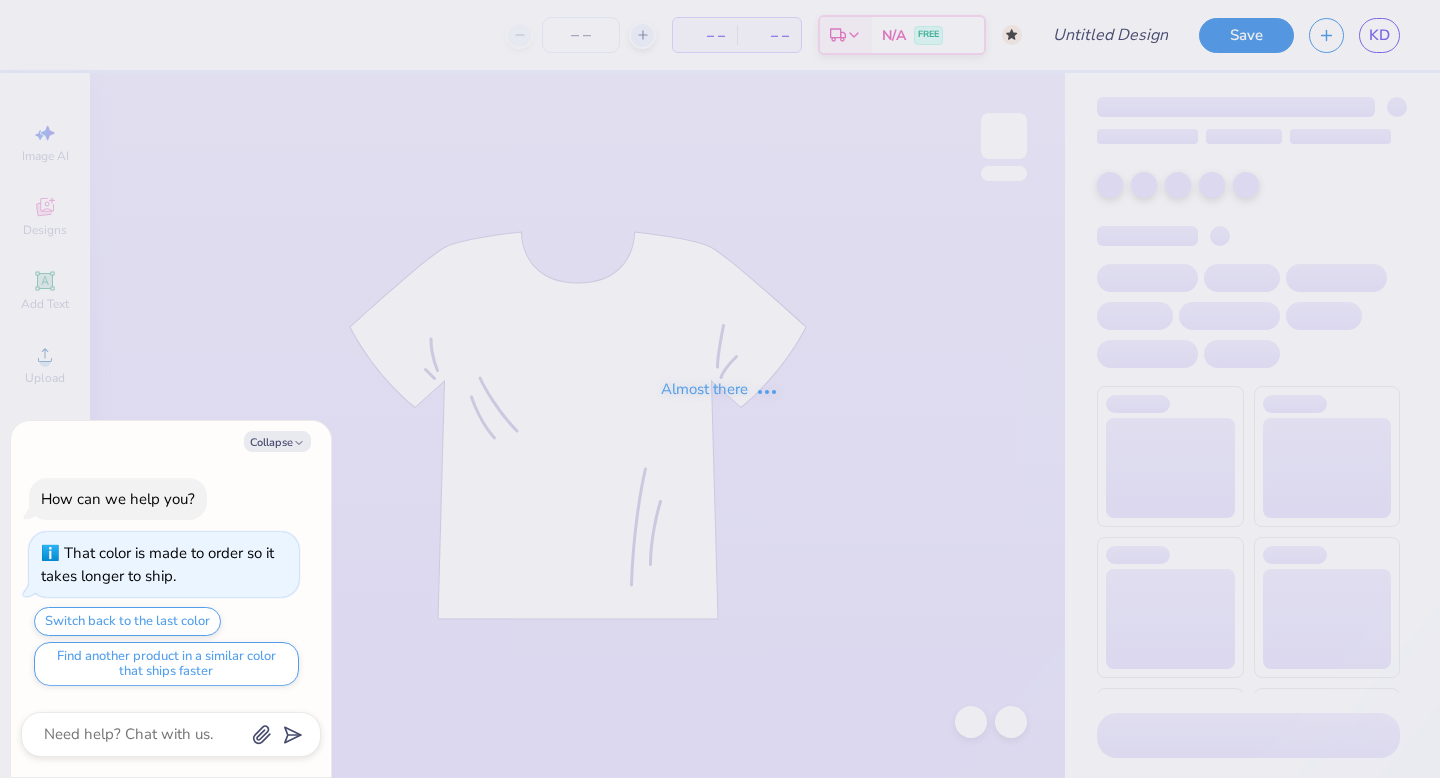 type on "ID senior 1" 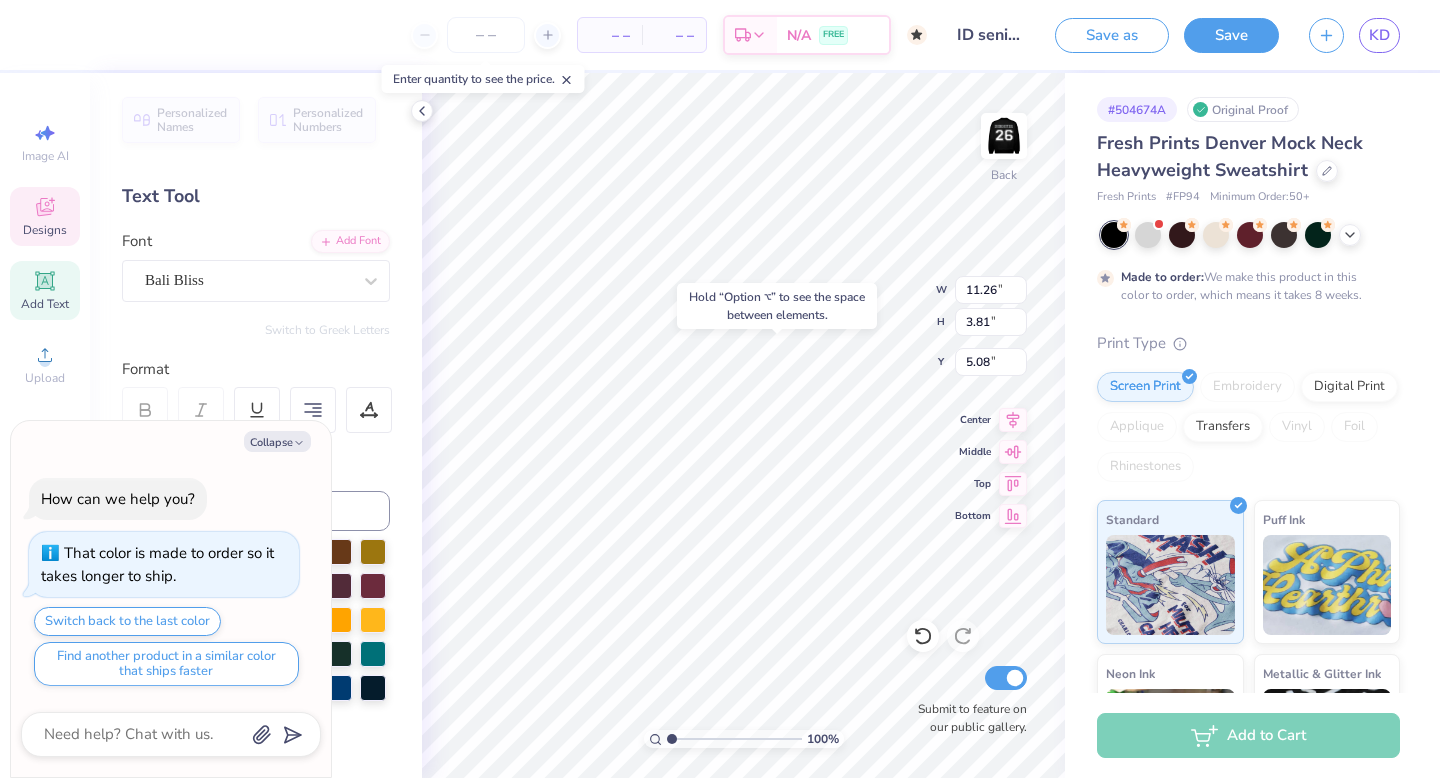 type on "x" 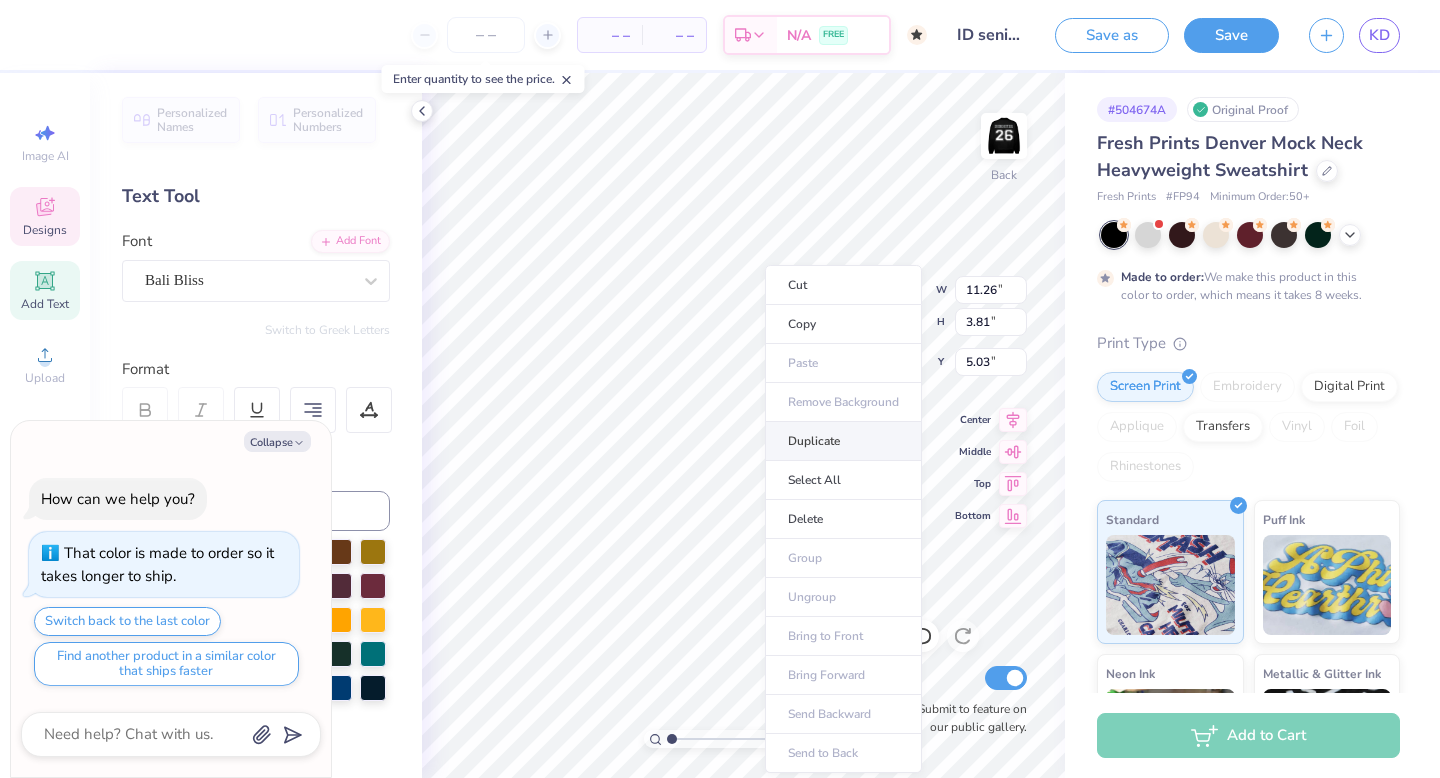 click on "Duplicate" at bounding box center (843, 441) 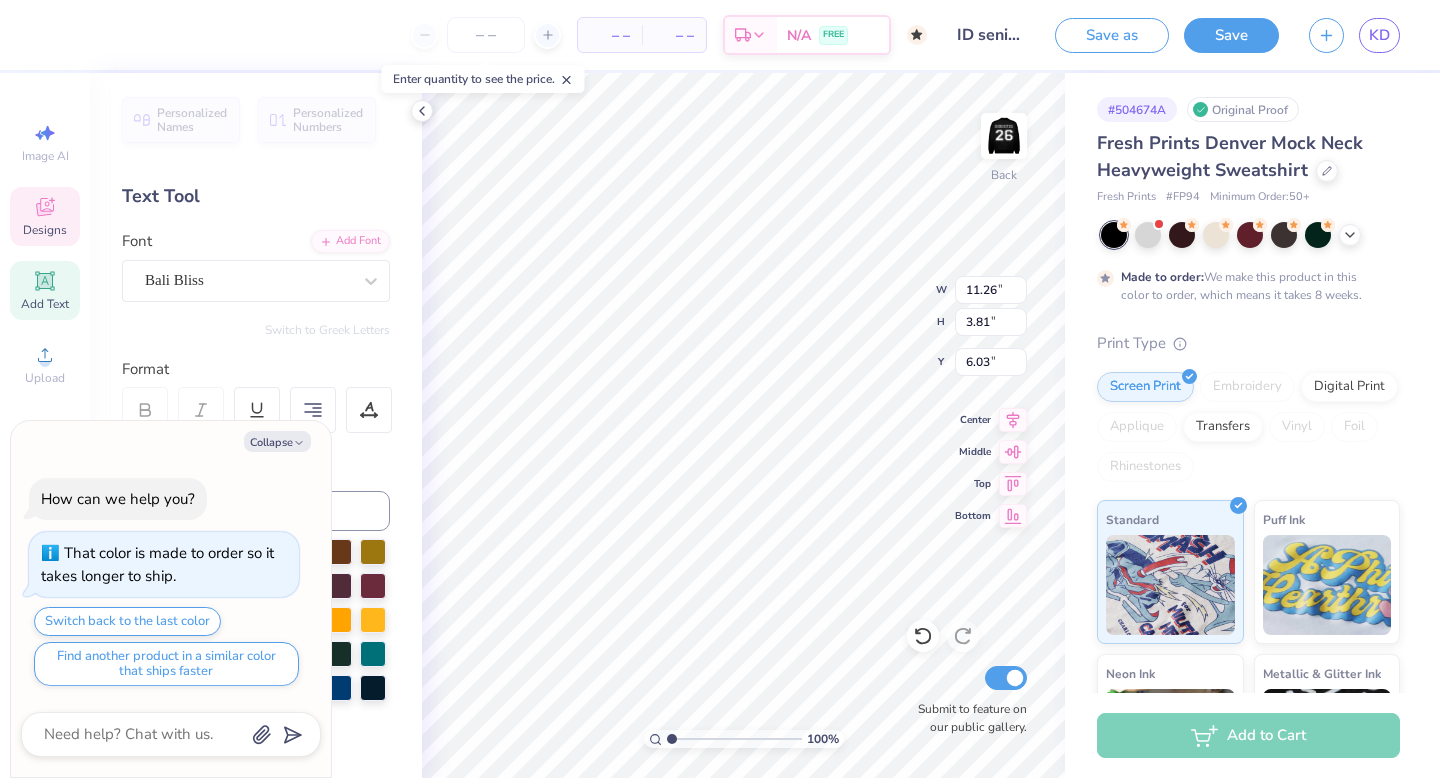 type on "x" 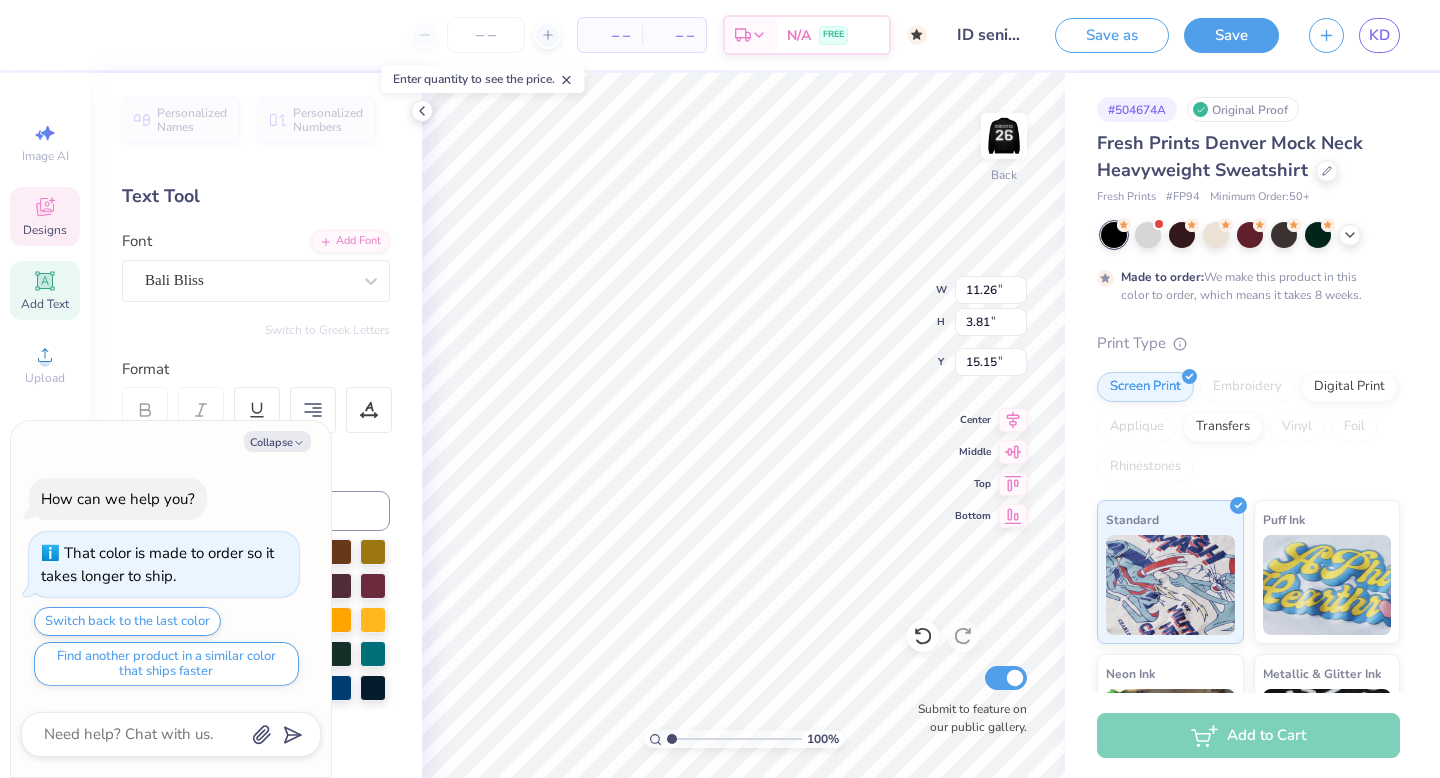 type on "x" 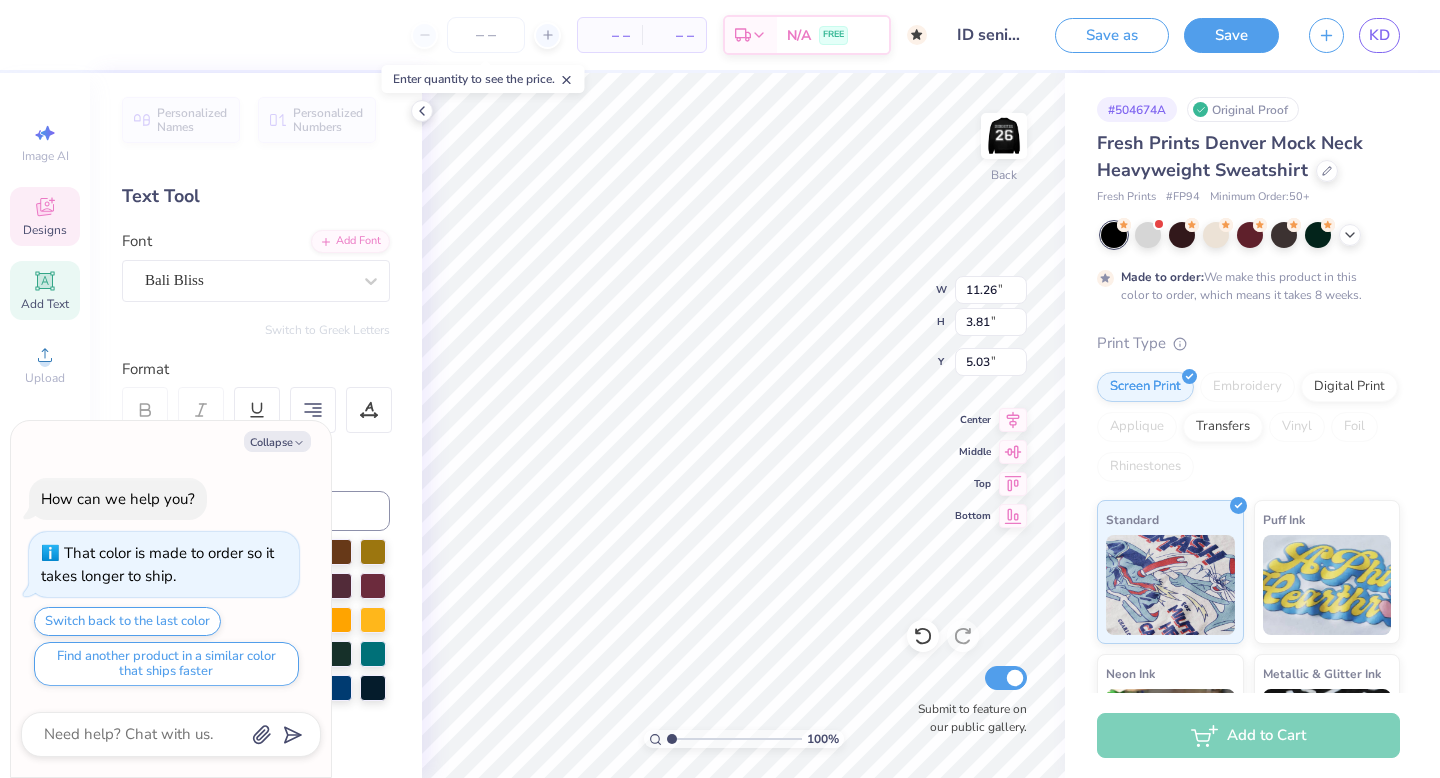 type on "x" 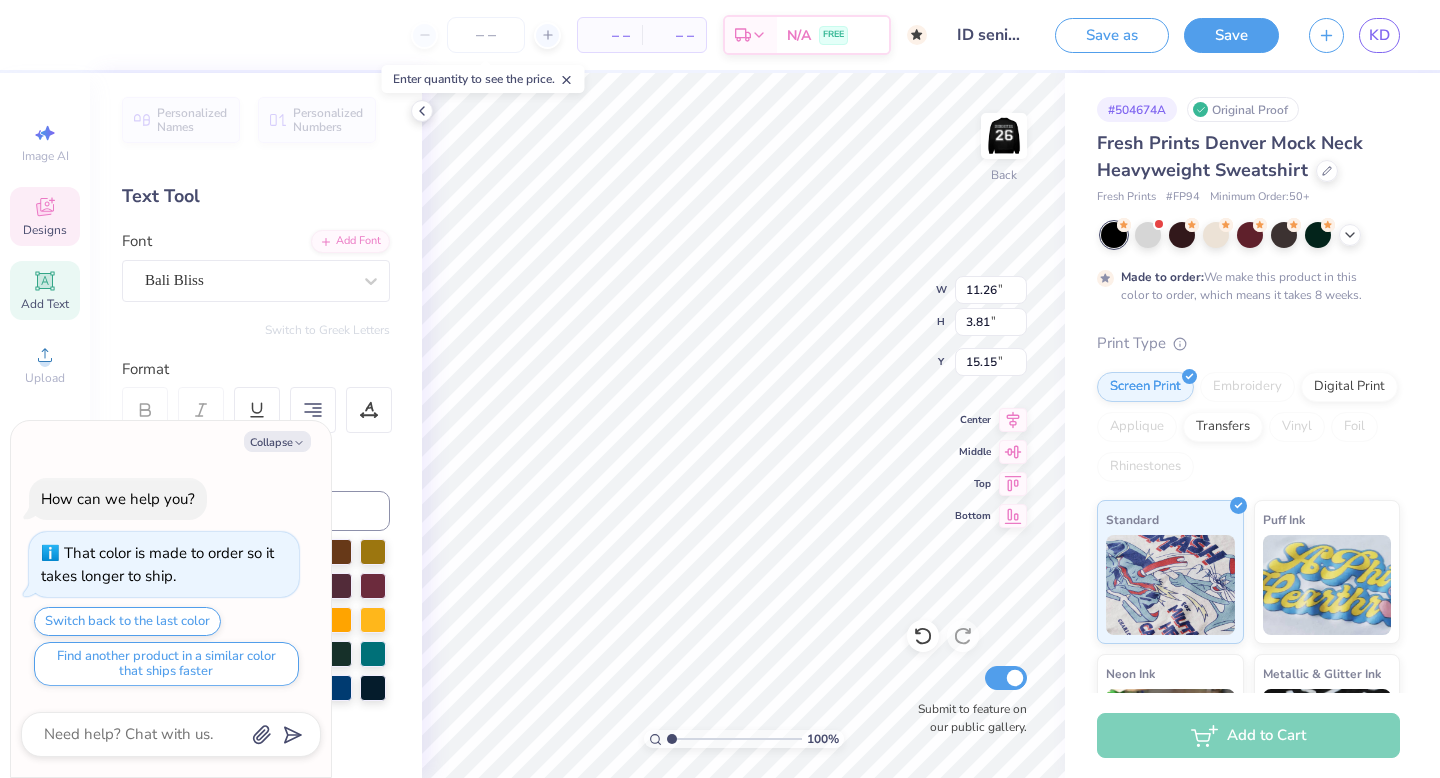 type on "x" 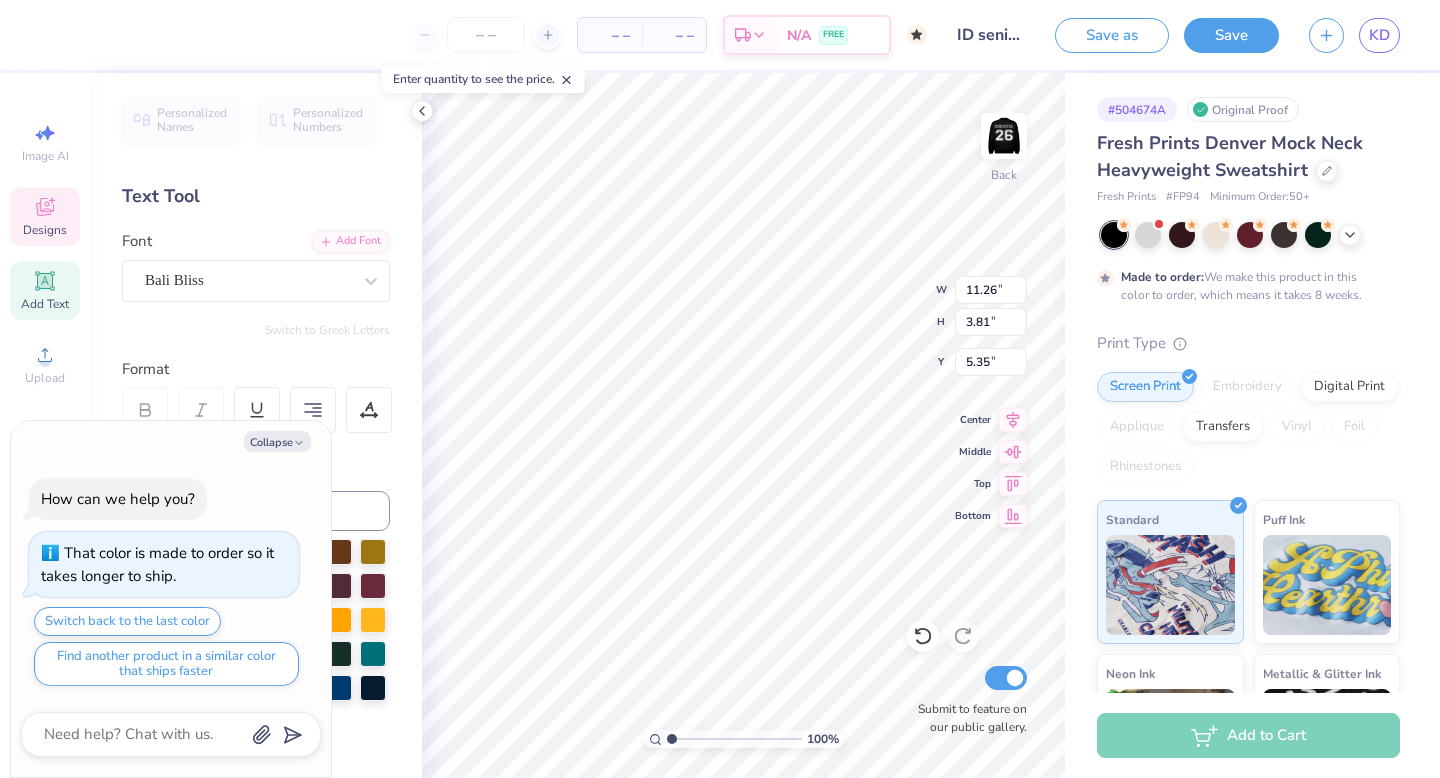 type on "x" 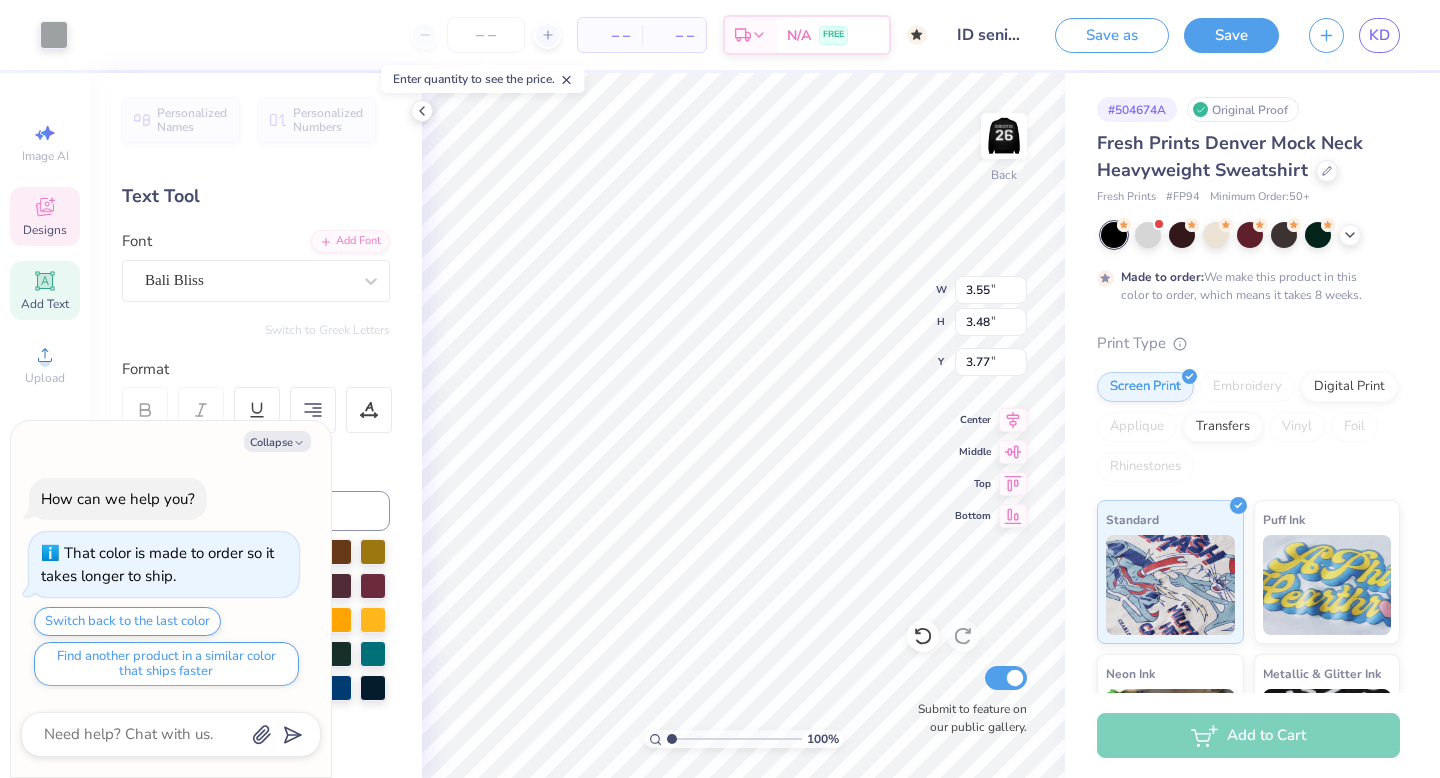type on "x" 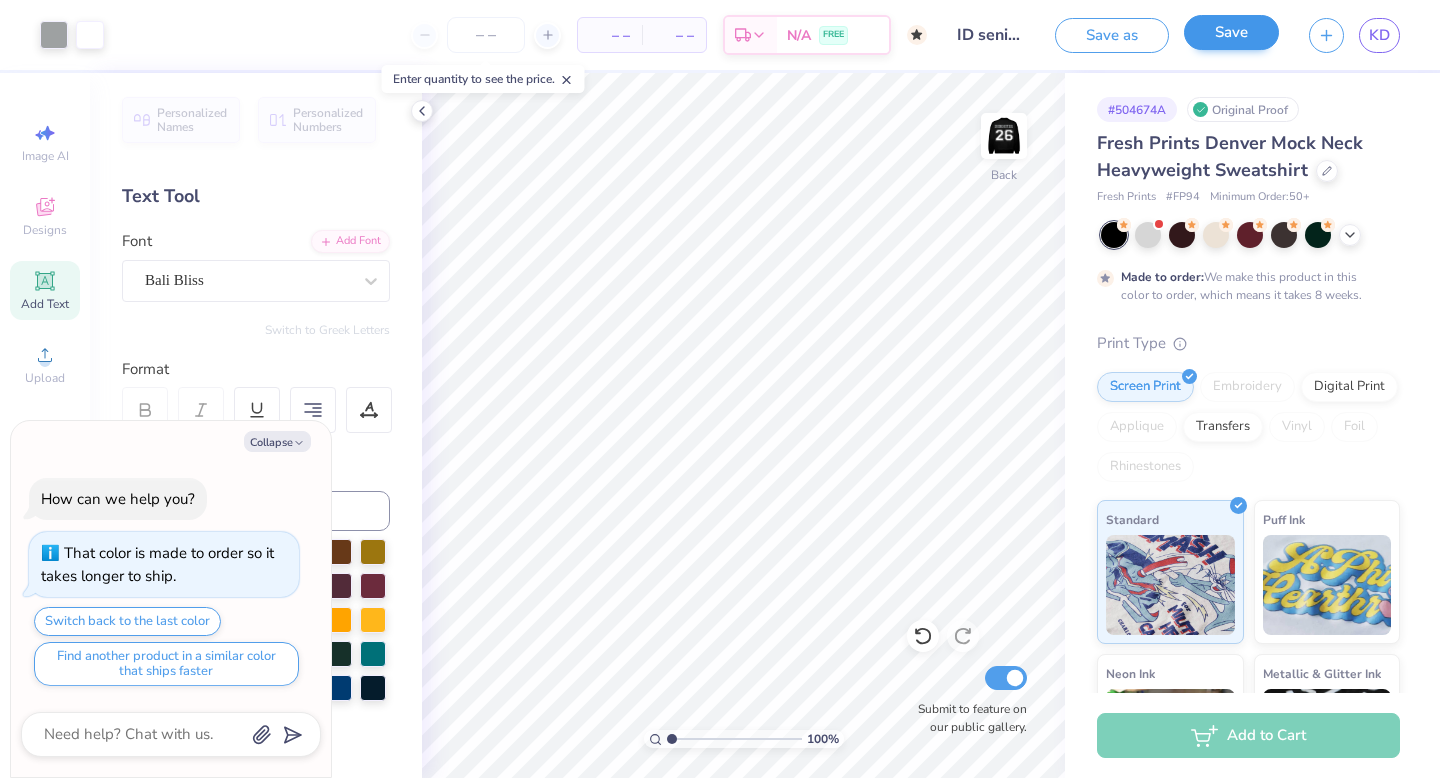 click on "Save" at bounding box center (1231, 35) 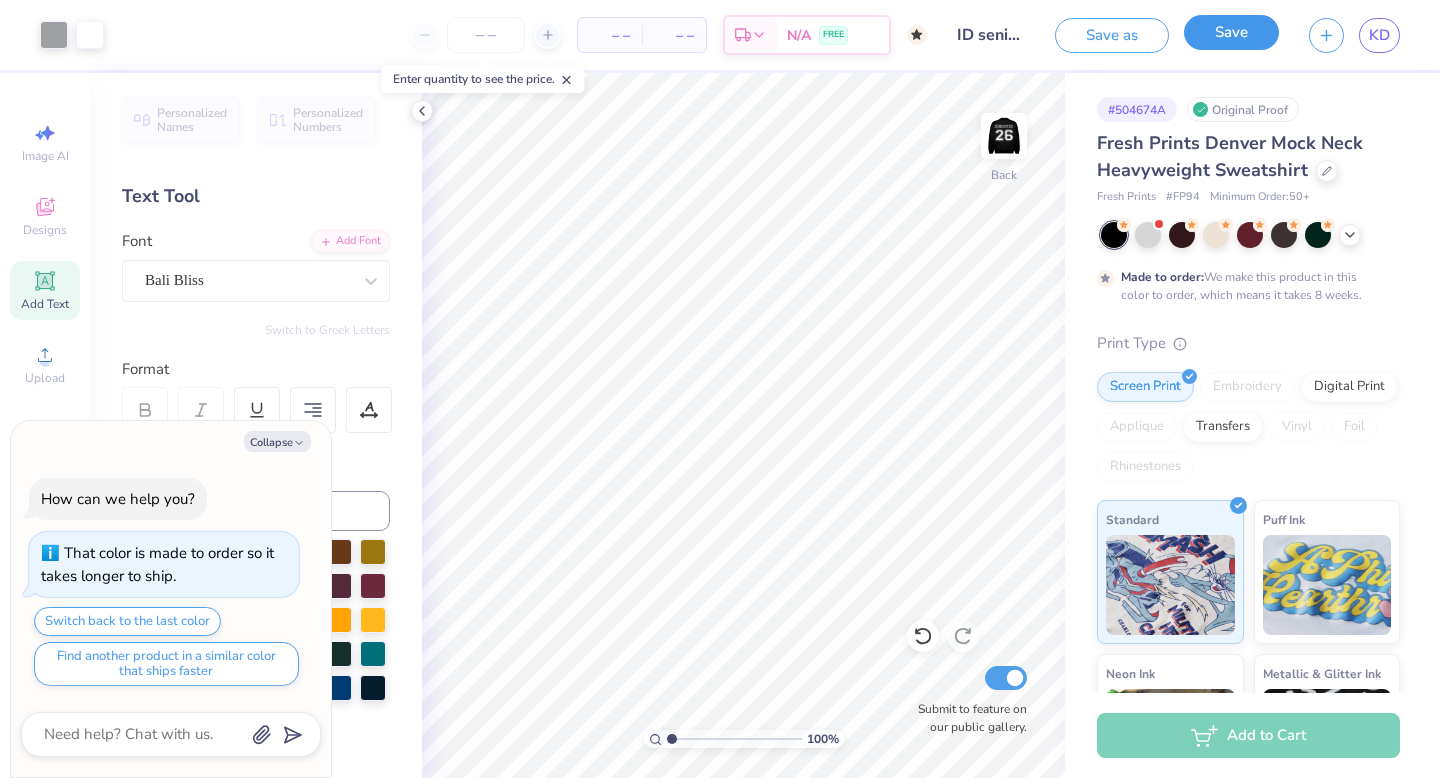click on "Save" at bounding box center [1231, 32] 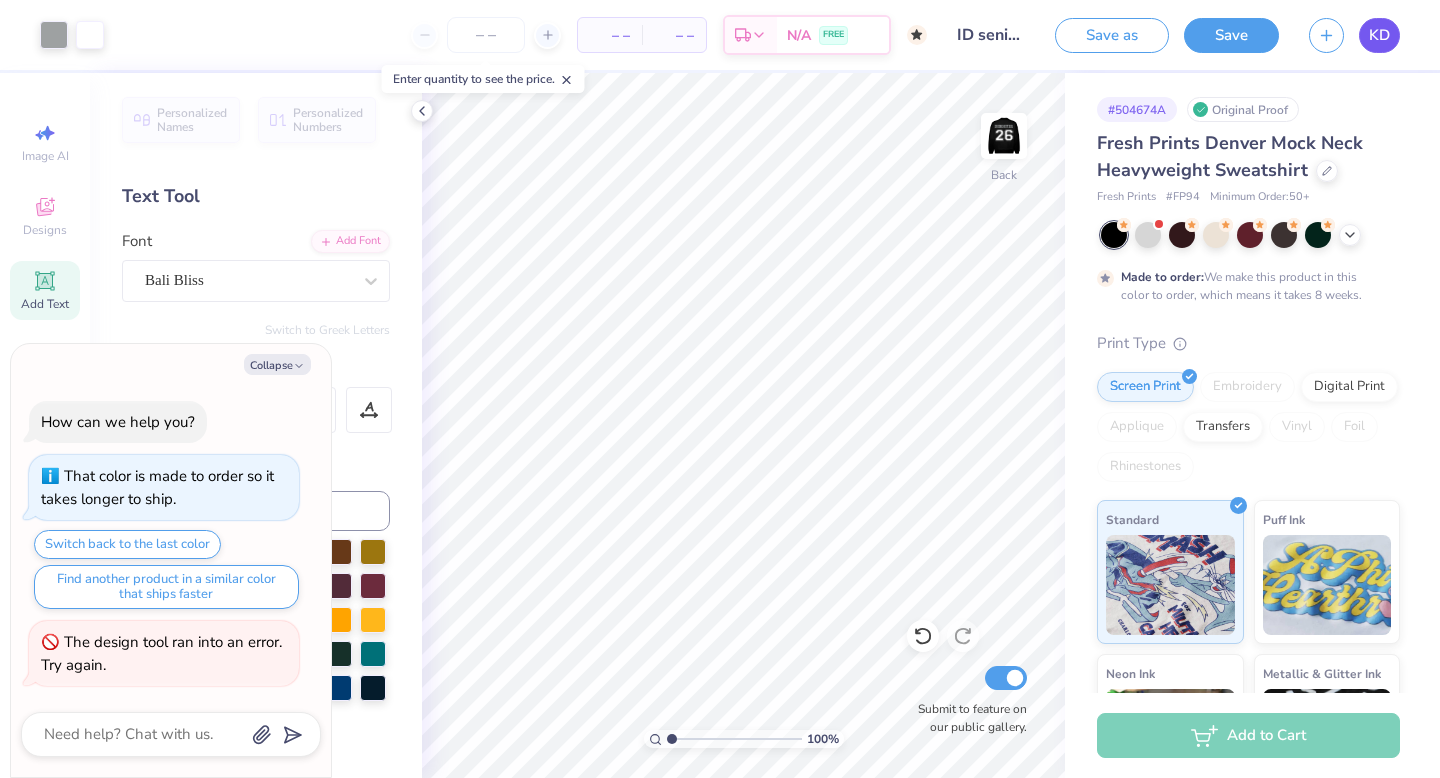 click on "KD" at bounding box center (1379, 35) 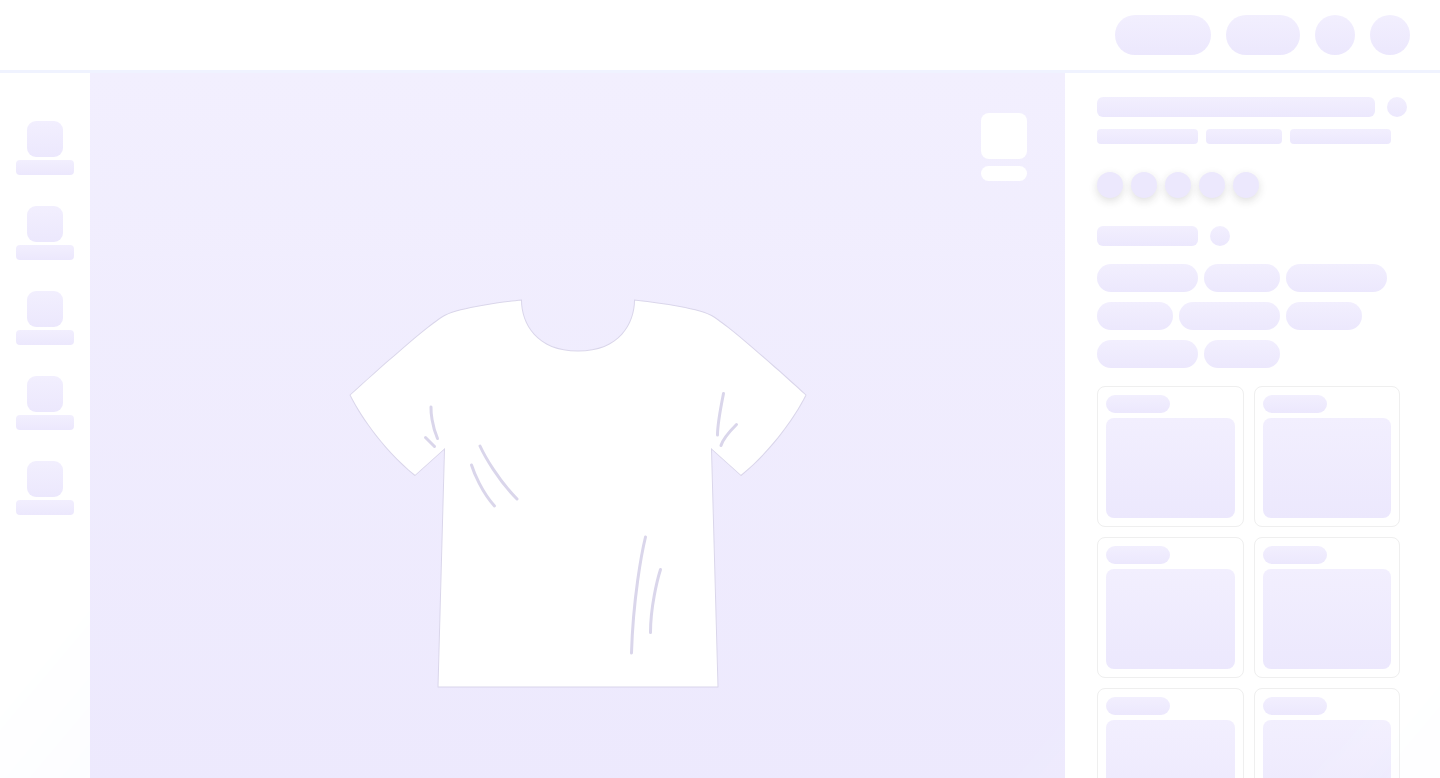 scroll, scrollTop: 0, scrollLeft: 0, axis: both 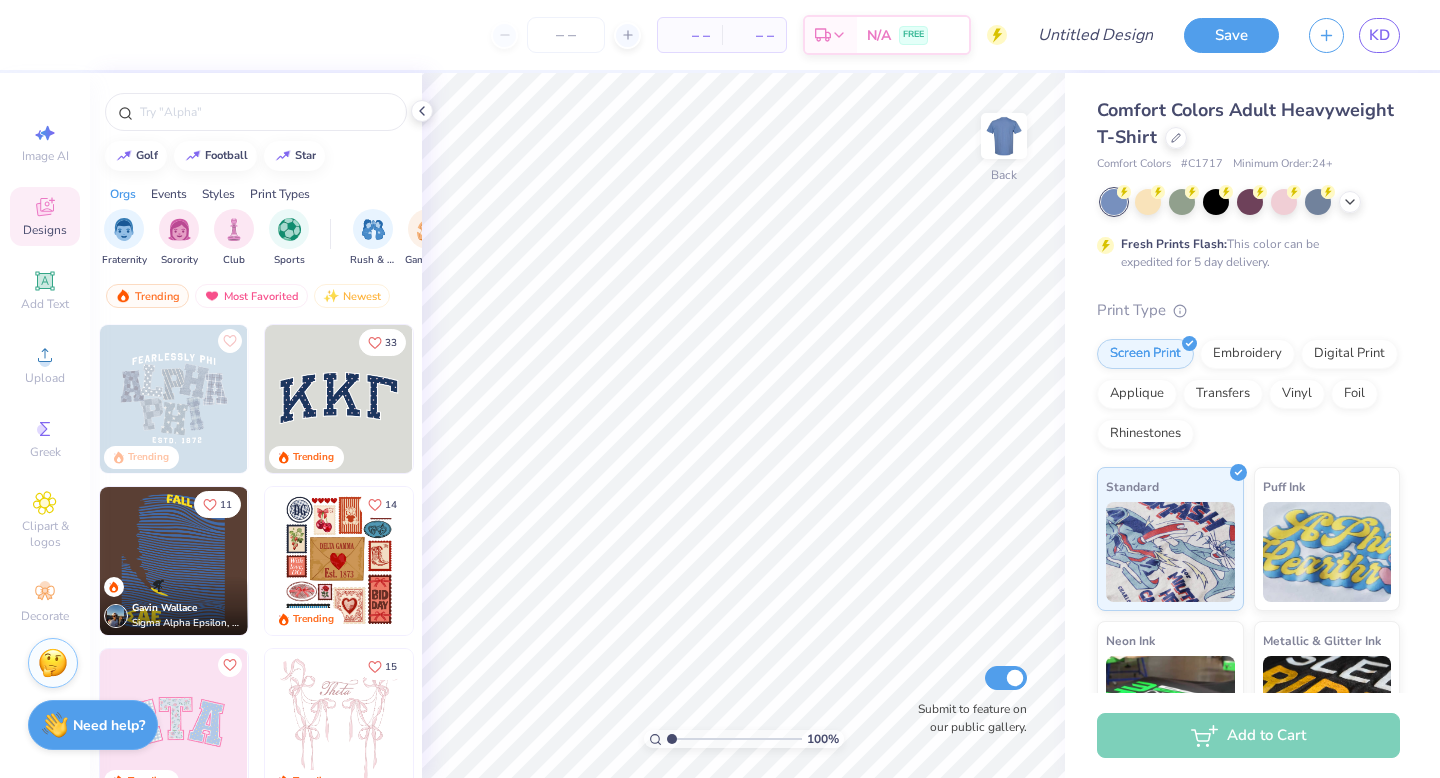 click on "Comfort Colors Adult Heavyweight T-Shirt" at bounding box center (1245, 123) 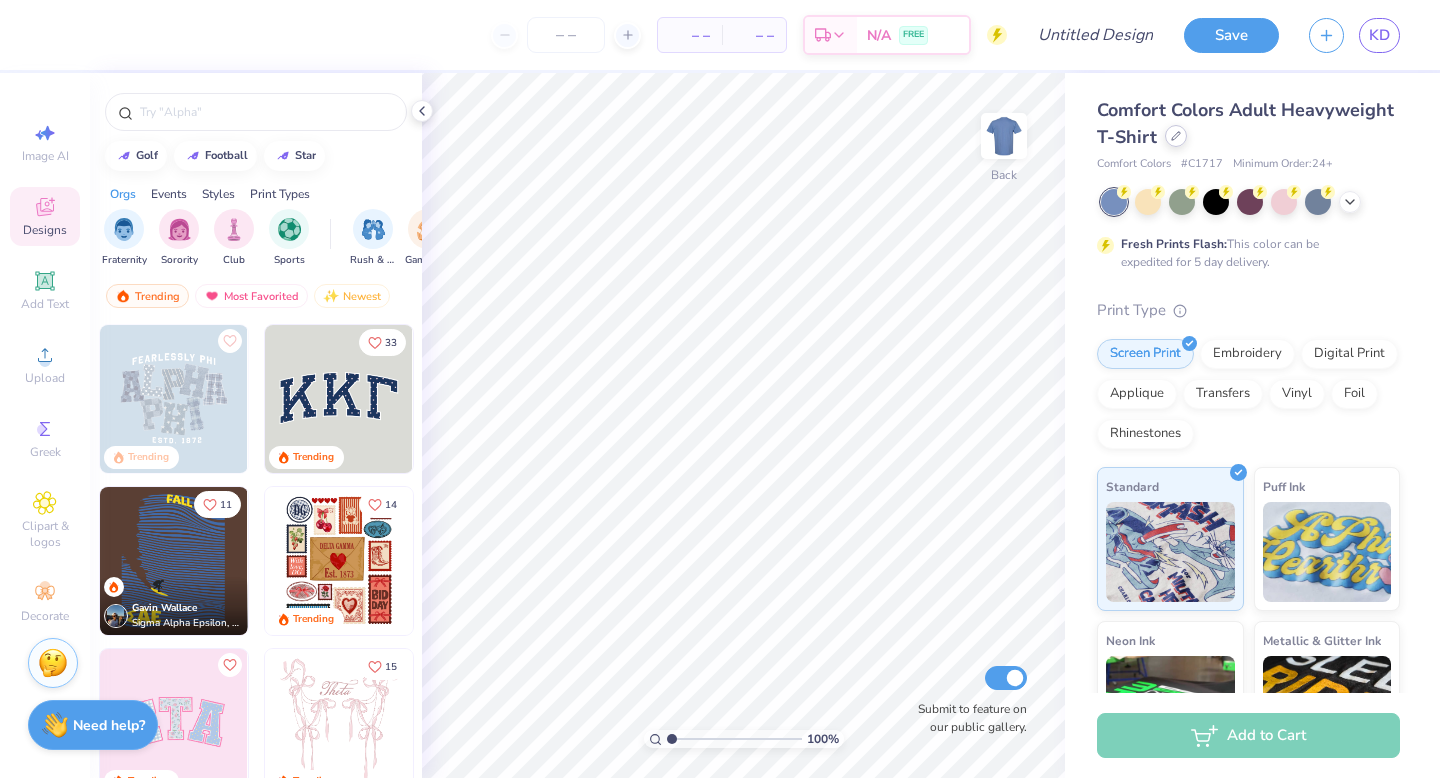 click 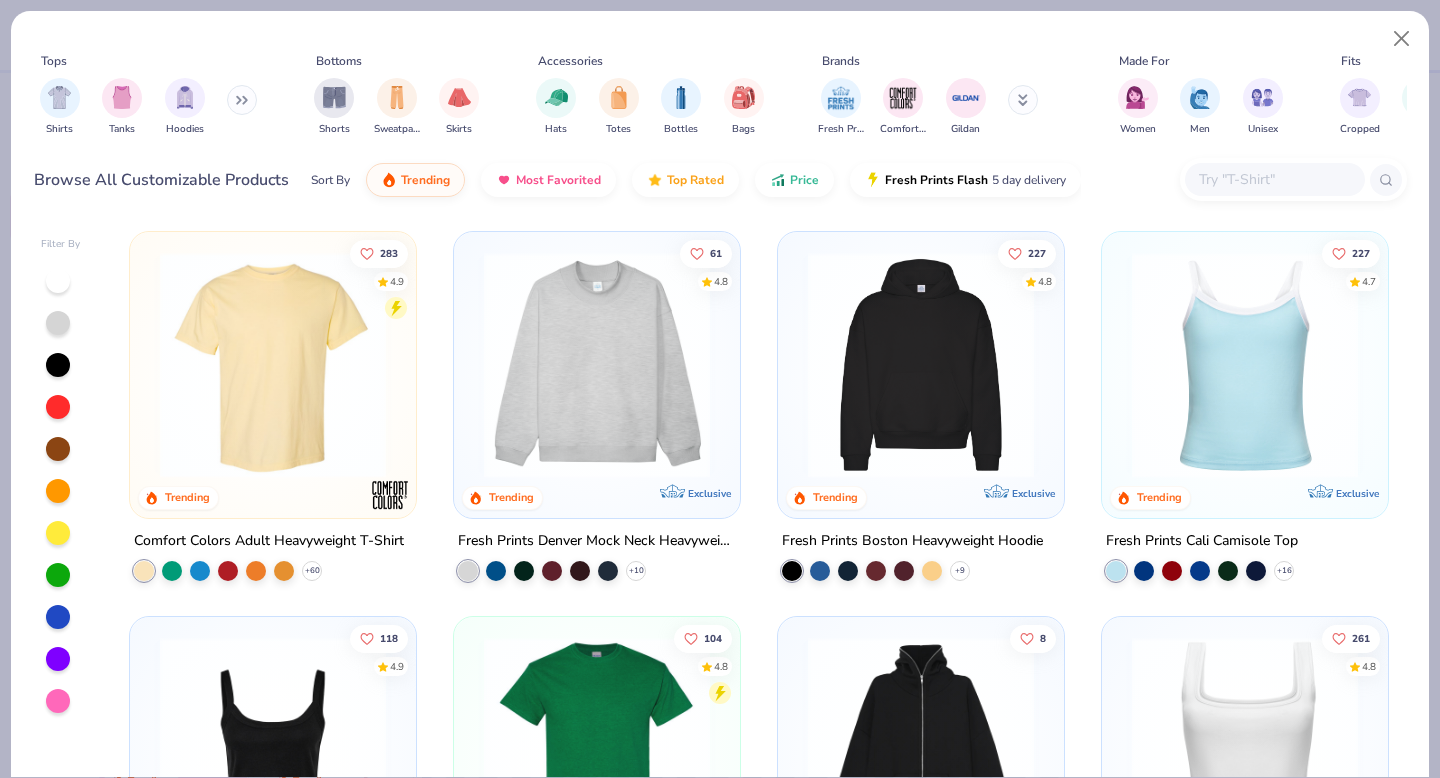 click at bounding box center [921, 365] 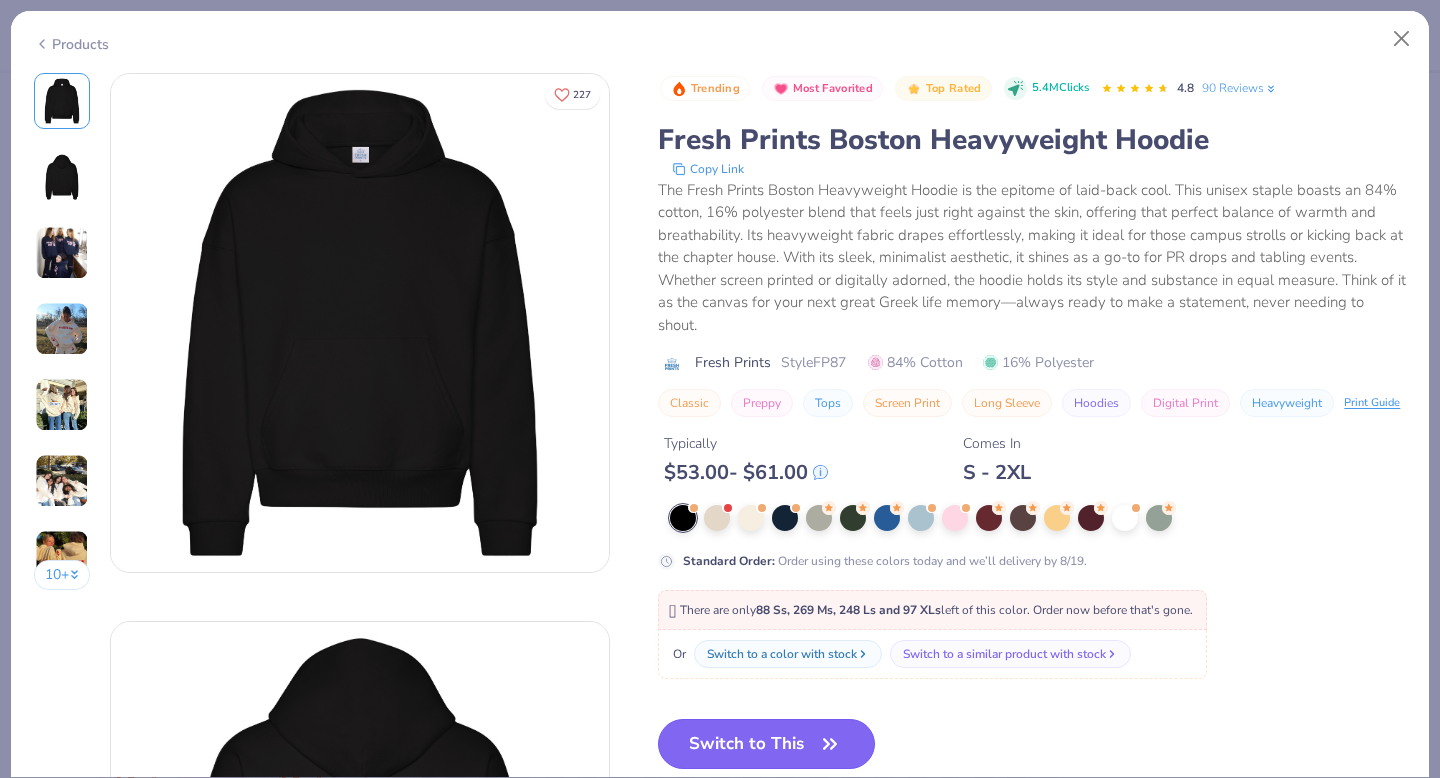 click on "Switch to This" at bounding box center (766, 744) 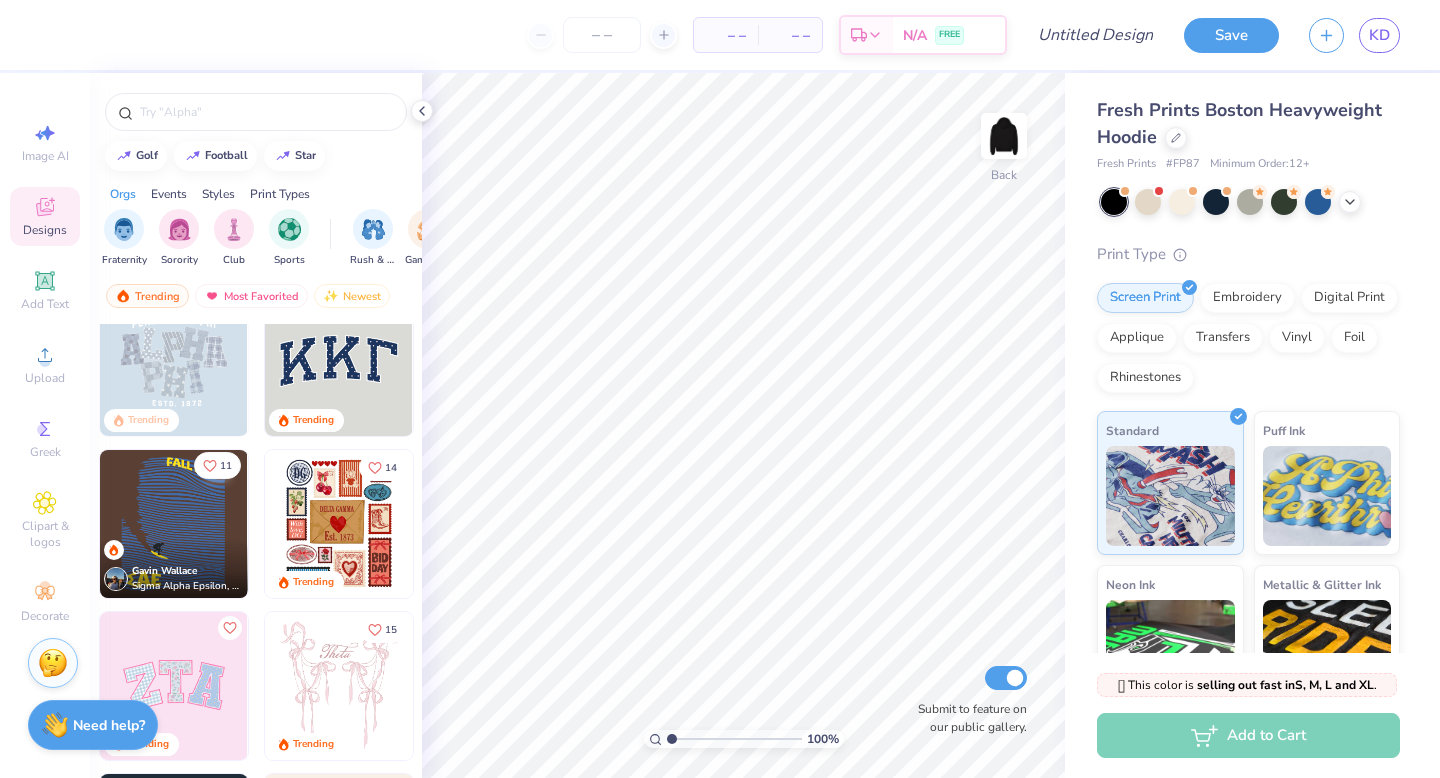 scroll, scrollTop: 40, scrollLeft: 0, axis: vertical 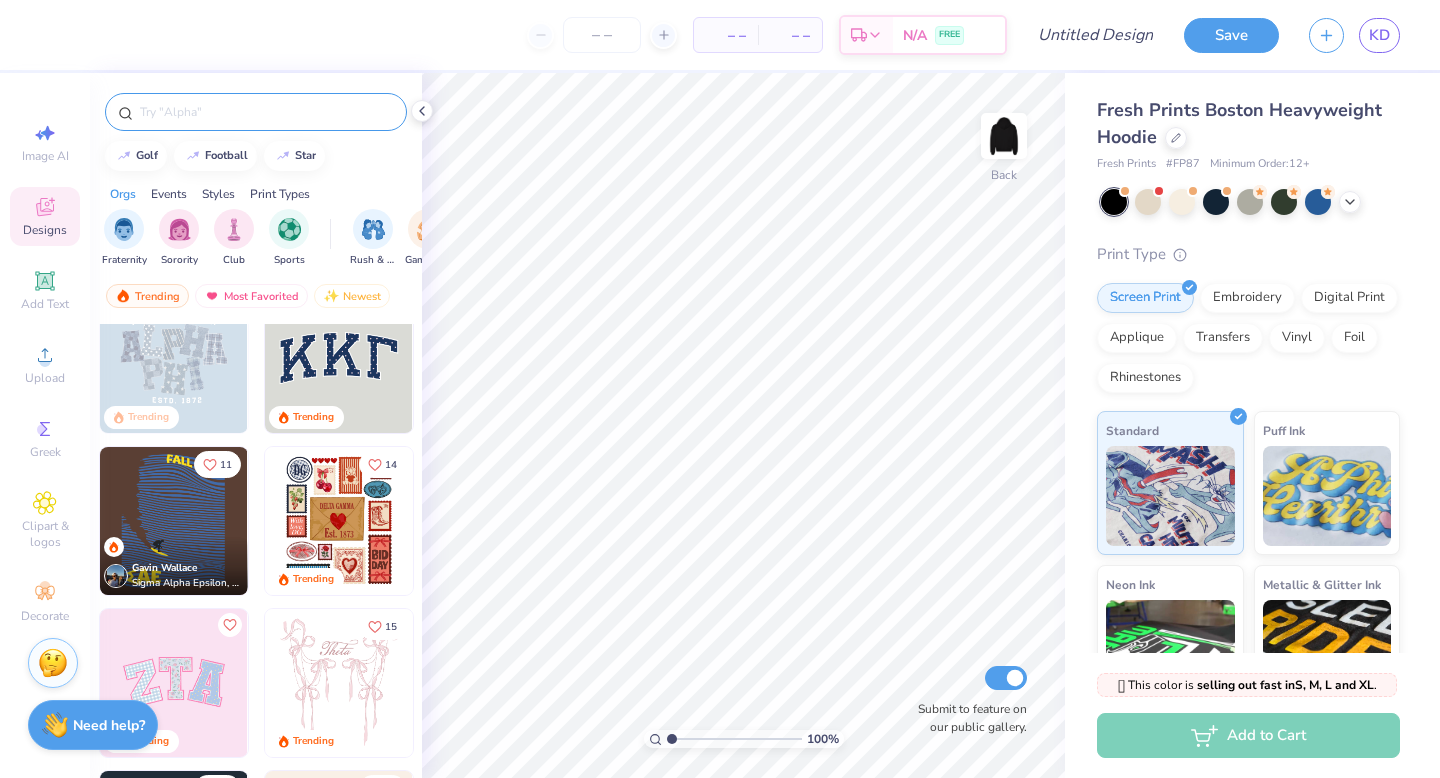 click at bounding box center [266, 112] 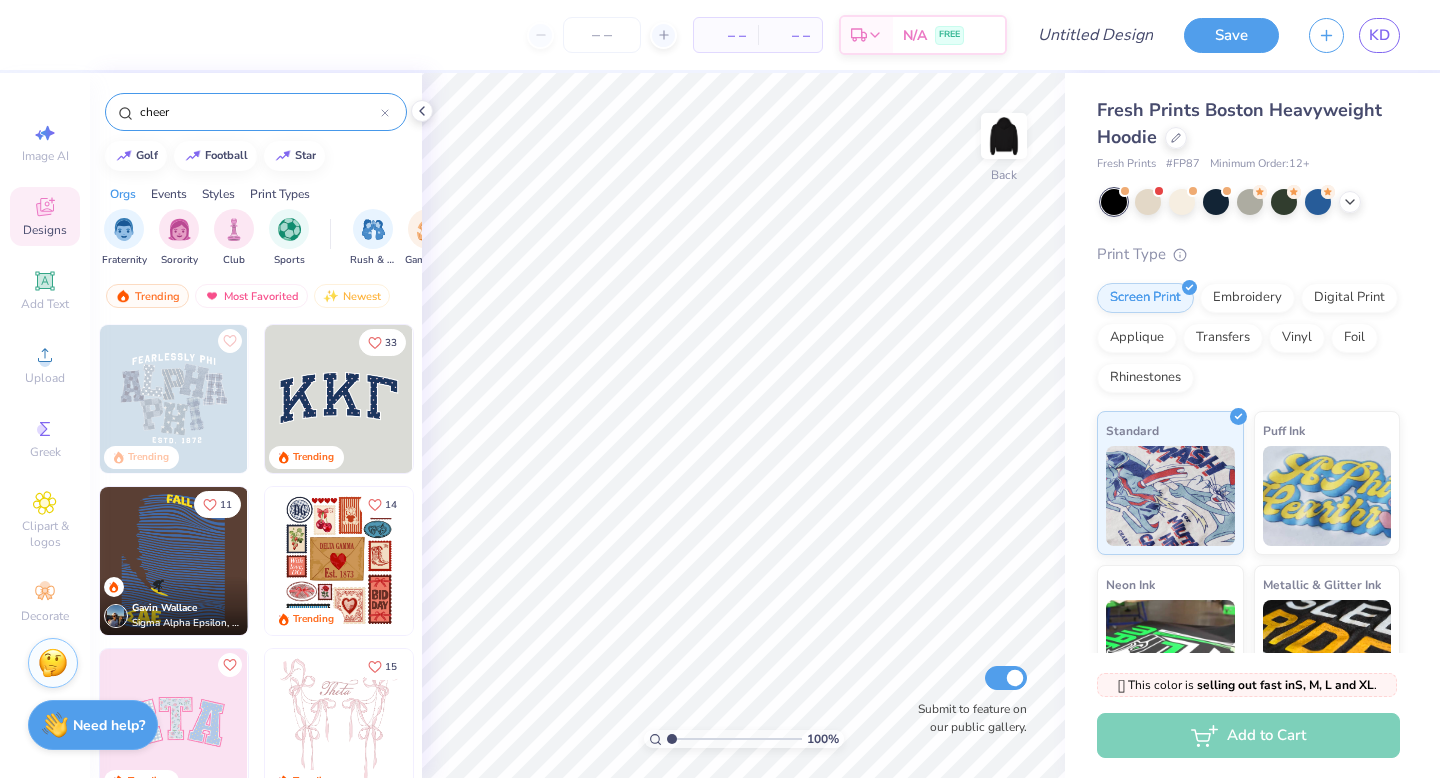 type on "cheer" 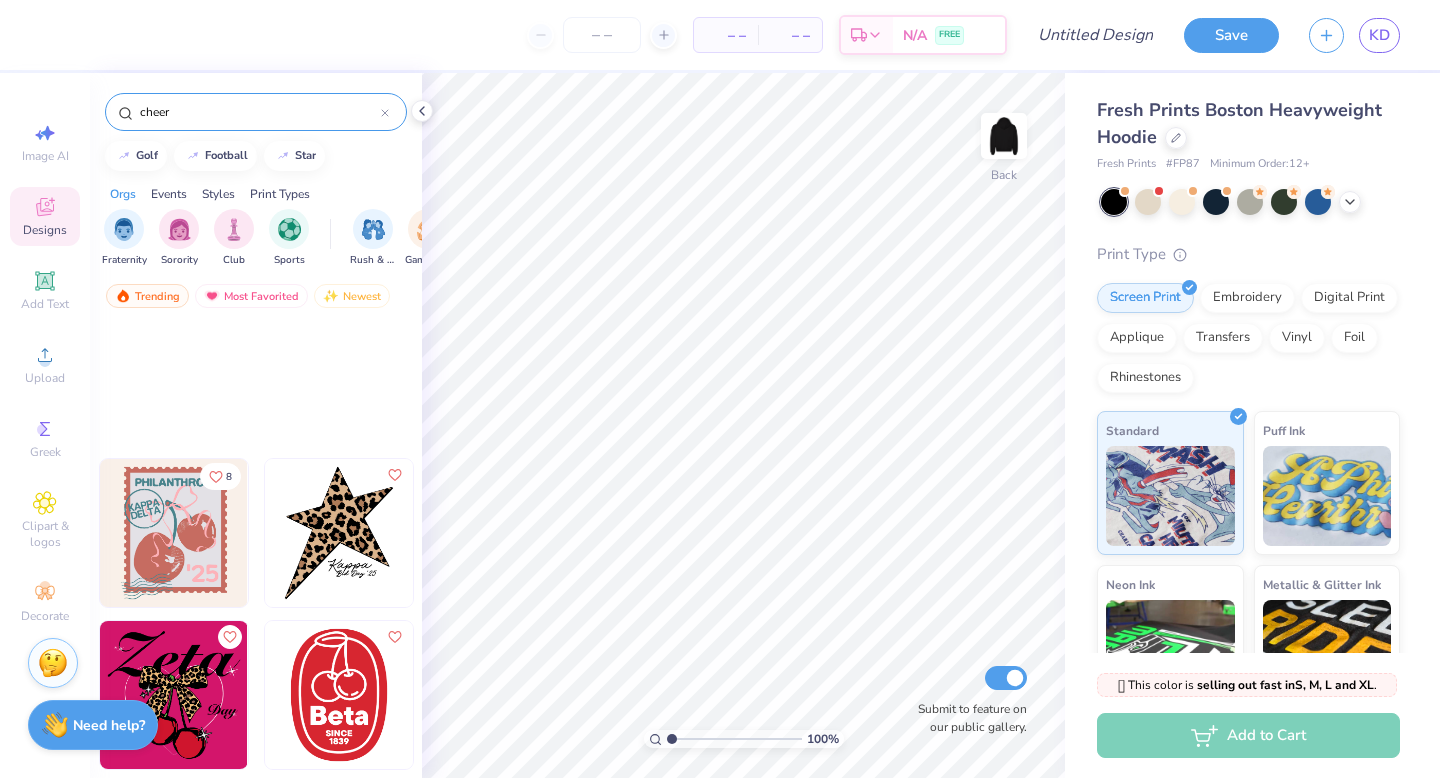 scroll, scrollTop: 5641, scrollLeft: 0, axis: vertical 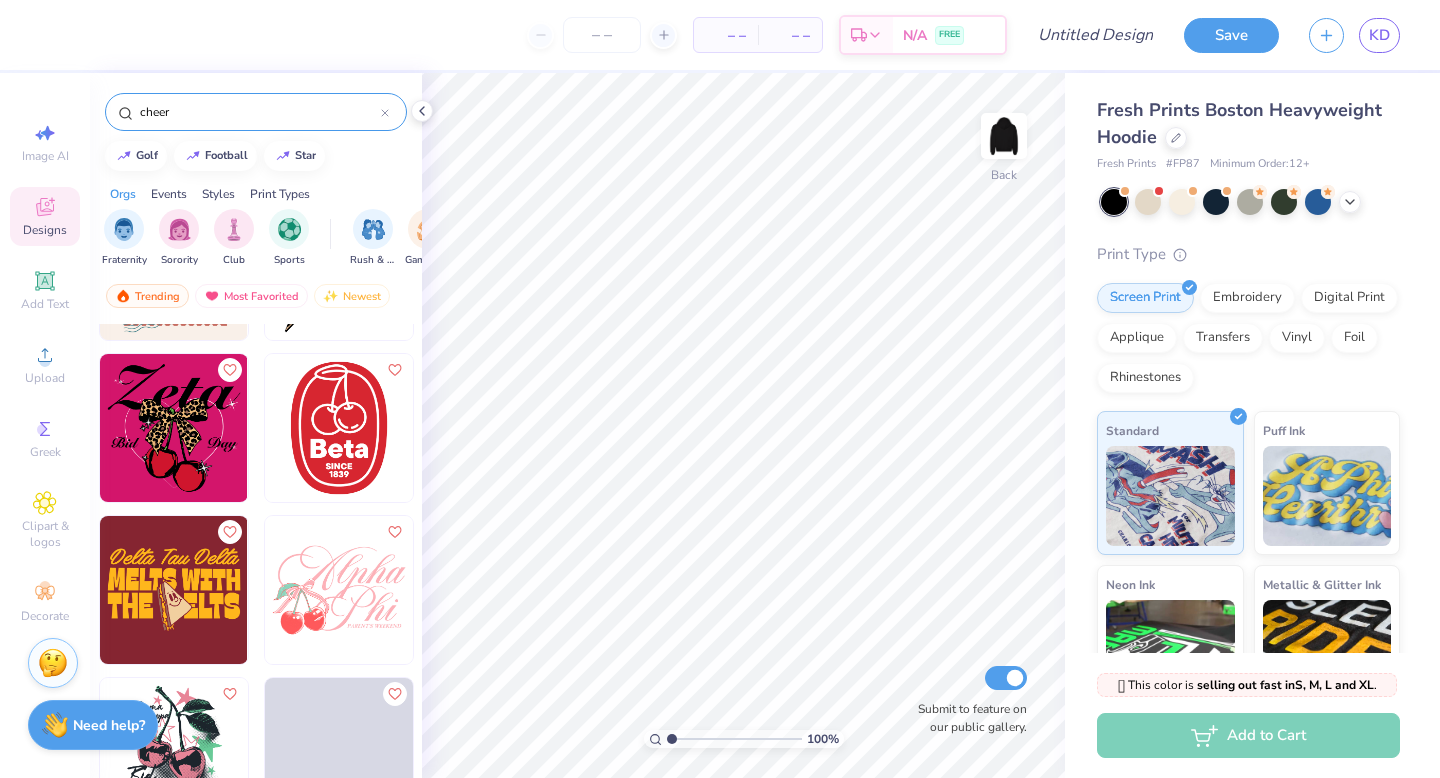 click 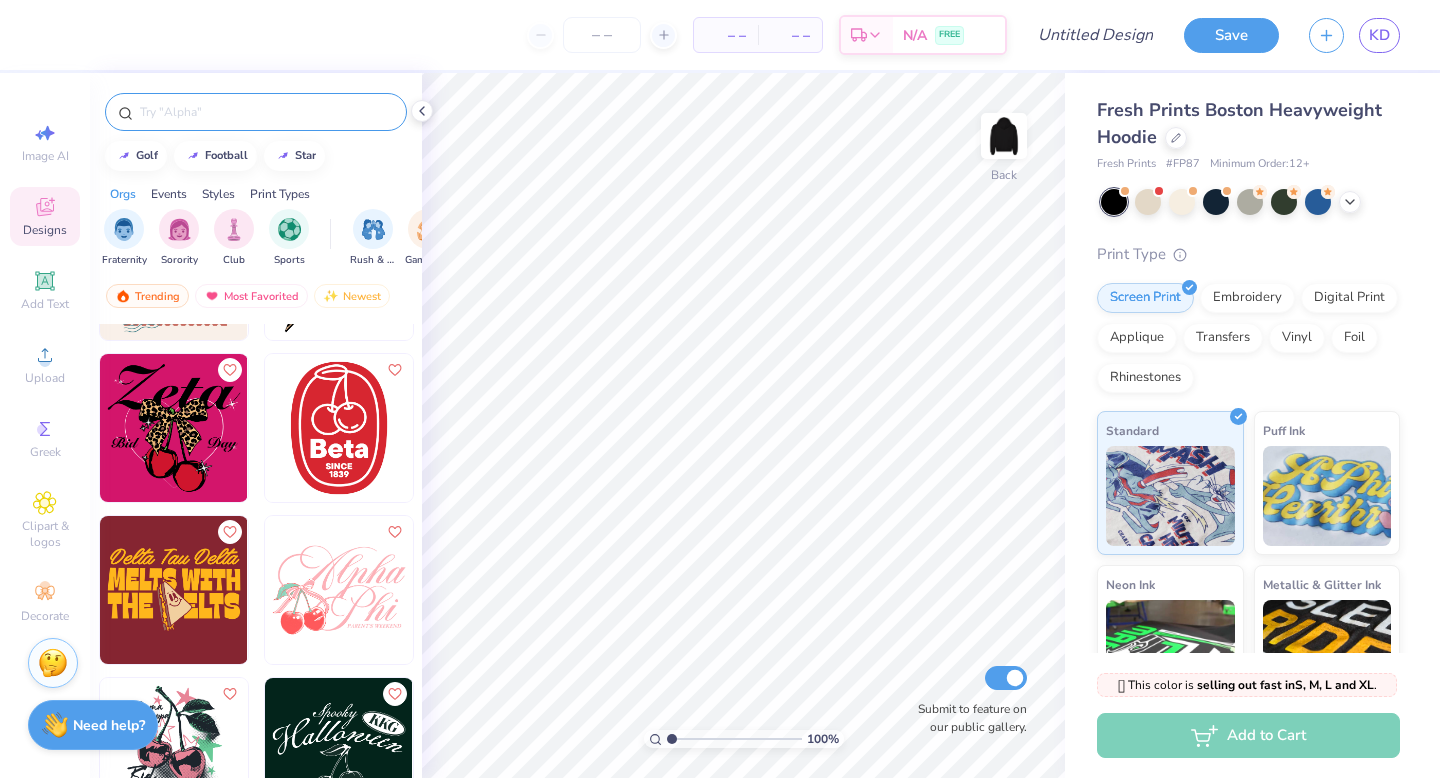 scroll, scrollTop: 2063, scrollLeft: 0, axis: vertical 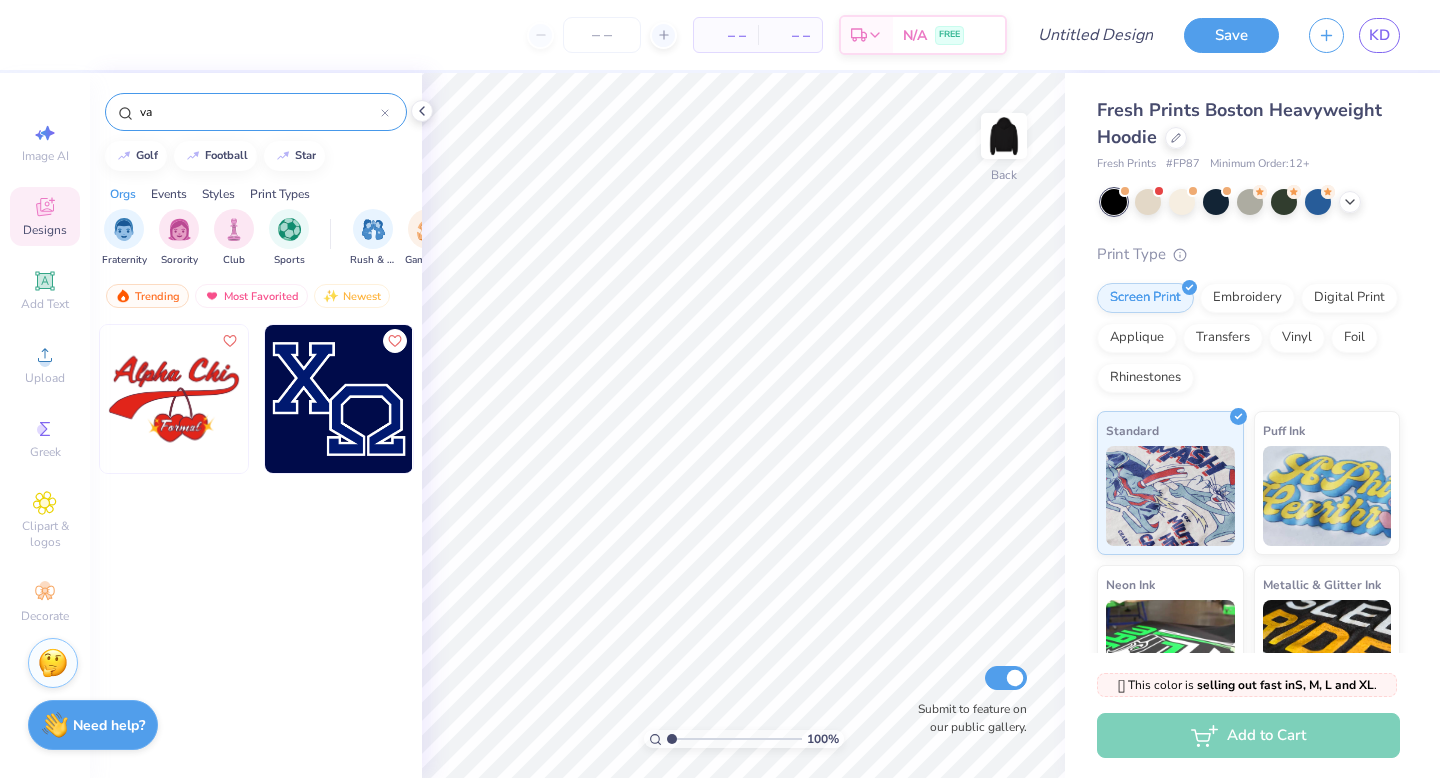 type on "v" 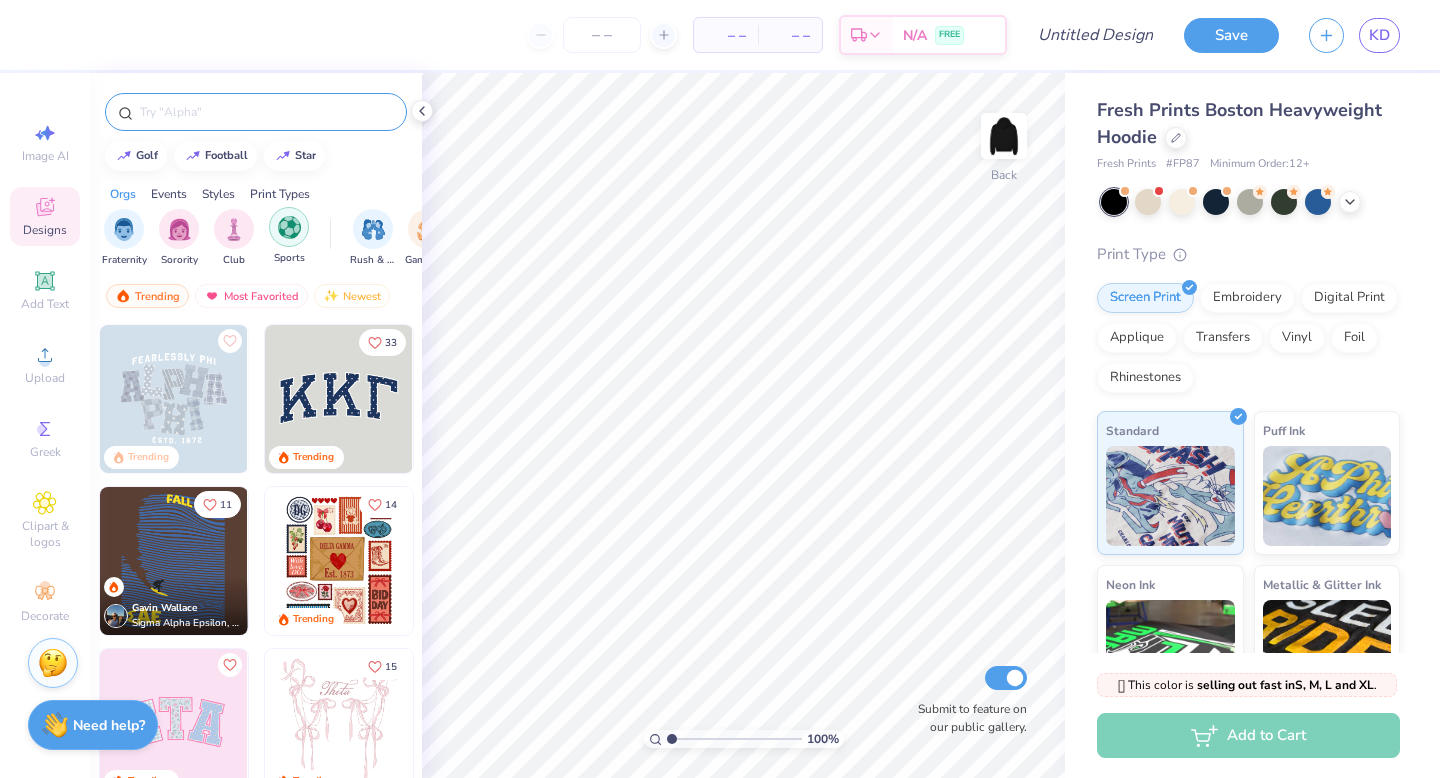 click at bounding box center (289, 227) 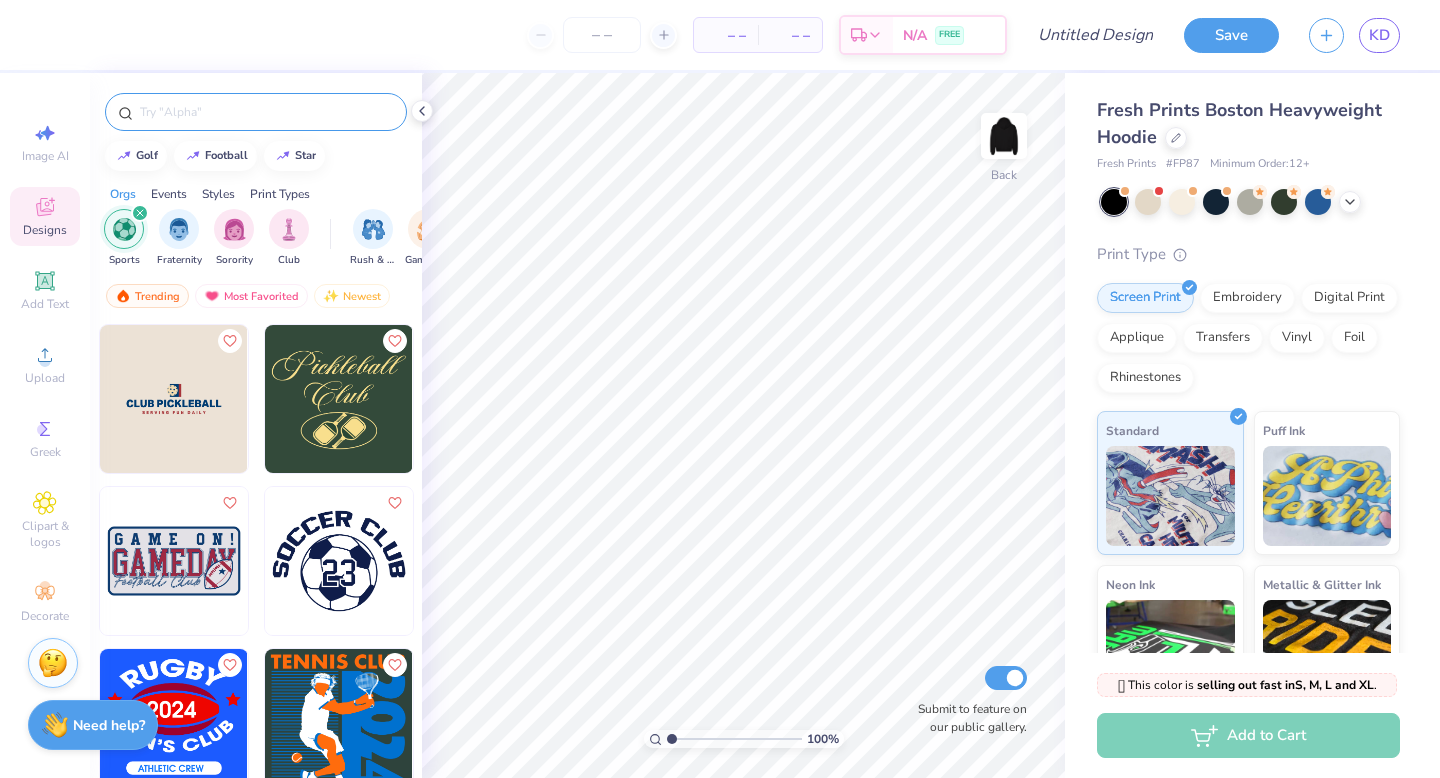click at bounding box center [266, 112] 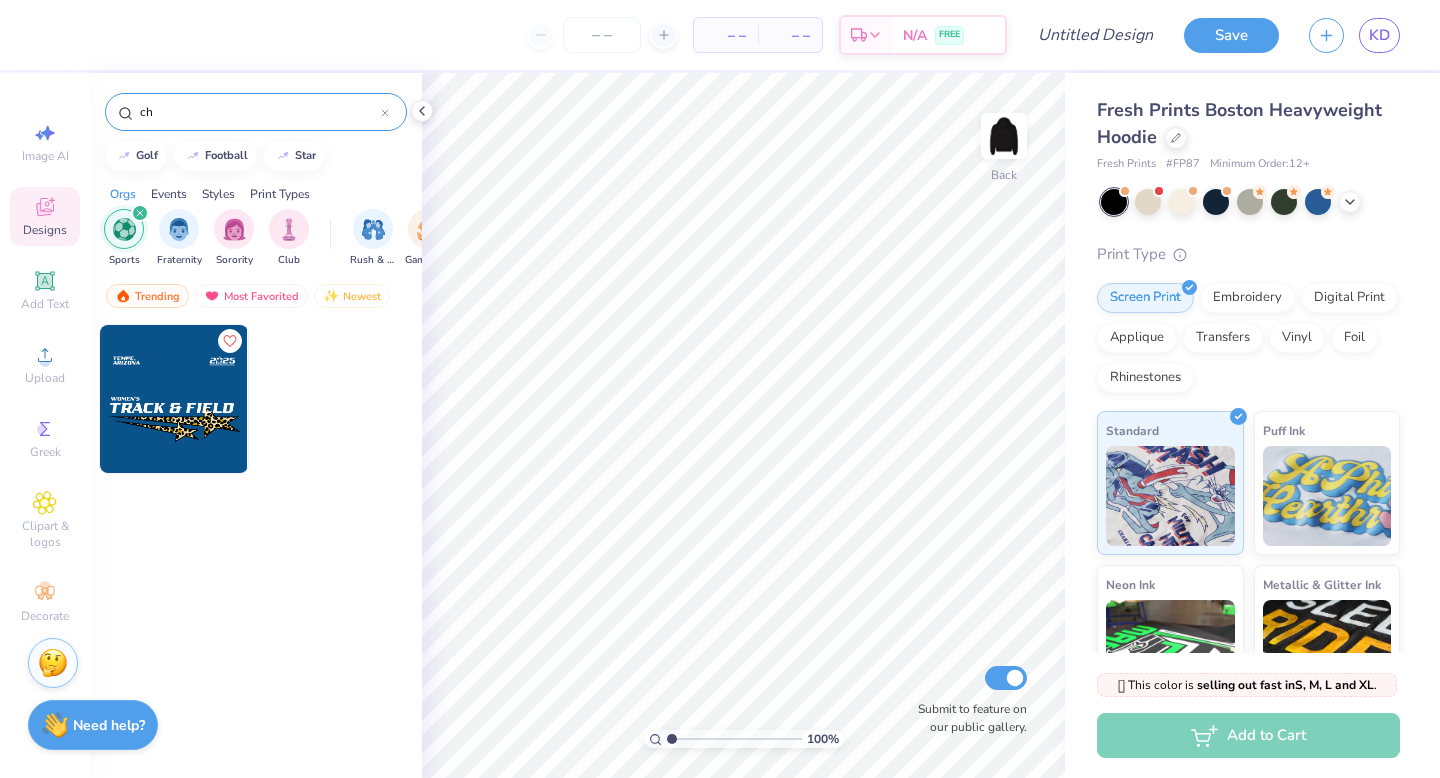 type on "c" 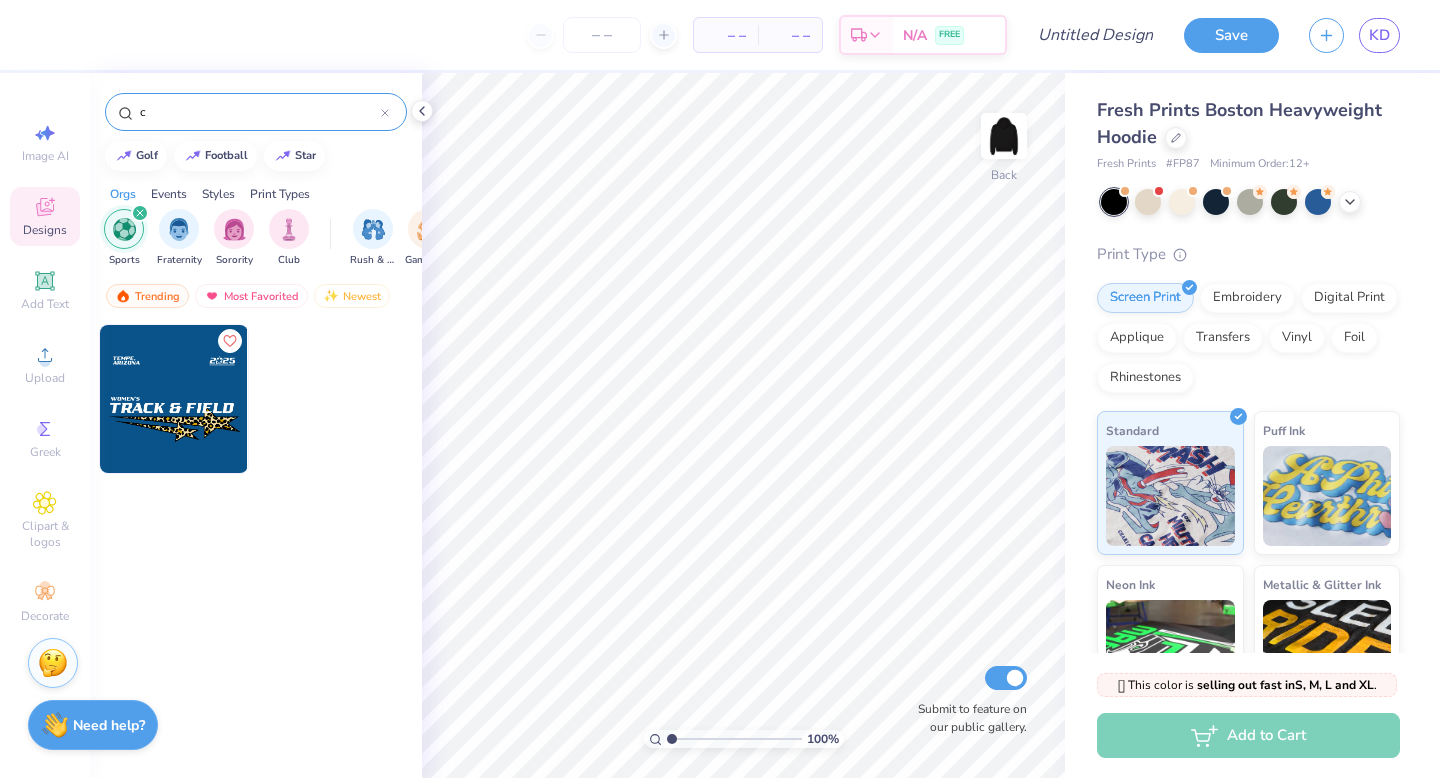 type 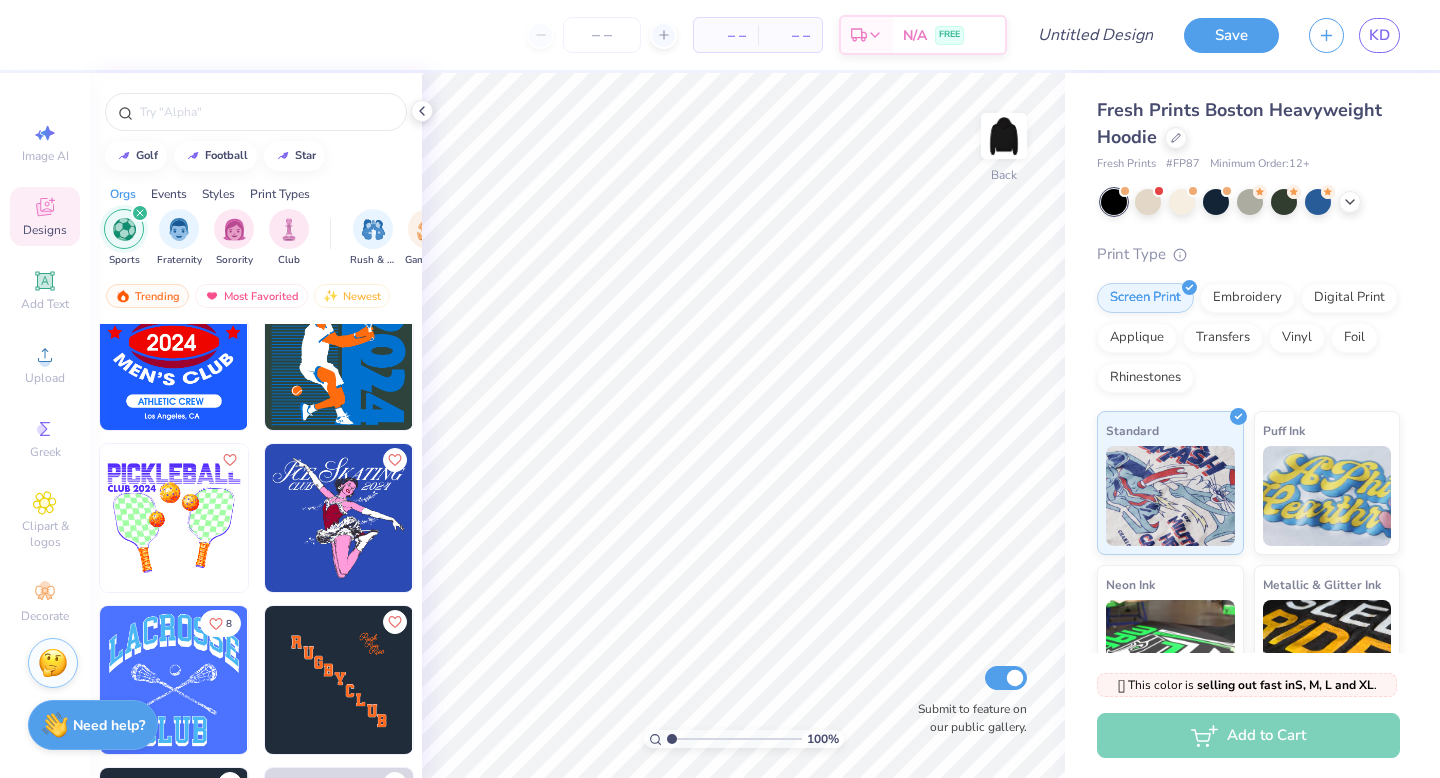 scroll, scrollTop: 366, scrollLeft: 0, axis: vertical 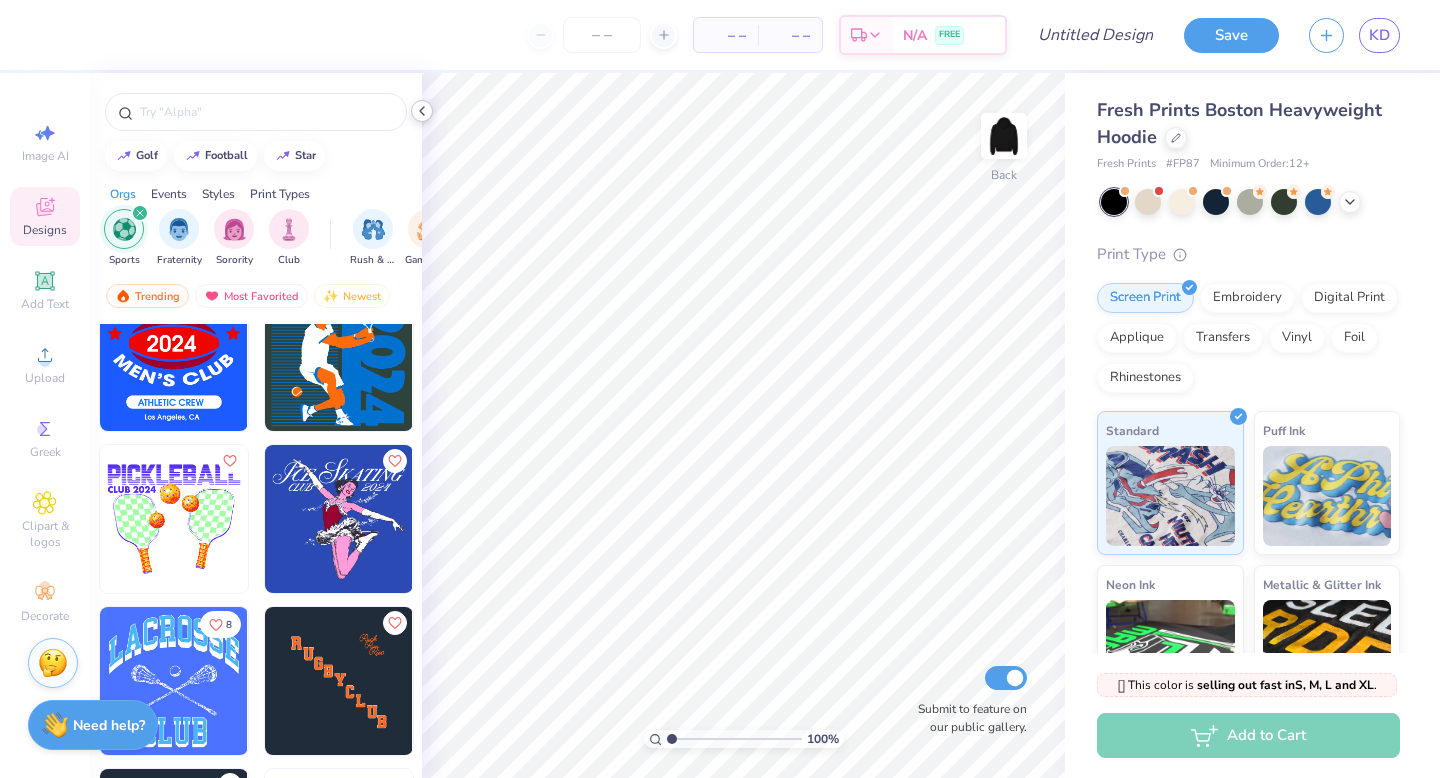 click 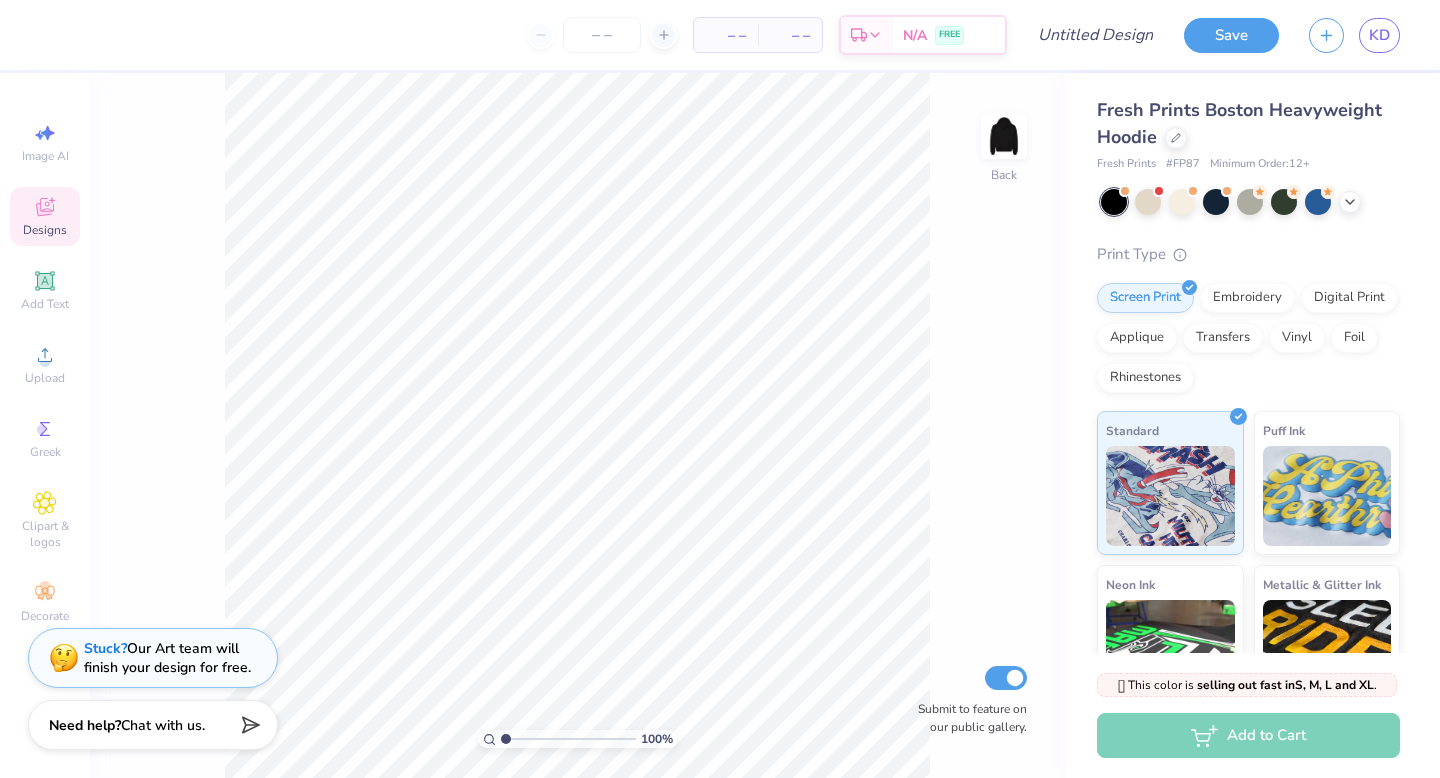 click on "Designs" at bounding box center [45, 230] 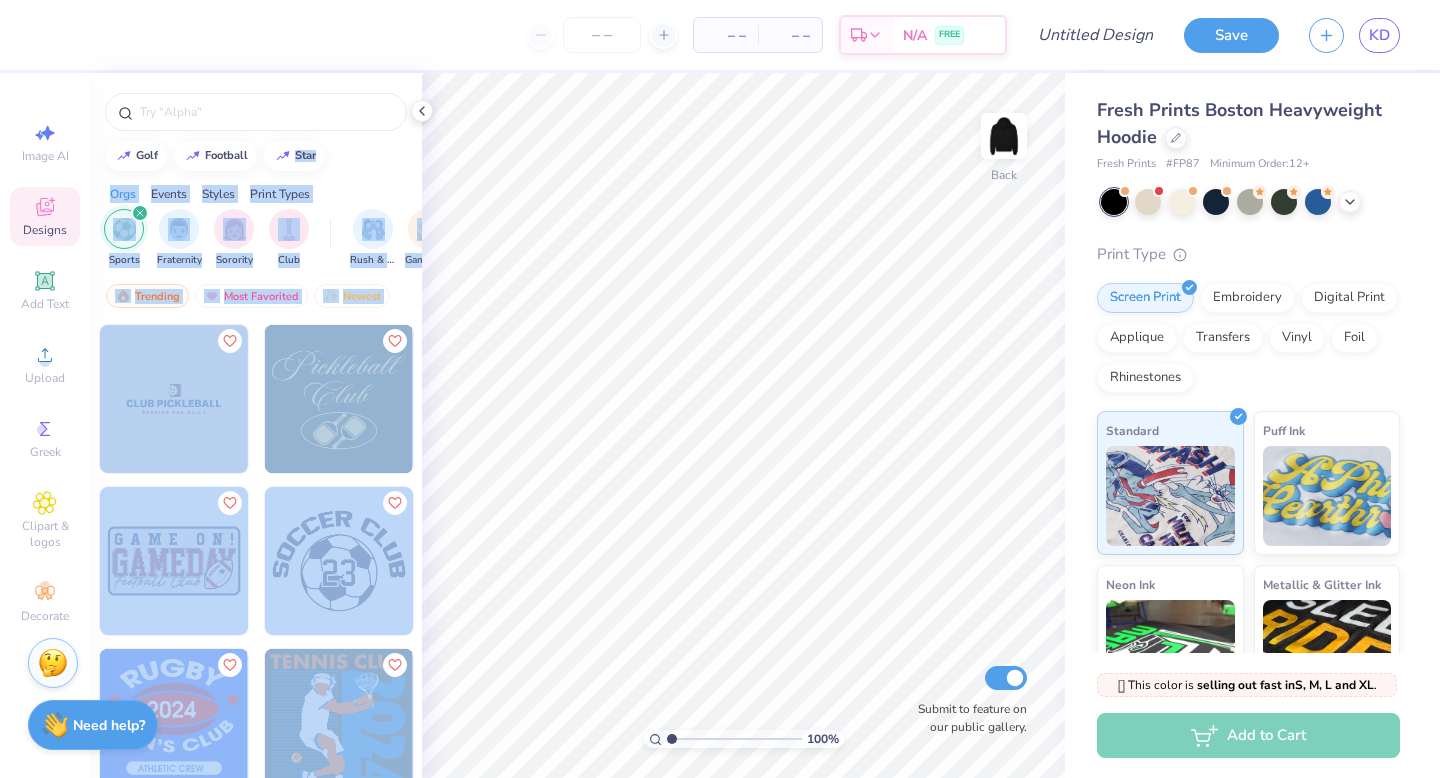click on "– – Per Item – – Total Est.  Delivery N/A FREE Design Title Save KD Image AI Designs Add Text Upload Greek Clipart & logos Decorate golf football star Orgs Events Styles Print Types Sports Fraternity Sorority Club Rush & Bid Game Day Parent's Weekend PR & General Big Little Reveal Philanthropy Date Parties & Socials Retreat Spring Break Holidays Greek Week Formal & Semi Graduation Founder’s Day Classic Minimalist Varsity Y2K Typography Handdrawn Cartoons Grunge 80s & 90s 60s & 70s Embroidery Screen Print Patches Vinyl Digital Print Applique Transfers Trending Most Favorited Newest 8 100  % Back Submit to feature on our public gallery. Fresh Prints Boston Heavyweight Hoodie Fresh Prints # FP87 Minimum Order:  12 +   Print Type Screen Print Embroidery Digital Print Applique Transfers Vinyl Foil Rhinestones Standard Puff Ink Neon Ink Metallic & Glitter Ink Glow in the Dark Ink Water based Ink 🫣   This color is   selling out fast in  S, M, L and XL . 🫣   There are only  Not ready to order yet?" at bounding box center [720, 389] 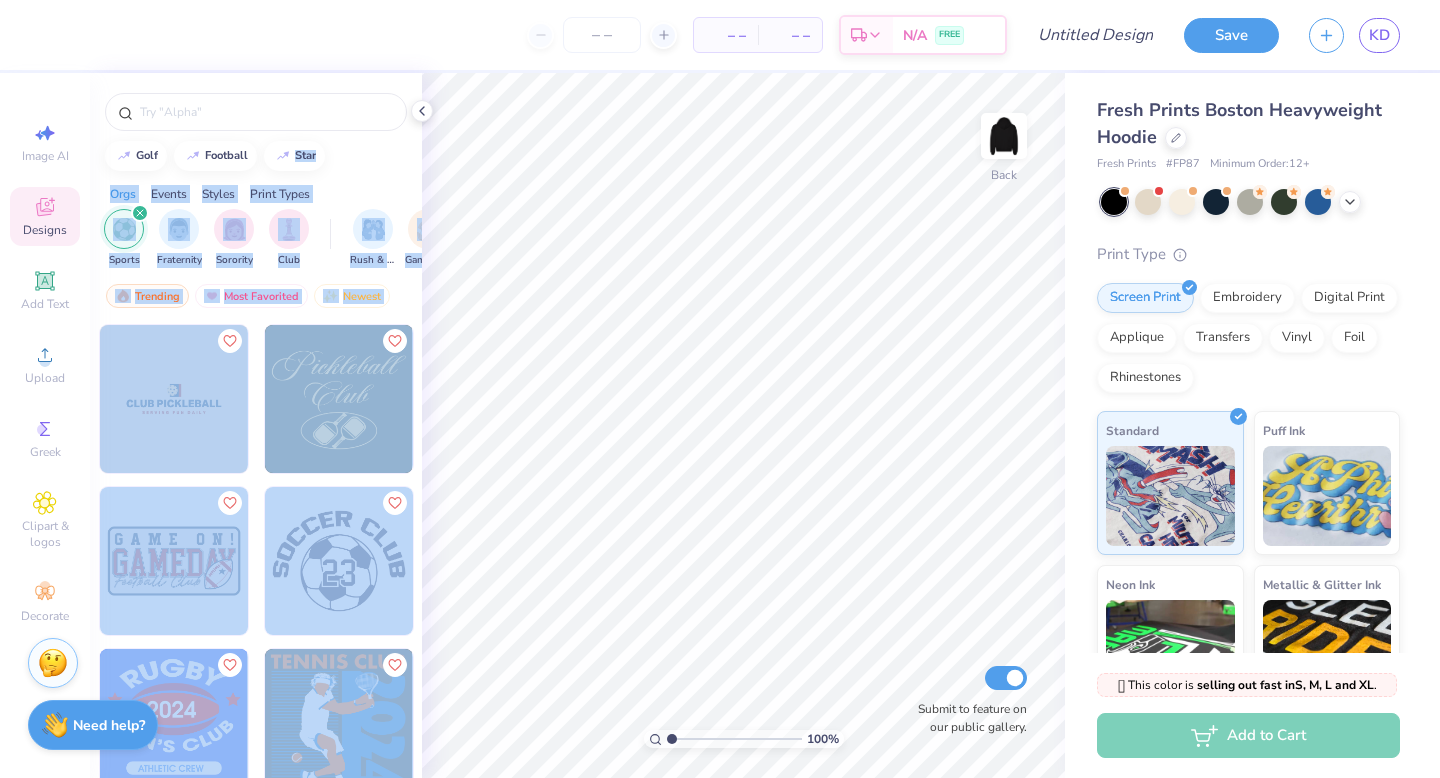click on "Orgs Events Styles Print Types" at bounding box center (256, 189) 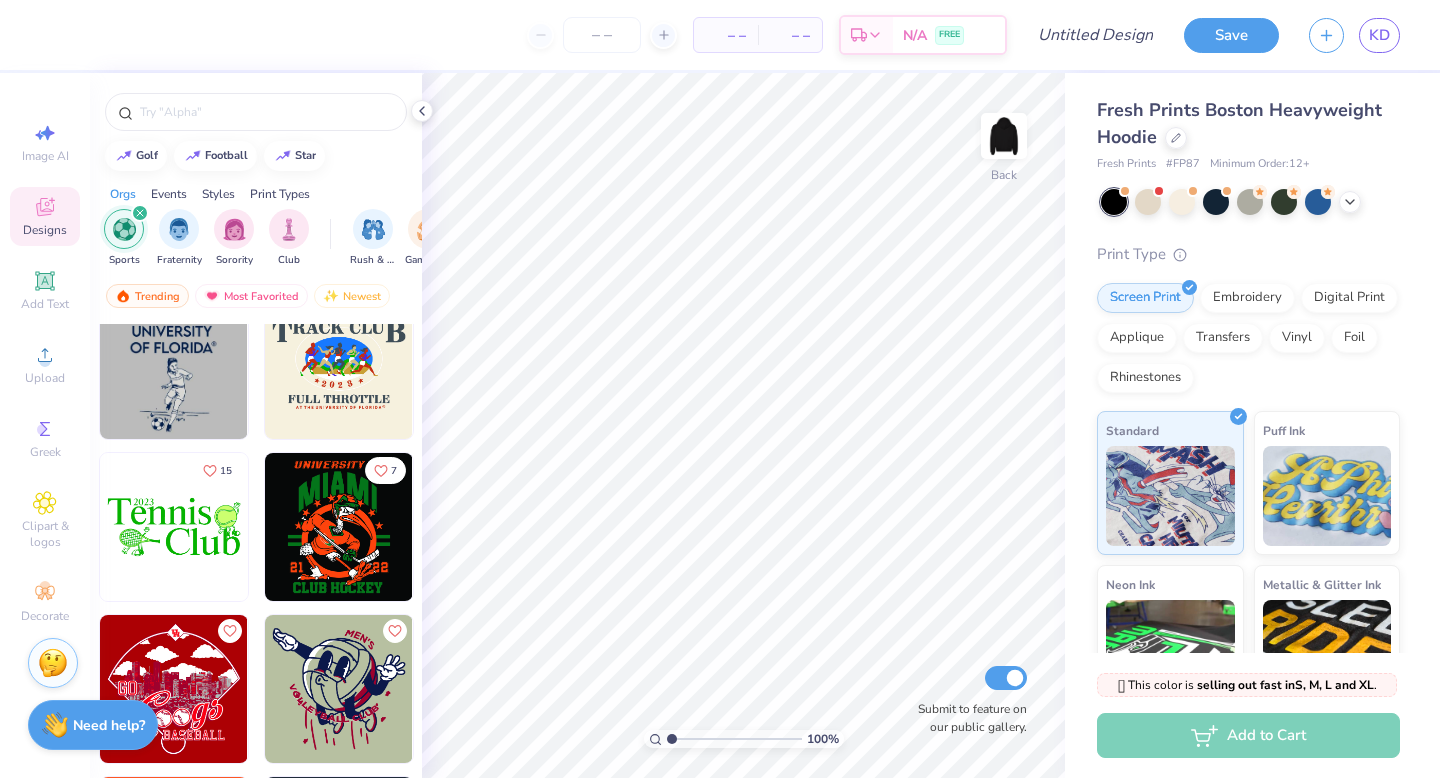 scroll, scrollTop: 6829, scrollLeft: 0, axis: vertical 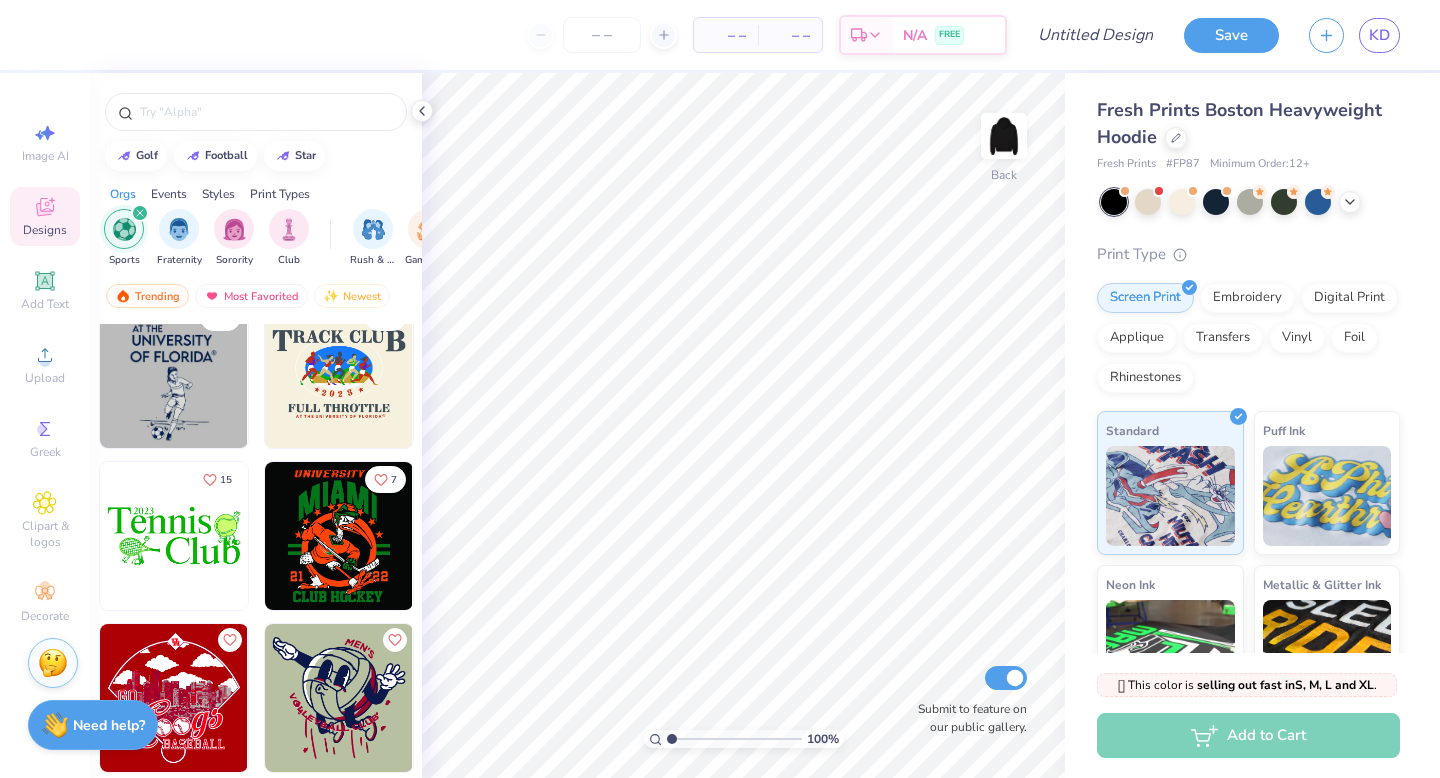 click at bounding box center [140, 213] 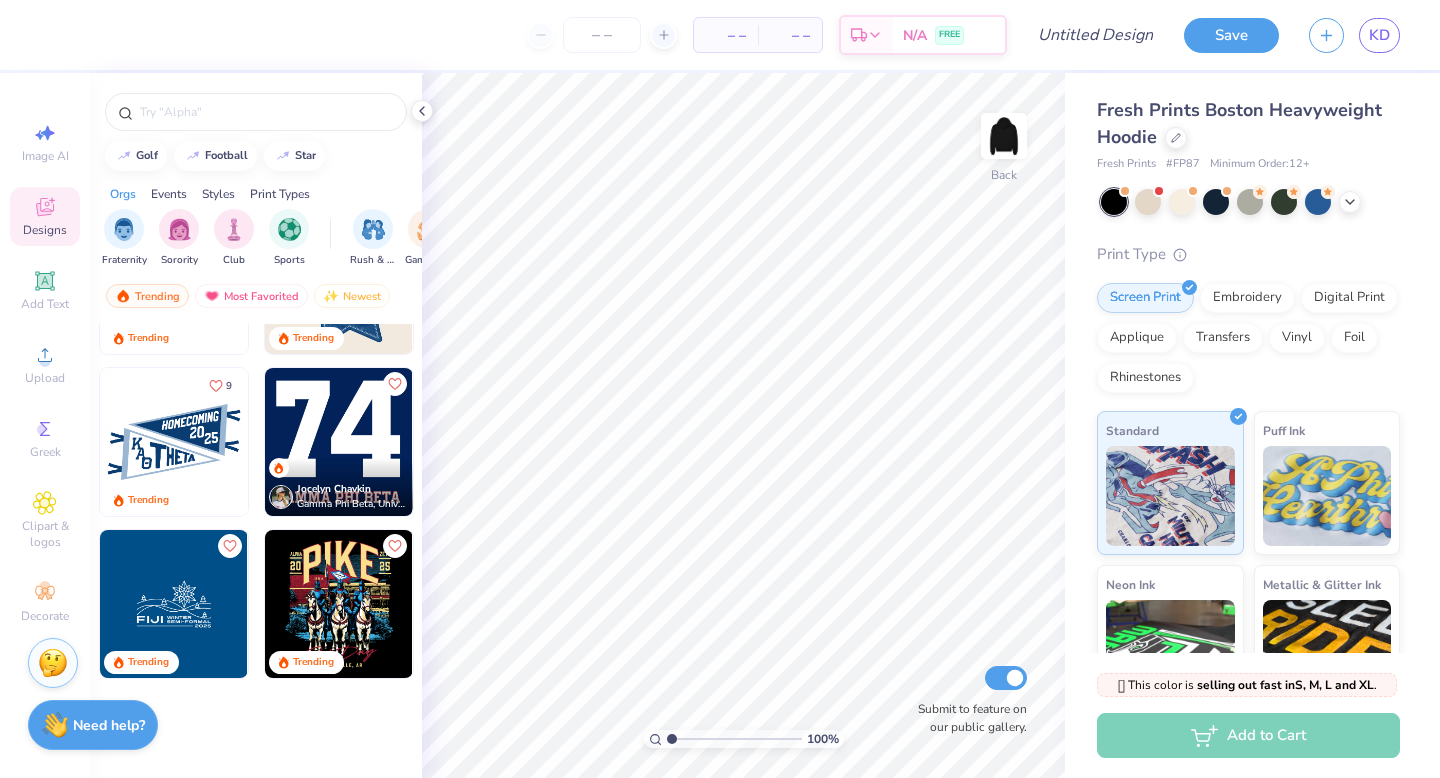 scroll, scrollTop: 2063, scrollLeft: 0, axis: vertical 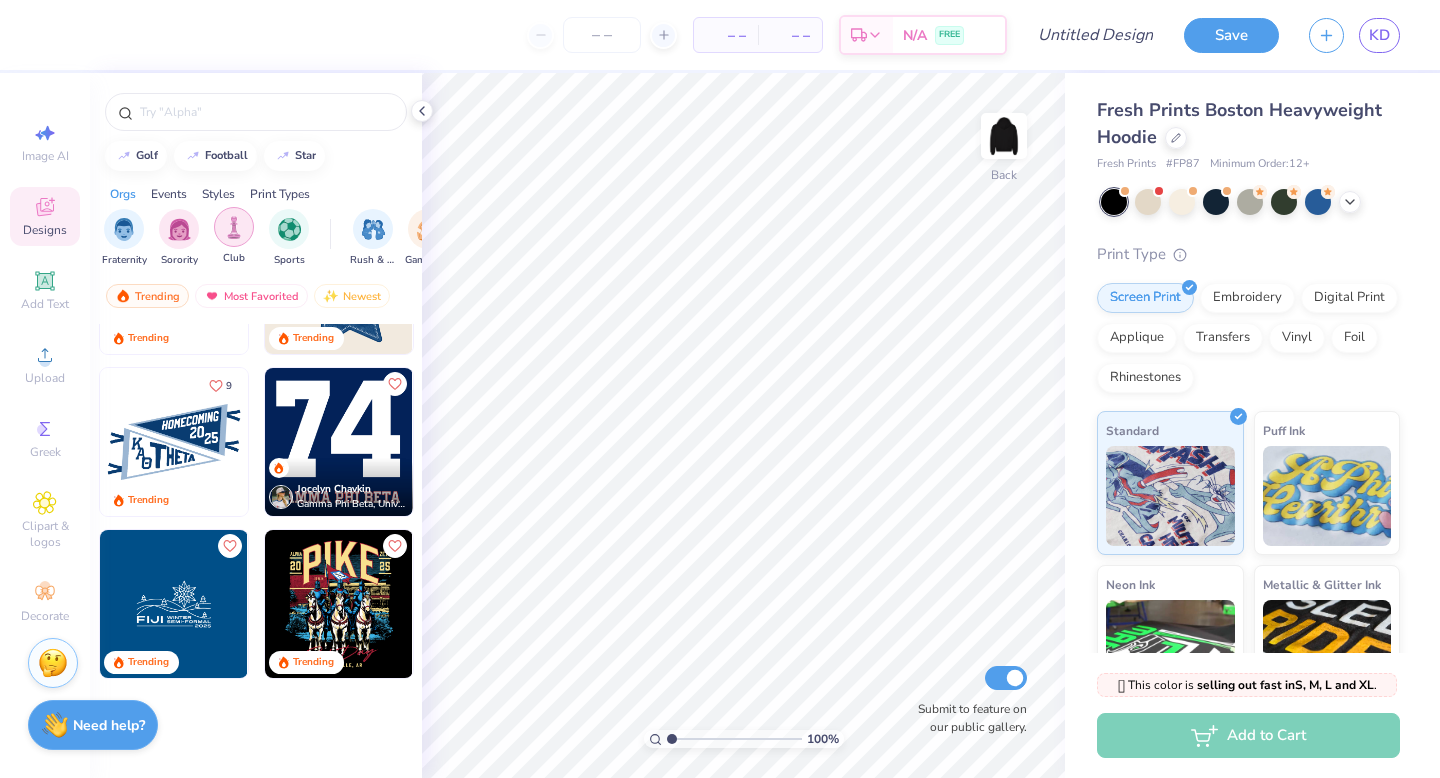 click at bounding box center [234, 227] 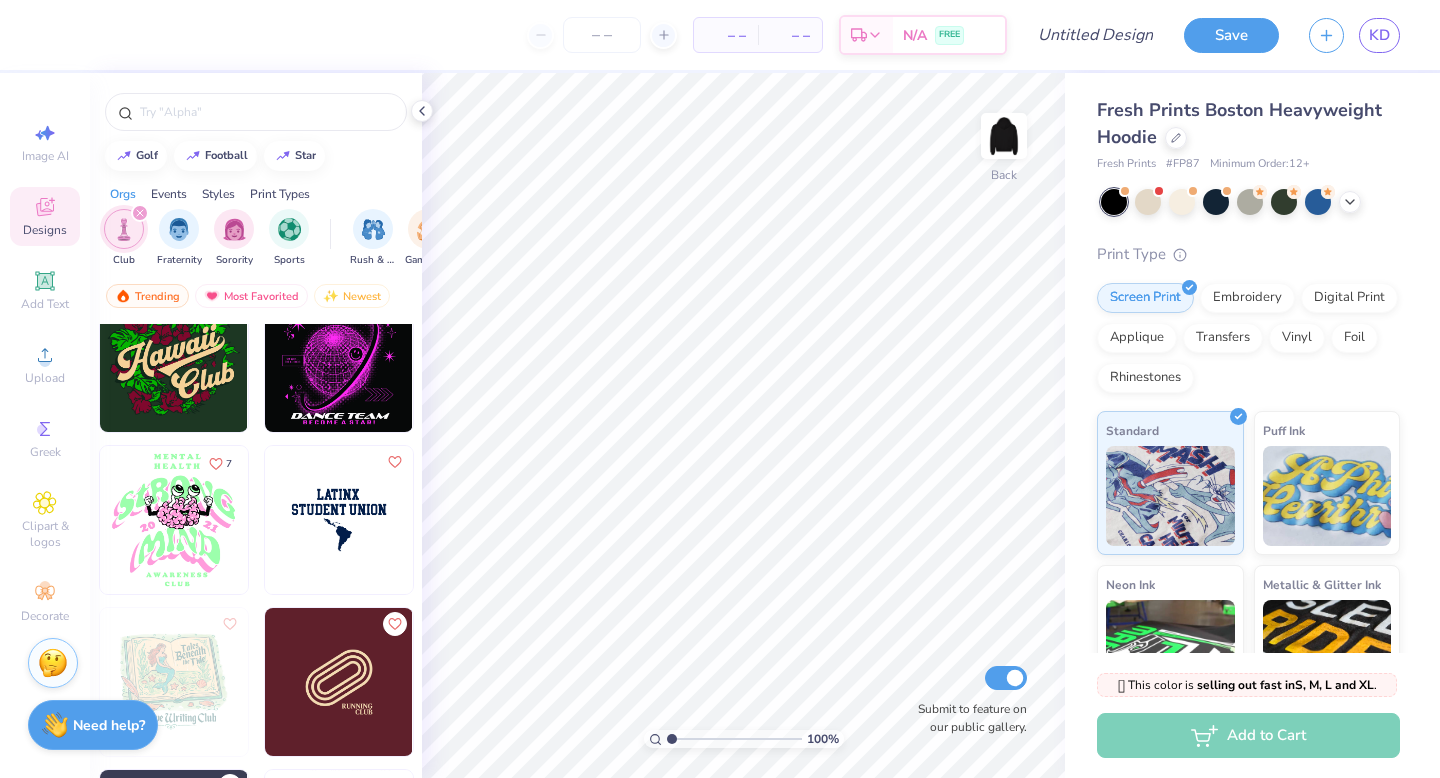 scroll, scrollTop: 5714, scrollLeft: 0, axis: vertical 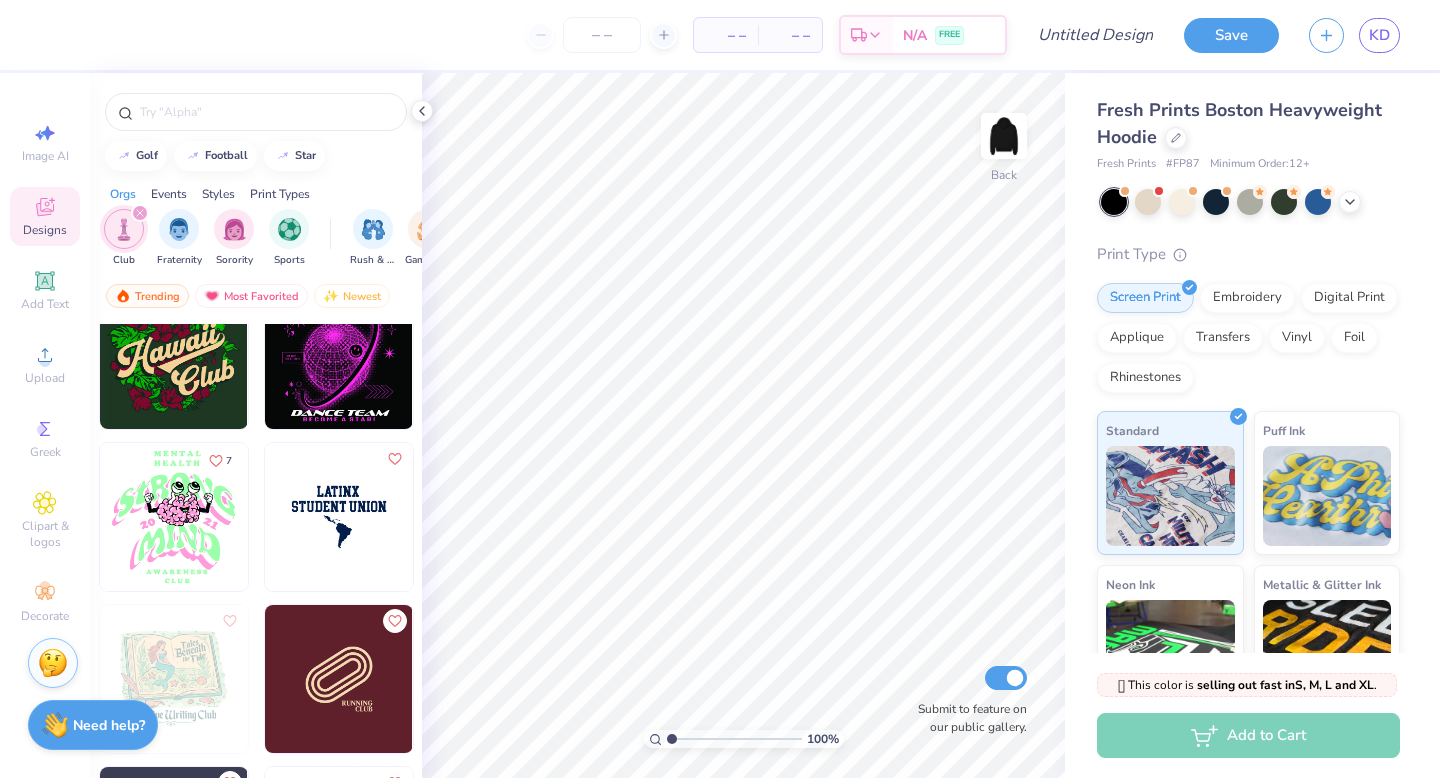 click at bounding box center (174, 517) 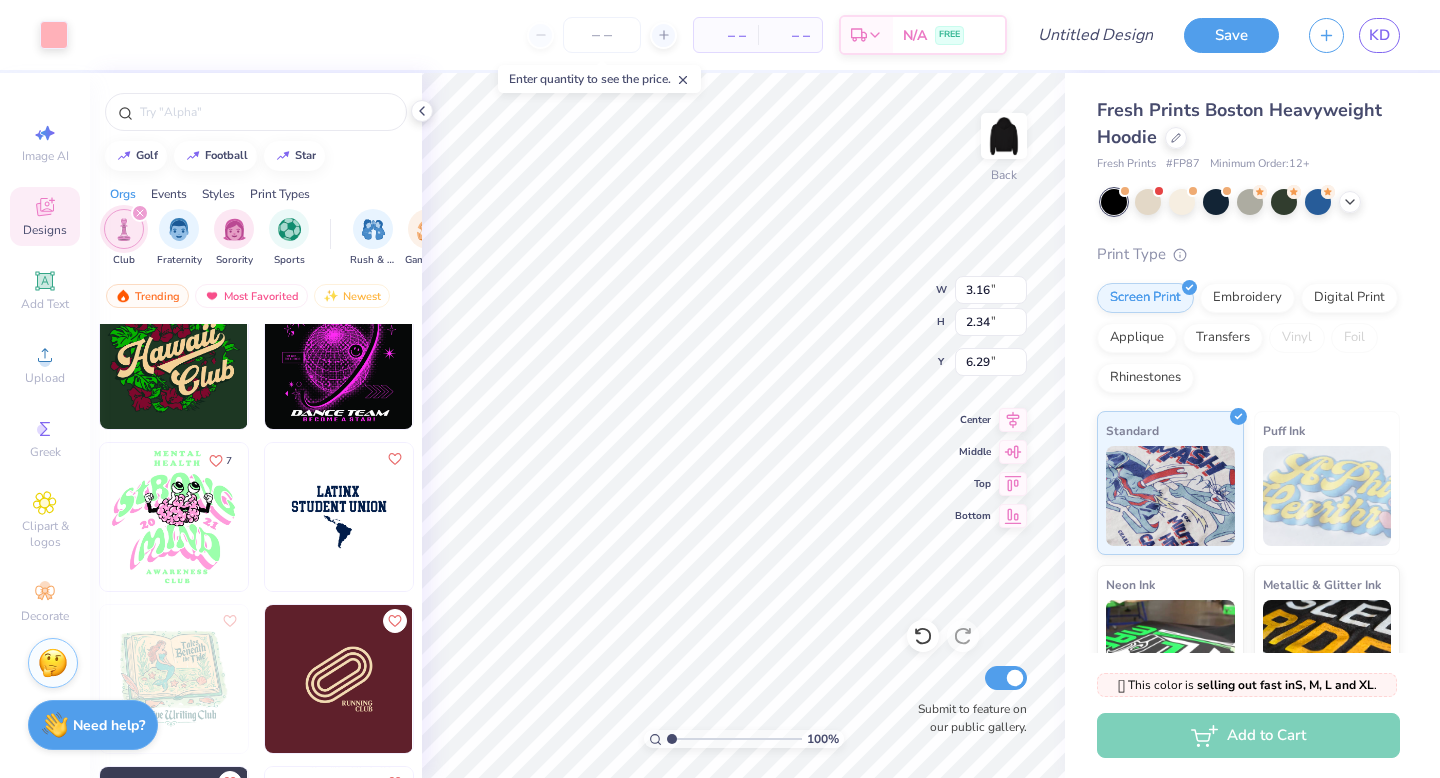 type on "3.16" 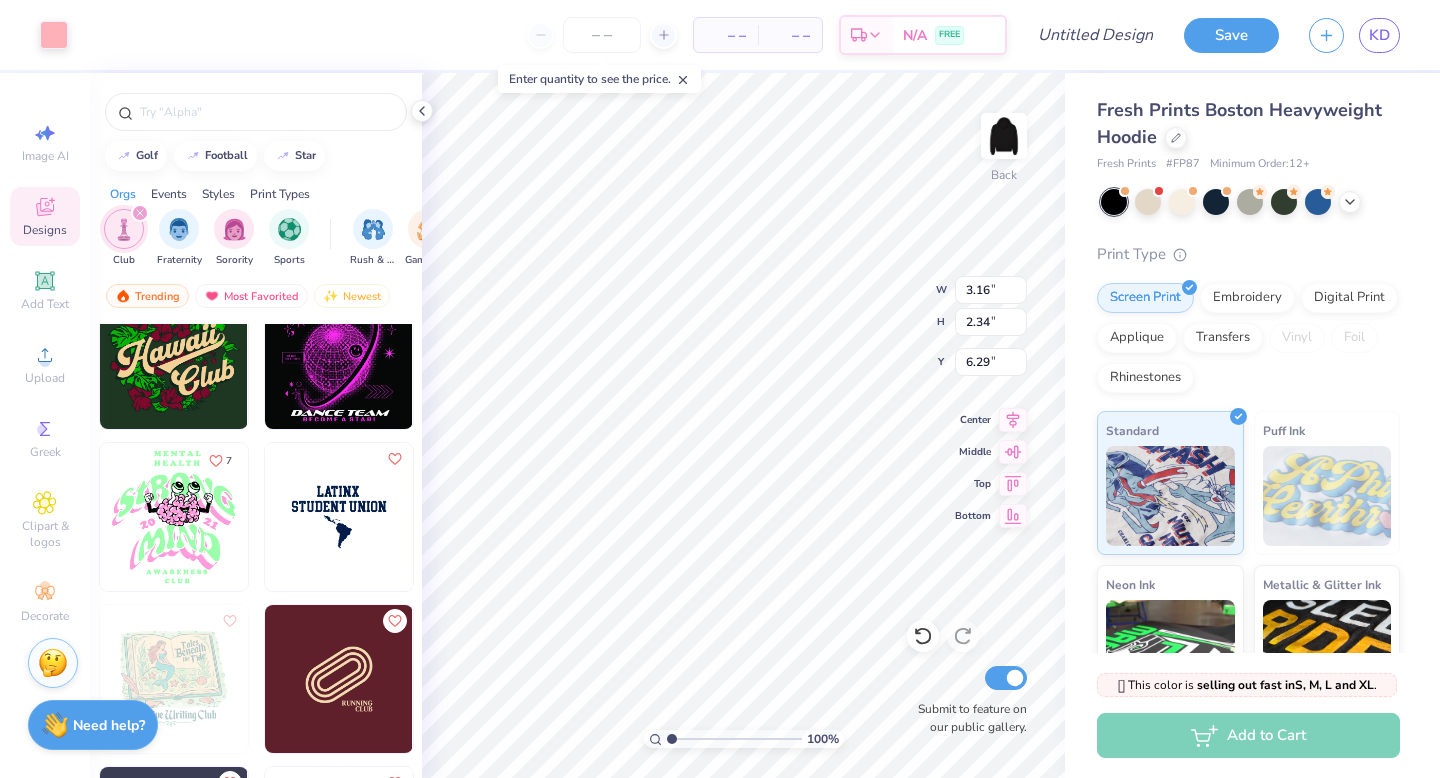 type on "2.34" 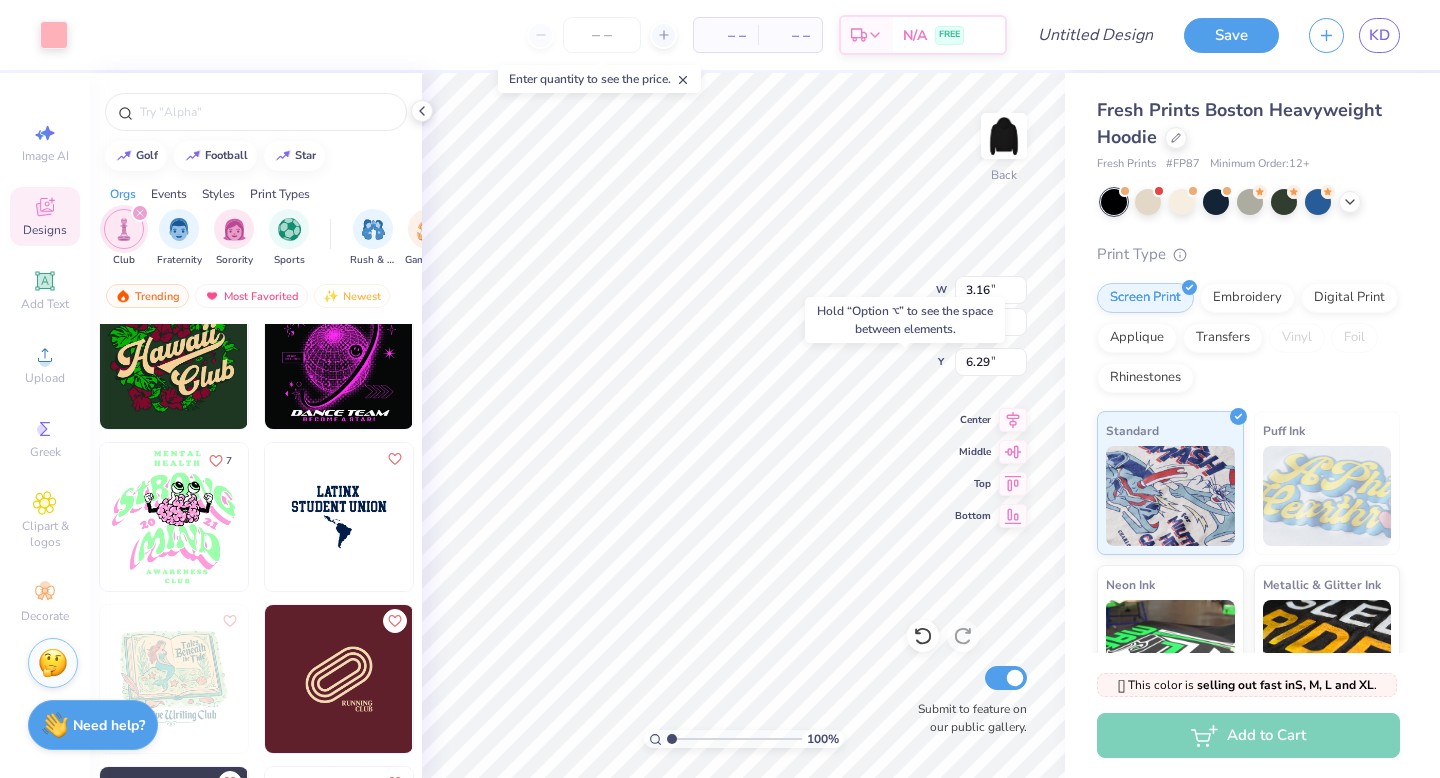 type on "8.03" 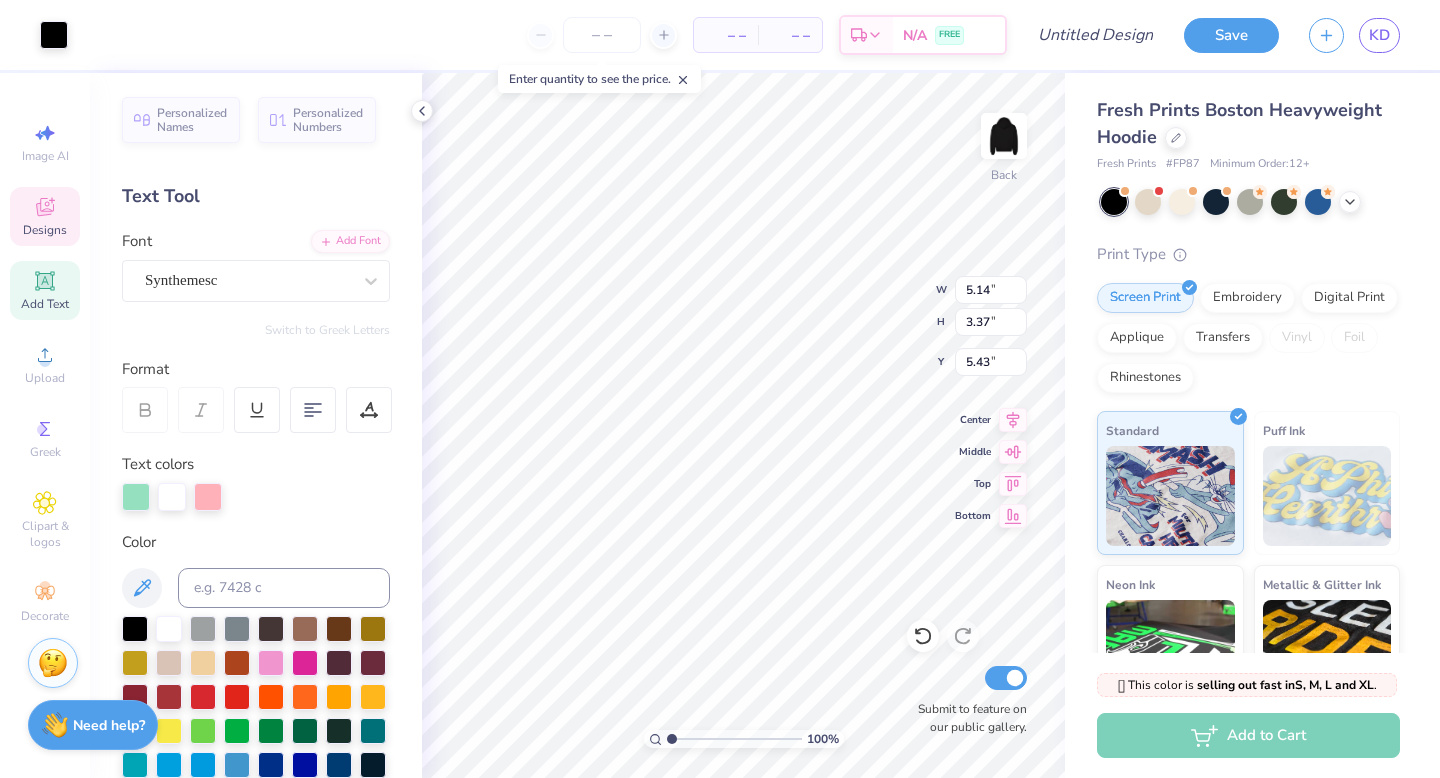 type on "5.14" 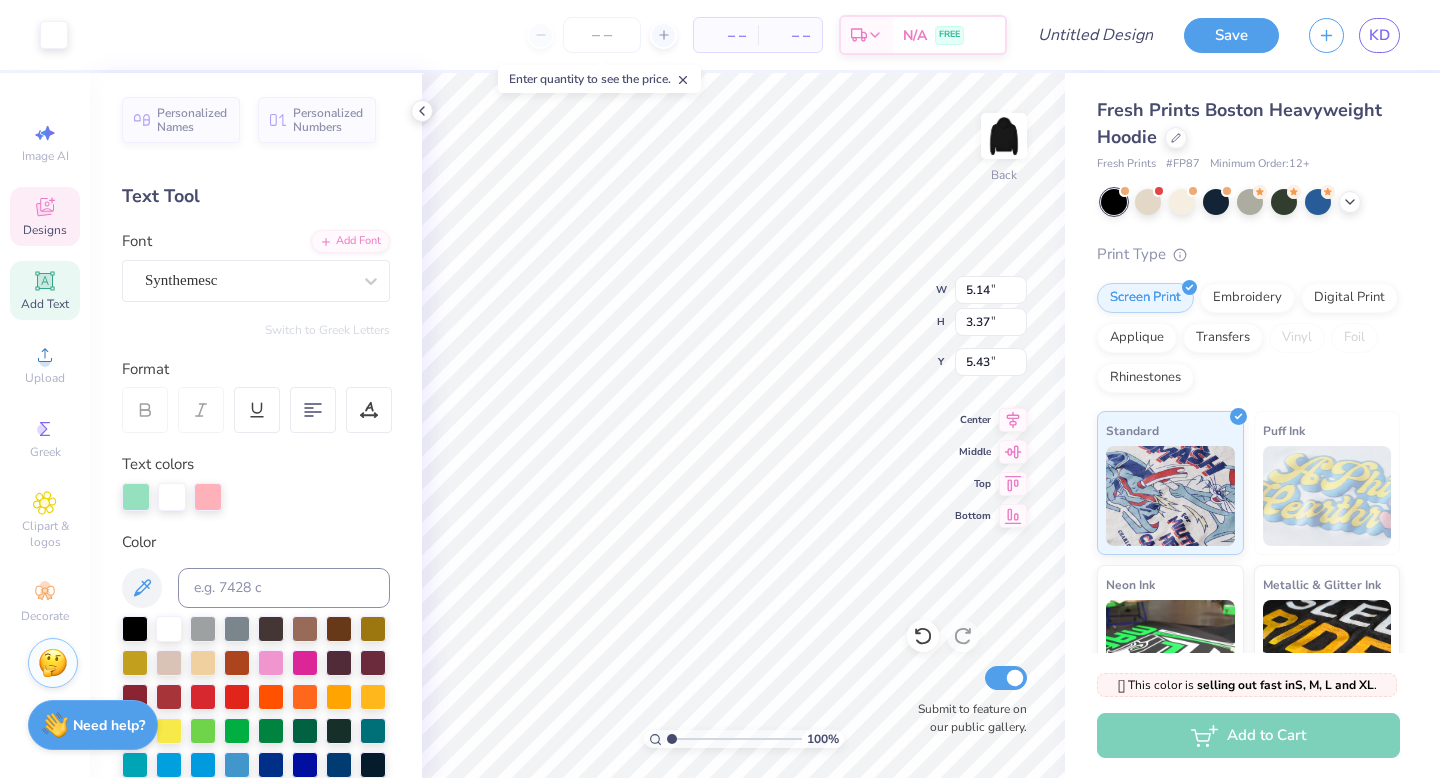 type on "2.27" 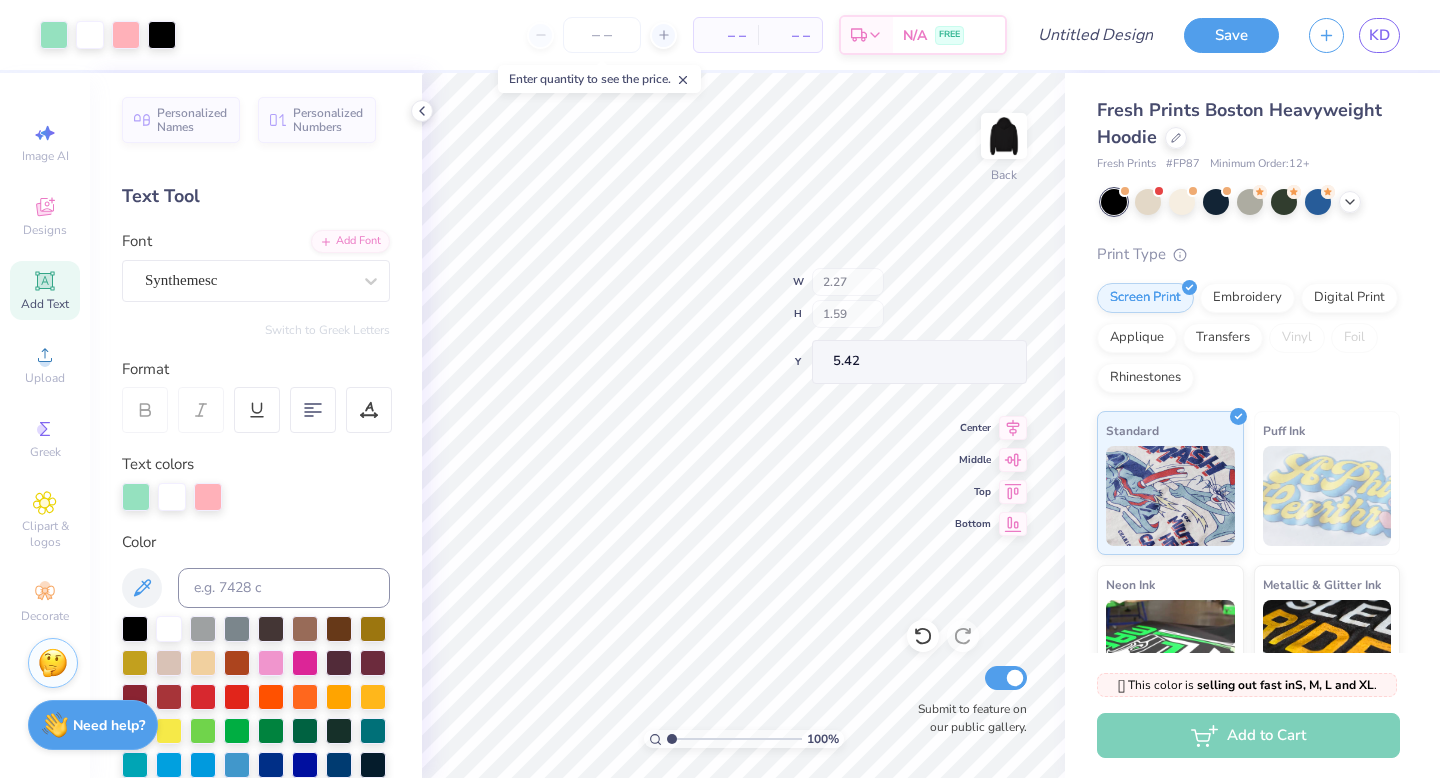 type on "3.37" 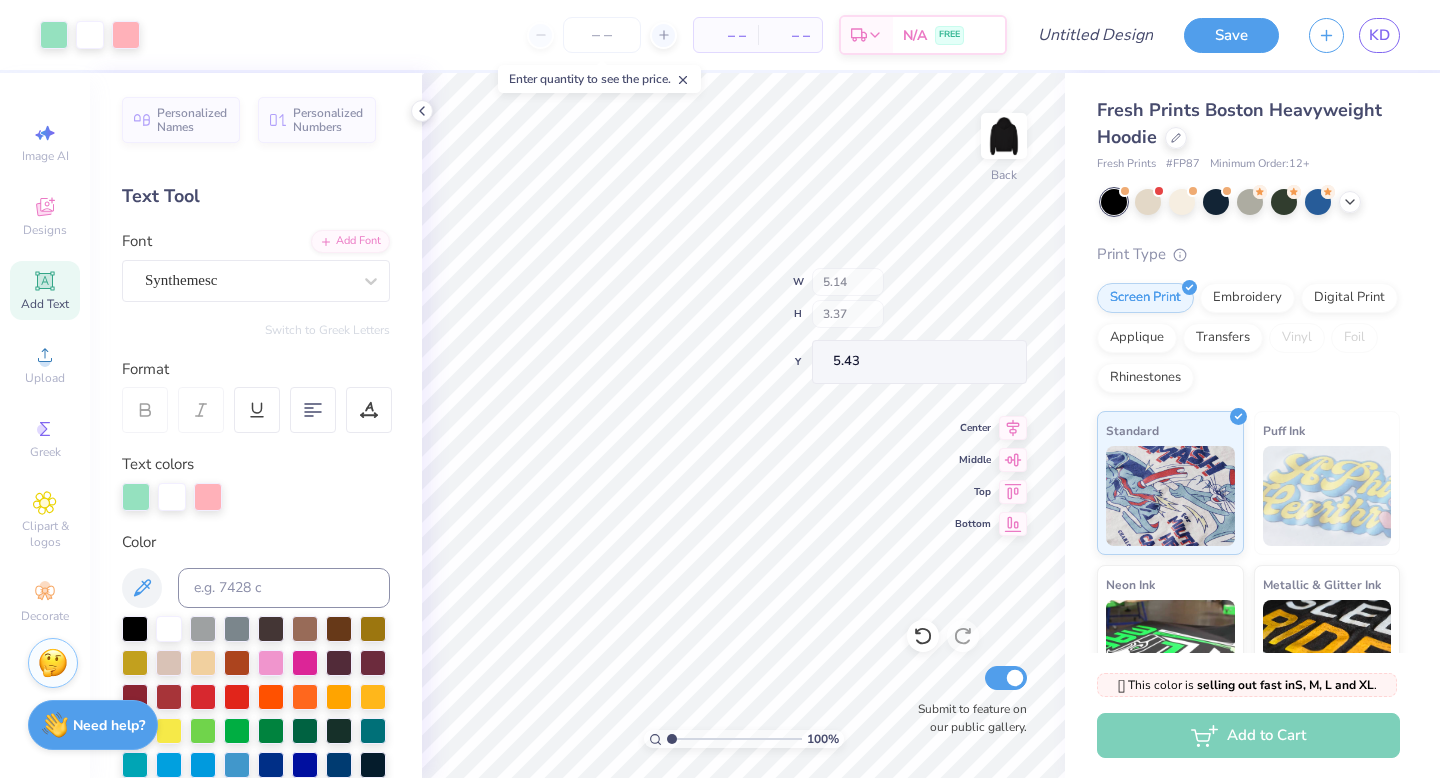 type on "3.00" 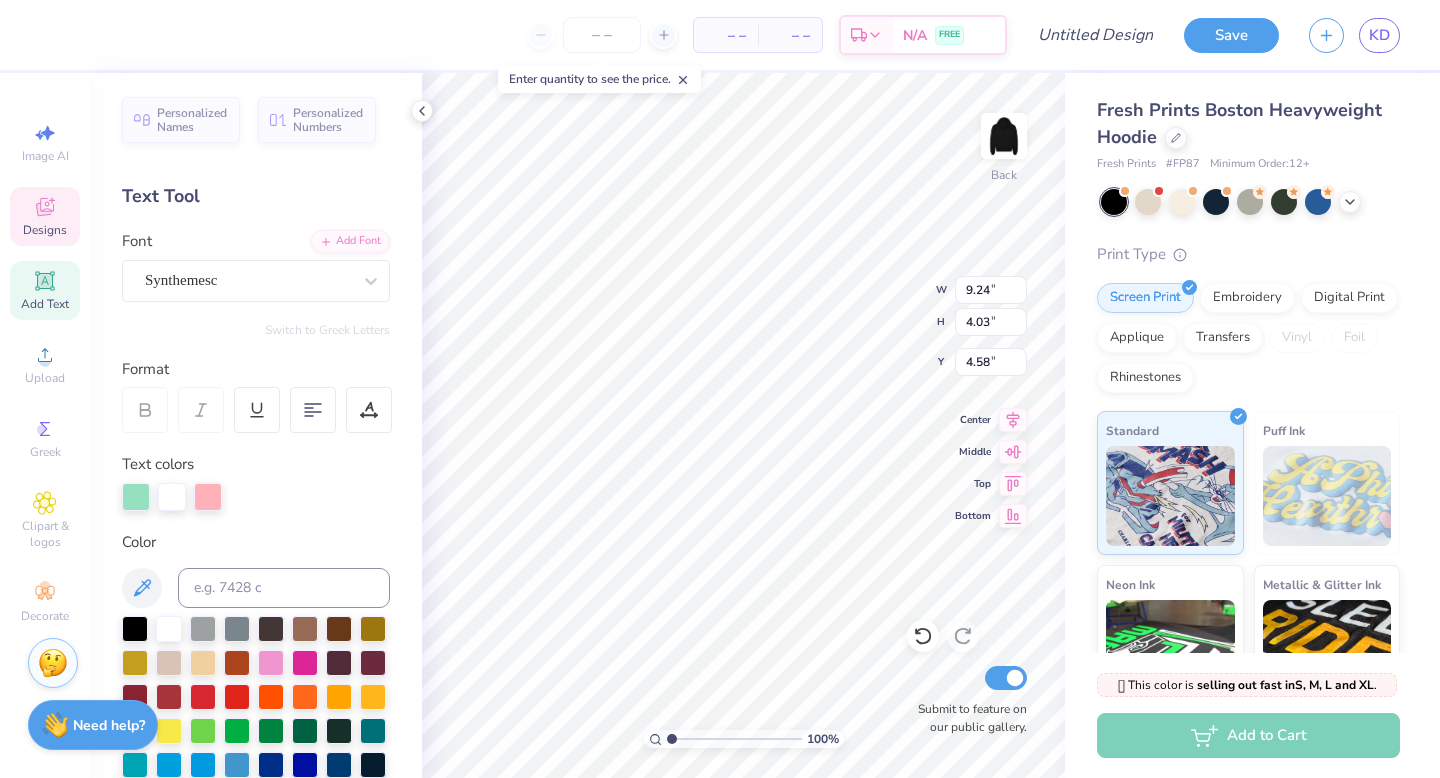 type on "1.88" 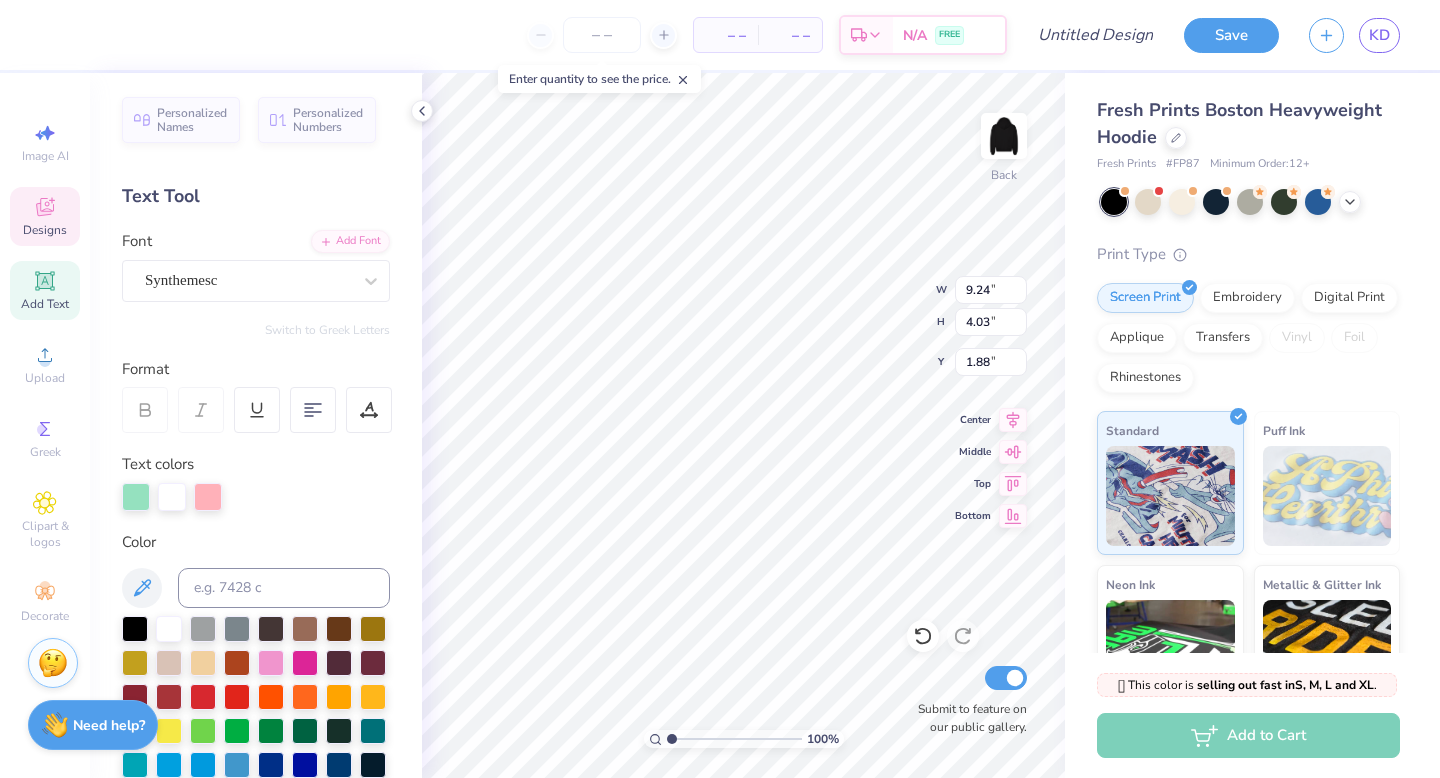 type on "9.24" 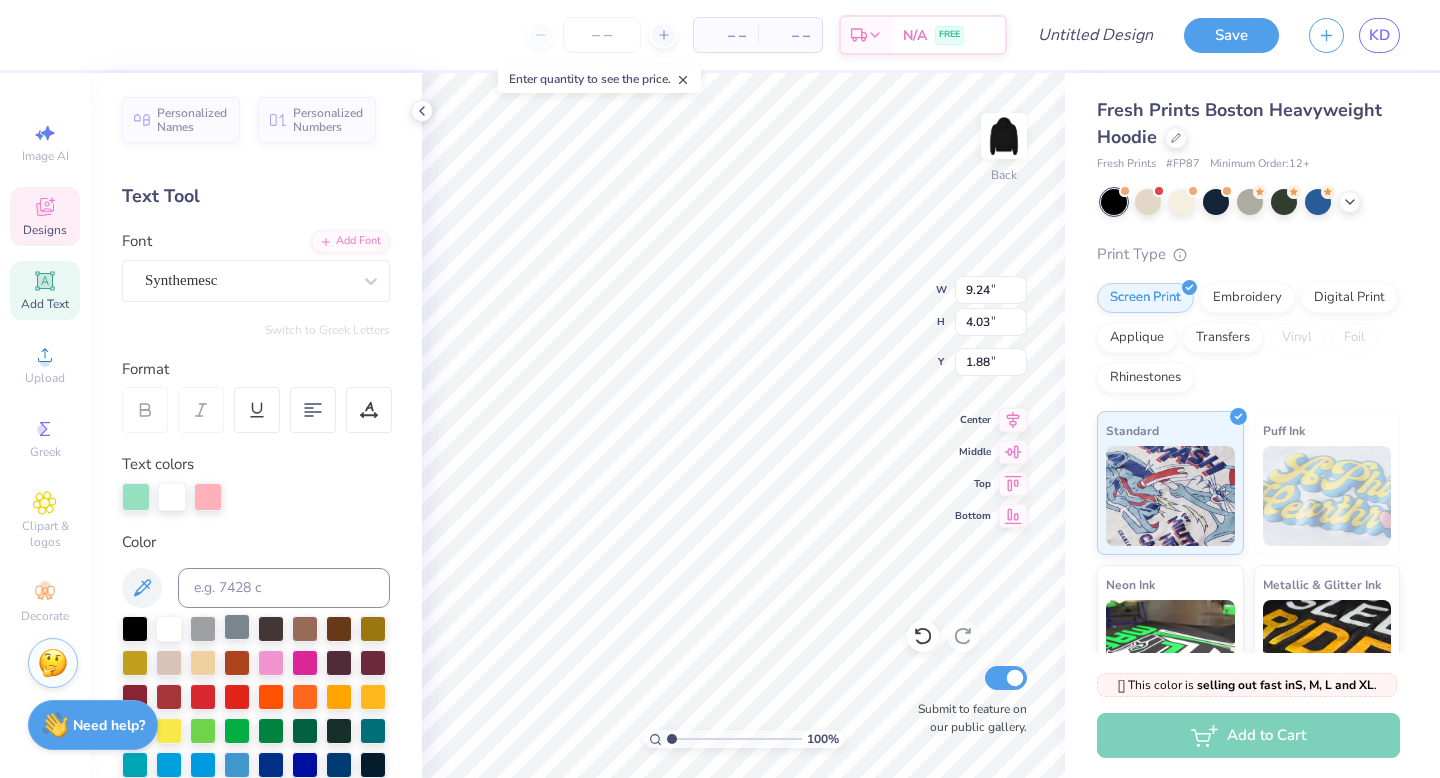 type on "1.58" 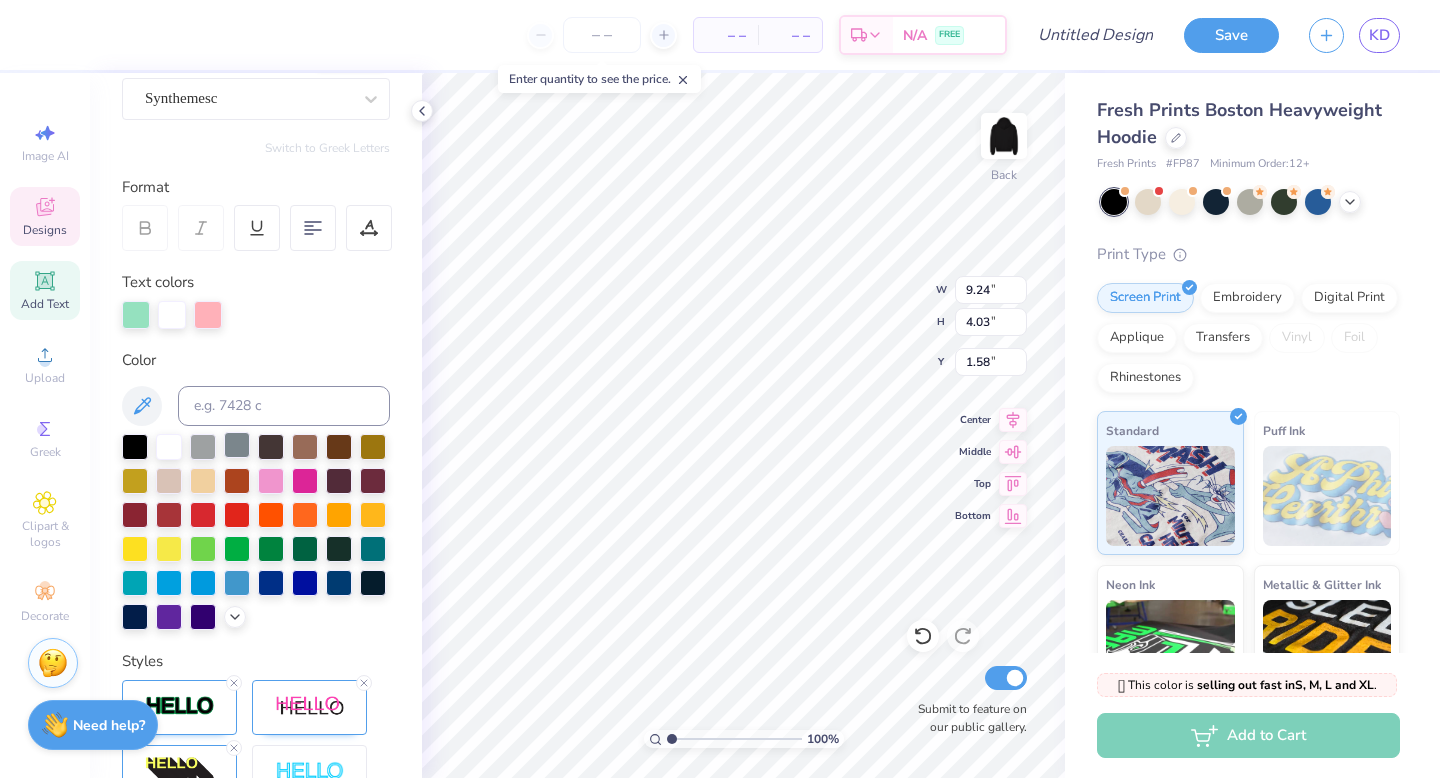 scroll, scrollTop: 462, scrollLeft: 0, axis: vertical 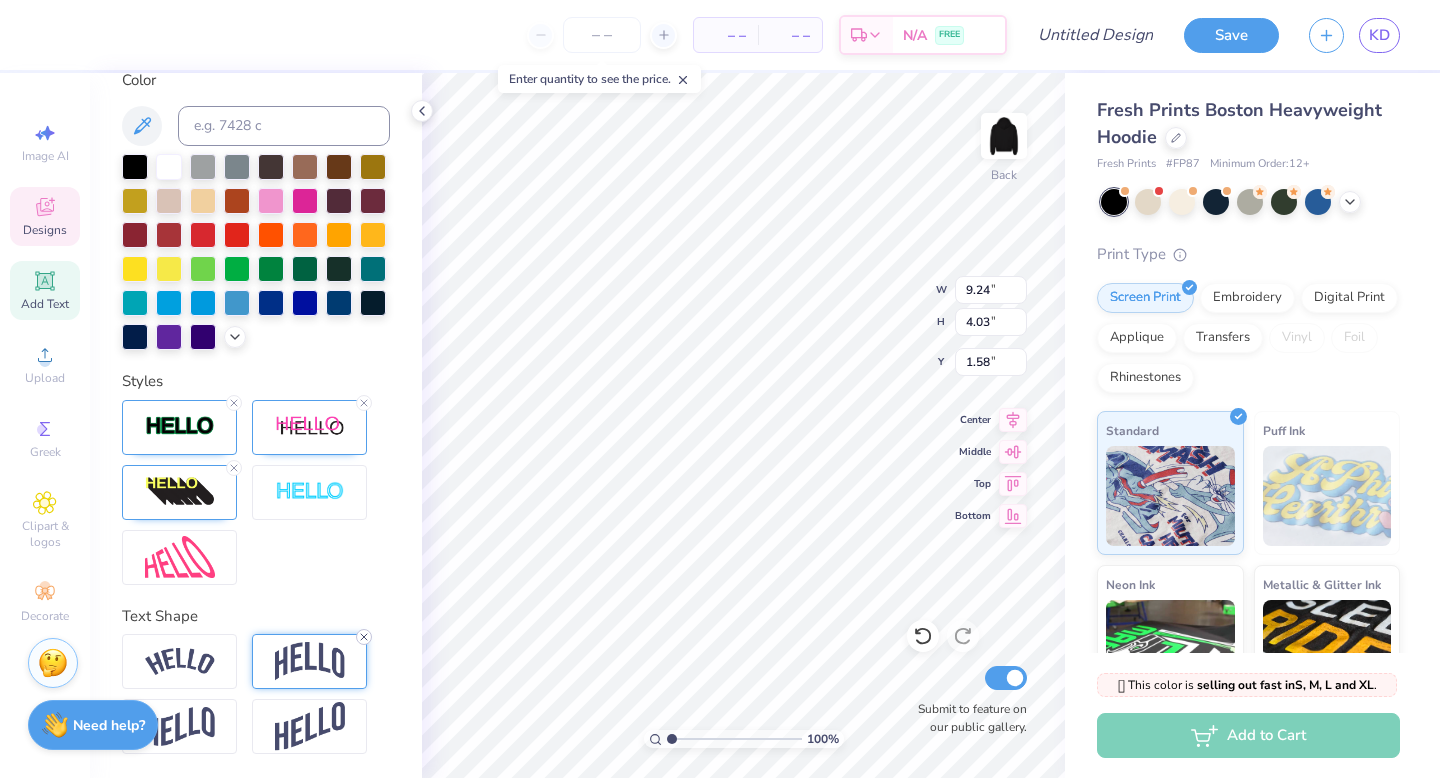 click 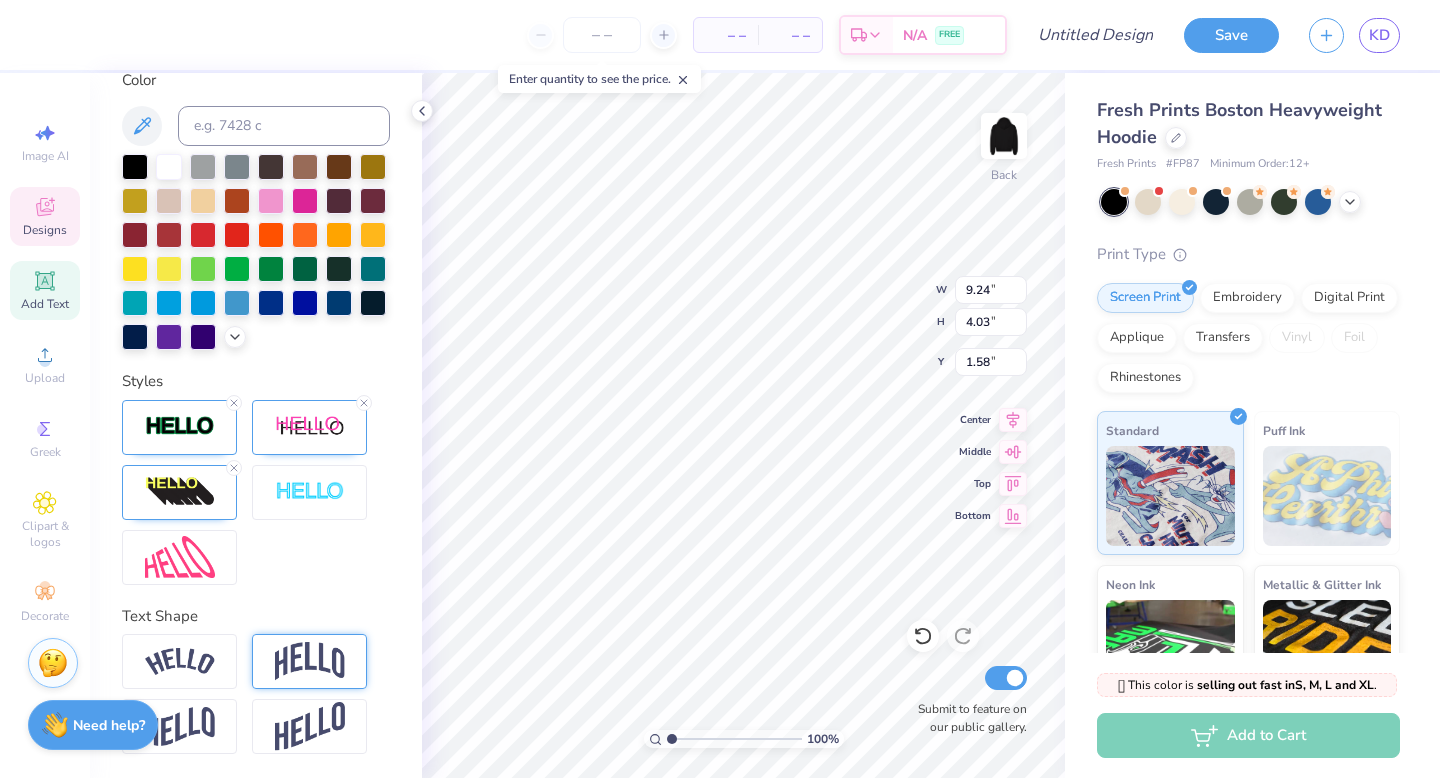 type on "2.42" 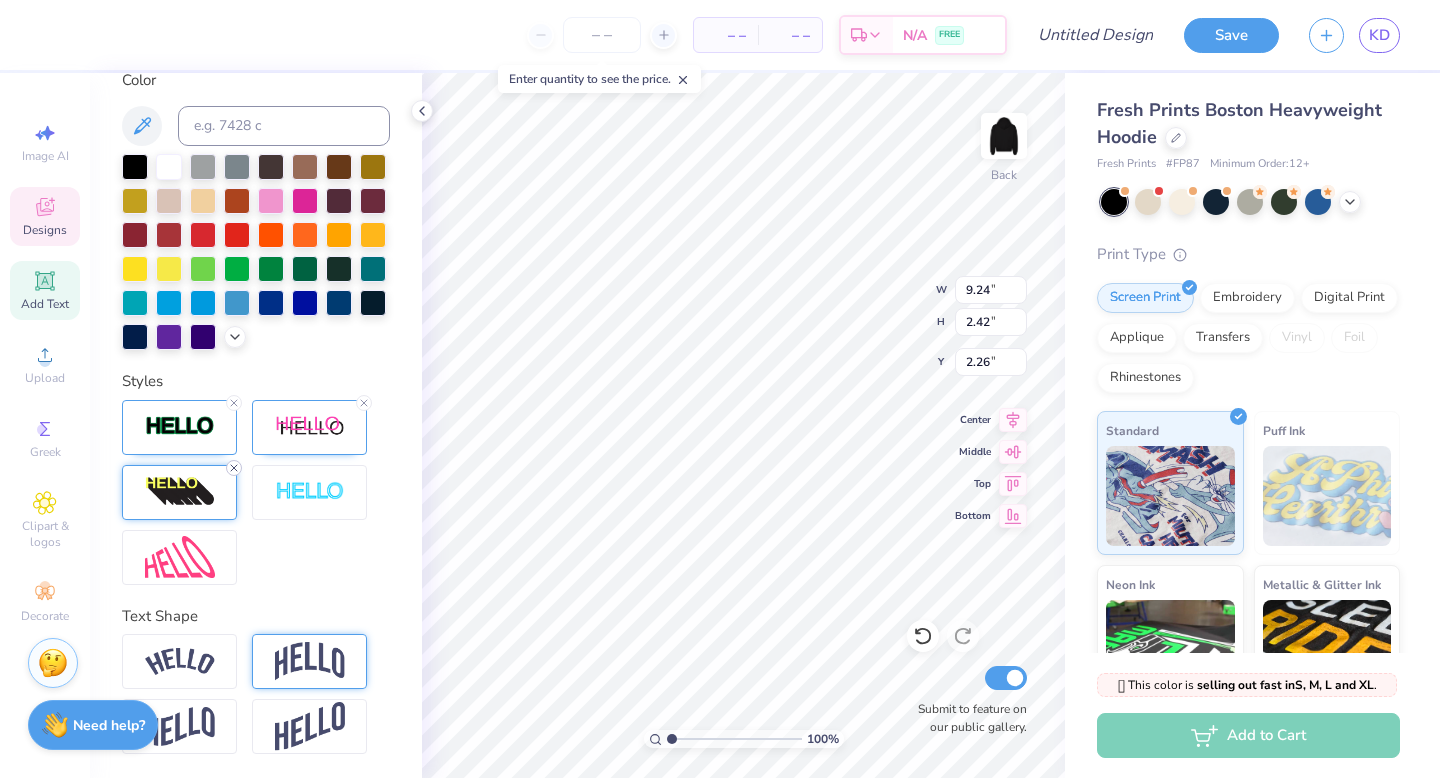 click 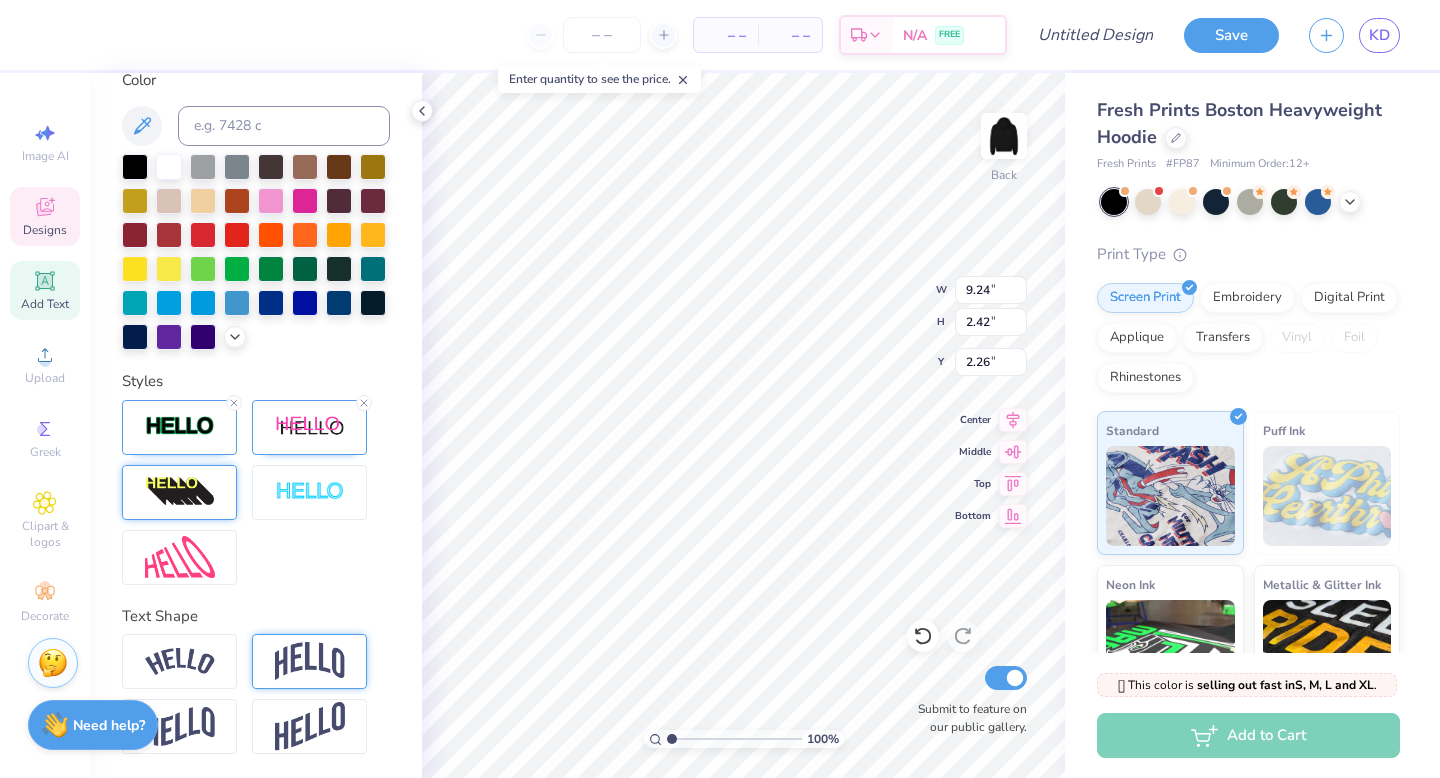 type on "8.98" 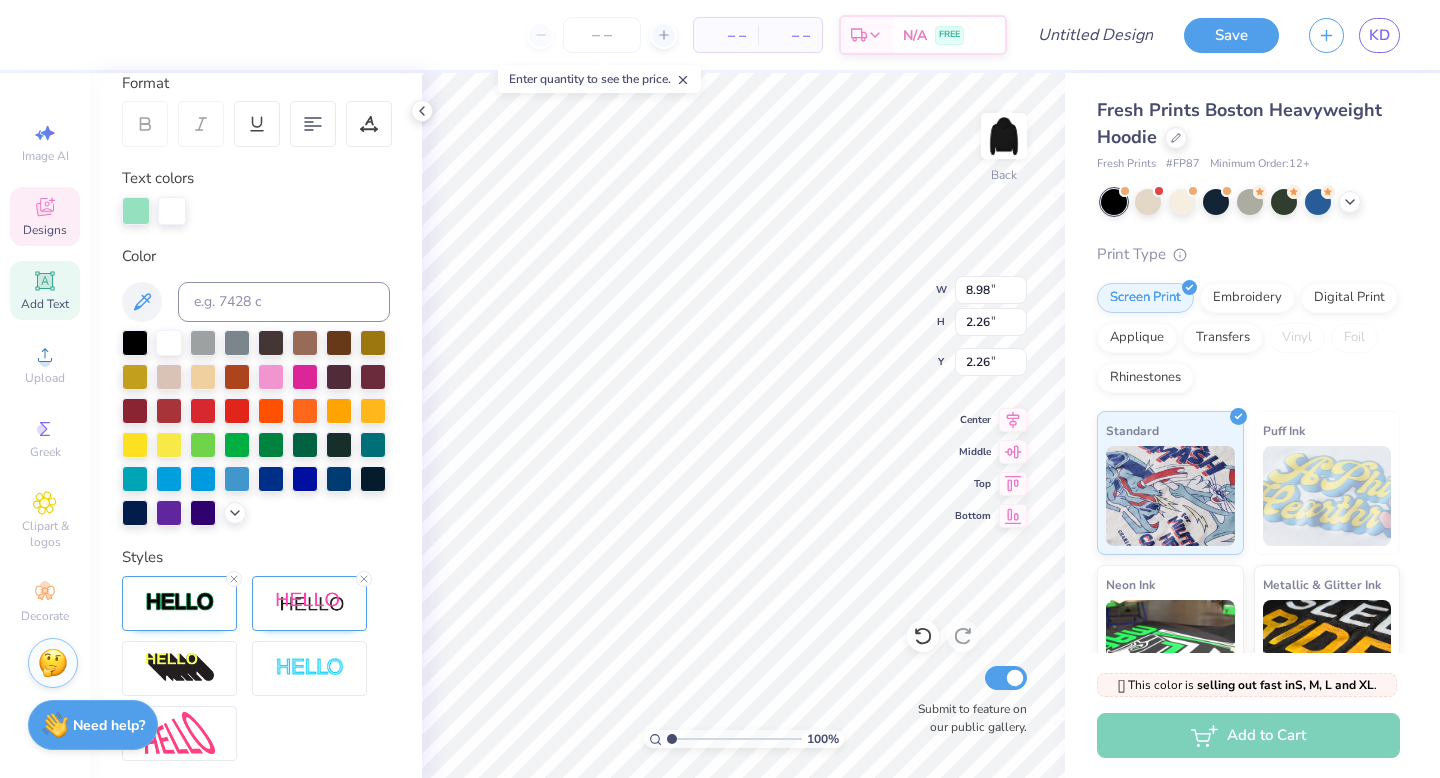 scroll, scrollTop: 296, scrollLeft: 0, axis: vertical 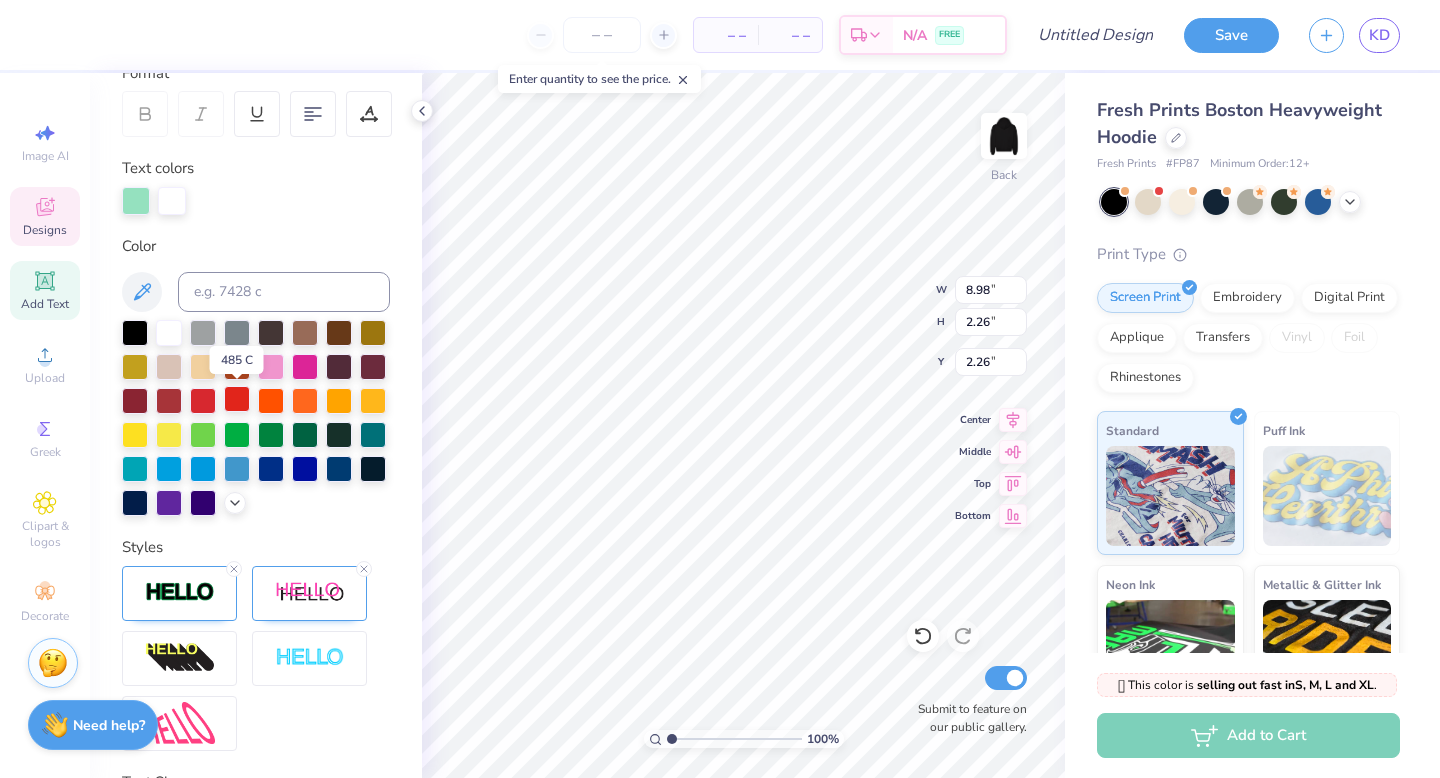 click at bounding box center [237, 399] 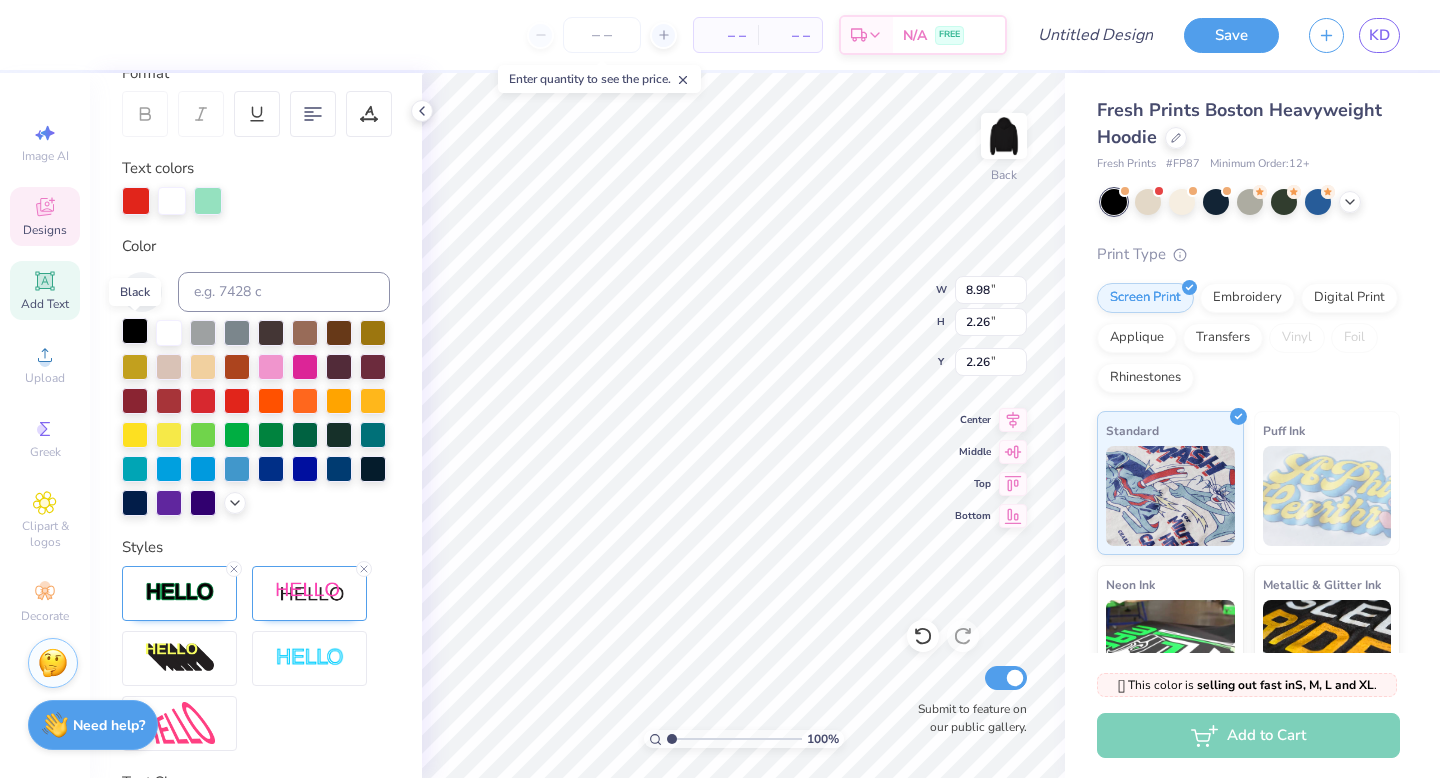 click at bounding box center (135, 331) 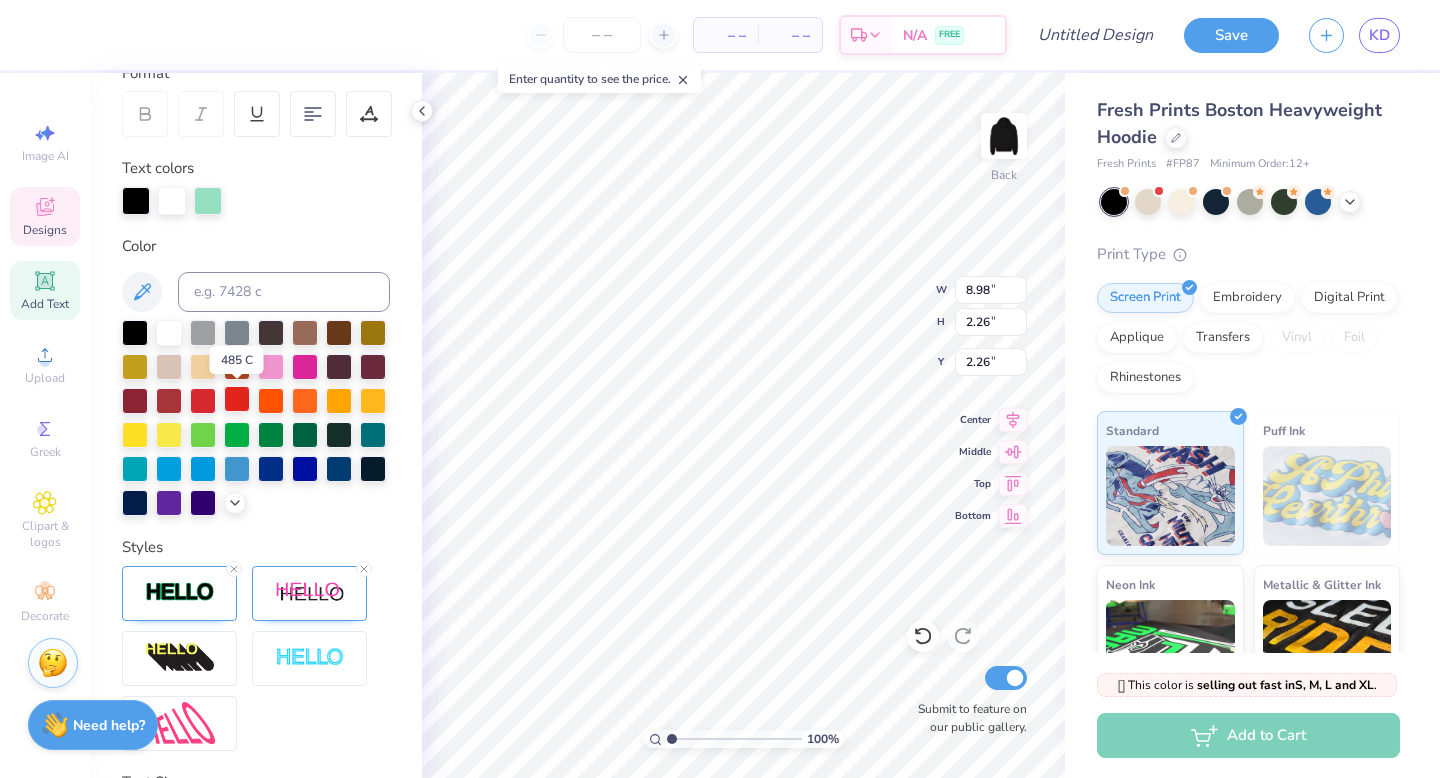 click at bounding box center (237, 399) 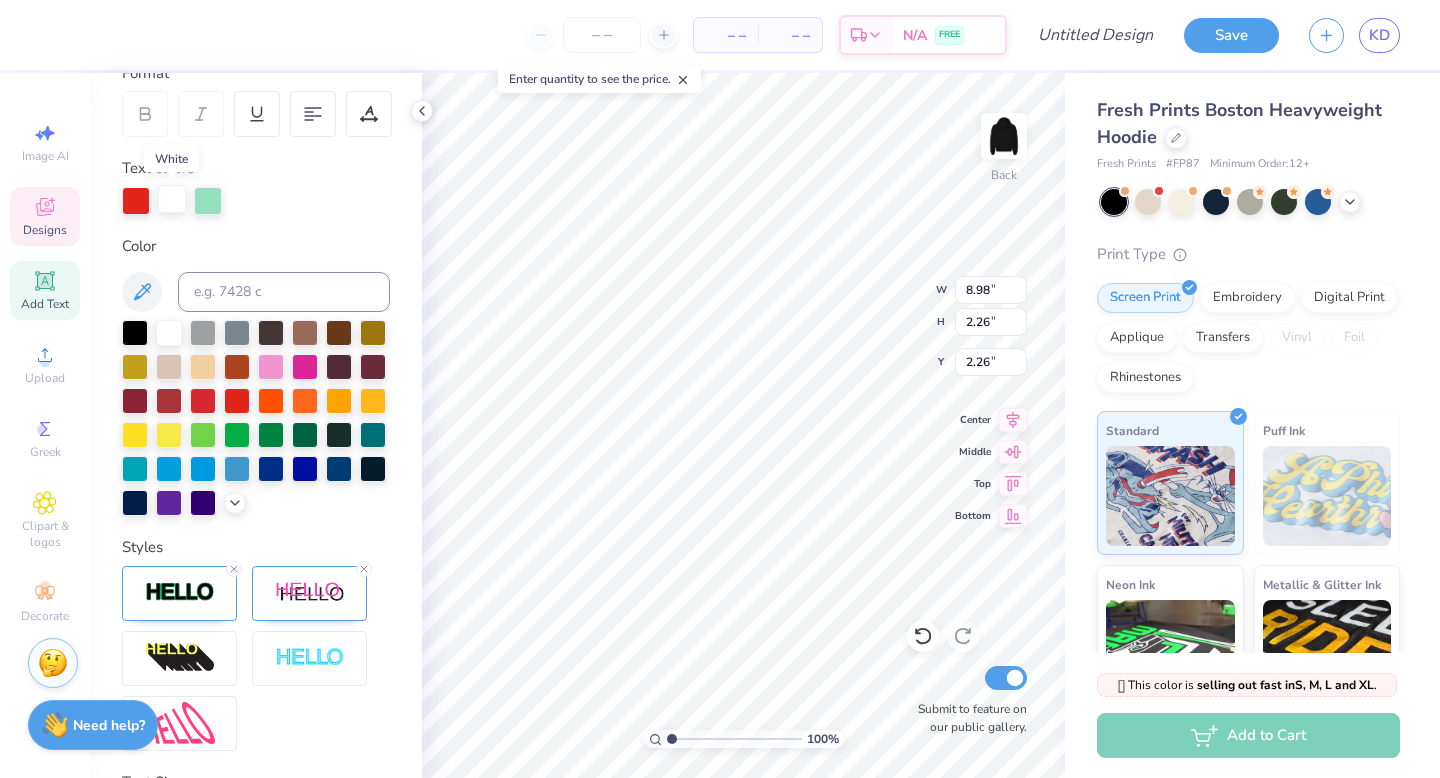 click at bounding box center (172, 199) 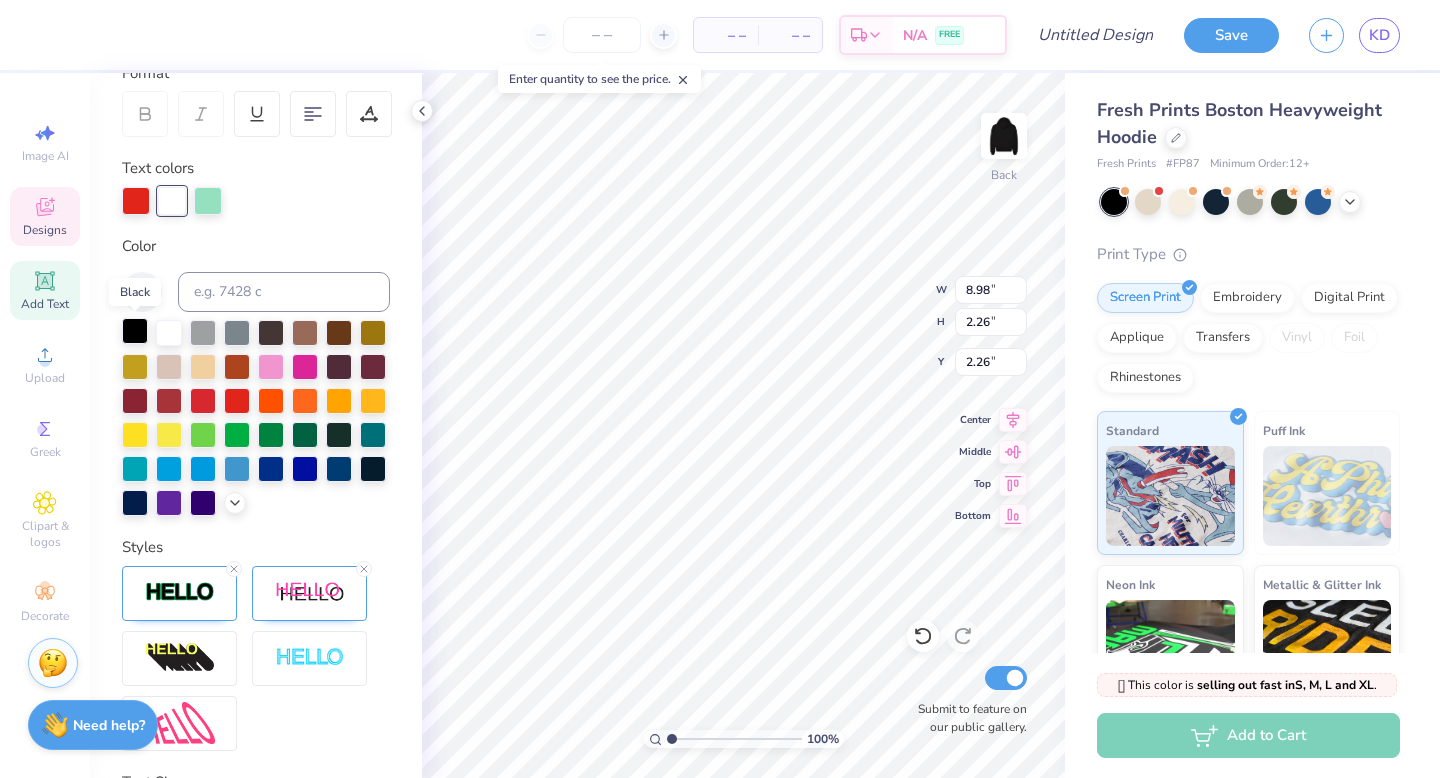 click at bounding box center [135, 331] 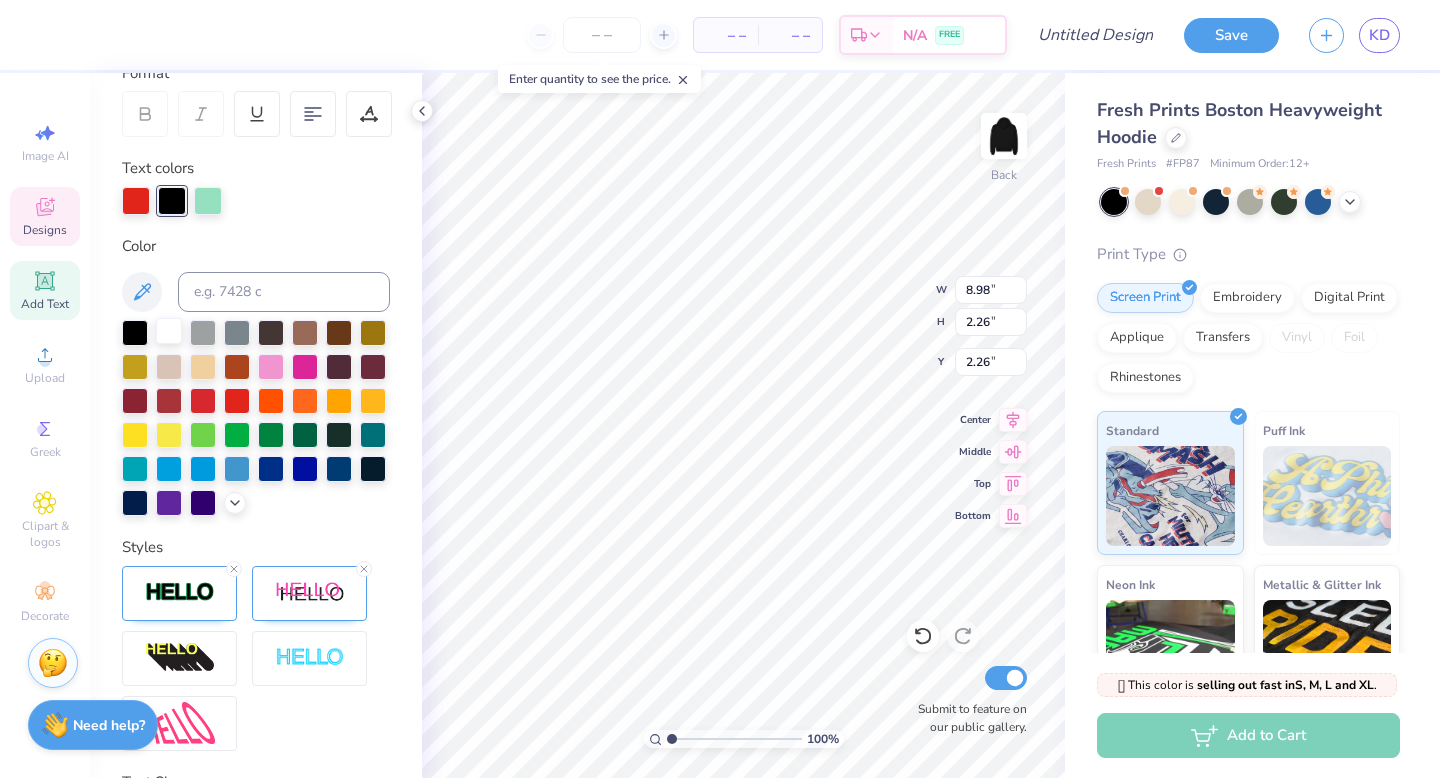 click at bounding box center [169, 331] 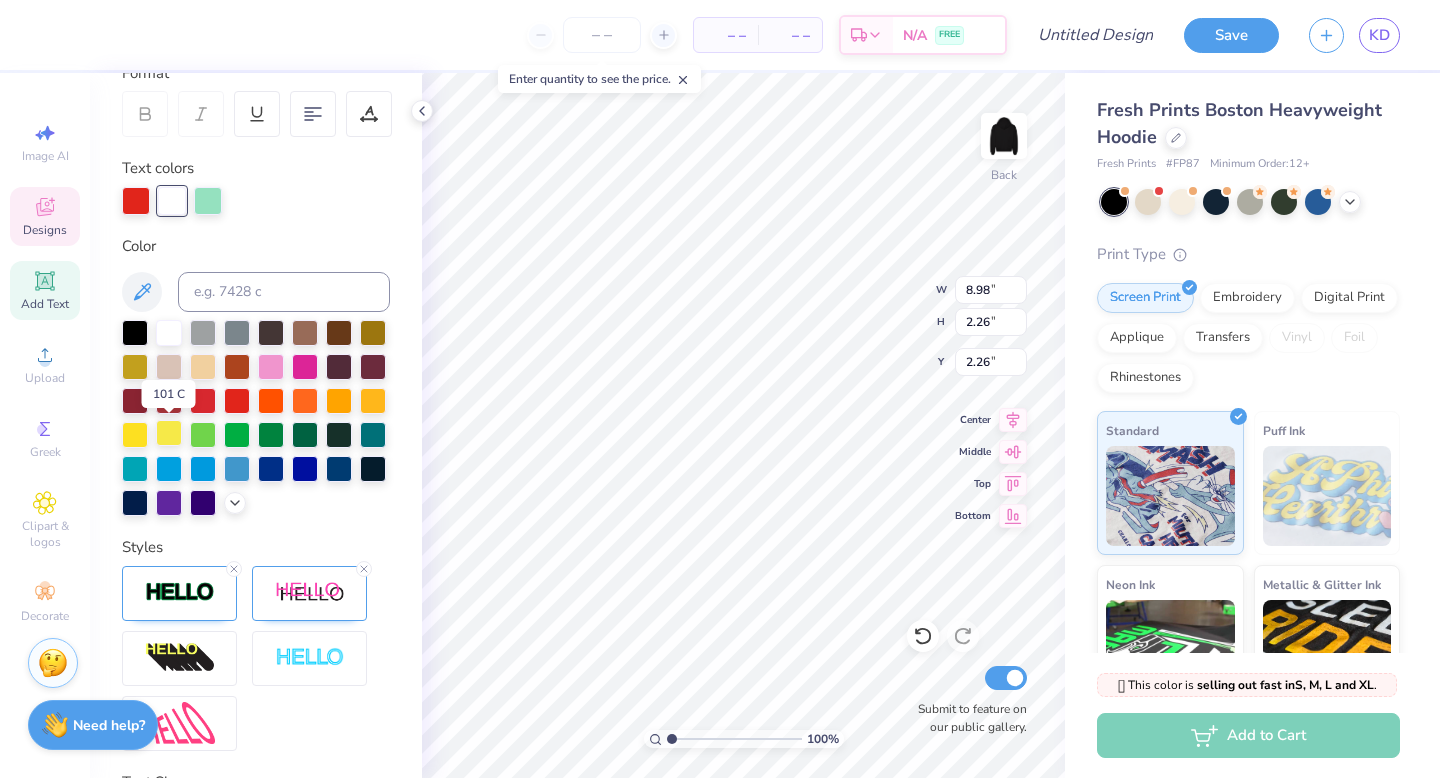 click at bounding box center [169, 433] 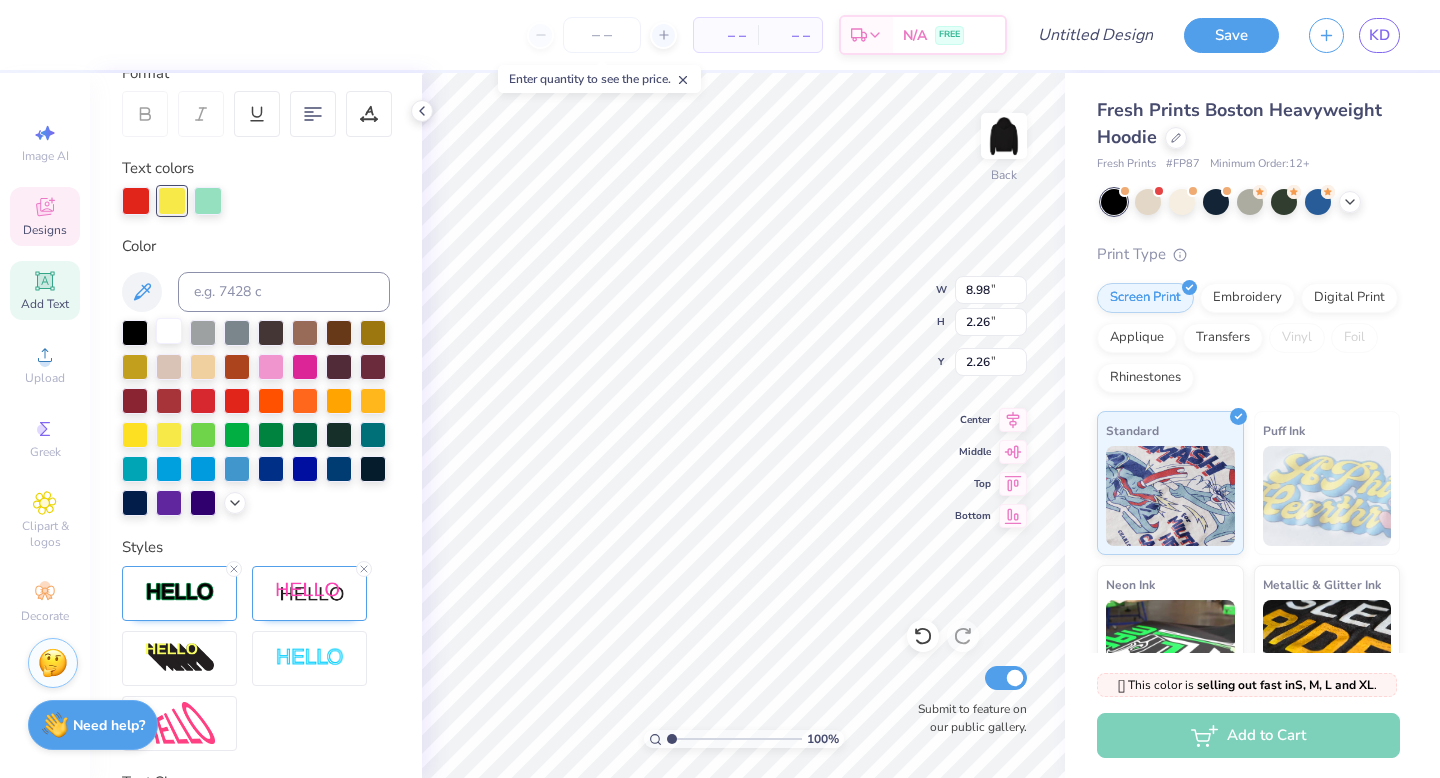 click at bounding box center (169, 331) 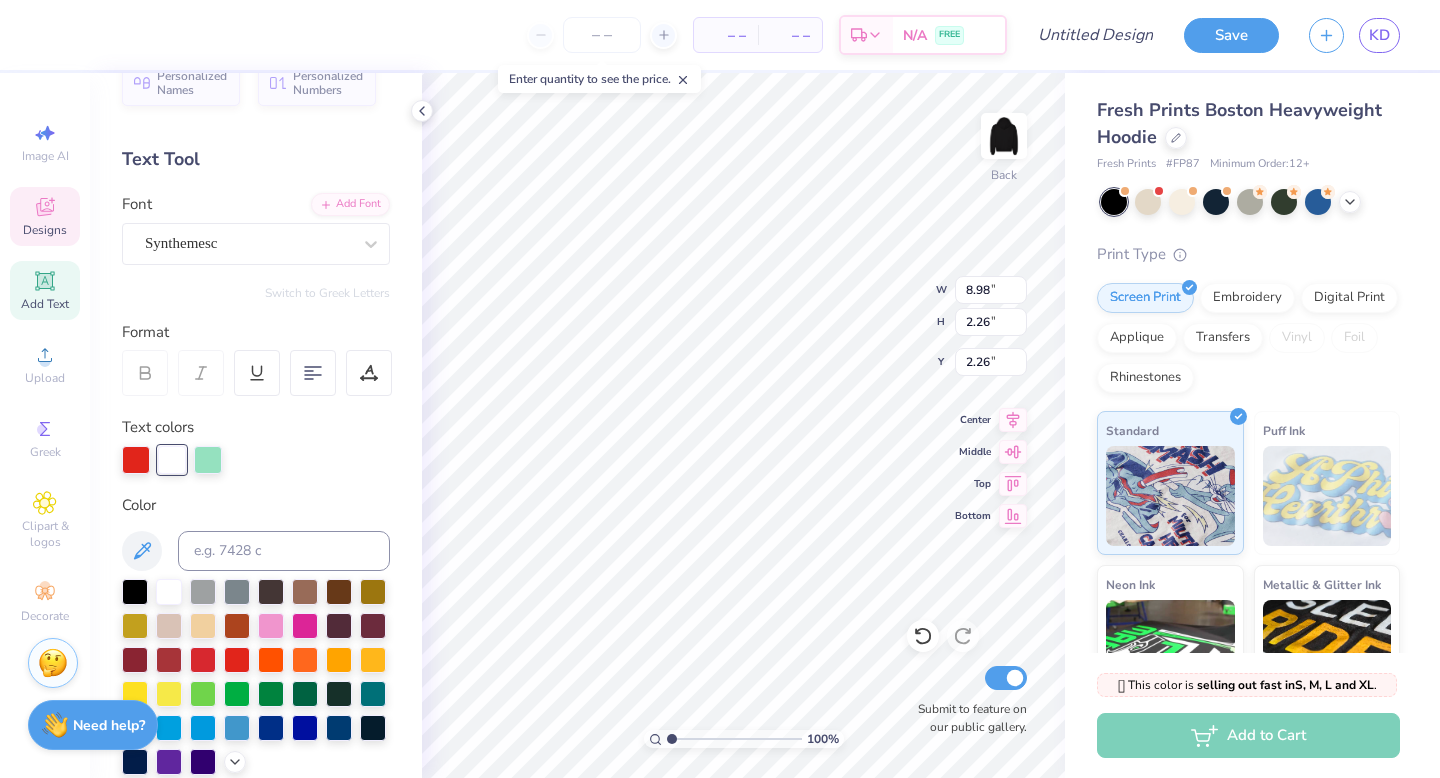 scroll, scrollTop: 0, scrollLeft: 0, axis: both 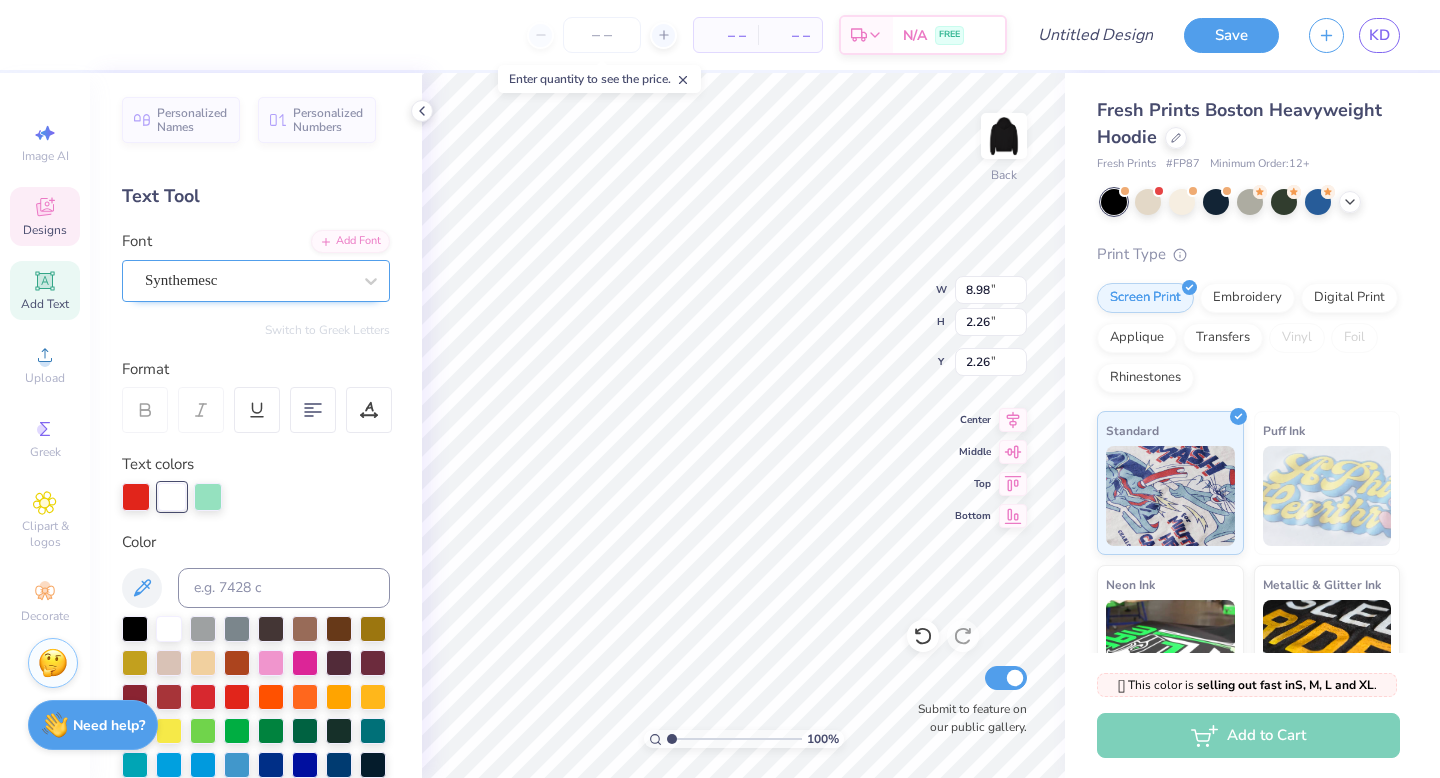 click on "Synthemesc" at bounding box center (248, 280) 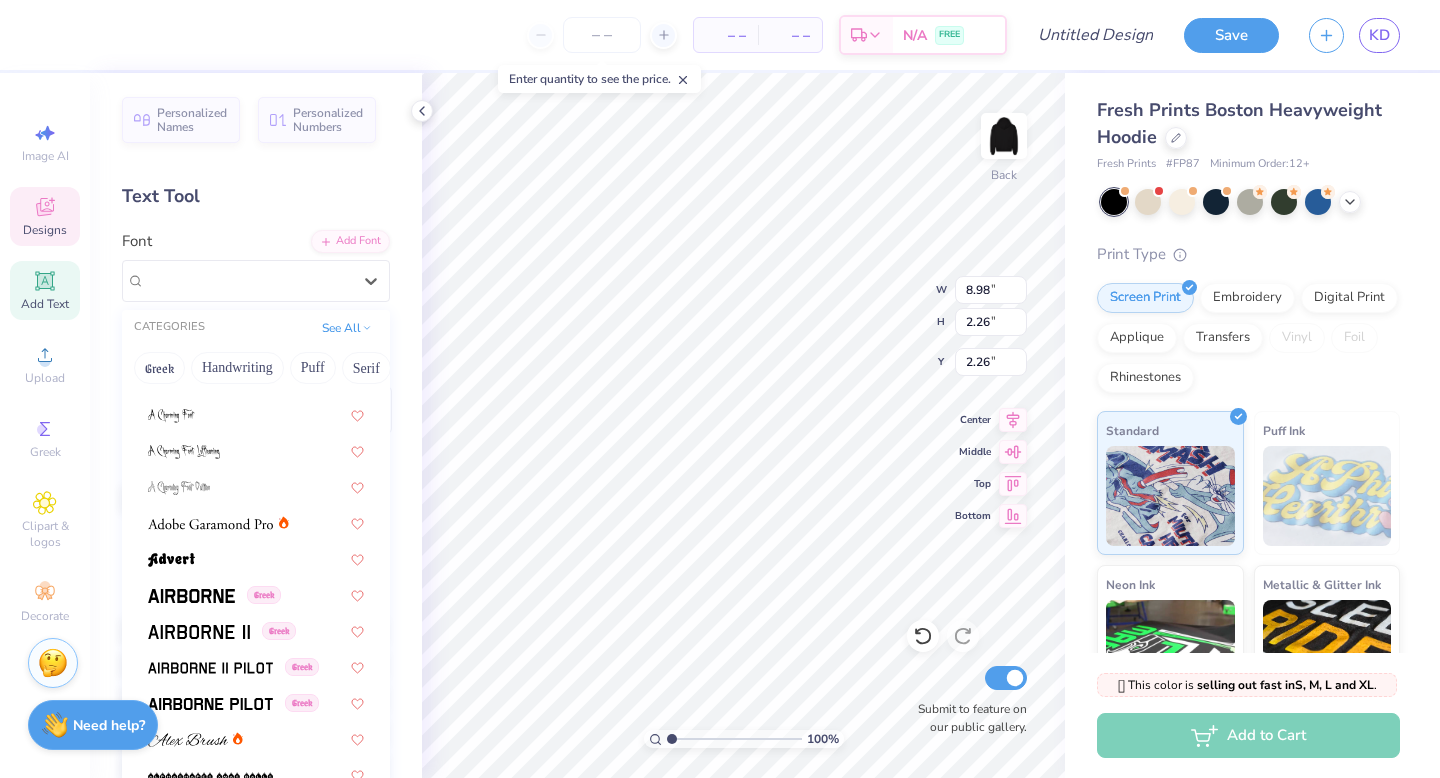 scroll, scrollTop: 293, scrollLeft: 0, axis: vertical 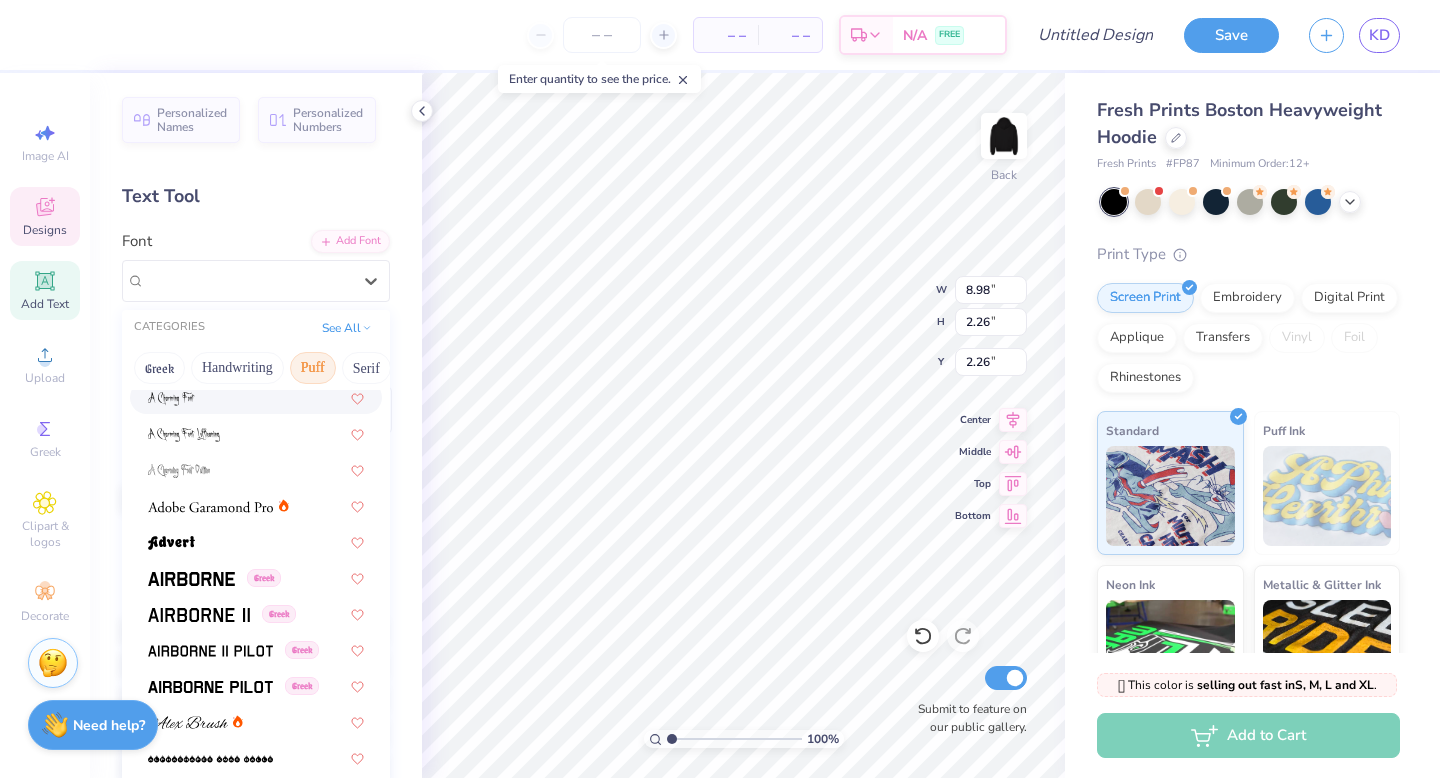 click on "Puff" at bounding box center [313, 368] 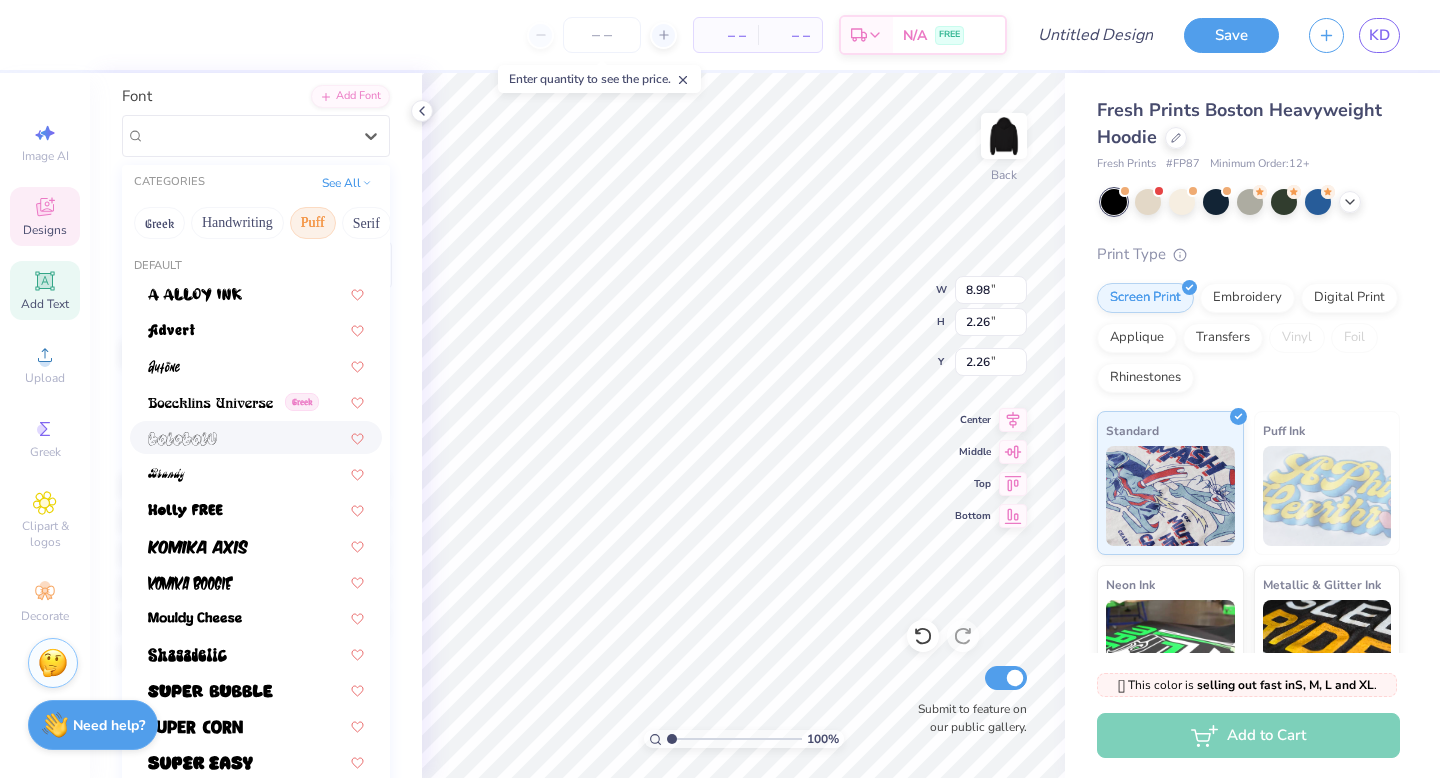 scroll, scrollTop: 147, scrollLeft: 0, axis: vertical 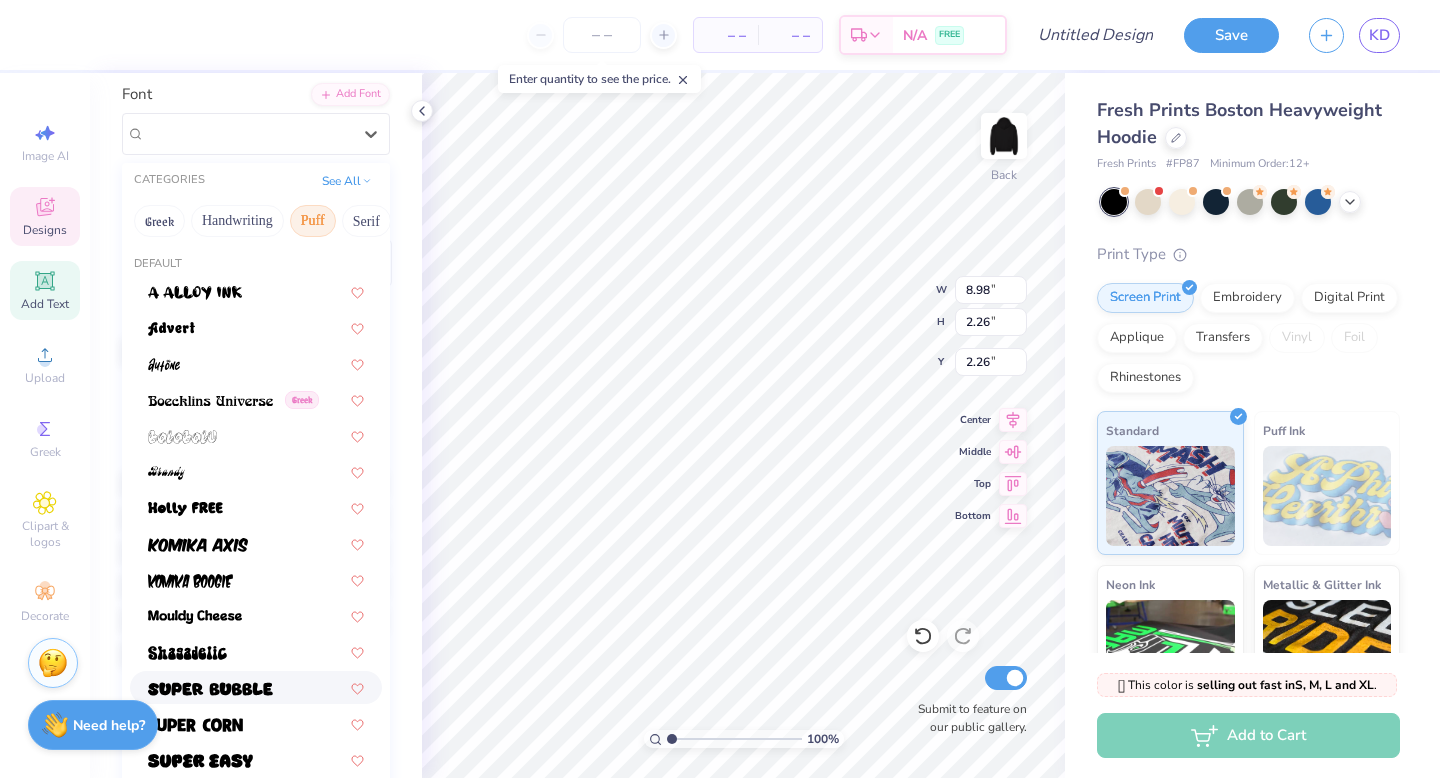 click at bounding box center (210, 689) 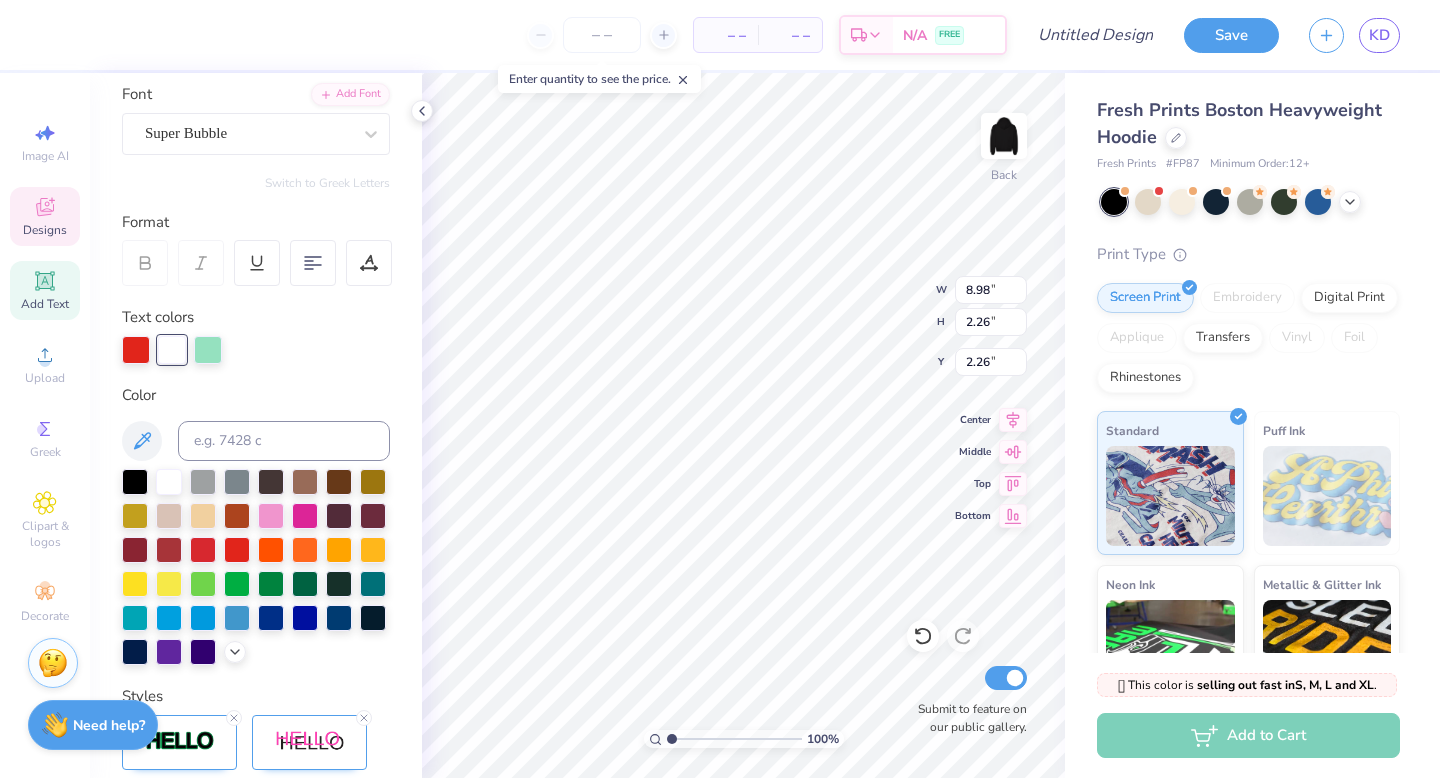 type on "12.55" 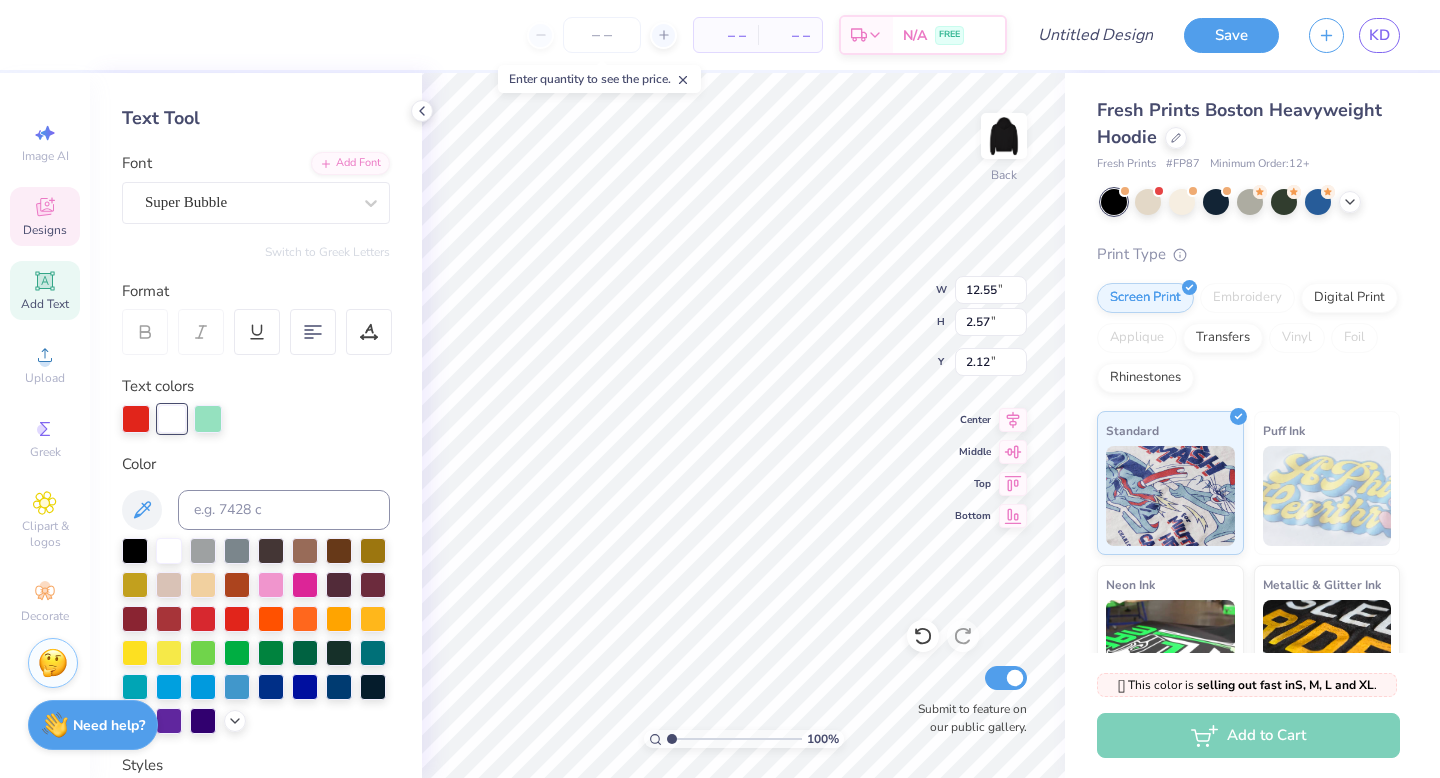 scroll, scrollTop: 44, scrollLeft: 0, axis: vertical 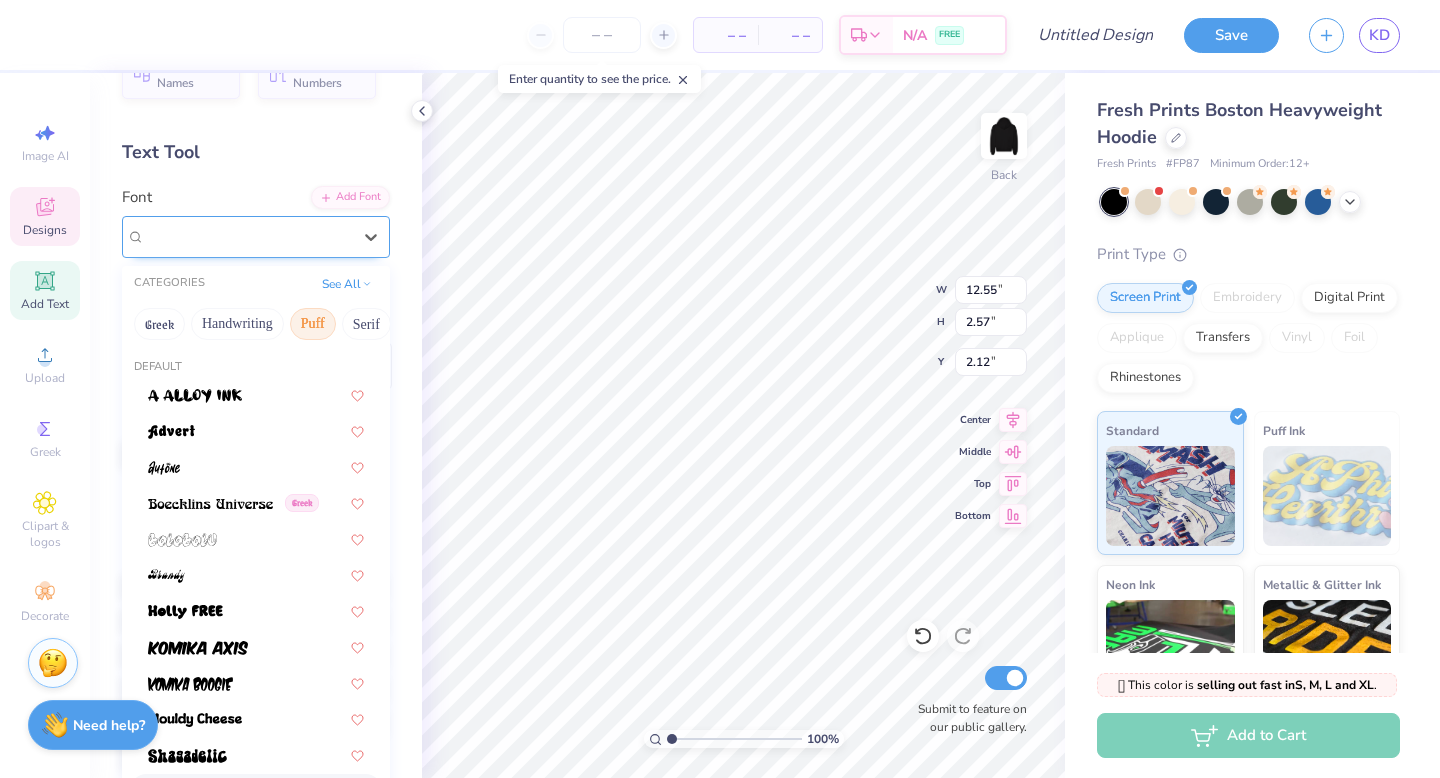 click on "Super Bubble" at bounding box center [248, 236] 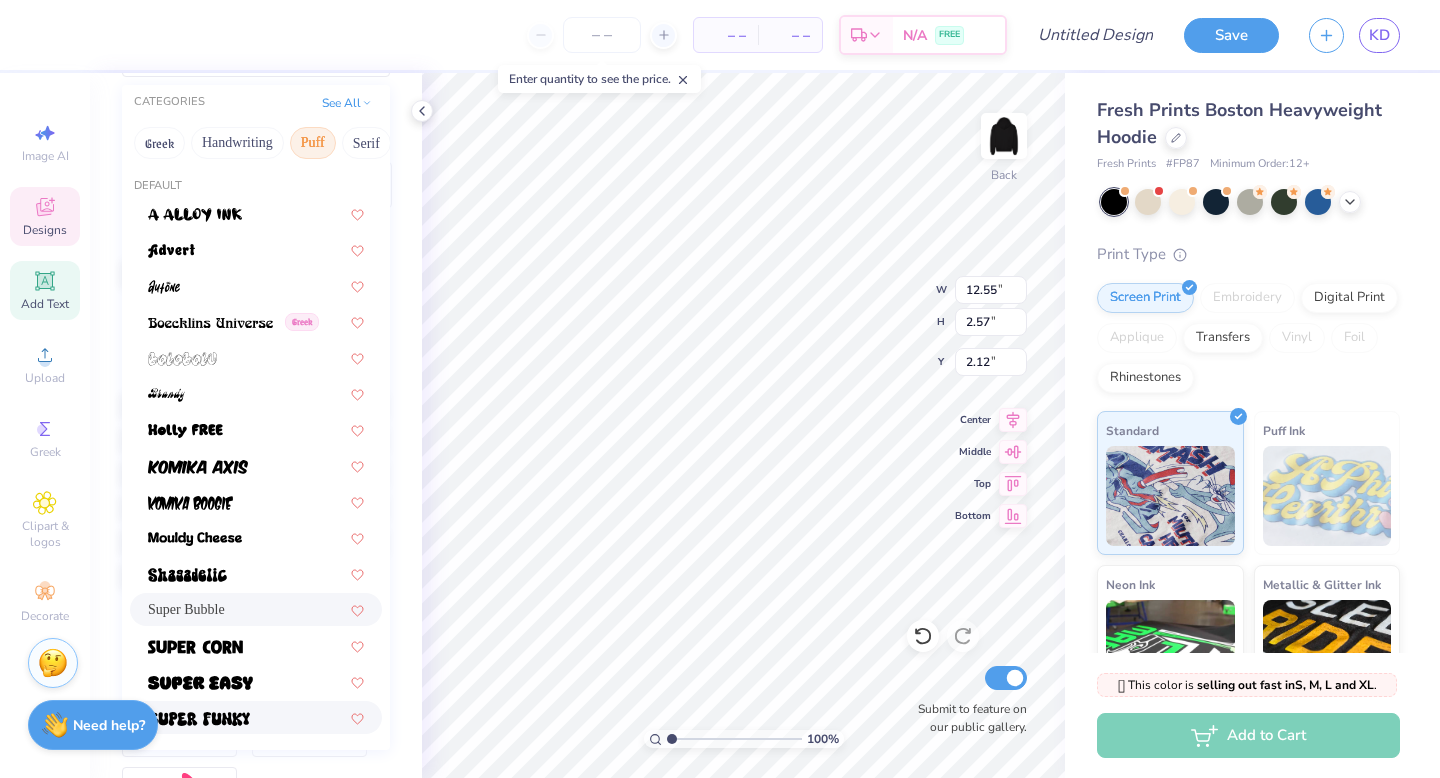 scroll, scrollTop: 0, scrollLeft: 0, axis: both 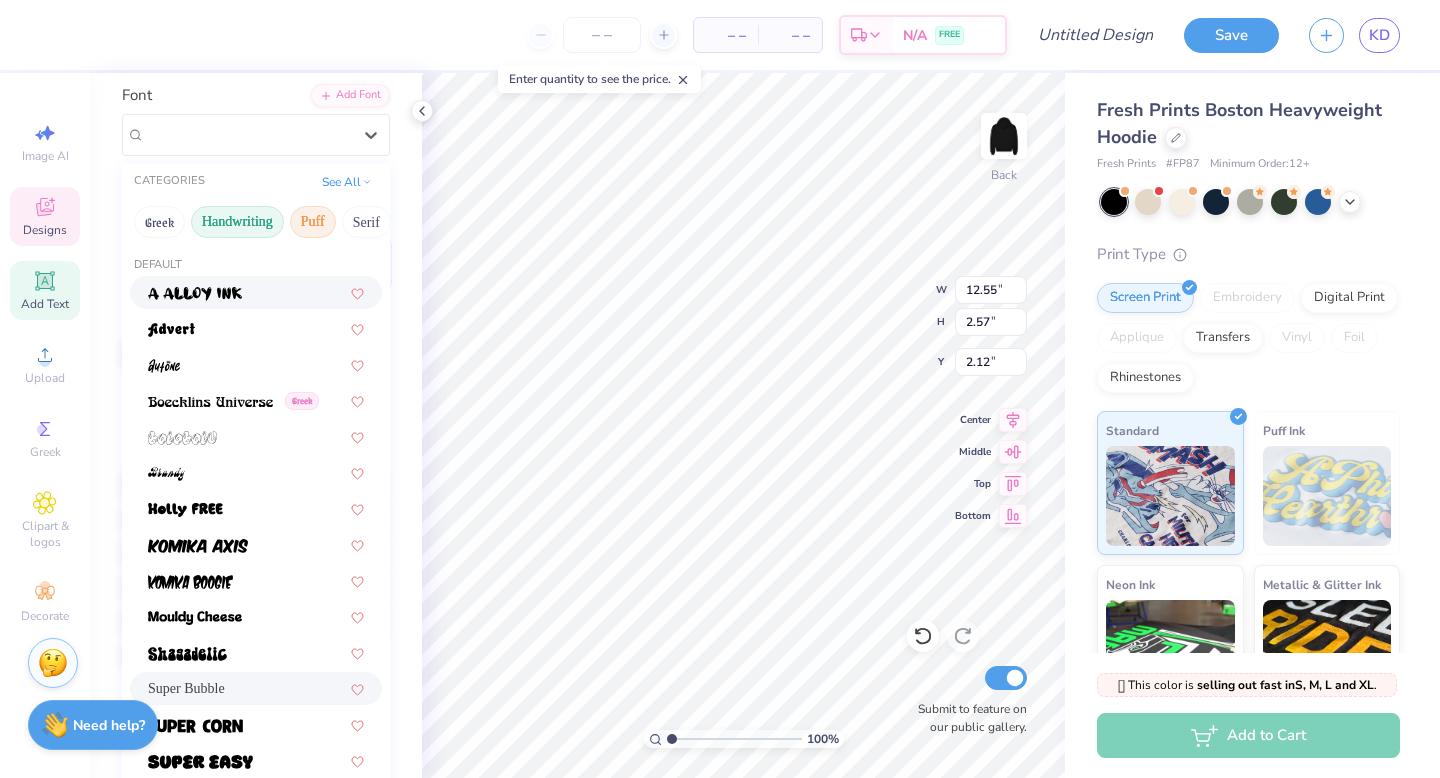 click on "Handwriting" at bounding box center (237, 222) 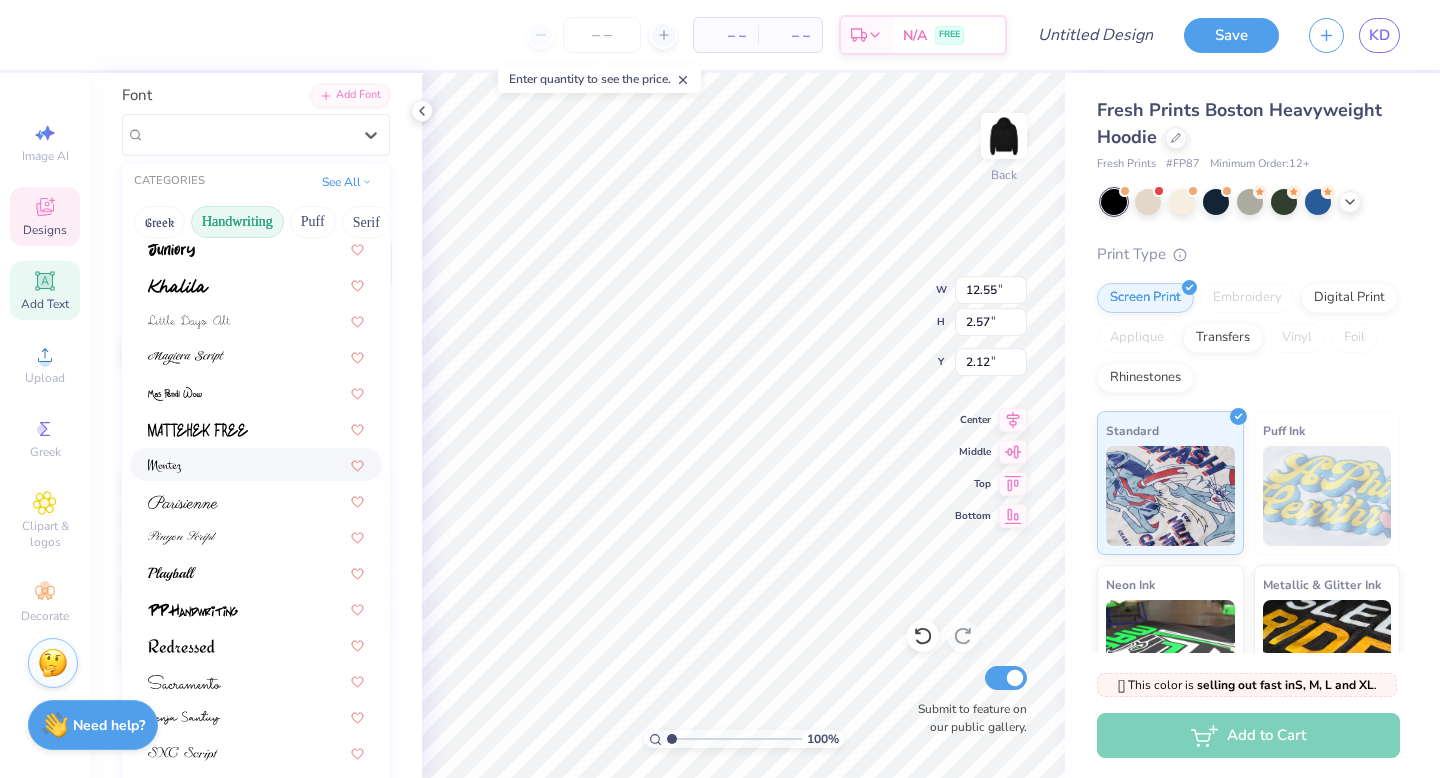 scroll, scrollTop: 454, scrollLeft: 0, axis: vertical 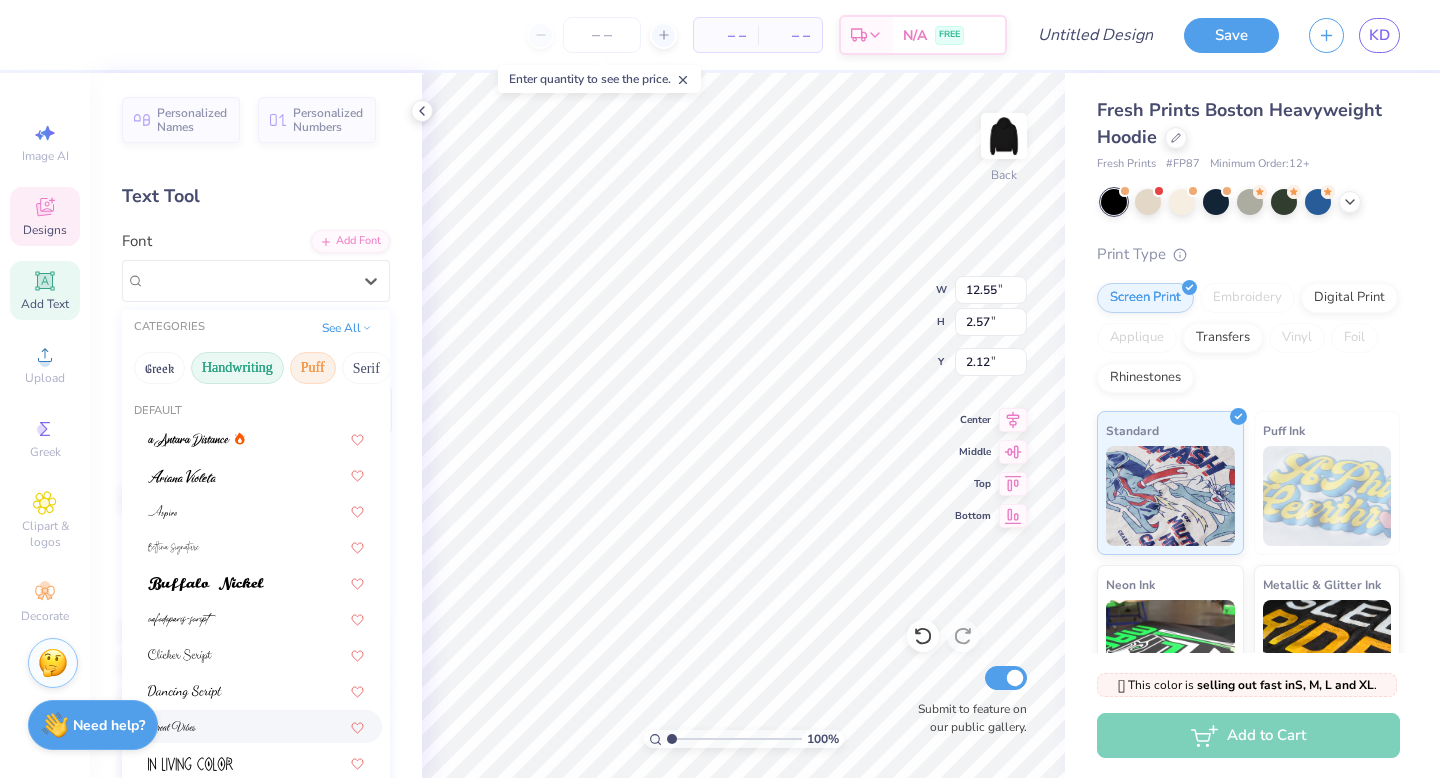 click on "Puff" at bounding box center (313, 368) 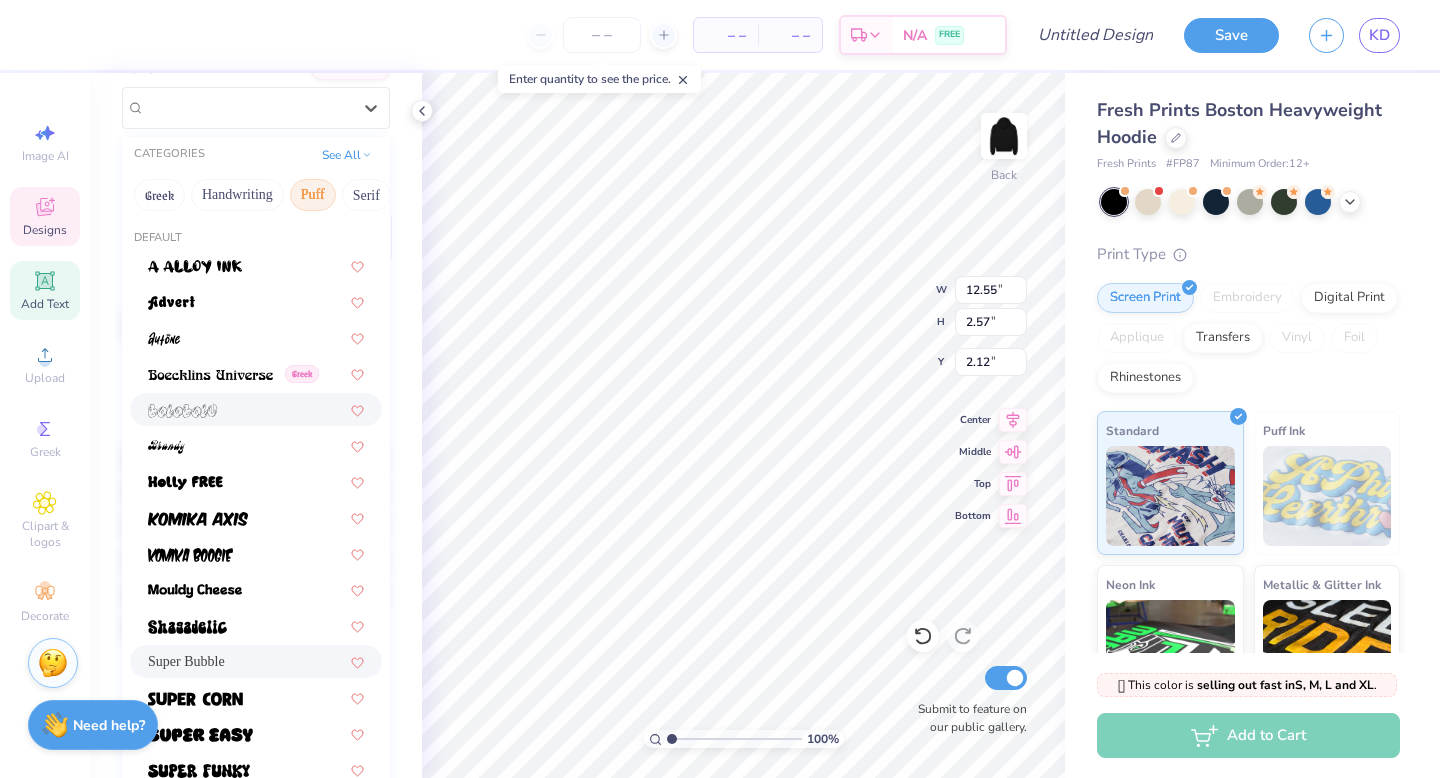 scroll, scrollTop: 235, scrollLeft: 0, axis: vertical 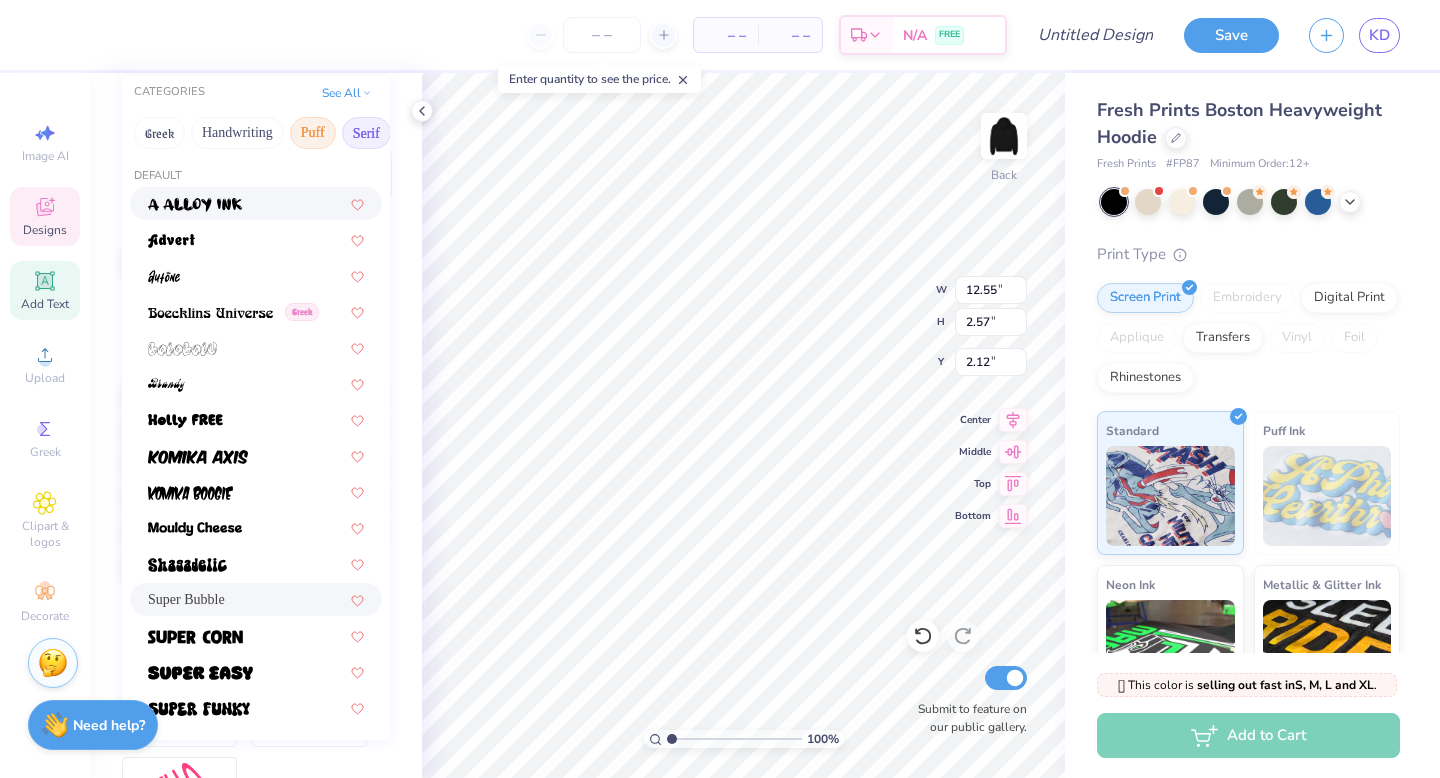 click on "Serif" at bounding box center (366, 133) 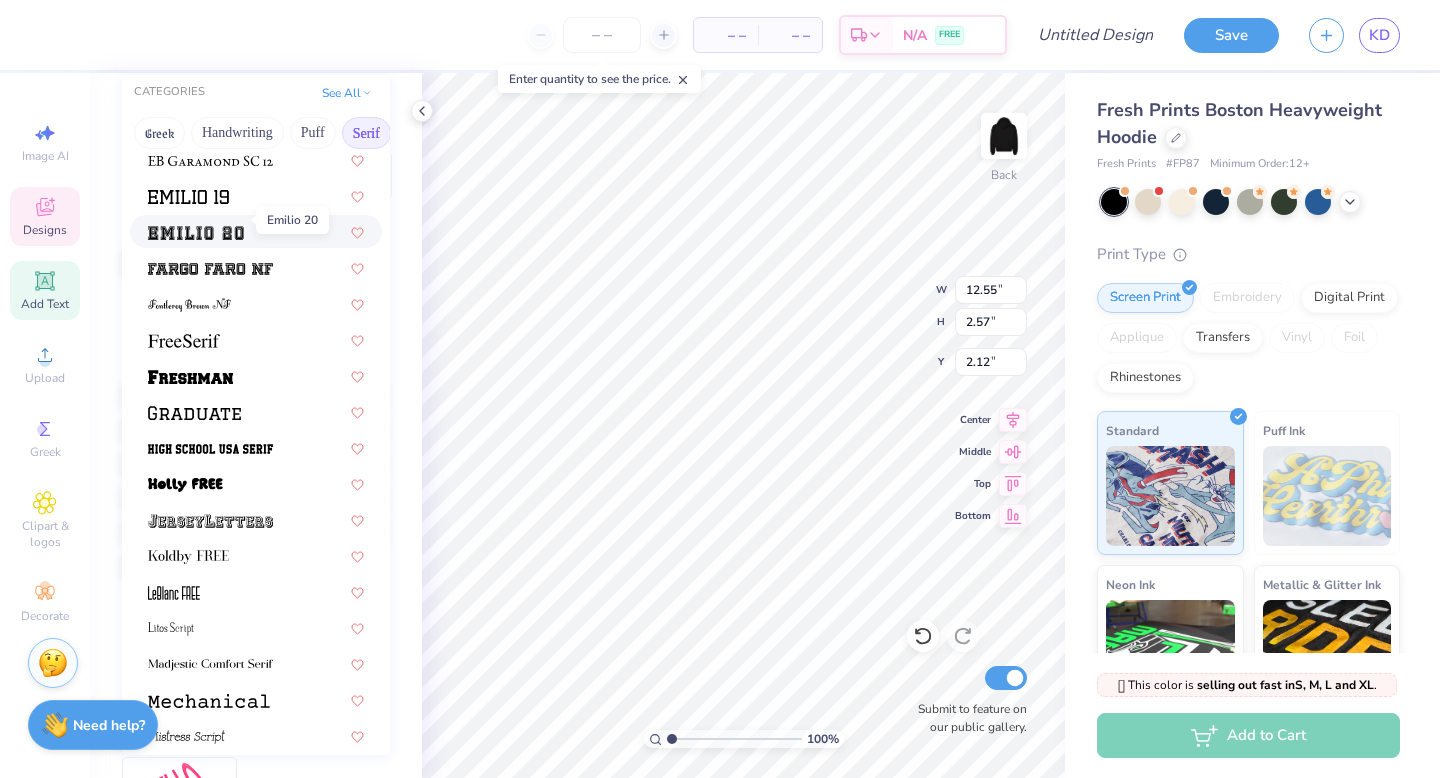 scroll, scrollTop: 1566, scrollLeft: 0, axis: vertical 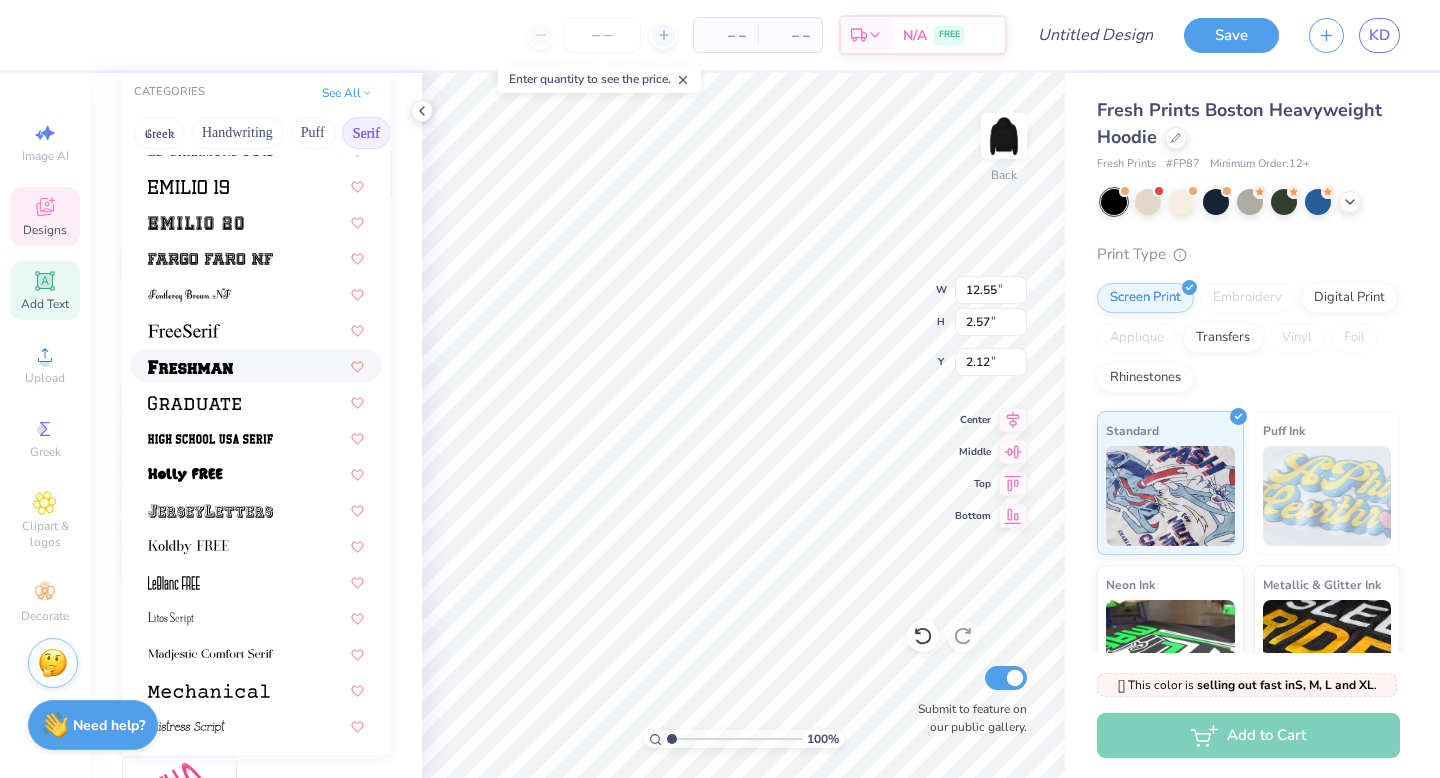 click at bounding box center (190, 365) 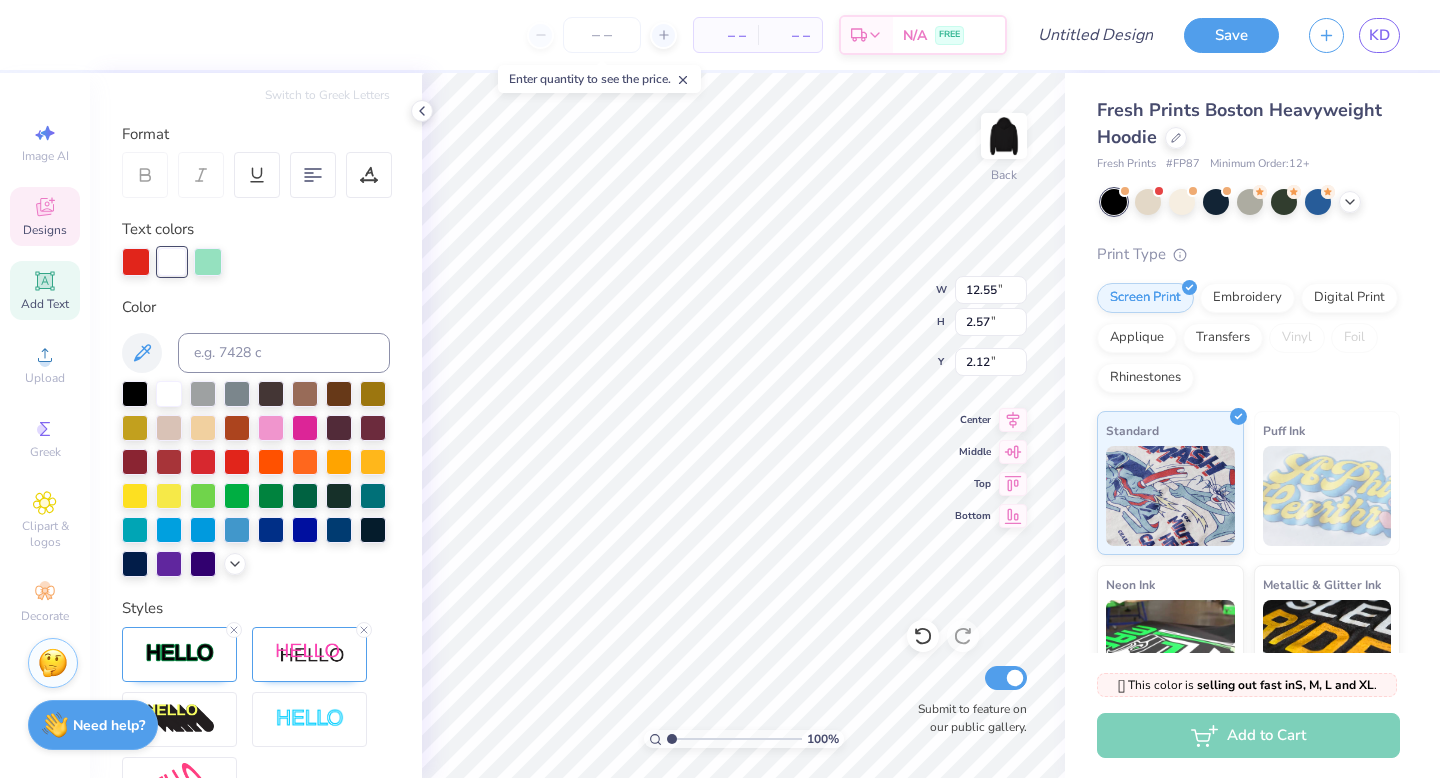 type on "11.70" 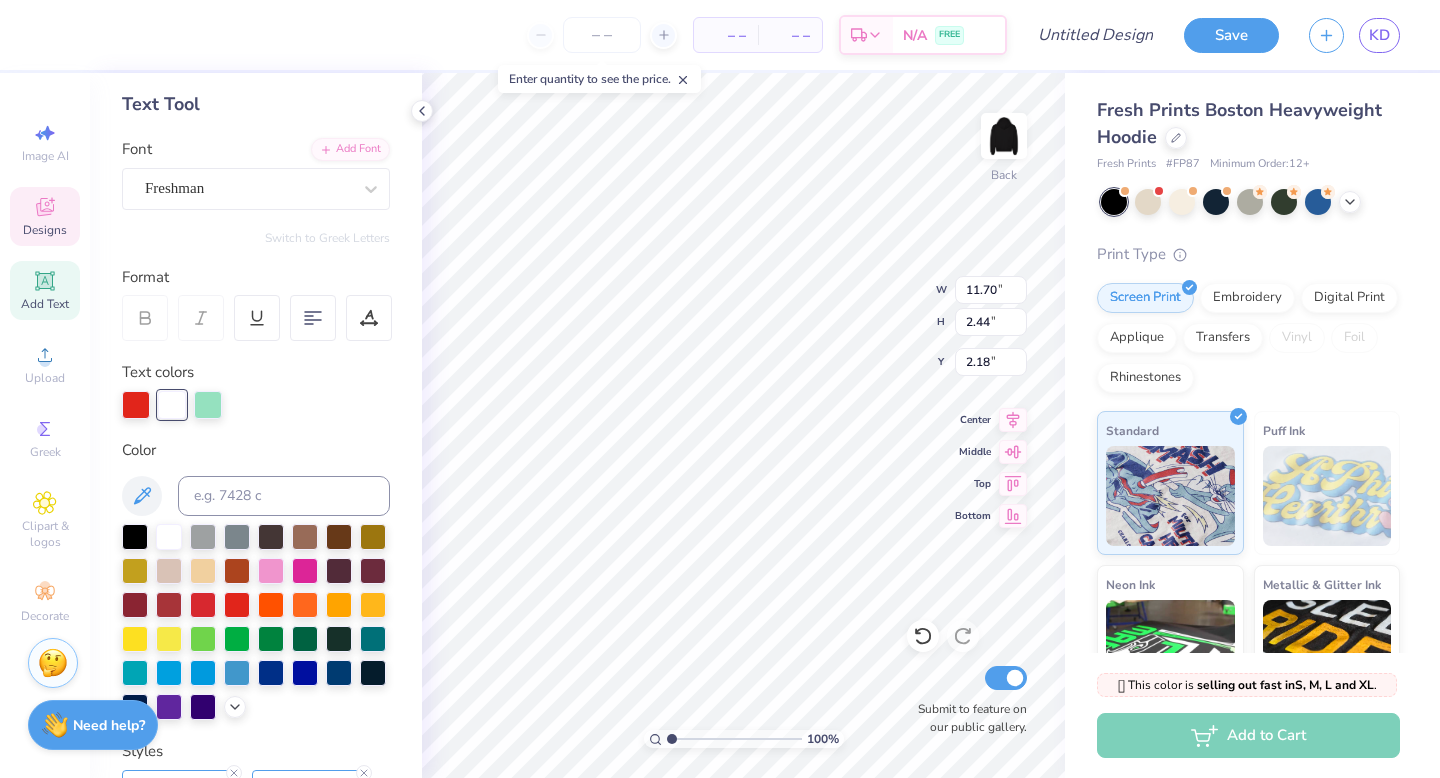 scroll, scrollTop: 0, scrollLeft: 0, axis: both 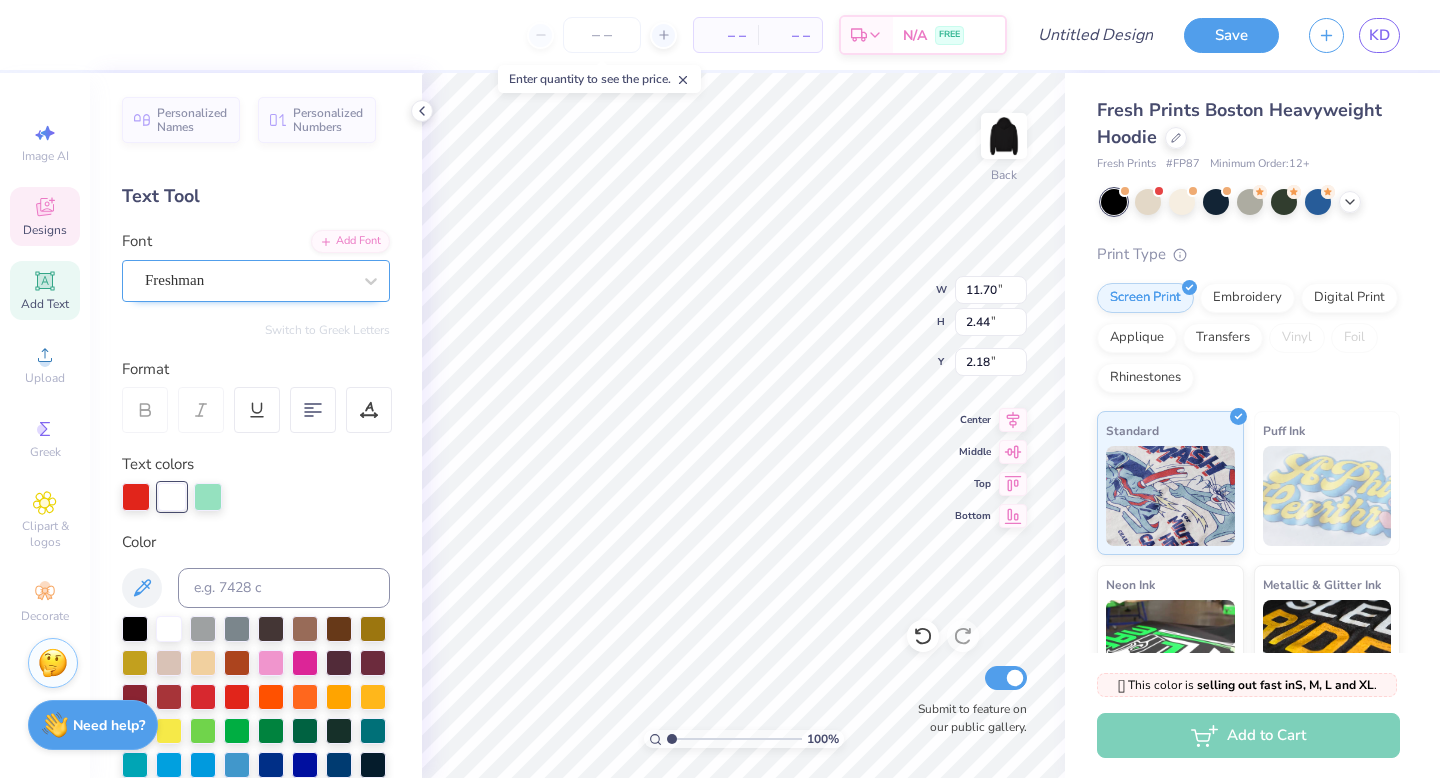 click on "Freshman" at bounding box center [248, 280] 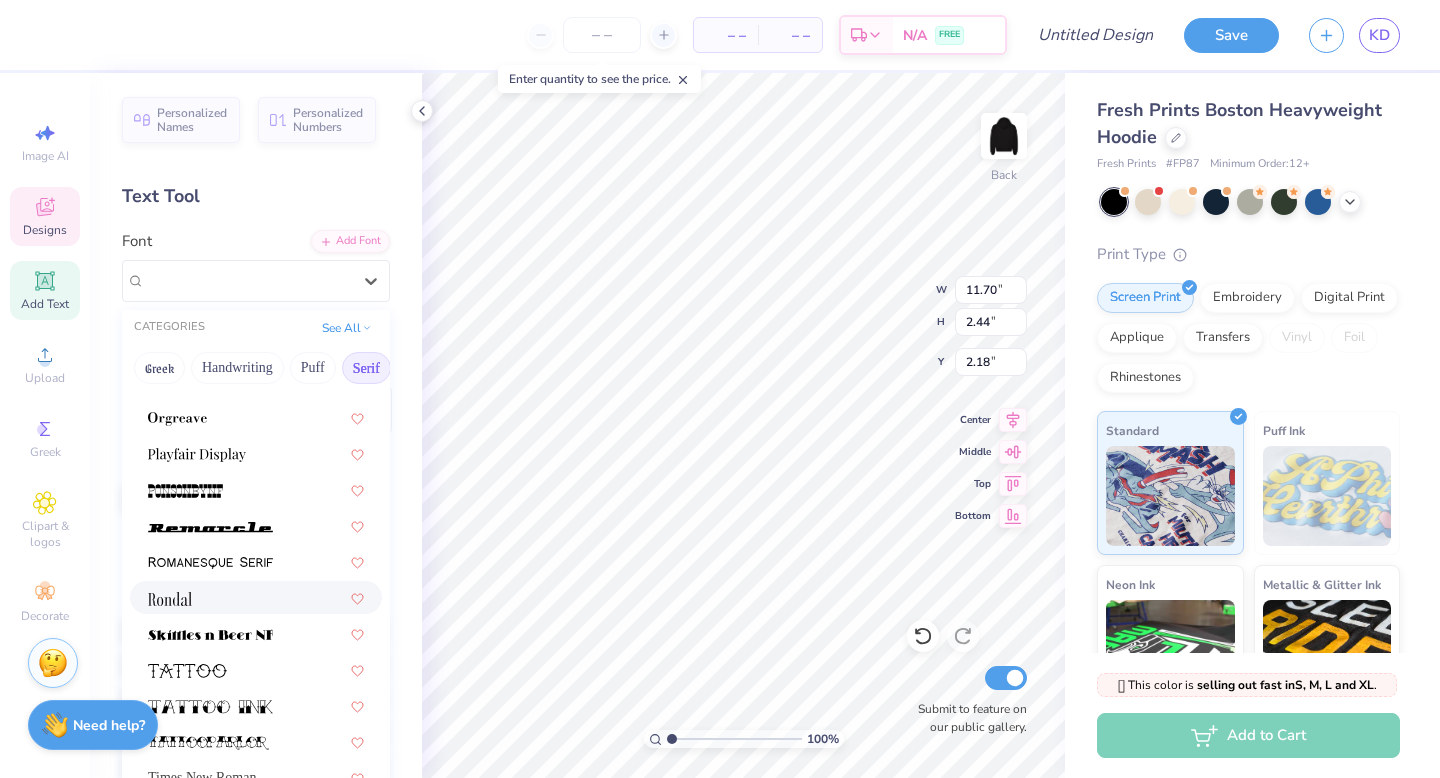 scroll, scrollTop: 2290, scrollLeft: 0, axis: vertical 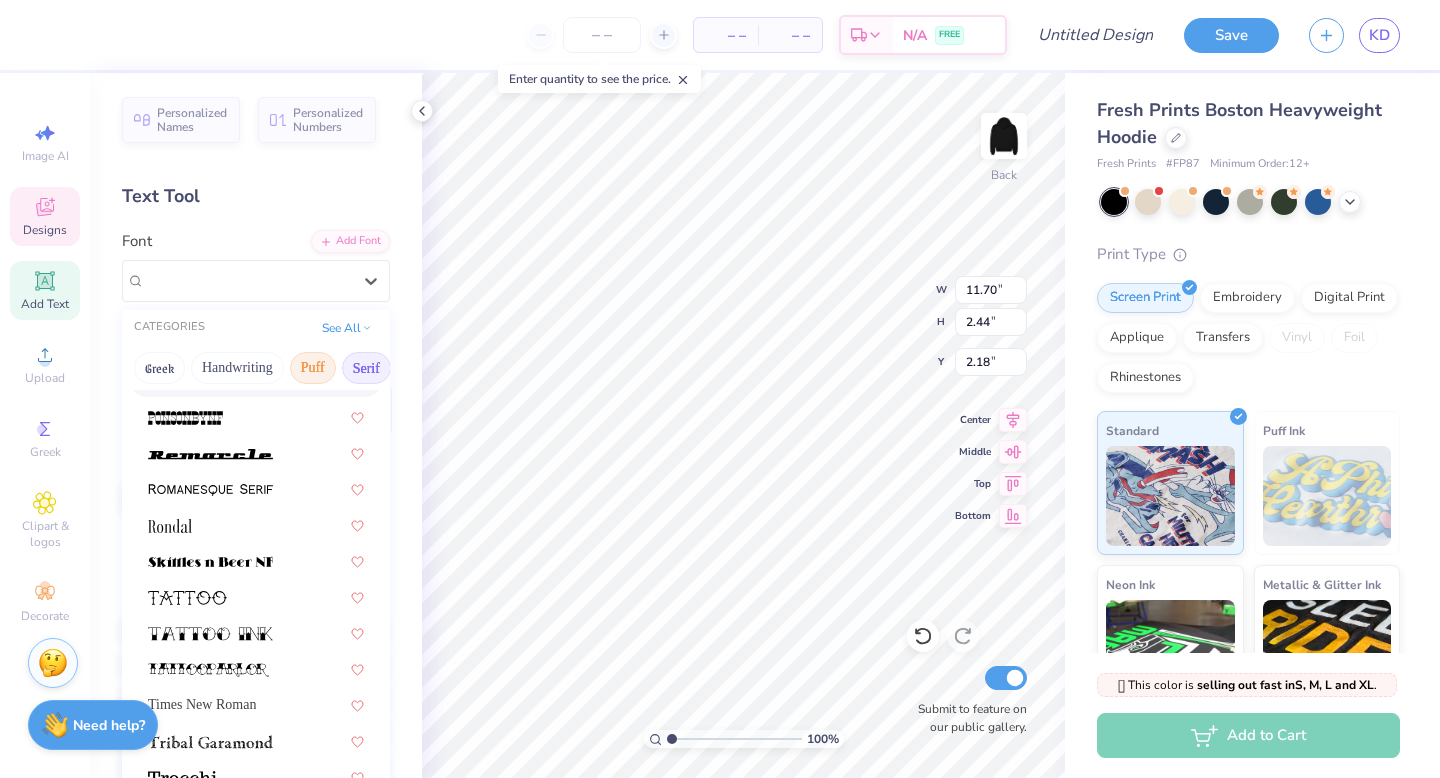 click on "Puff" at bounding box center [313, 368] 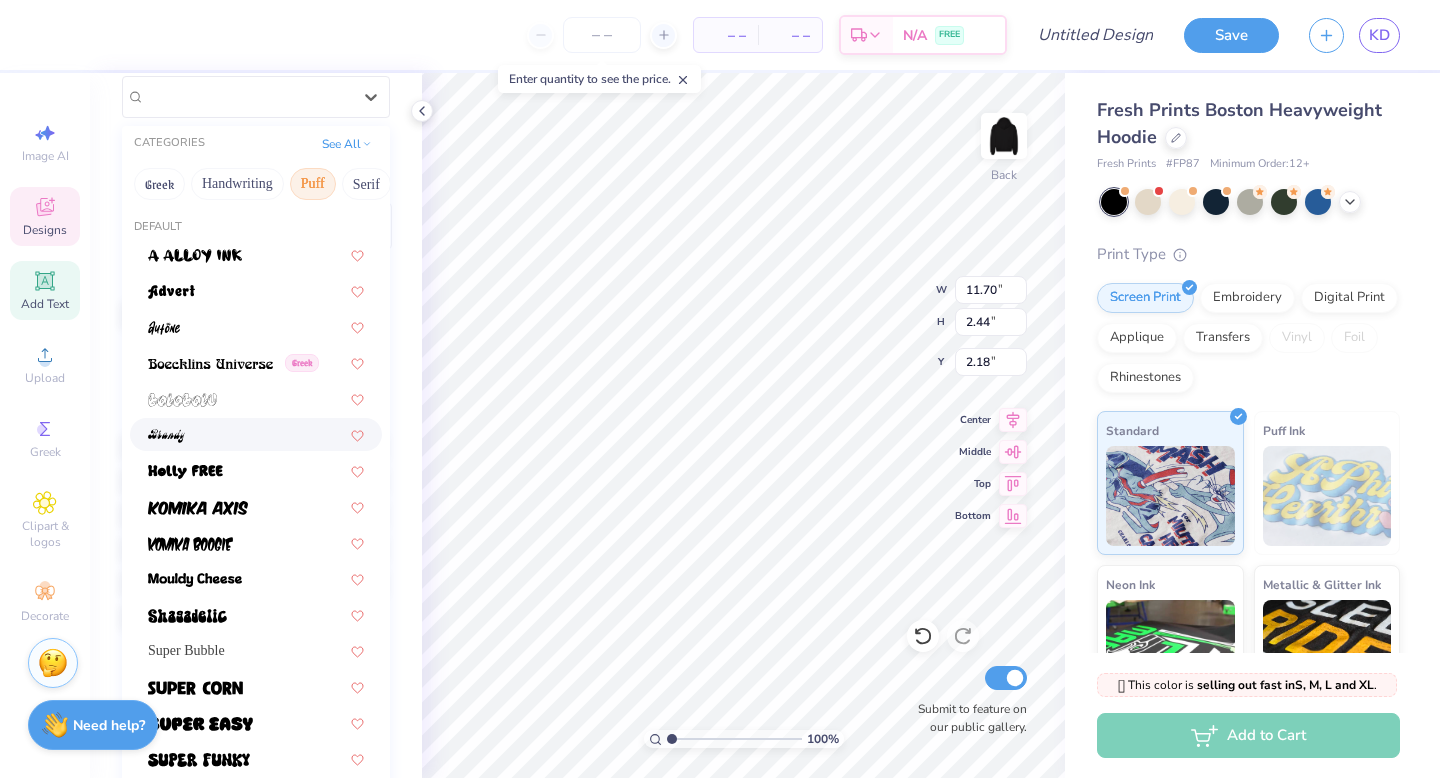 scroll, scrollTop: 185, scrollLeft: 0, axis: vertical 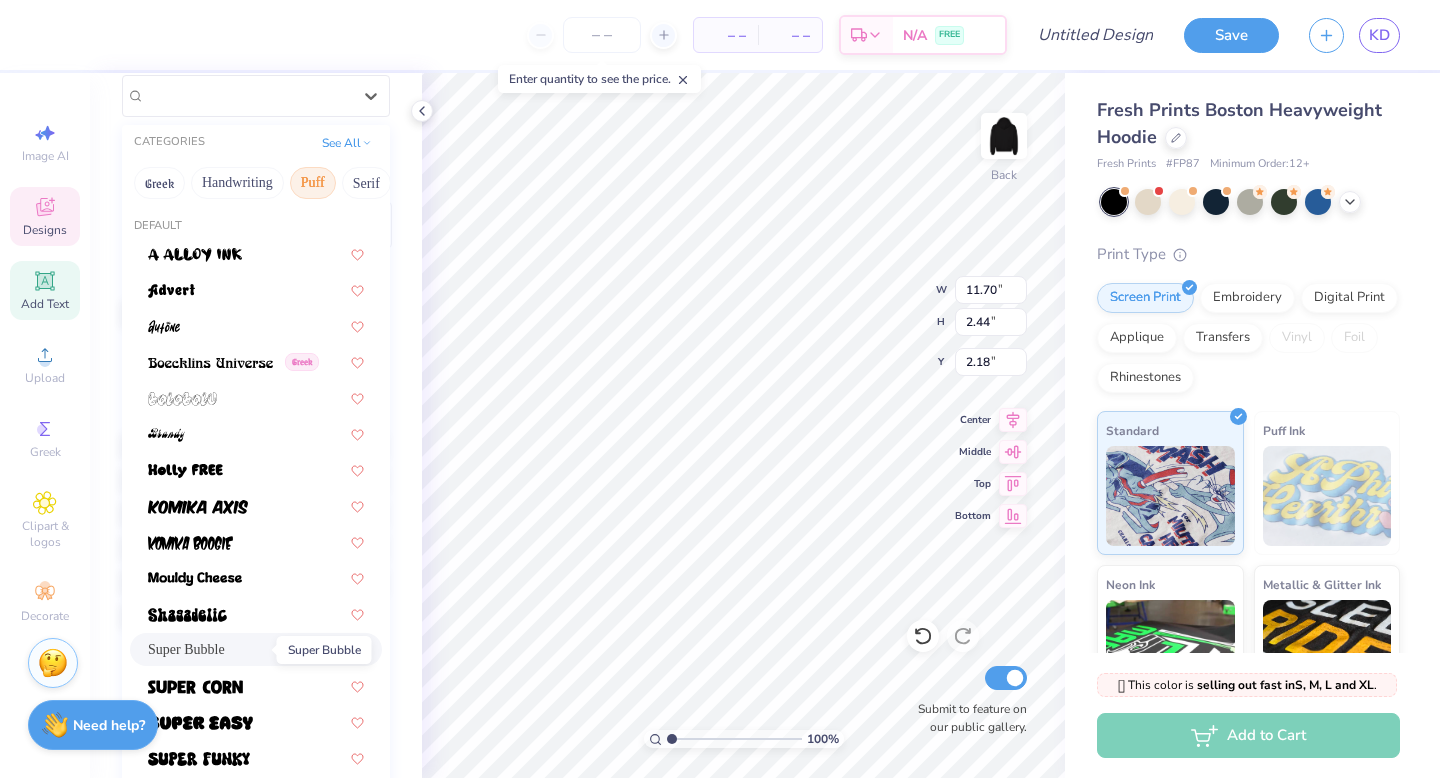 click on "Super Bubble" at bounding box center [186, 649] 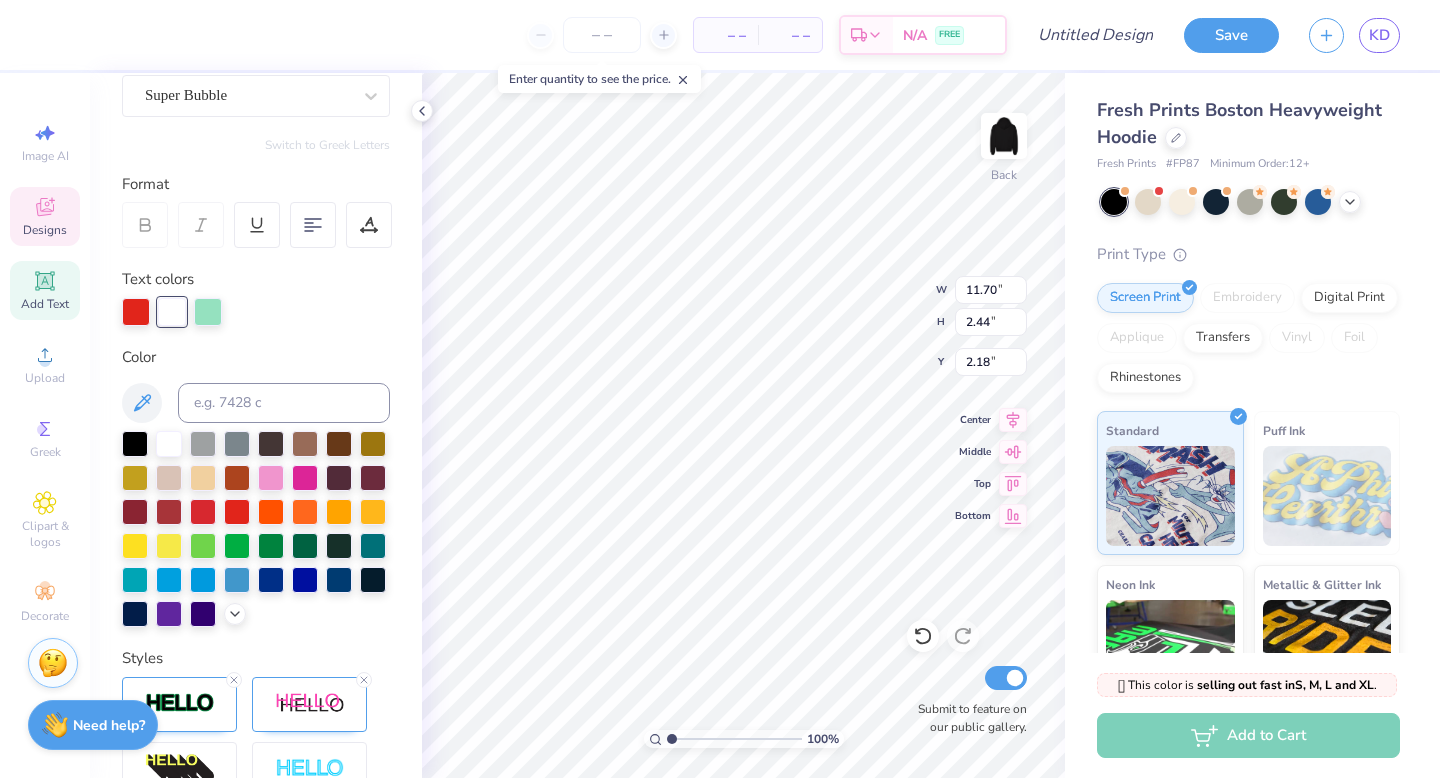 type on "12.55" 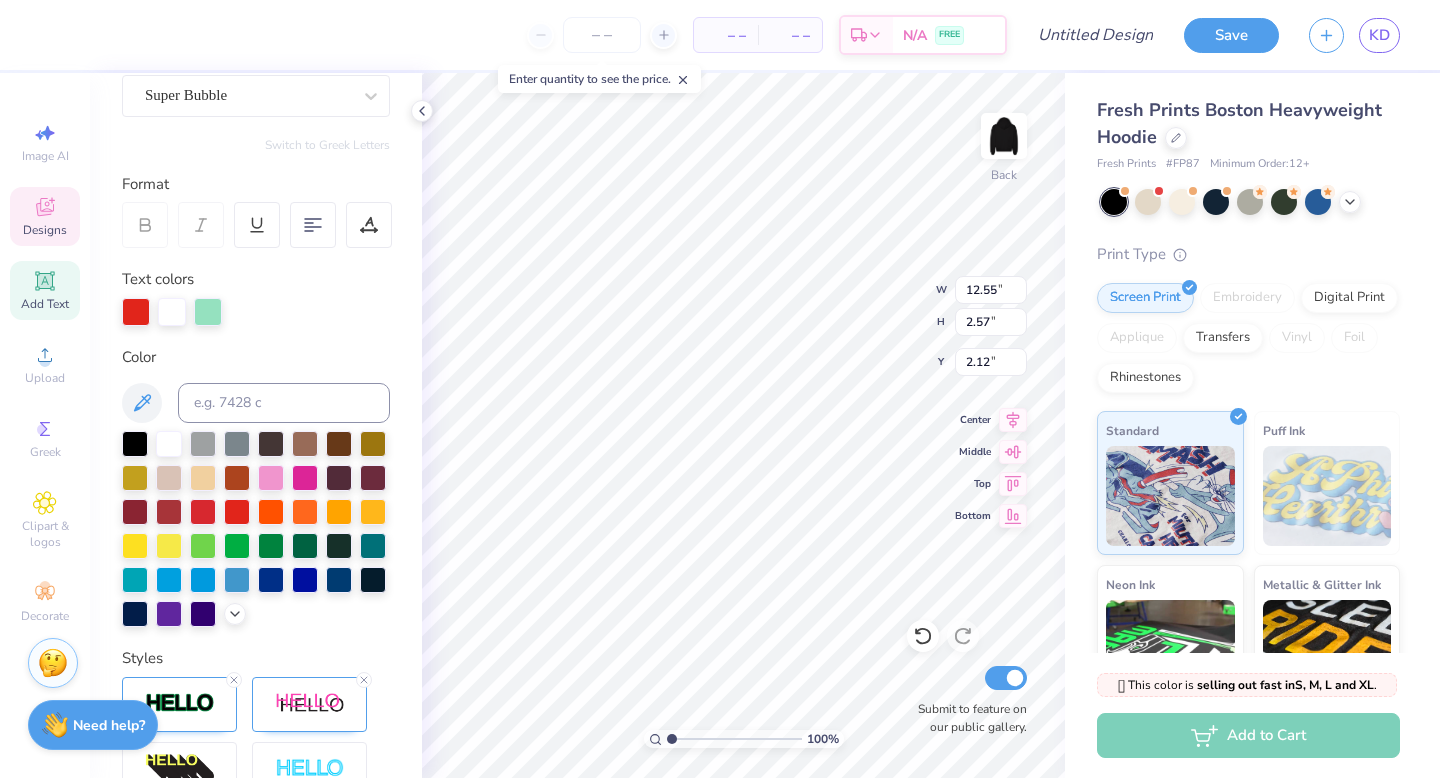 scroll, scrollTop: 0, scrollLeft: 0, axis: both 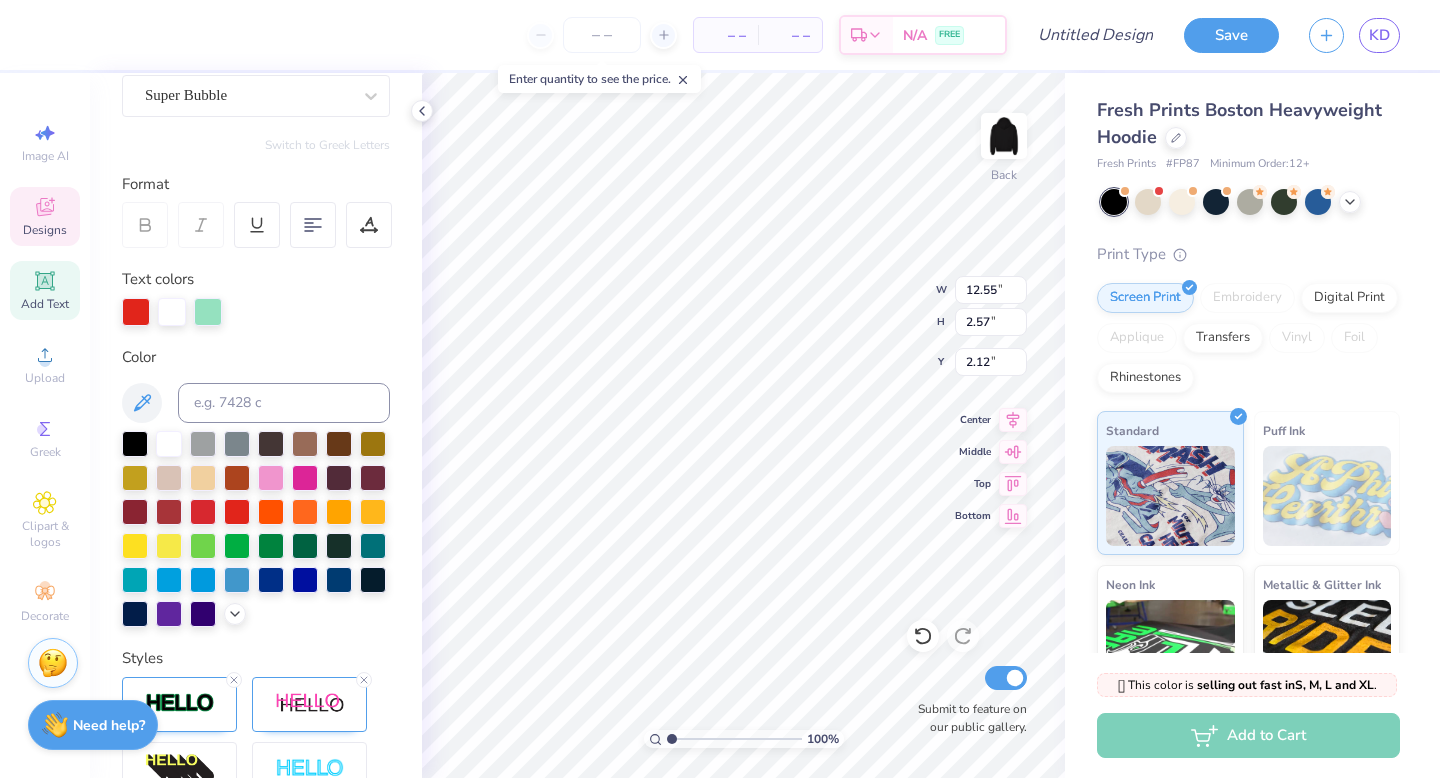 type on "Senior" 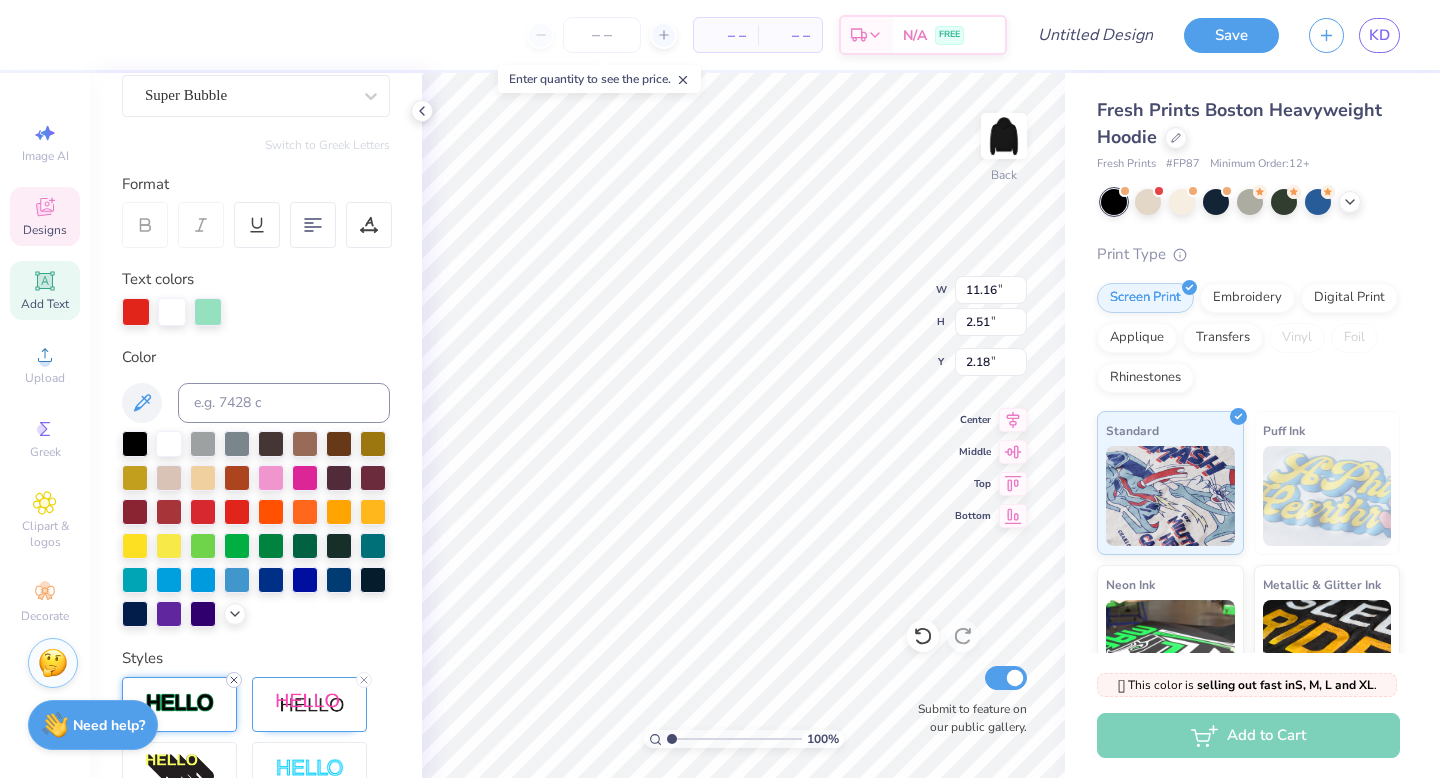 click 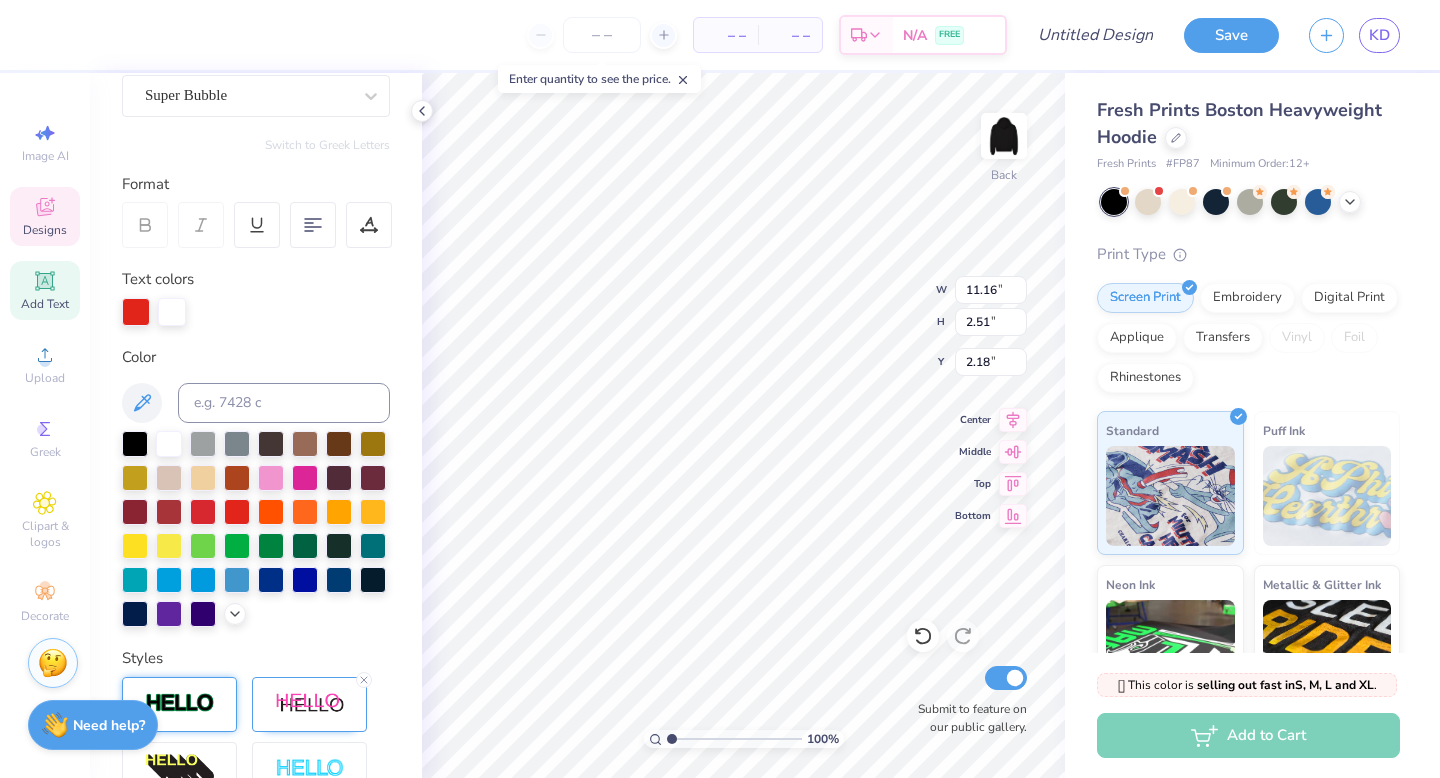 click at bounding box center [180, 703] 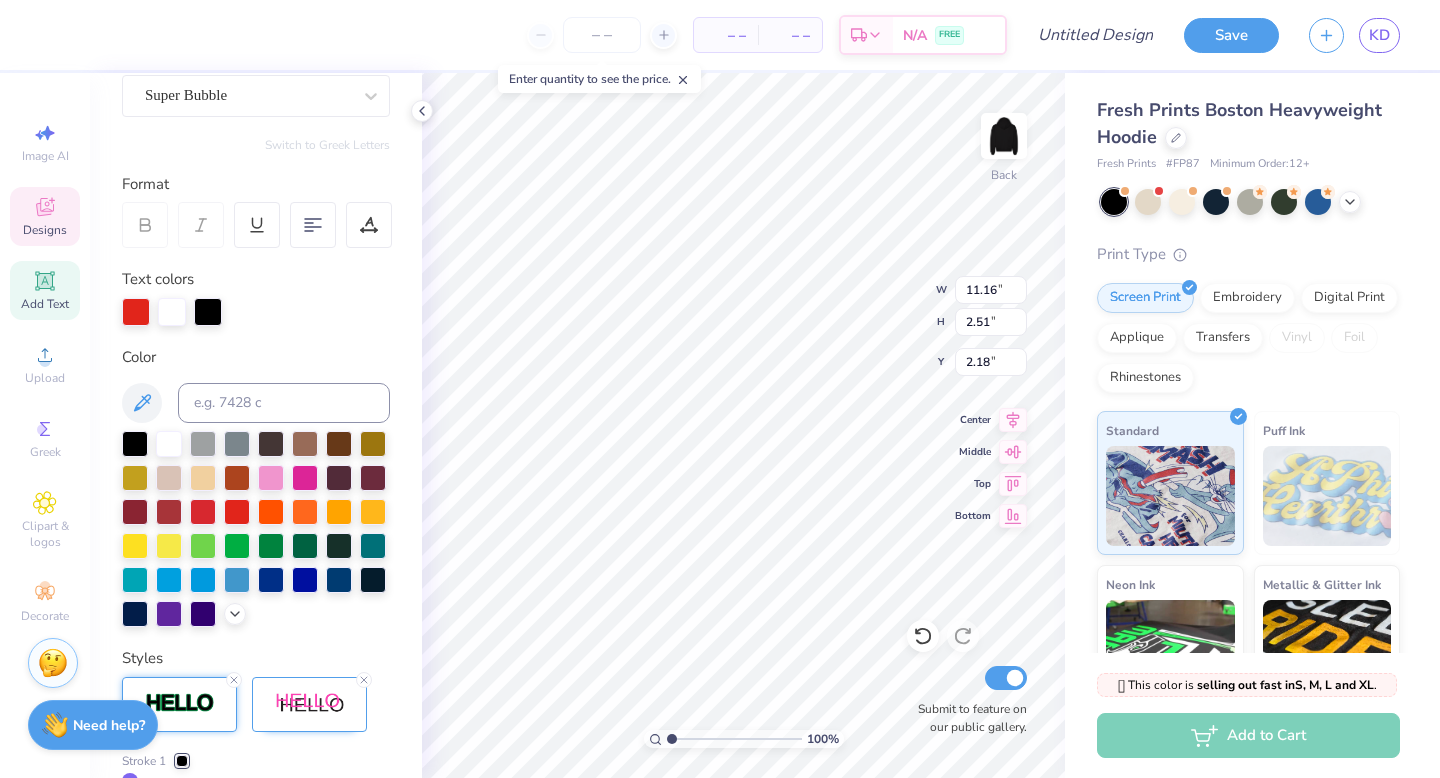 click at bounding box center [208, 312] 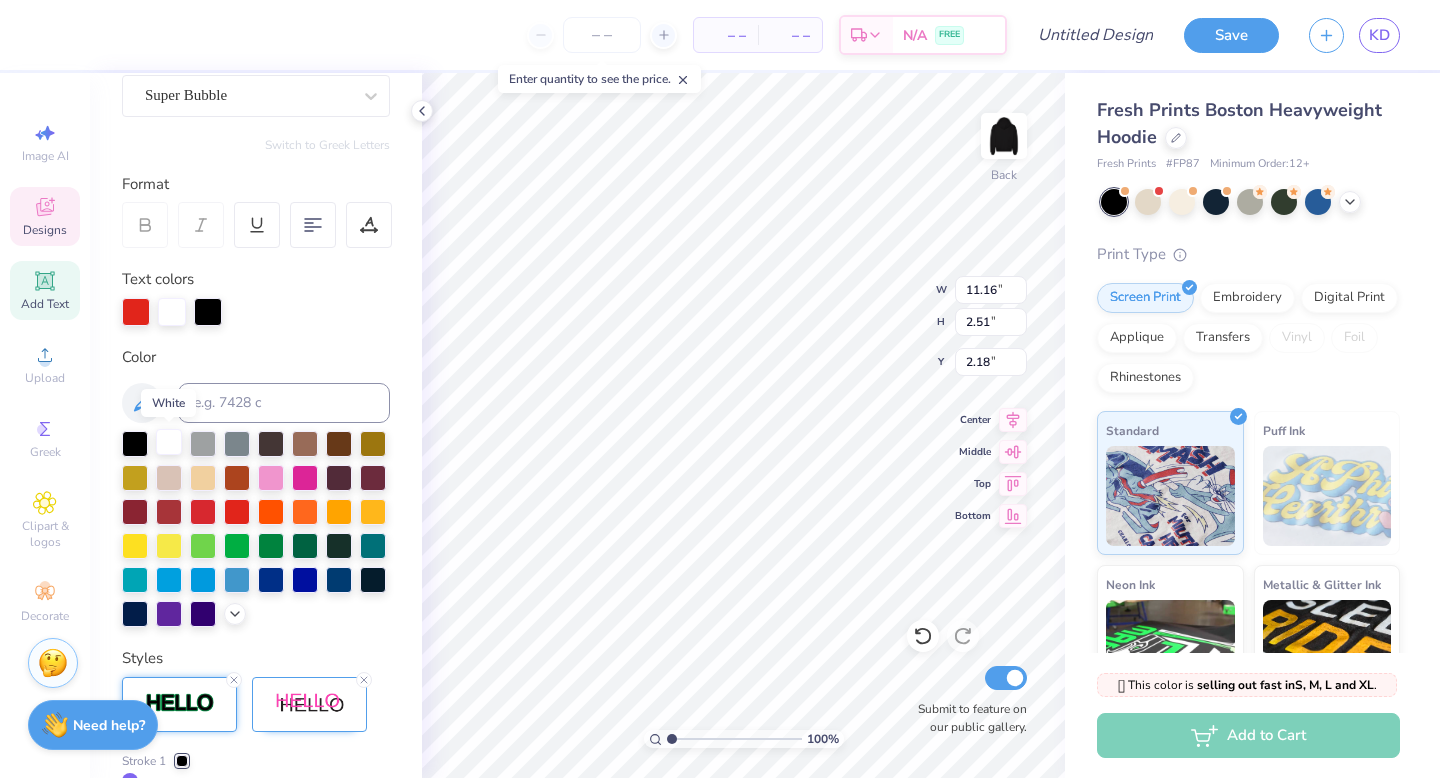click at bounding box center [169, 442] 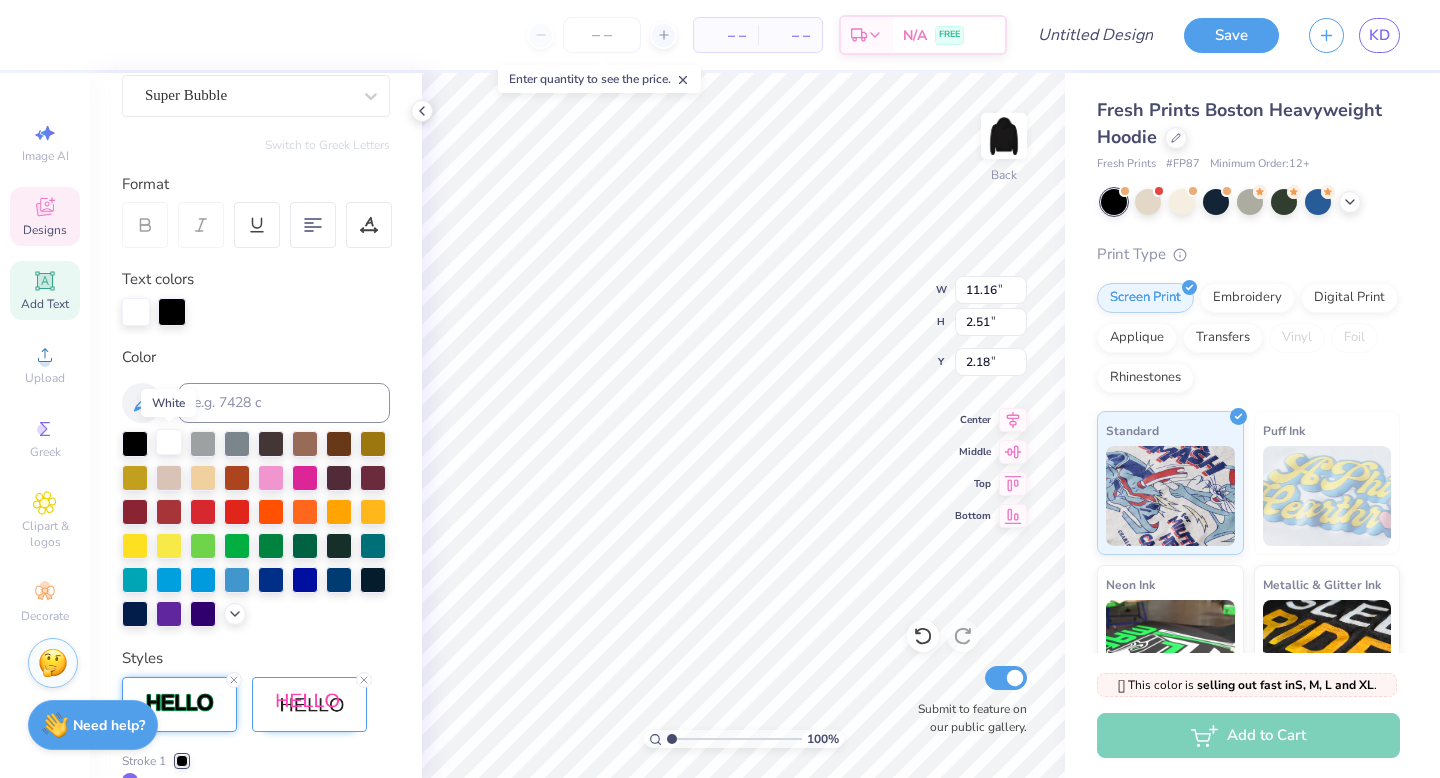 click at bounding box center [169, 442] 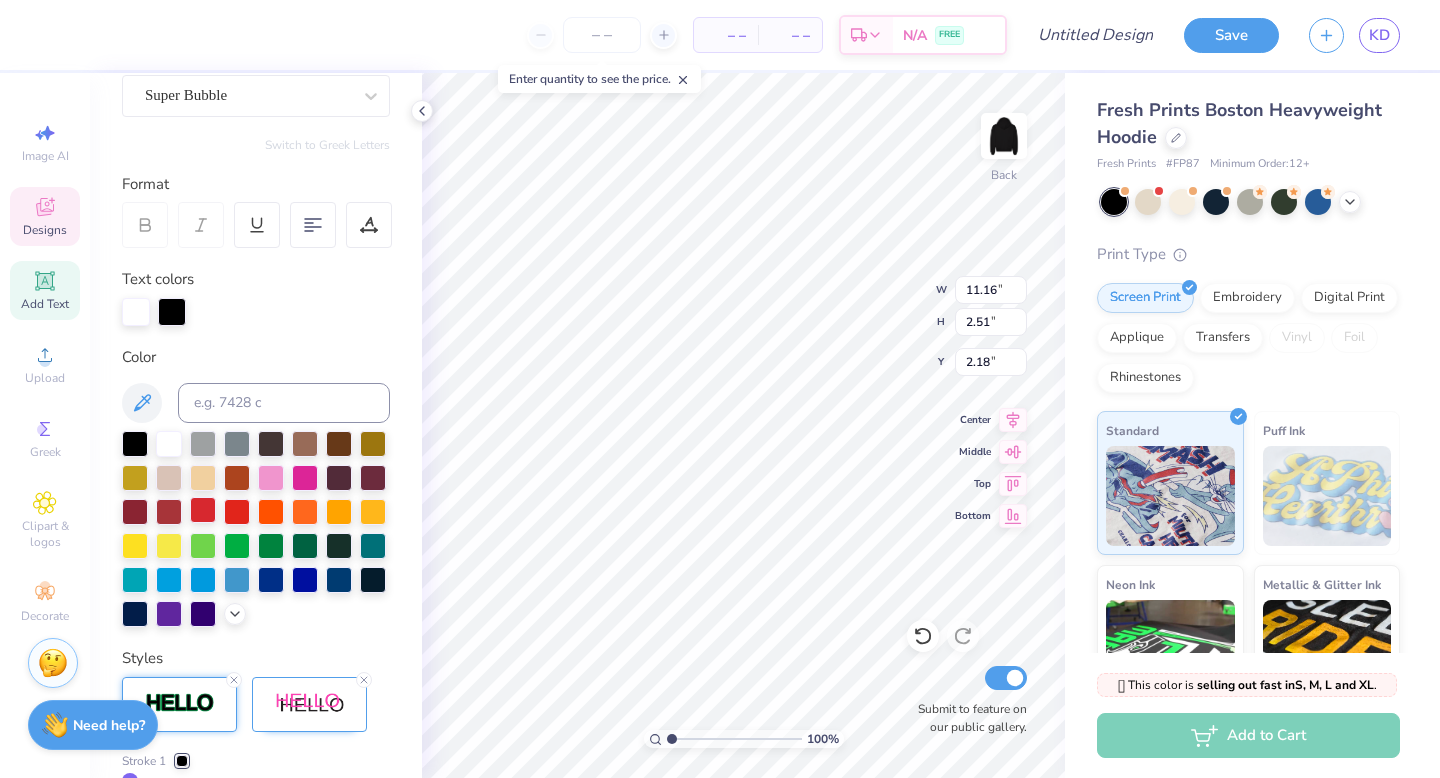 click at bounding box center (203, 510) 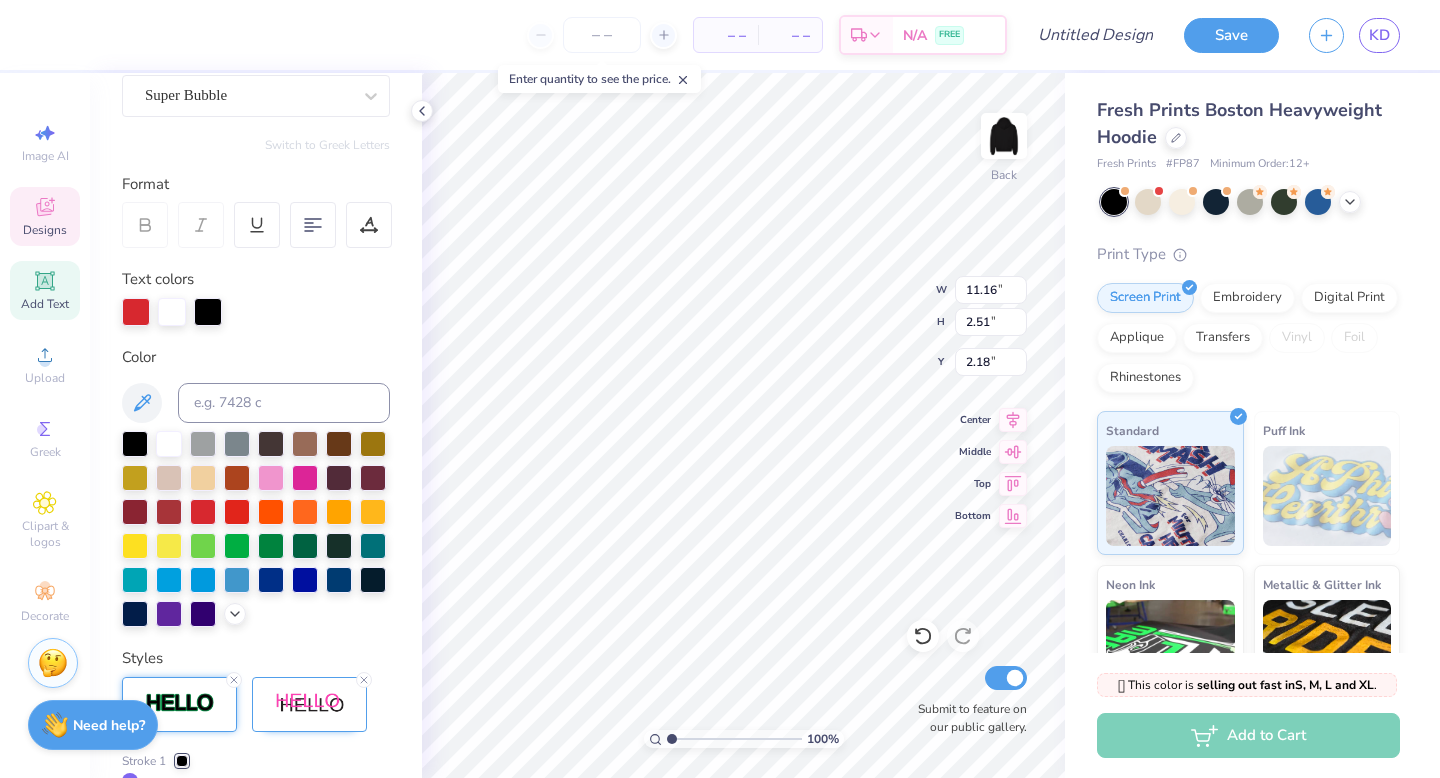click at bounding box center [208, 312] 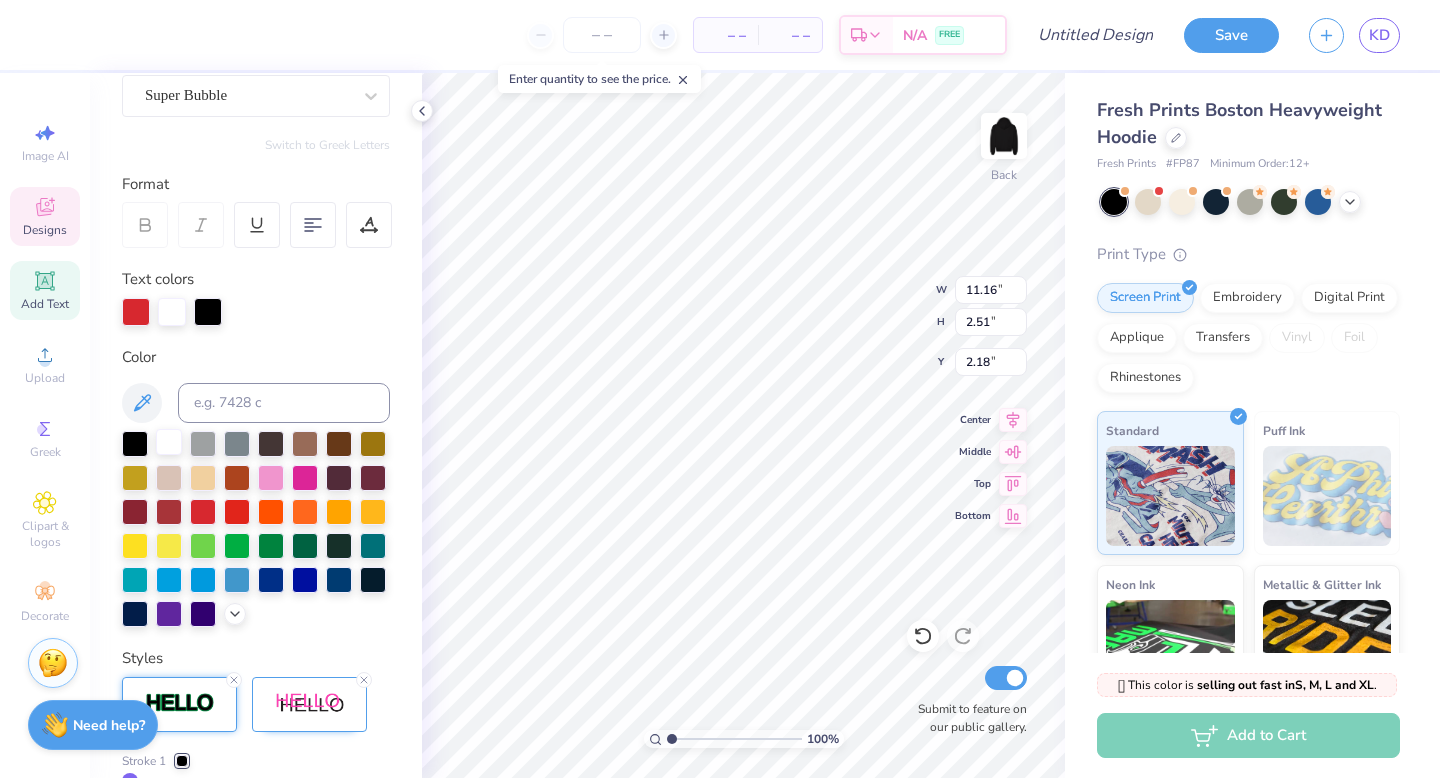 click at bounding box center (169, 442) 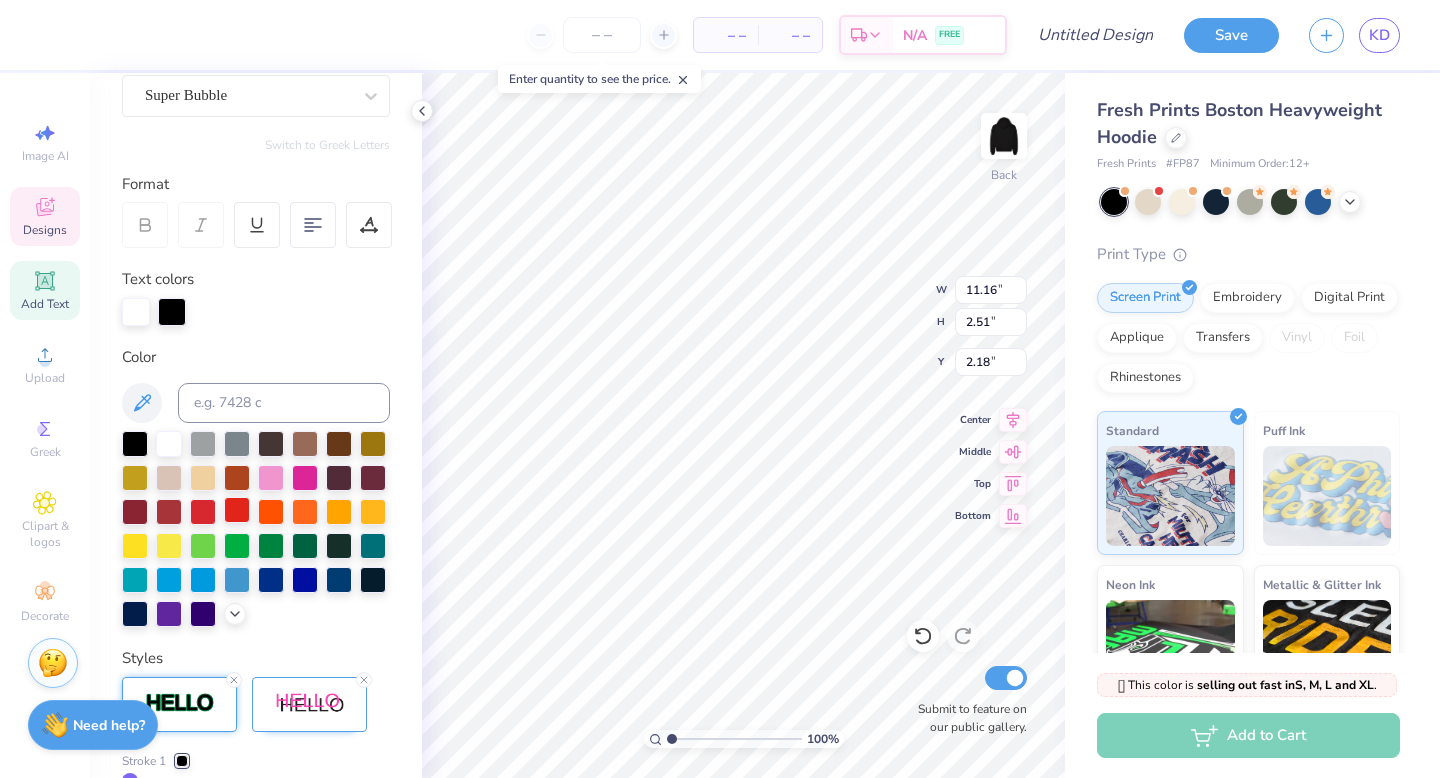 click at bounding box center (237, 510) 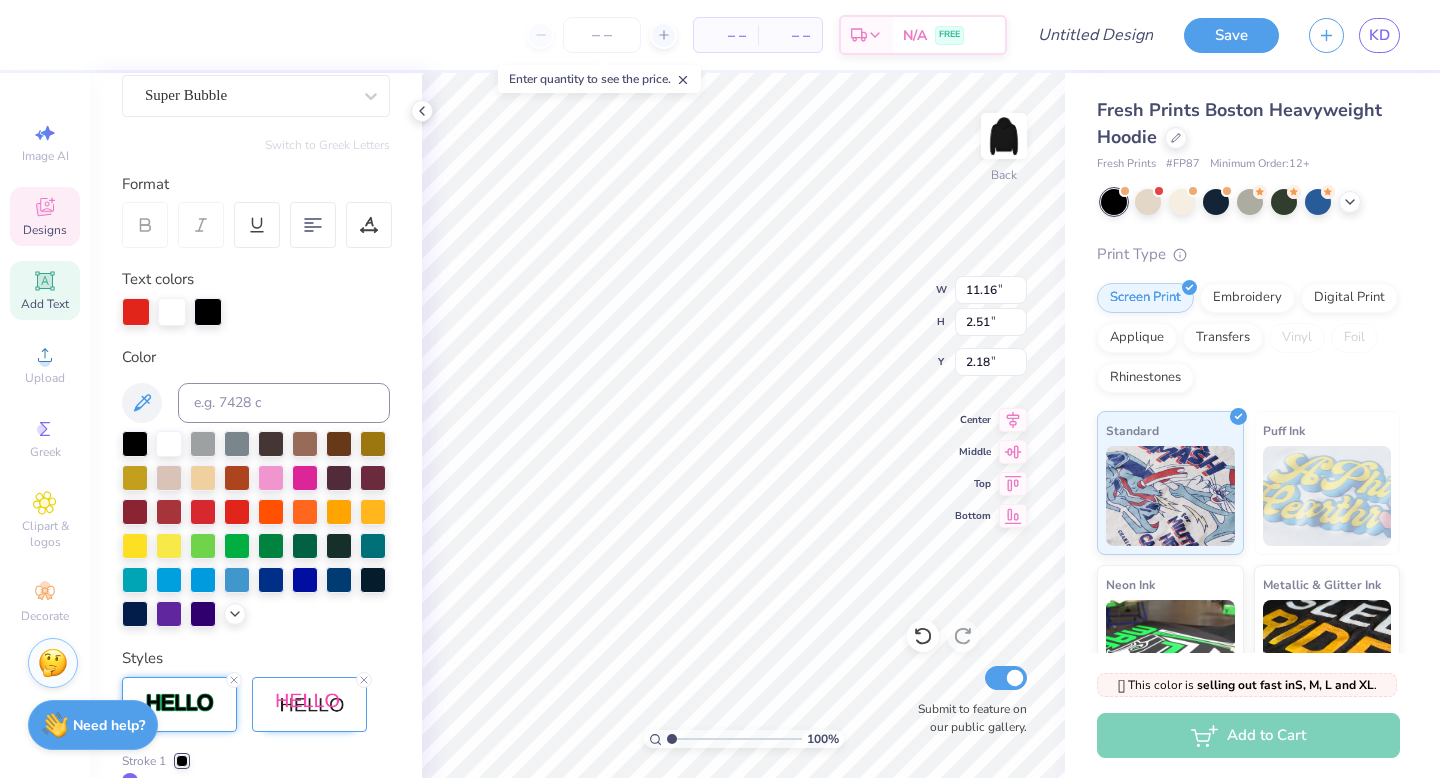 click at bounding box center [172, 312] 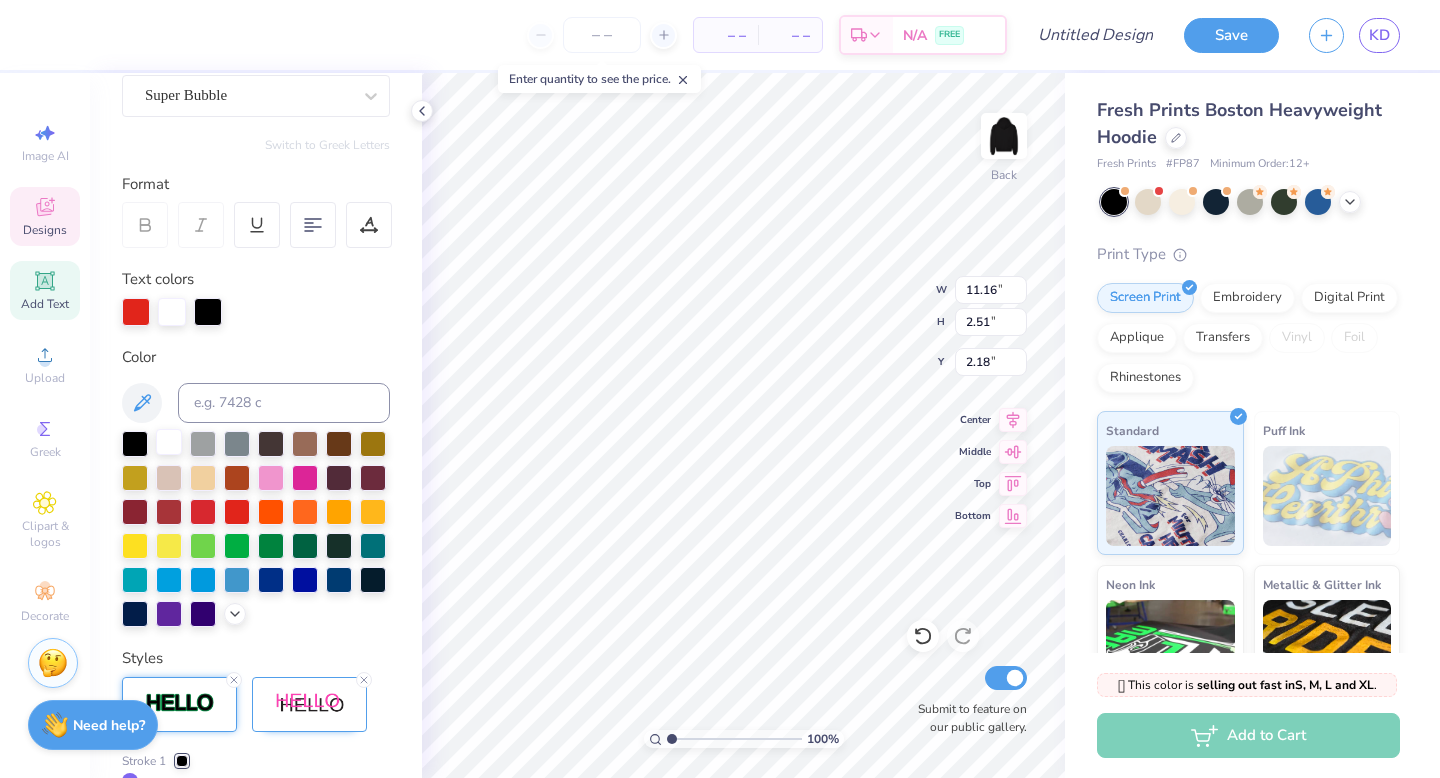 click at bounding box center (169, 442) 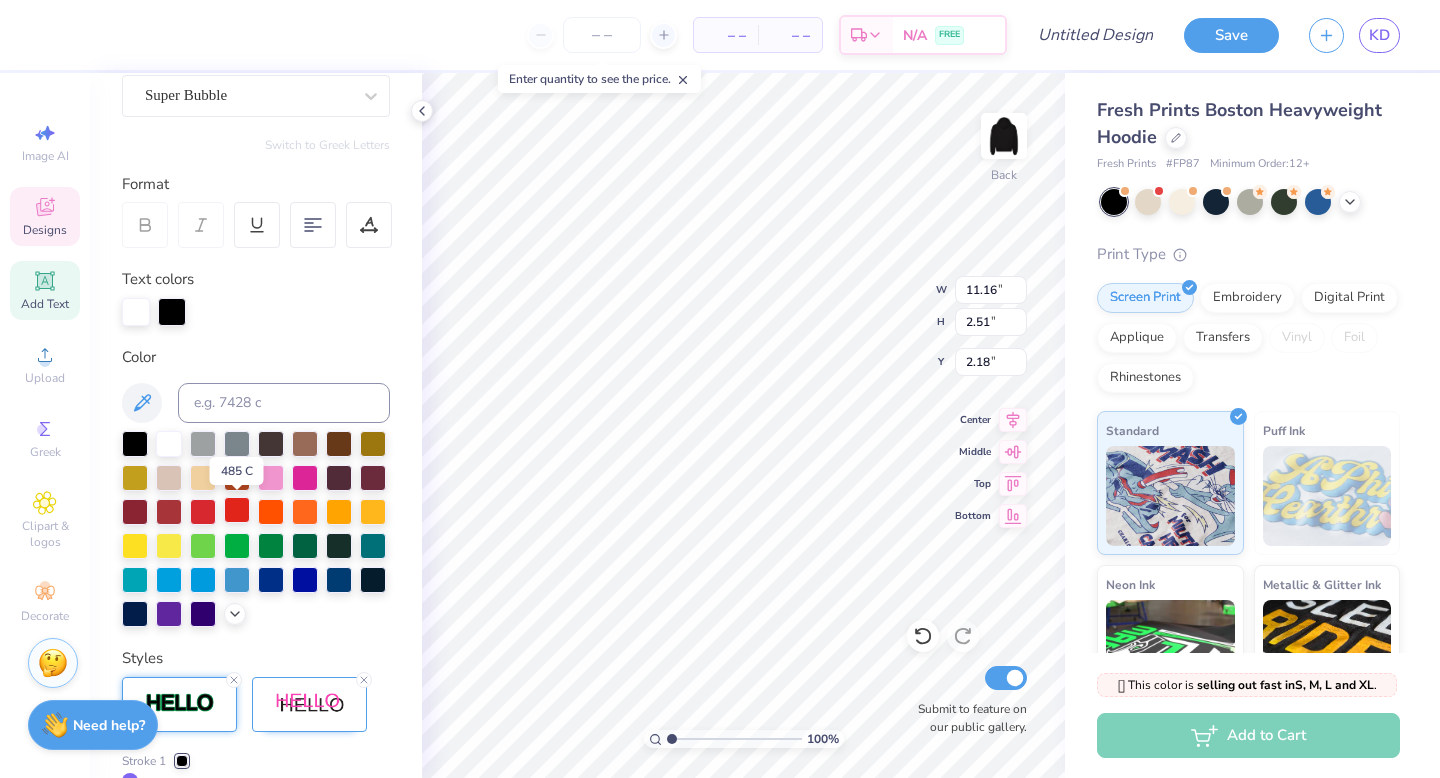 click at bounding box center [237, 510] 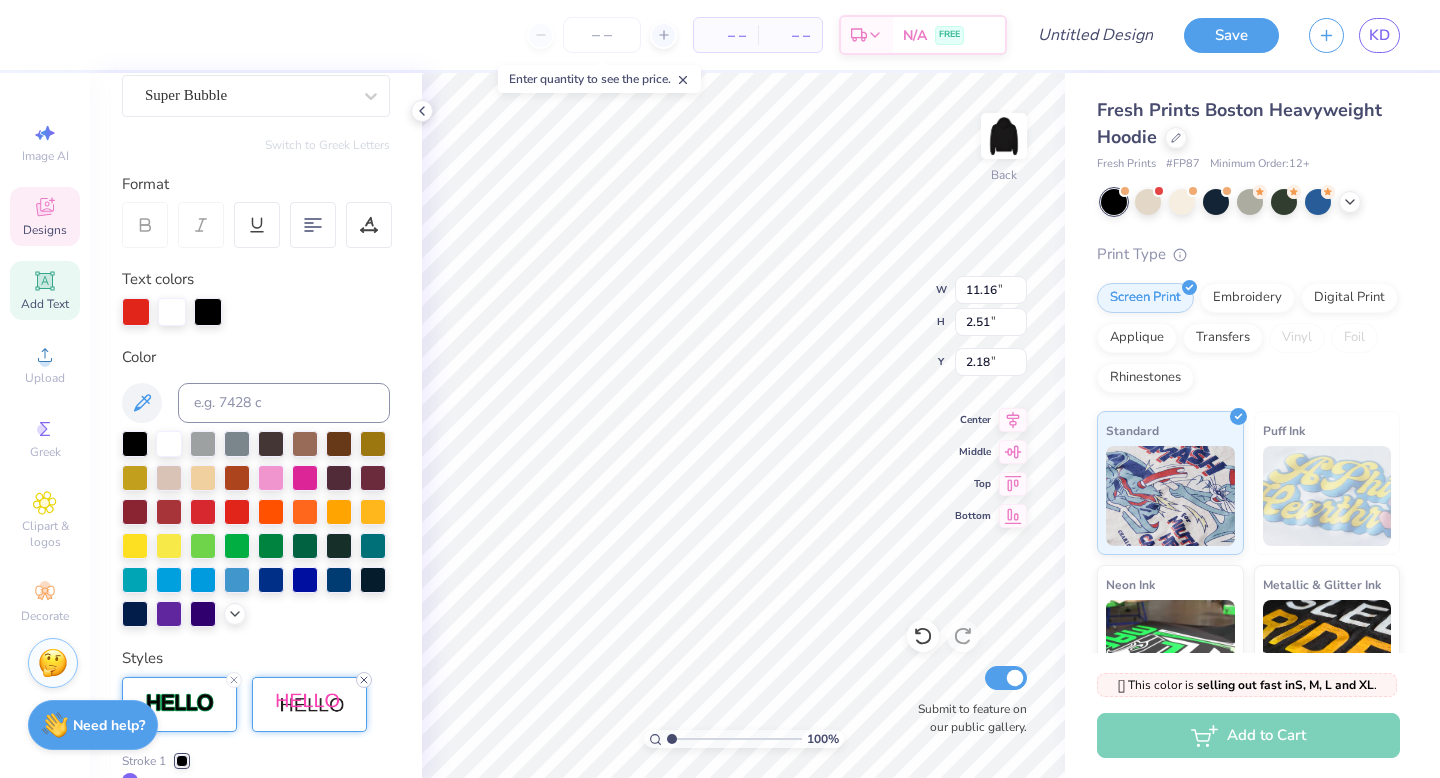 click 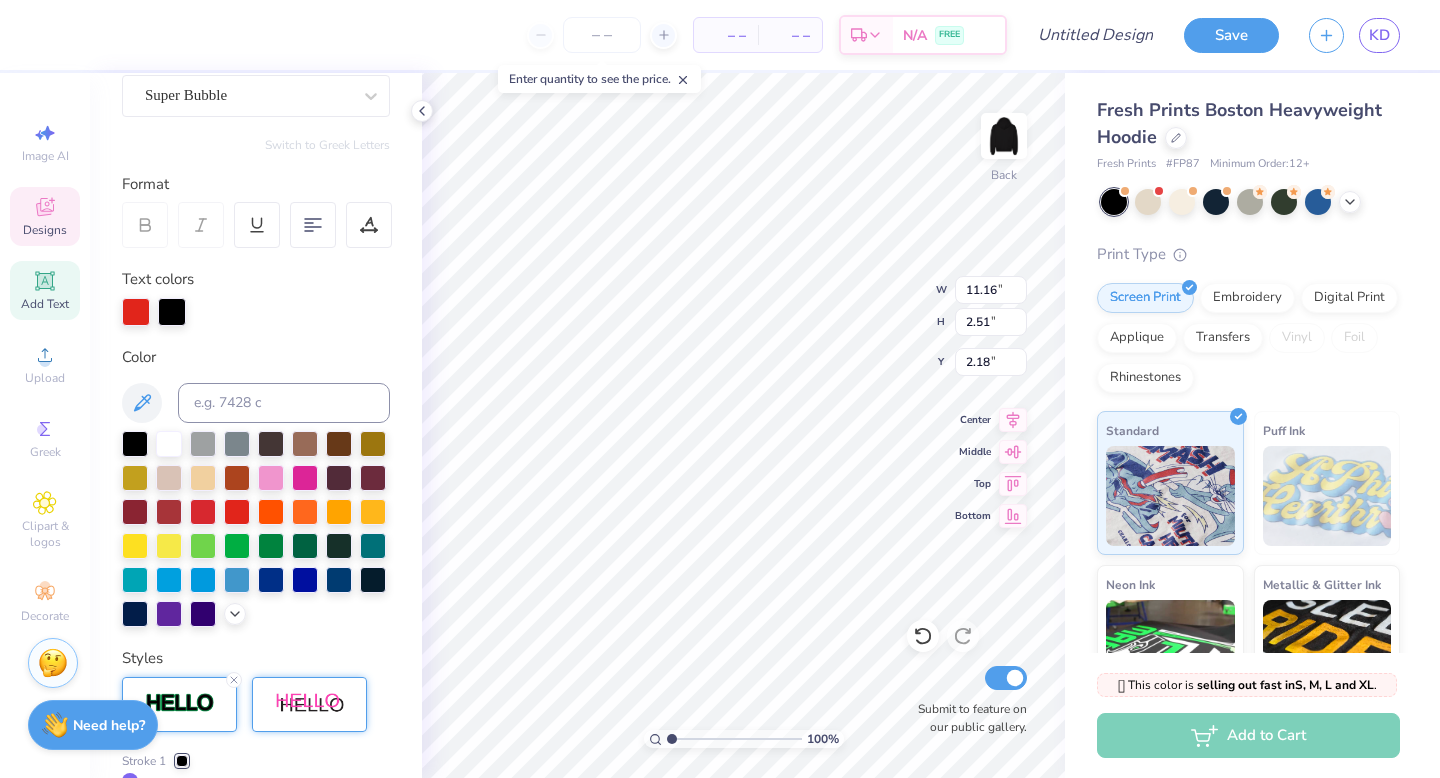 click at bounding box center (310, 704) 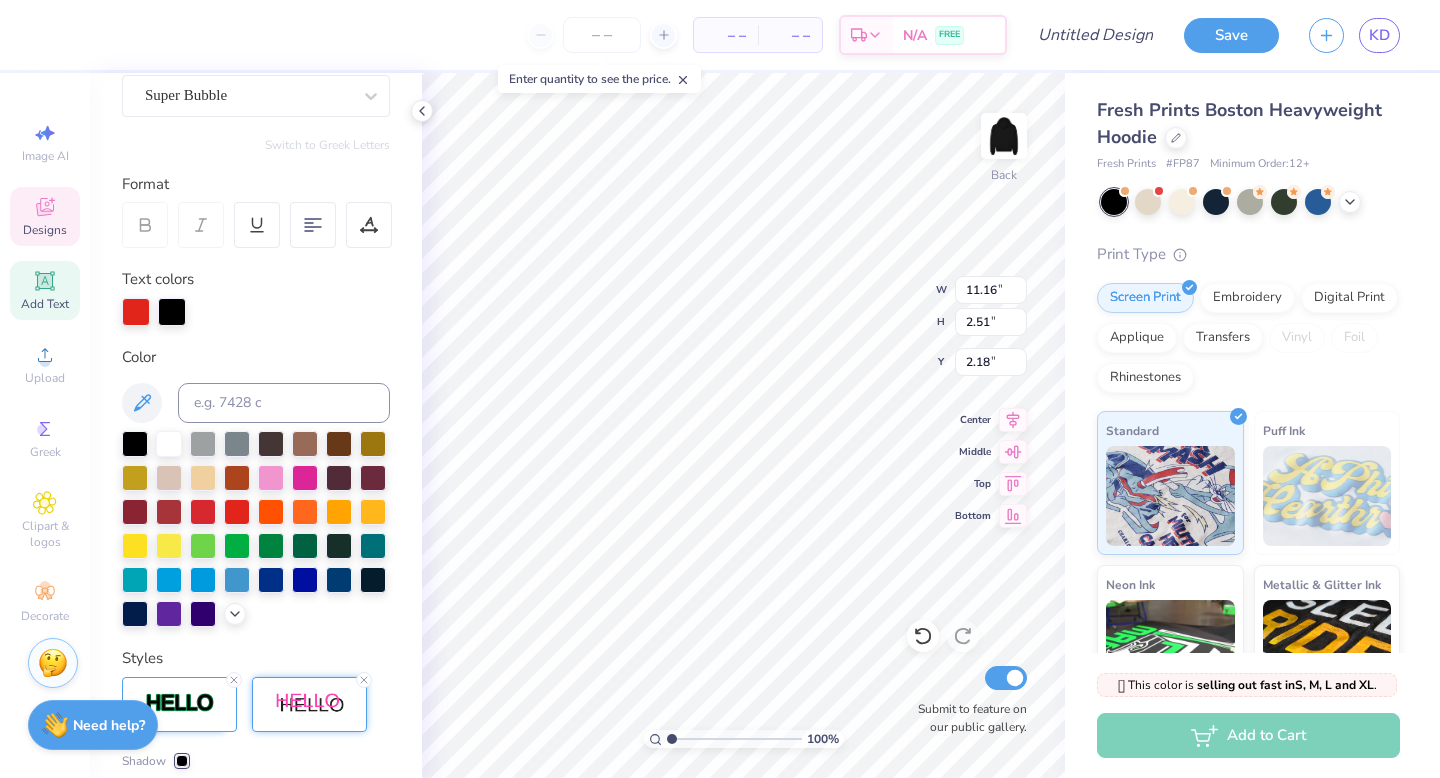 scroll, scrollTop: 0, scrollLeft: 0, axis: both 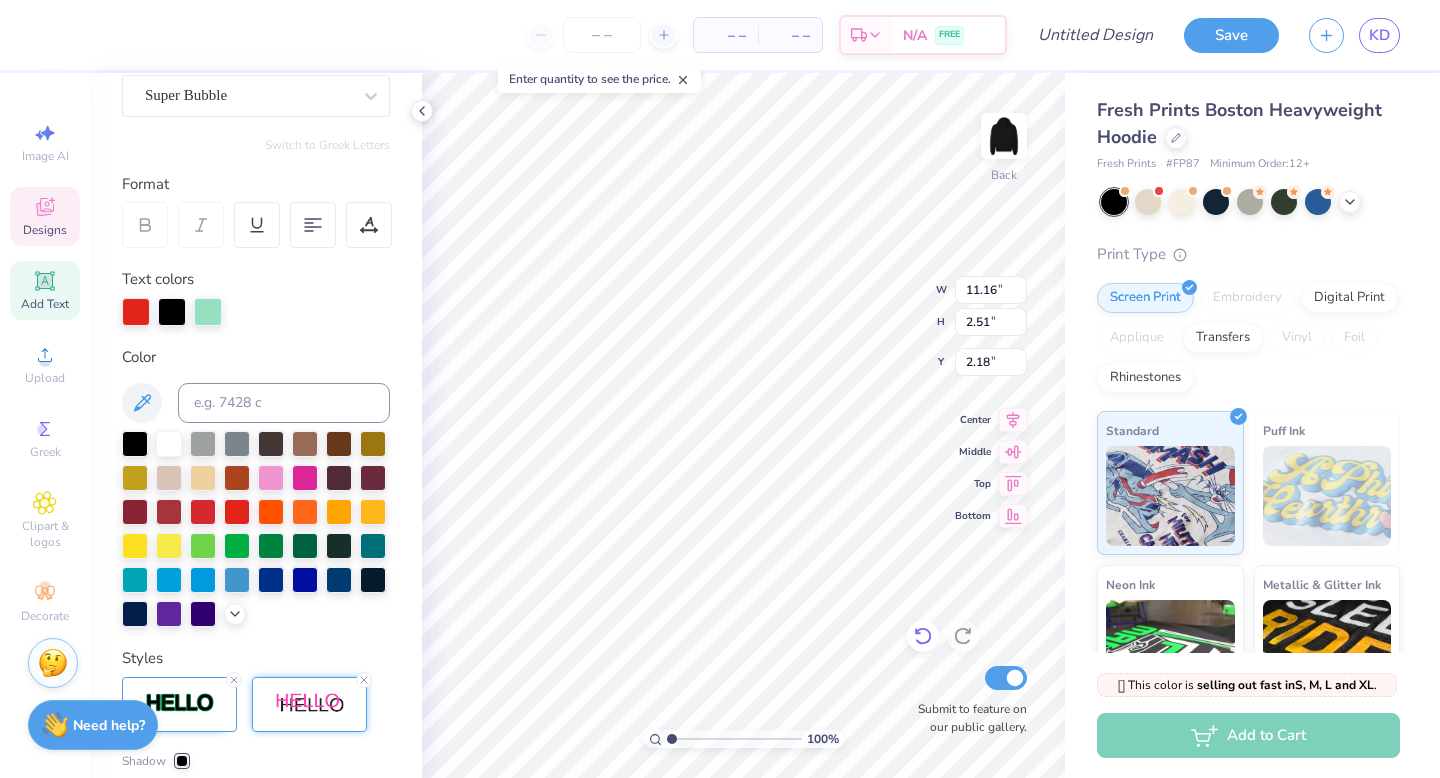 type on "13.11" 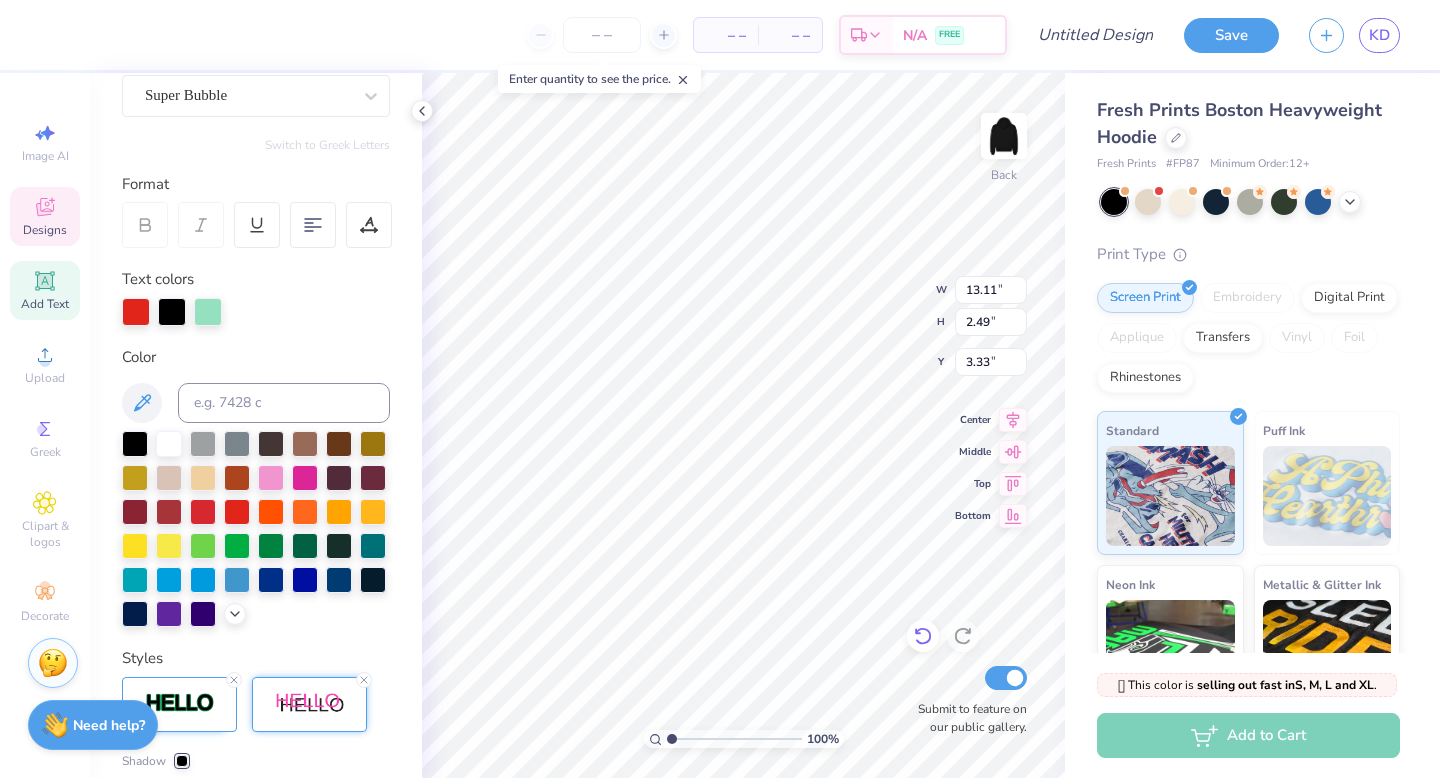 click at bounding box center [923, 636] 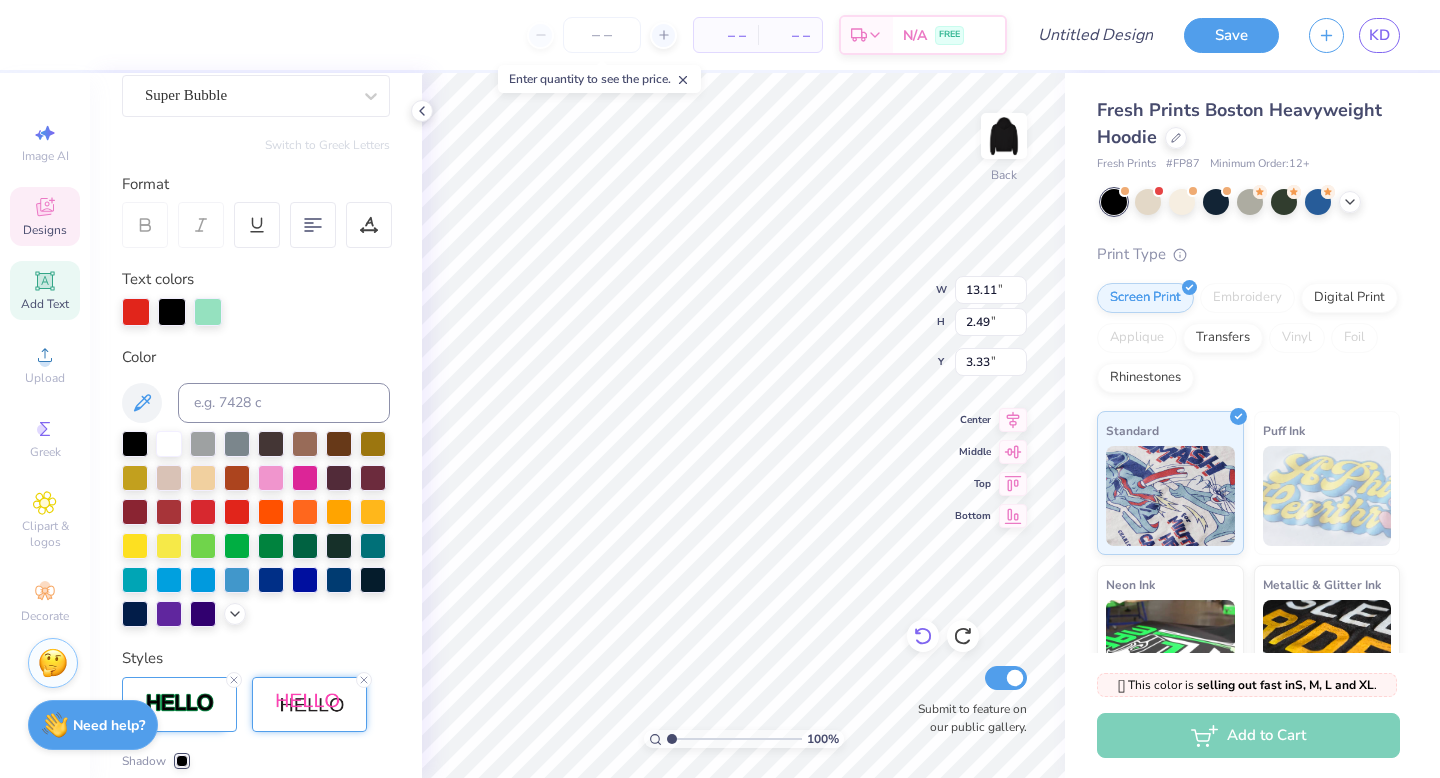 type on "2.19" 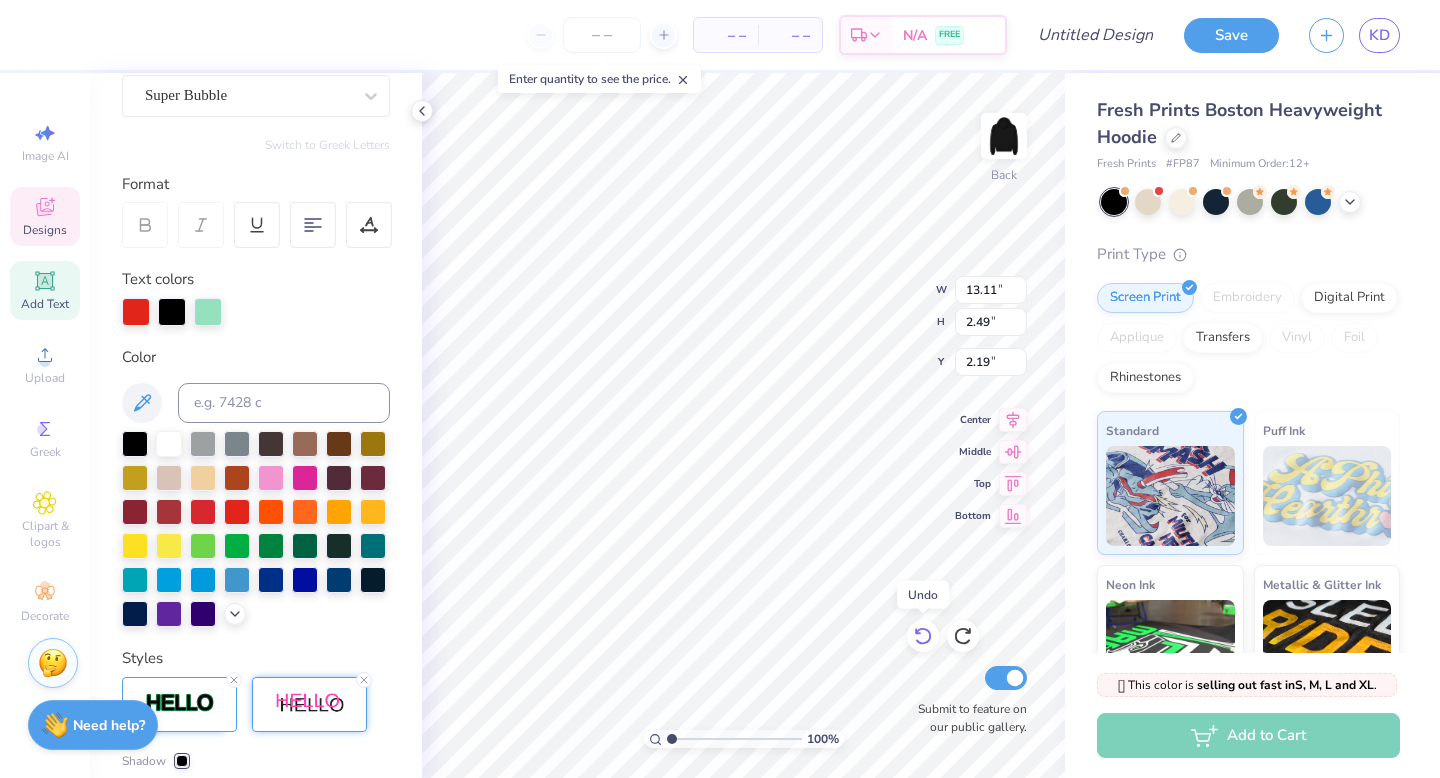 click 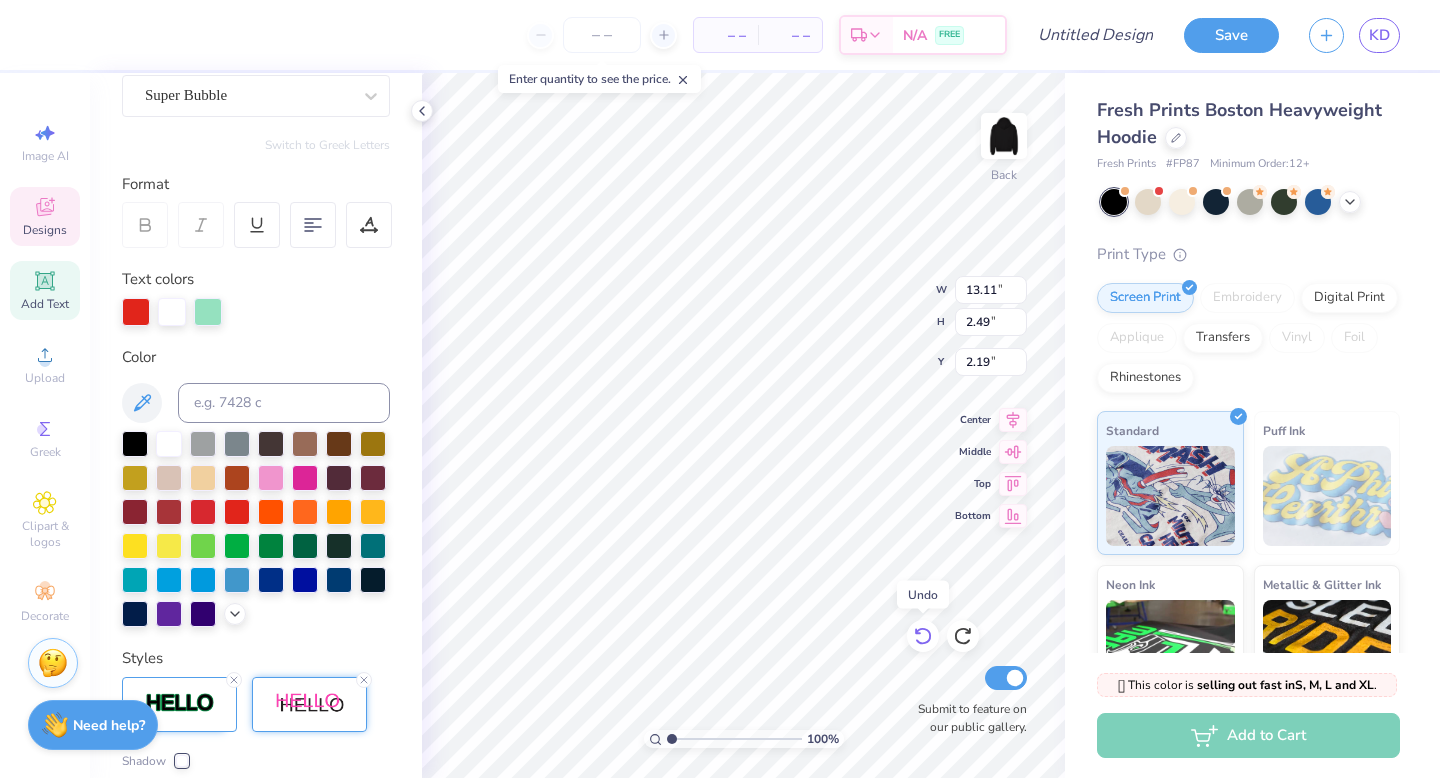 type on "12.55" 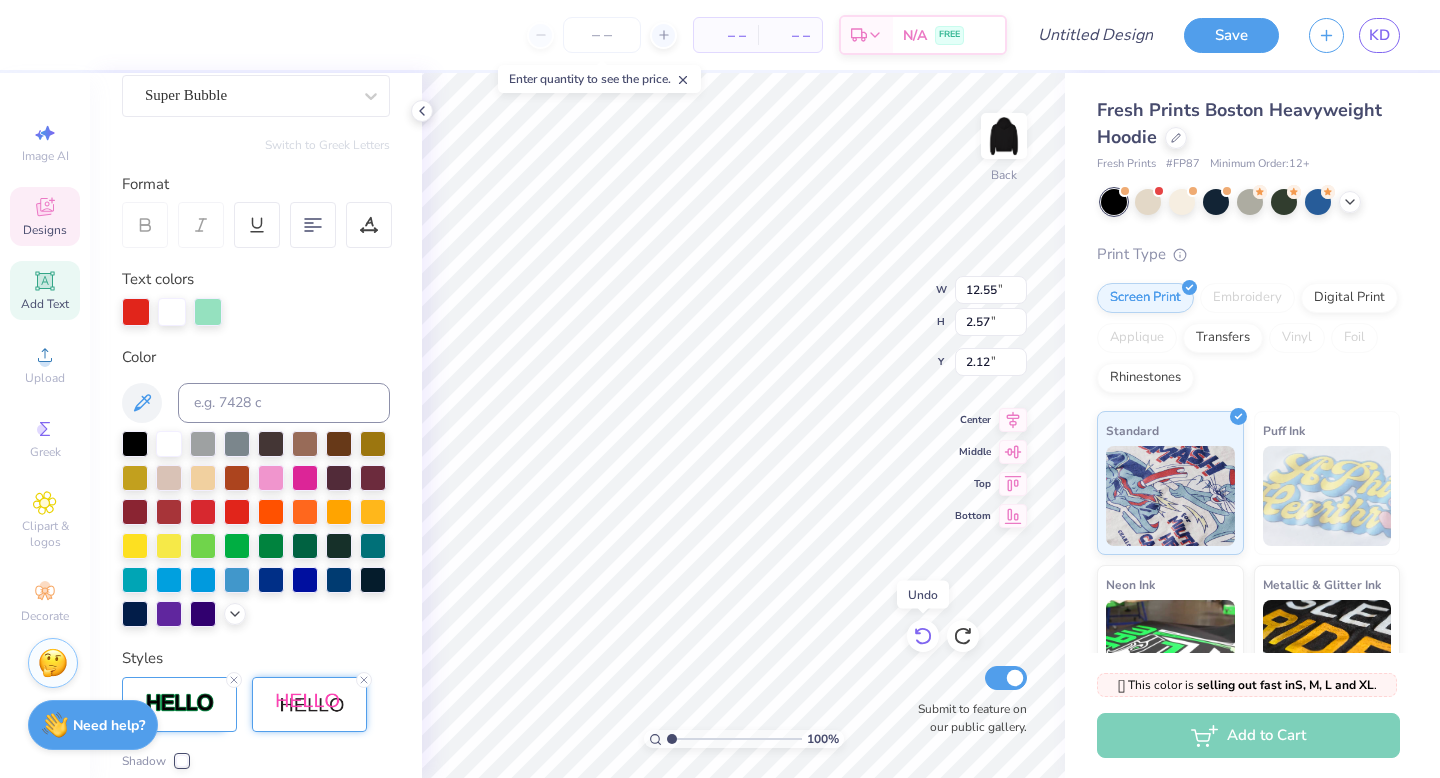type on "-2" 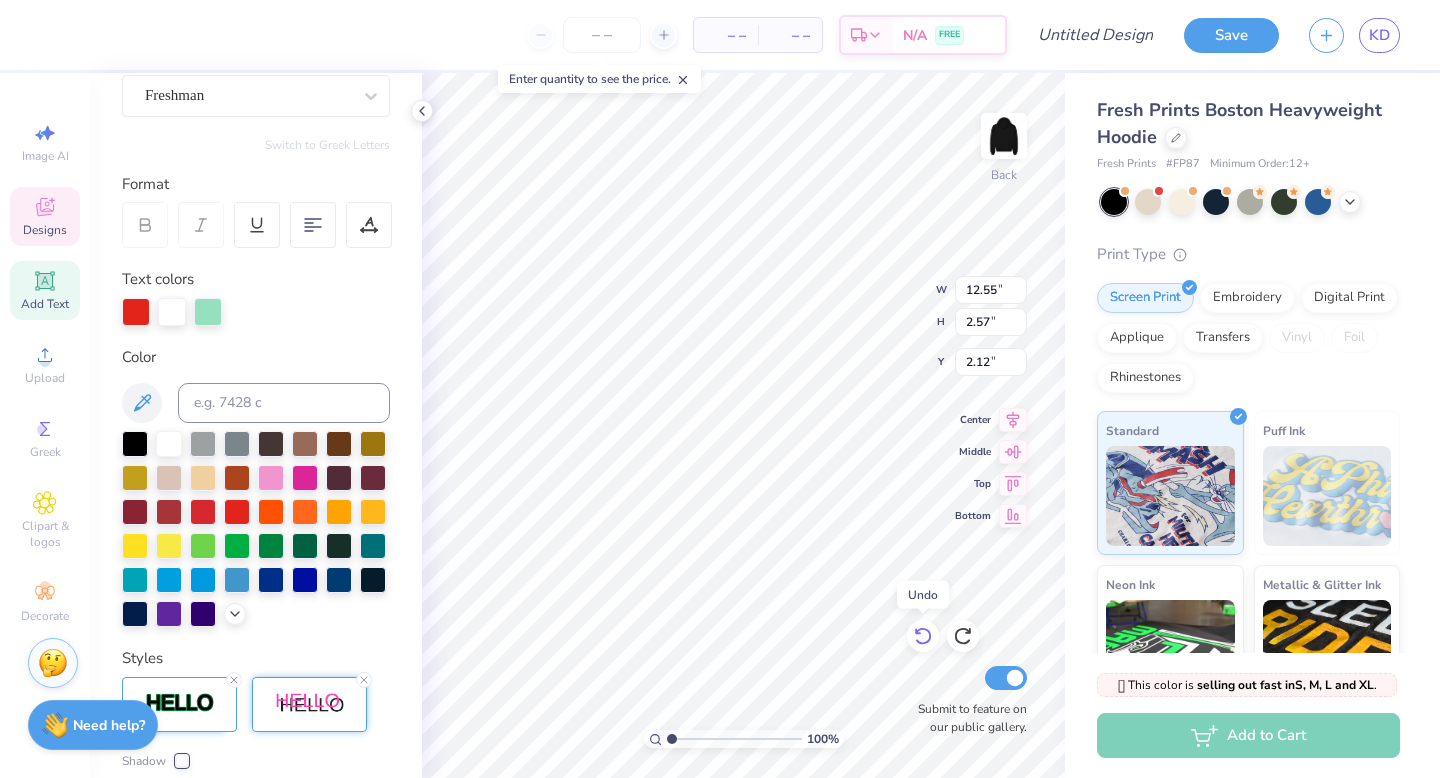 type on "11.70" 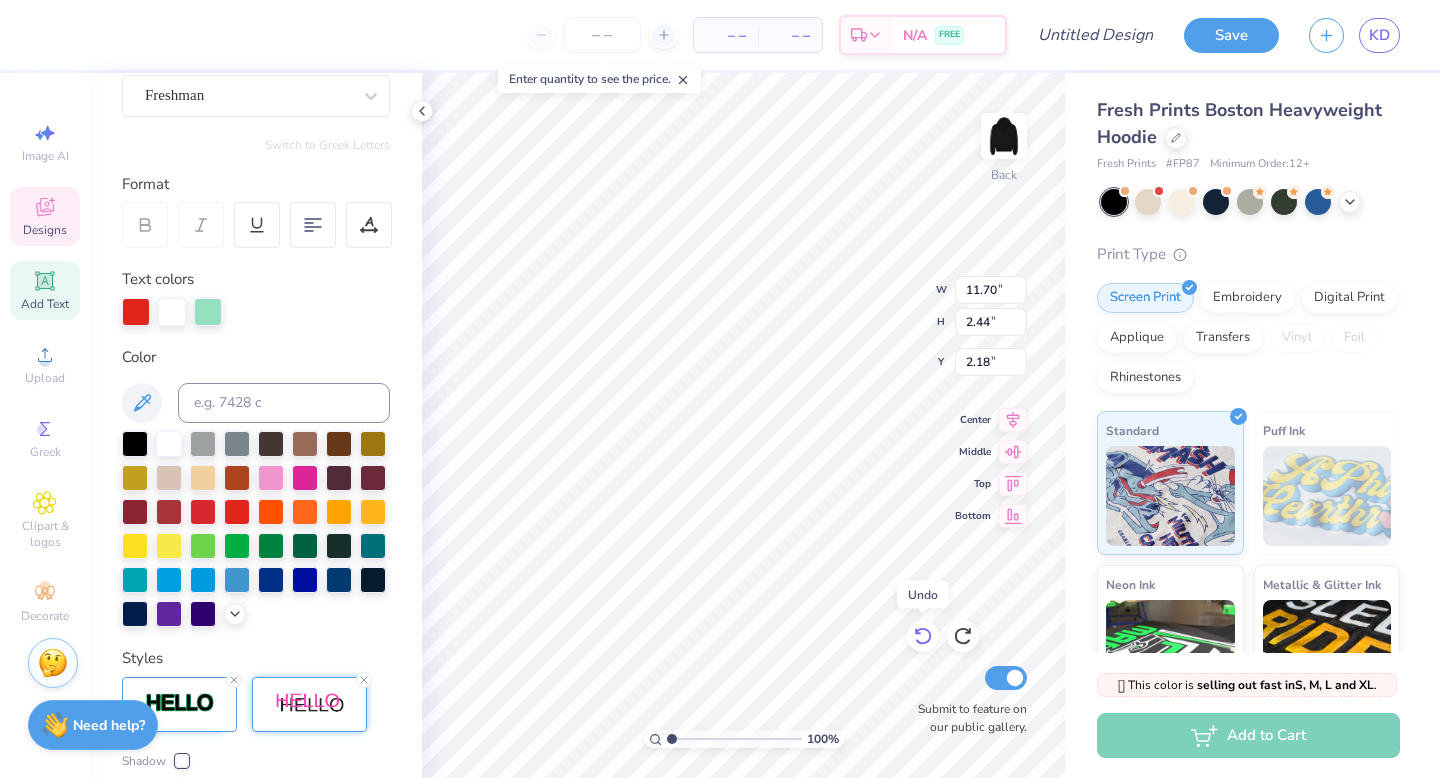 click 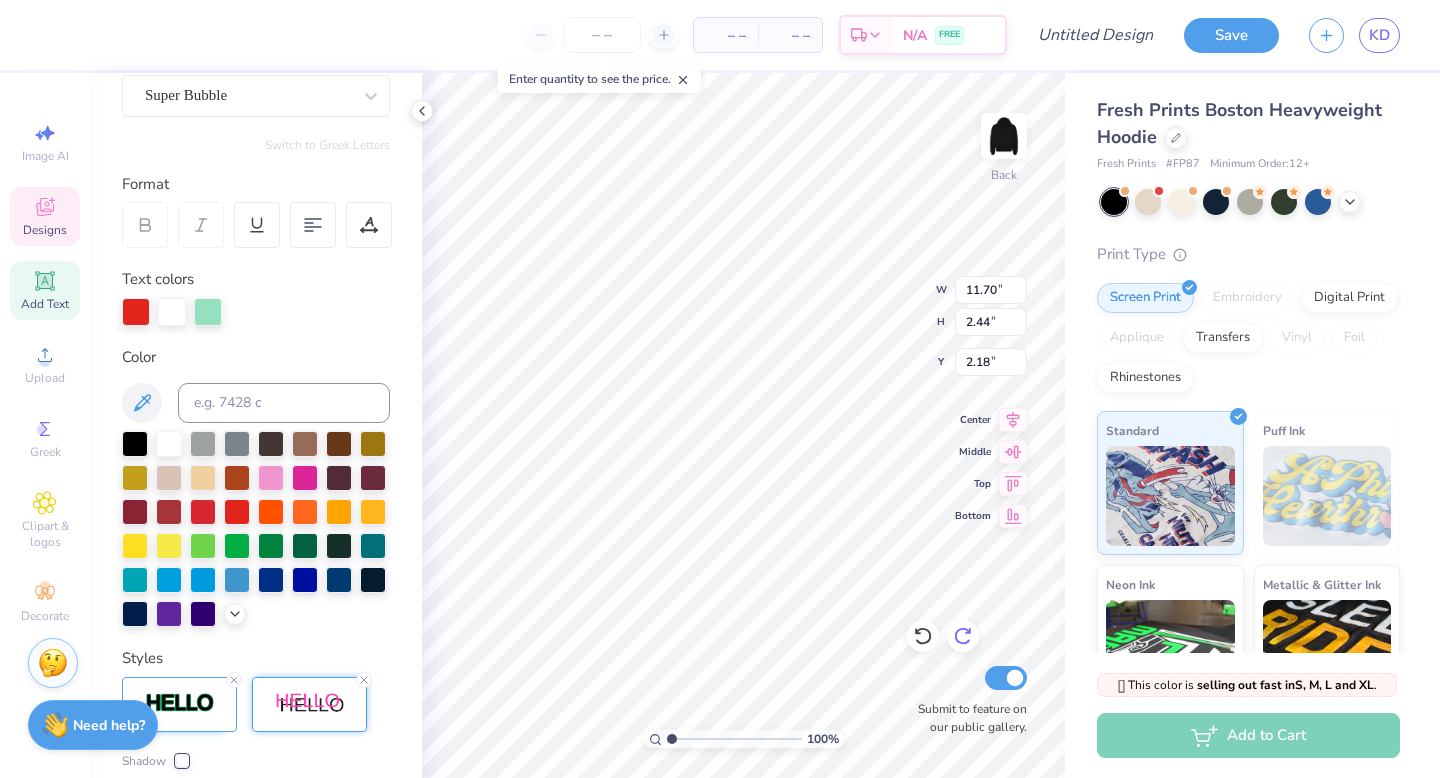 type on "12.55" 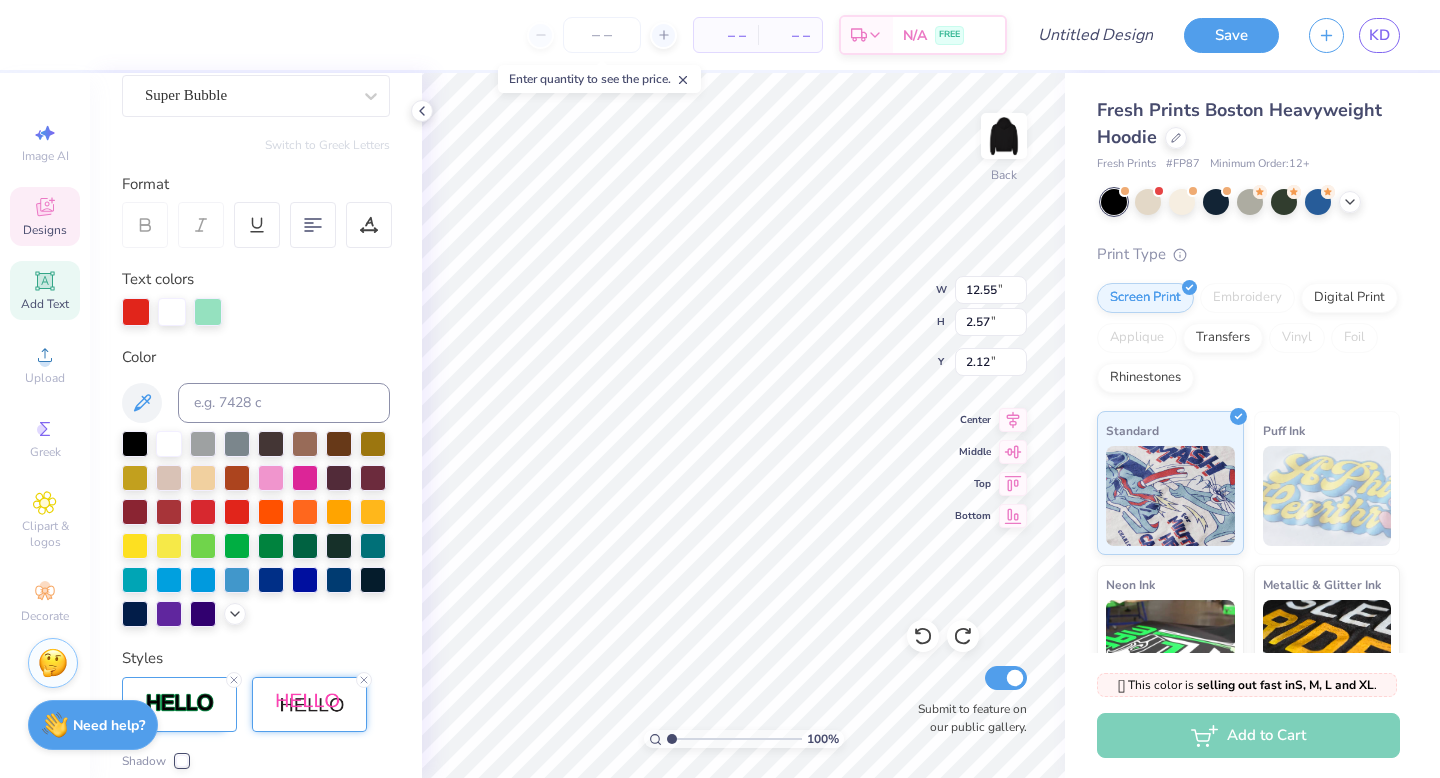 scroll, scrollTop: 0, scrollLeft: 0, axis: both 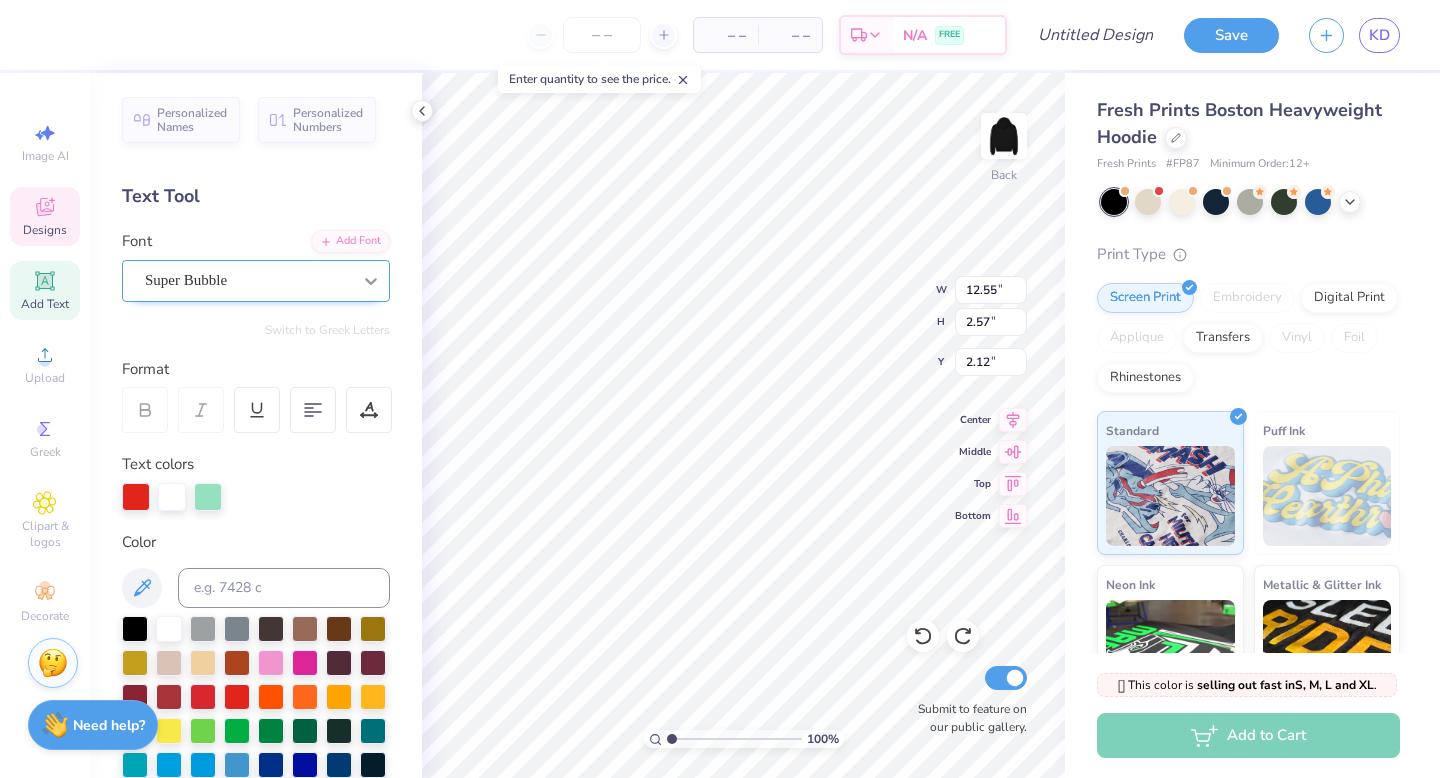 click at bounding box center [371, 281] 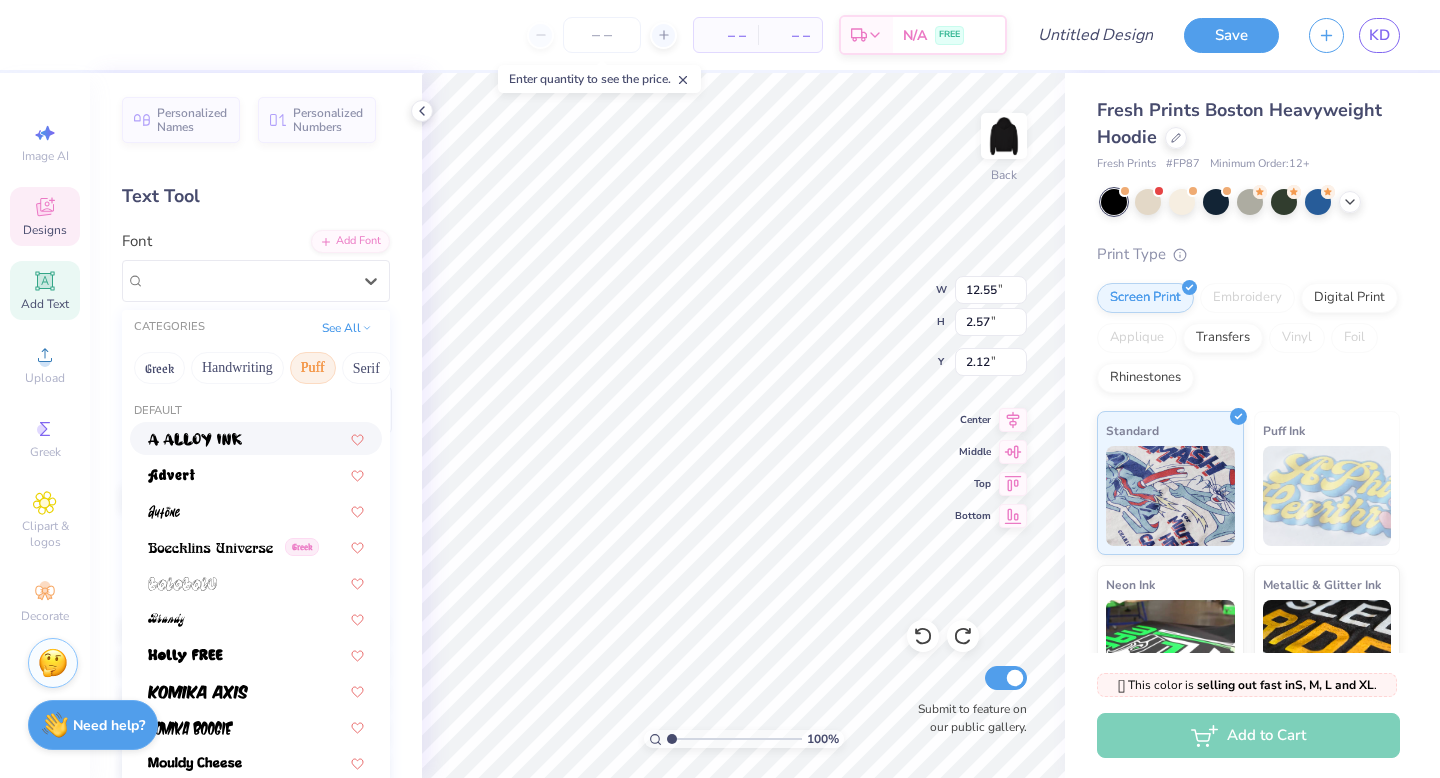 click at bounding box center (256, 438) 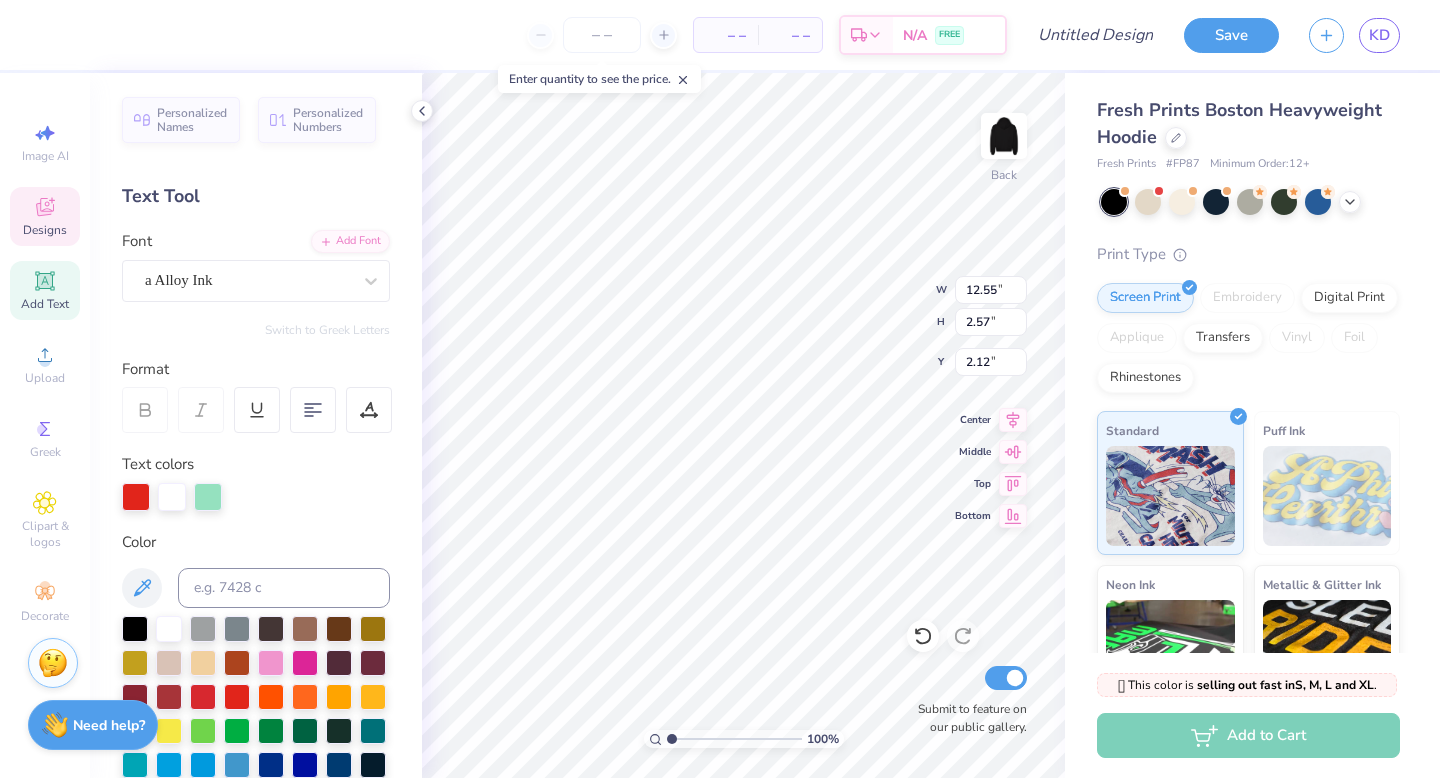 type on "10.47" 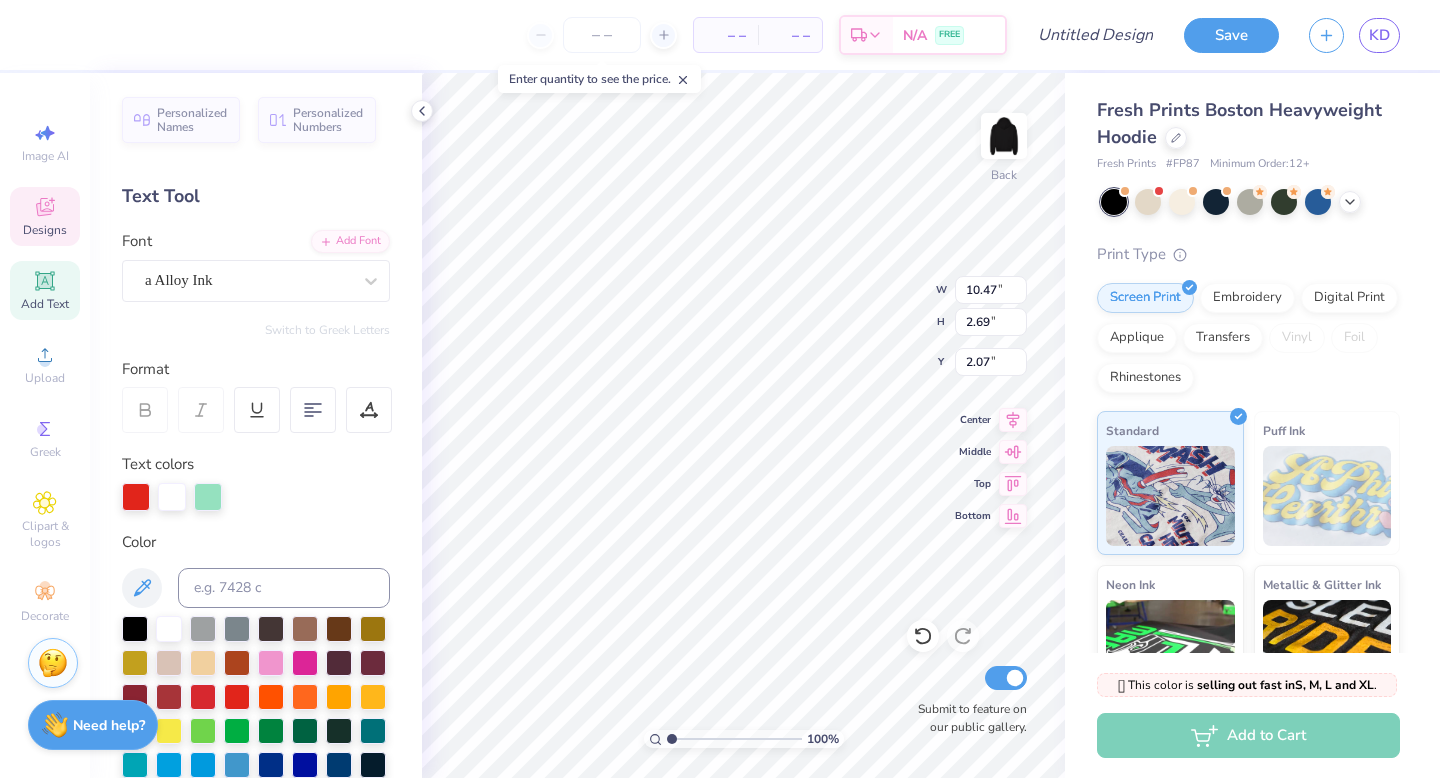 click on "Font a Alloy Ink" at bounding box center [256, 266] 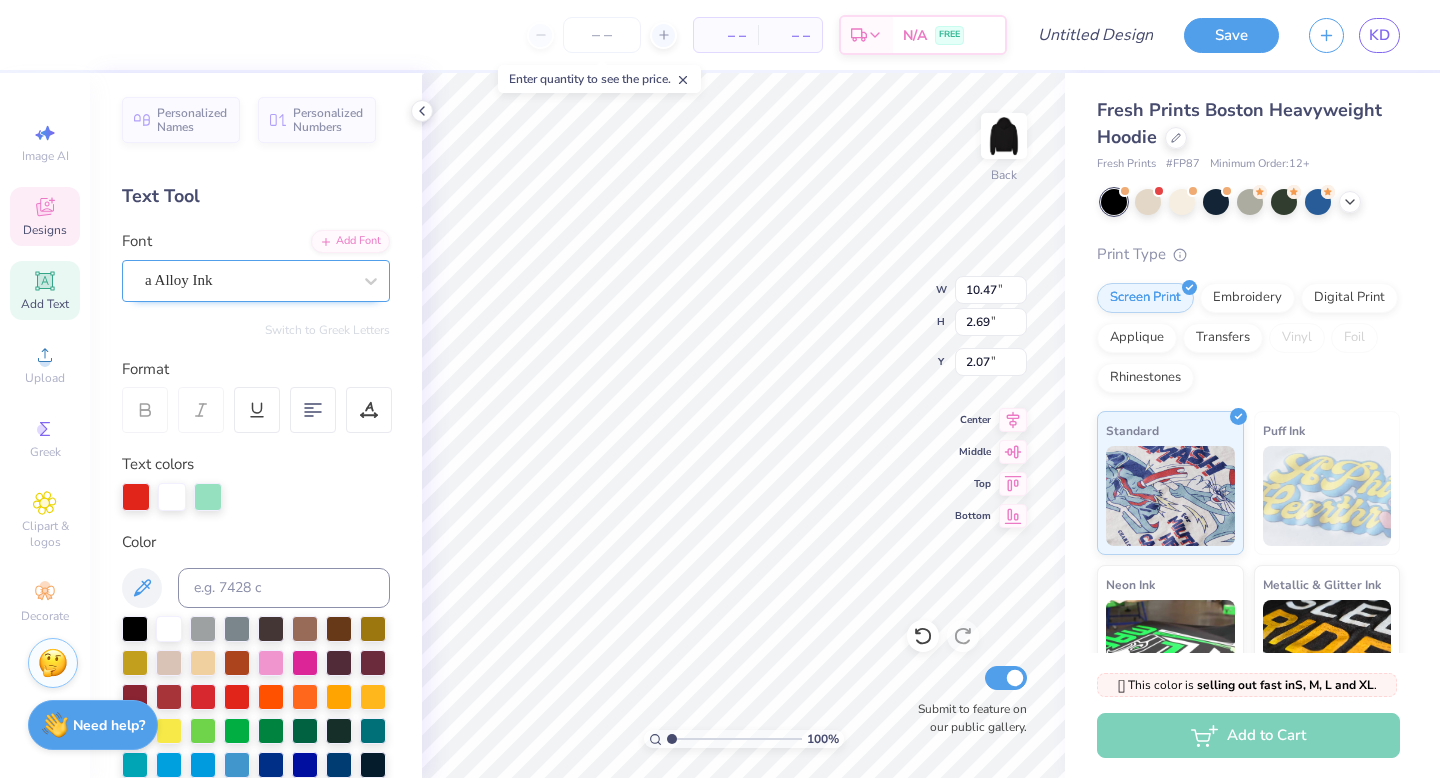 click on "a Alloy Ink" at bounding box center [248, 280] 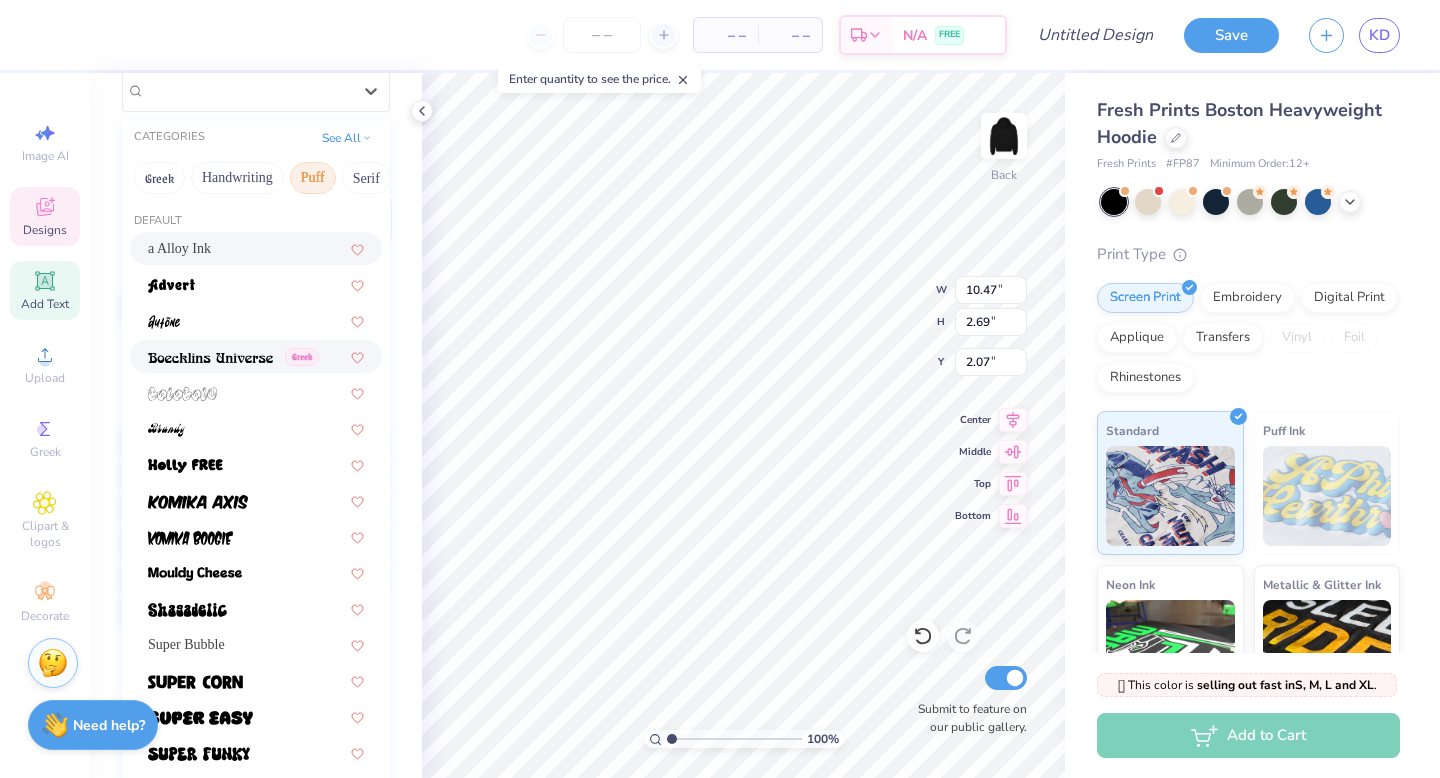 scroll, scrollTop: 194, scrollLeft: 0, axis: vertical 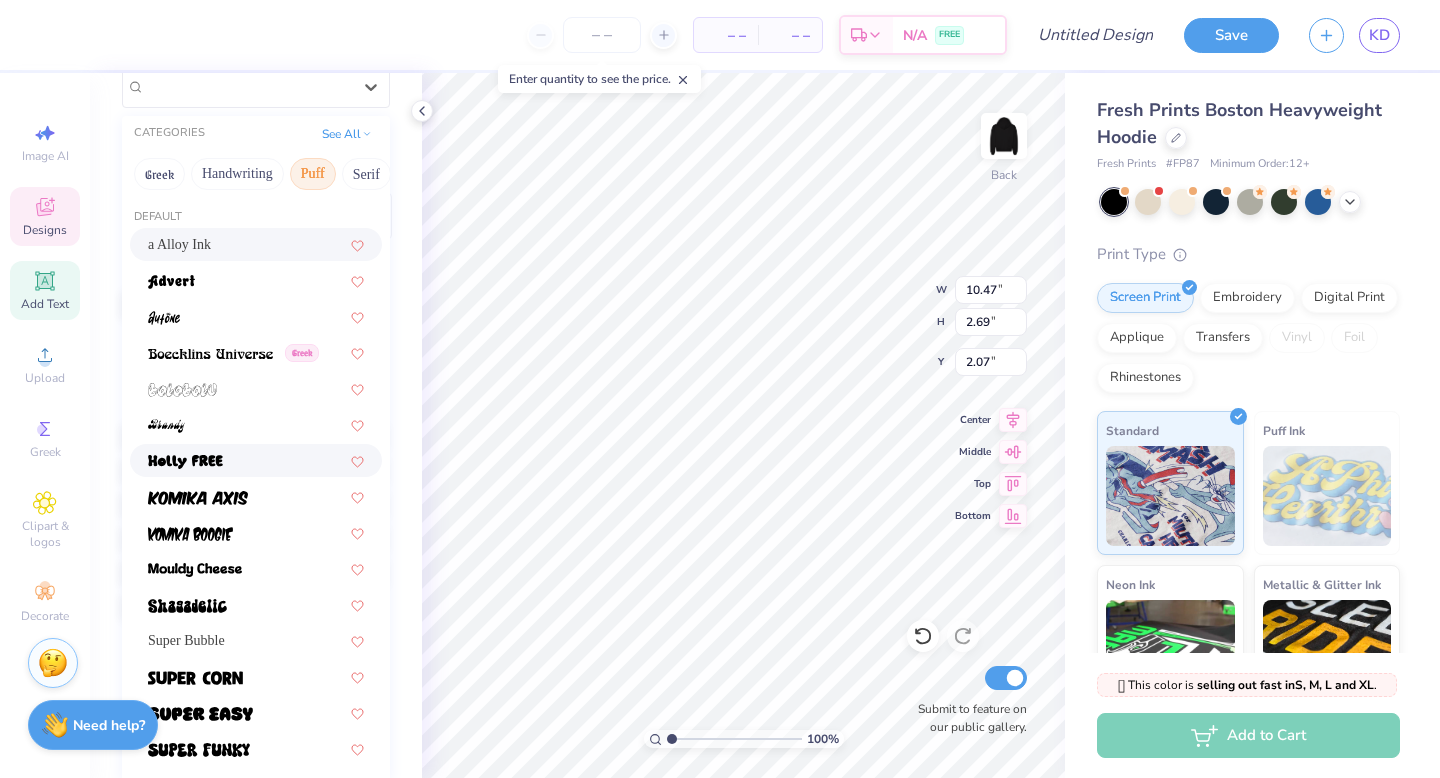 click at bounding box center (256, 460) 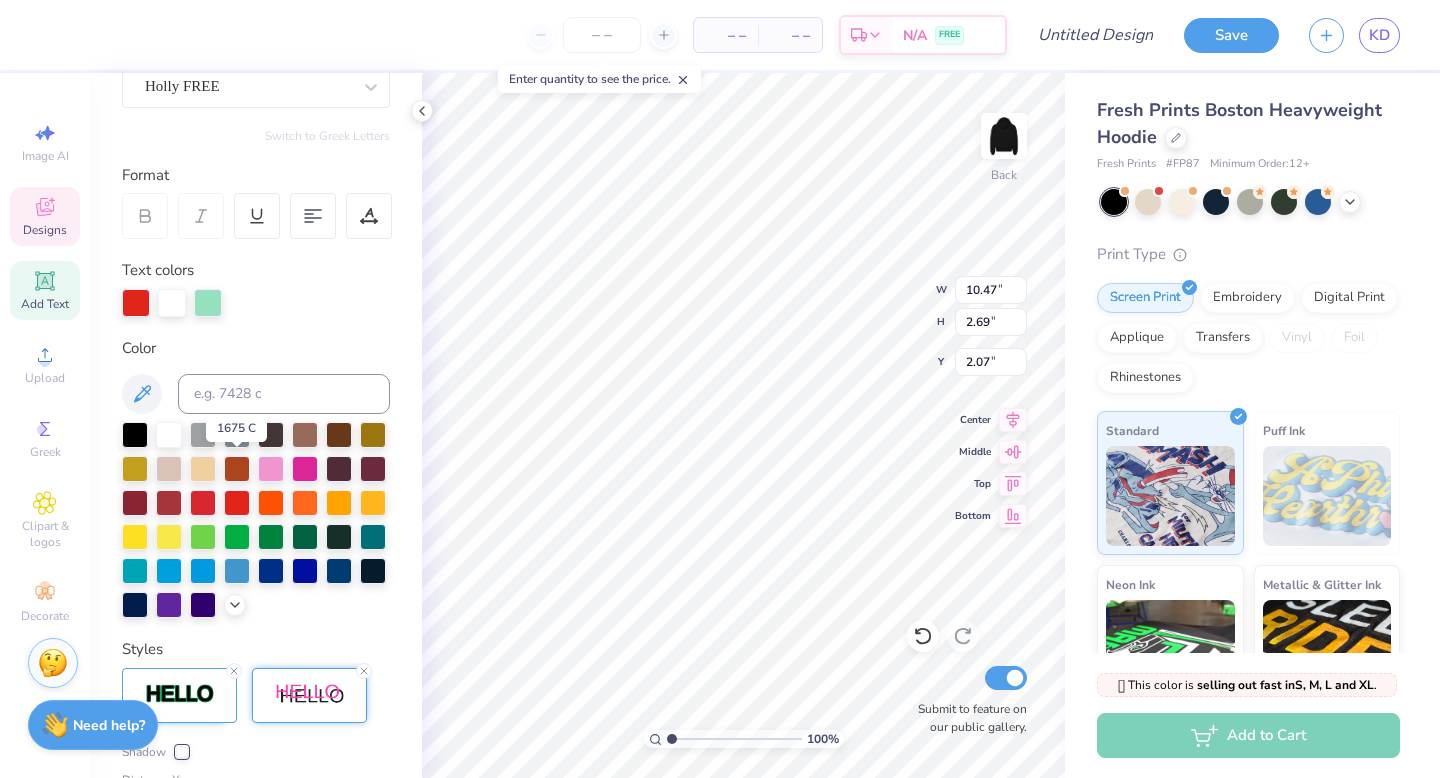 type on "9.09" 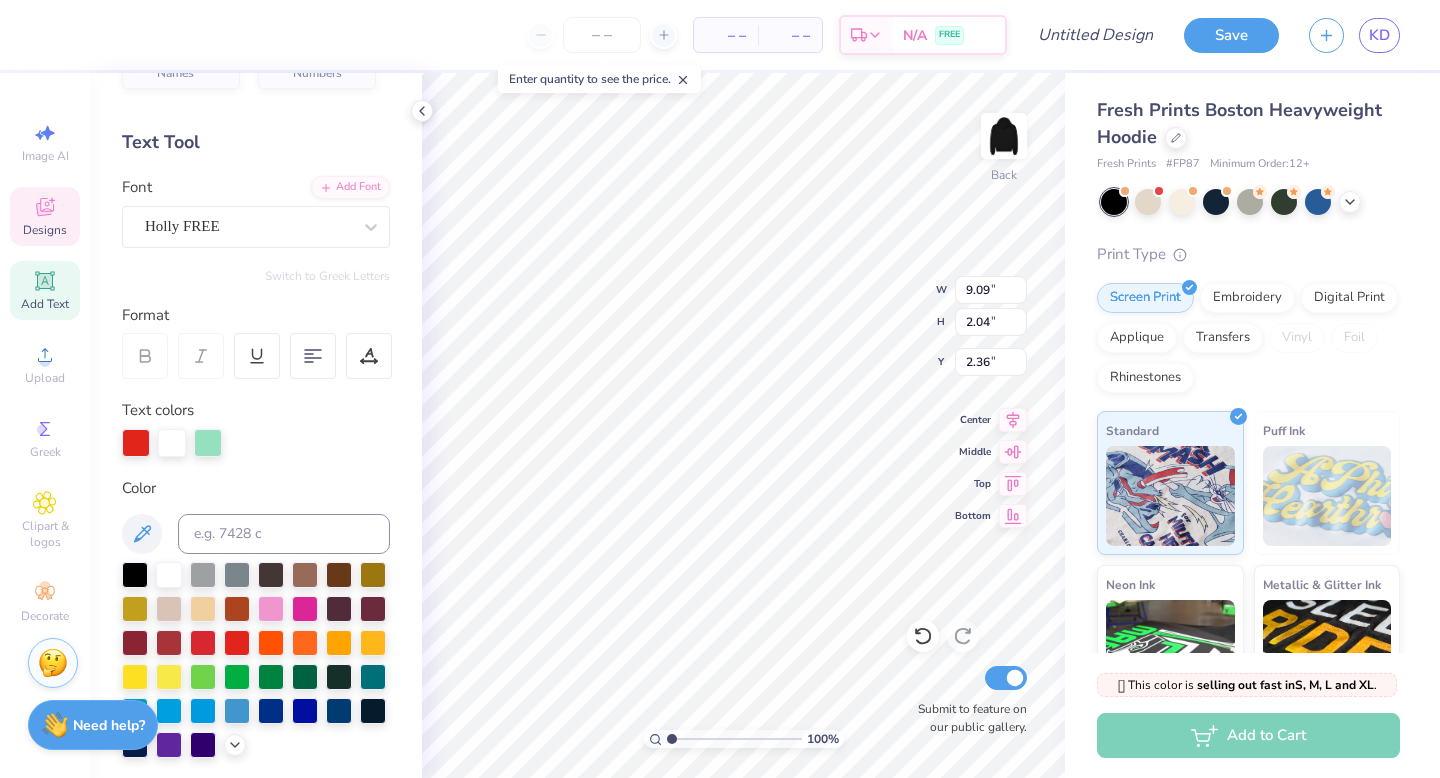 scroll, scrollTop: 37, scrollLeft: 0, axis: vertical 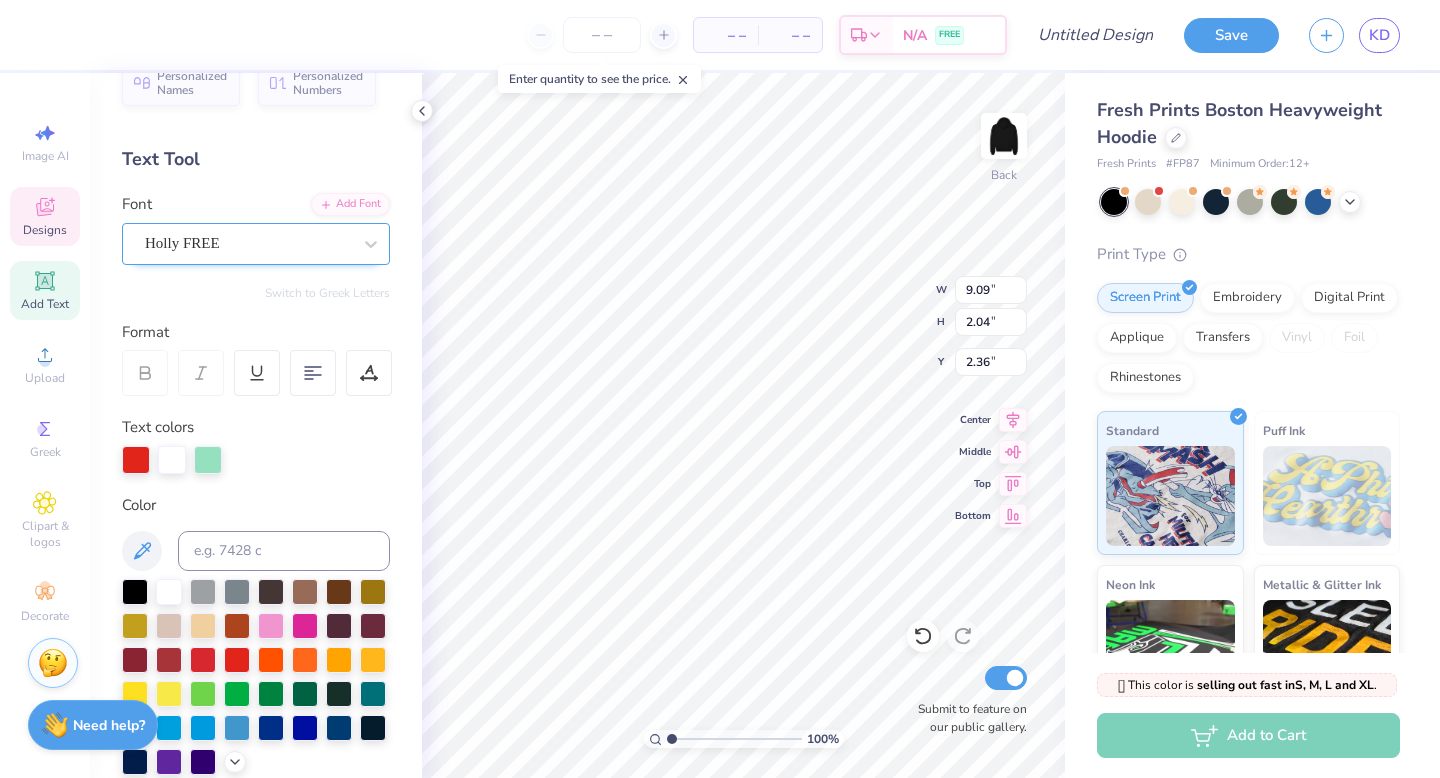 click on "Holly FREE" at bounding box center (256, 244) 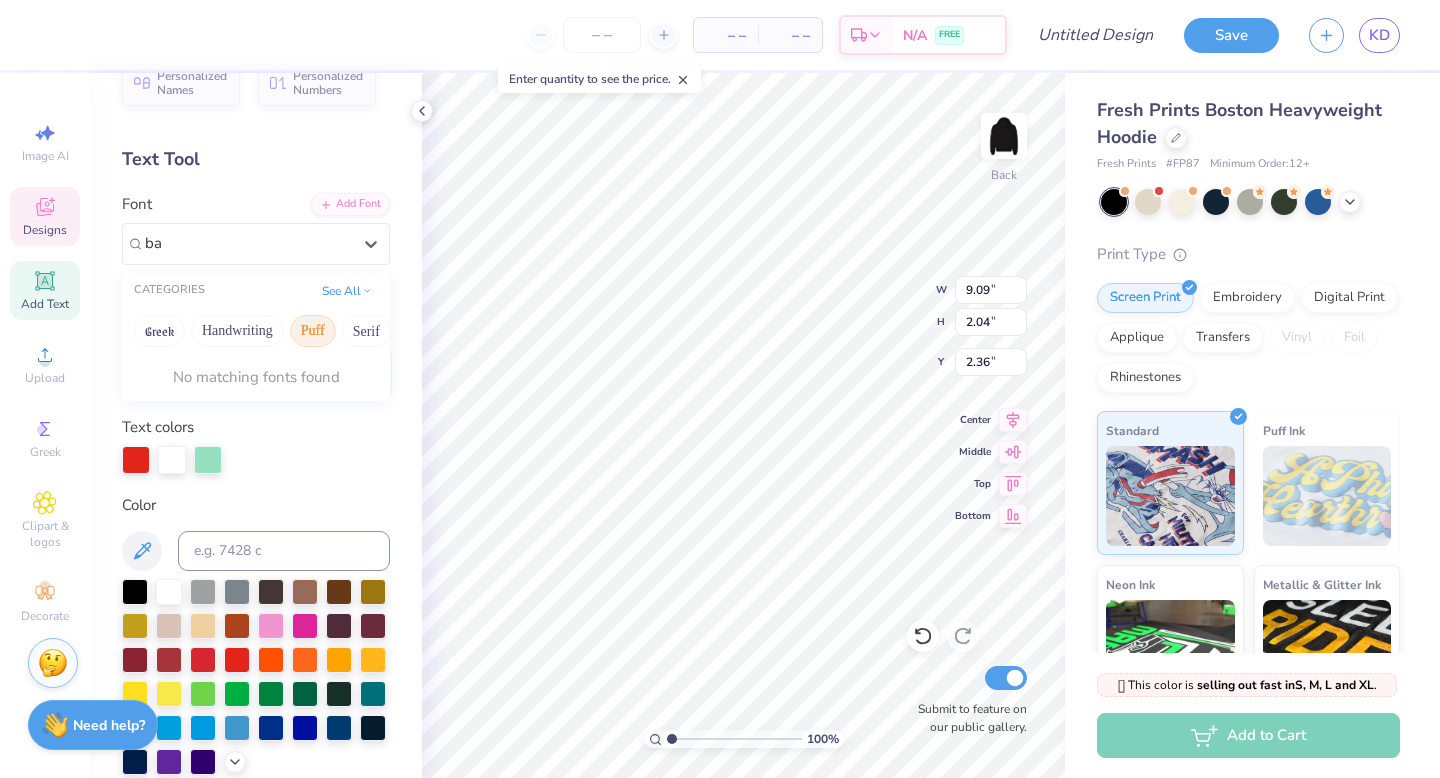 type on "b" 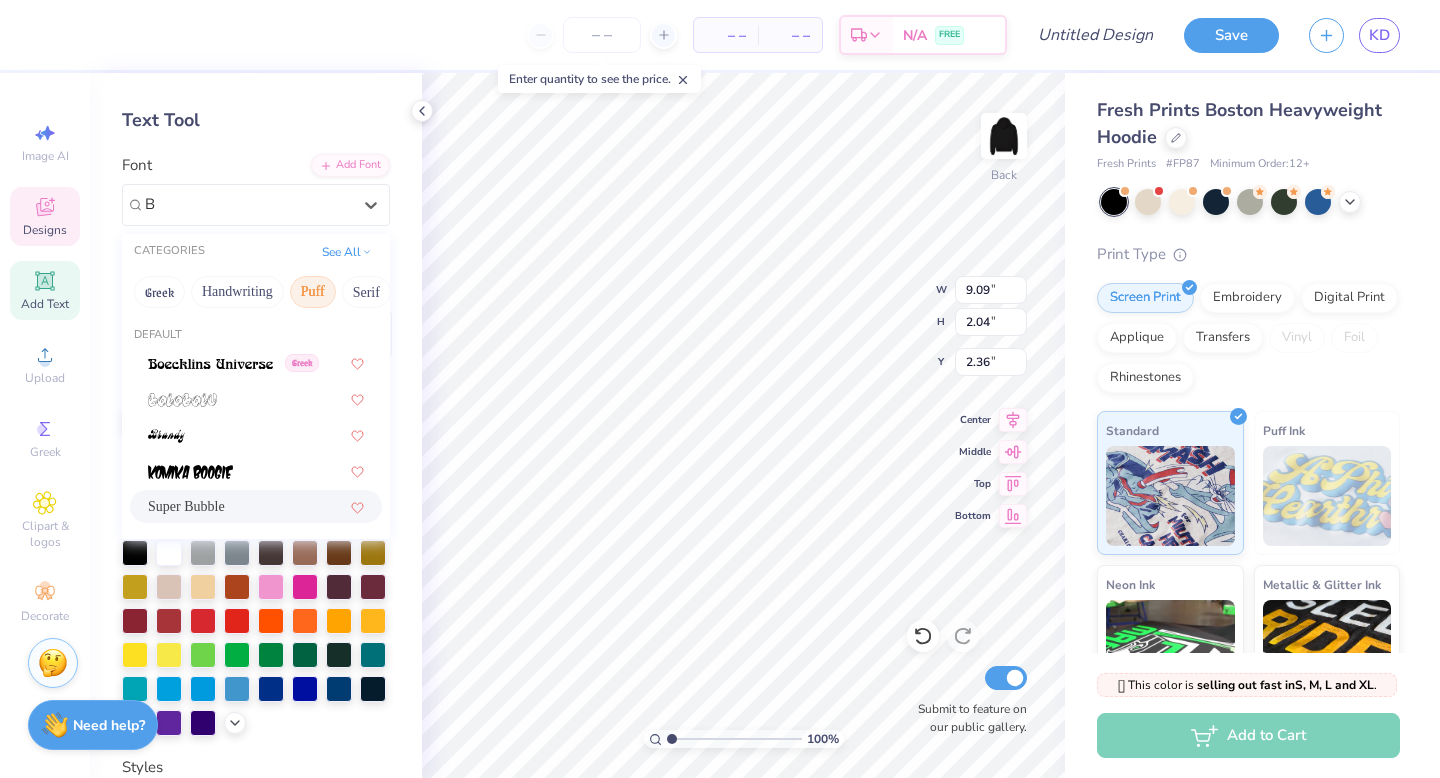 scroll, scrollTop: 0, scrollLeft: 0, axis: both 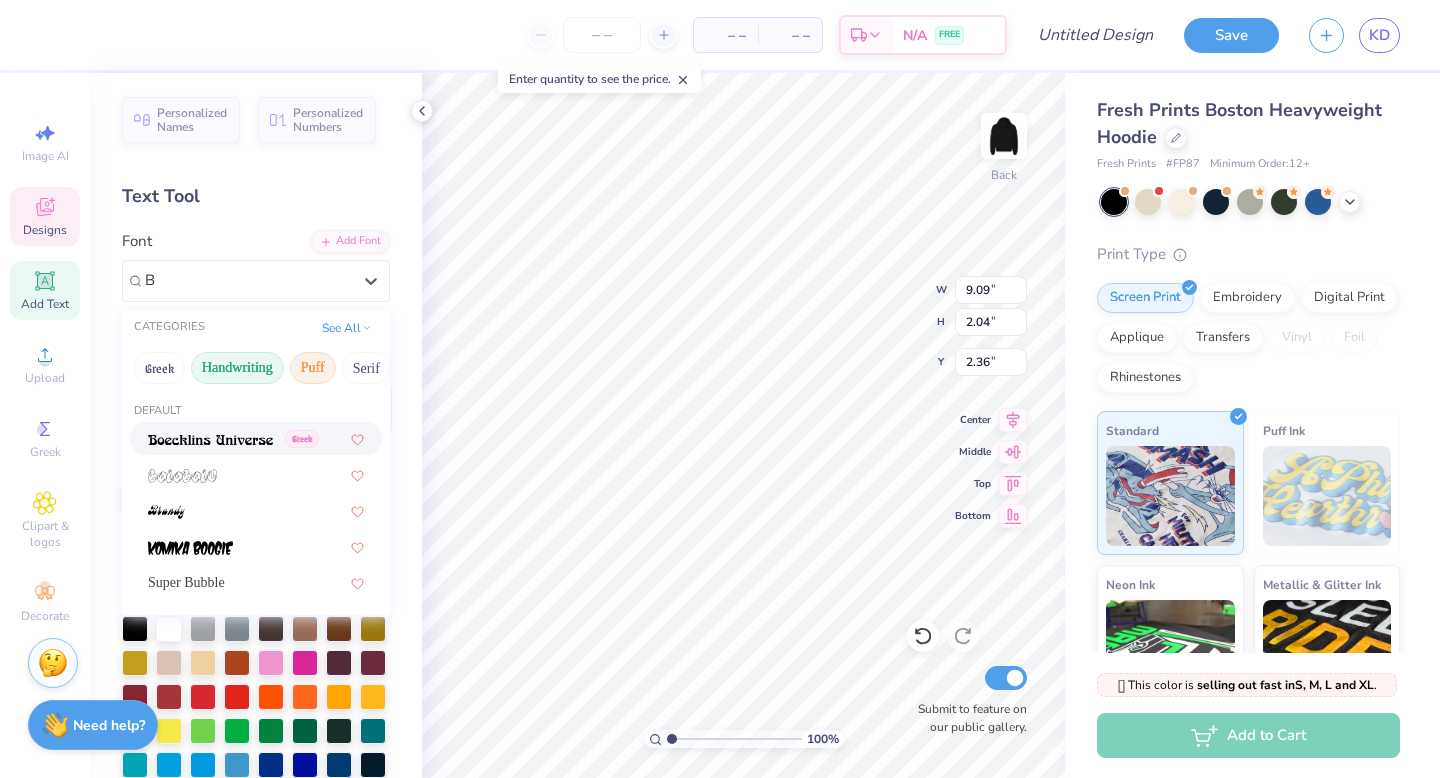 click on "Handwriting" at bounding box center (237, 368) 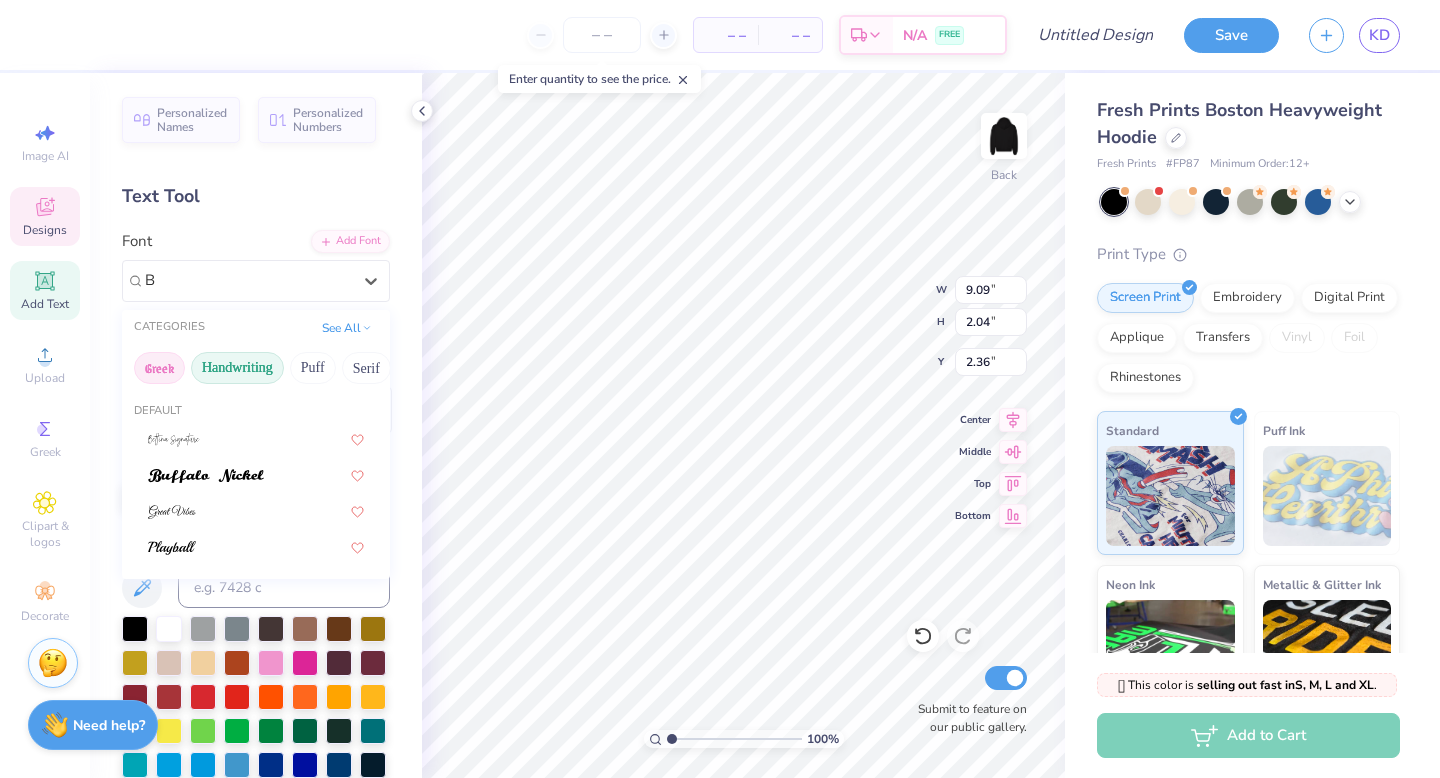 click on "Greek" at bounding box center (159, 368) 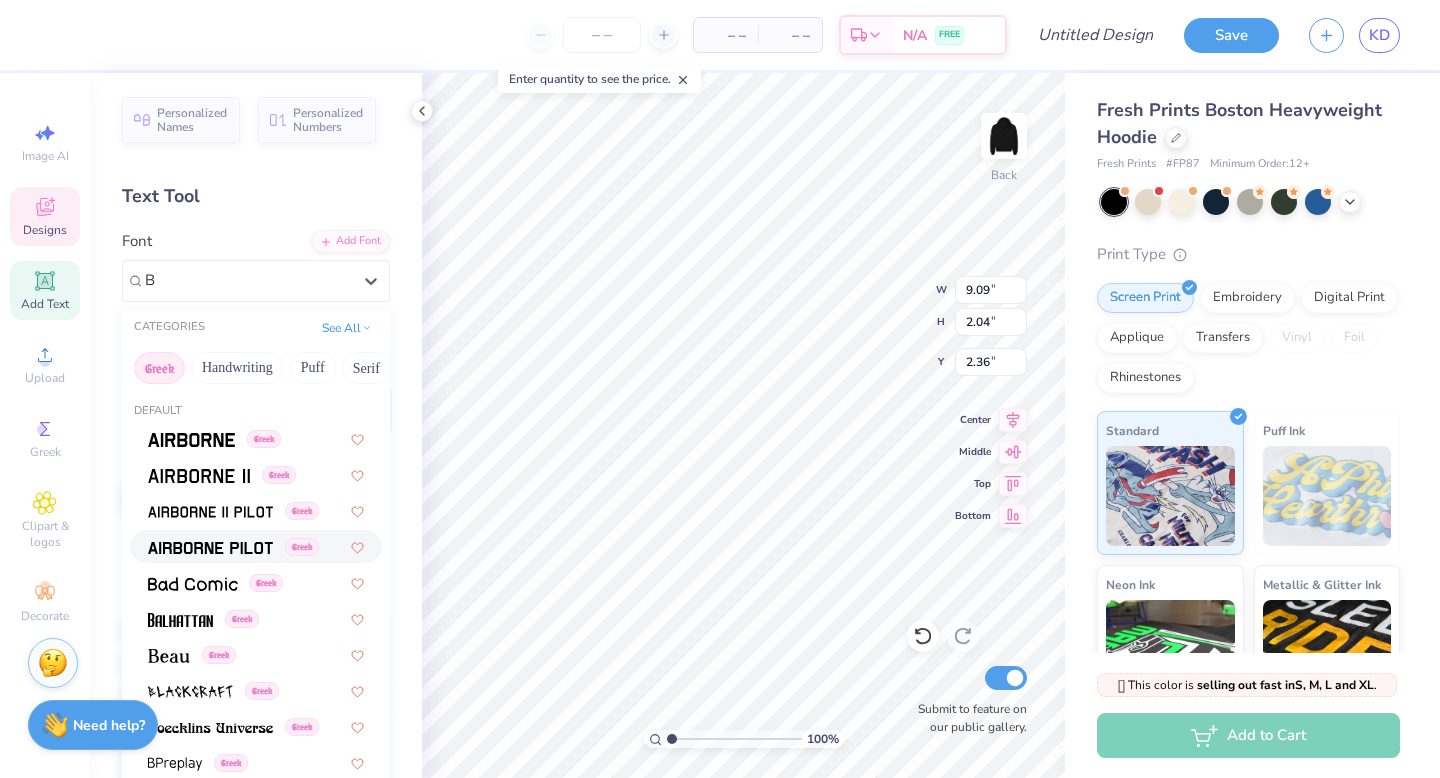 scroll, scrollTop: 22, scrollLeft: 0, axis: vertical 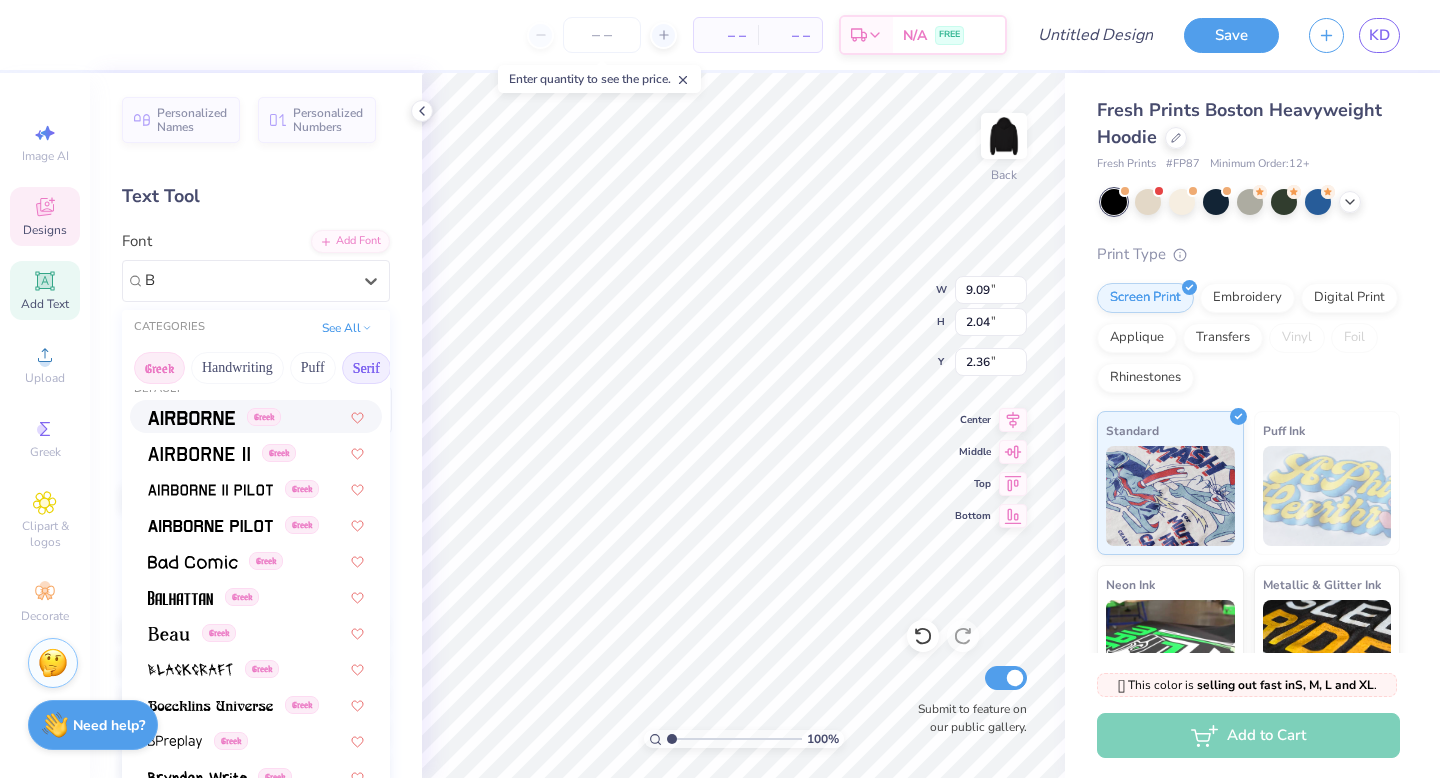click on "Serif" at bounding box center [366, 368] 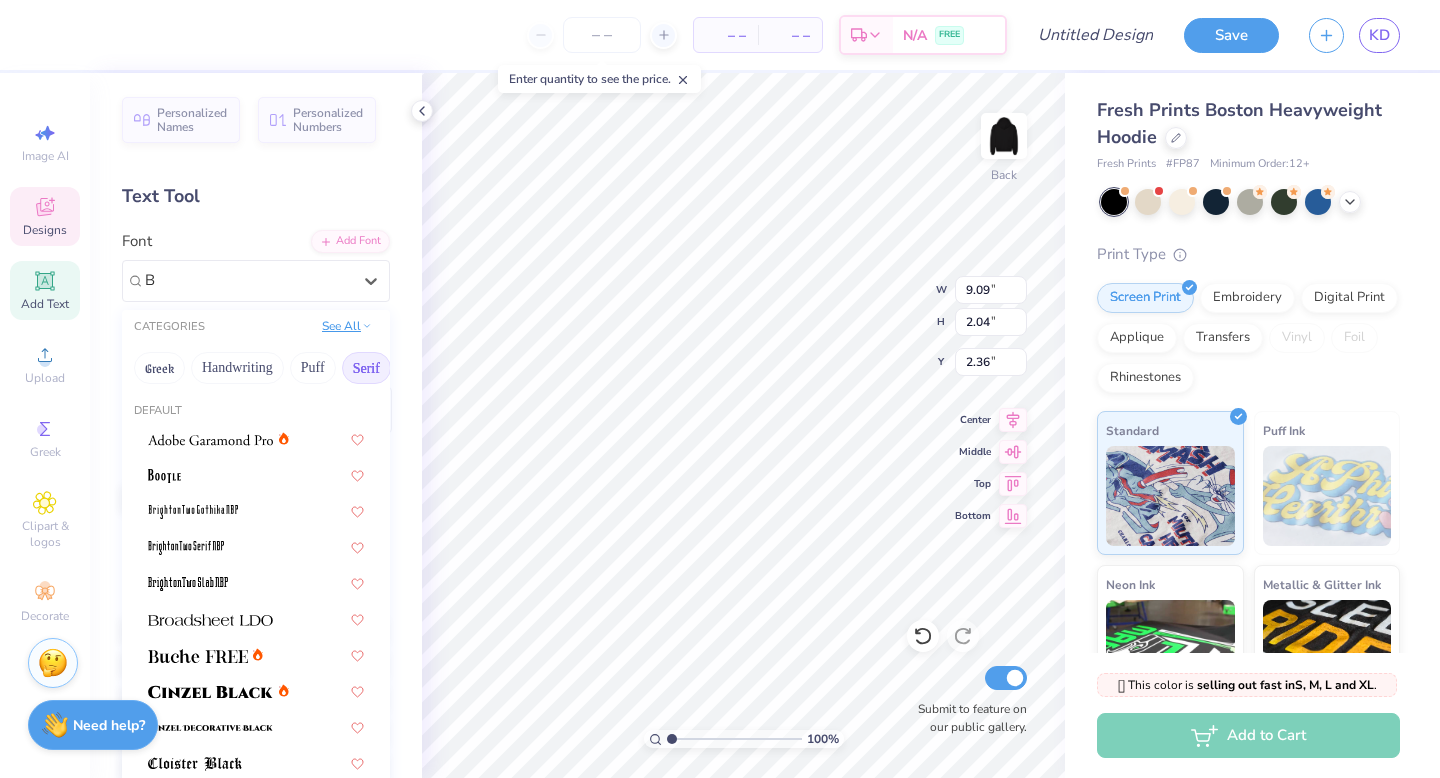 click on "See All" at bounding box center [347, 326] 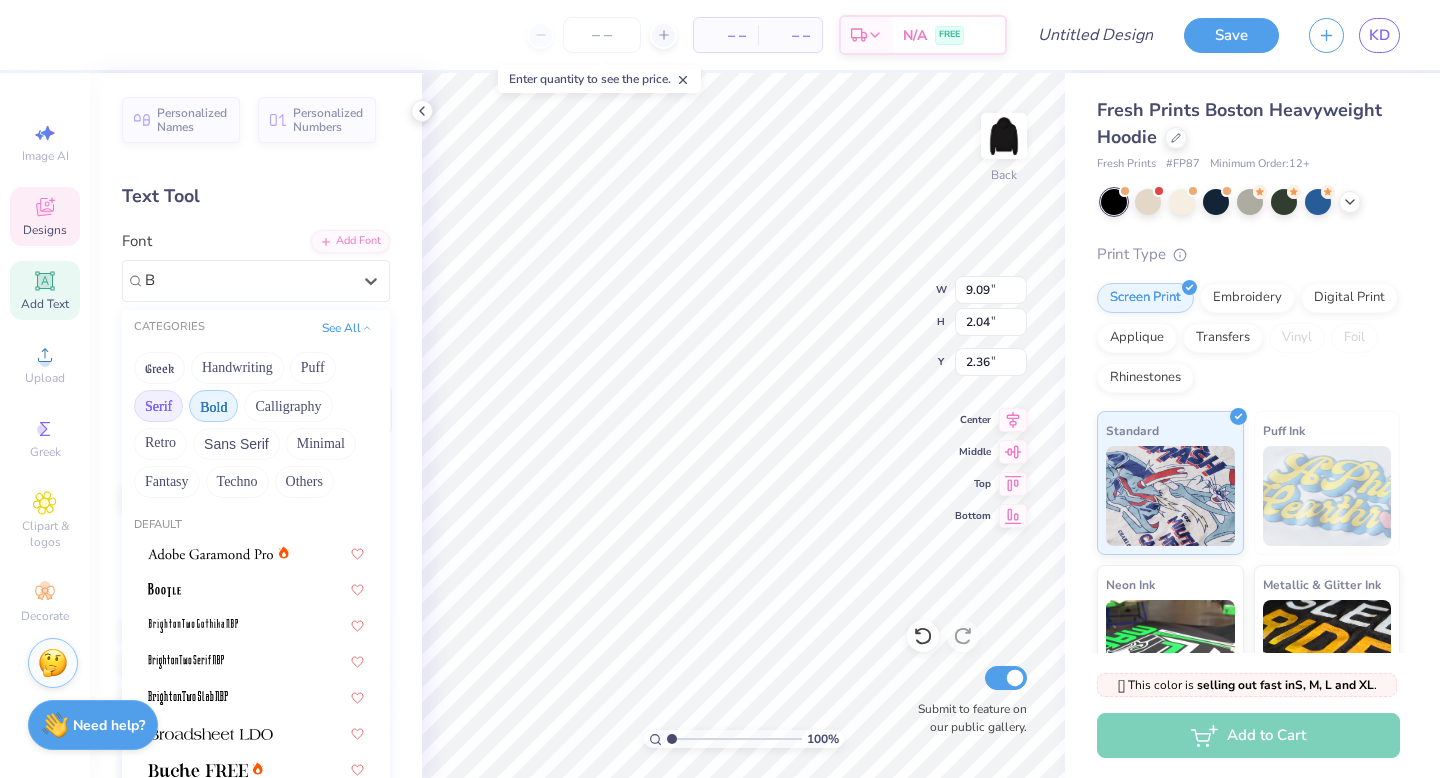 click on "Bold" at bounding box center (213, 406) 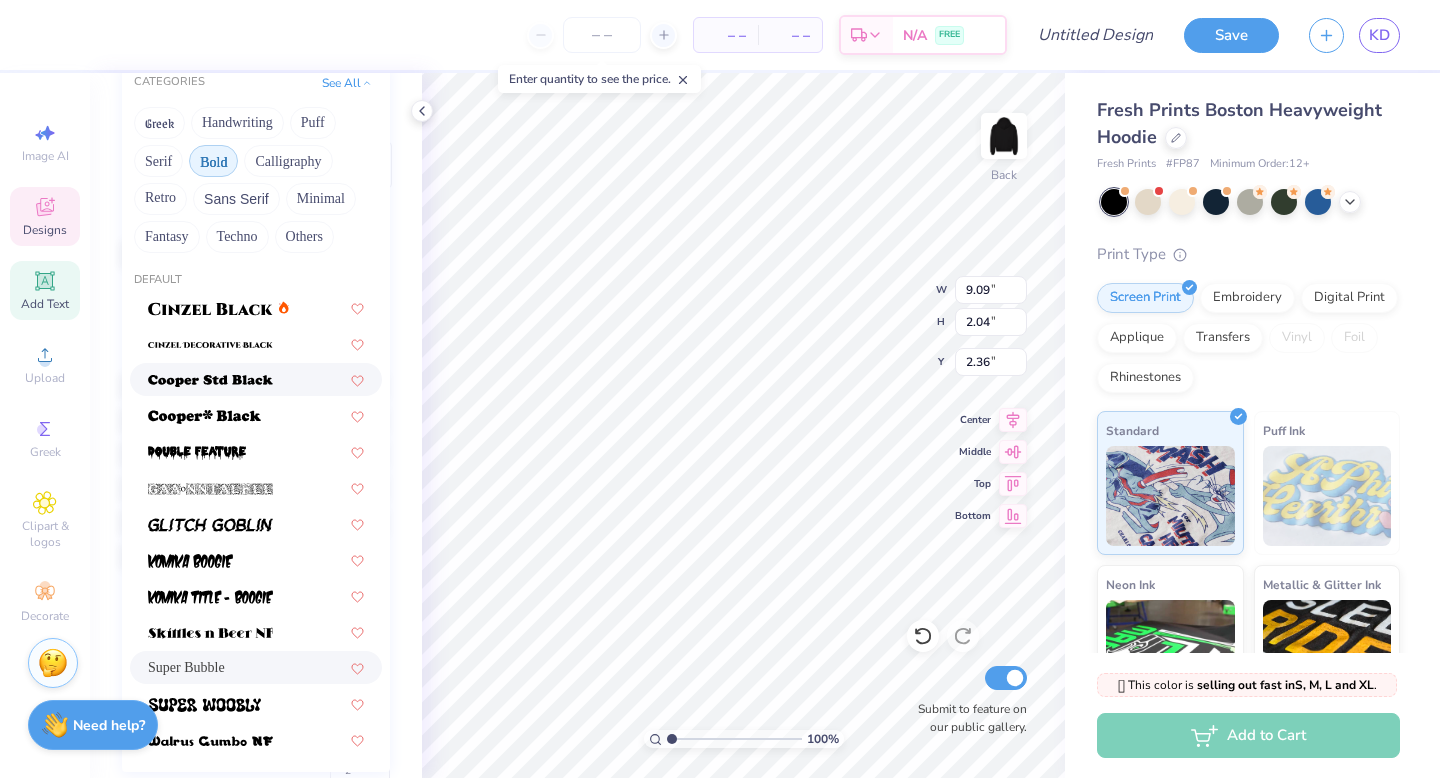 scroll, scrollTop: 196, scrollLeft: 0, axis: vertical 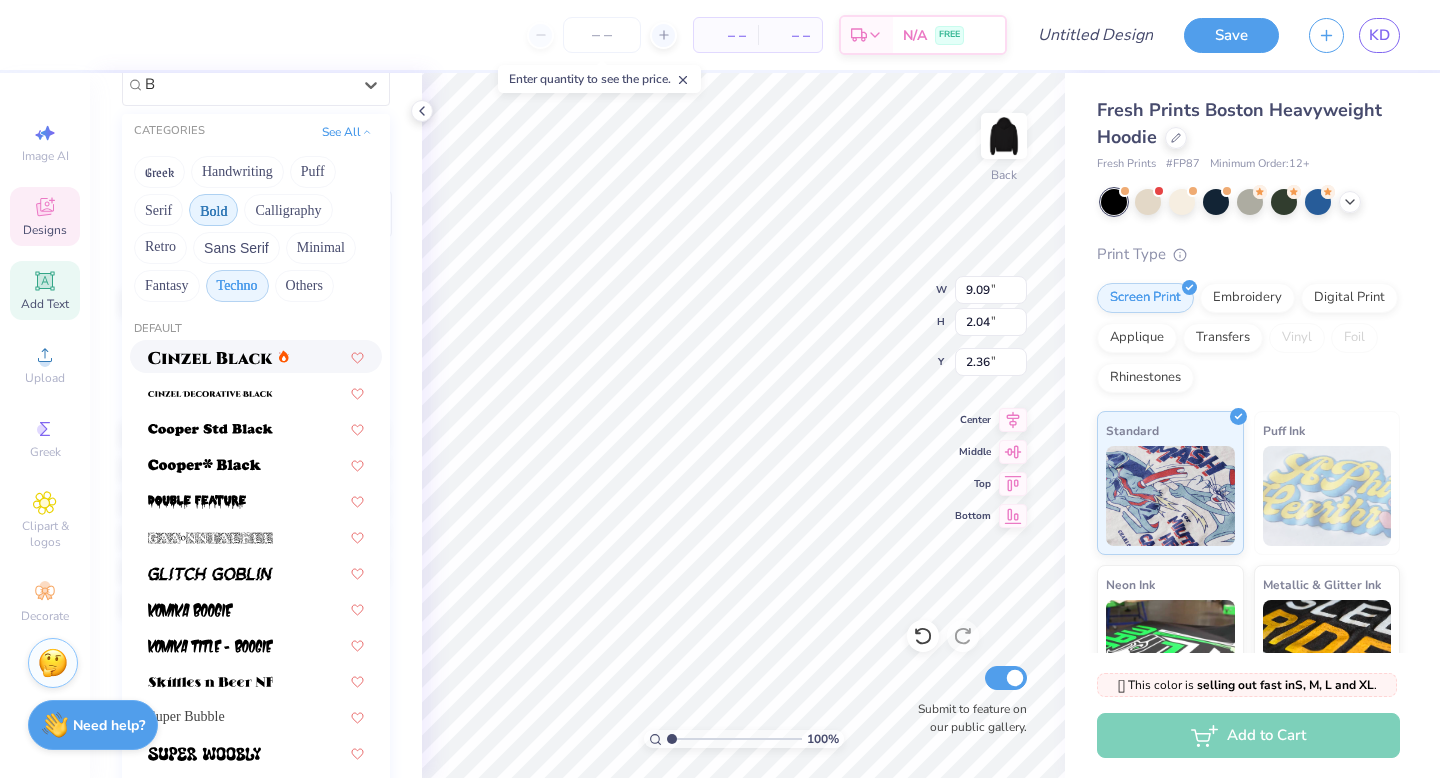 click on "Techno" at bounding box center (237, 286) 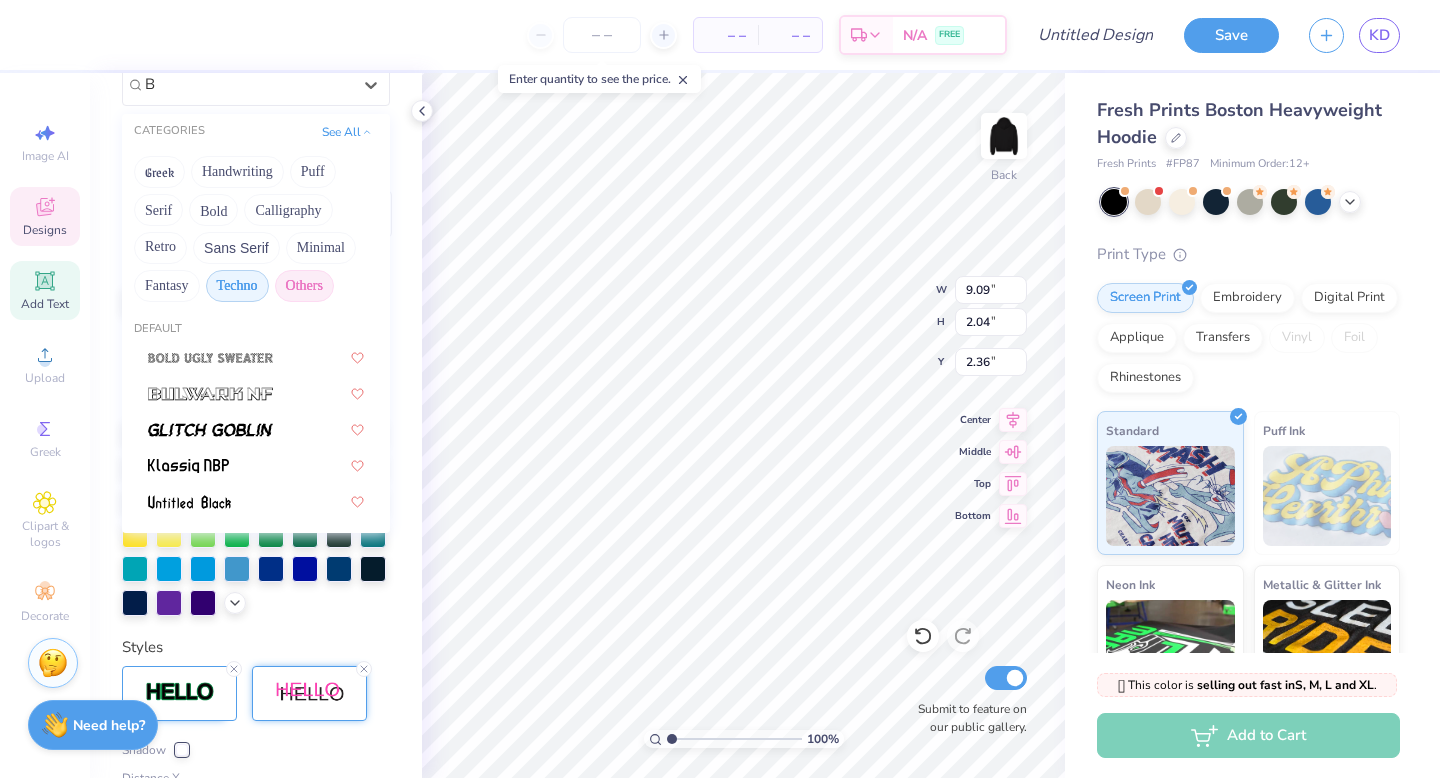 click on "Others" at bounding box center (304, 286) 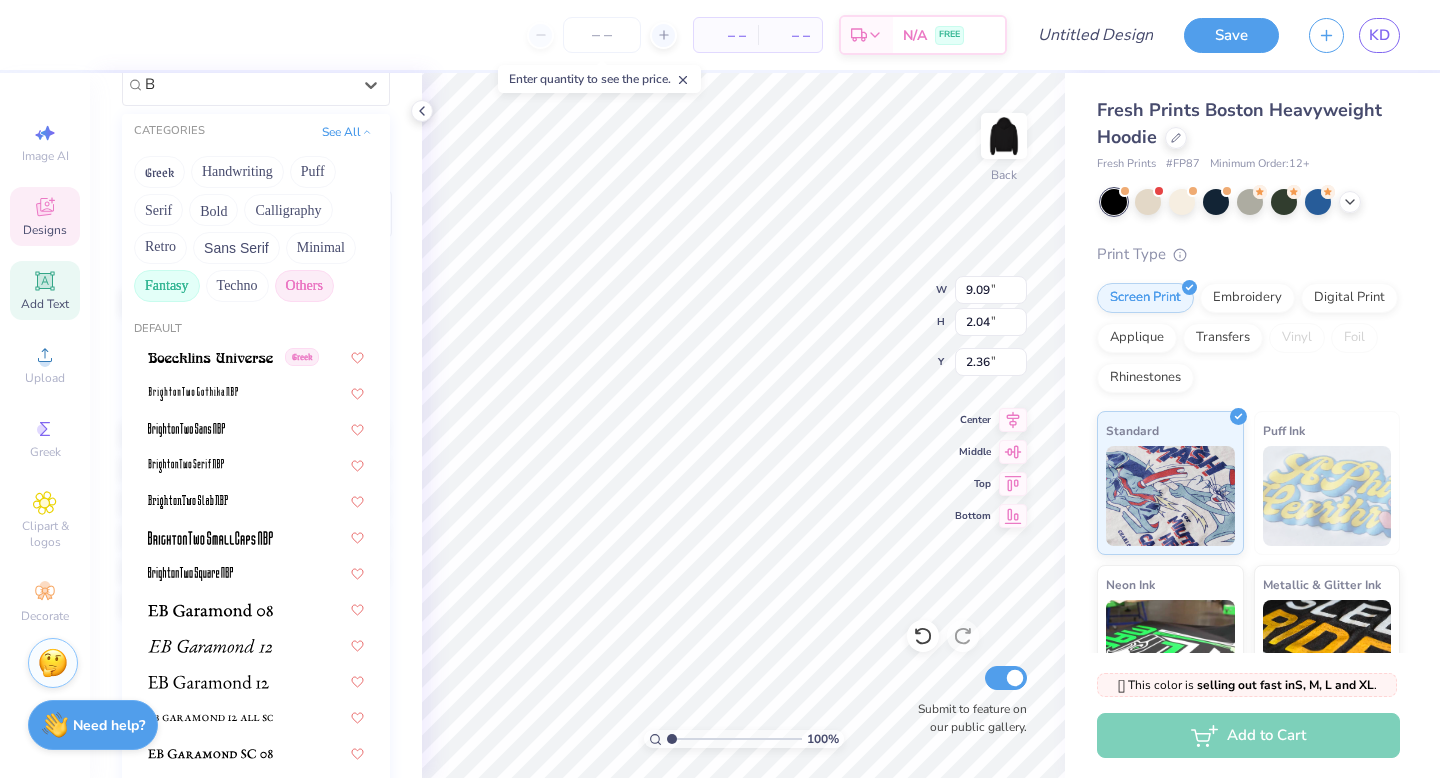 click on "Fantasy" at bounding box center (167, 286) 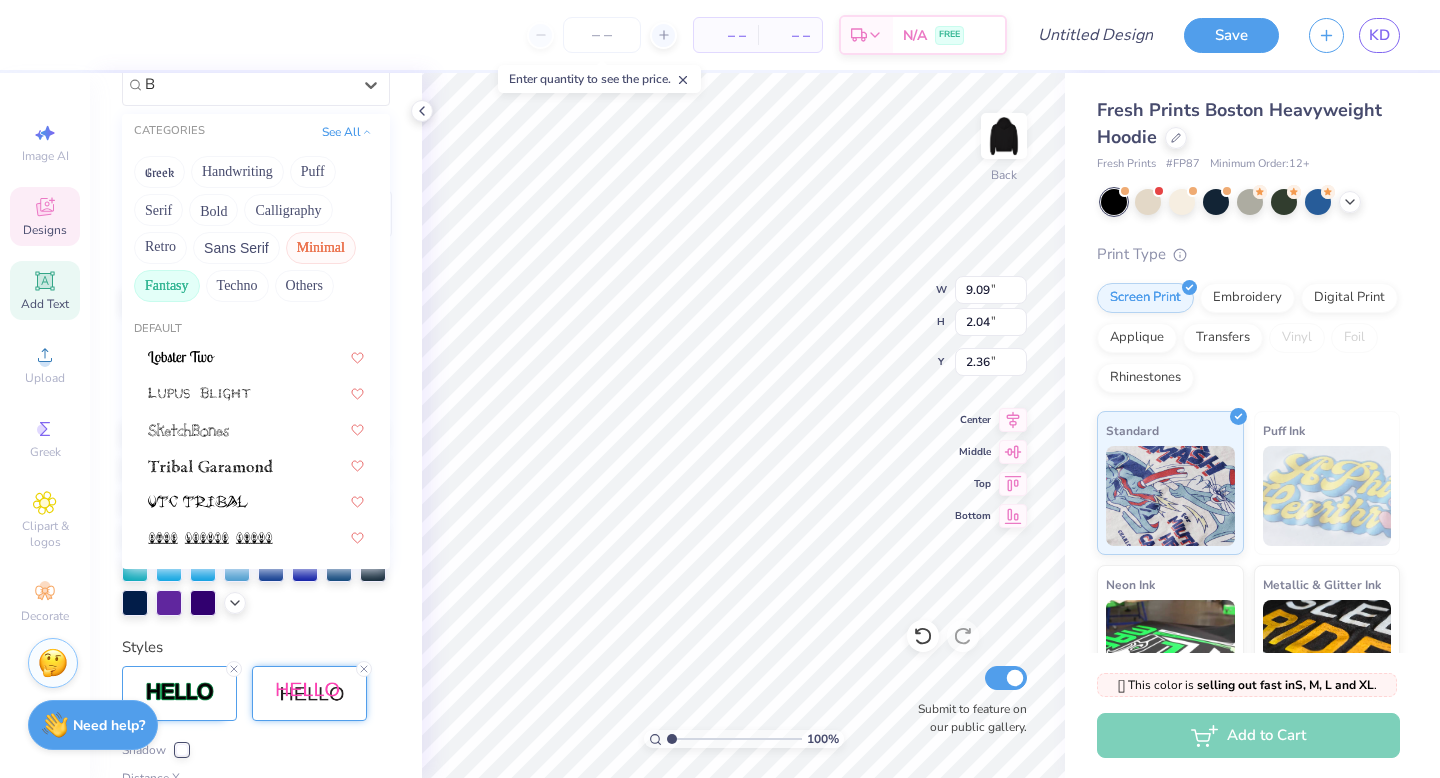 click on "Minimal" at bounding box center (321, 248) 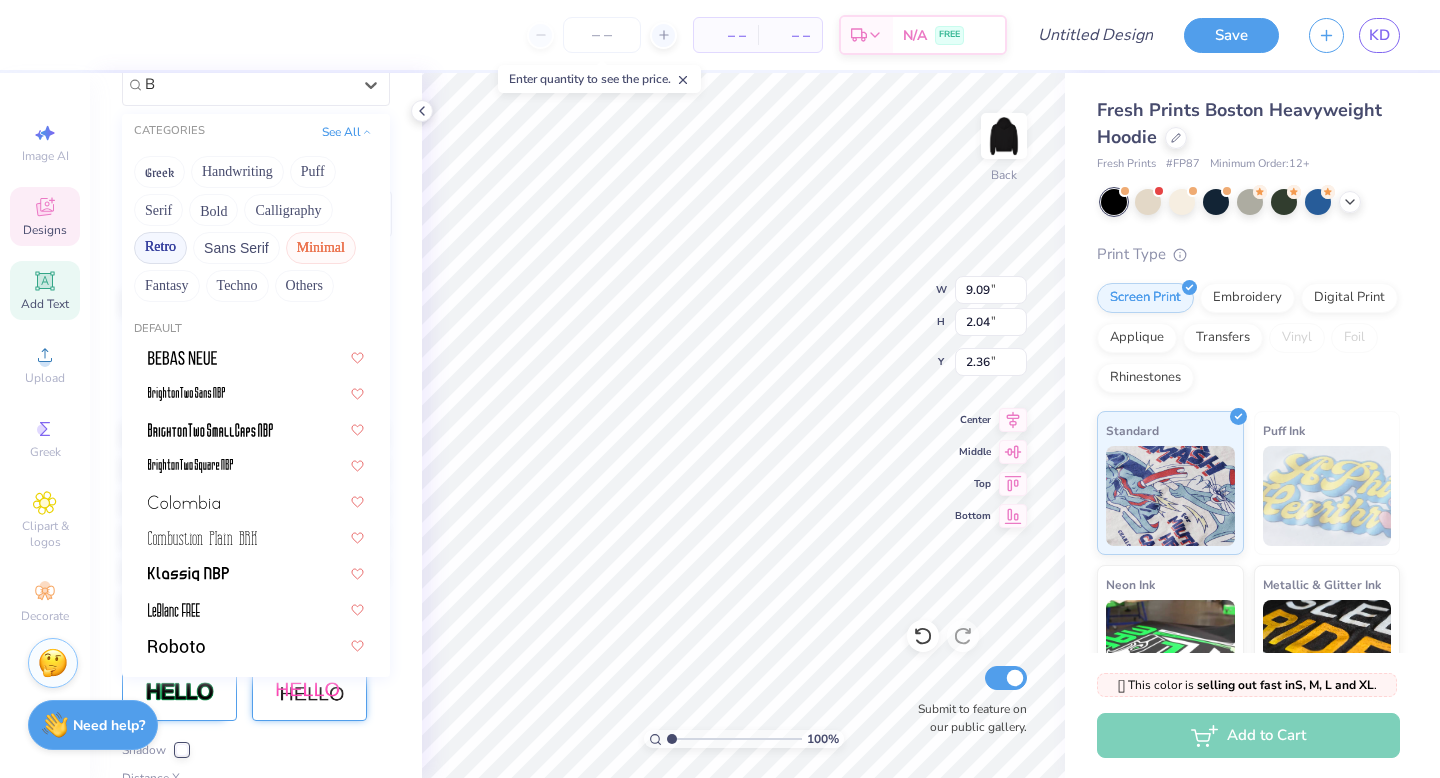click on "Retro" at bounding box center (160, 248) 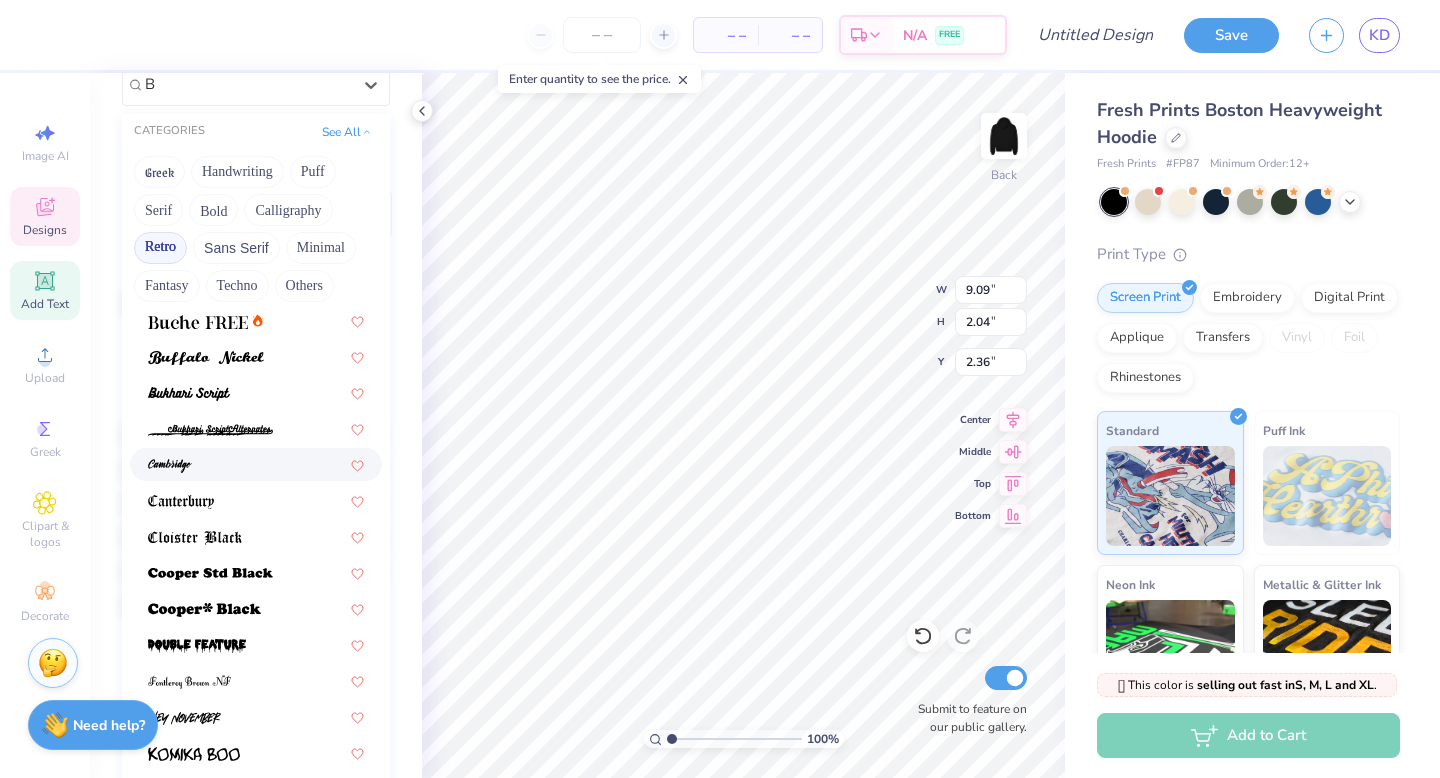 scroll, scrollTop: 357, scrollLeft: 0, axis: vertical 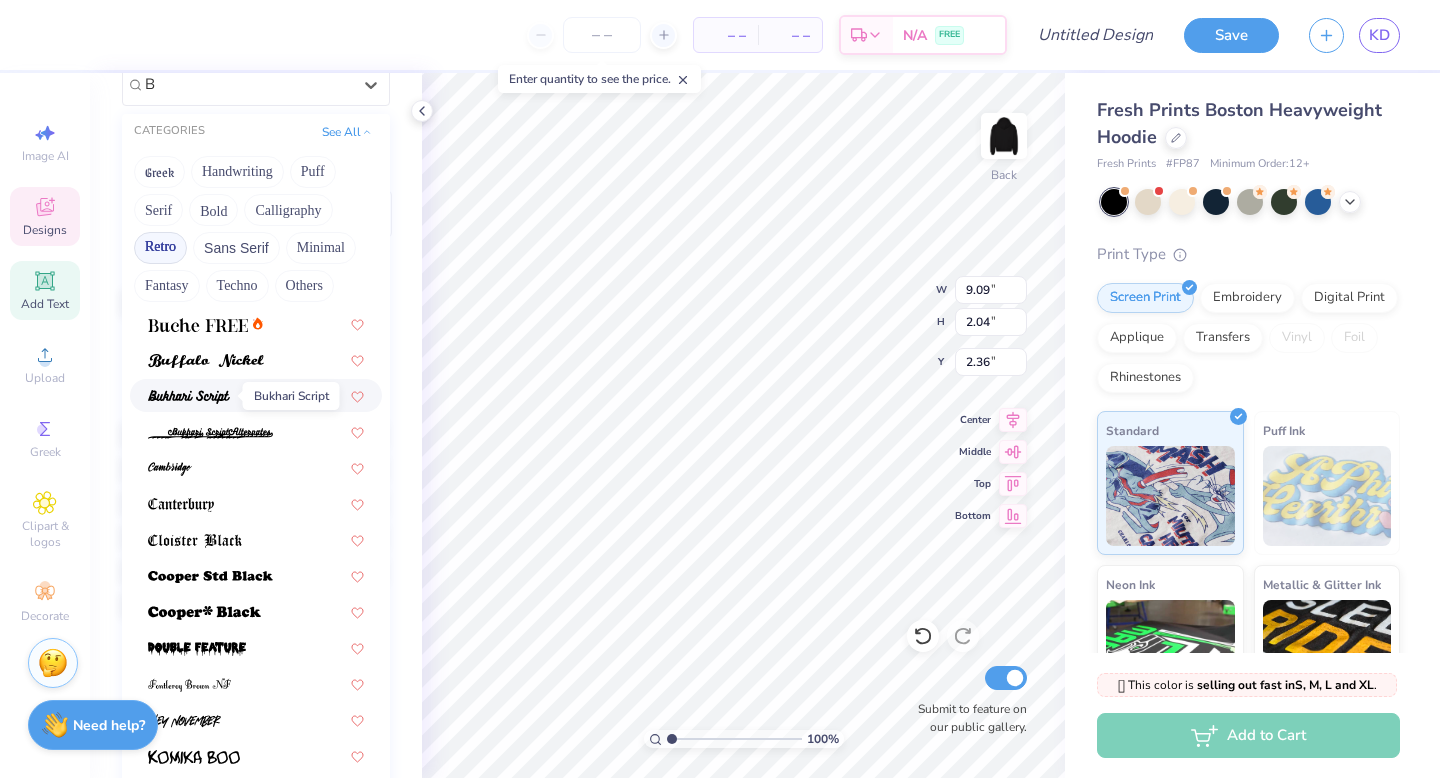 click at bounding box center (189, 397) 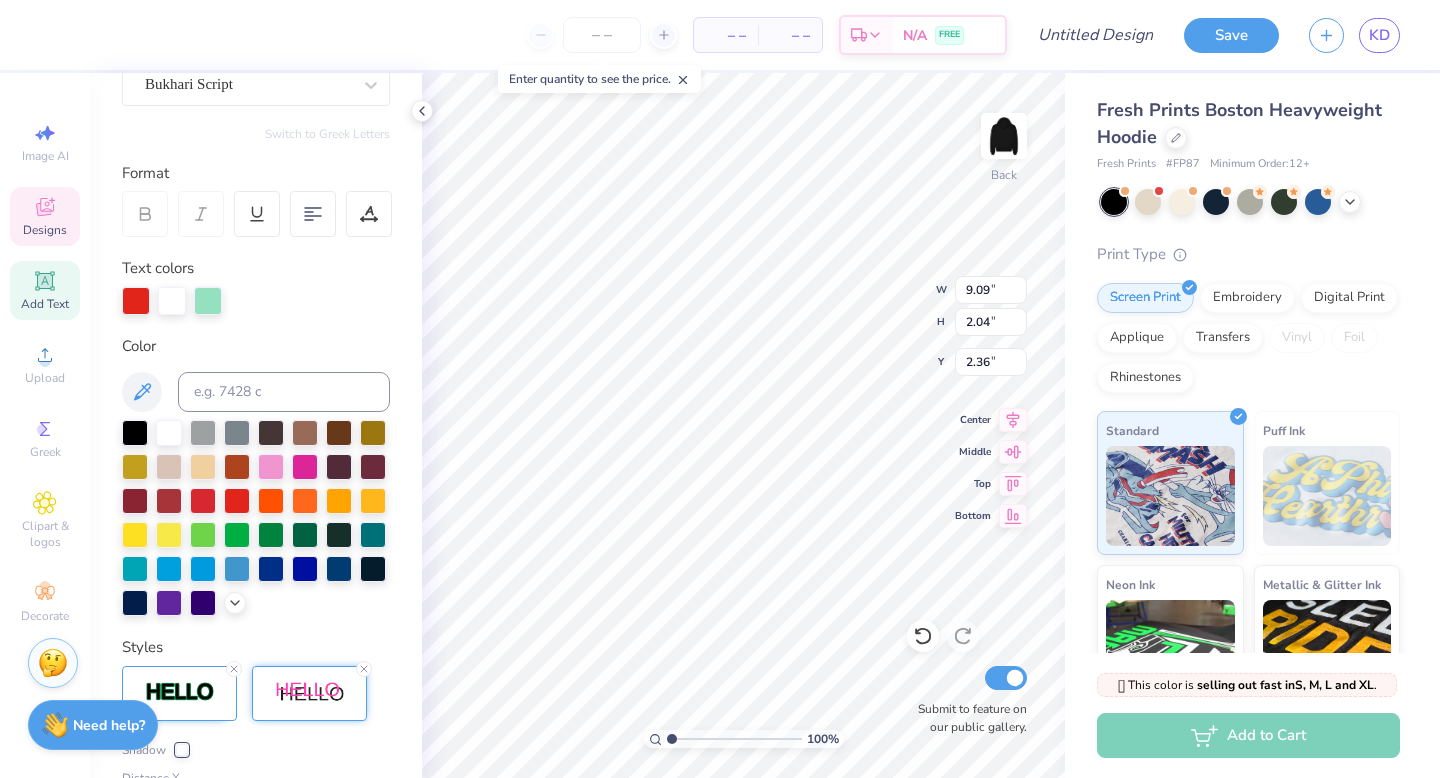type on "10.48" 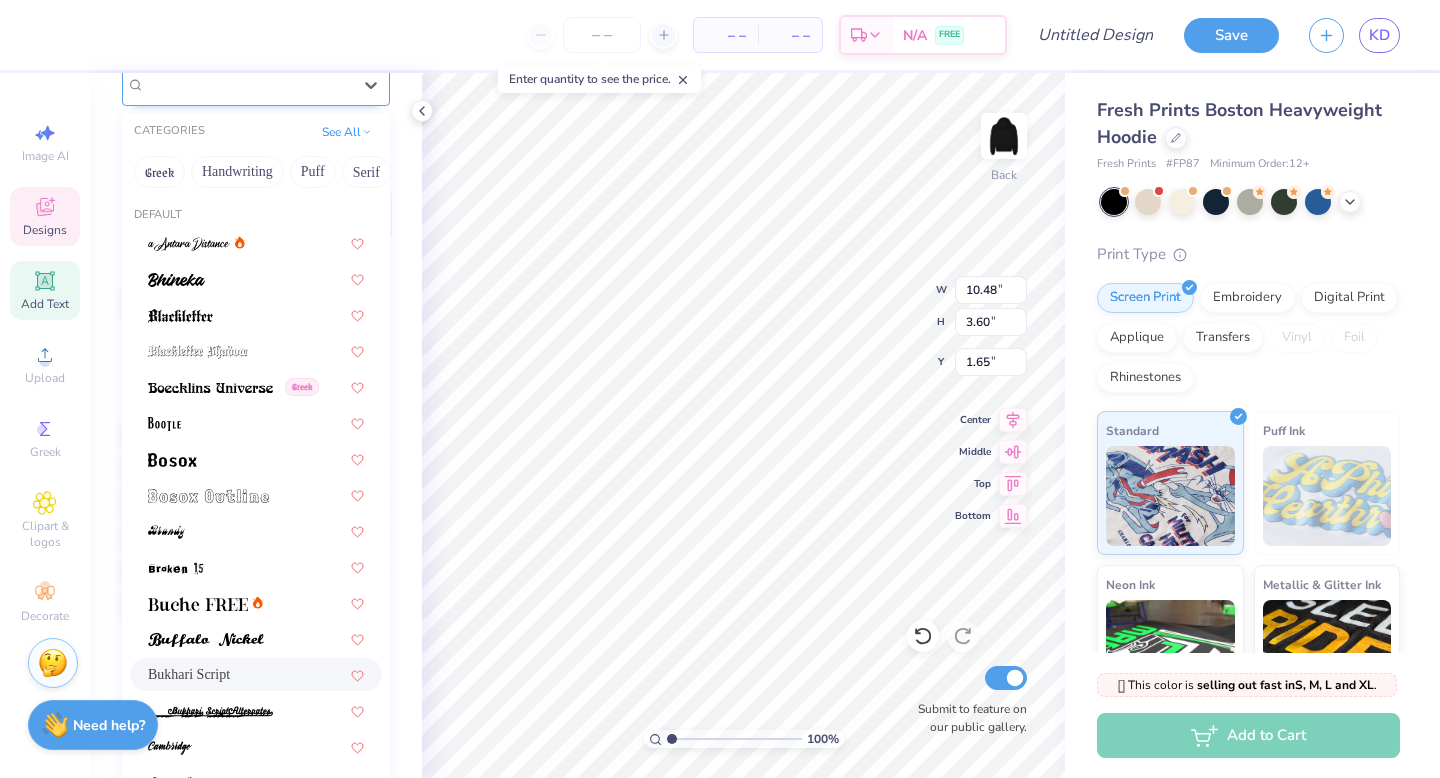 click on "Bukhari Script" at bounding box center [248, 84] 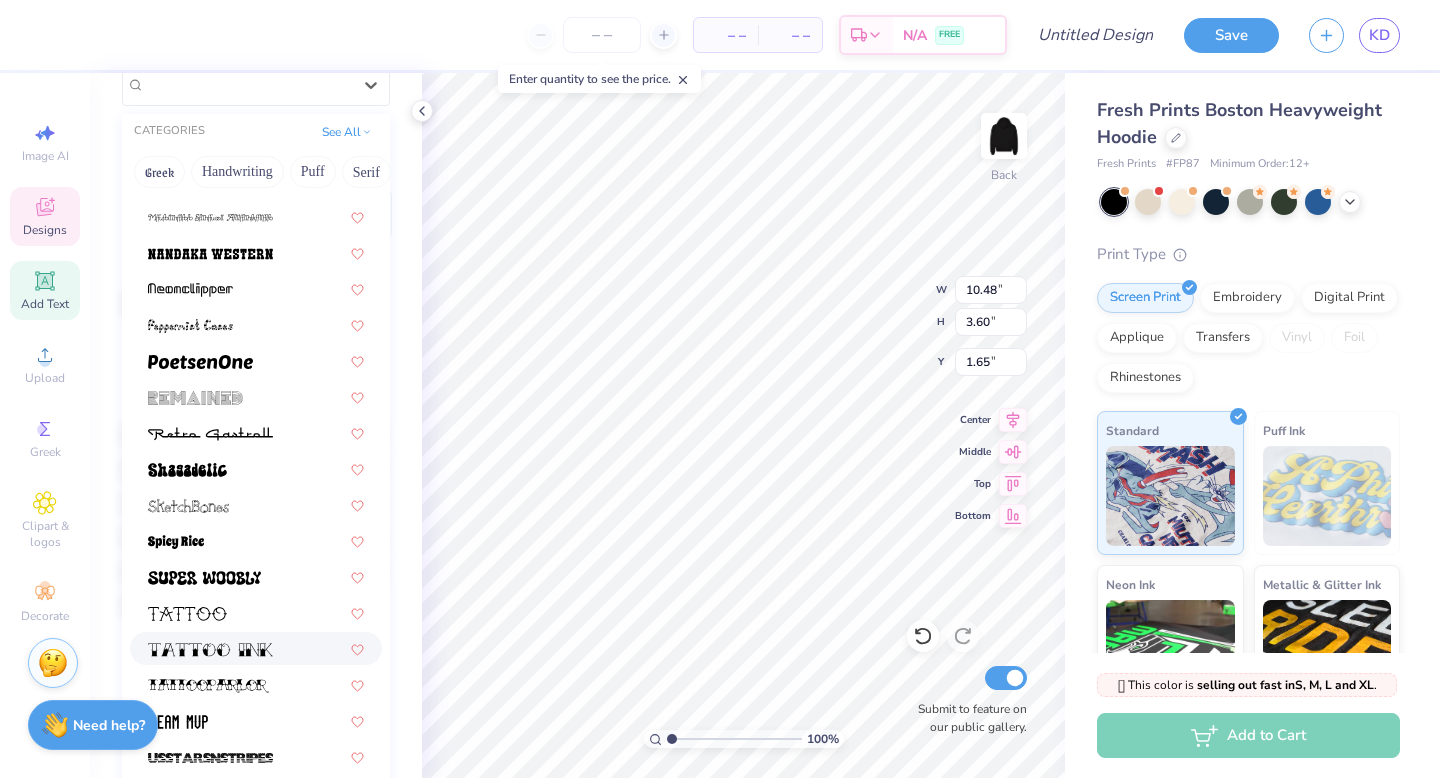 scroll, scrollTop: 2542, scrollLeft: 0, axis: vertical 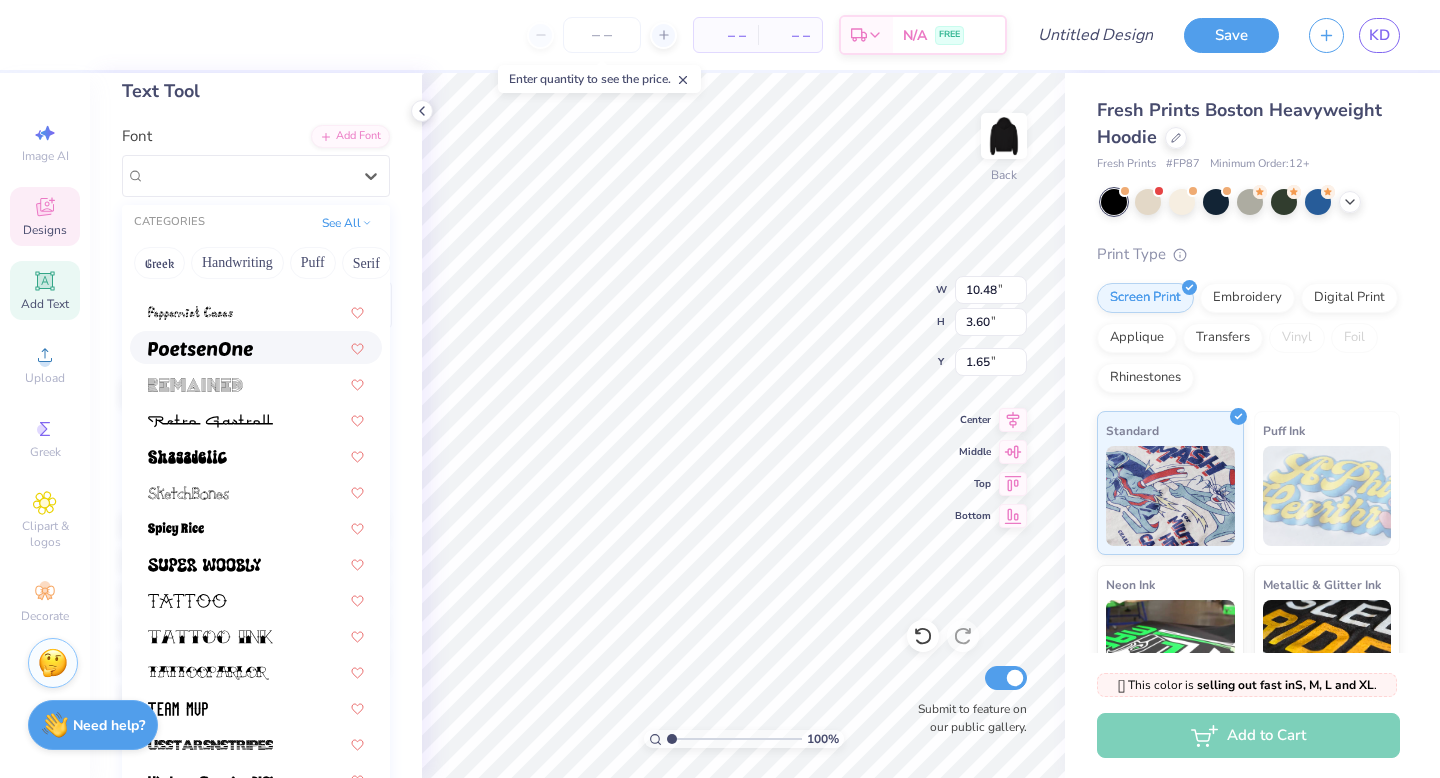 click at bounding box center (256, 347) 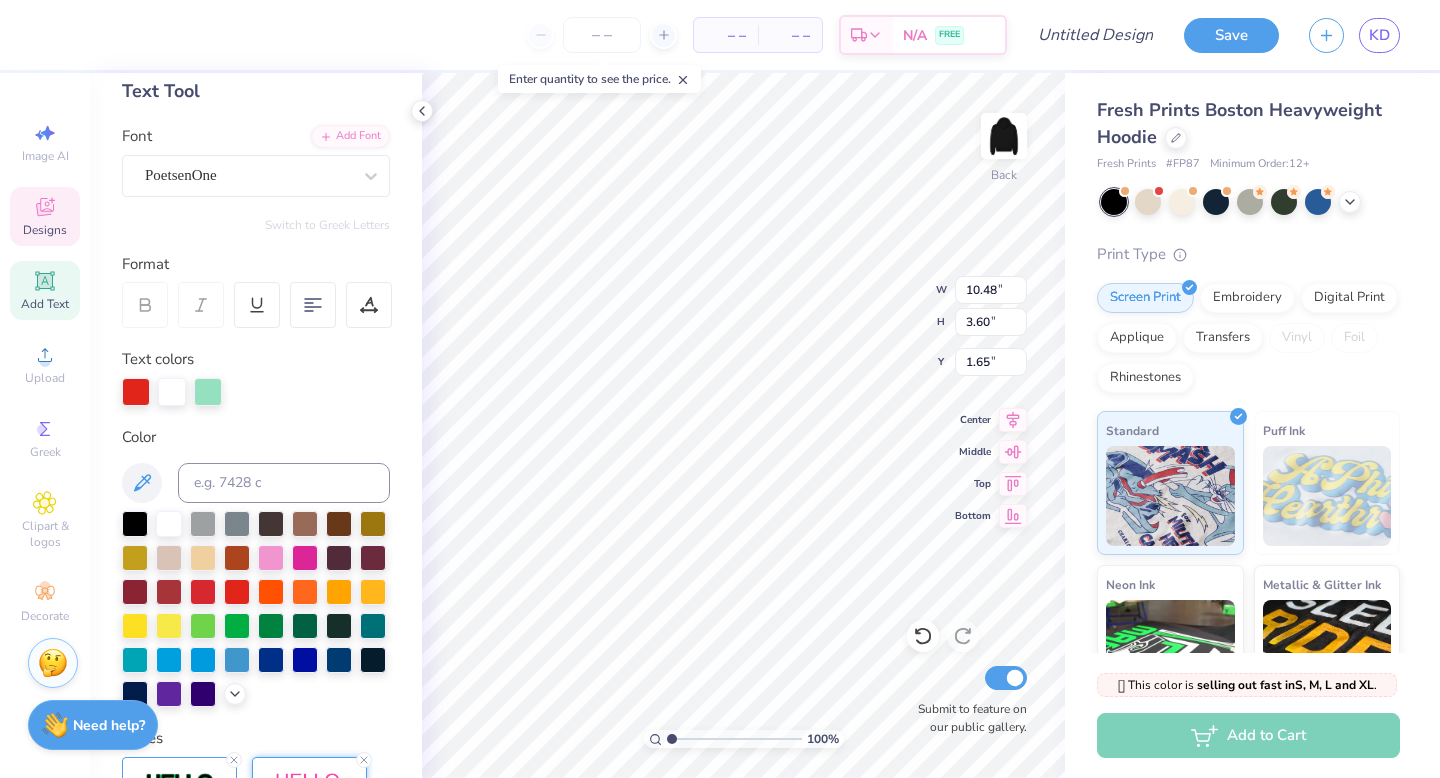 type on "9.89" 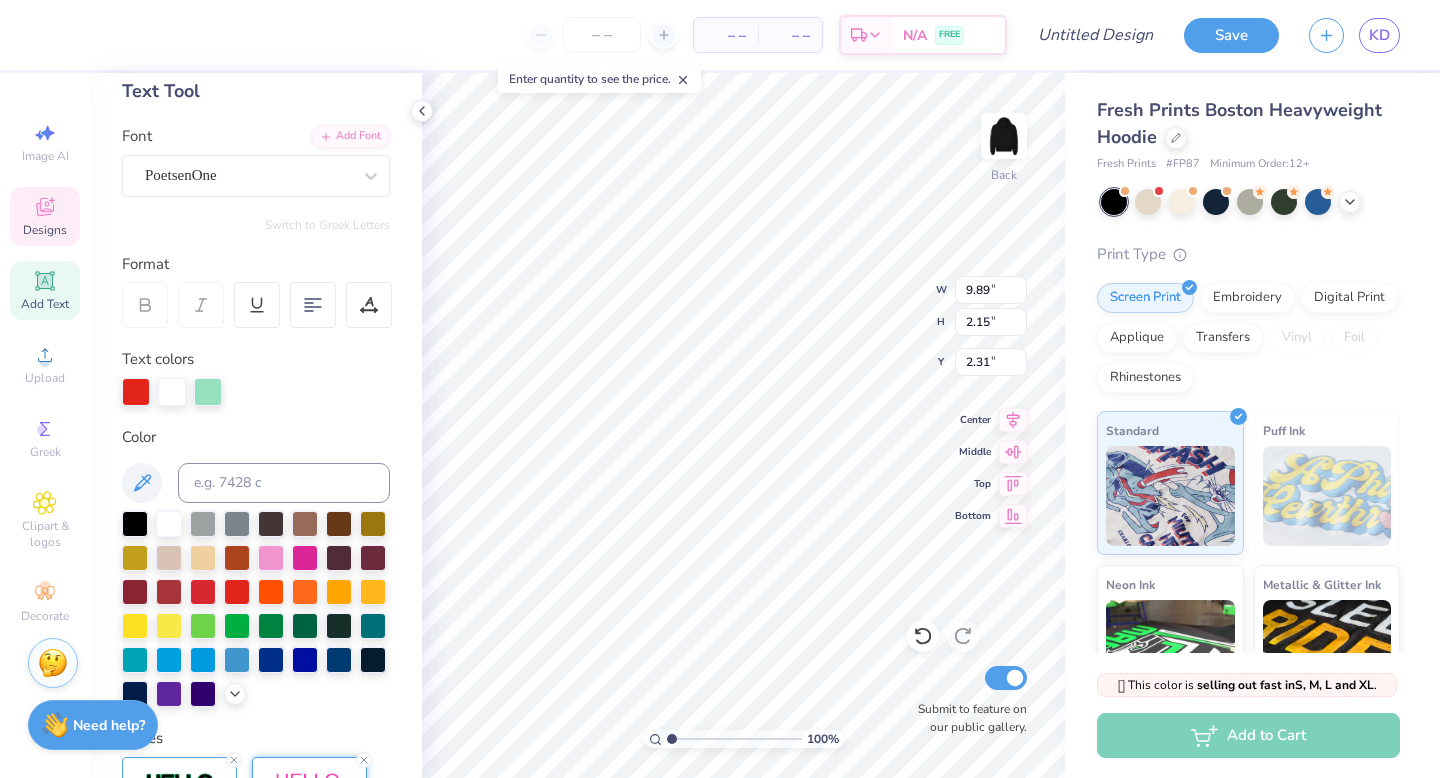 scroll, scrollTop: 0, scrollLeft: 1, axis: horizontal 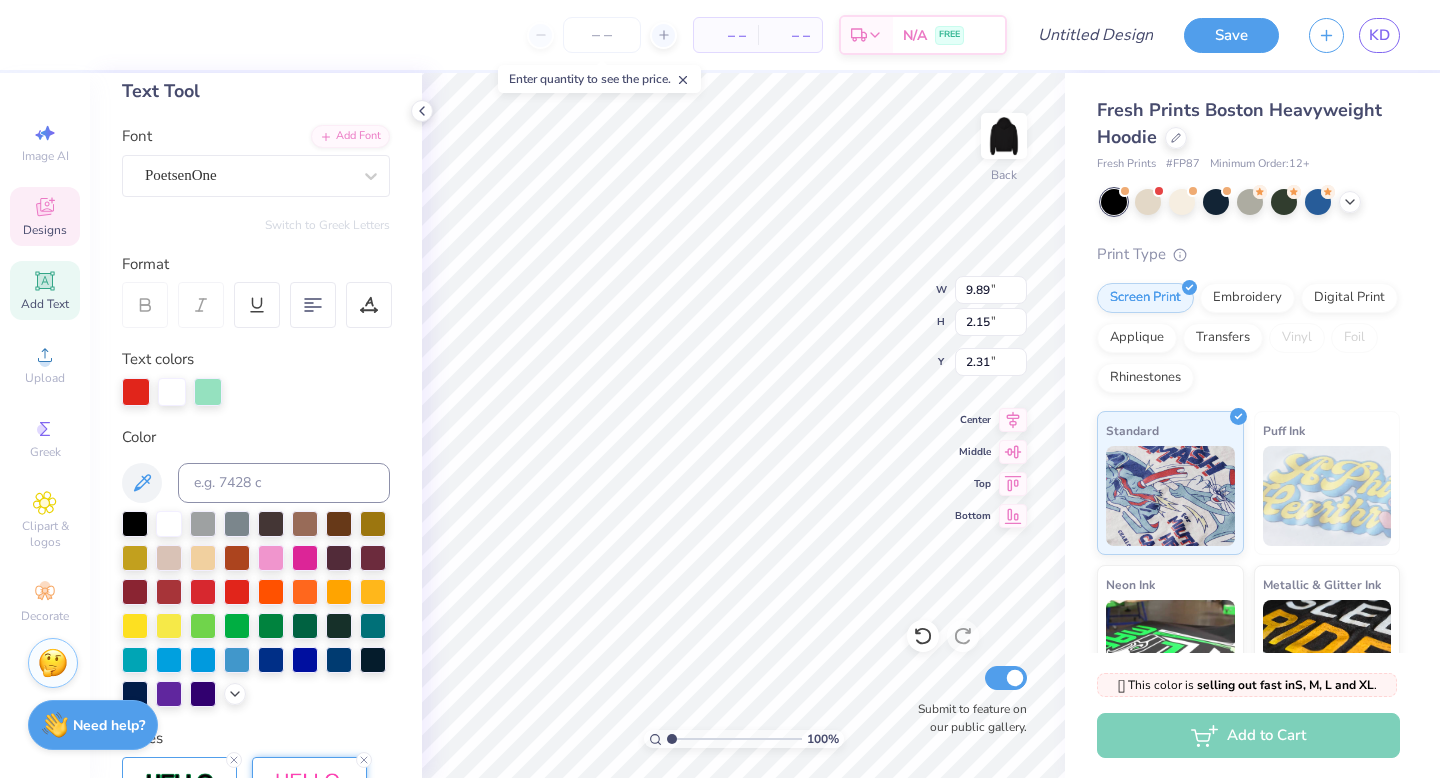 type on "Senior" 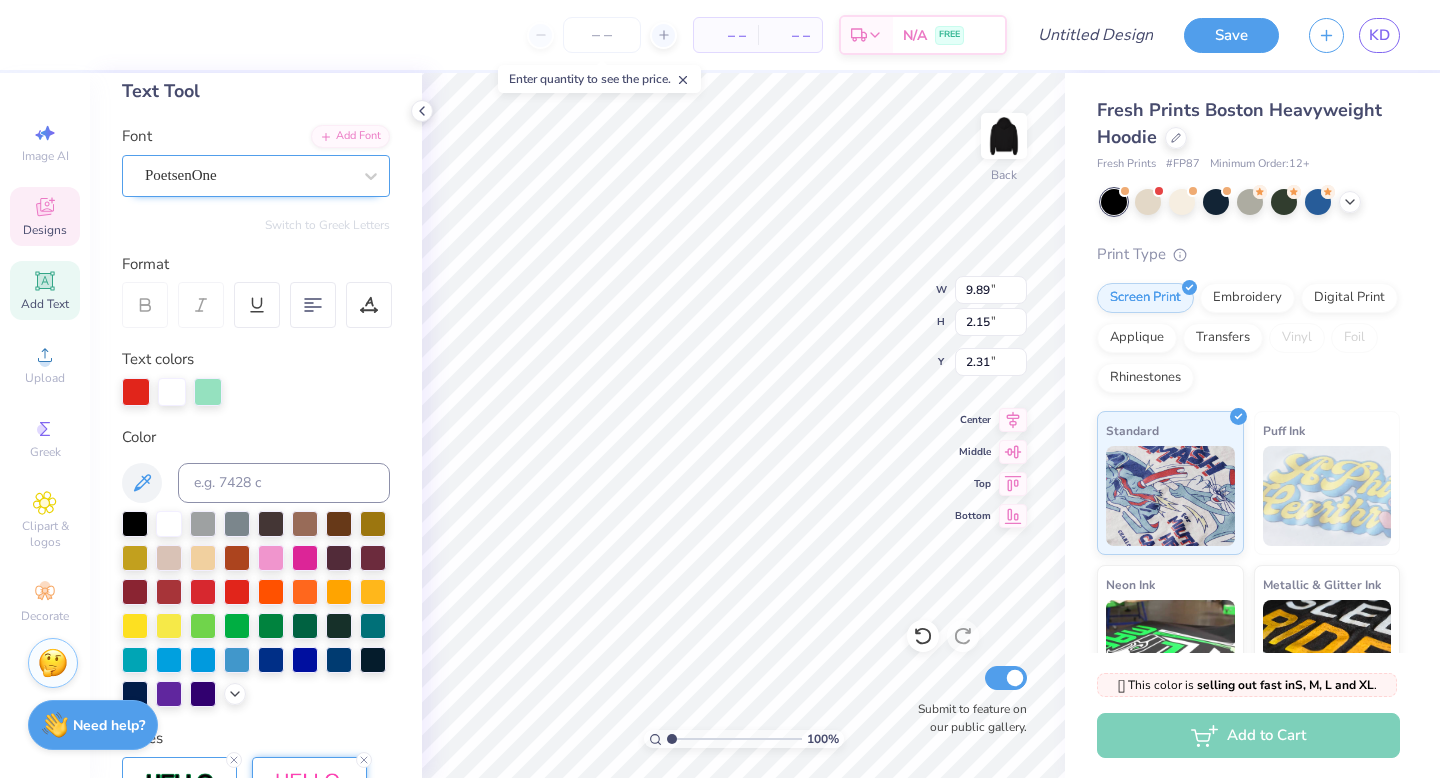click on "PoetsenOne" at bounding box center [248, 175] 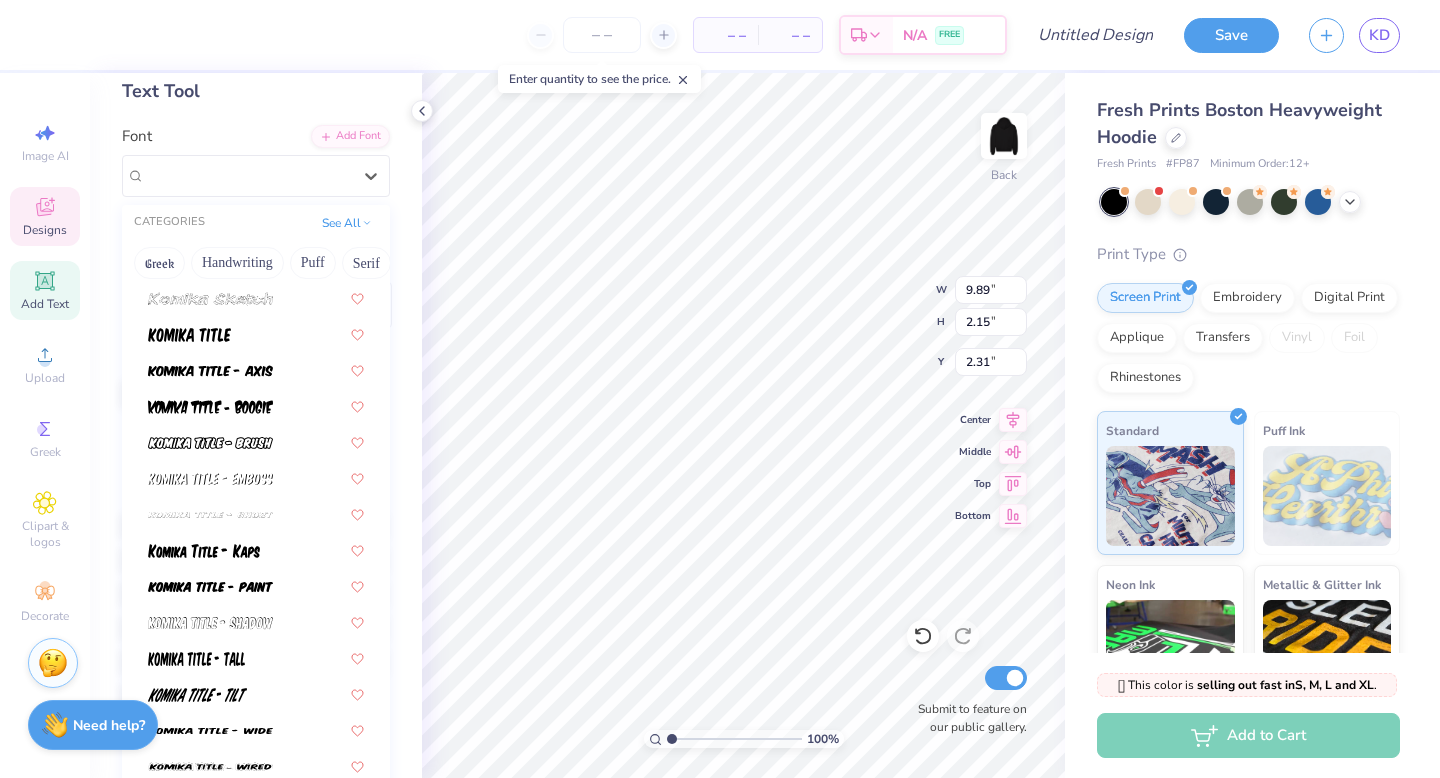 scroll, scrollTop: 1866, scrollLeft: 0, axis: vertical 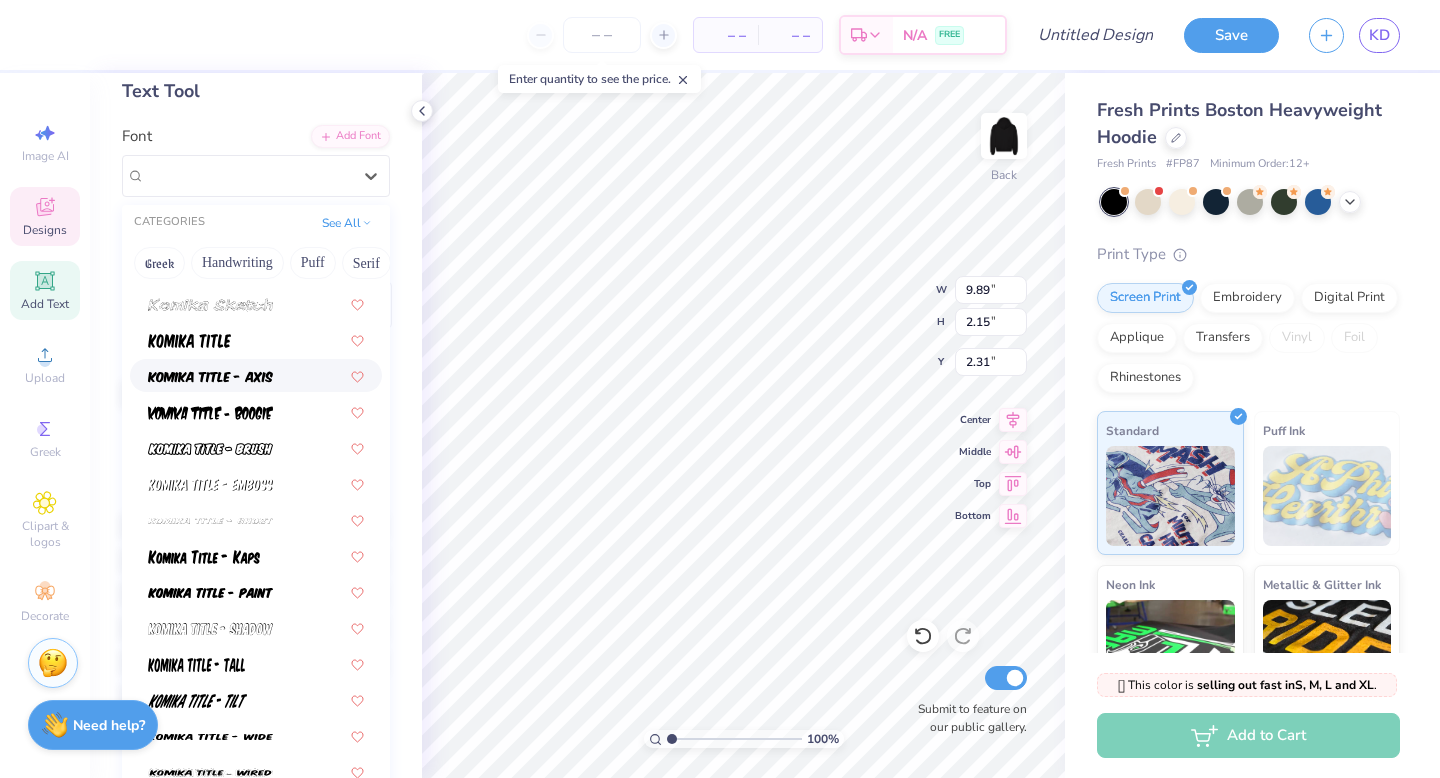 click at bounding box center [210, 377] 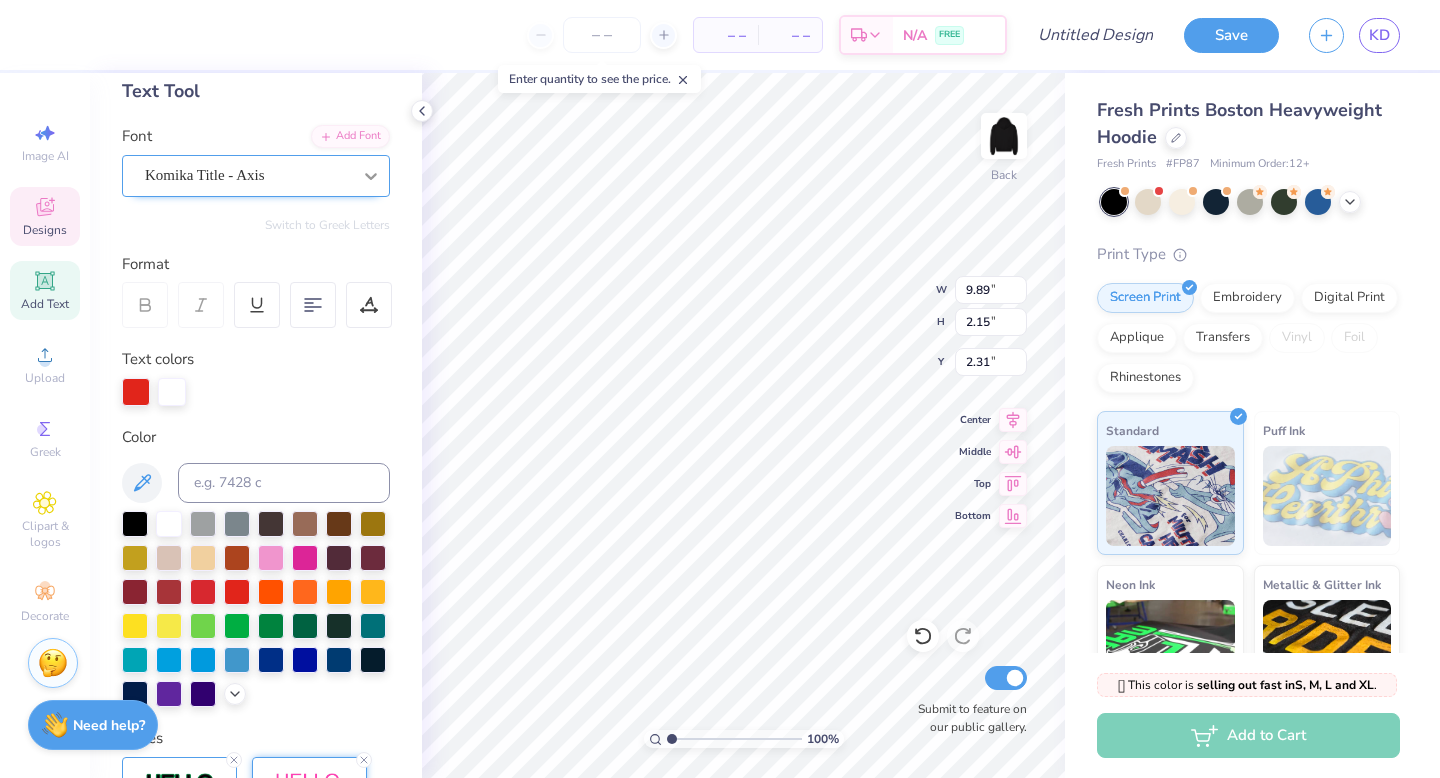 click at bounding box center [371, 176] 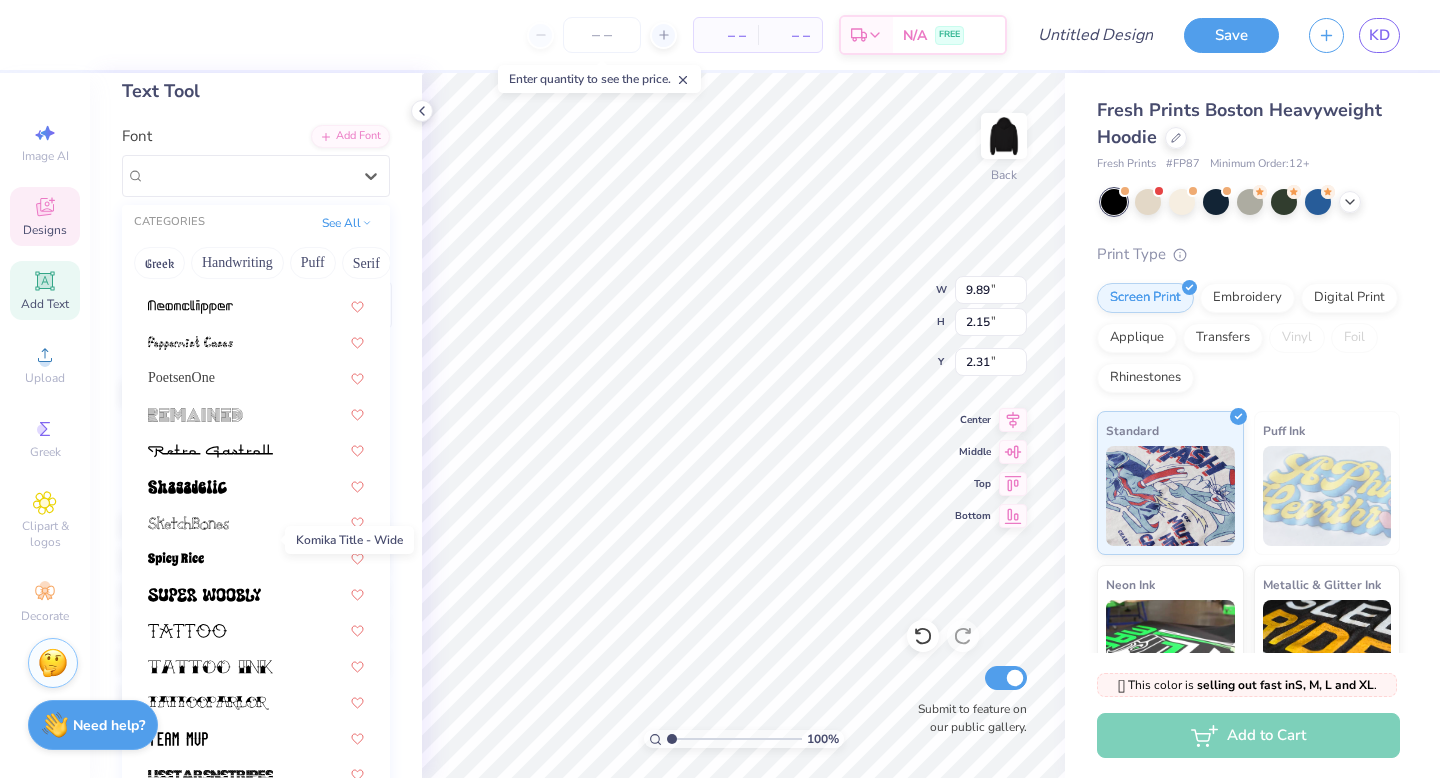 scroll, scrollTop: 2542, scrollLeft: 0, axis: vertical 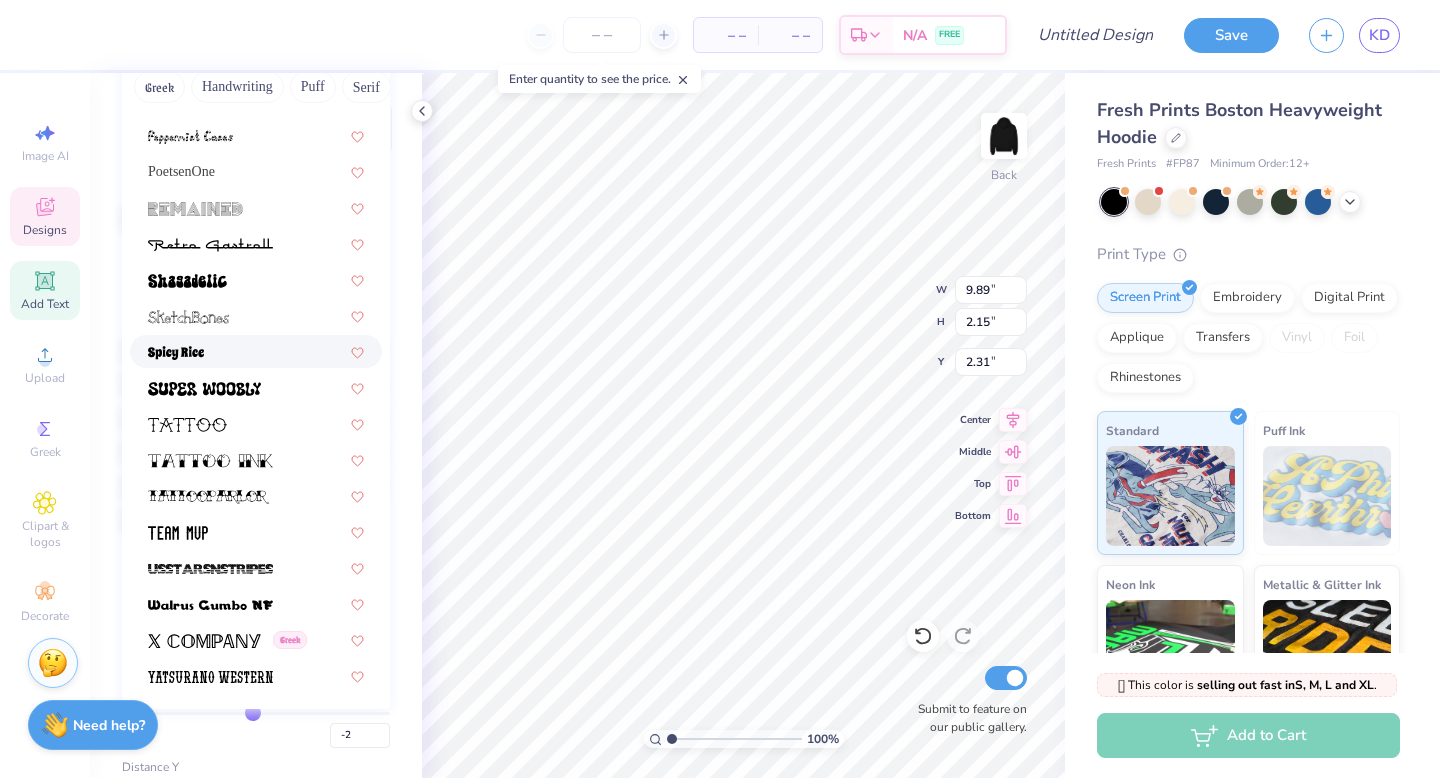 click at bounding box center [256, 351] 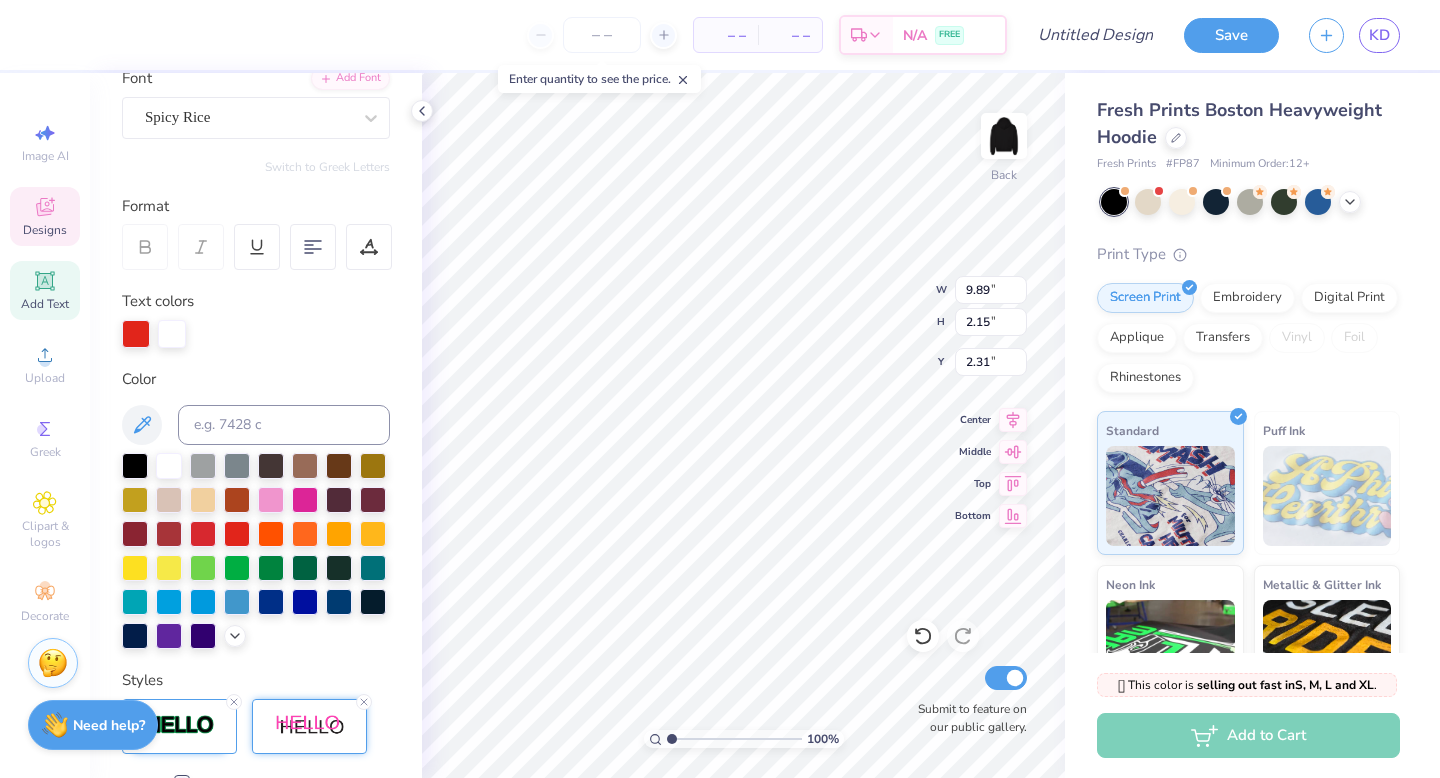scroll, scrollTop: 0, scrollLeft: 0, axis: both 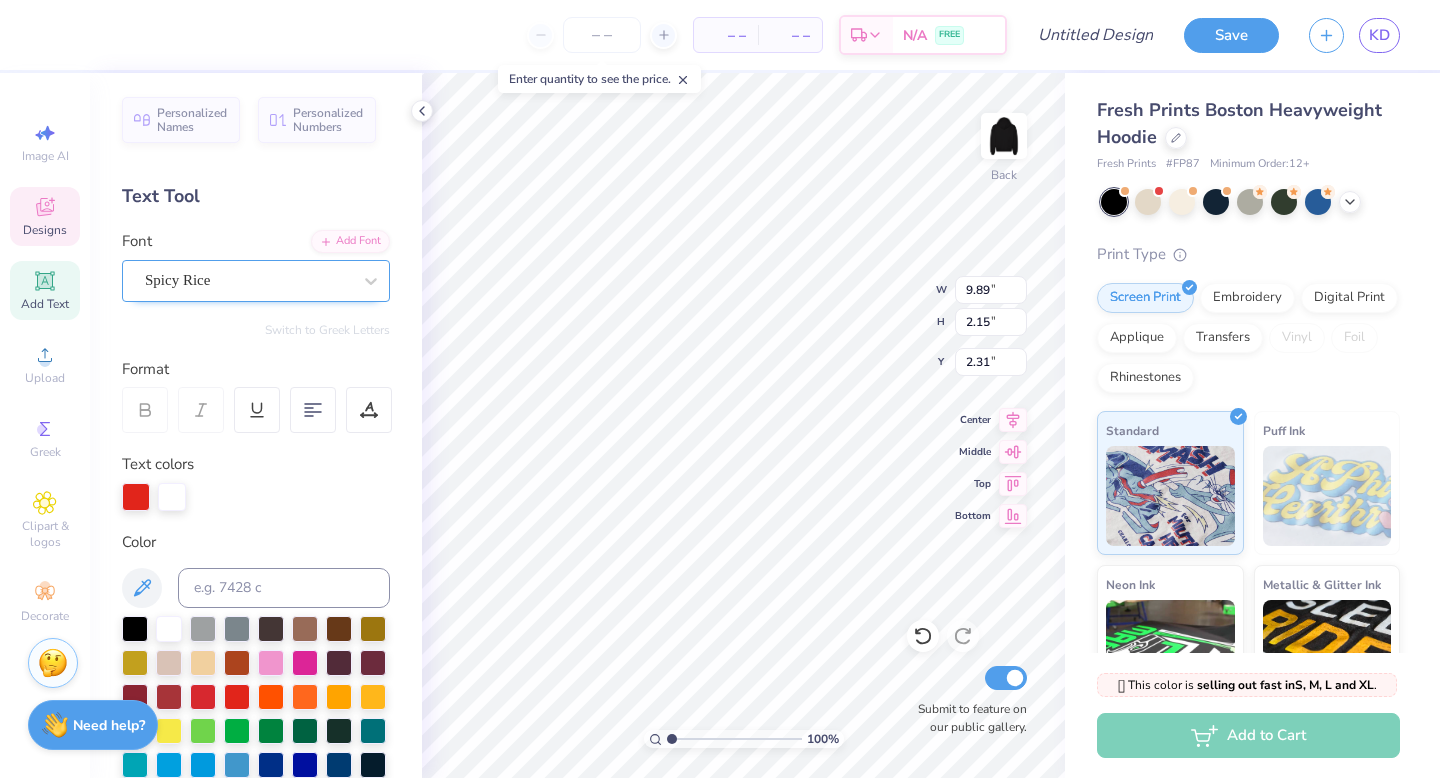 click on "Spicy Rice" at bounding box center [256, 281] 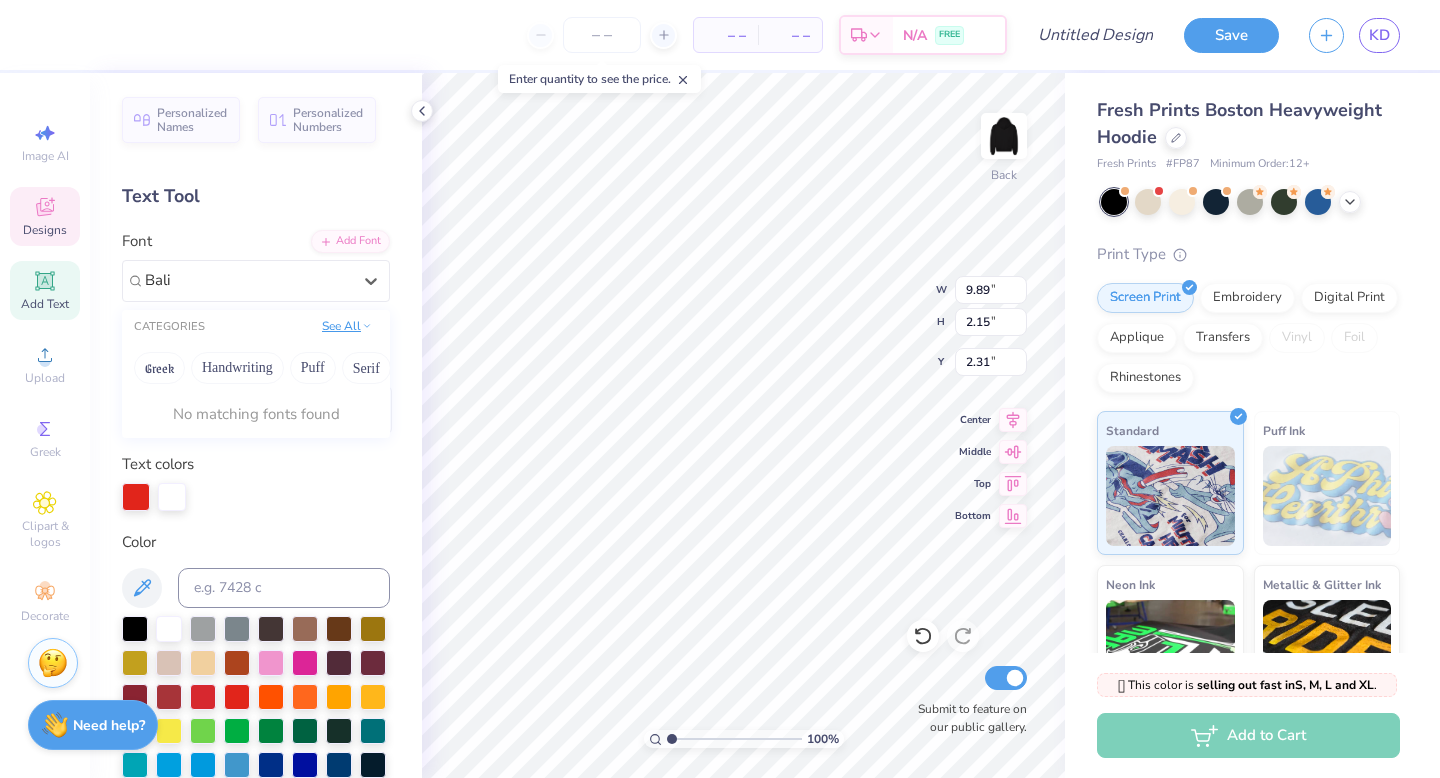 click on "See All" at bounding box center (347, 326) 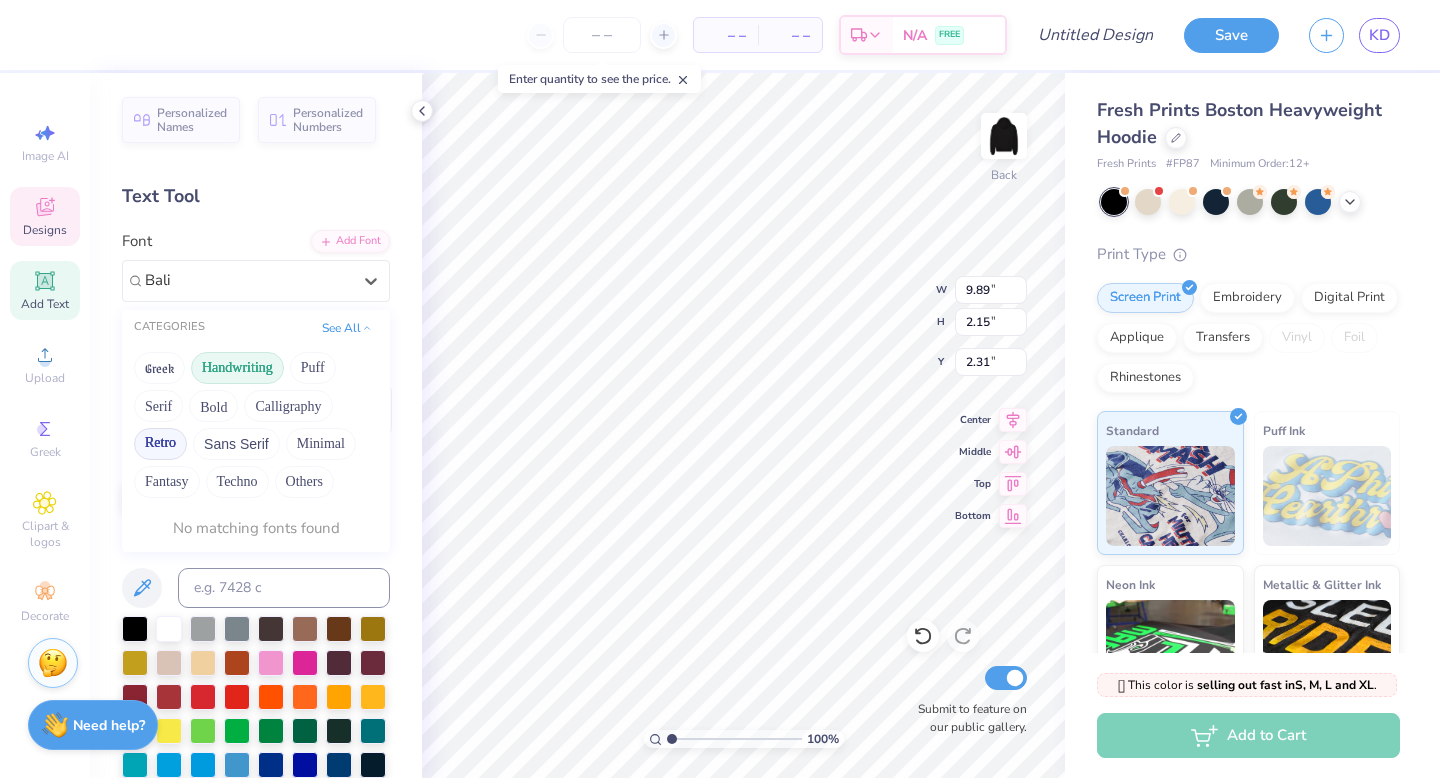 click on "Handwriting" at bounding box center (237, 368) 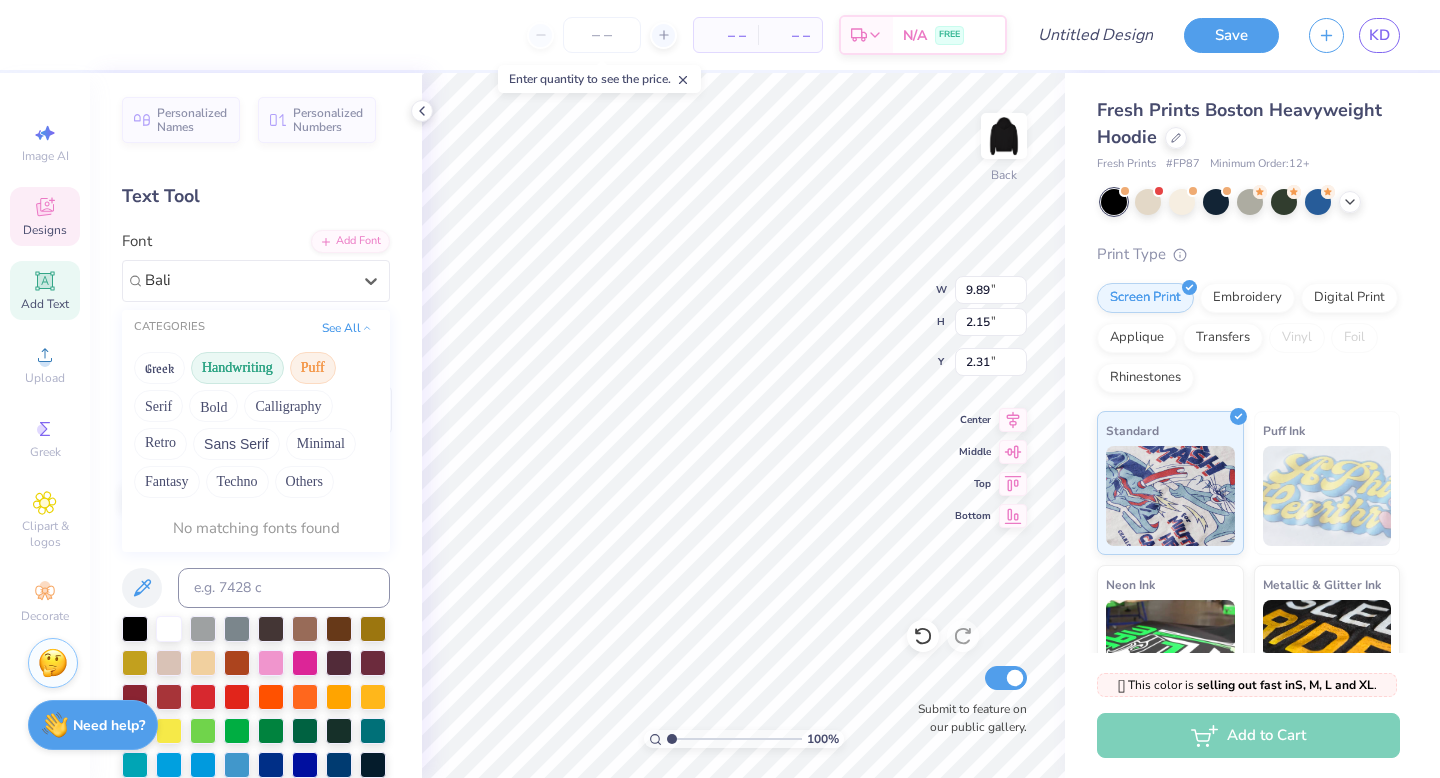 click on "Puff" at bounding box center [313, 368] 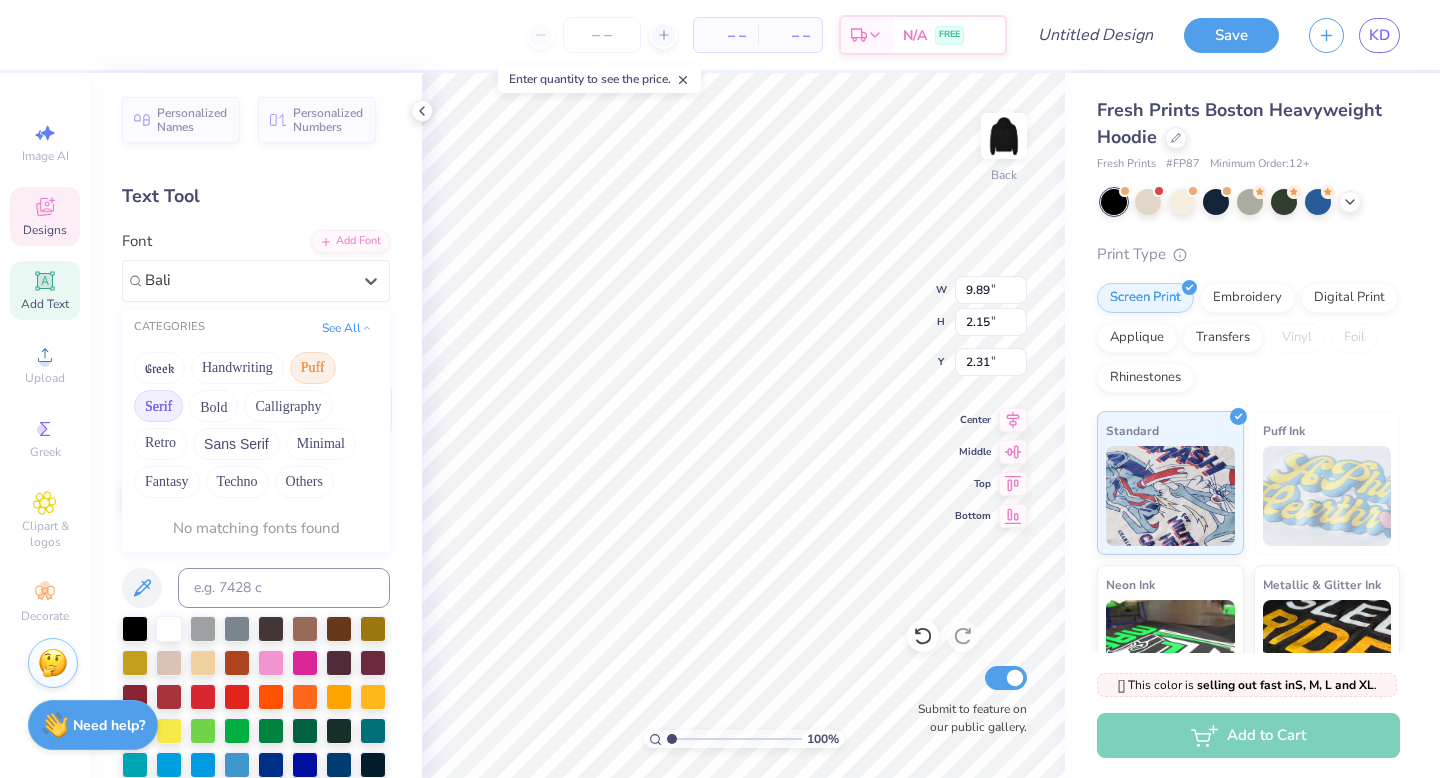 click on "Serif" at bounding box center (158, 406) 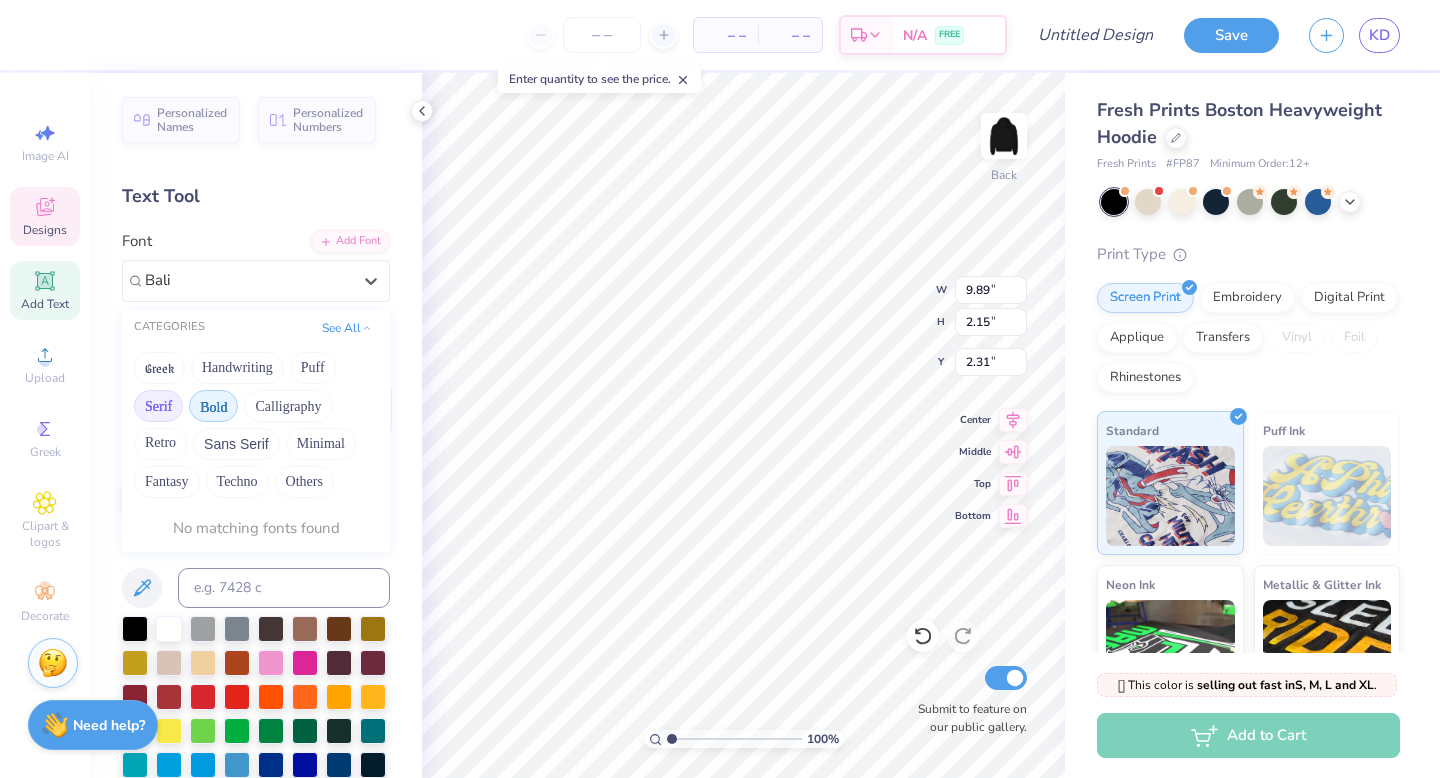 click on "Bold" at bounding box center [213, 406] 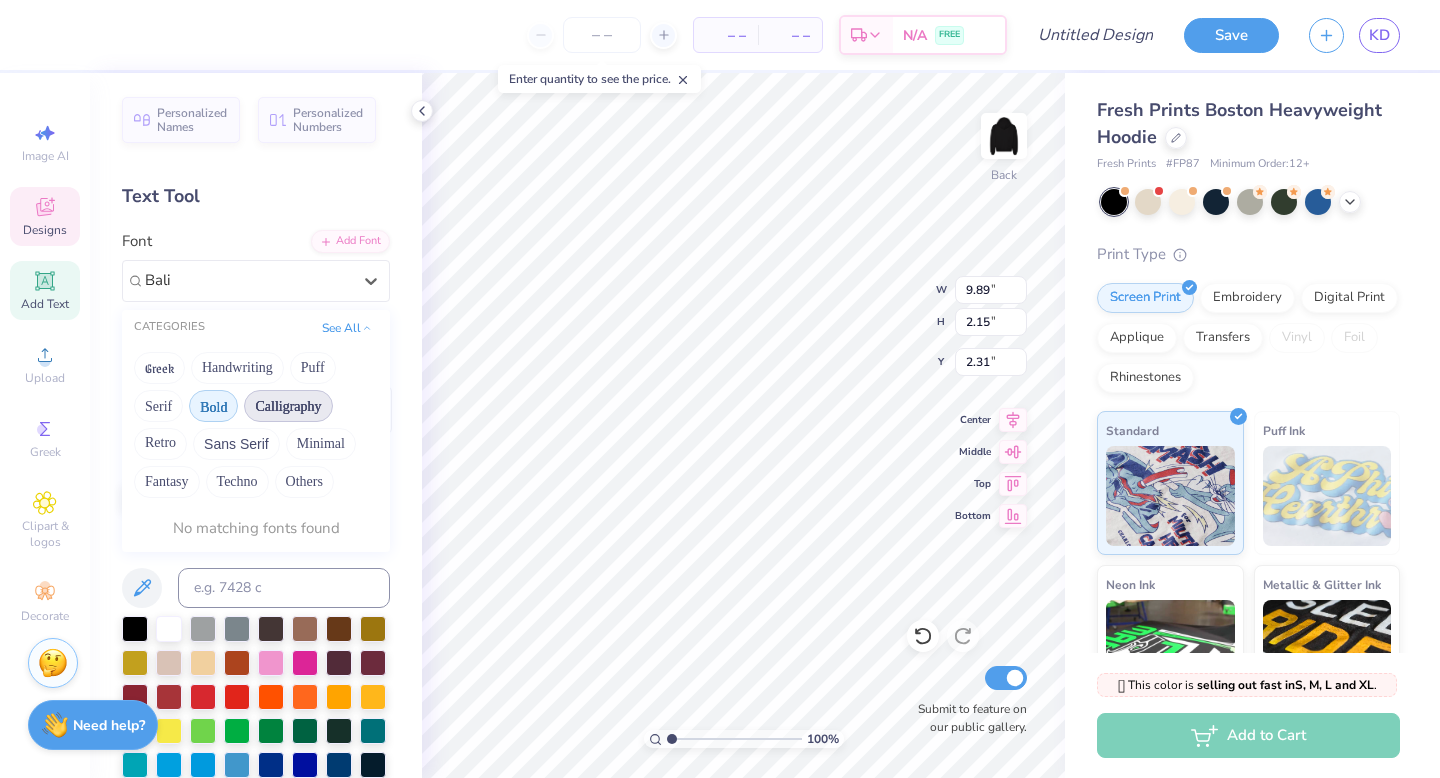 click on "Calligraphy" at bounding box center [288, 406] 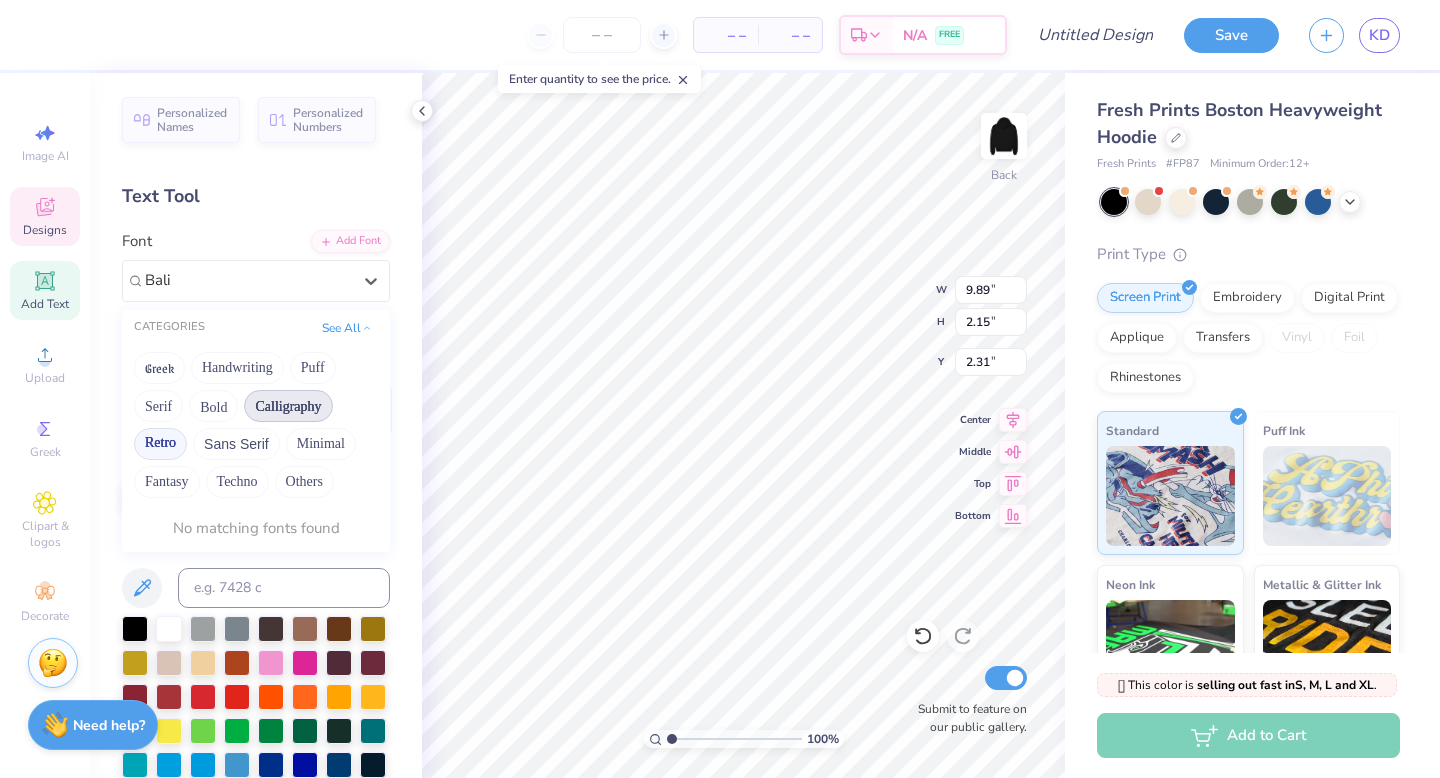click on "Retro" at bounding box center [160, 444] 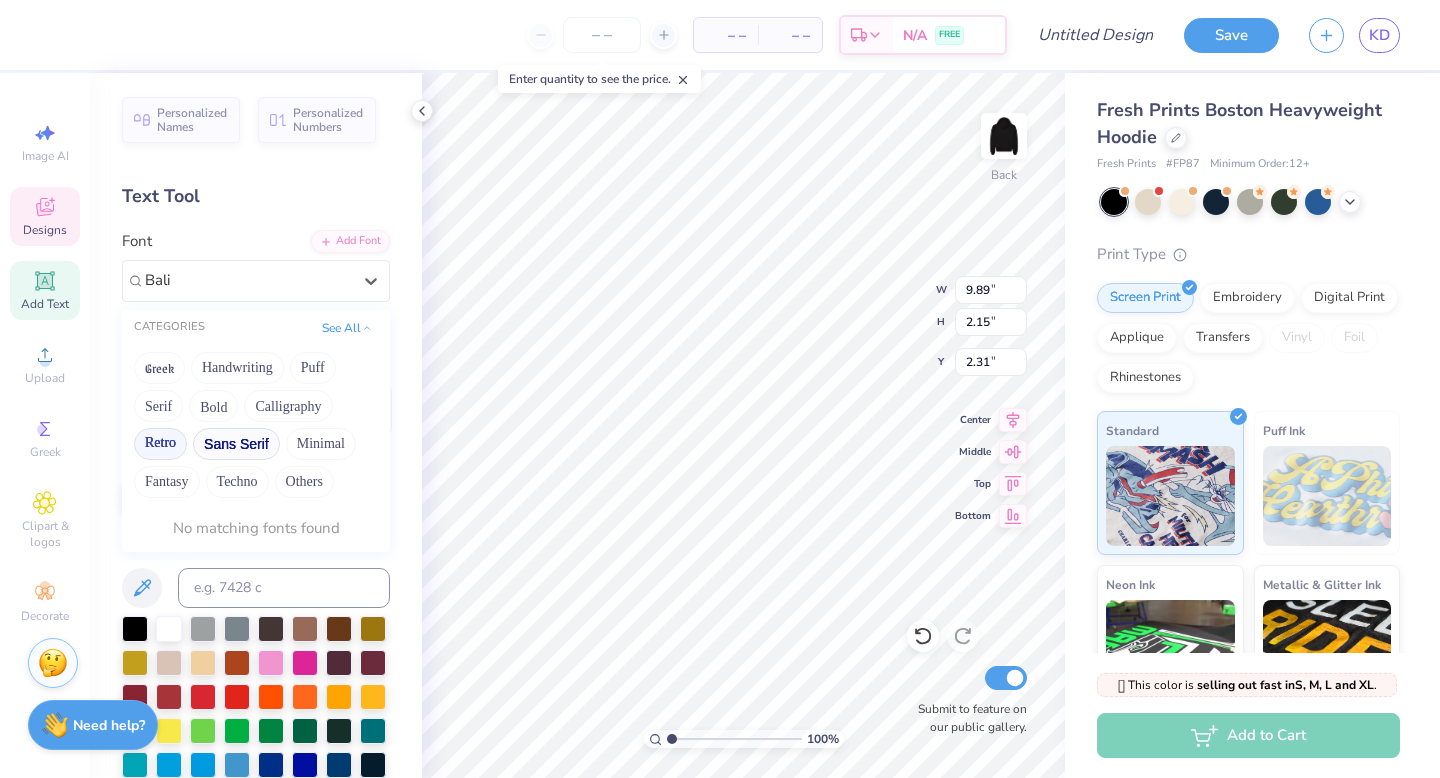 click on "Sans Serif" at bounding box center [236, 444] 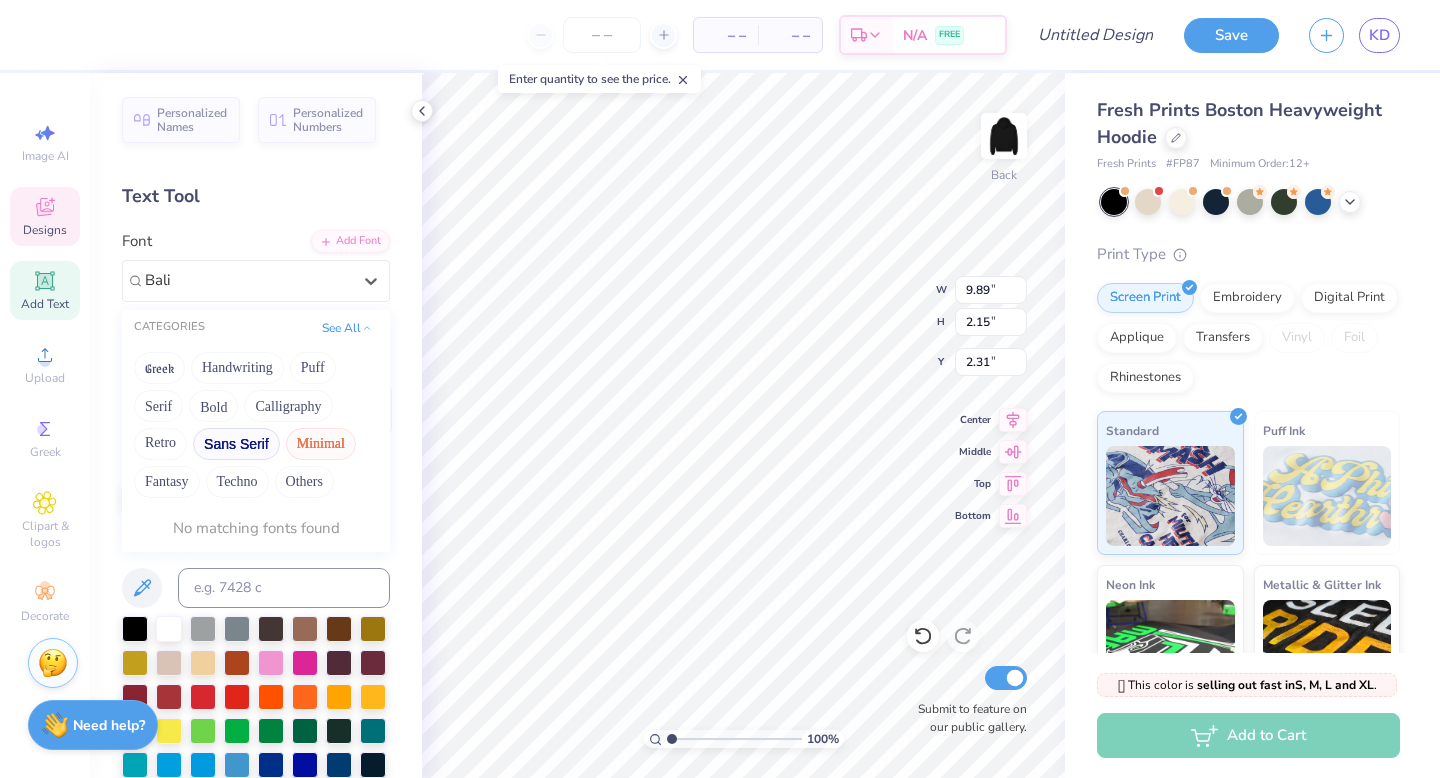 click on "Minimal" at bounding box center [321, 444] 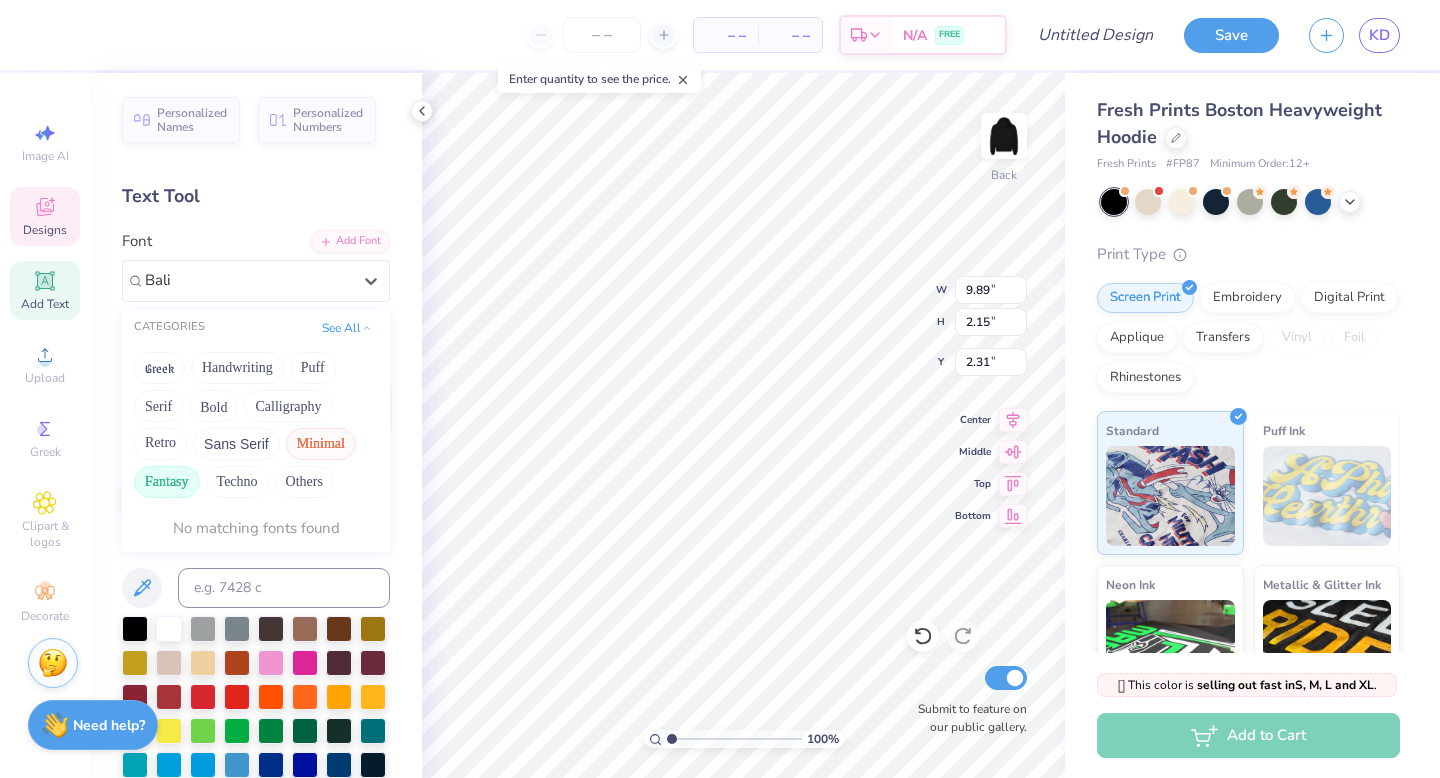 click on "Fantasy" at bounding box center (167, 482) 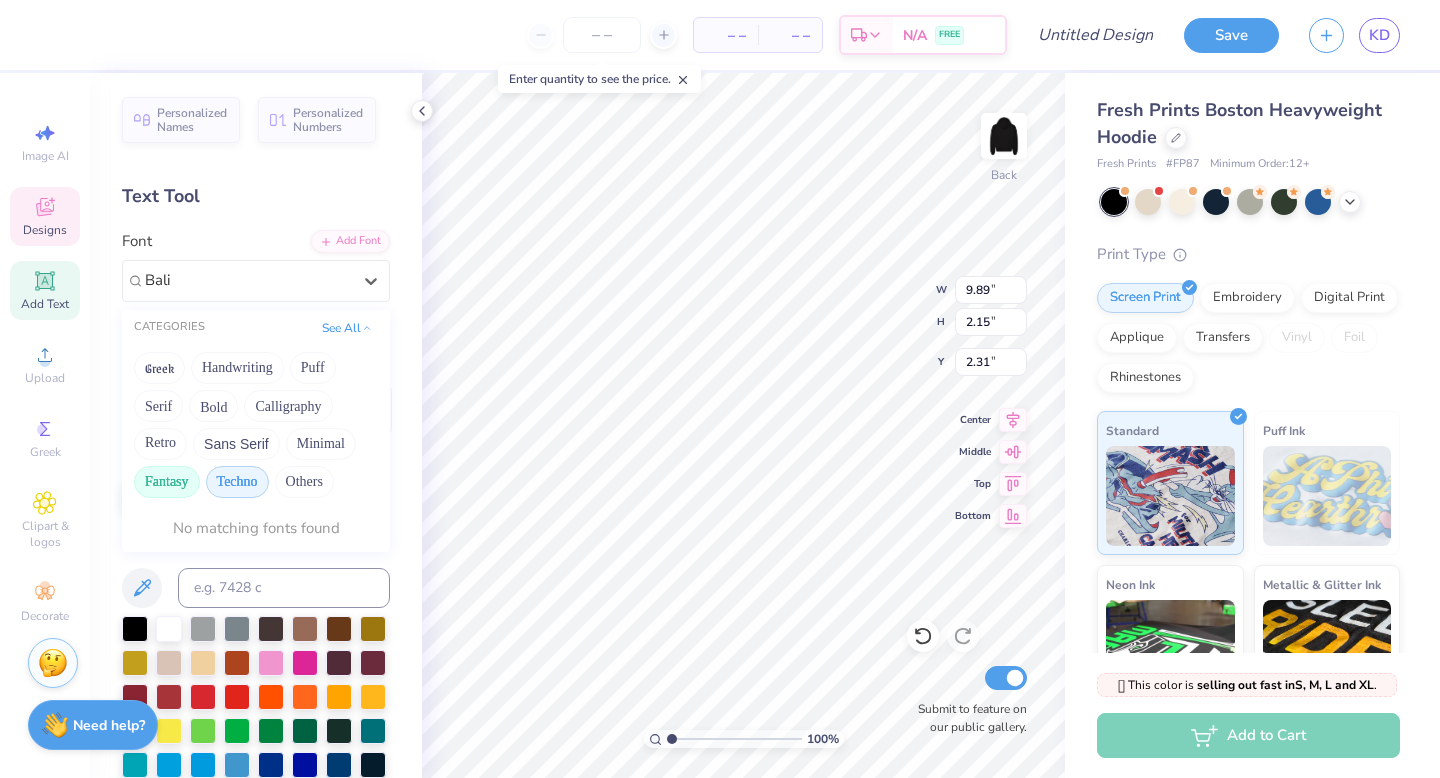 click on "Techno" at bounding box center (237, 482) 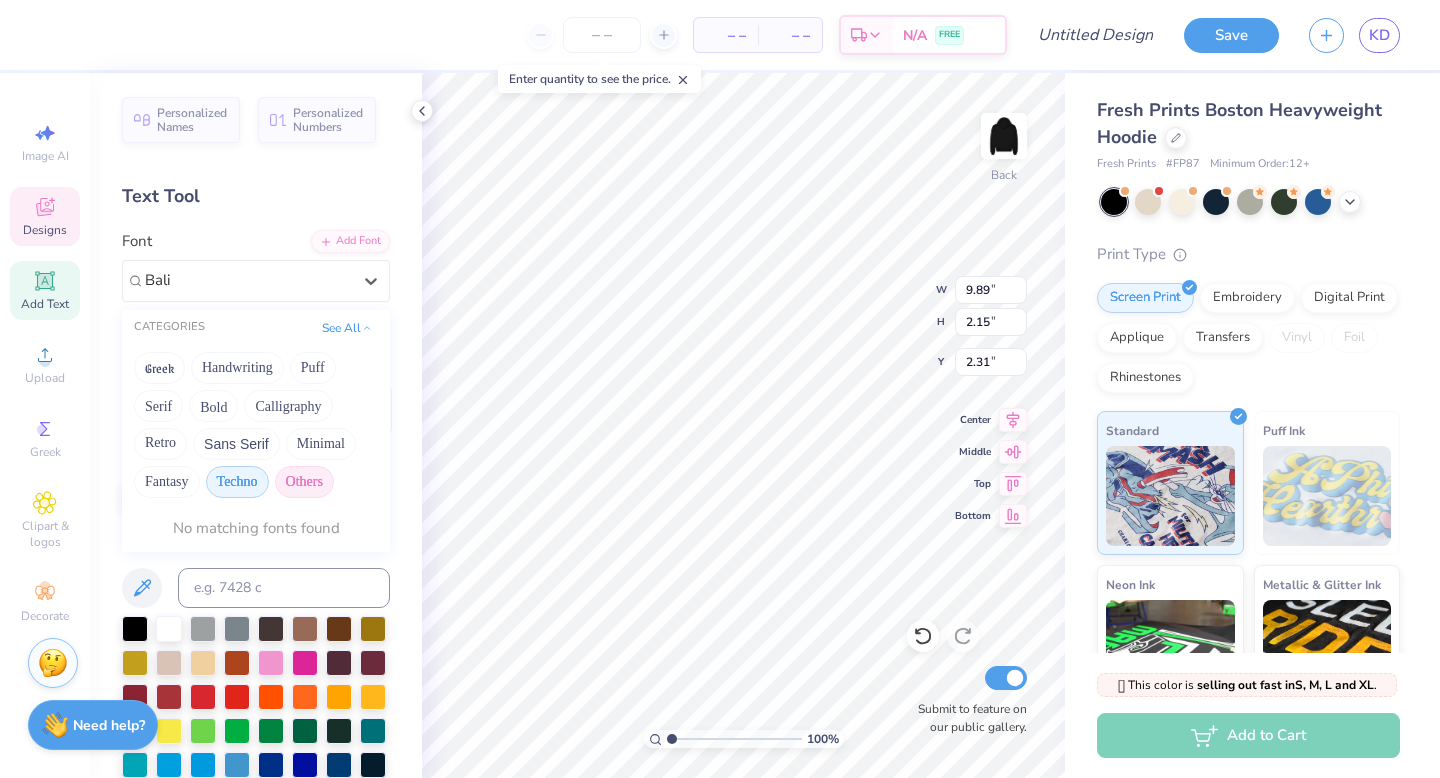 click on "Others" at bounding box center (304, 482) 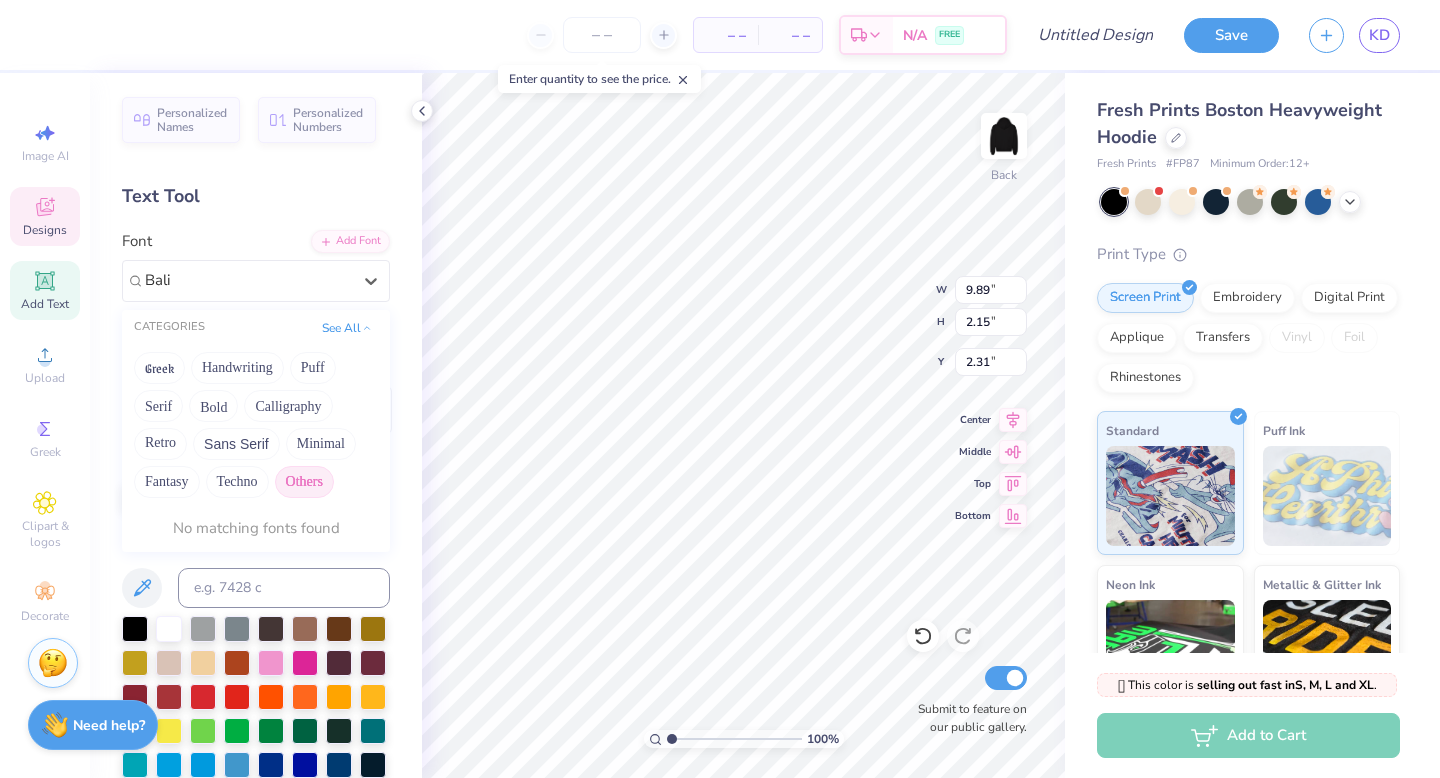 type on "Bali" 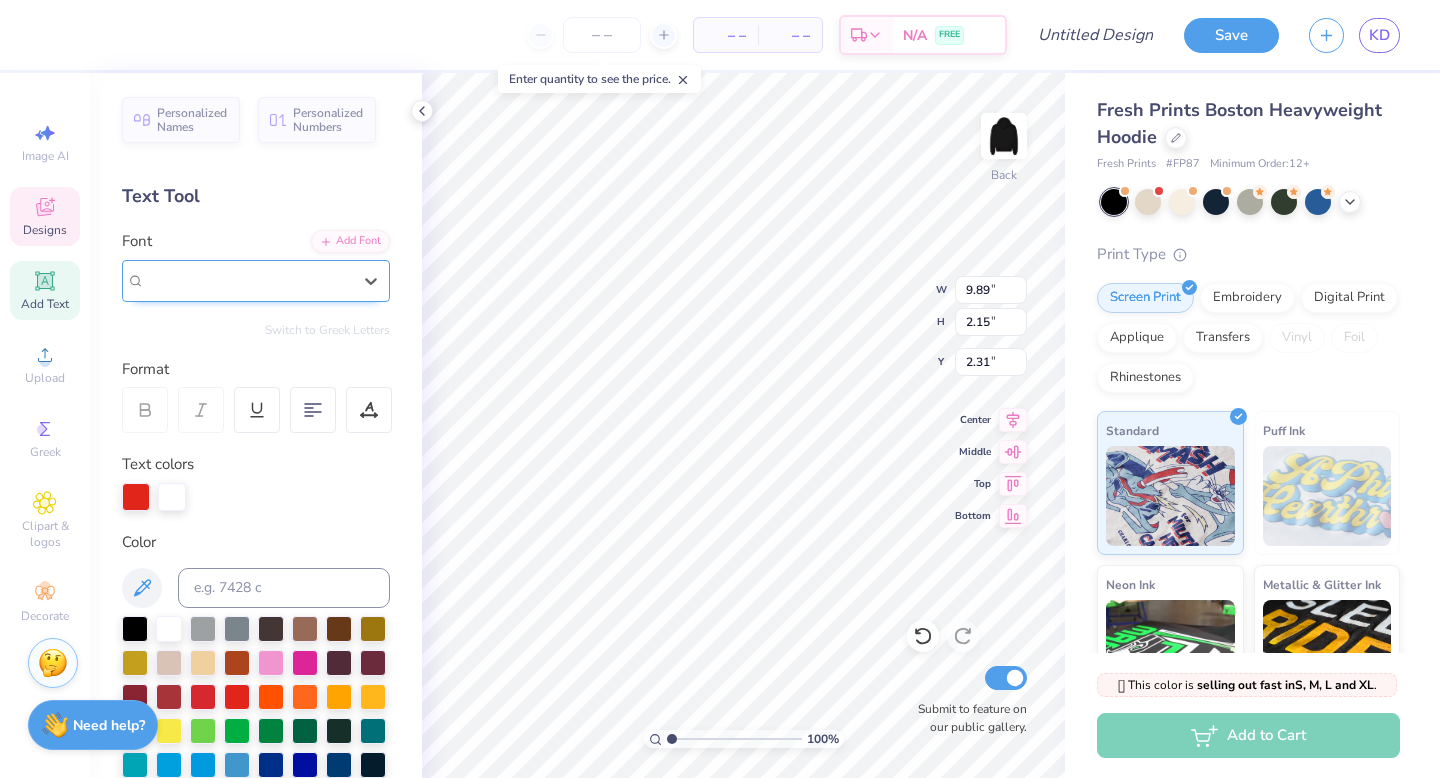 click on "Spicy Rice" at bounding box center [256, 281] 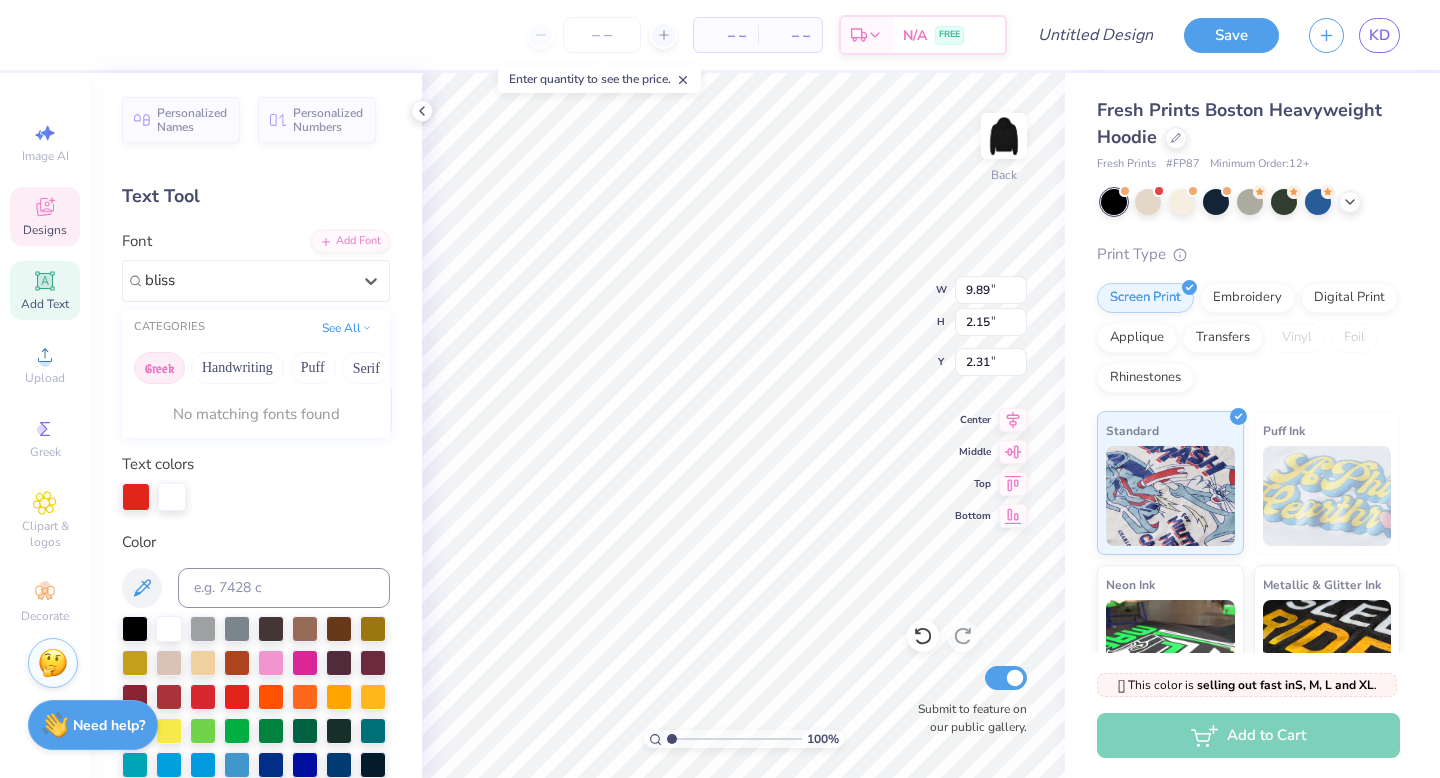 click on "Greek" at bounding box center [159, 368] 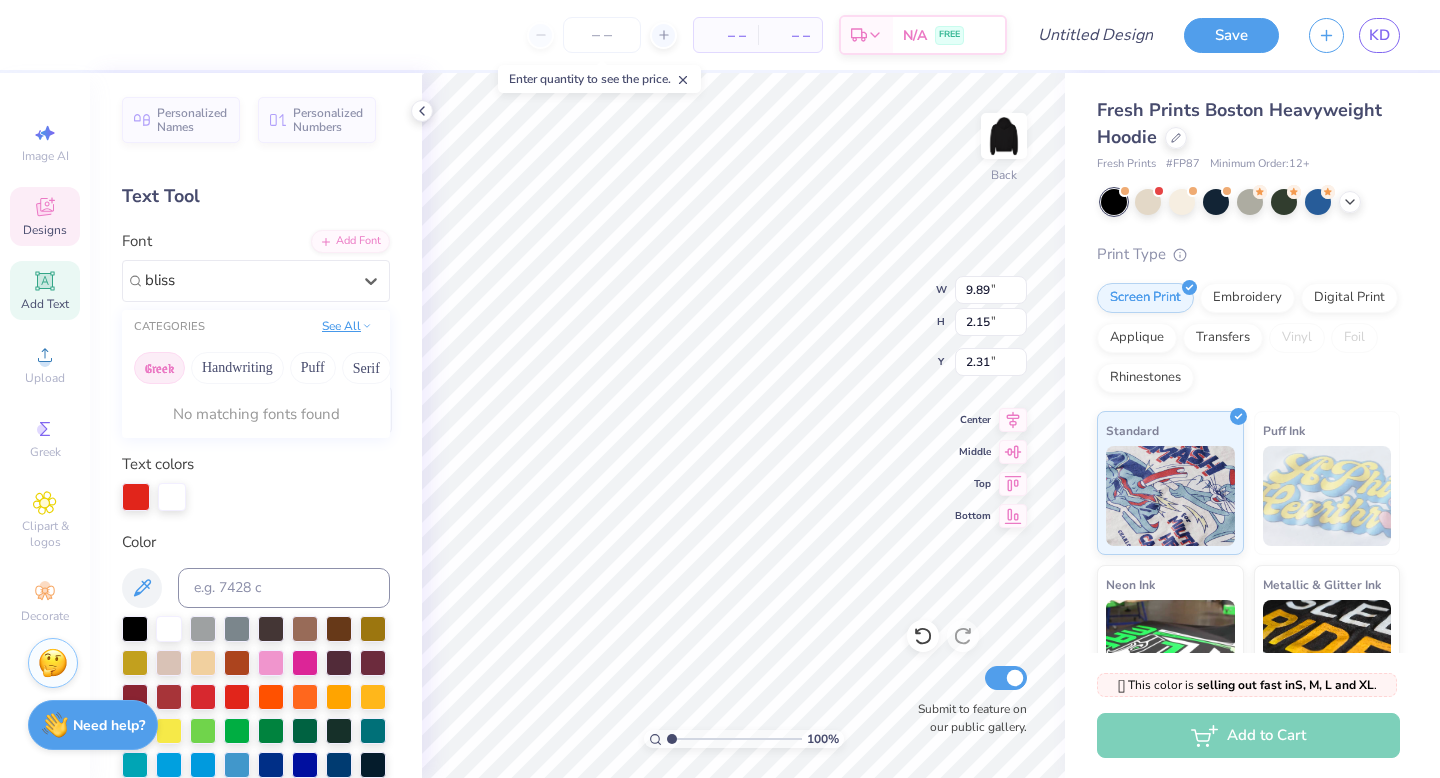 click on "See All" at bounding box center (347, 326) 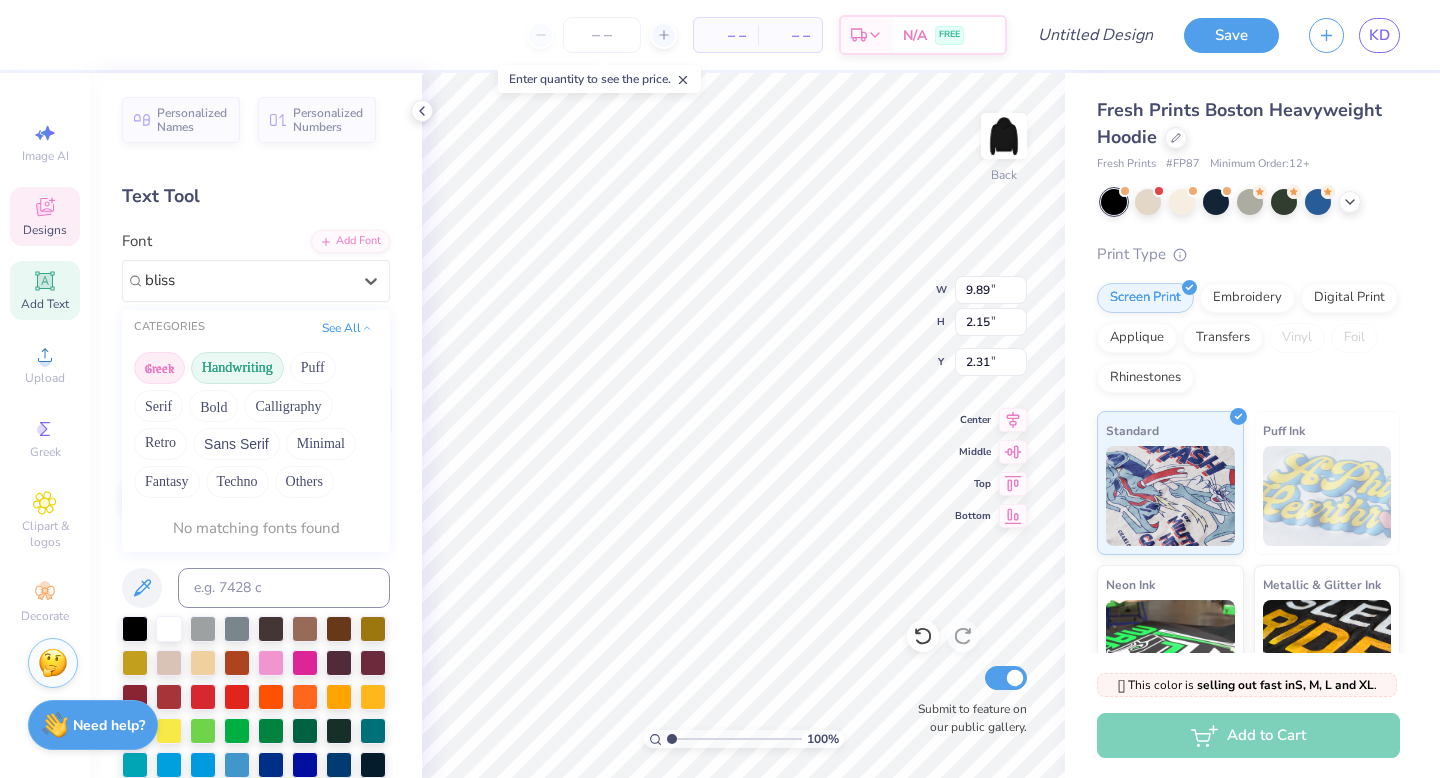 click on "Handwriting" at bounding box center [237, 368] 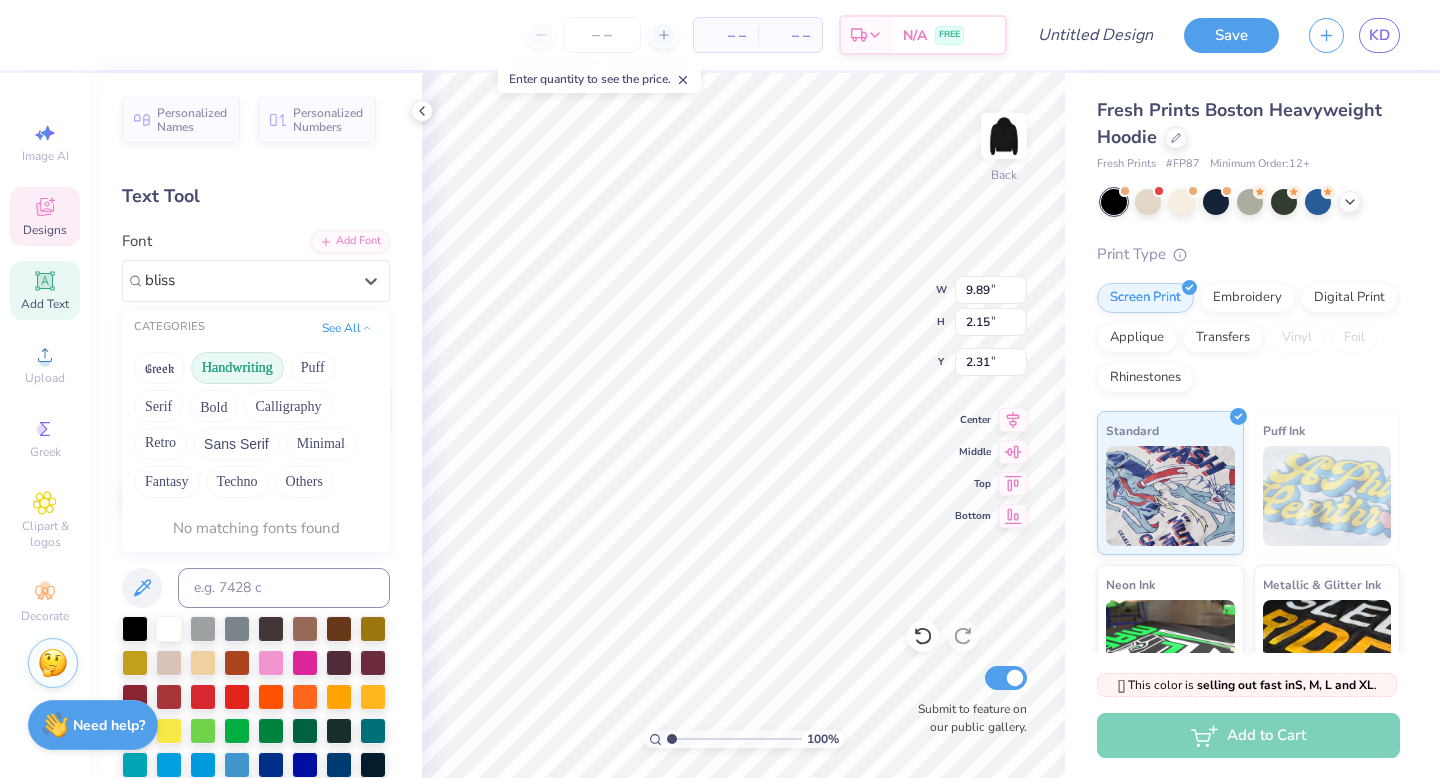 drag, startPoint x: 309, startPoint y: 361, endPoint x: 265, endPoint y: 363, distance: 44.04543 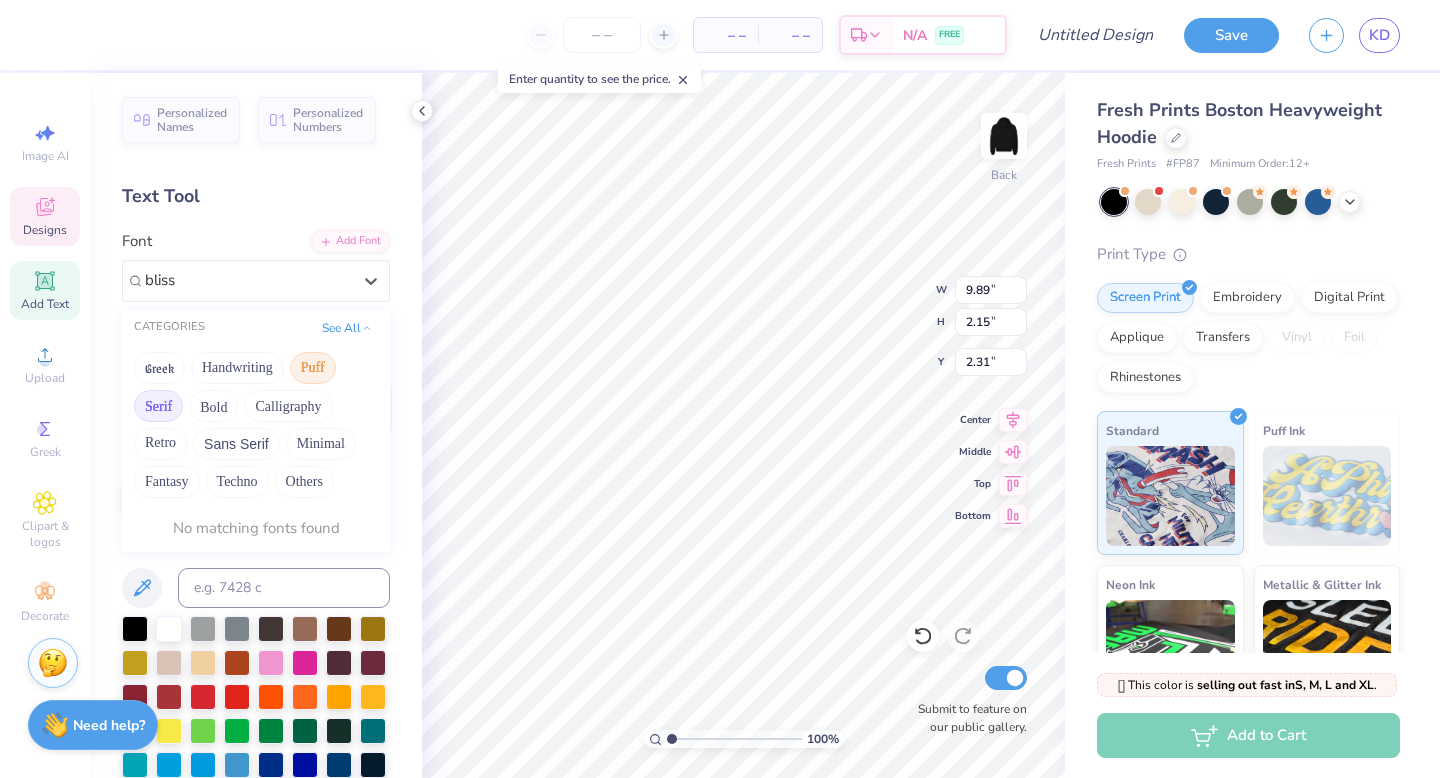 click on "Serif" at bounding box center (158, 406) 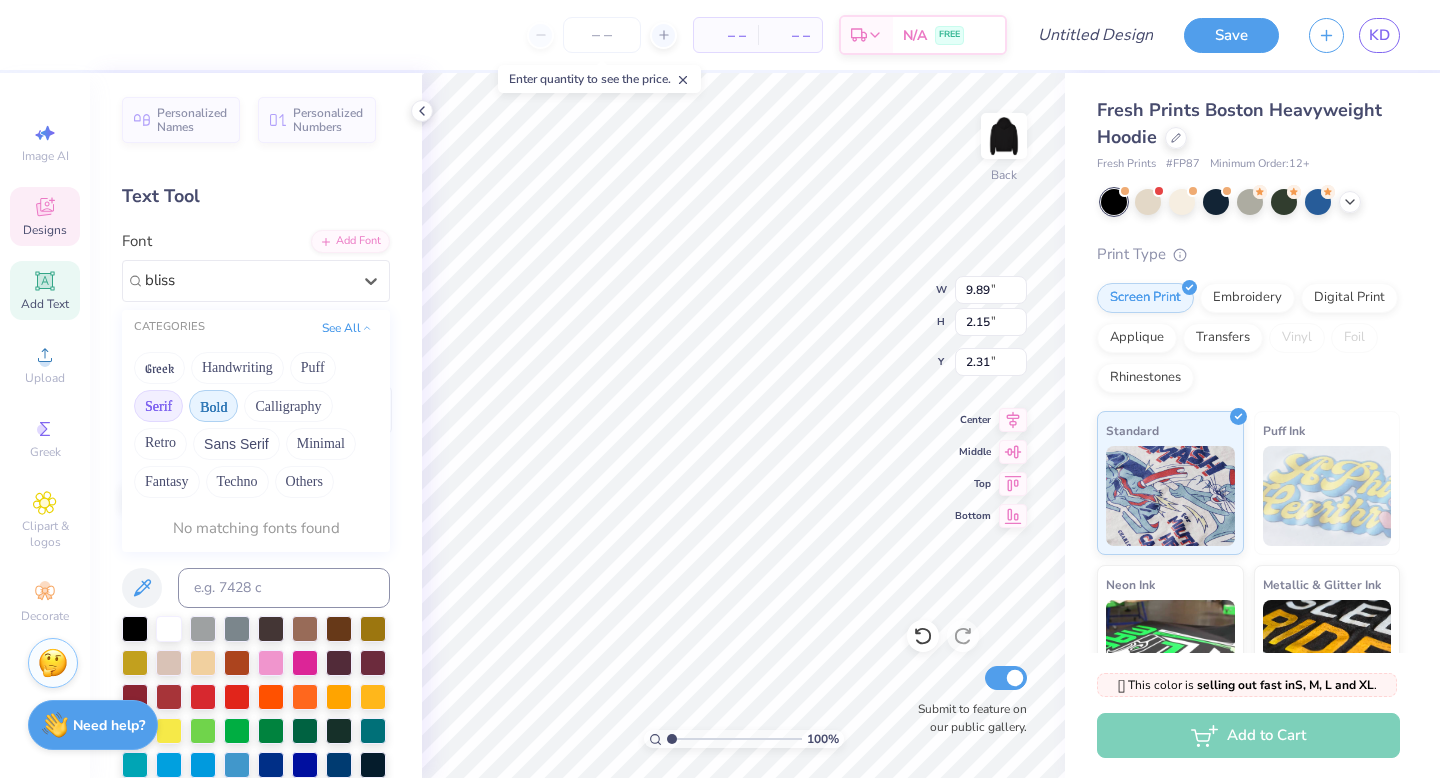 click on "Bold" at bounding box center (213, 406) 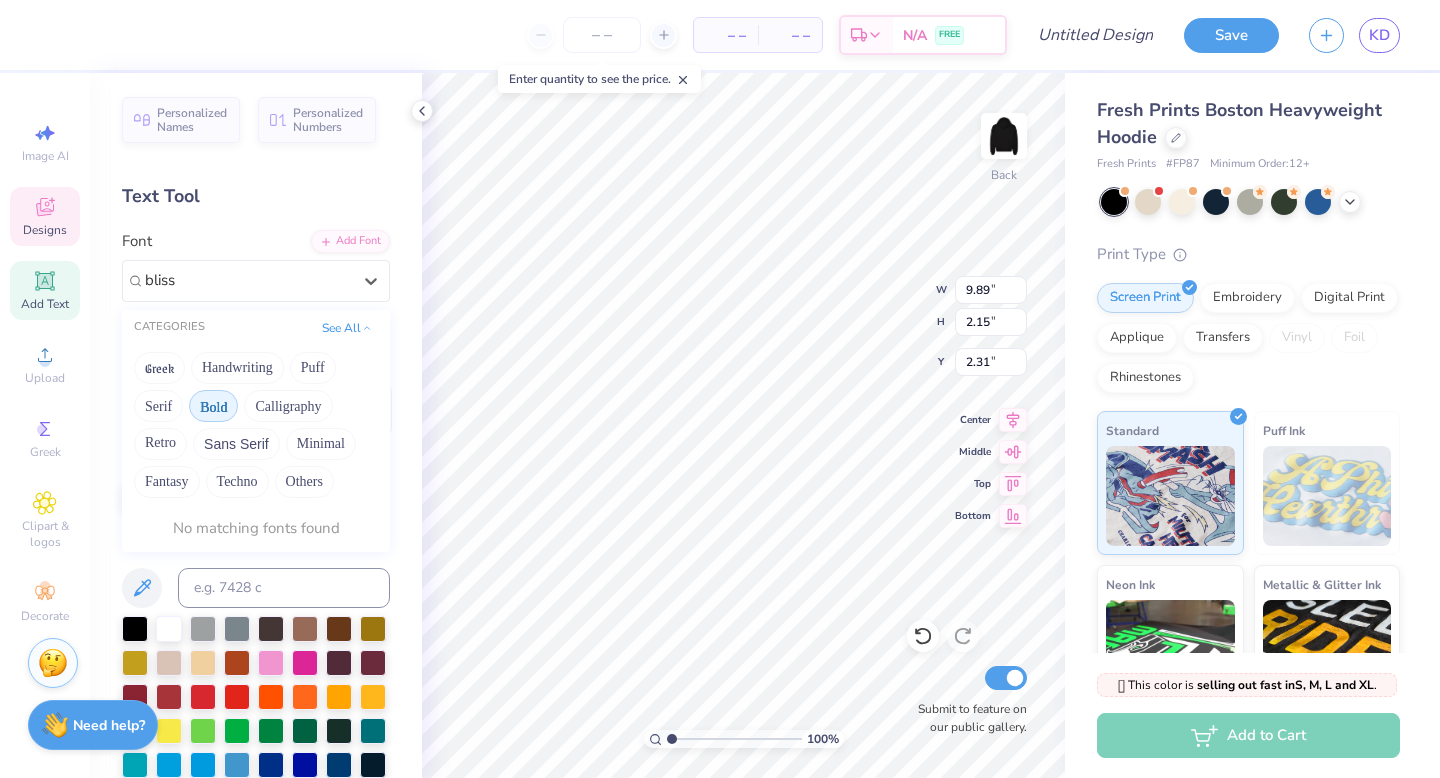 drag, startPoint x: 263, startPoint y: 405, endPoint x: 179, endPoint y: 428, distance: 87.0919 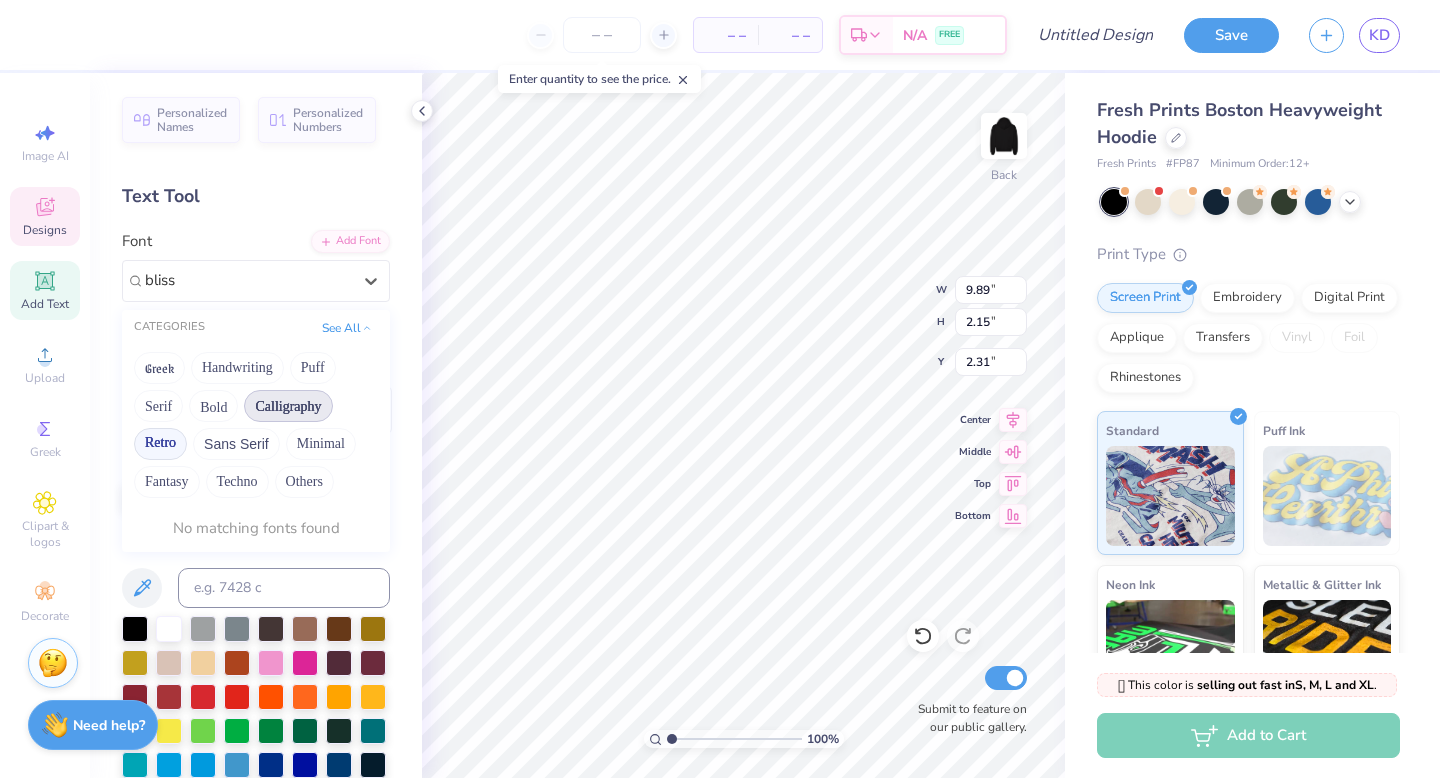 click on "Retro" at bounding box center [160, 444] 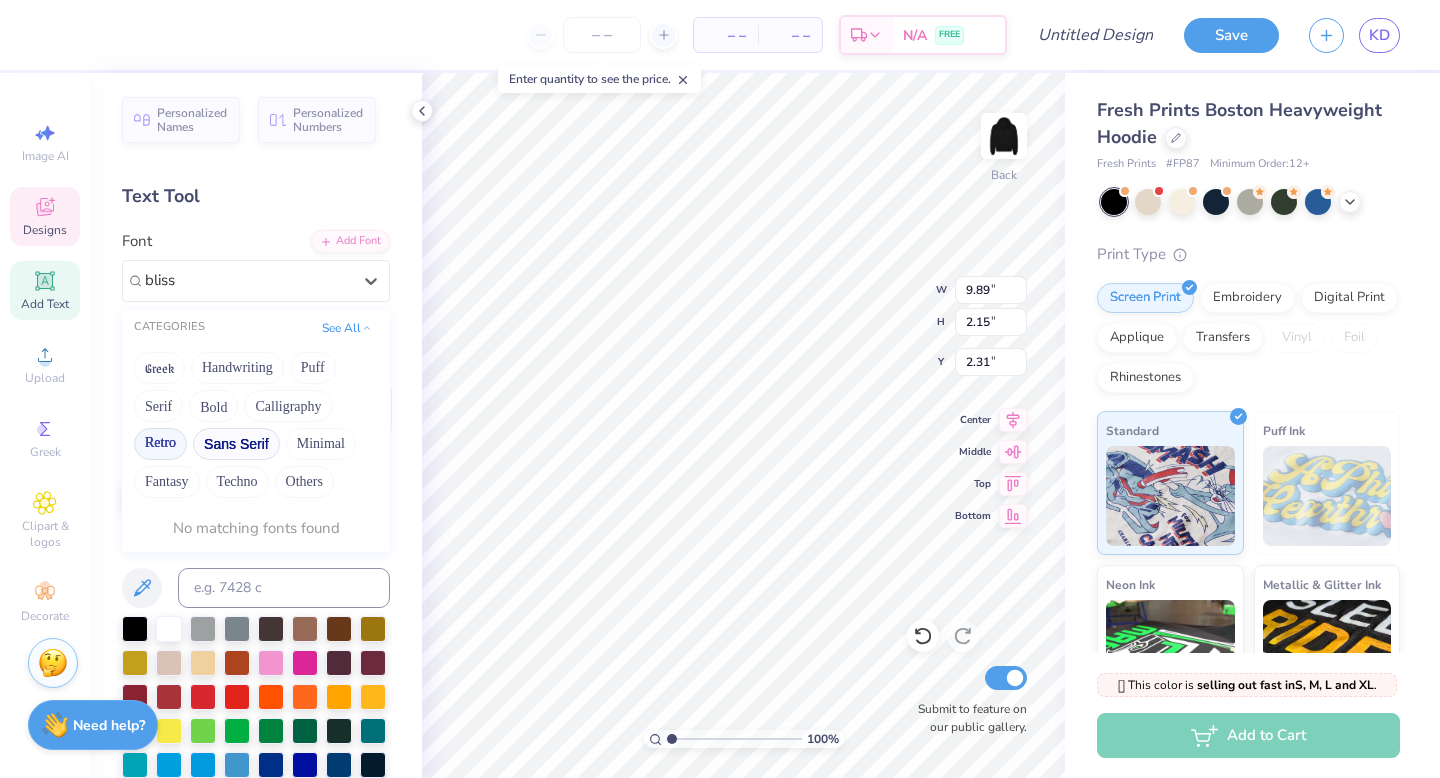 click on "Sans Serif" at bounding box center [236, 444] 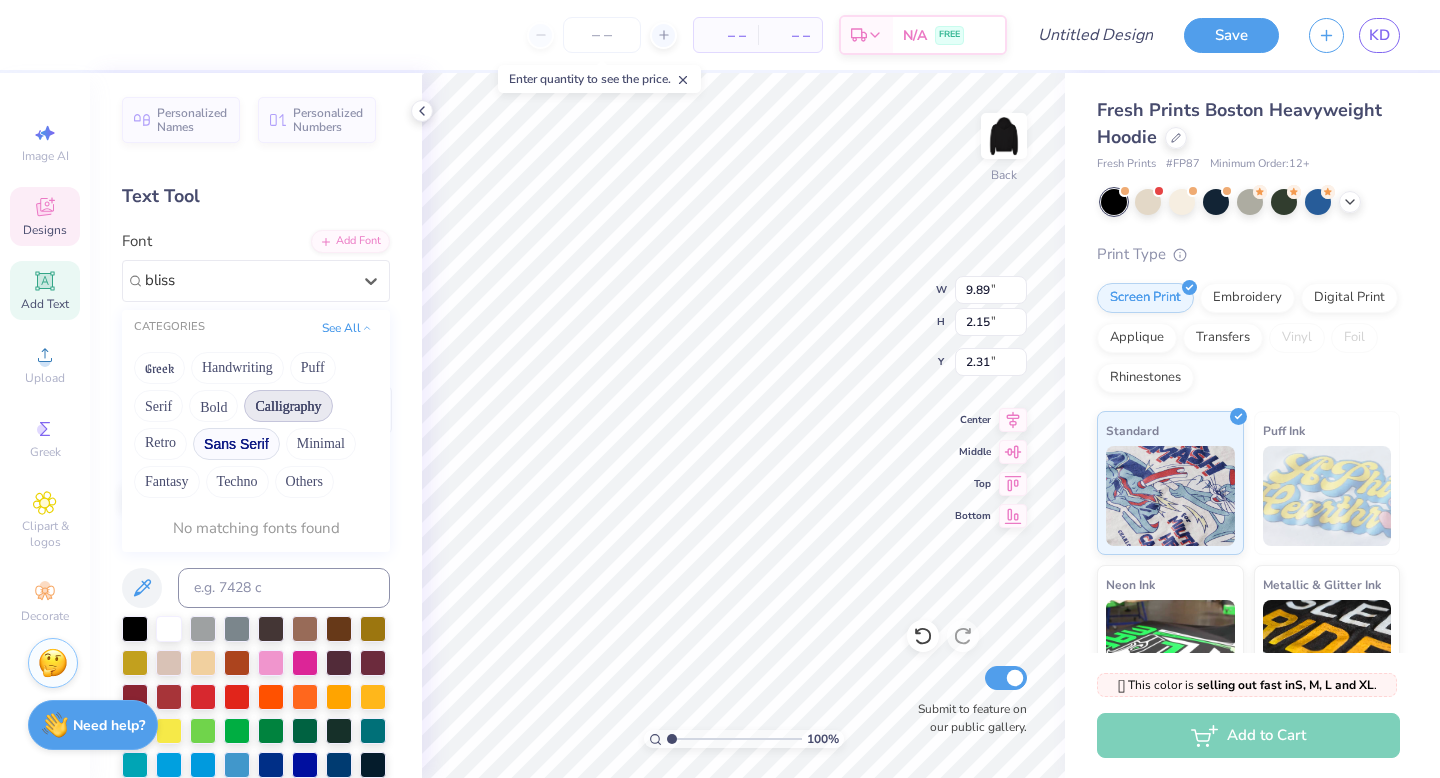 click on "Calligraphy" at bounding box center (288, 406) 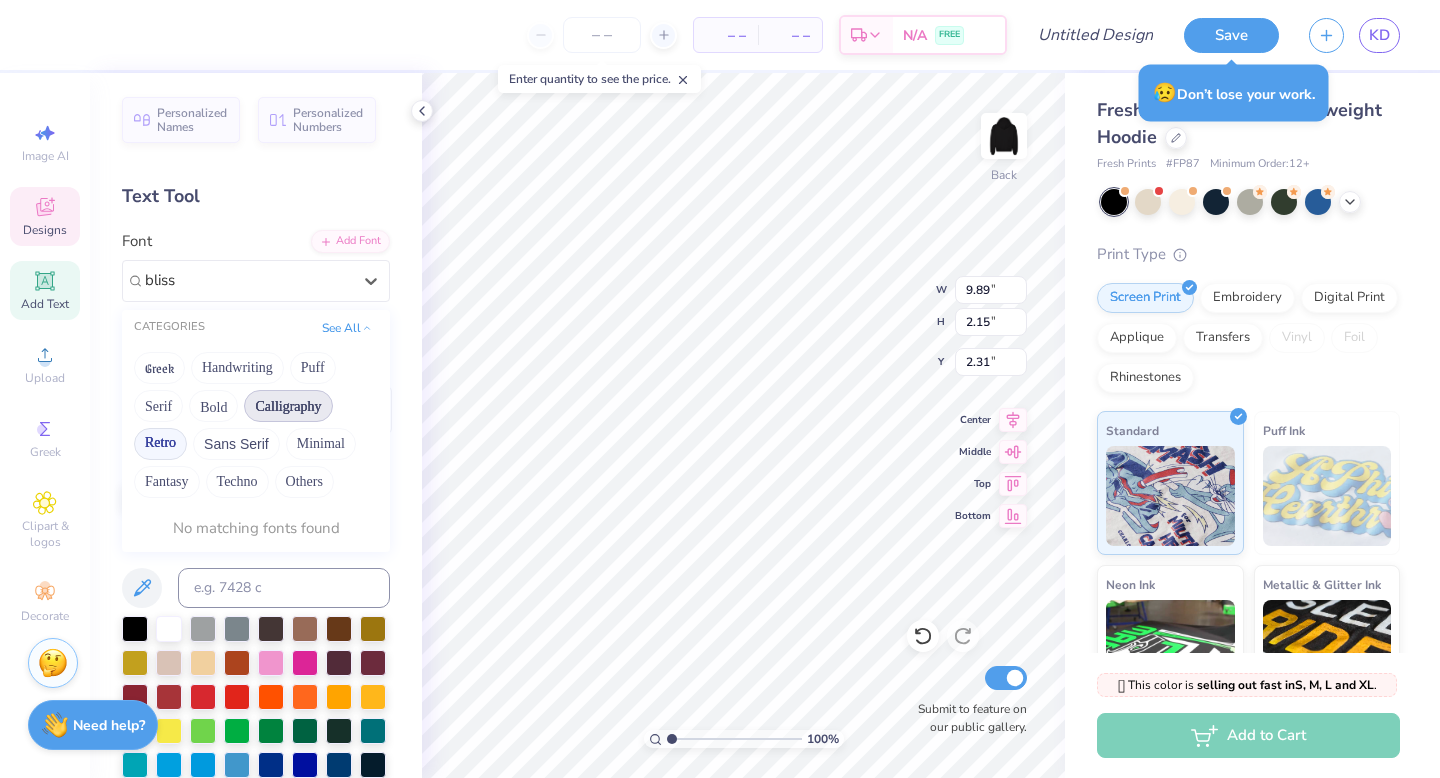 click on "Retro" at bounding box center [160, 444] 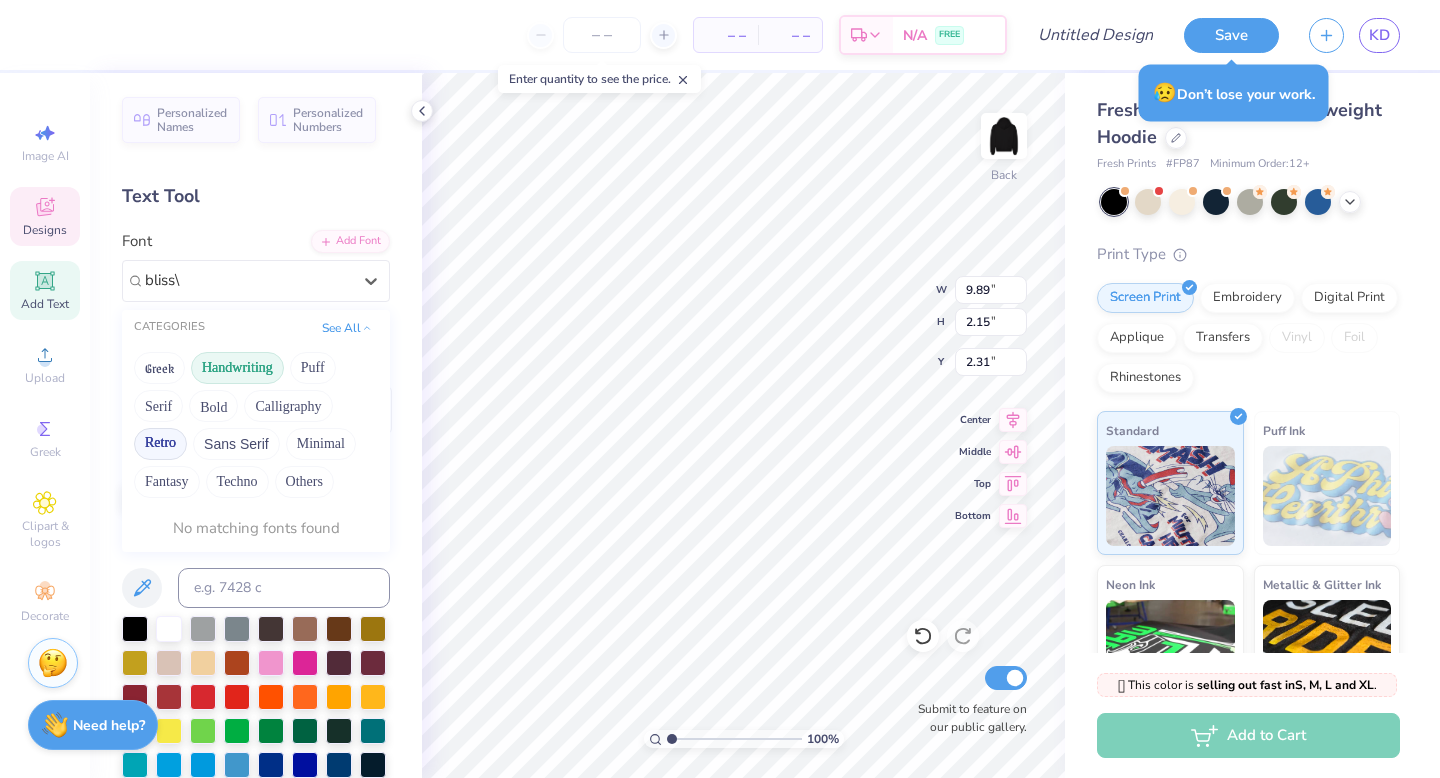 click on "Handwriting" at bounding box center [237, 368] 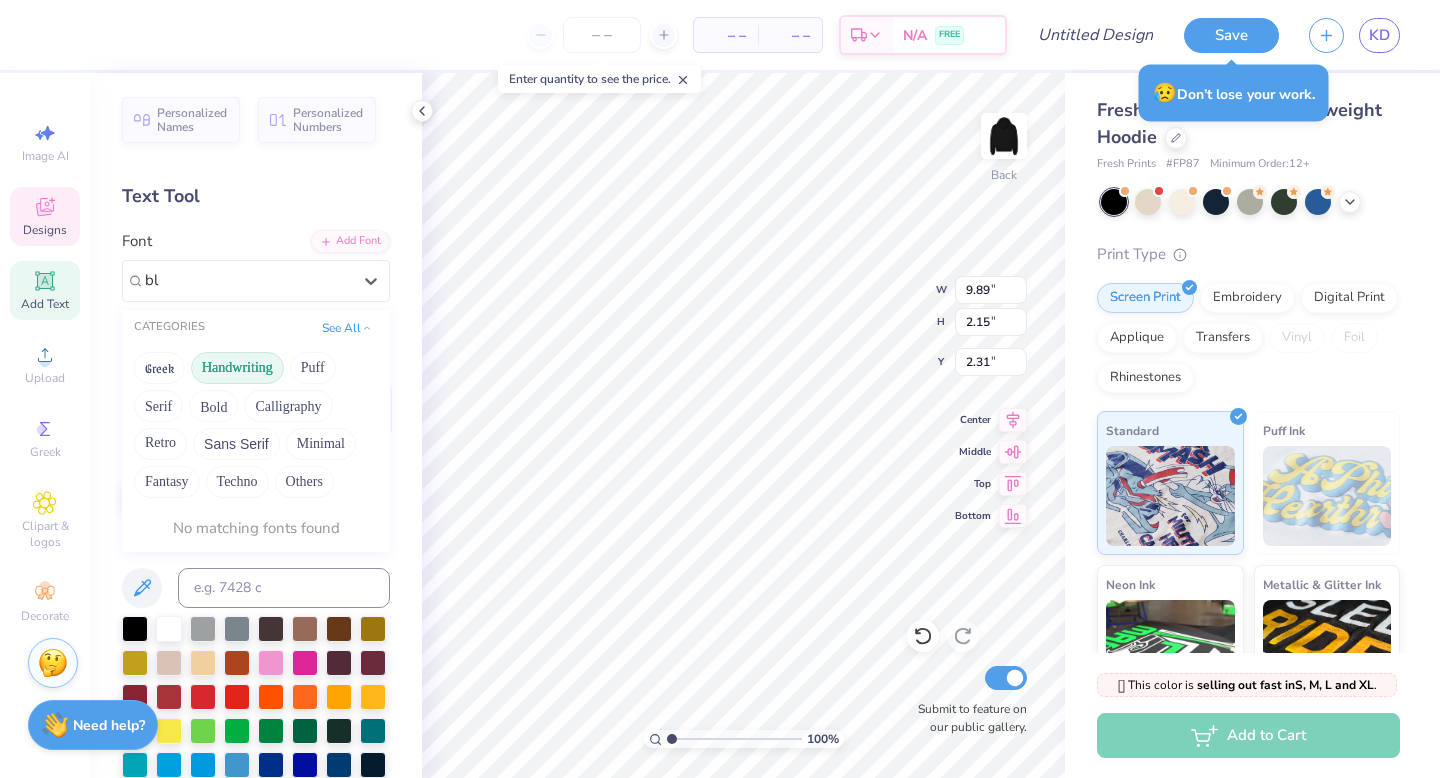 type on "b" 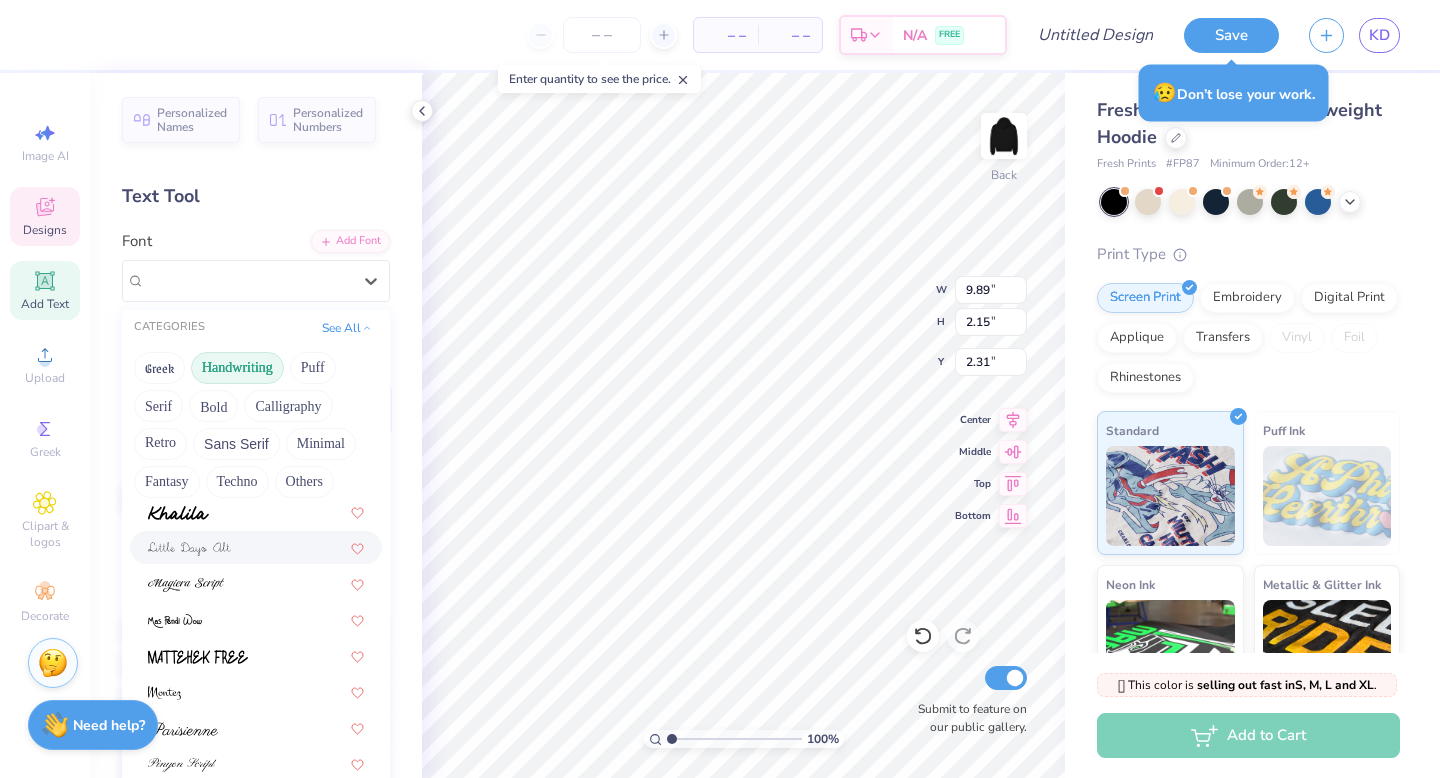 scroll, scrollTop: 454, scrollLeft: 0, axis: vertical 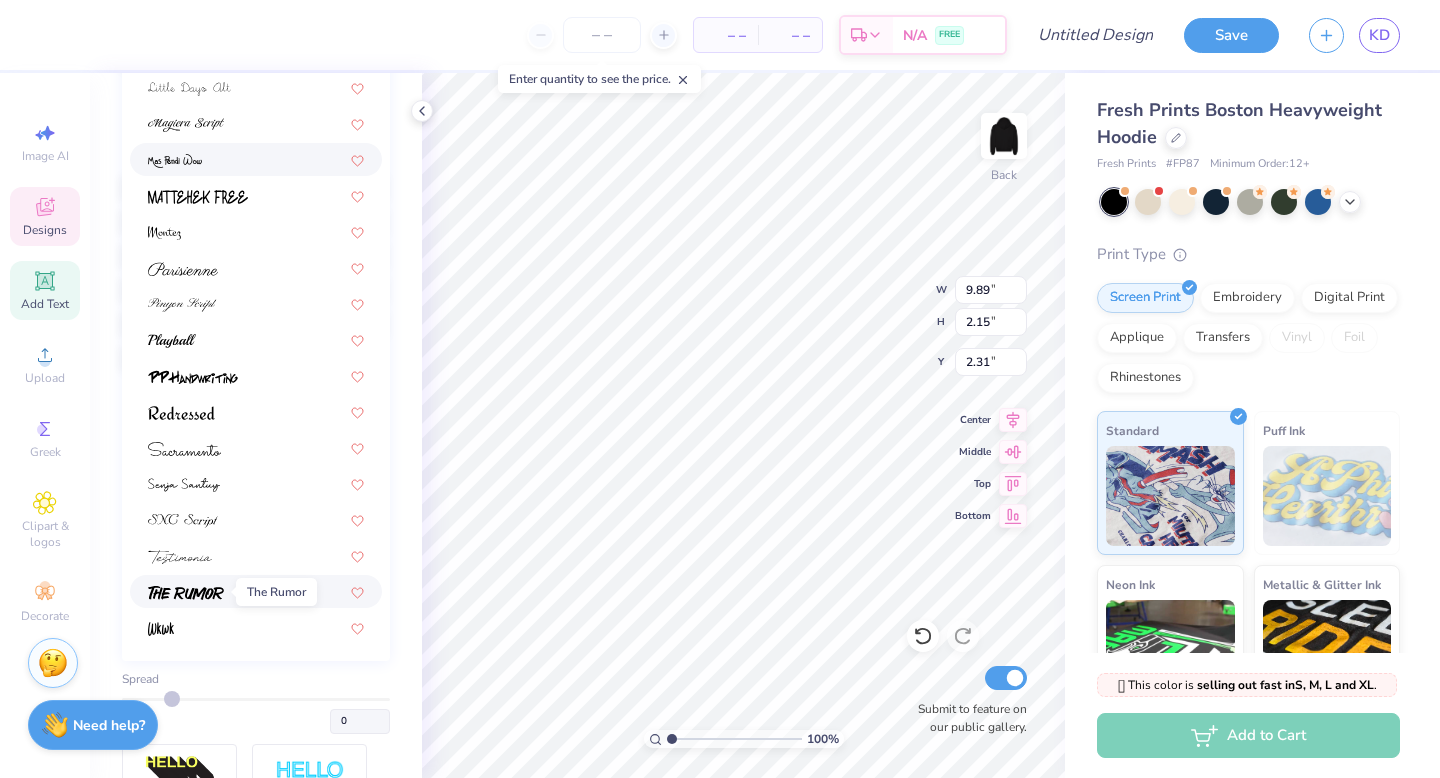 click at bounding box center [186, 591] 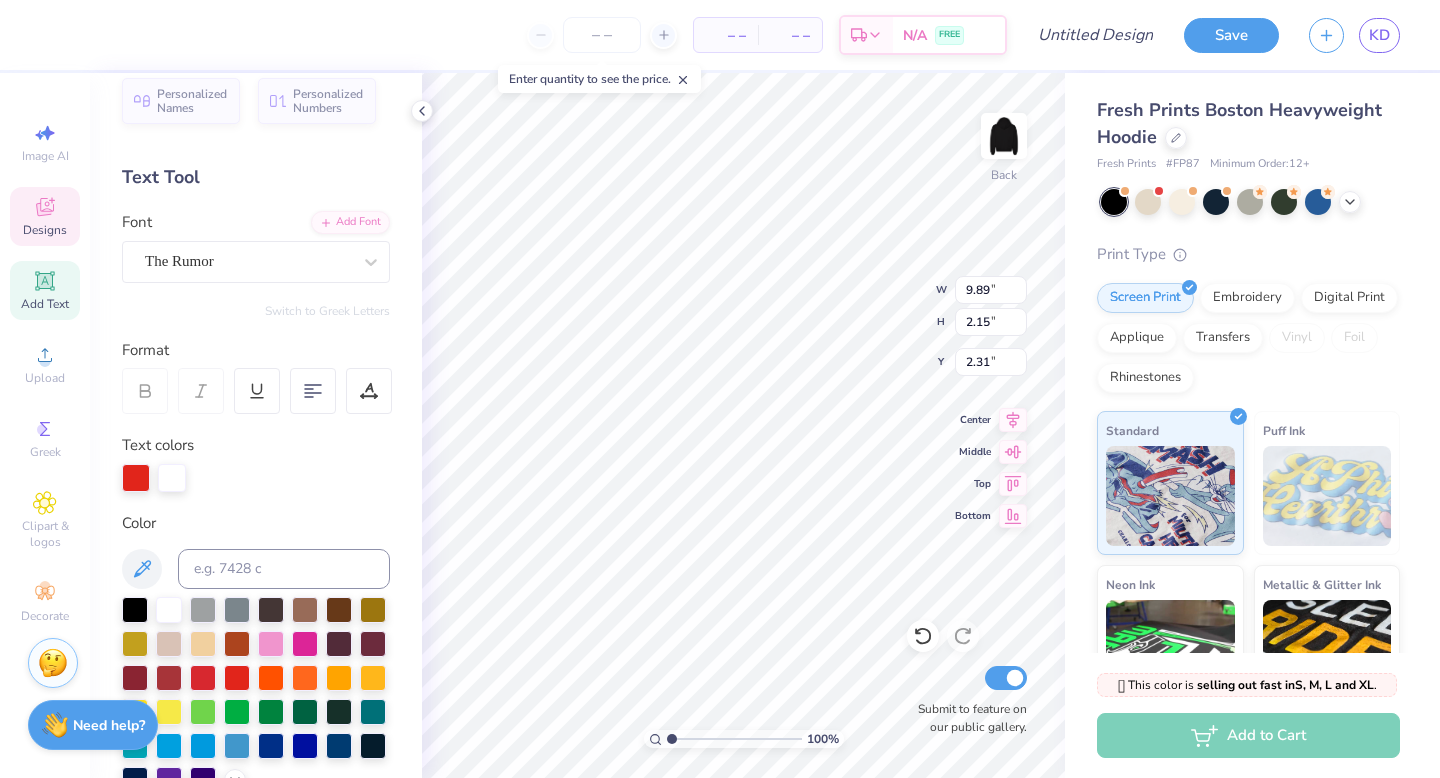 scroll, scrollTop: 0, scrollLeft: 0, axis: both 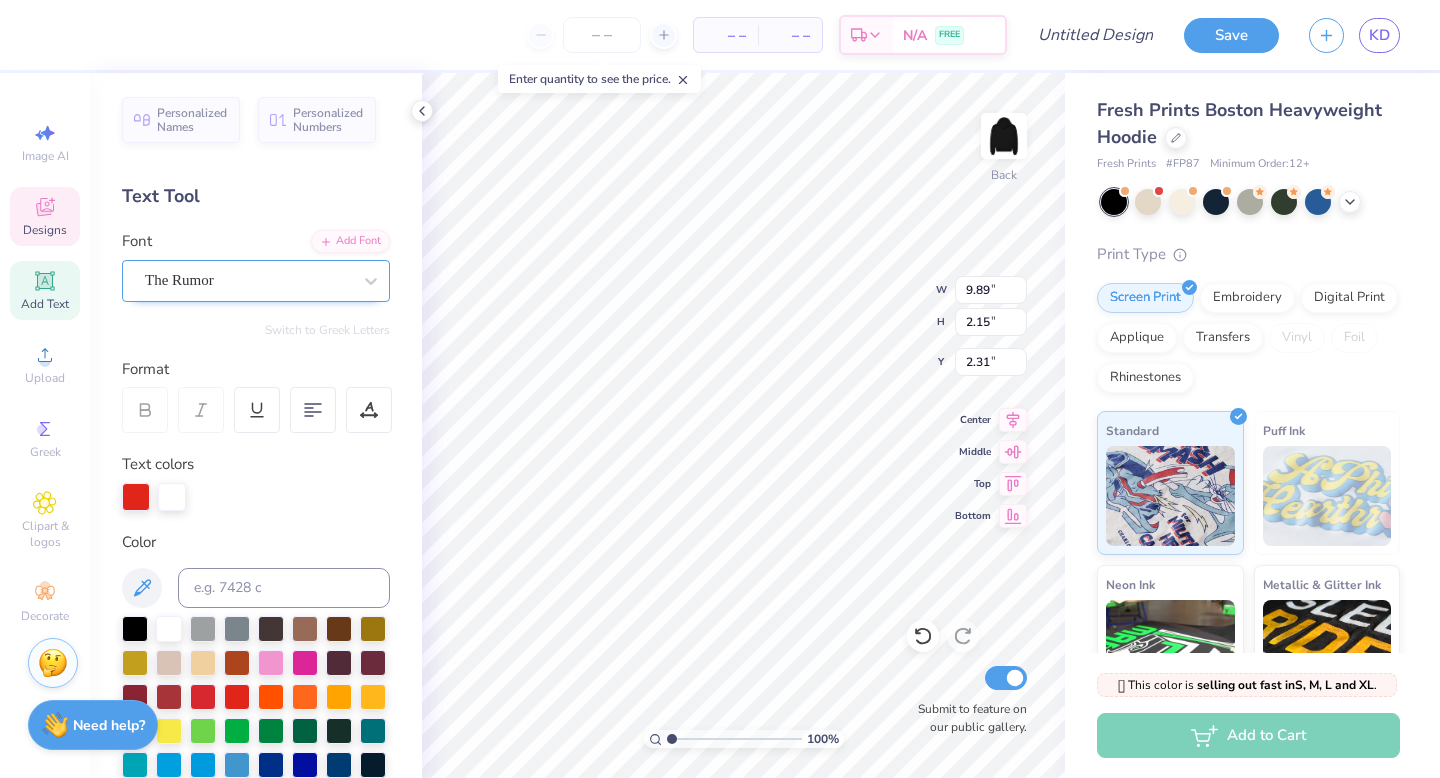 click on "The Rumor" at bounding box center [248, 280] 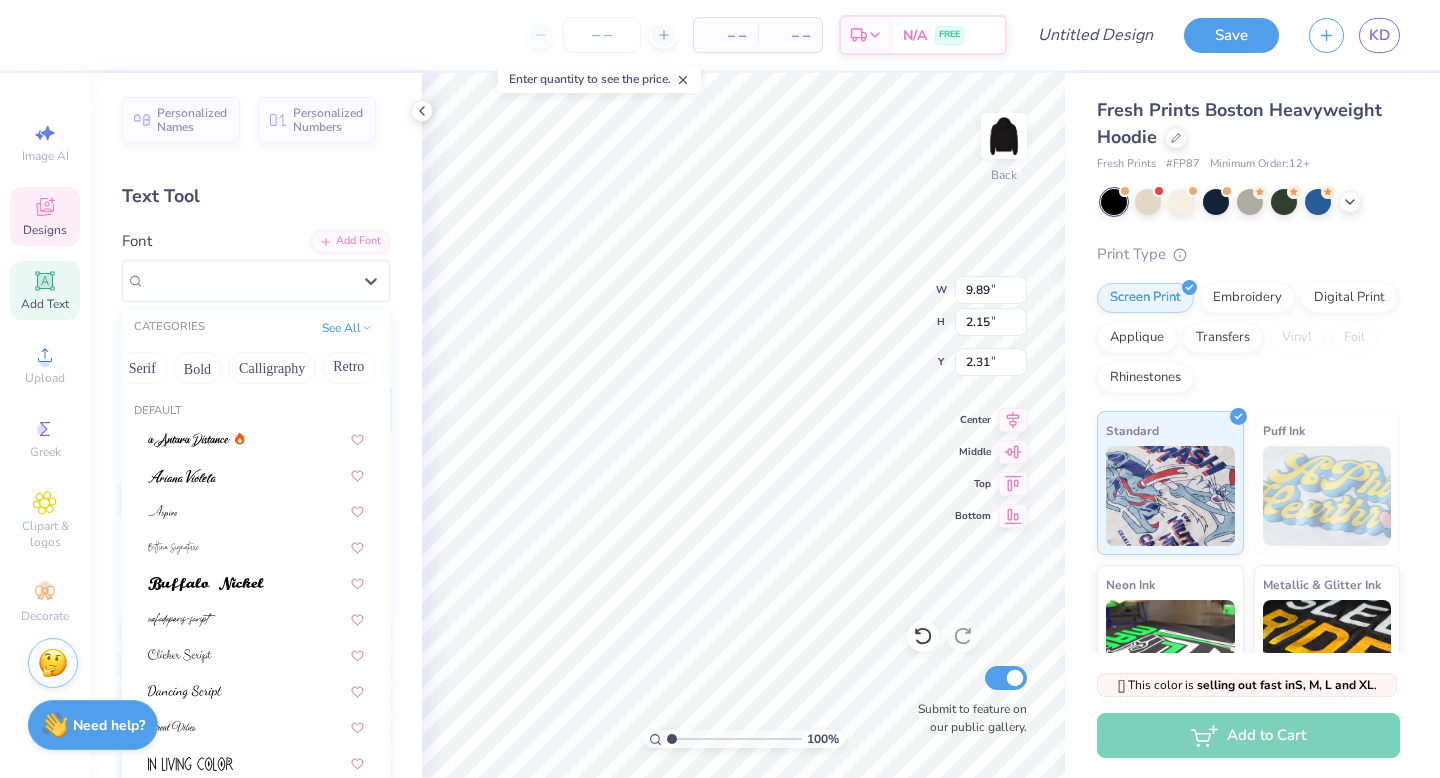 scroll, scrollTop: 0, scrollLeft: 225, axis: horizontal 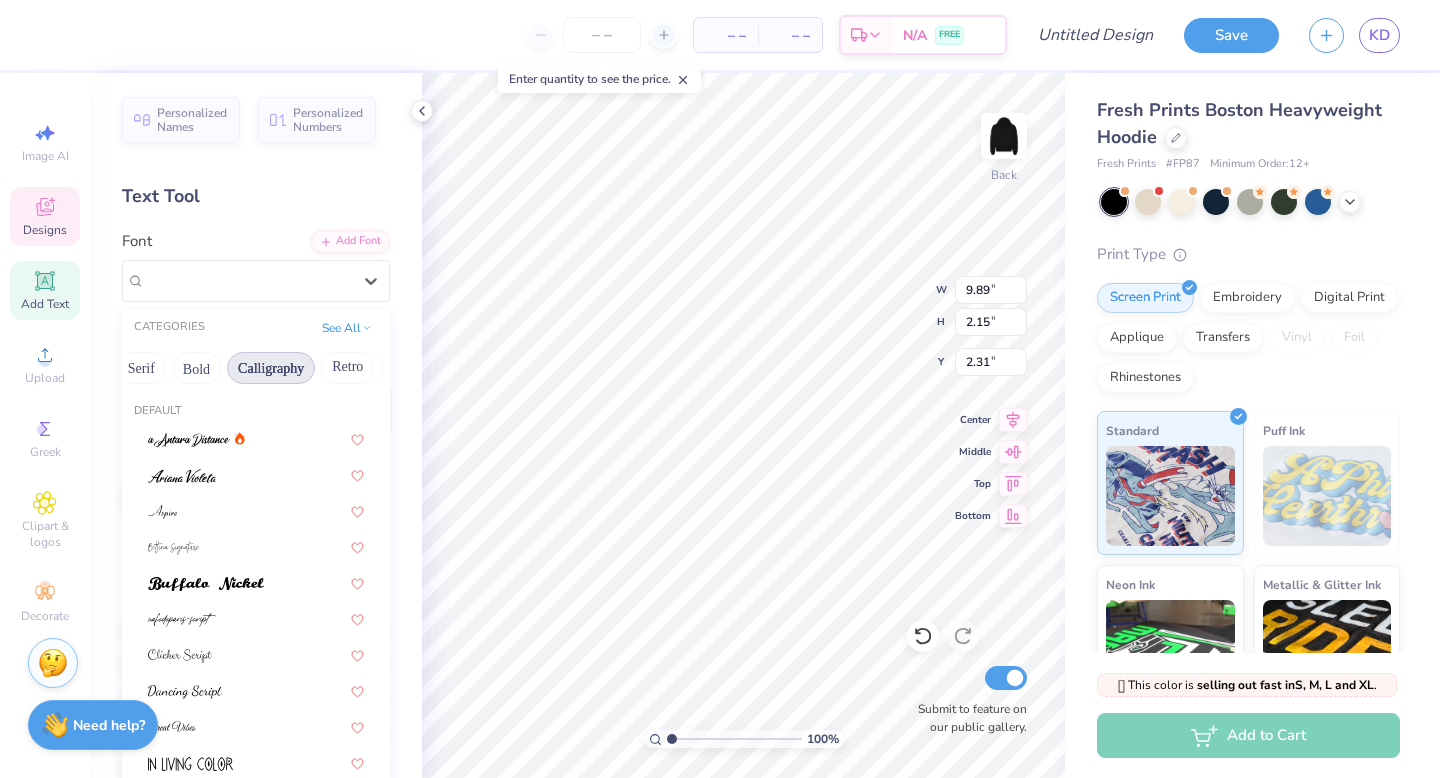 click on "Calligraphy" at bounding box center [271, 368] 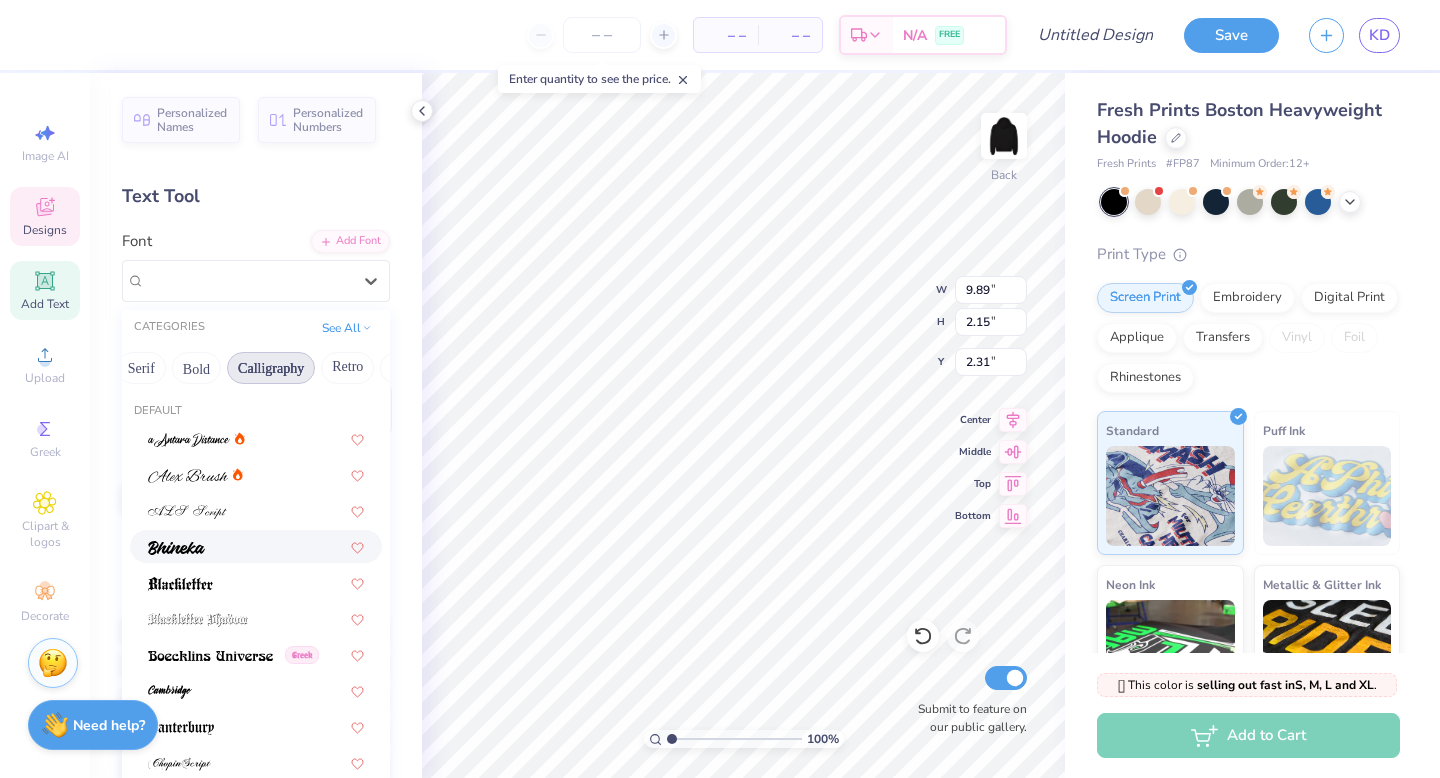 click at bounding box center [256, 546] 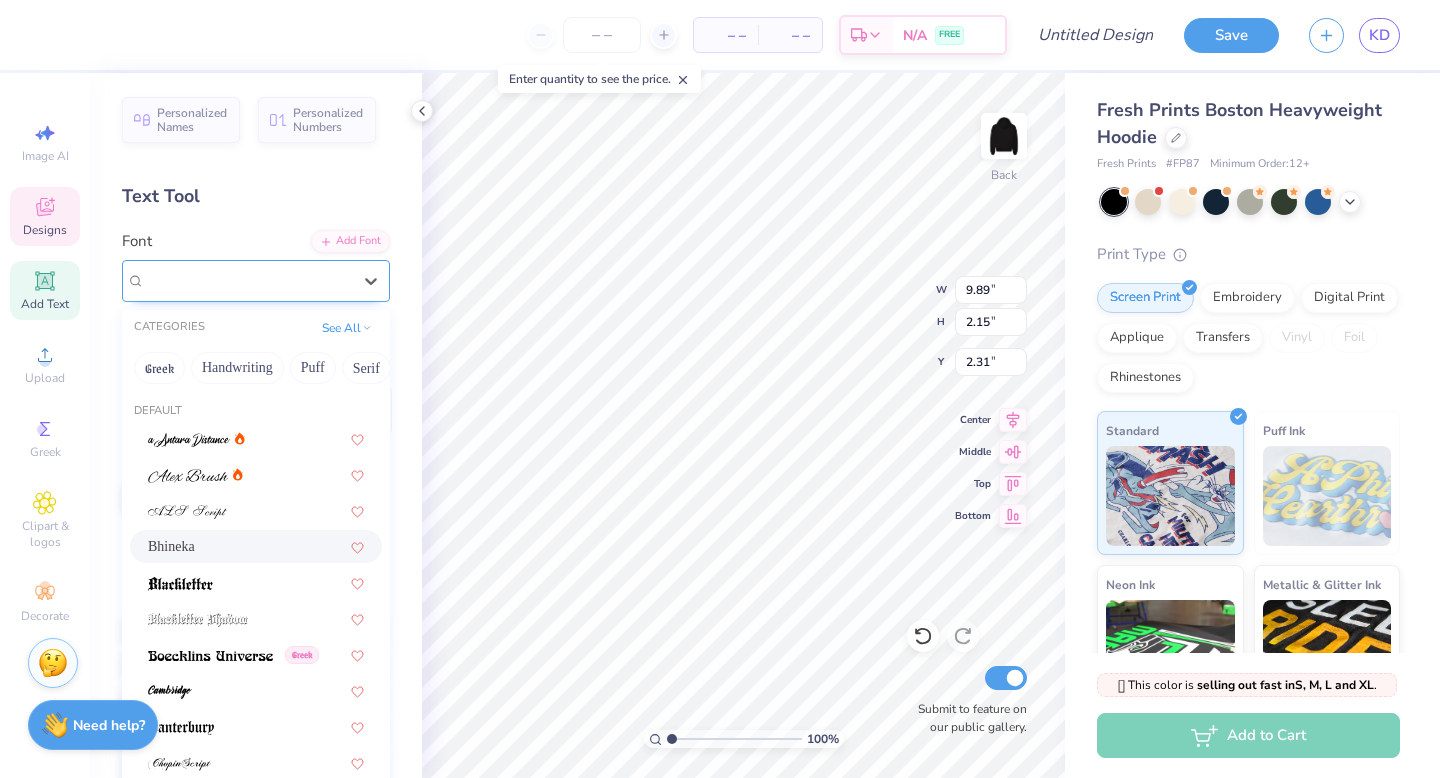 click on "Bhineka" at bounding box center [248, 280] 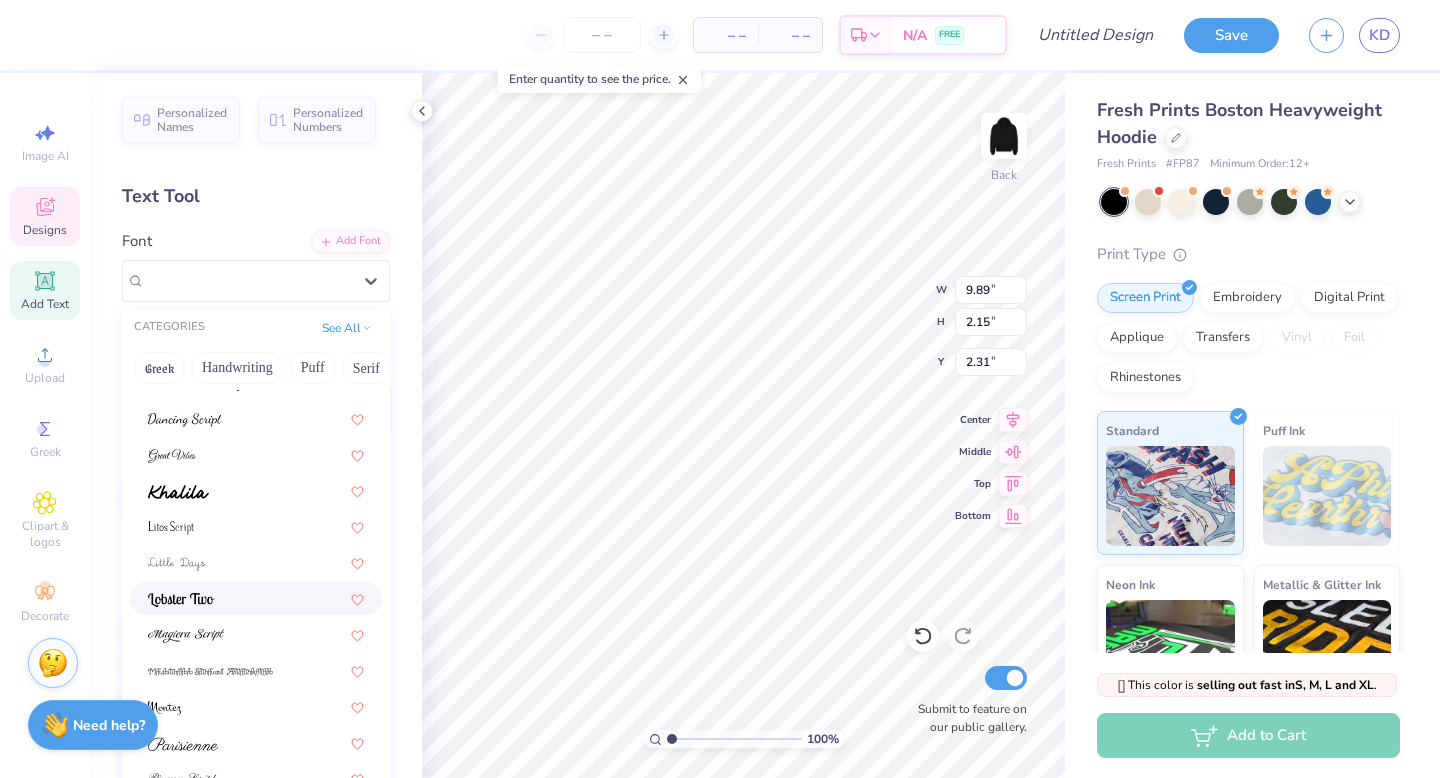 scroll, scrollTop: 490, scrollLeft: 0, axis: vertical 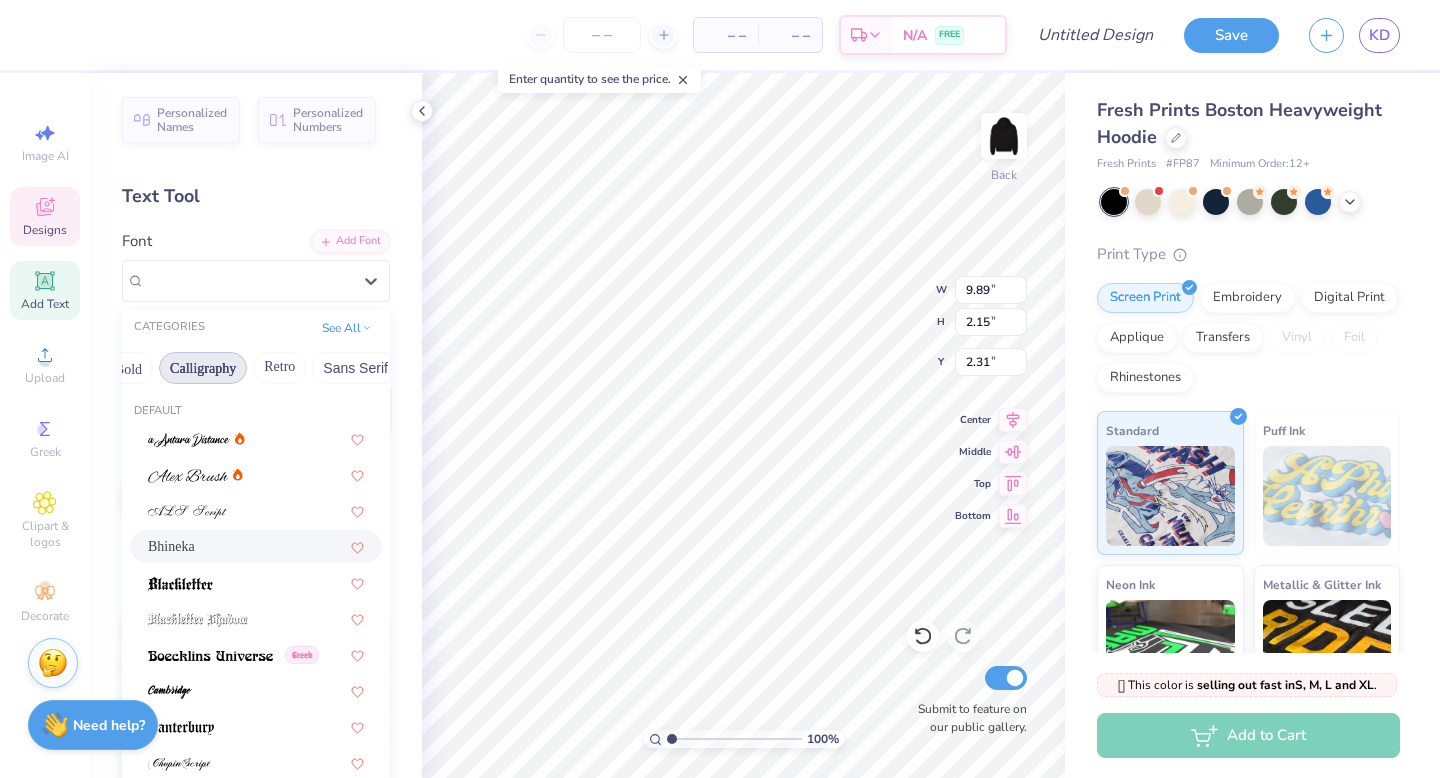 click on "Bhineka" at bounding box center (256, 546) 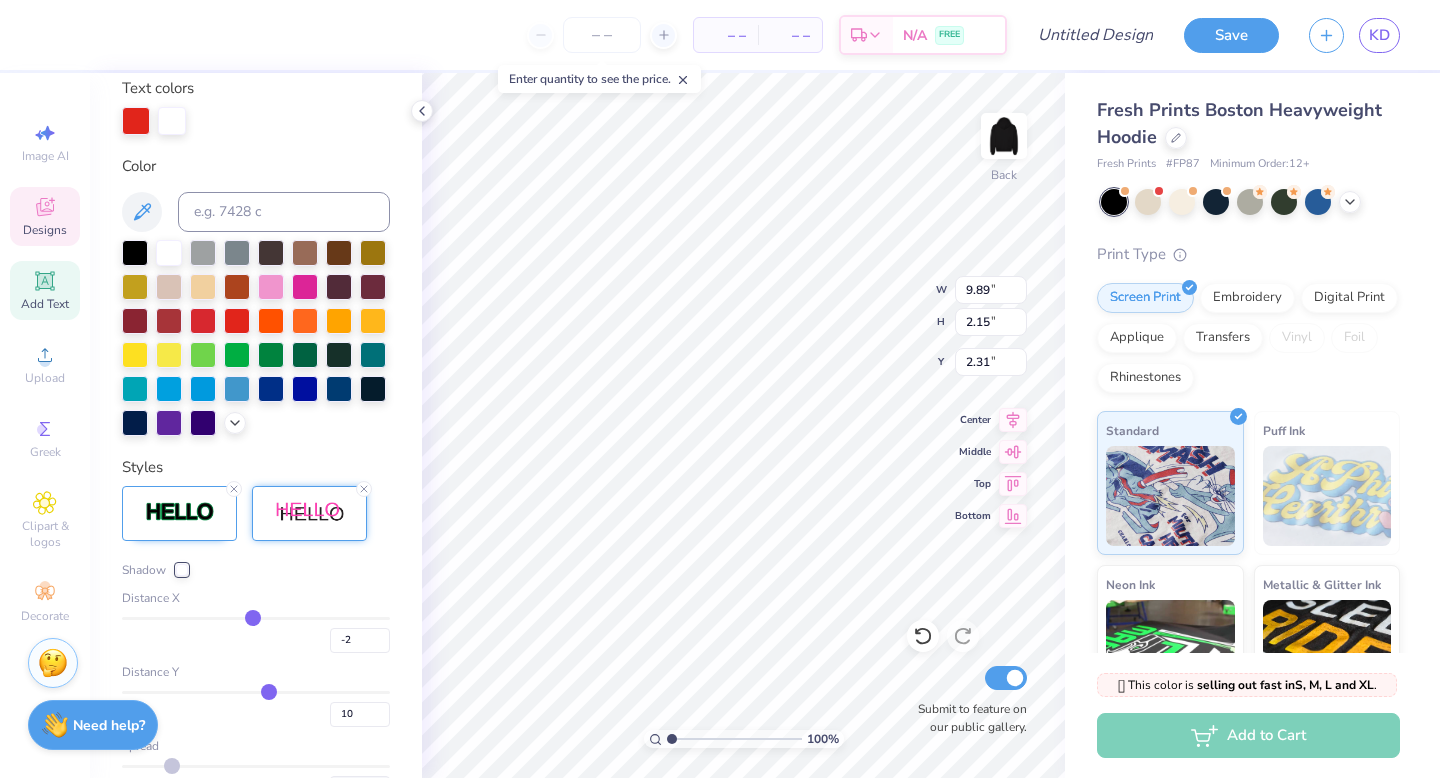 scroll, scrollTop: 395, scrollLeft: 0, axis: vertical 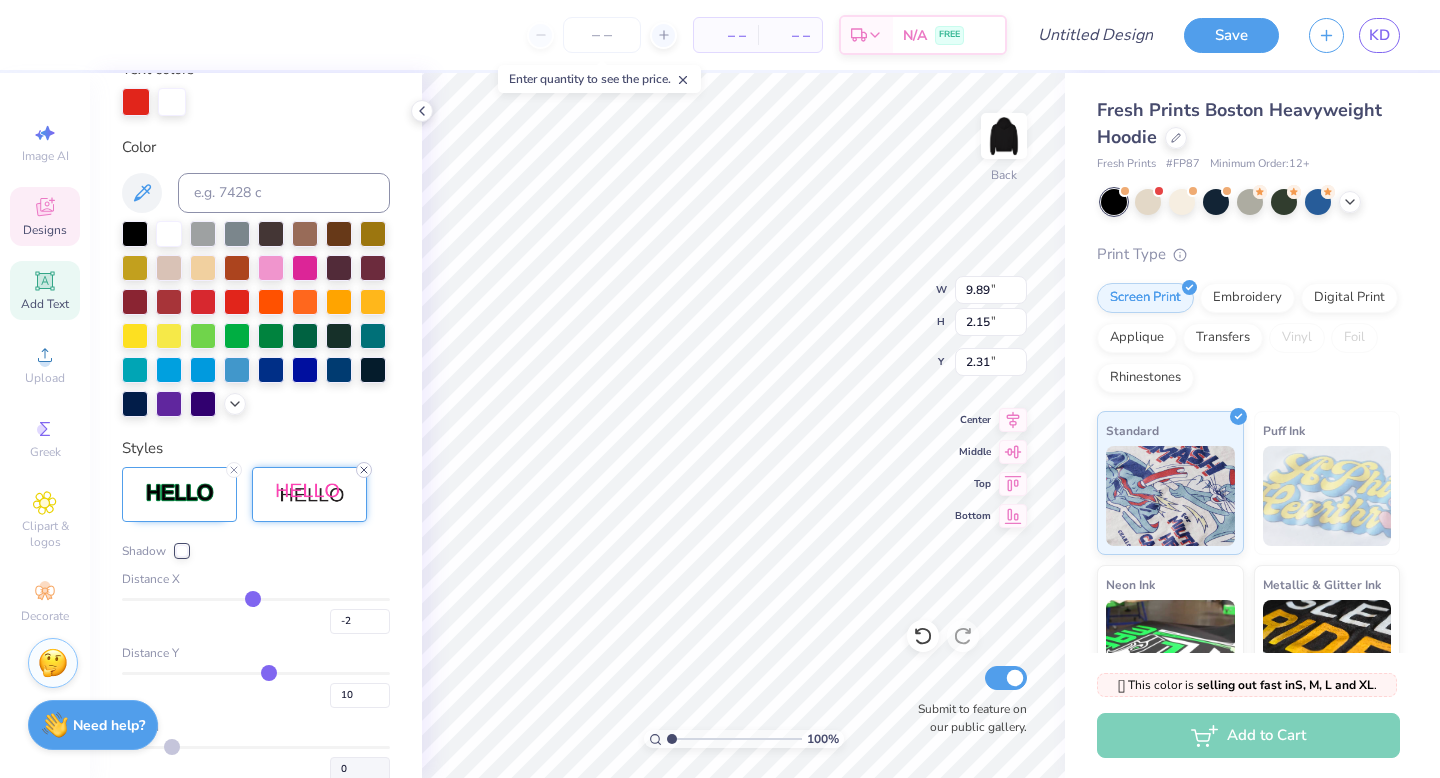 click 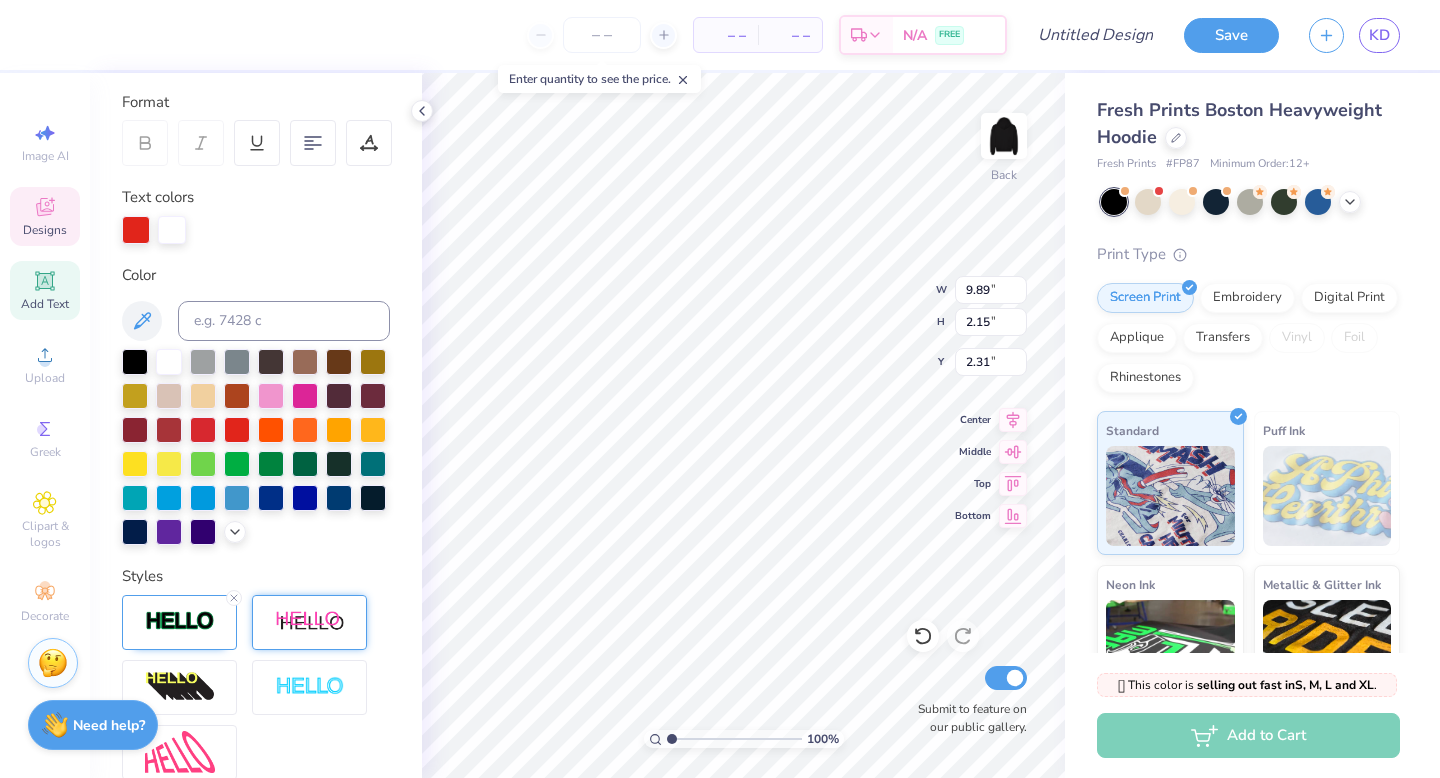 scroll, scrollTop: 0, scrollLeft: 0, axis: both 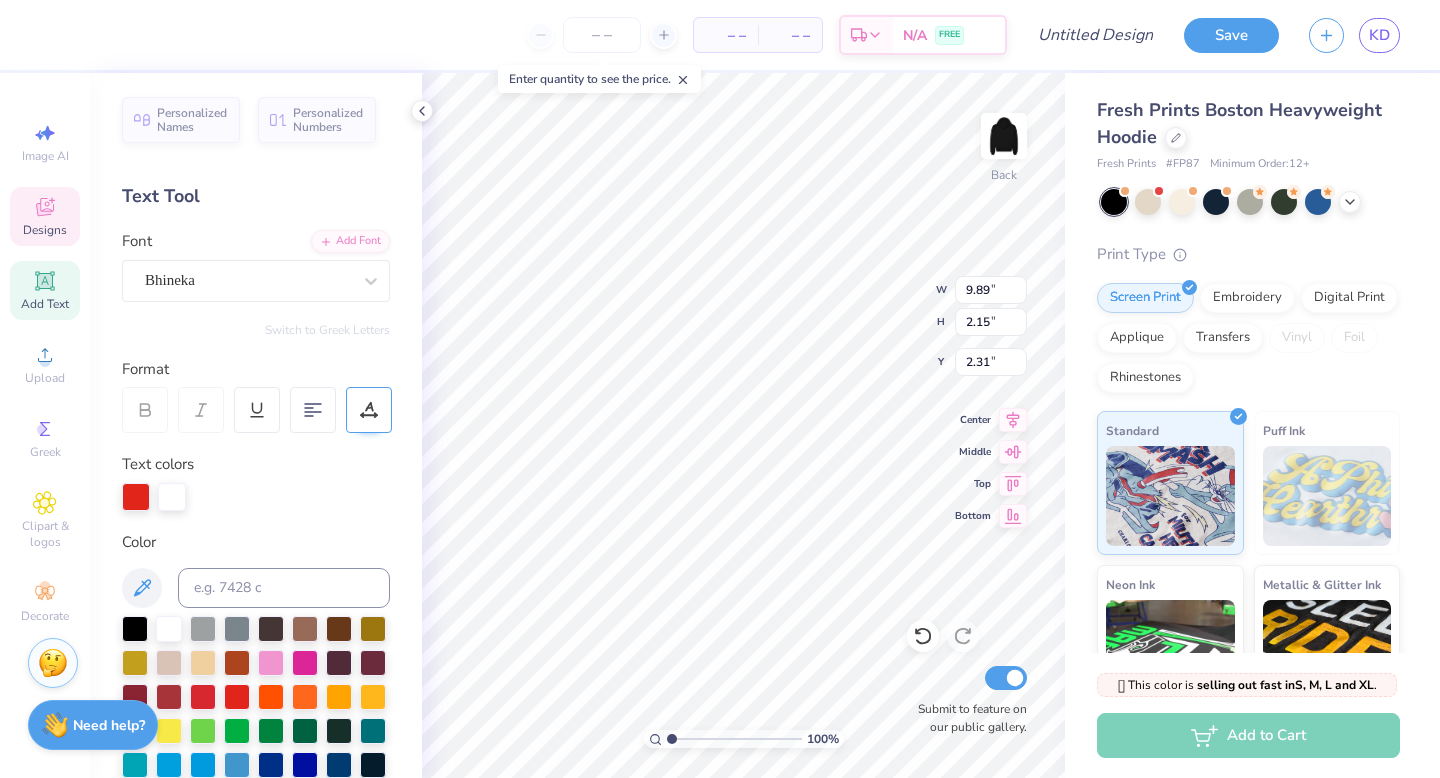 click 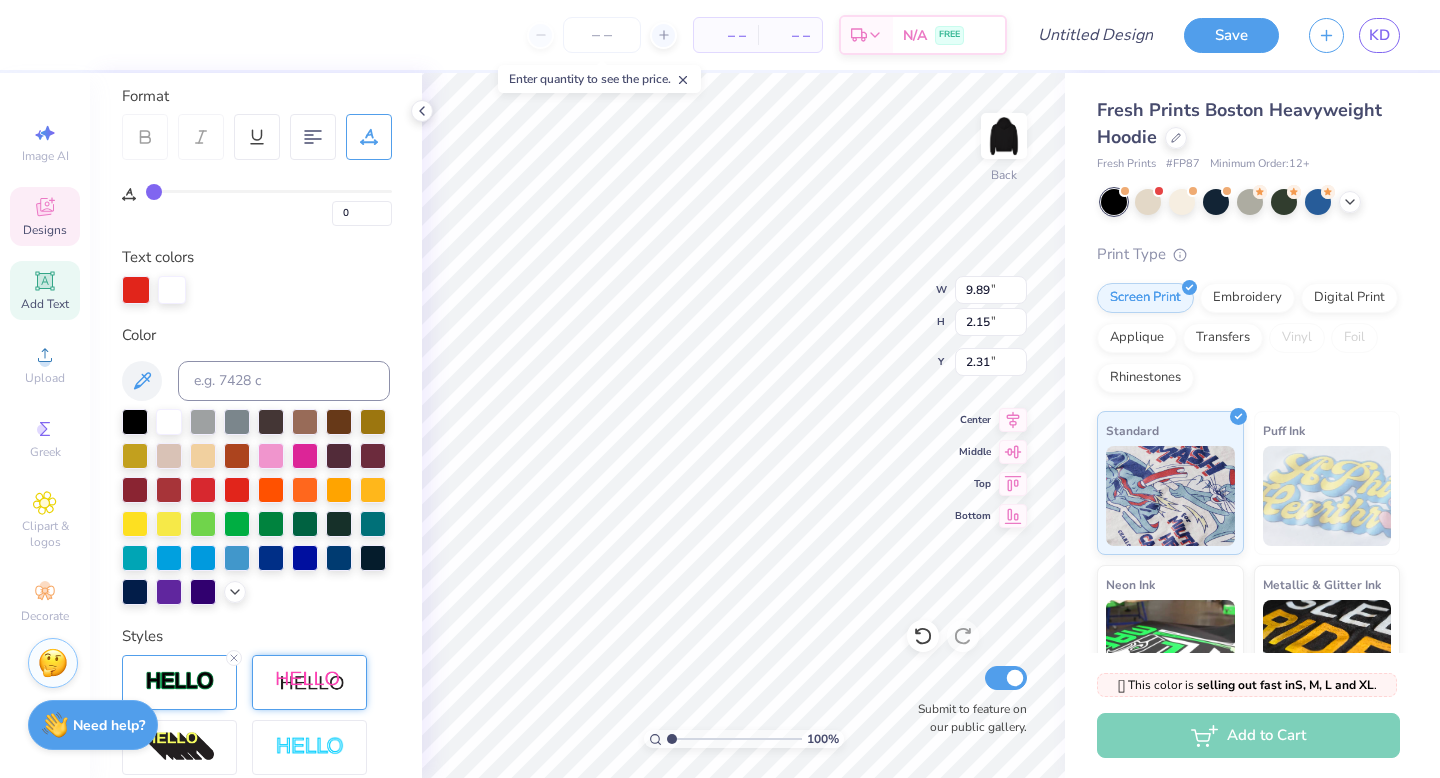 scroll, scrollTop: 528, scrollLeft: 0, axis: vertical 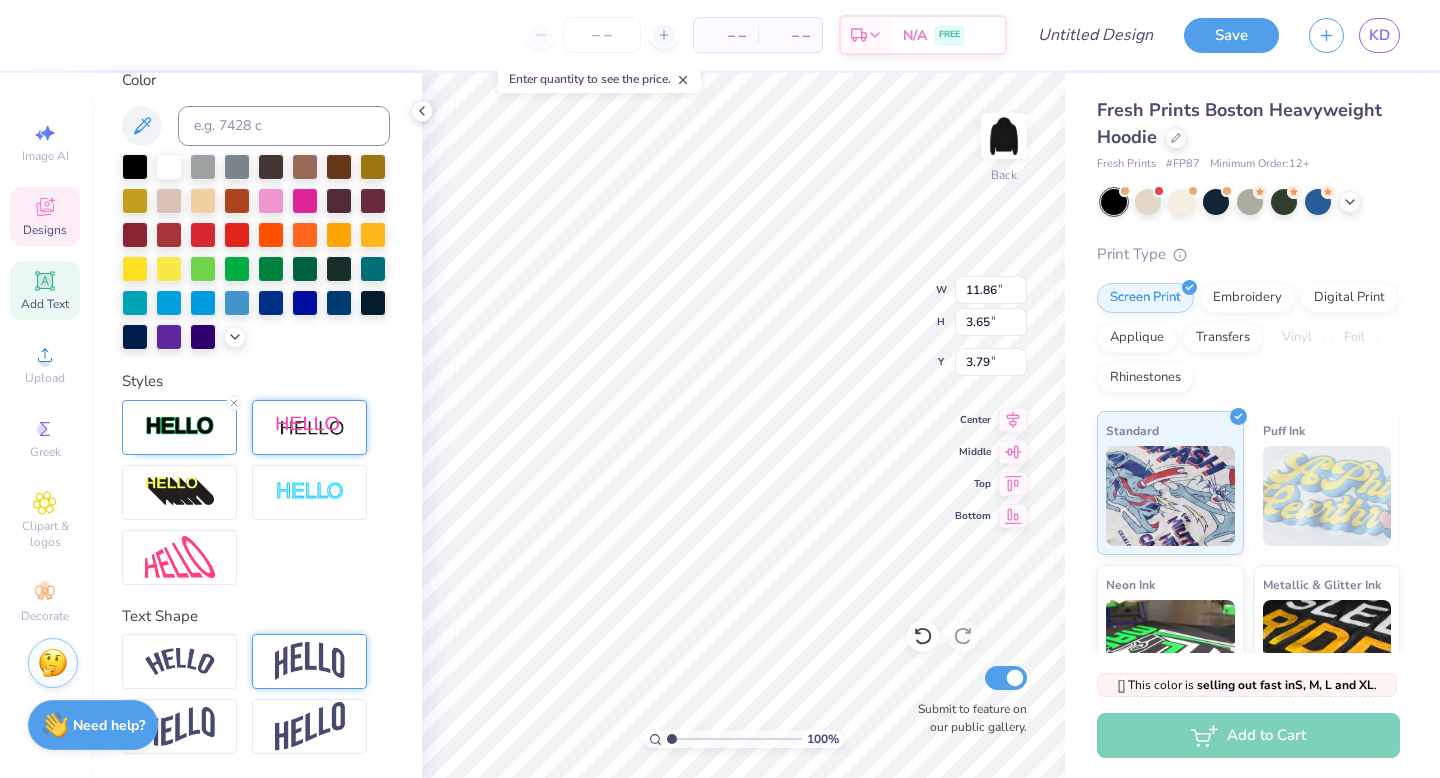 type on "11.86" 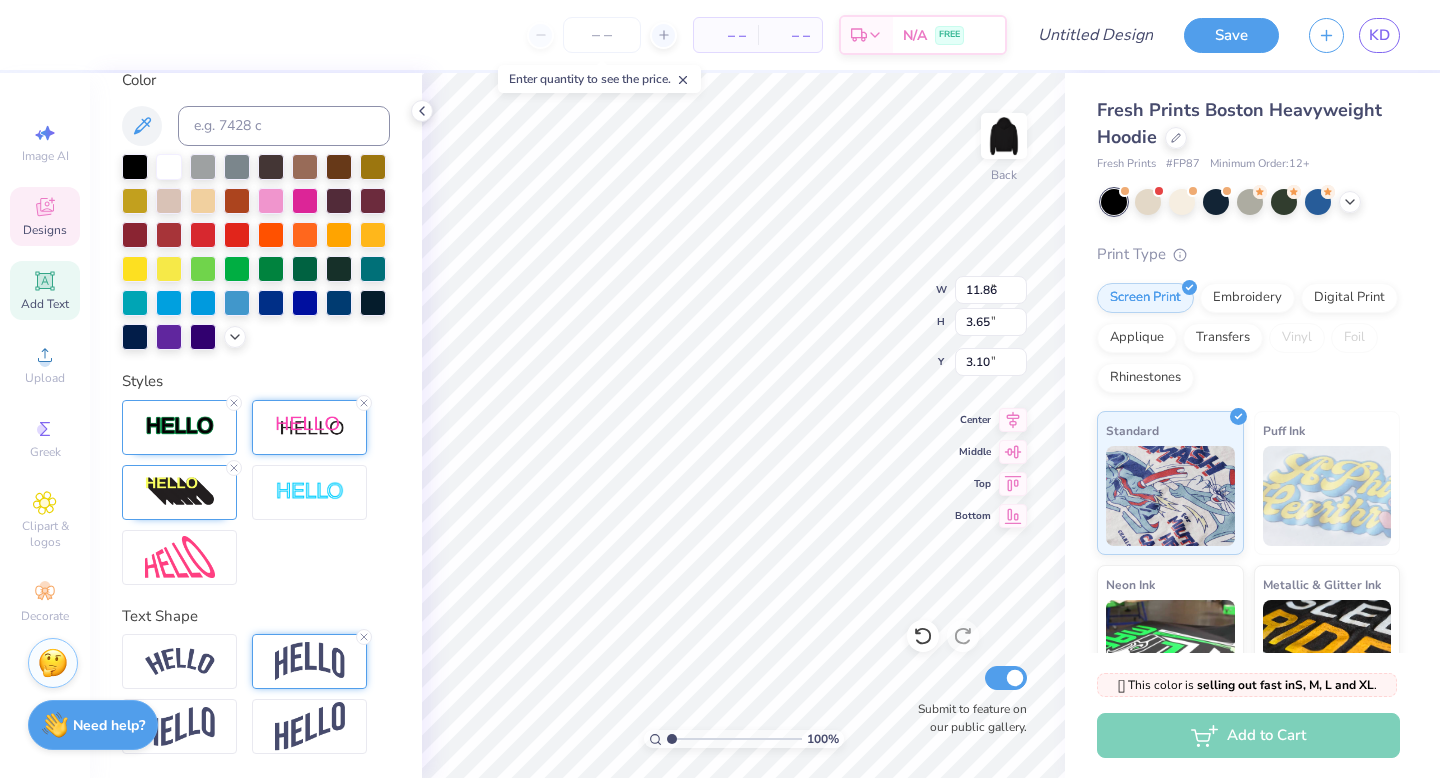 type on "6.76" 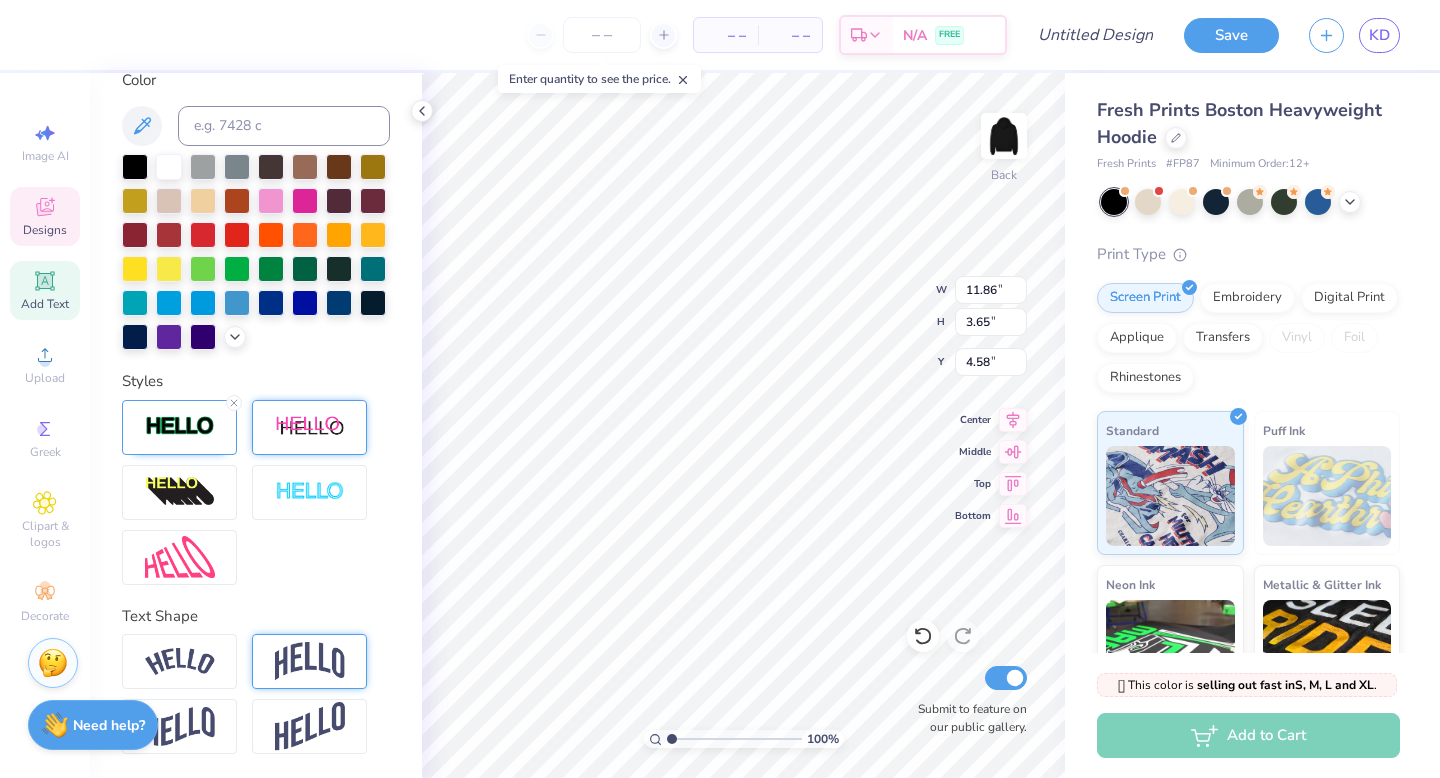type on "4.58" 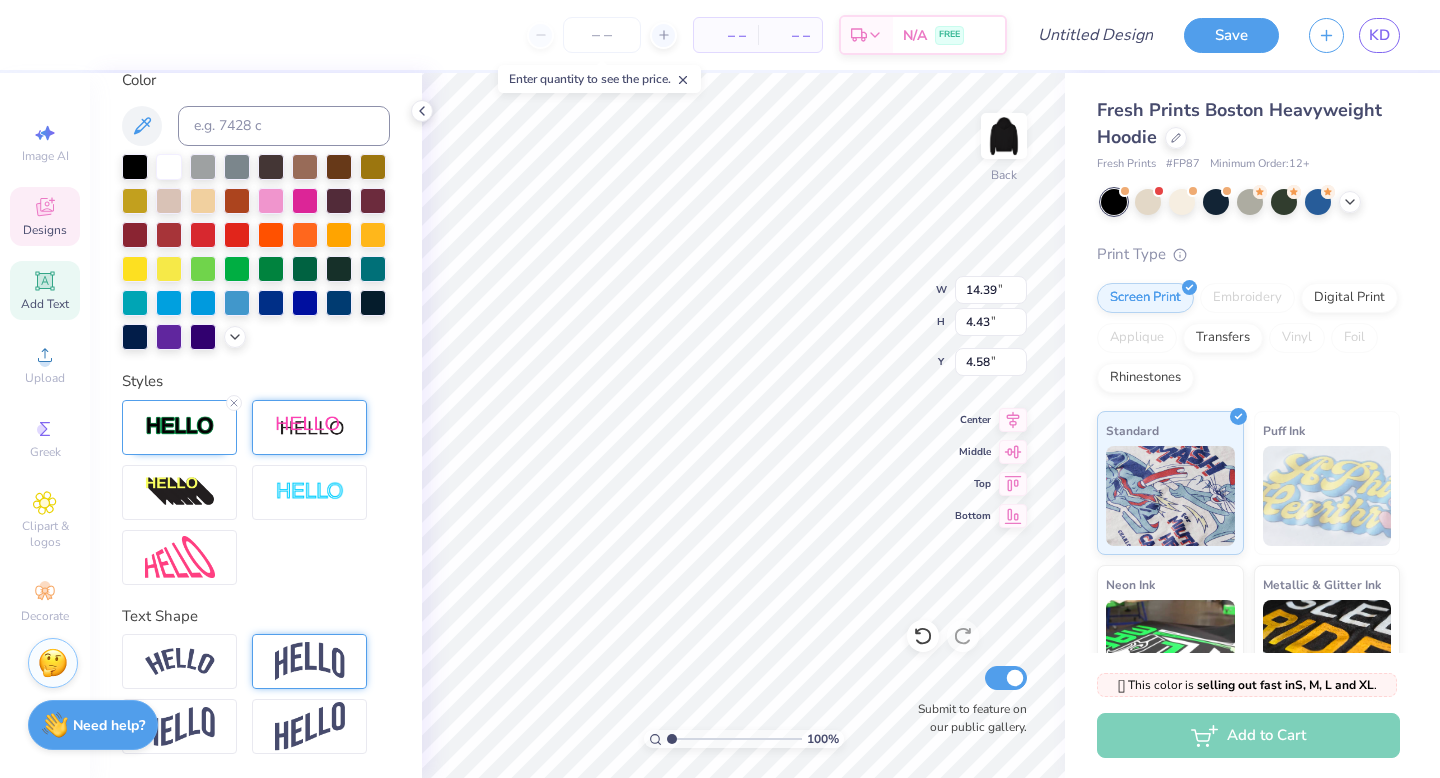 type on "14.39" 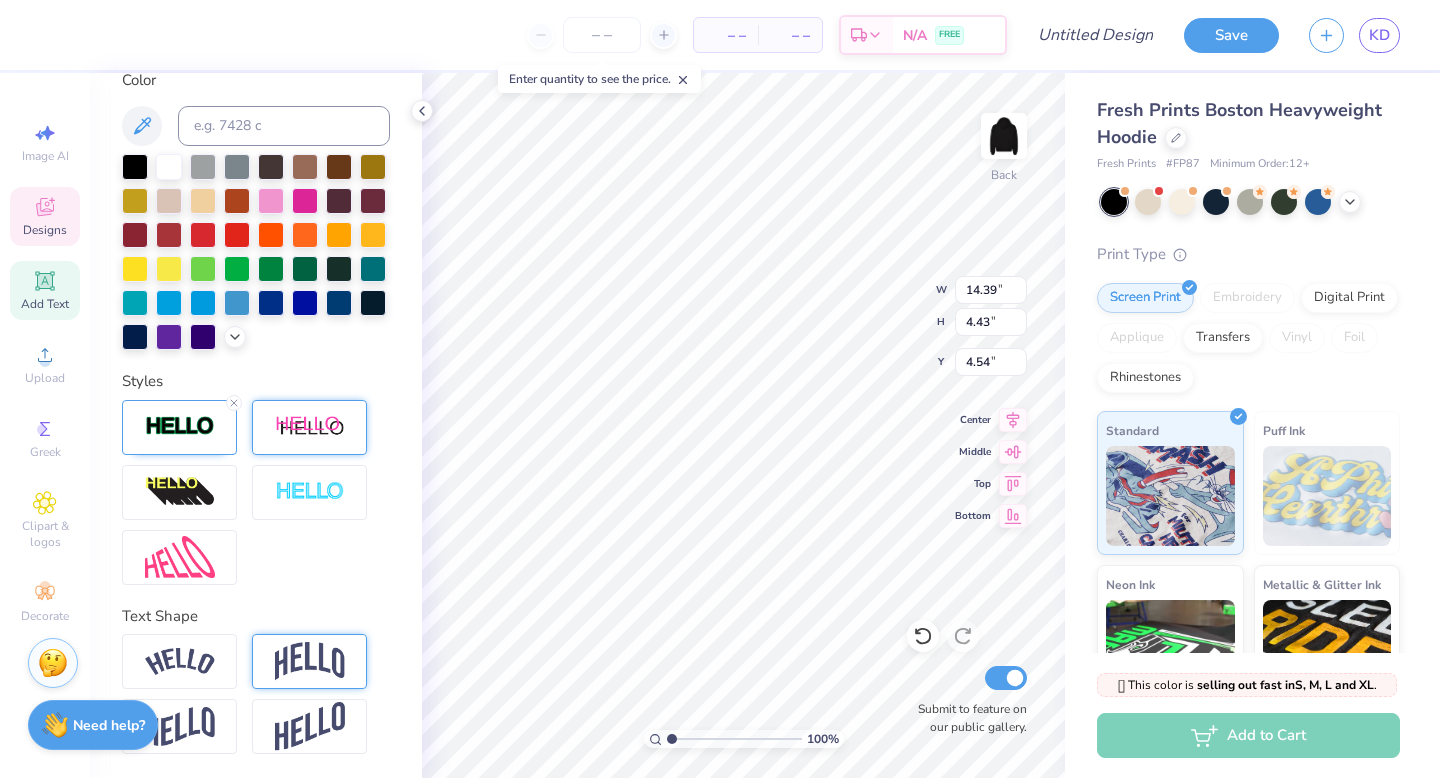 type on "1.87" 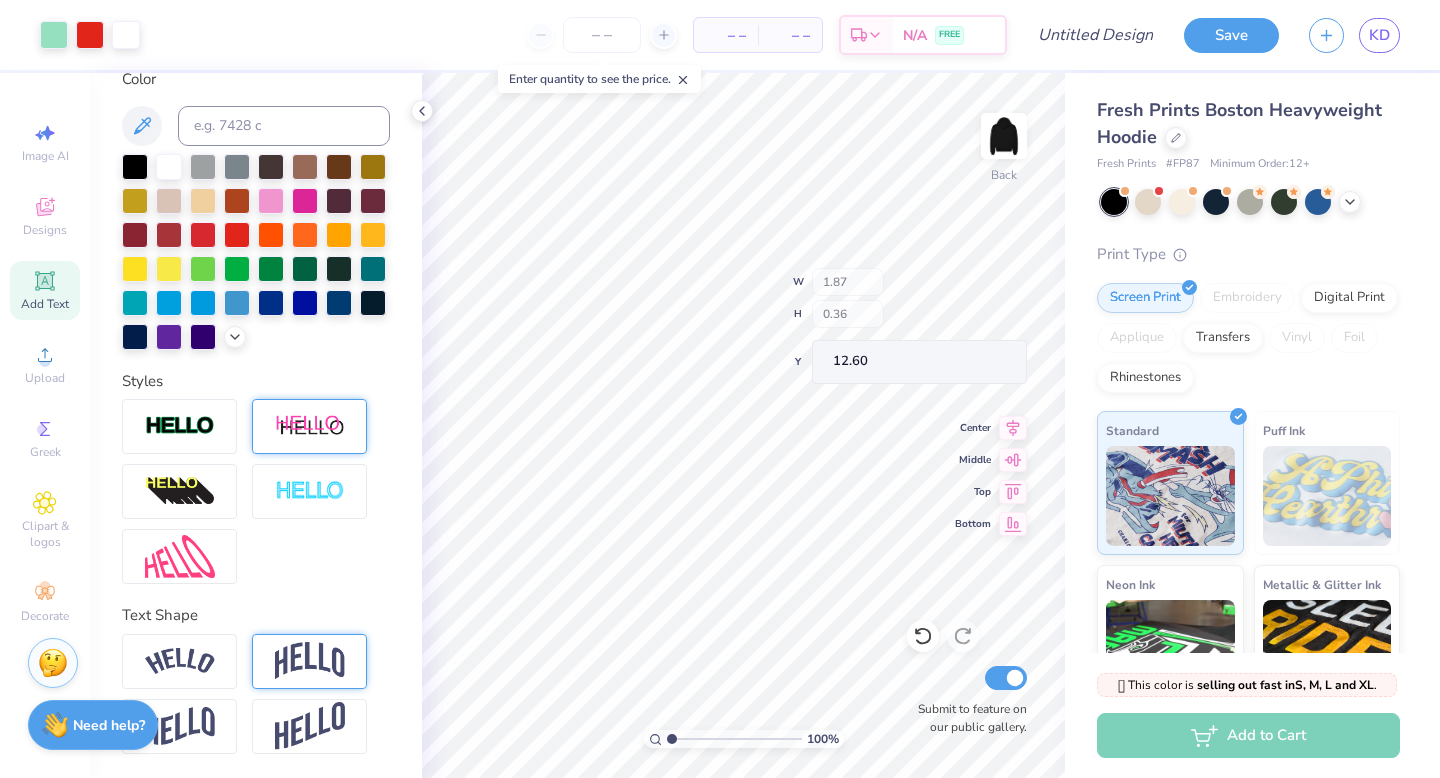 type on "12.64" 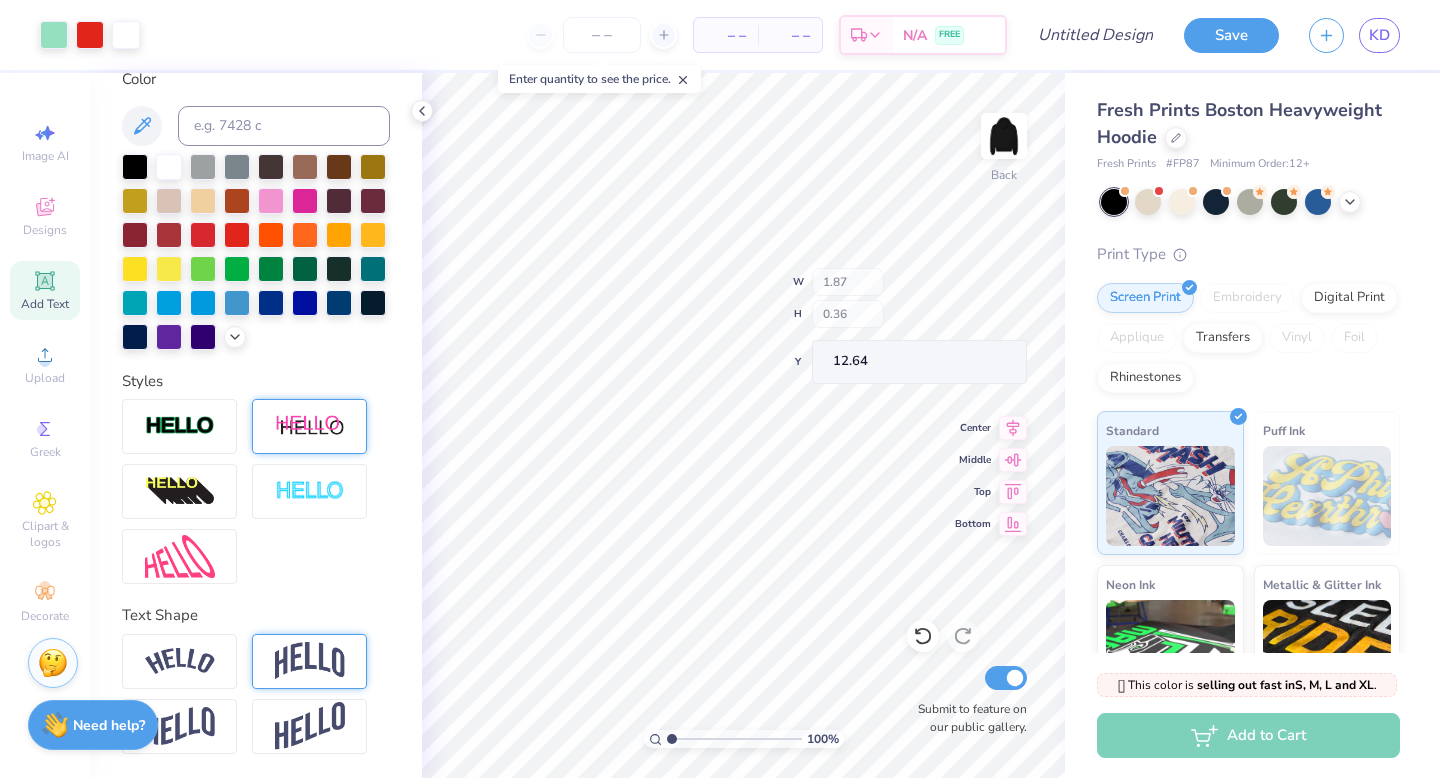 scroll, scrollTop: 450, scrollLeft: 0, axis: vertical 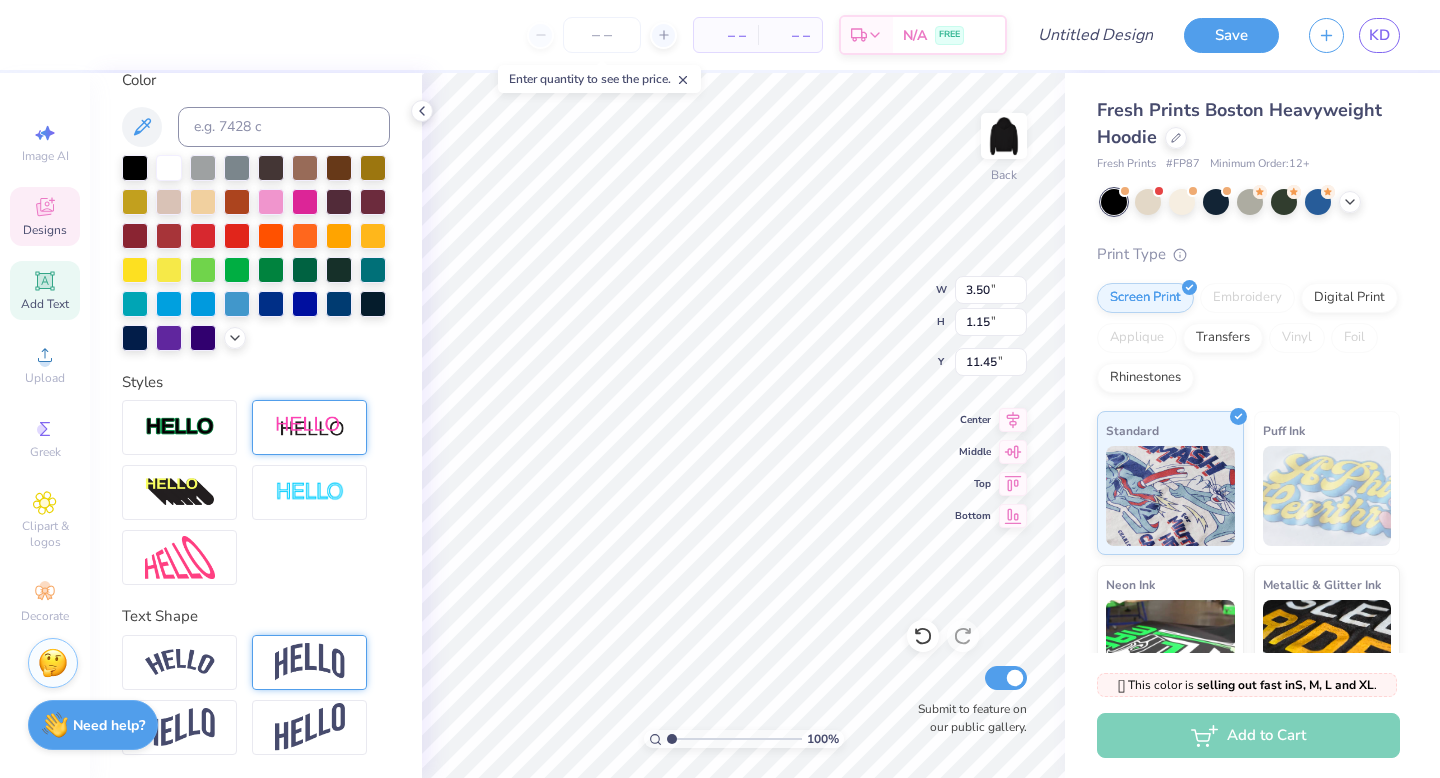type on "M" 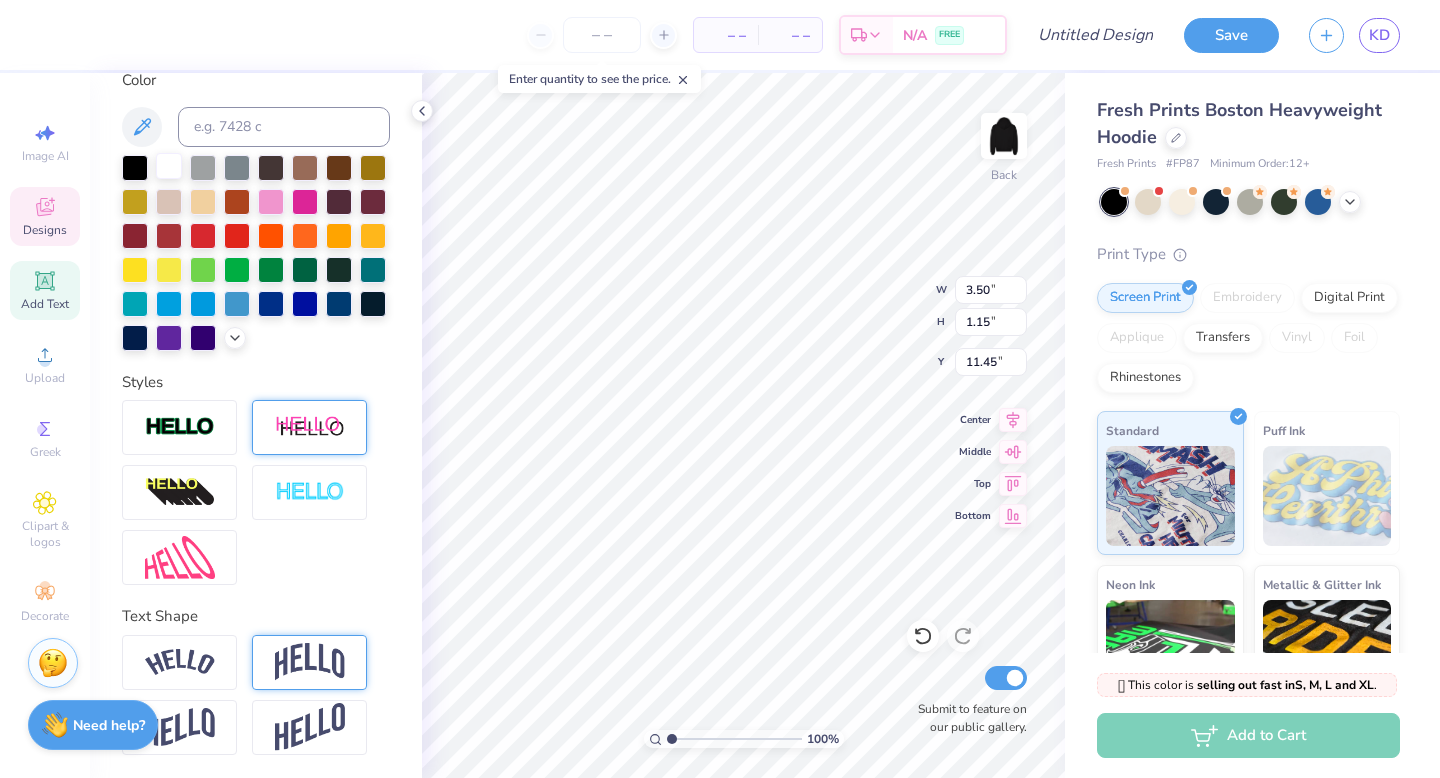 type on "Varsity Cheer" 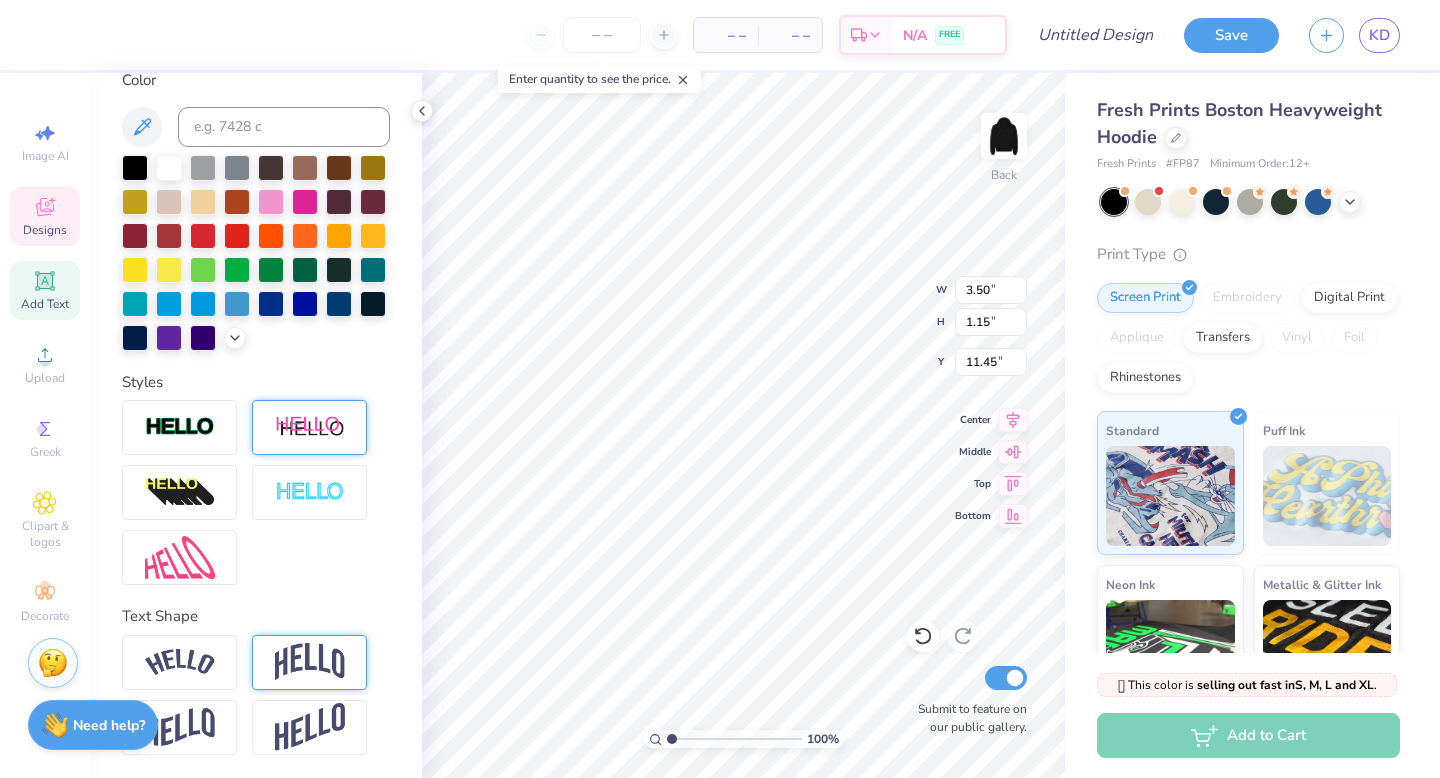scroll, scrollTop: 0, scrollLeft: 0, axis: both 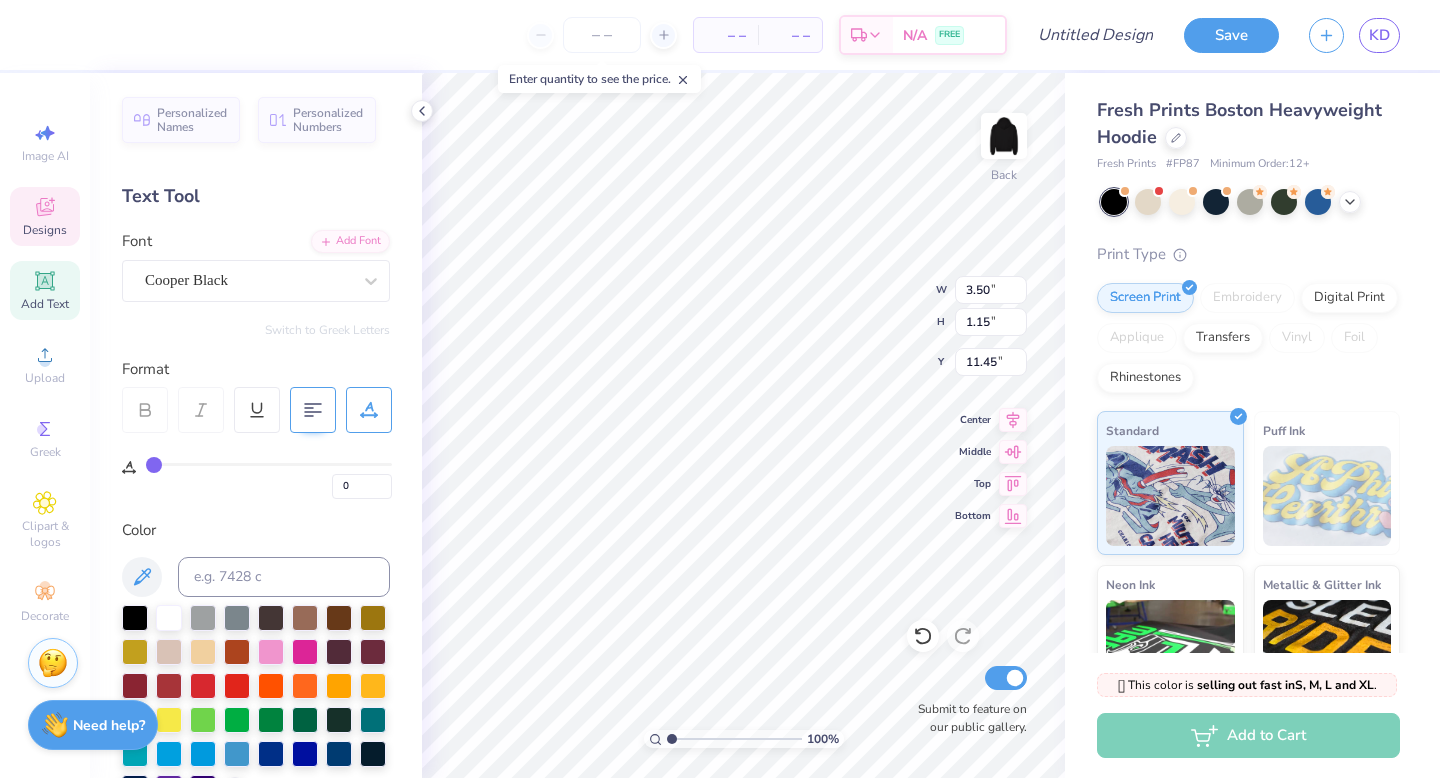 click 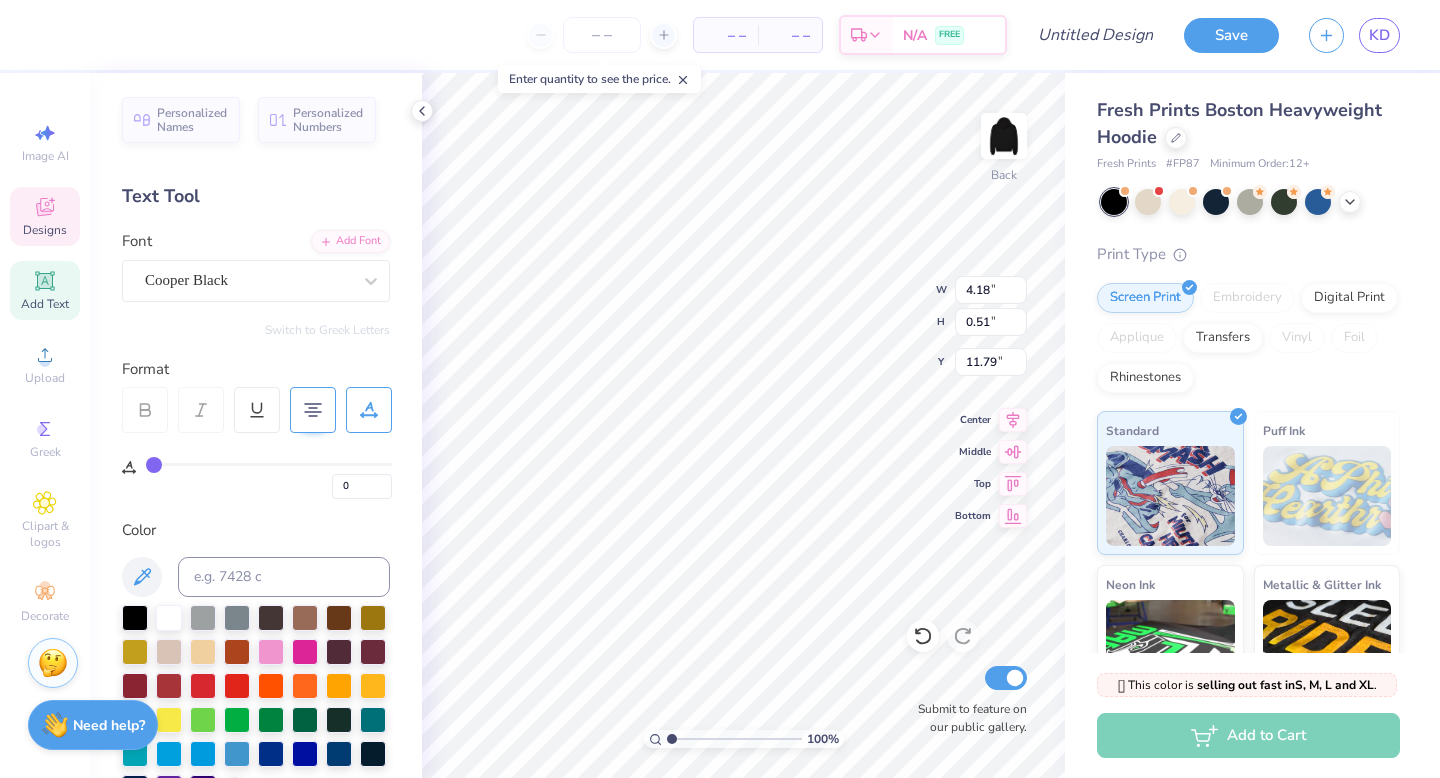 type on "9.57" 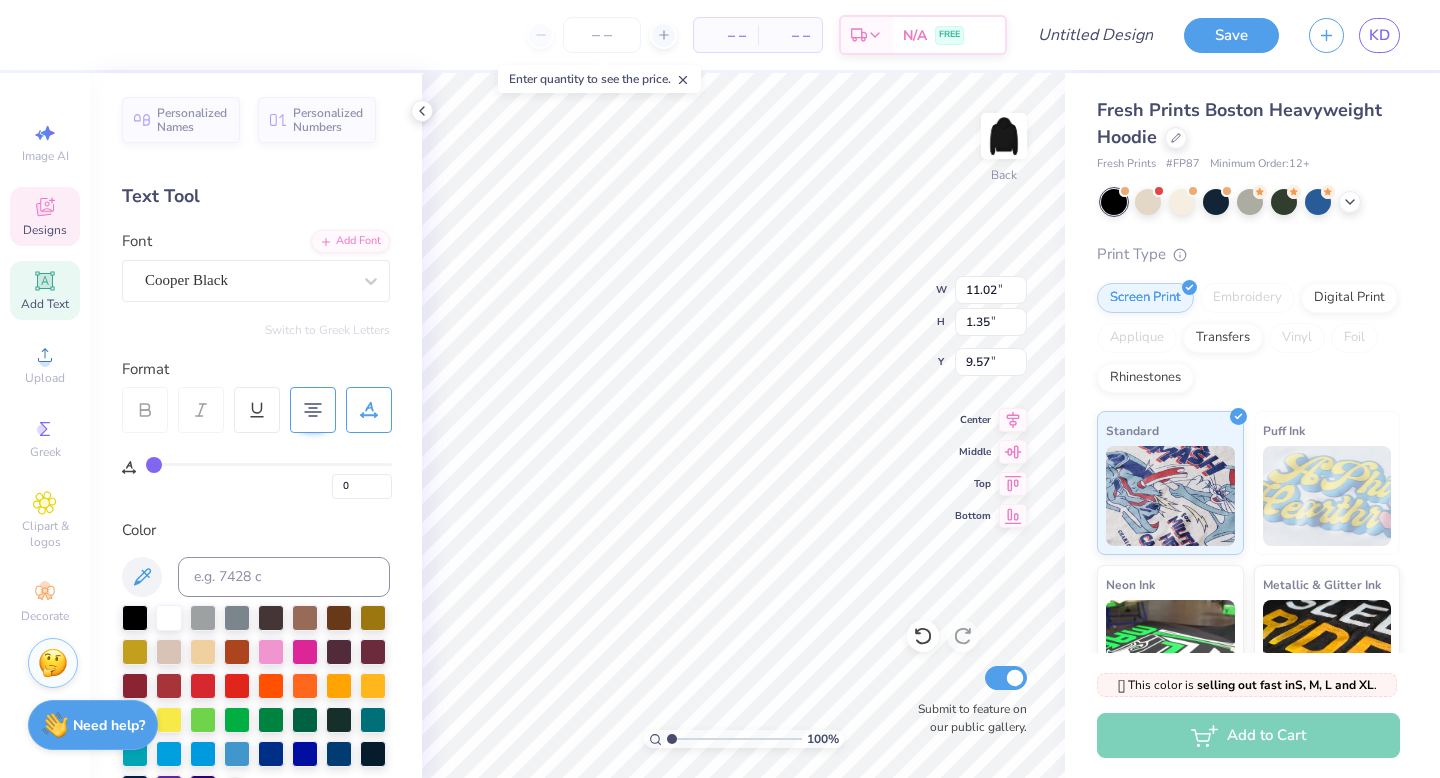 type on "11.02" 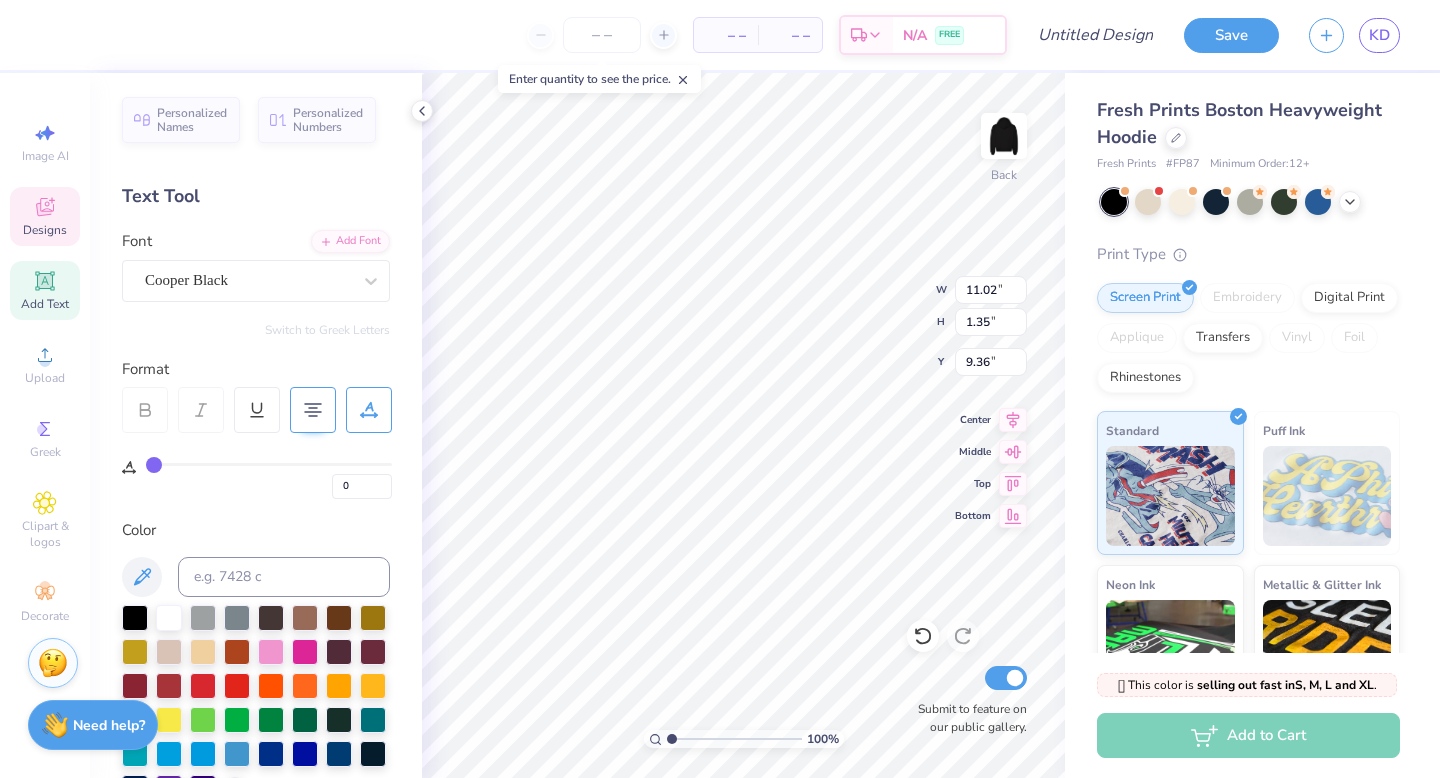 type on "9.24" 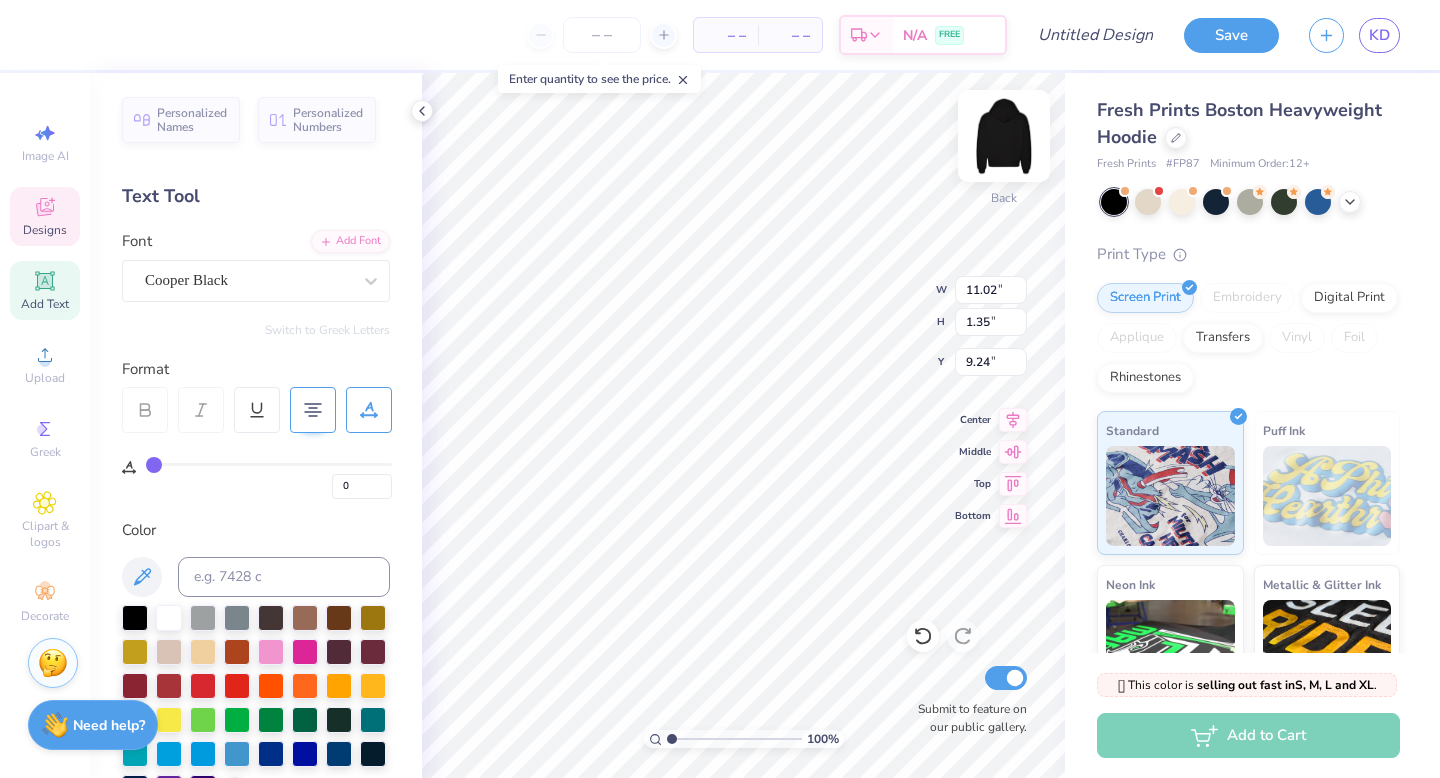 click at bounding box center [1004, 136] 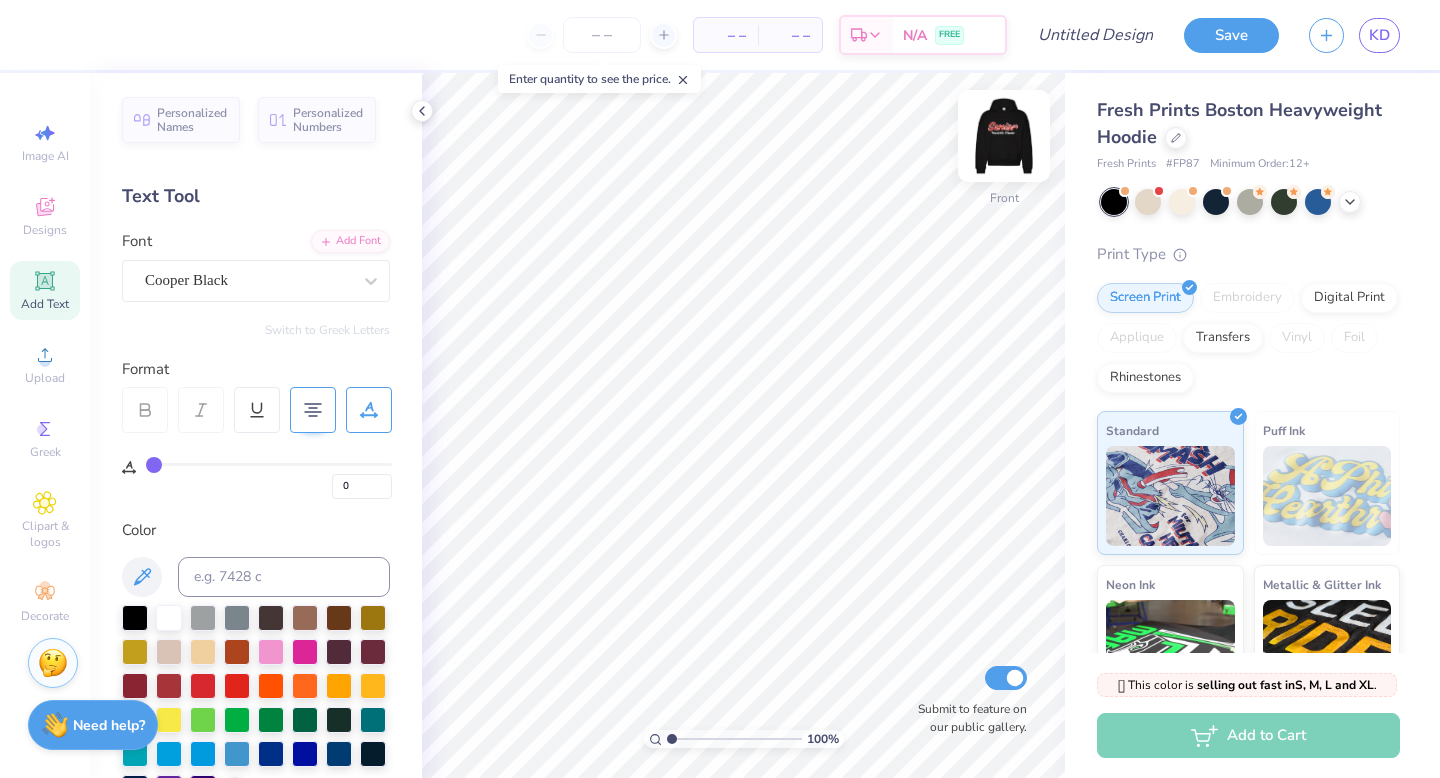 click at bounding box center [1004, 136] 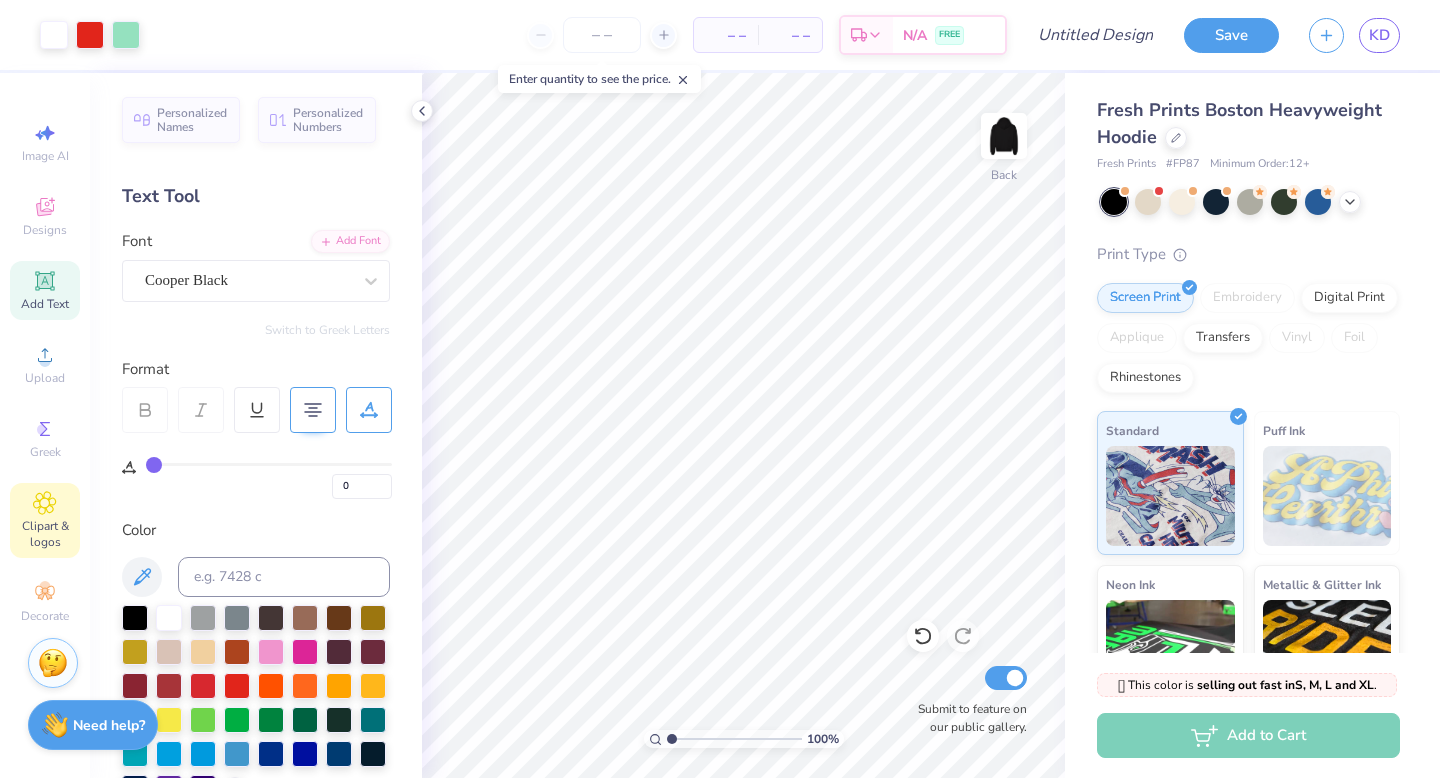 click on "Clipart & logos" at bounding box center [45, 534] 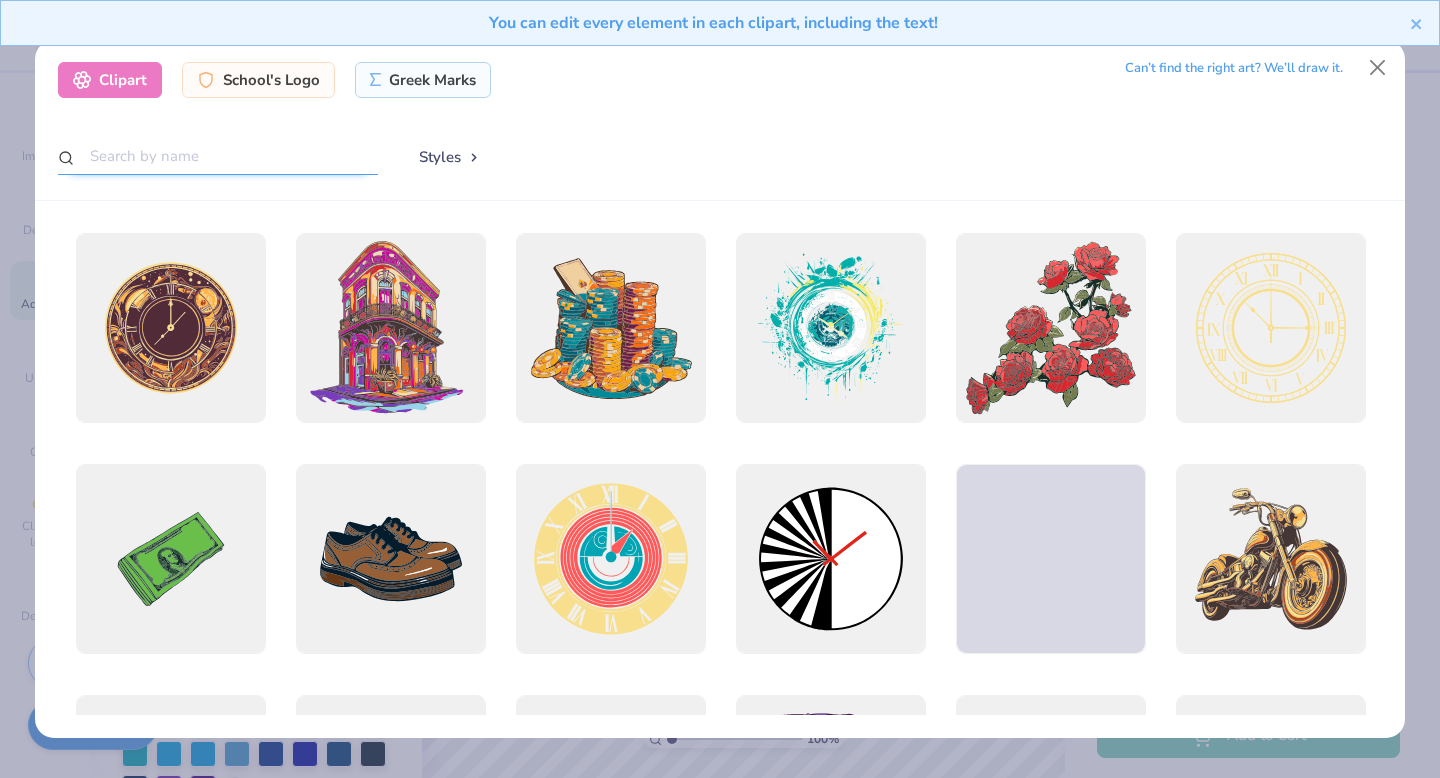 click at bounding box center (218, 156) 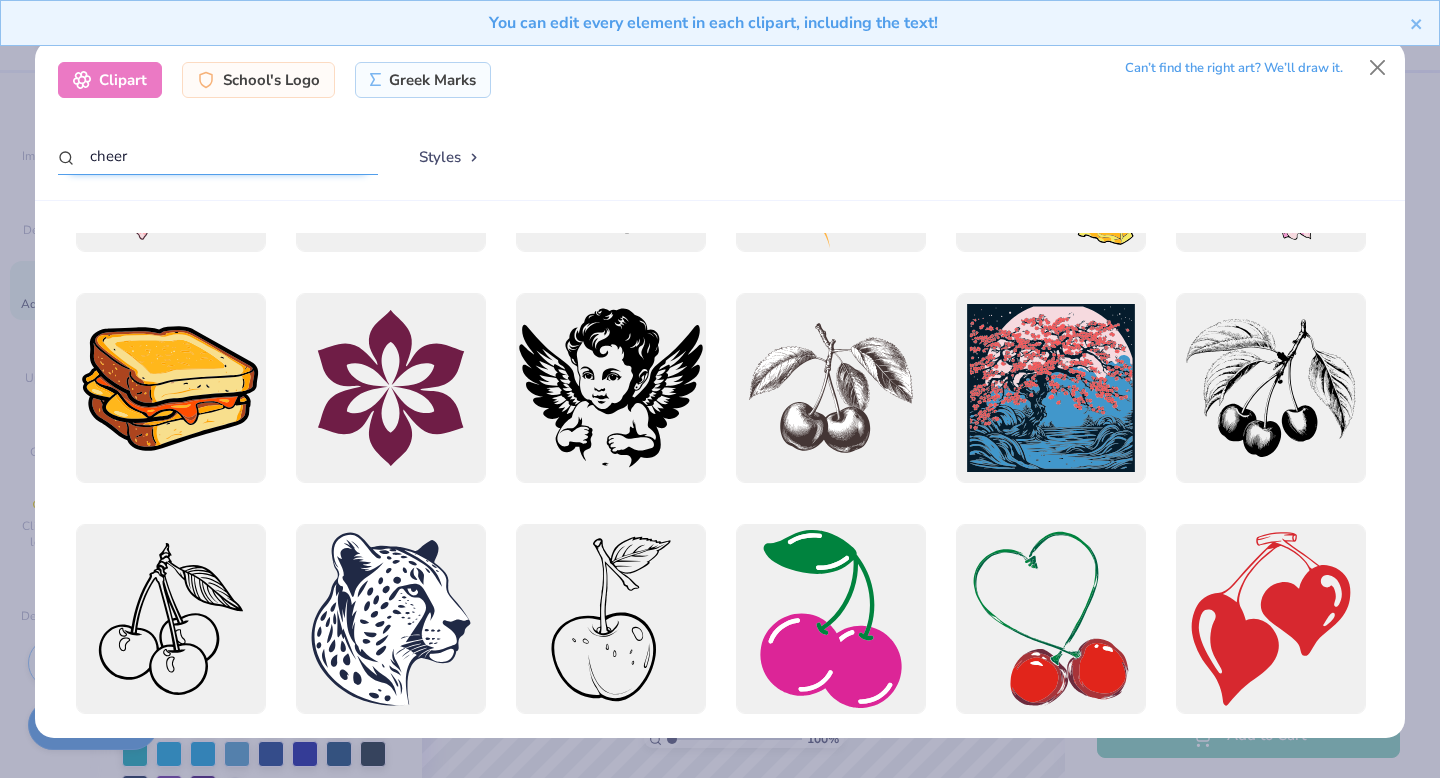scroll, scrollTop: 2739, scrollLeft: 0, axis: vertical 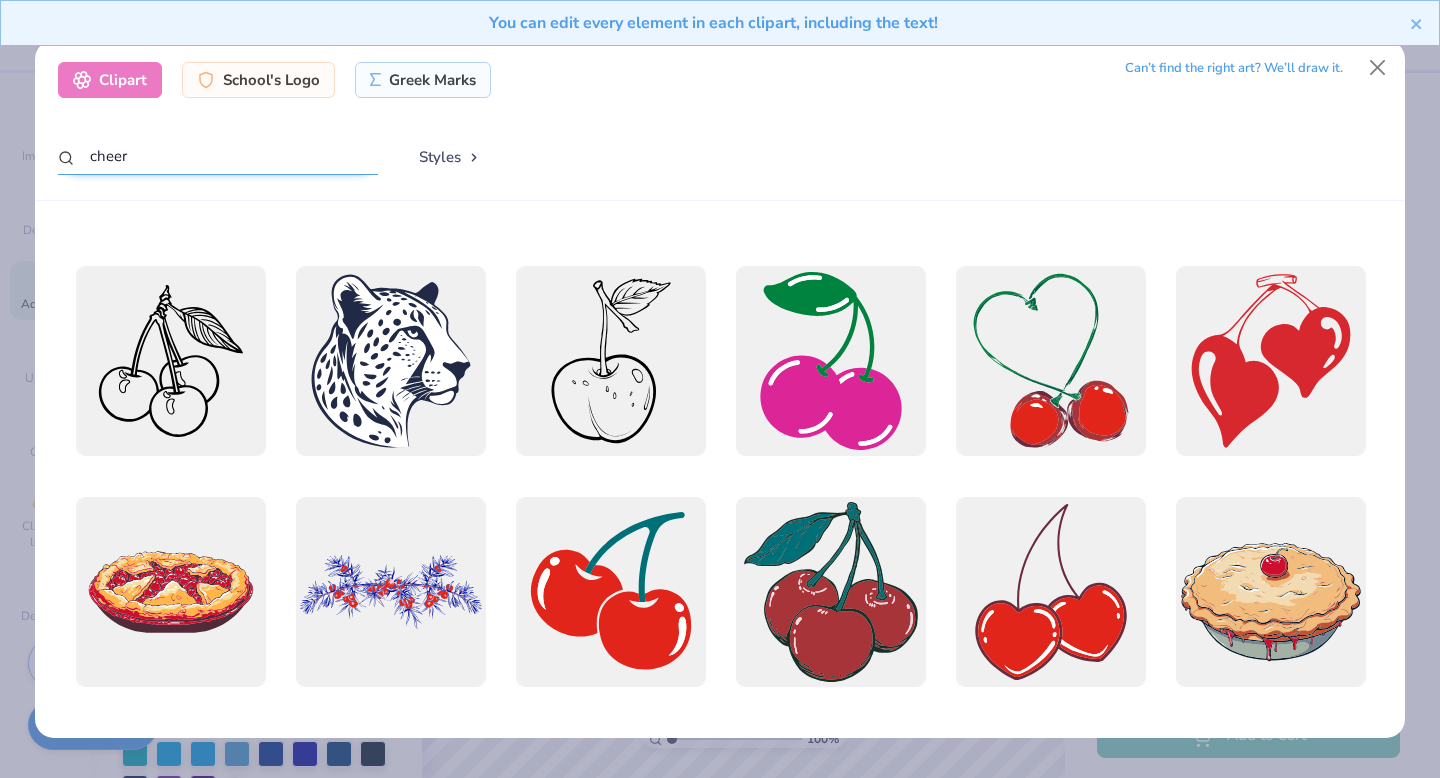 click on "cheer" at bounding box center (218, 156) 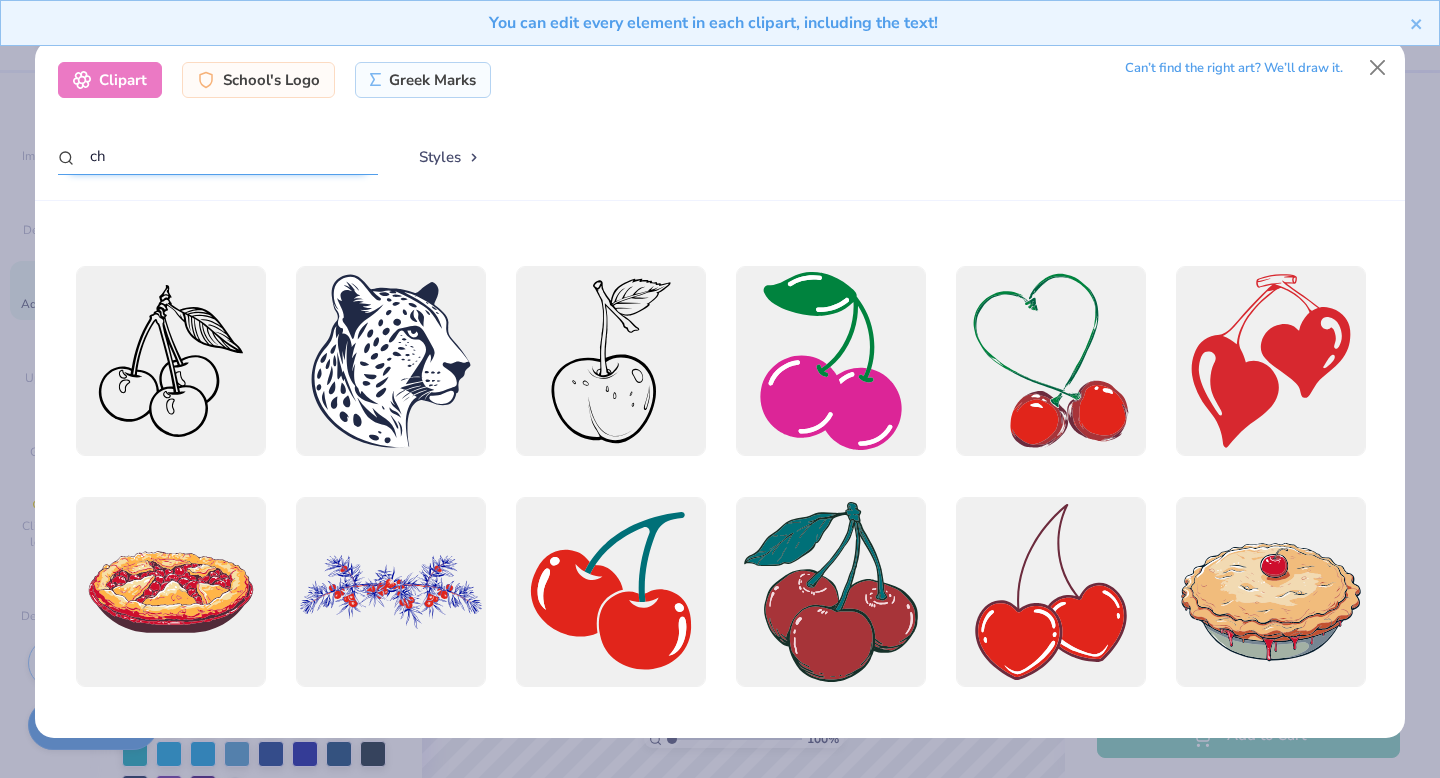 type on "c" 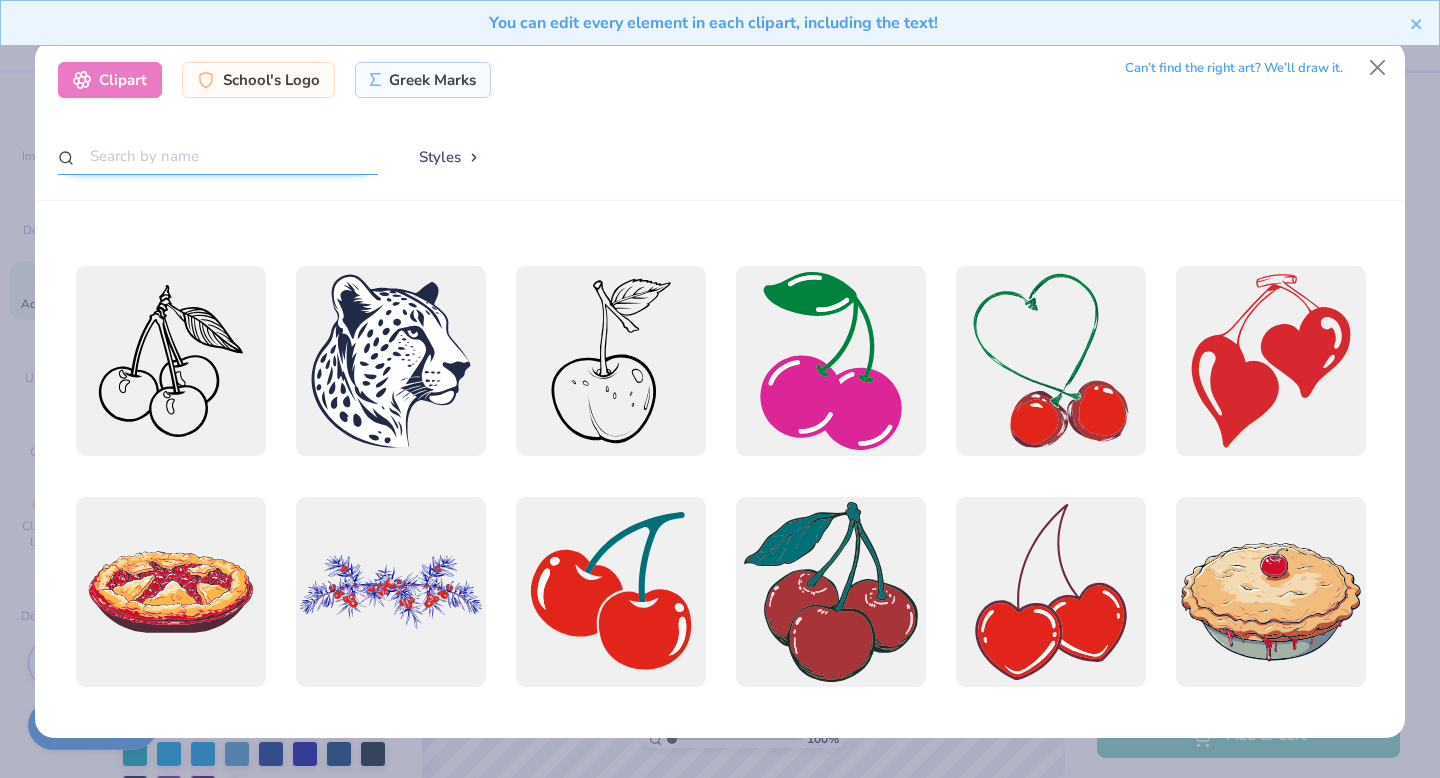 type on "o" 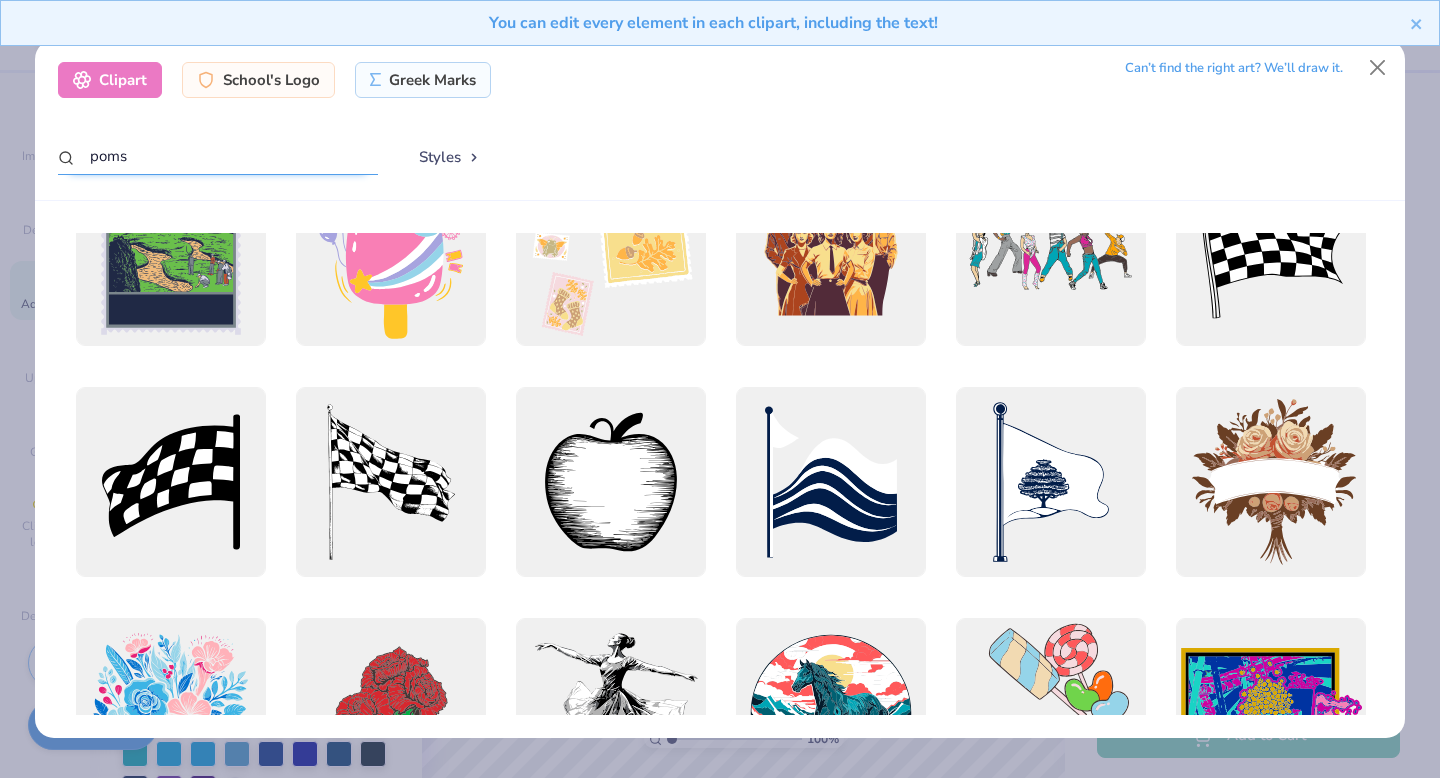 scroll, scrollTop: 346, scrollLeft: 0, axis: vertical 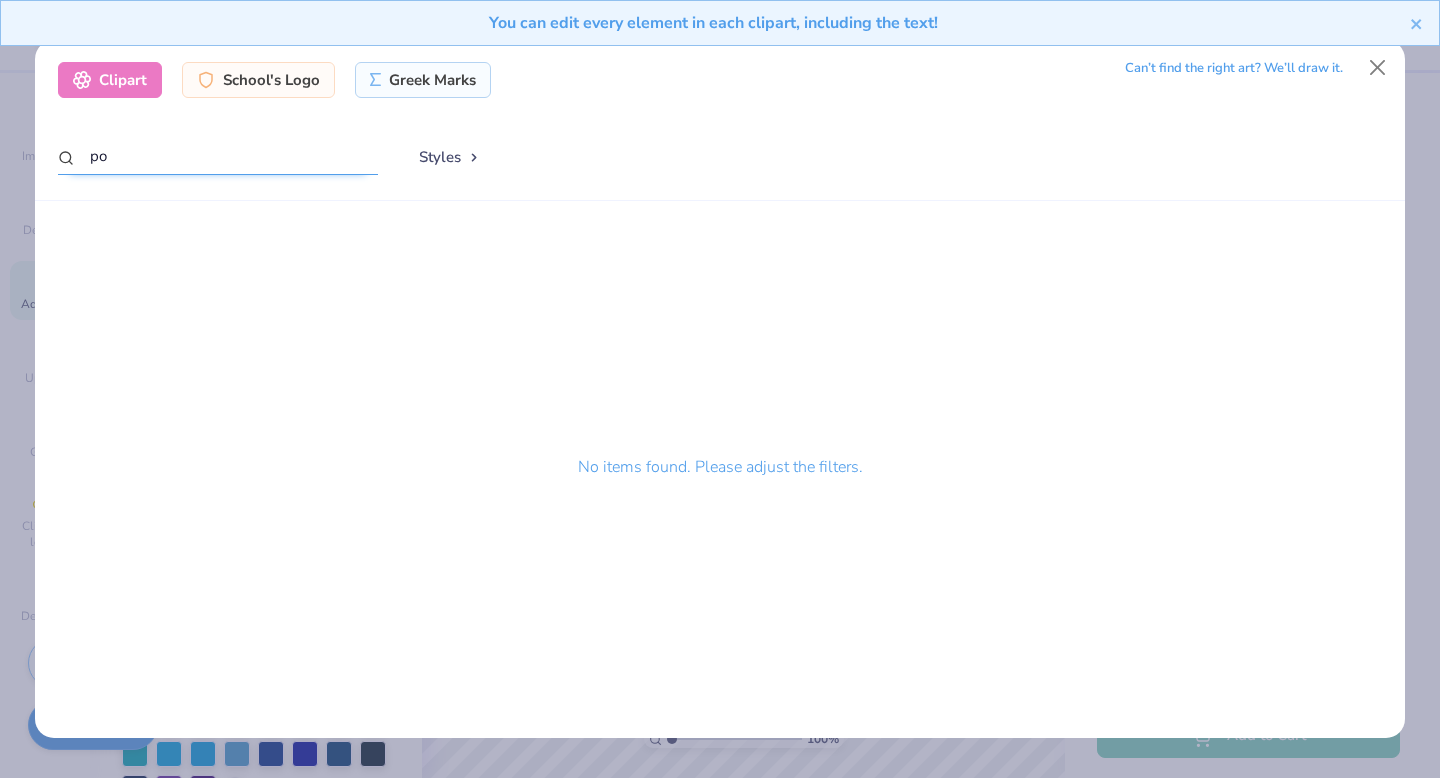 type on "p" 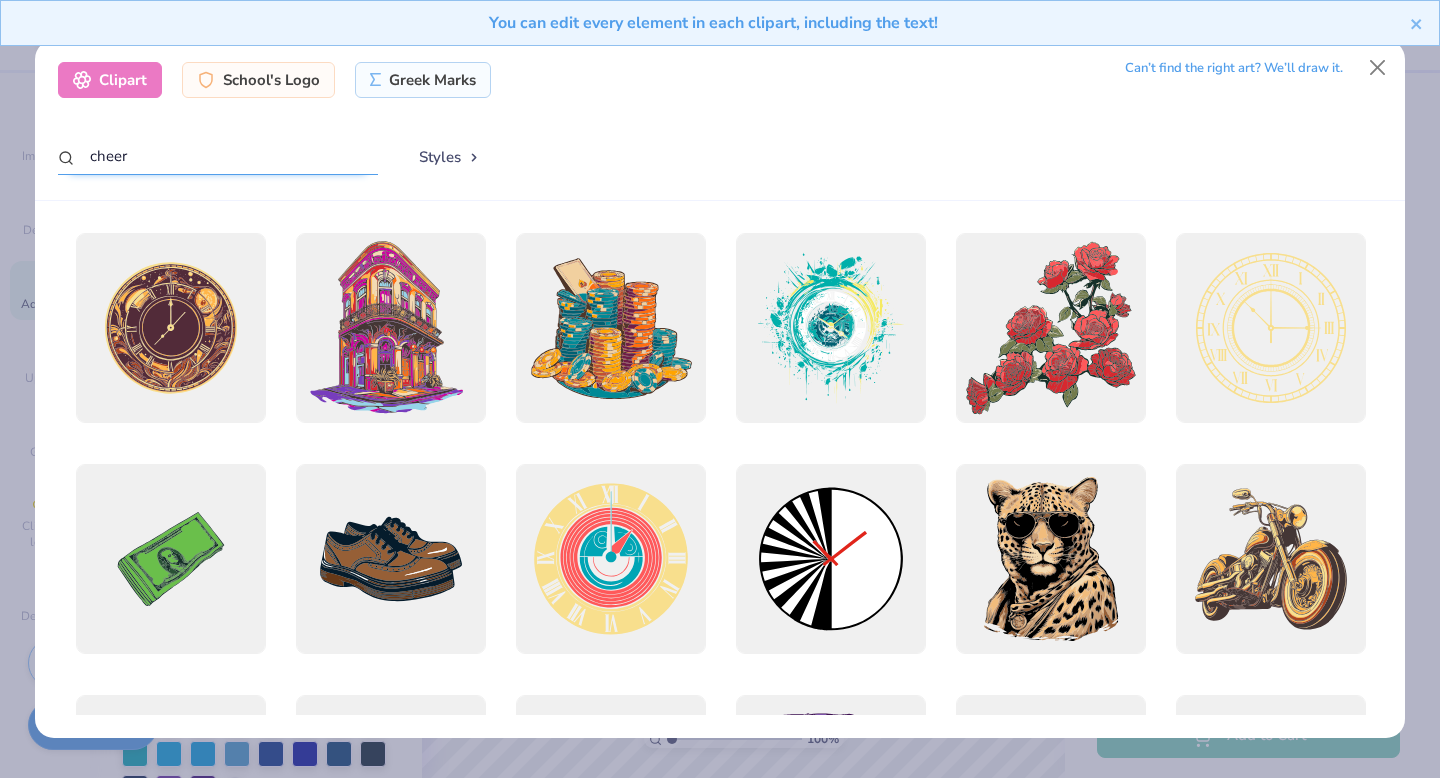 type on "cheer" 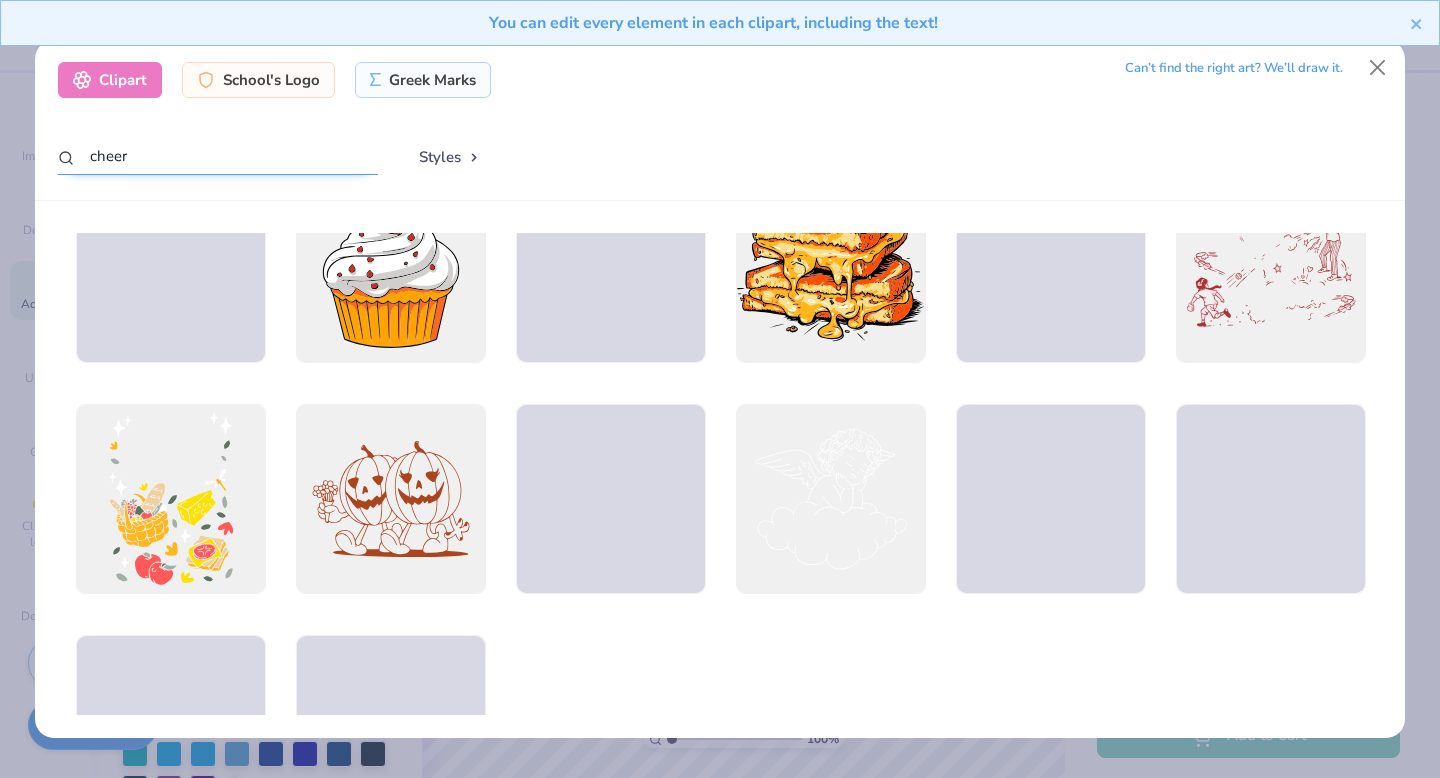 scroll, scrollTop: 6056, scrollLeft: 0, axis: vertical 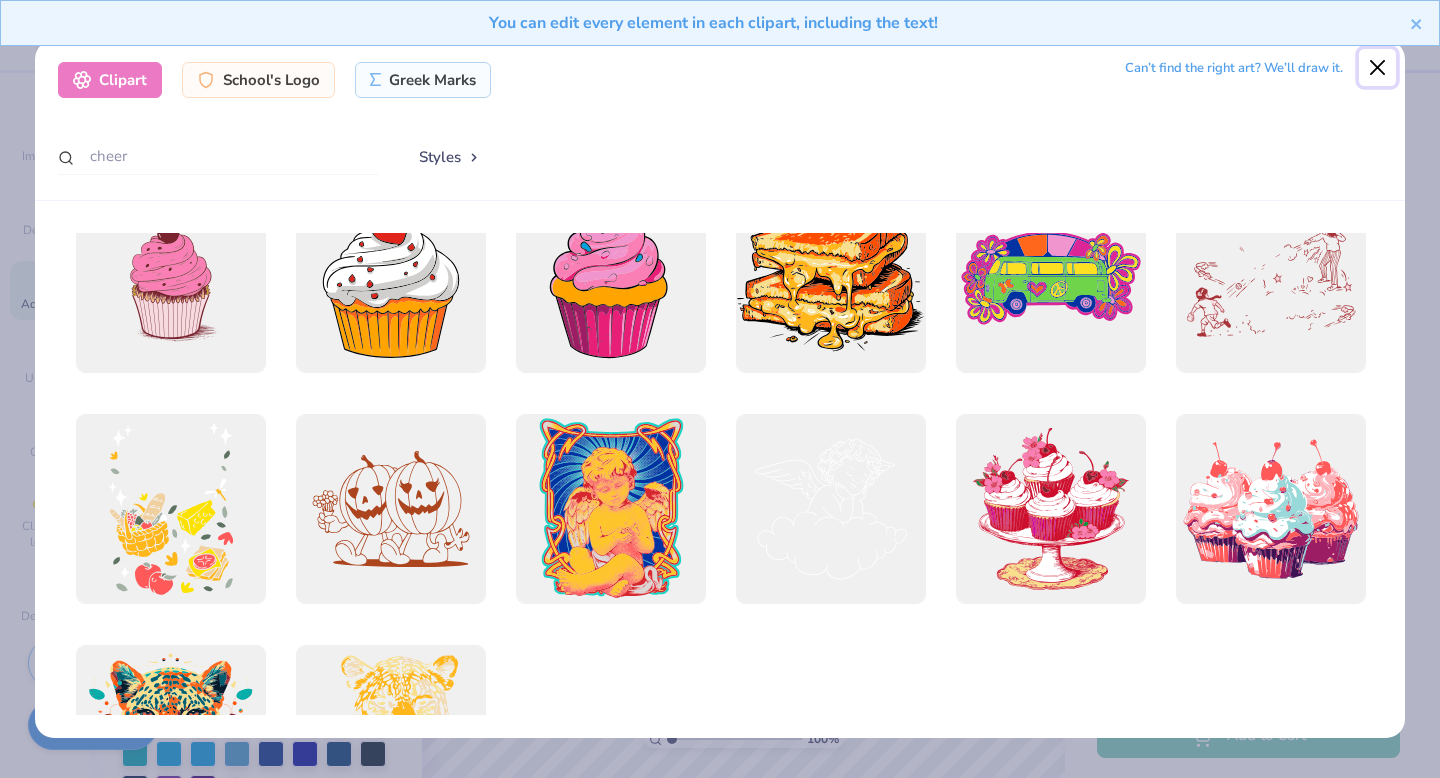 click at bounding box center (1378, 68) 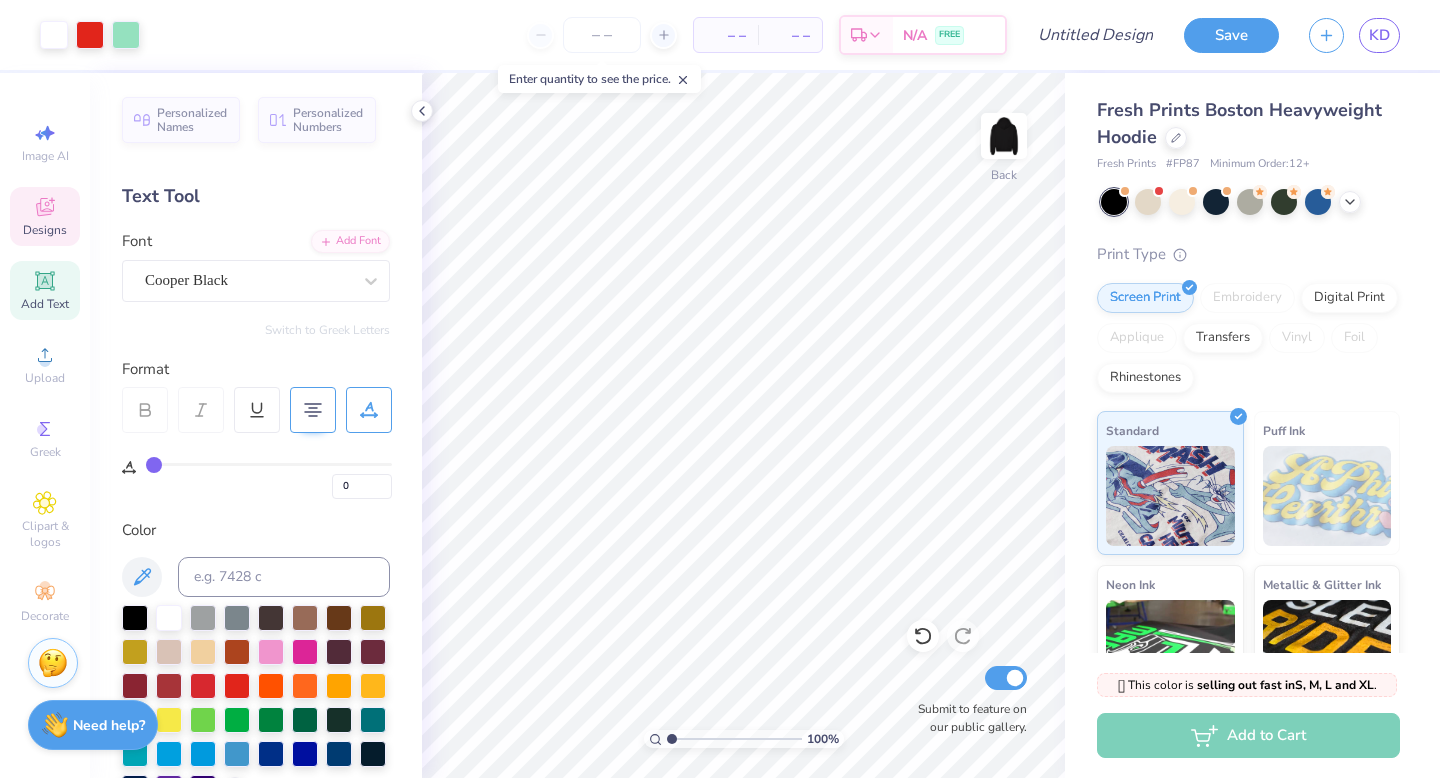 click on "Designs" at bounding box center [45, 230] 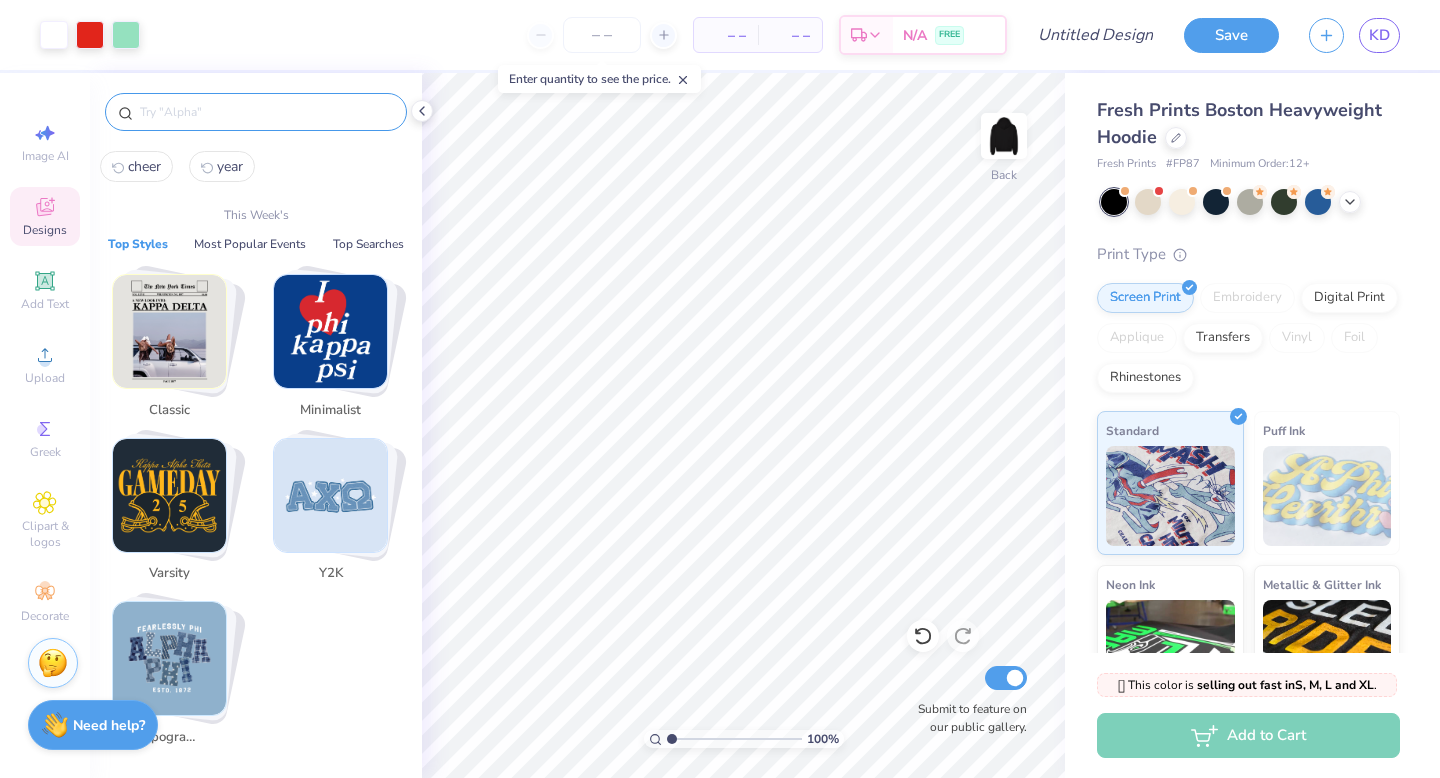 click at bounding box center [266, 112] 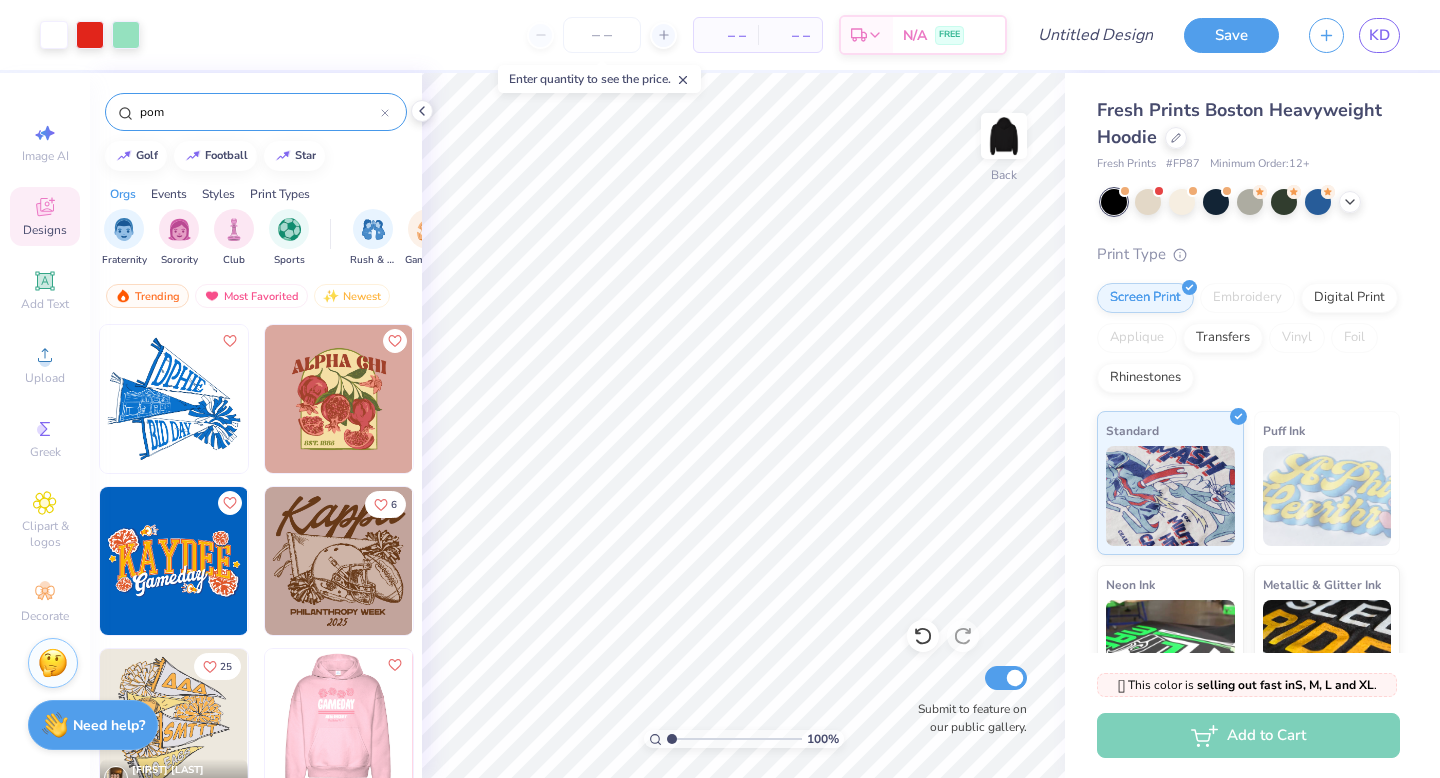 type on "pom" 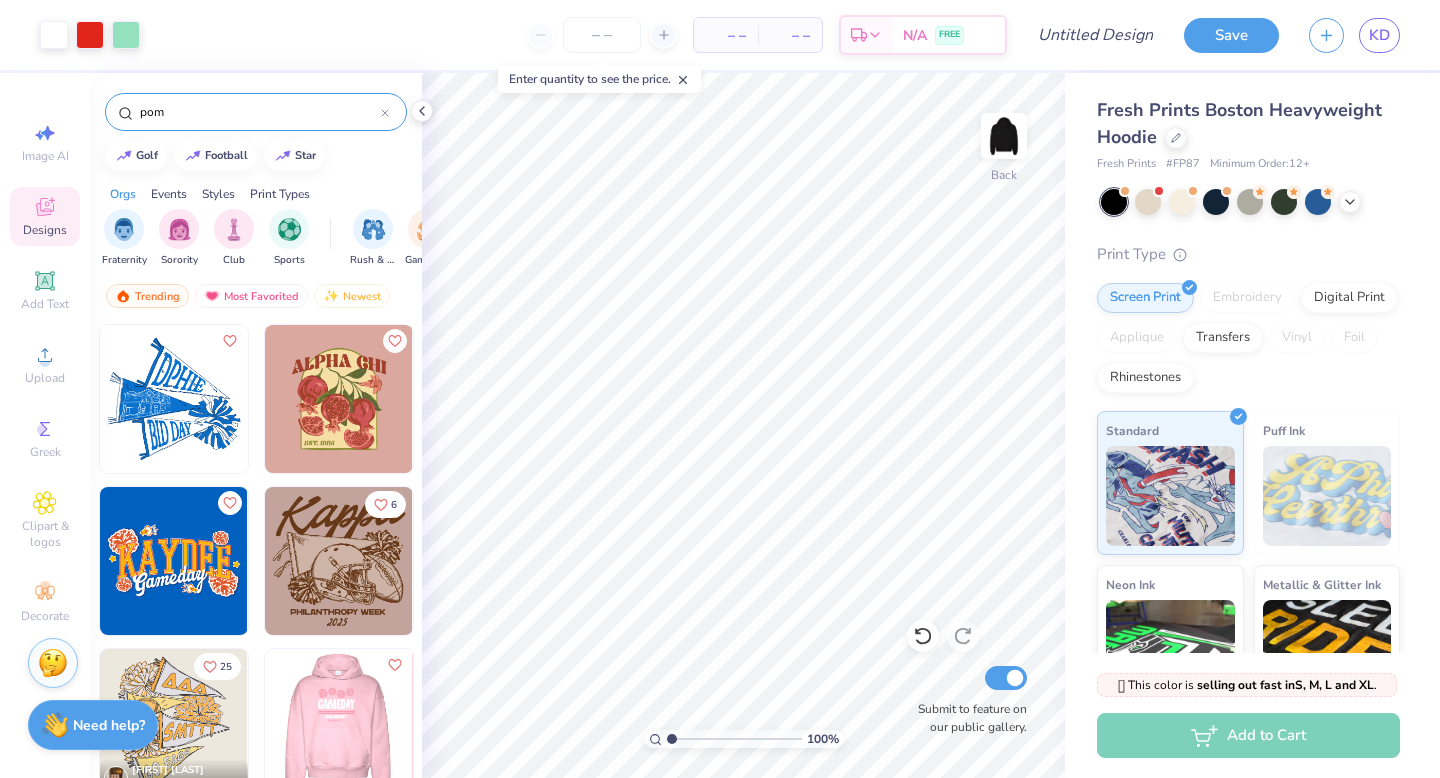 click at bounding box center (338, 723) 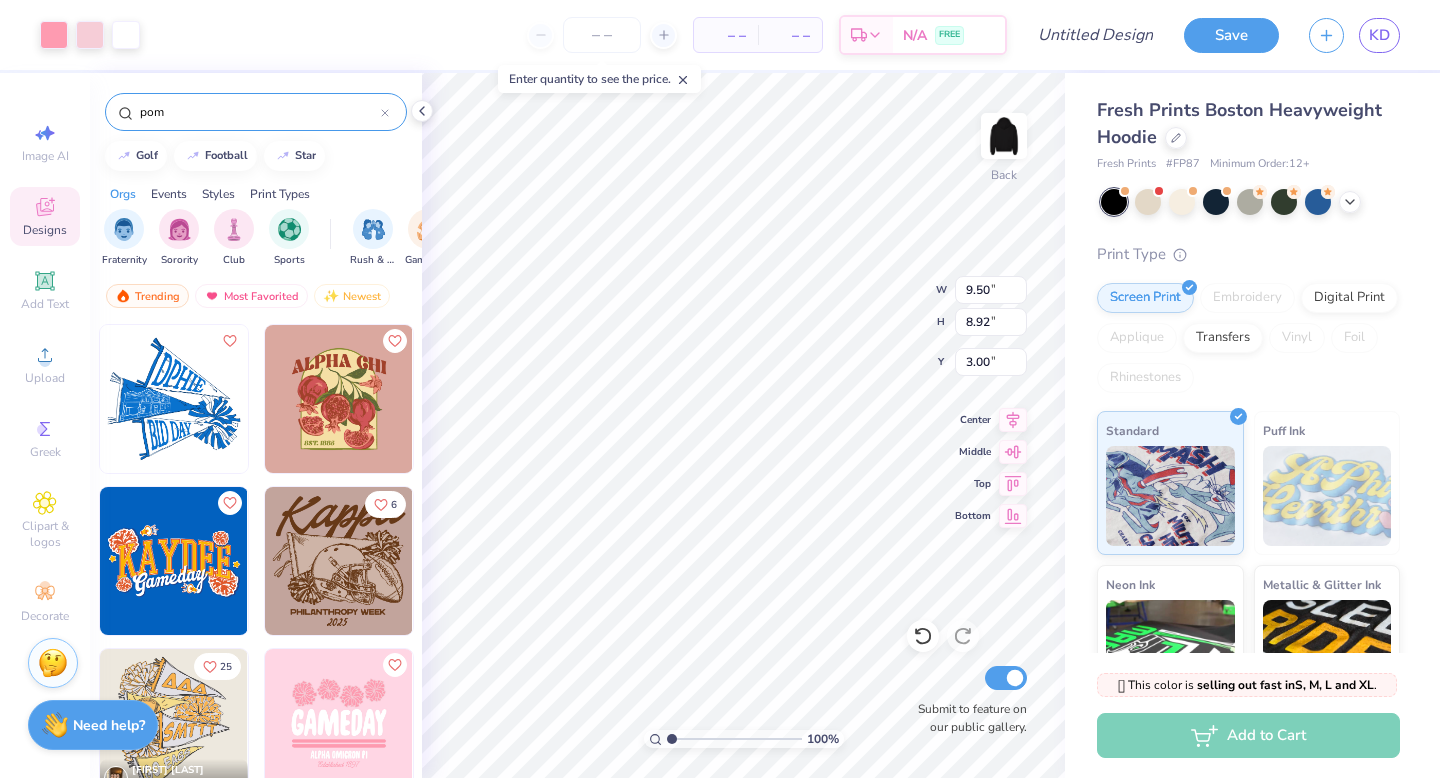 type on "0.99" 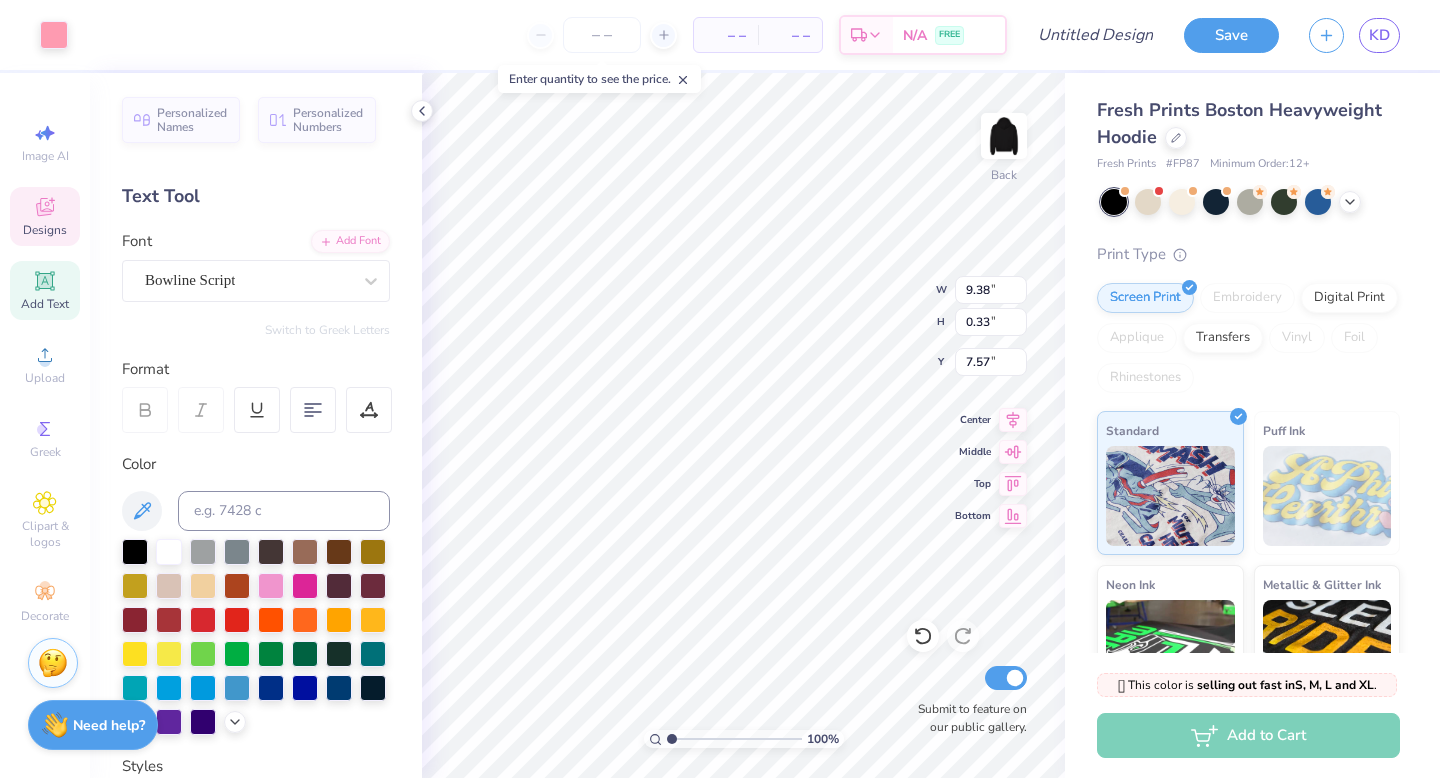type on "7.76" 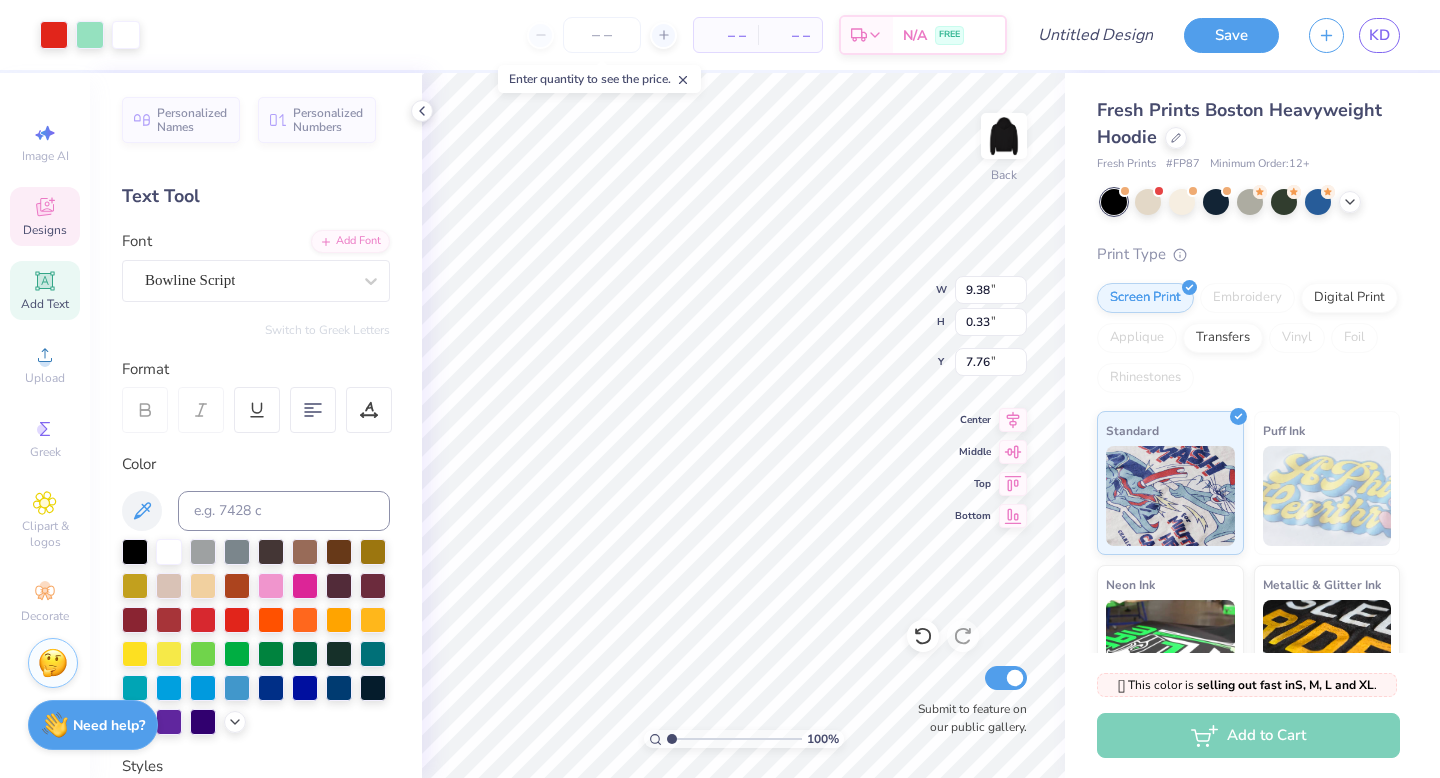 type on "14.39" 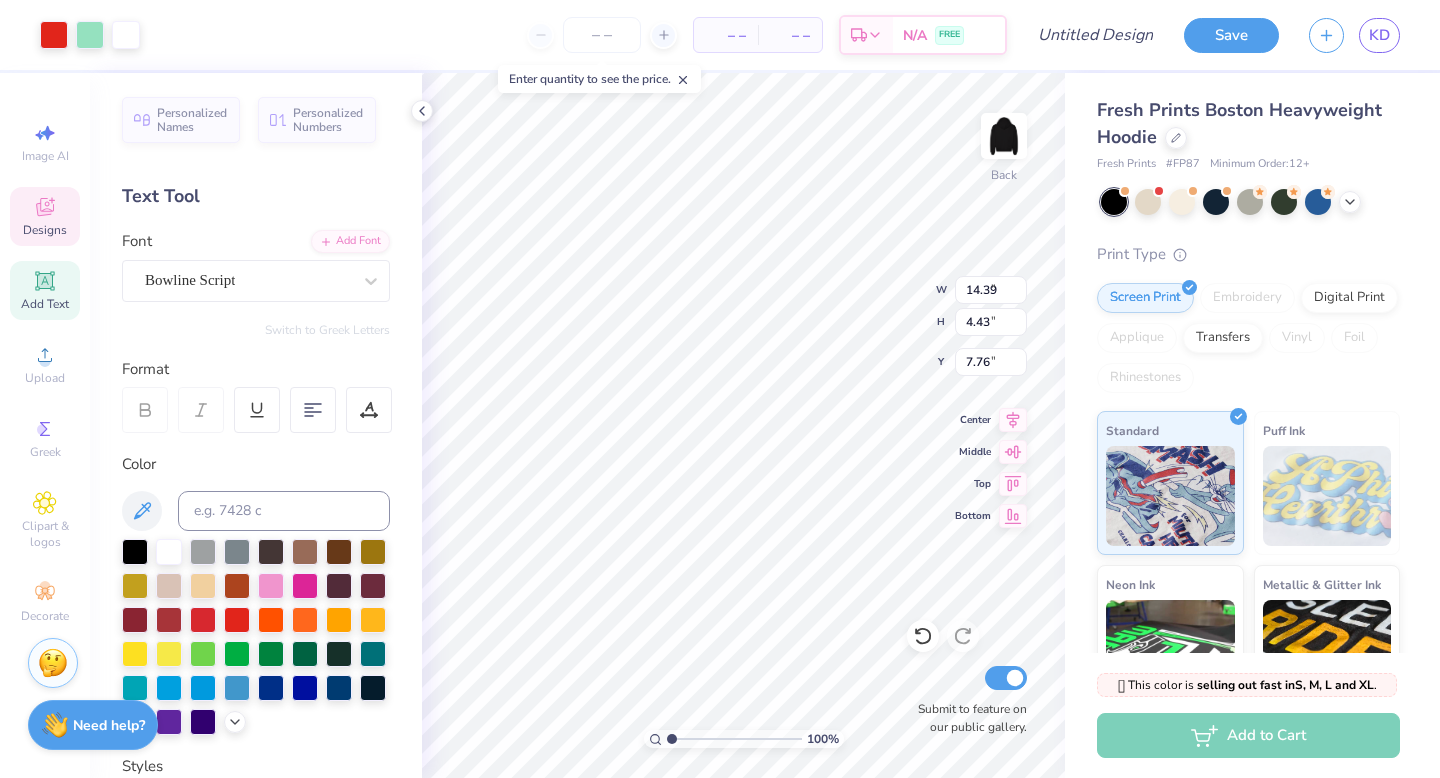 type on "4.54" 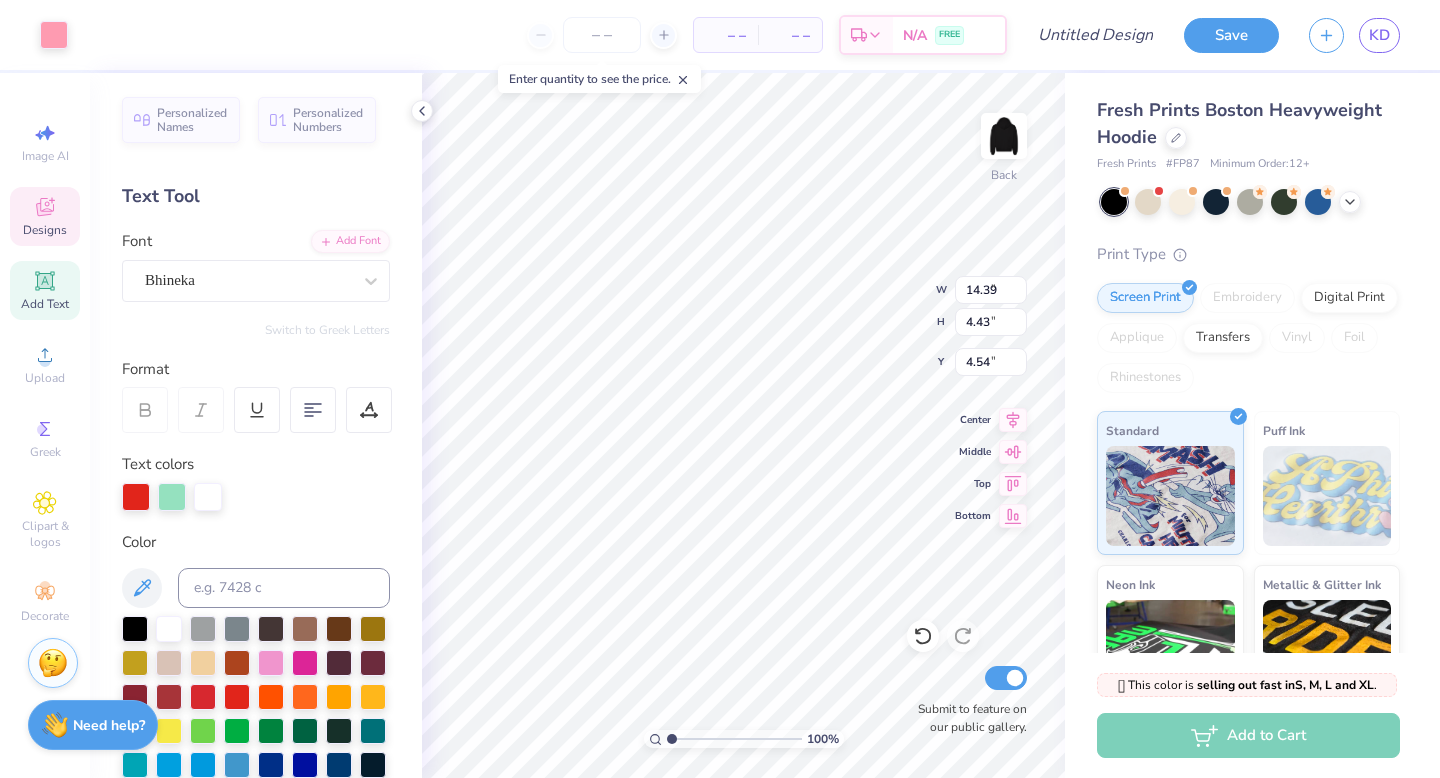 type on "9.38" 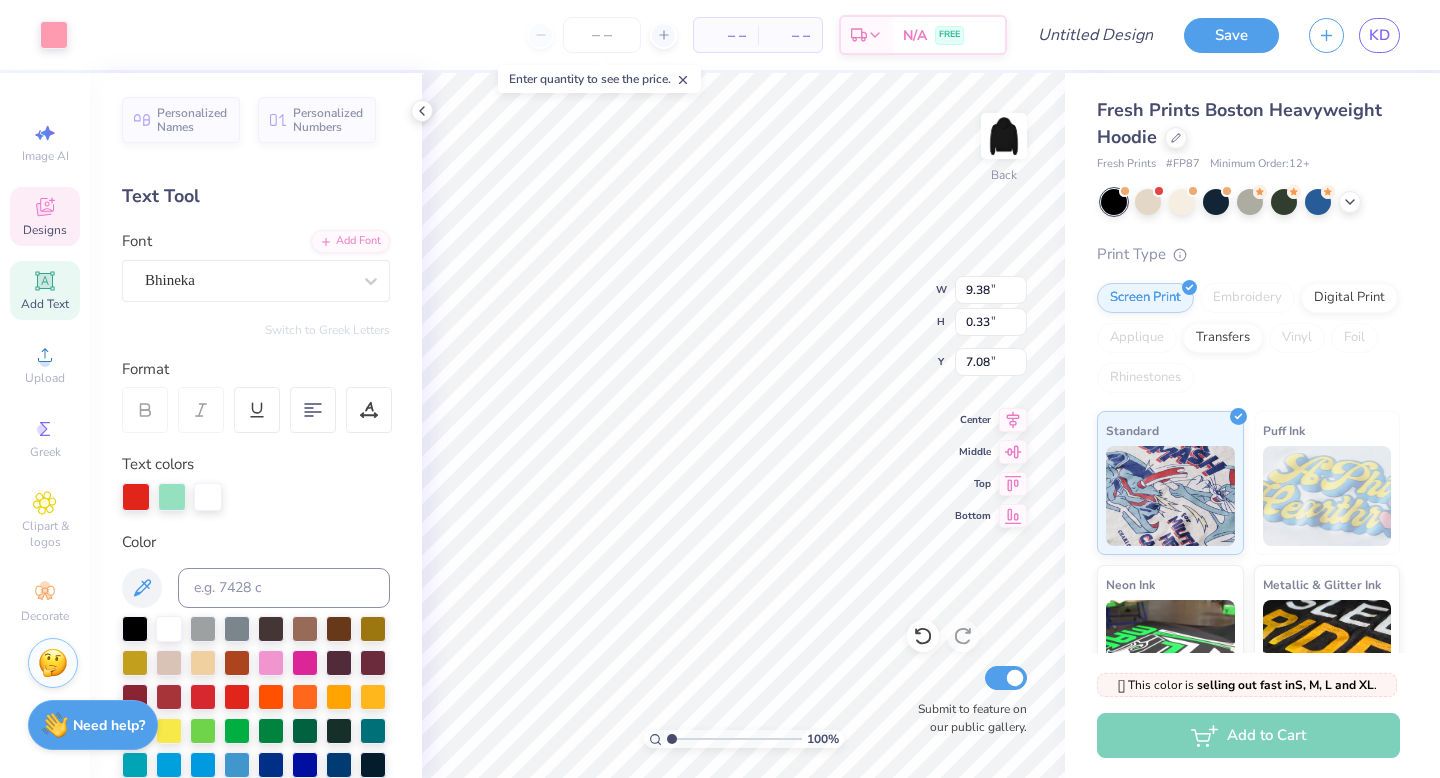 type on "8.80" 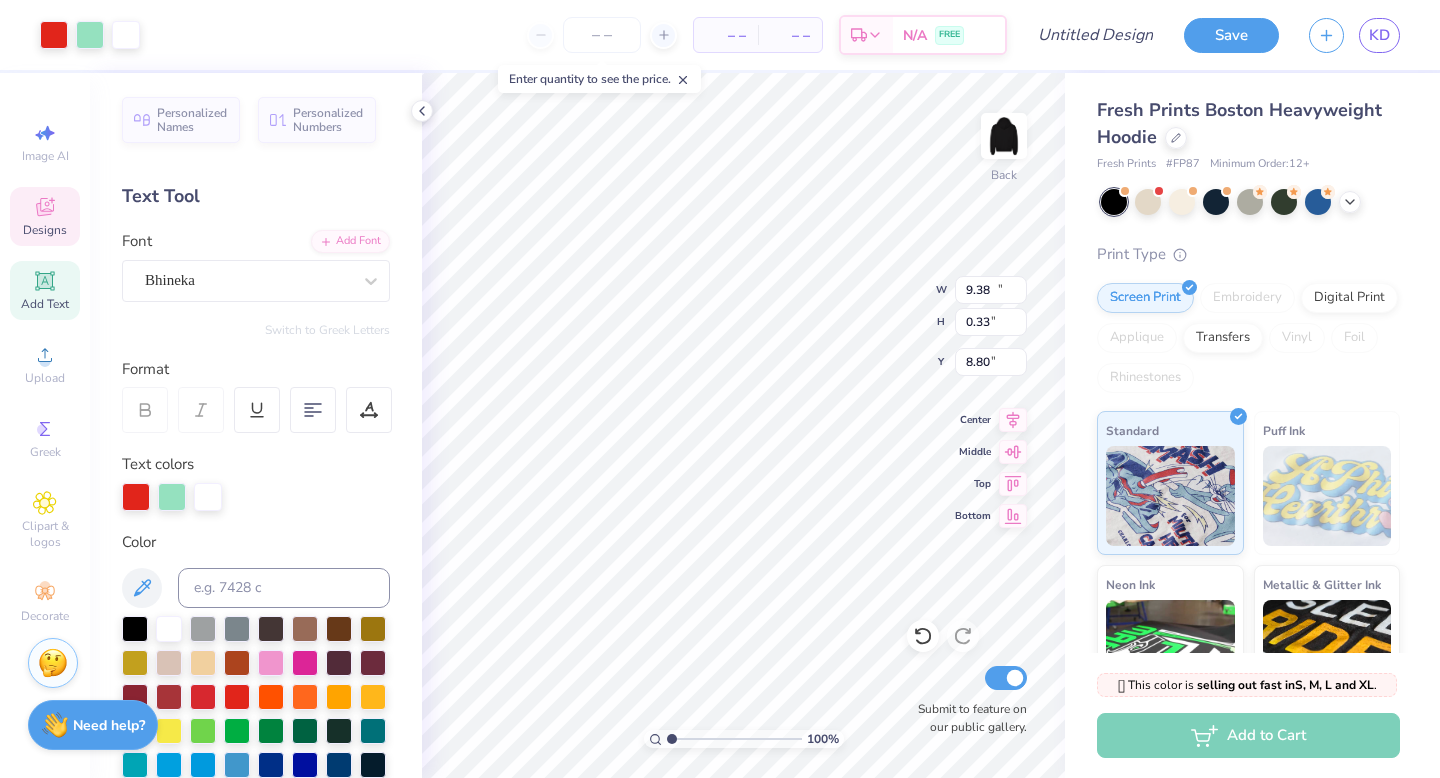 type on "14.39" 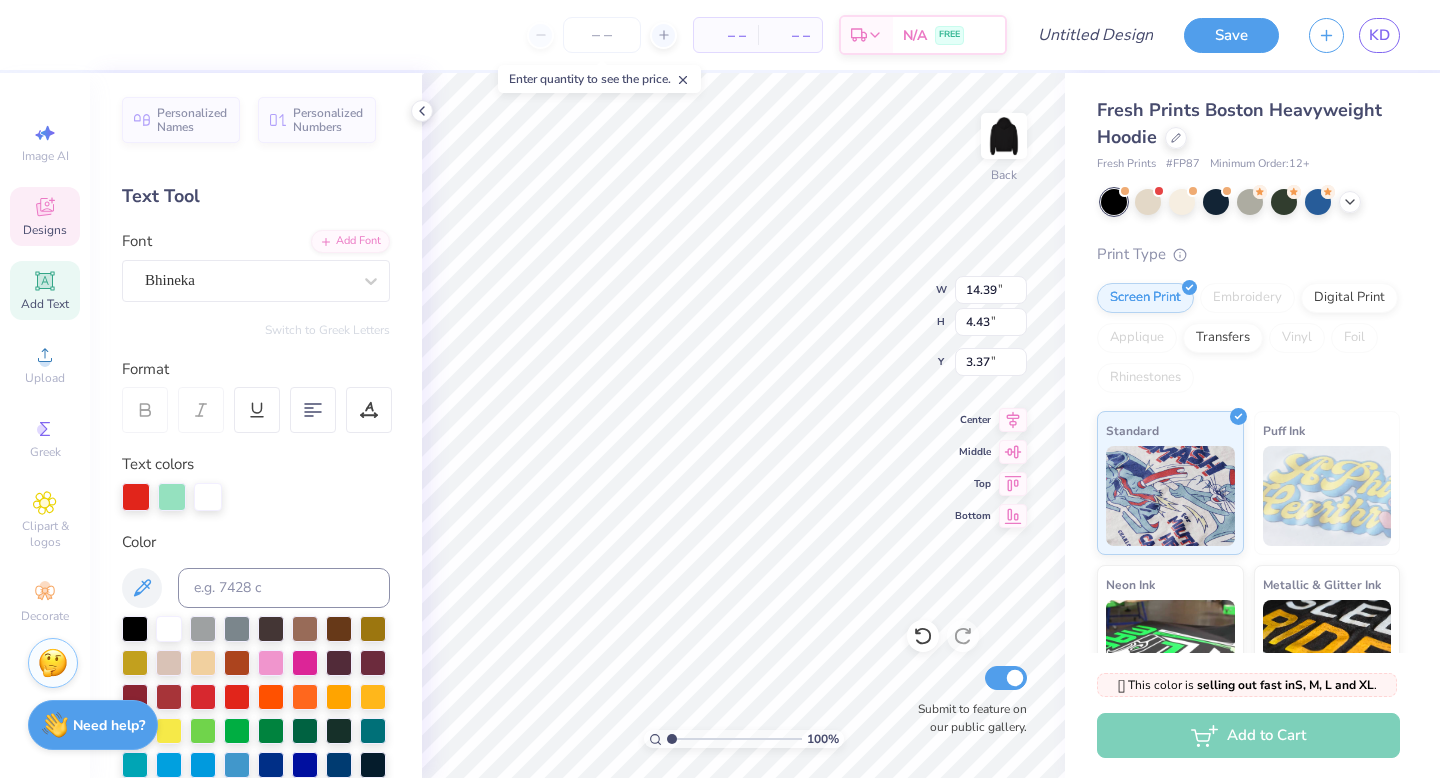 type on "11.02" 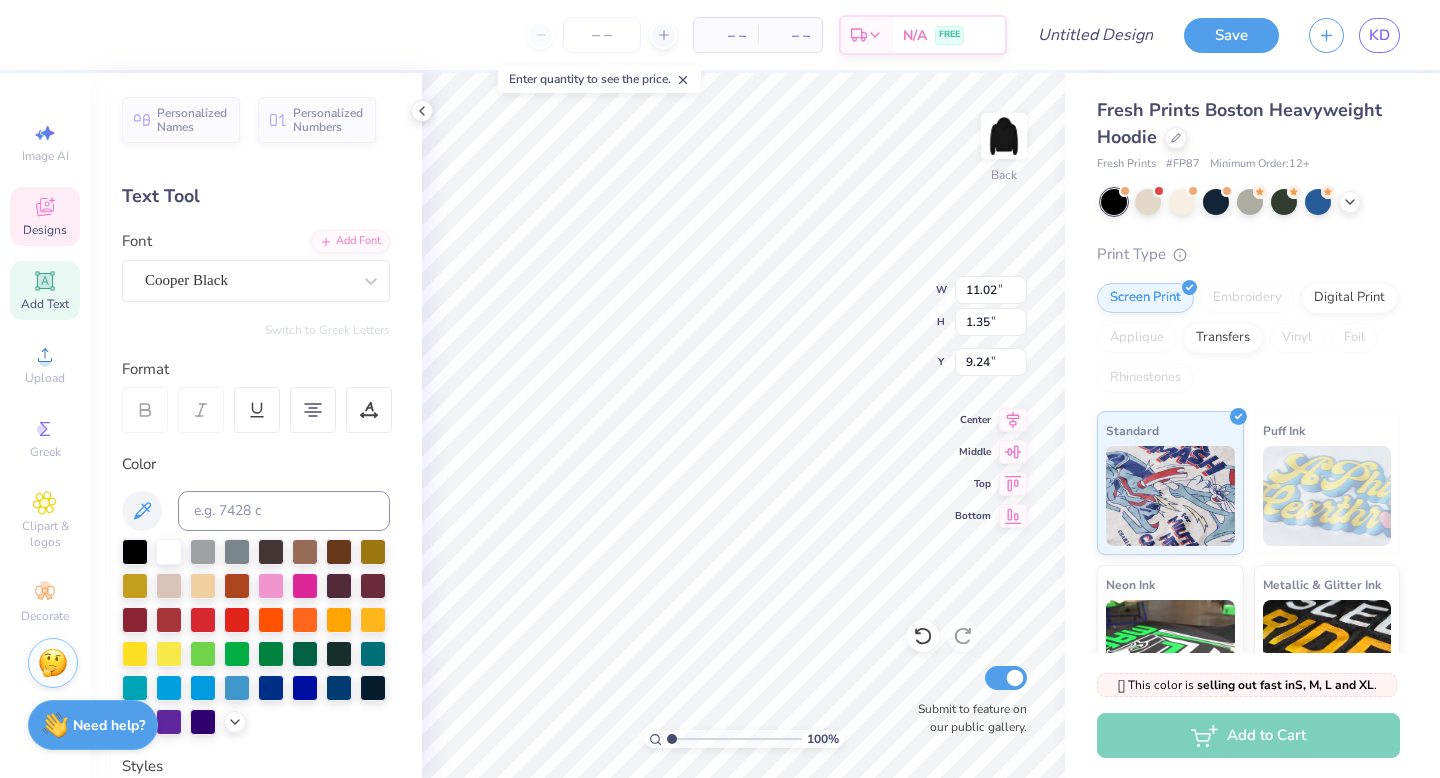 type on "10.37" 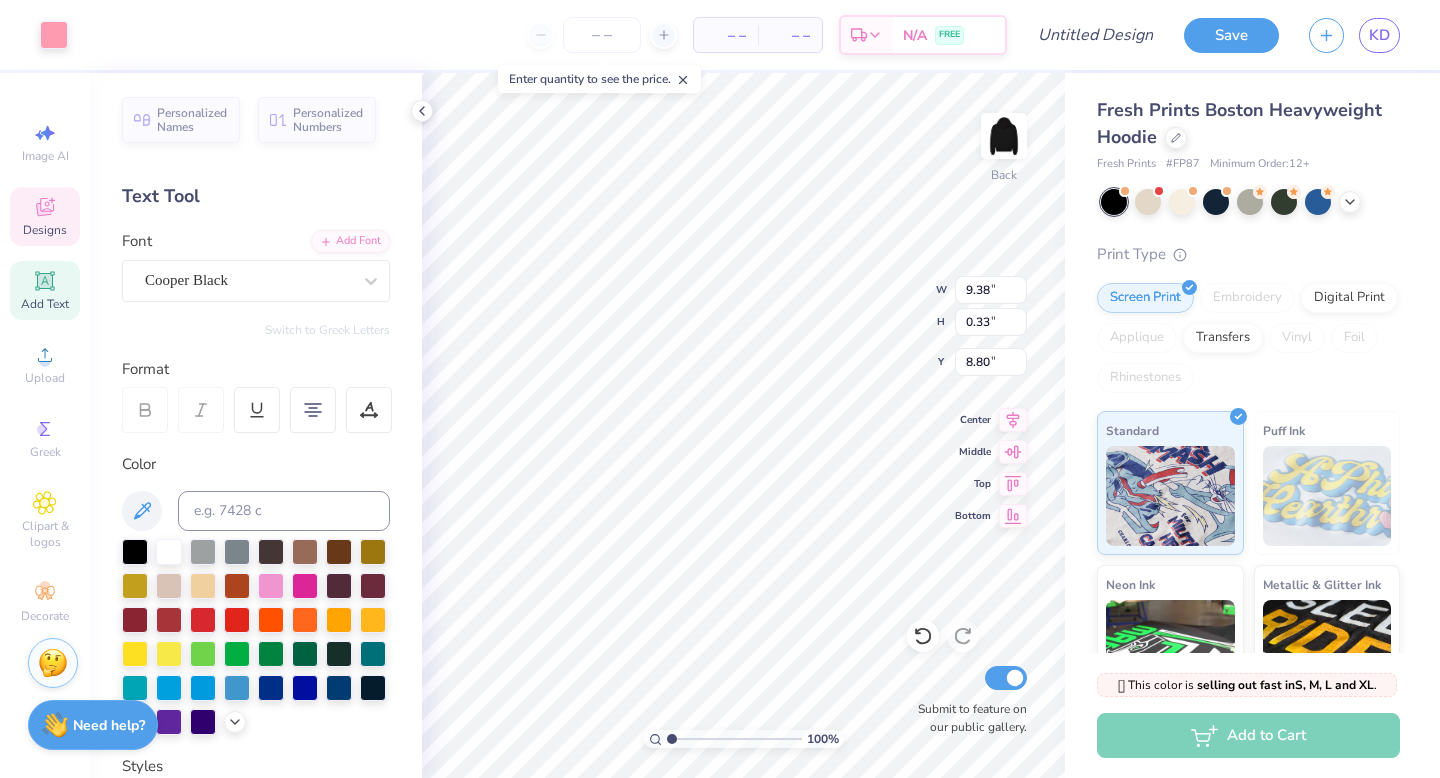 type on "9.30" 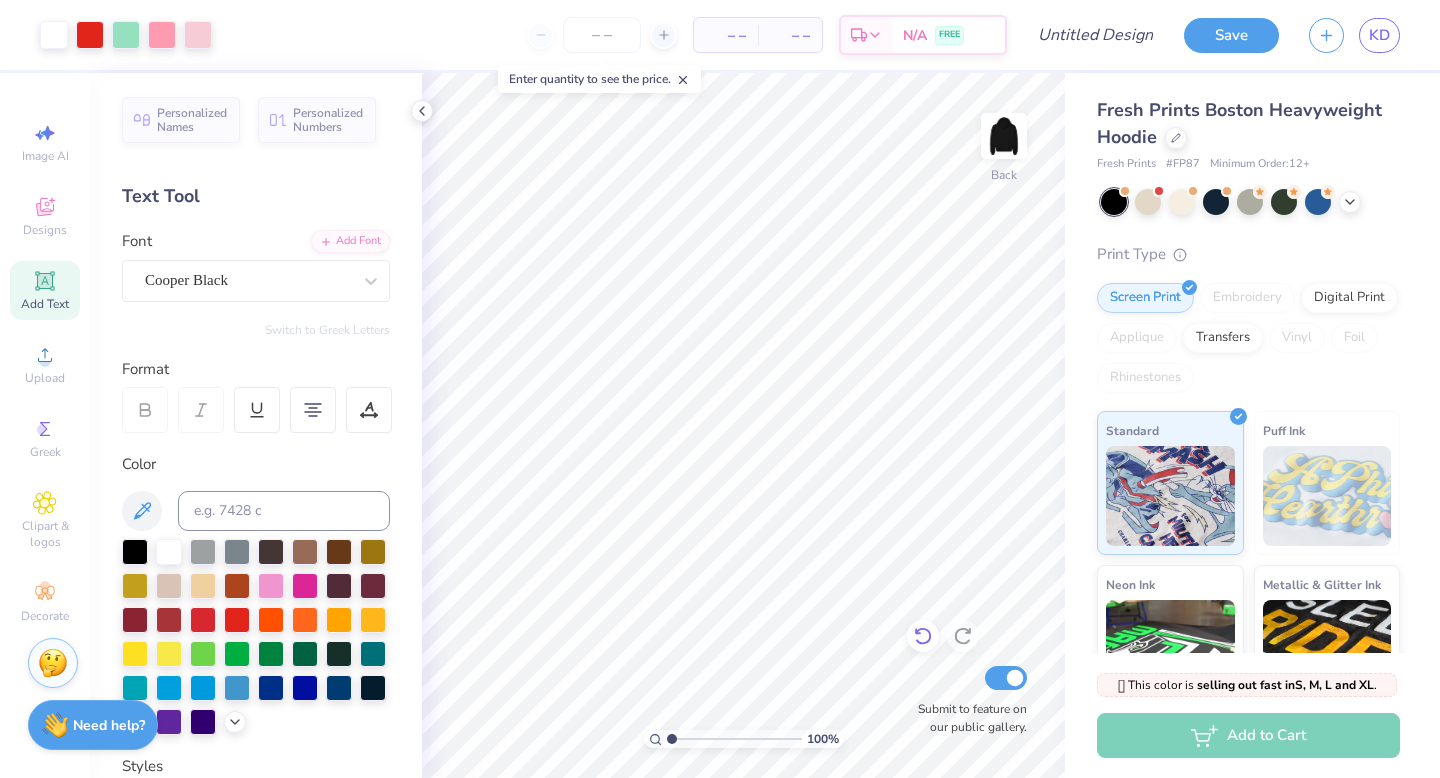 click 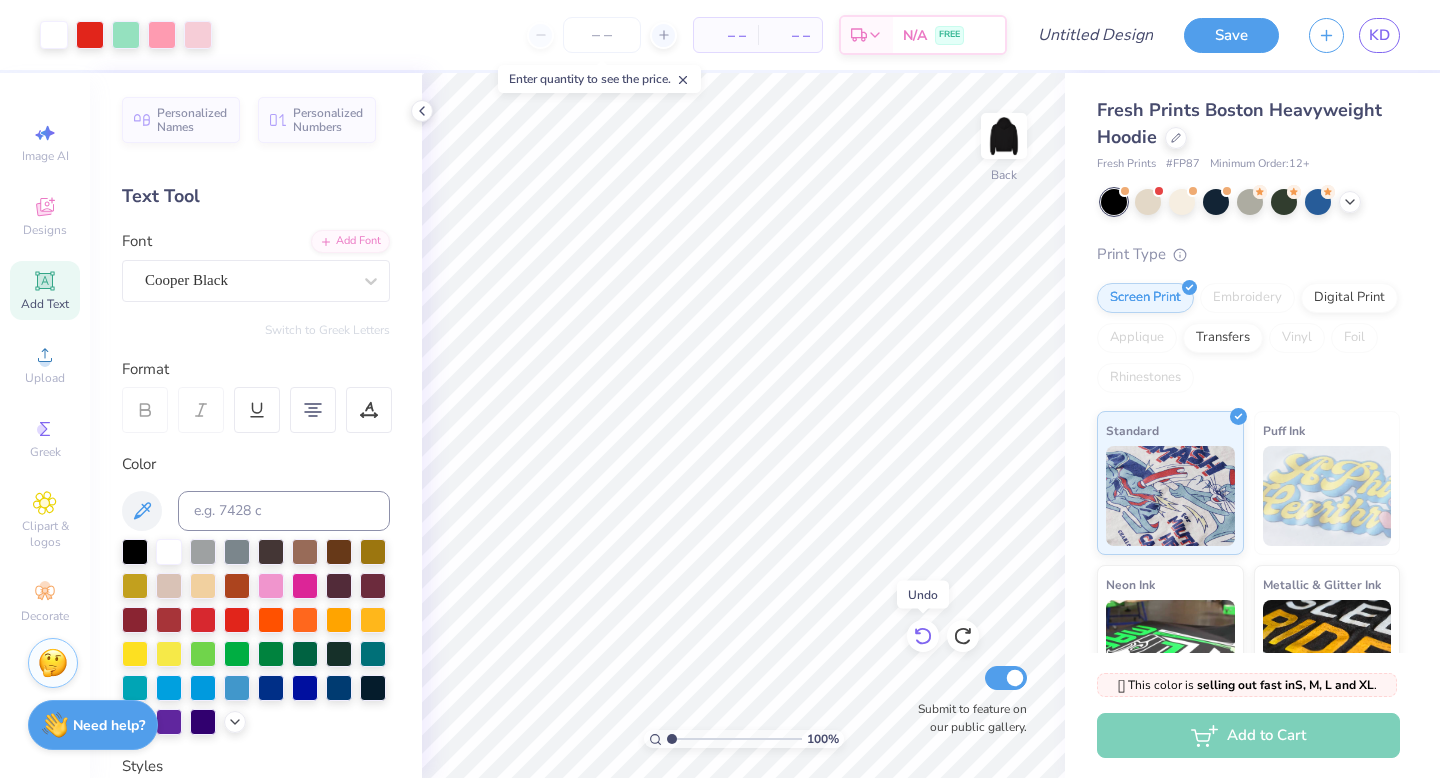 click 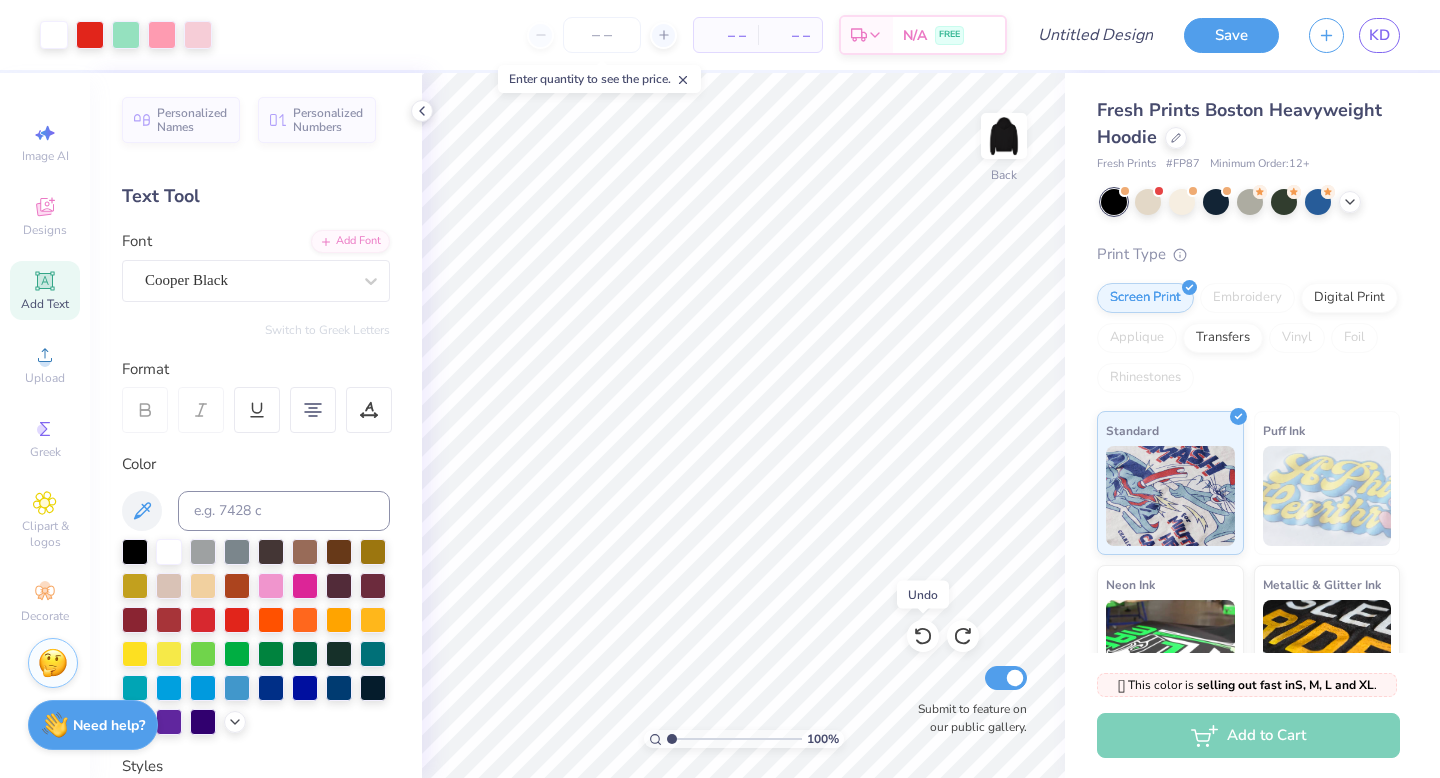 click 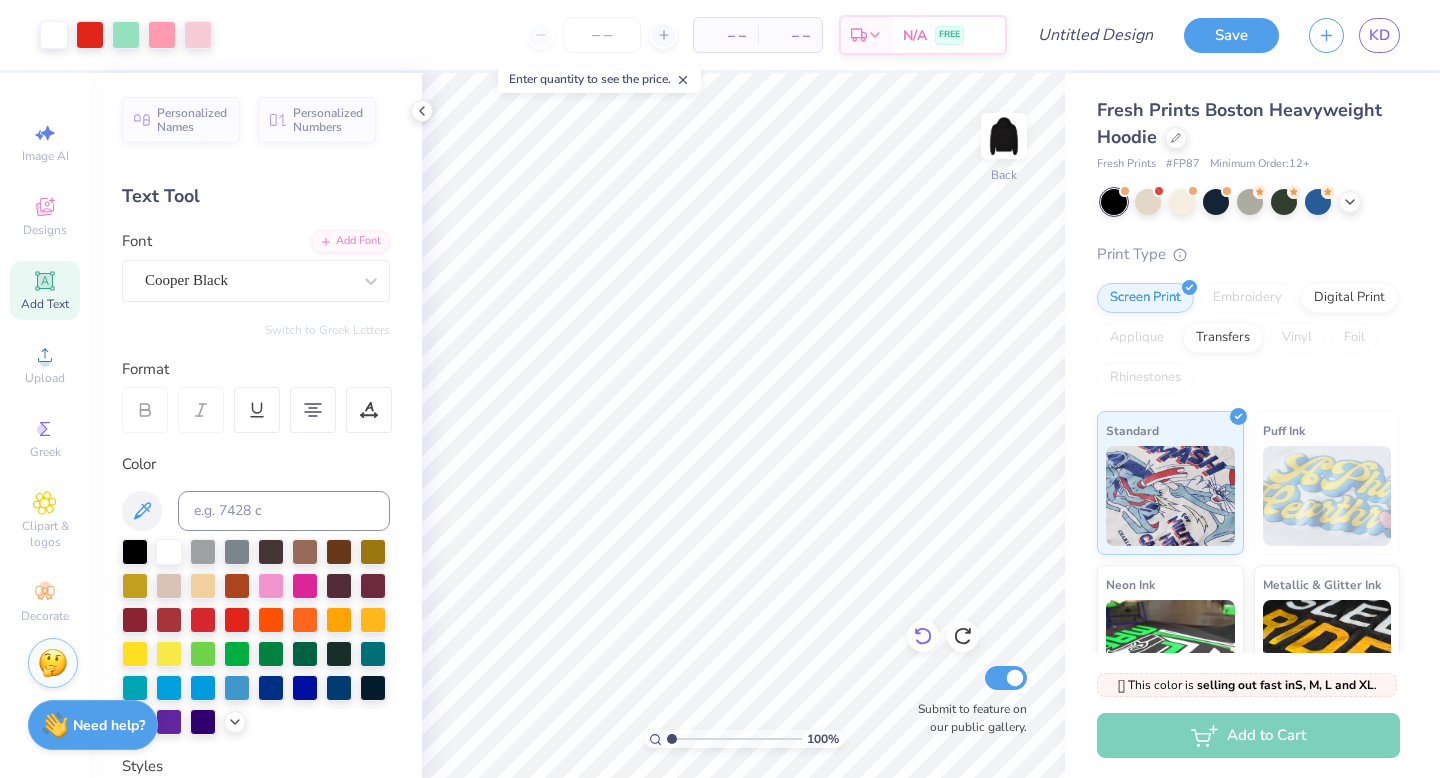 click 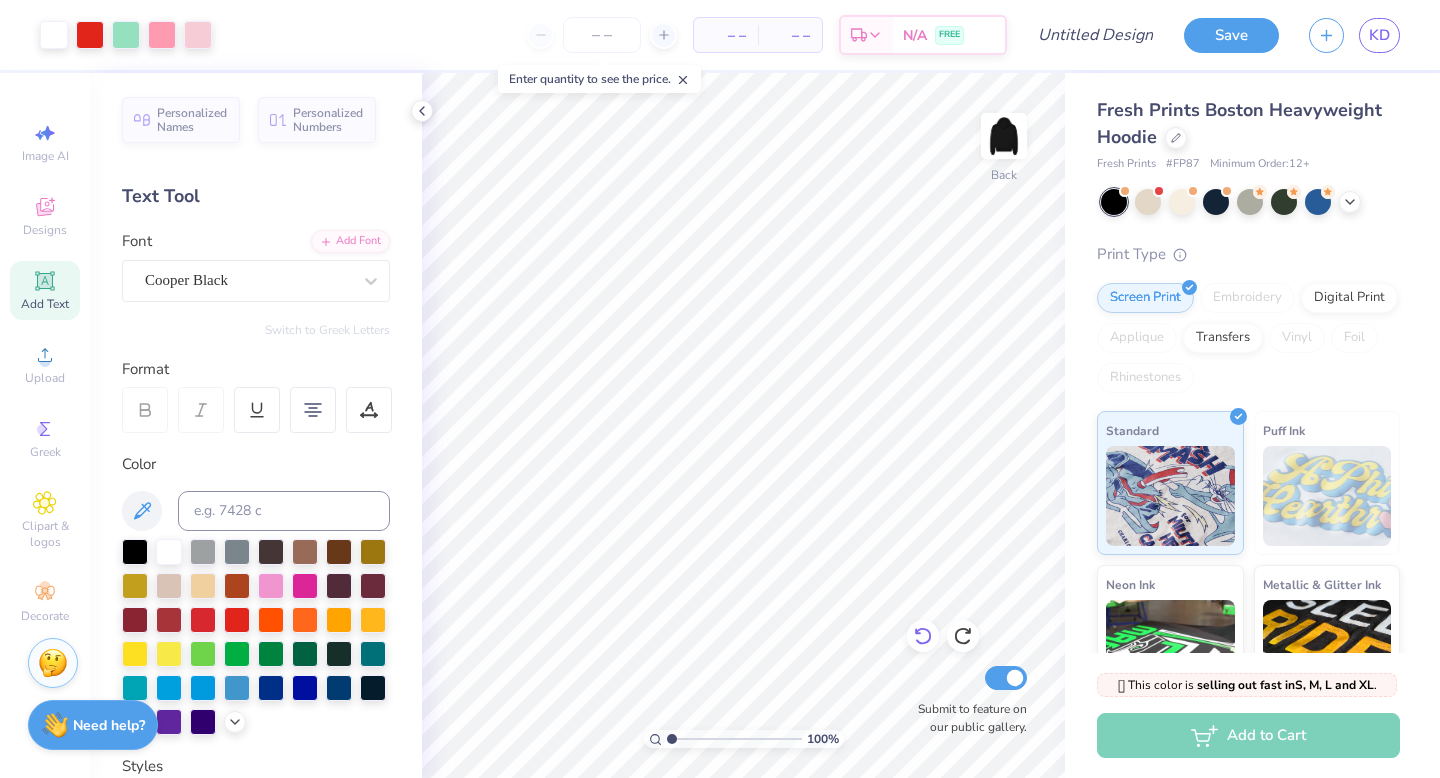 click 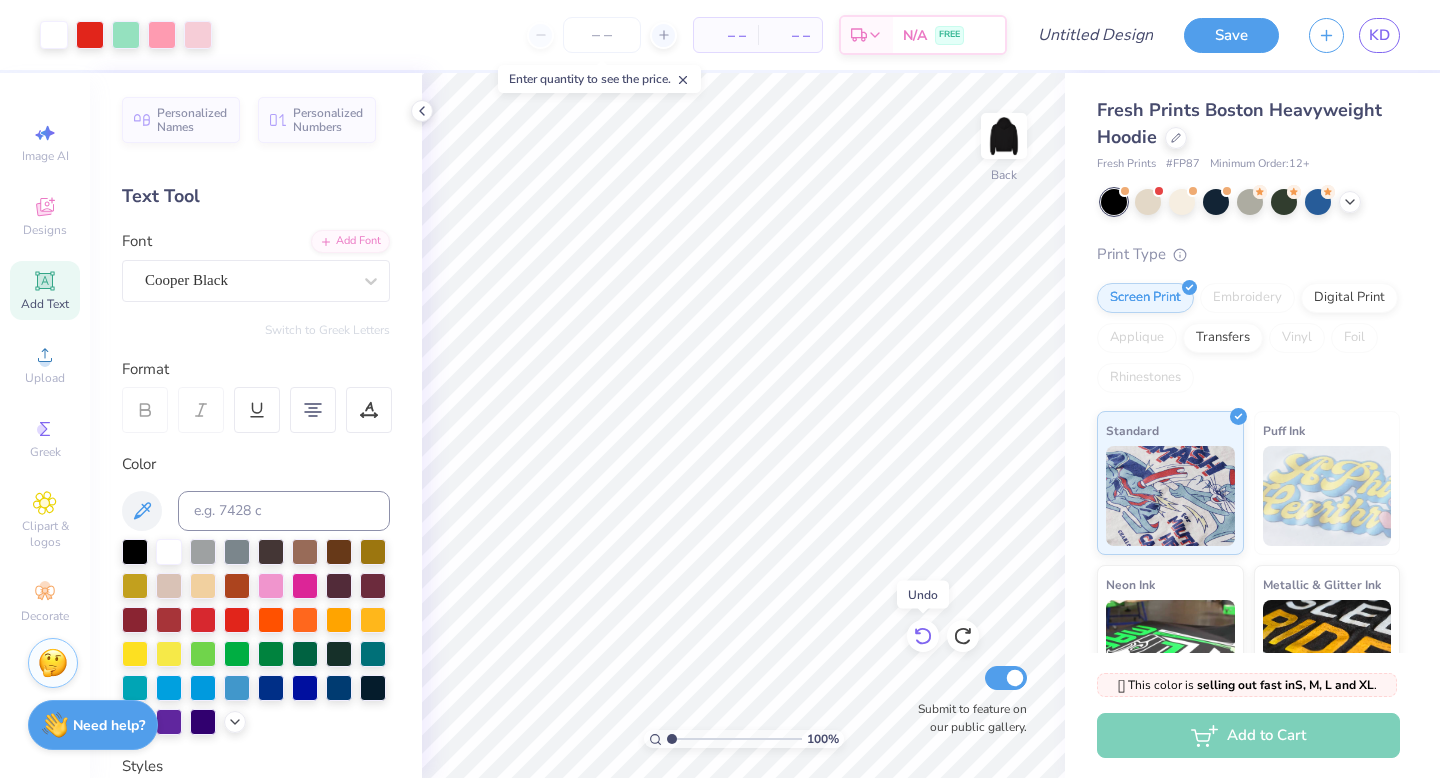 click 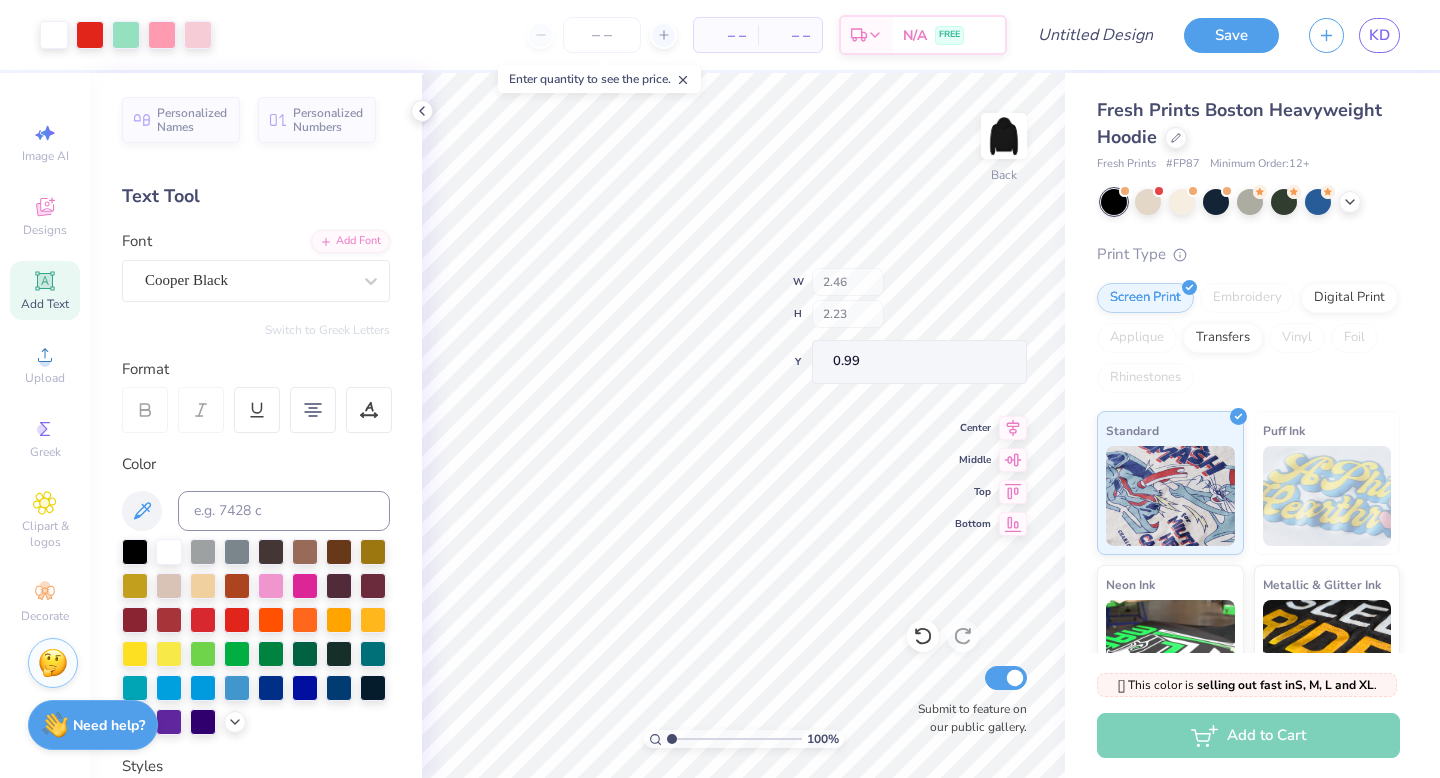 type on "0.77" 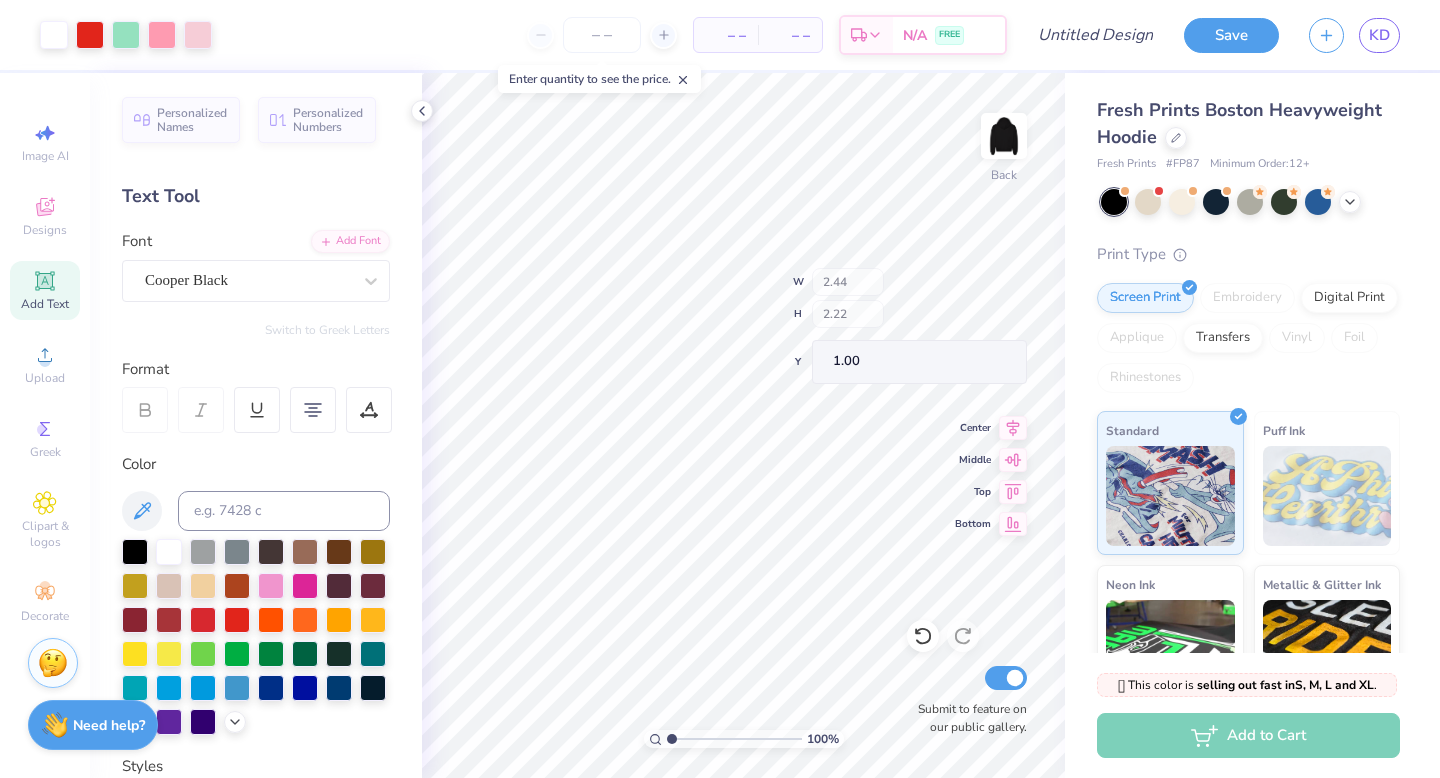 type on "0.78" 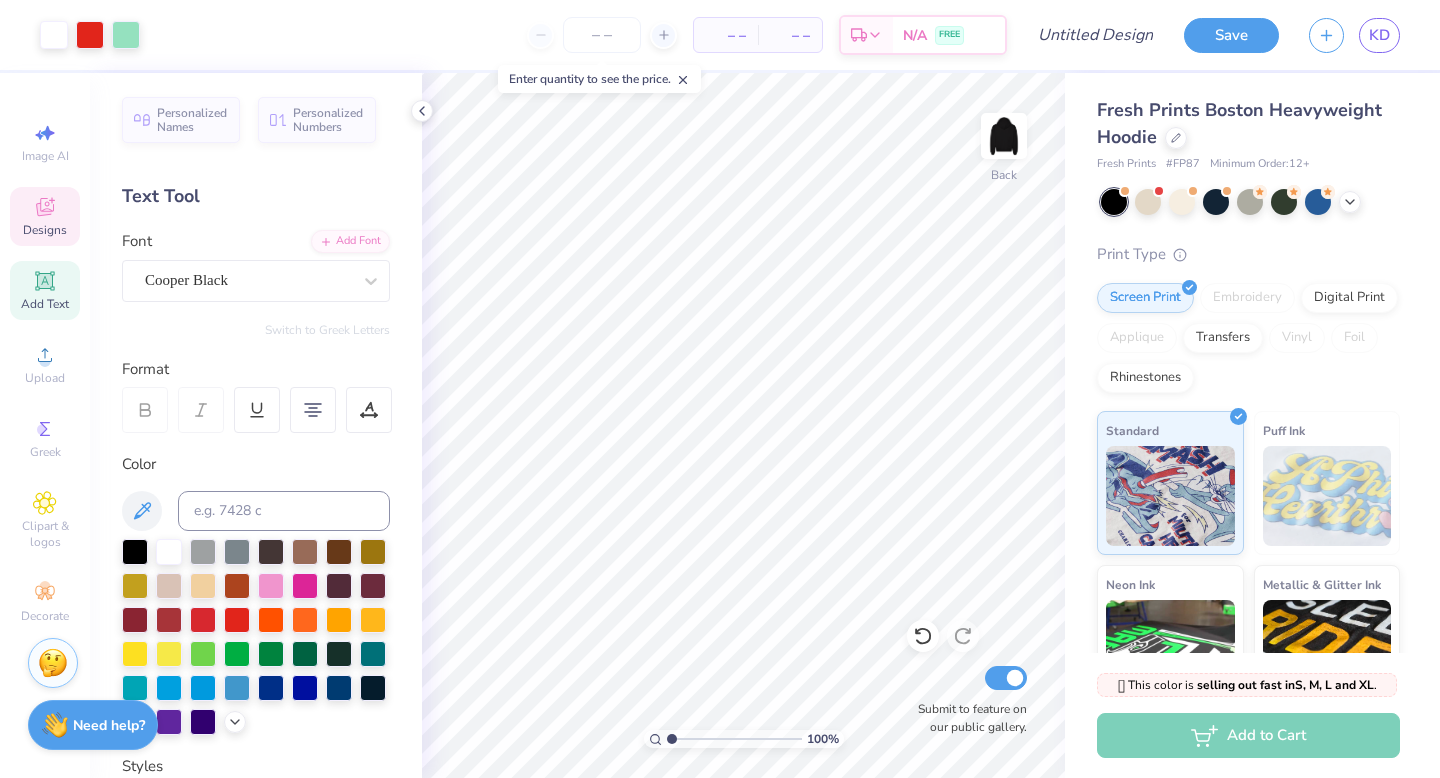 click on "Designs" at bounding box center [45, 230] 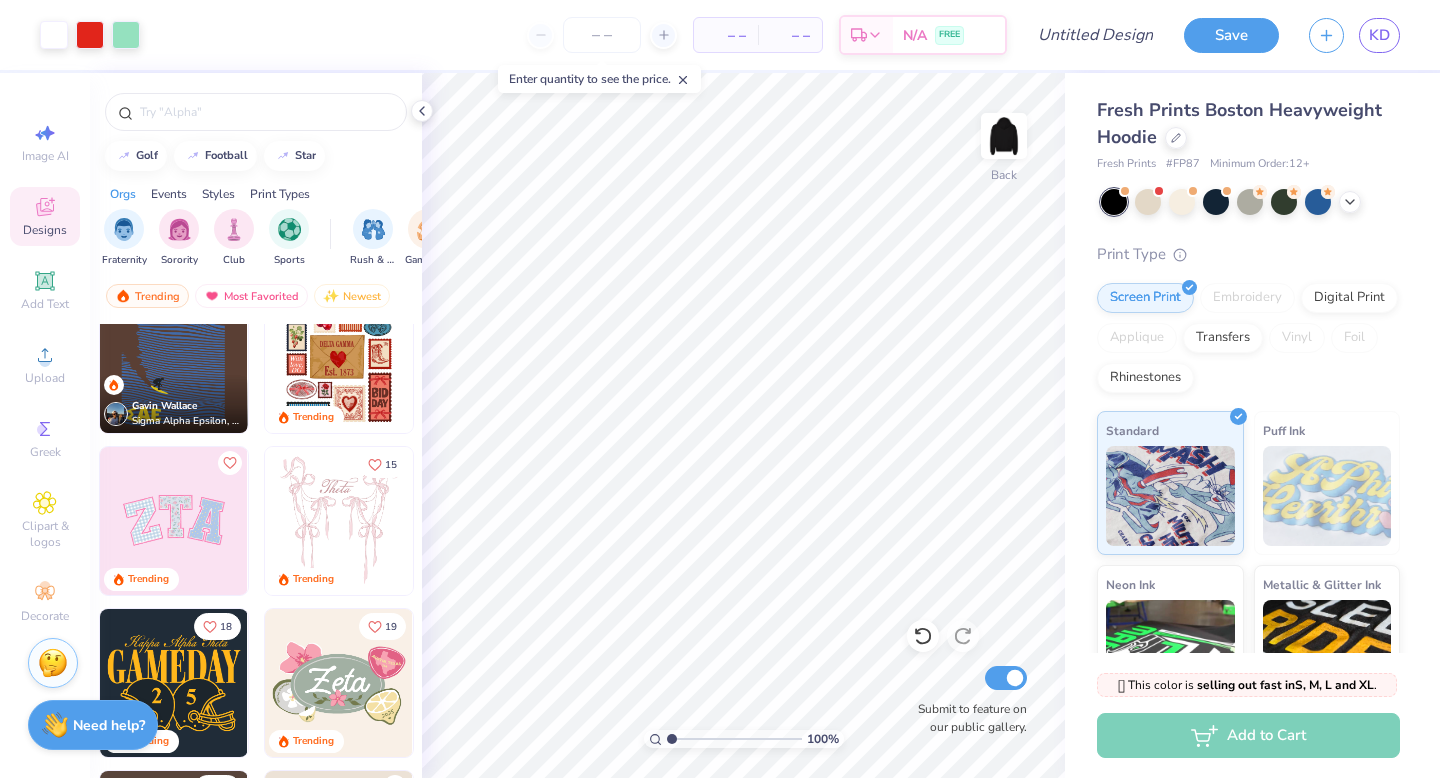 scroll, scrollTop: 201, scrollLeft: 0, axis: vertical 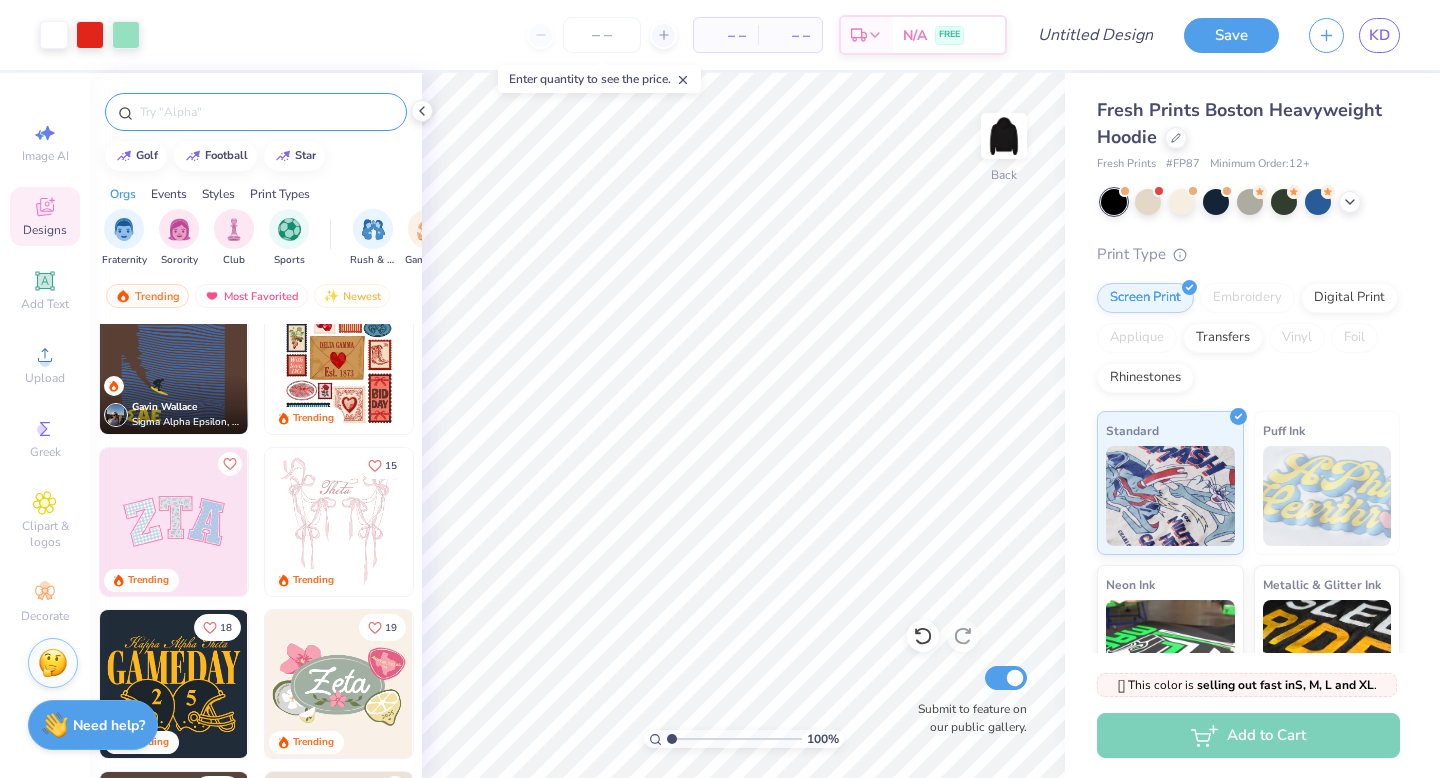click at bounding box center (266, 112) 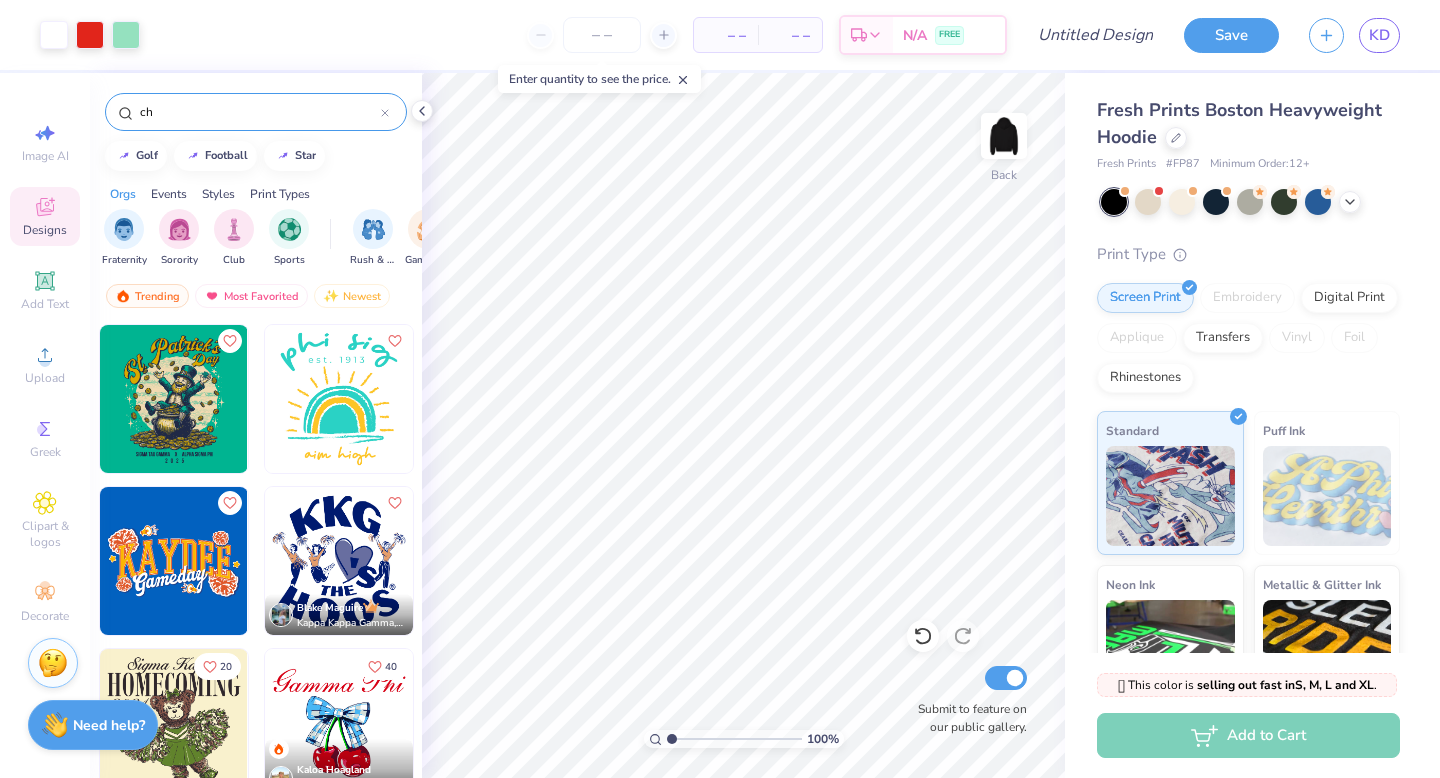 type on "c" 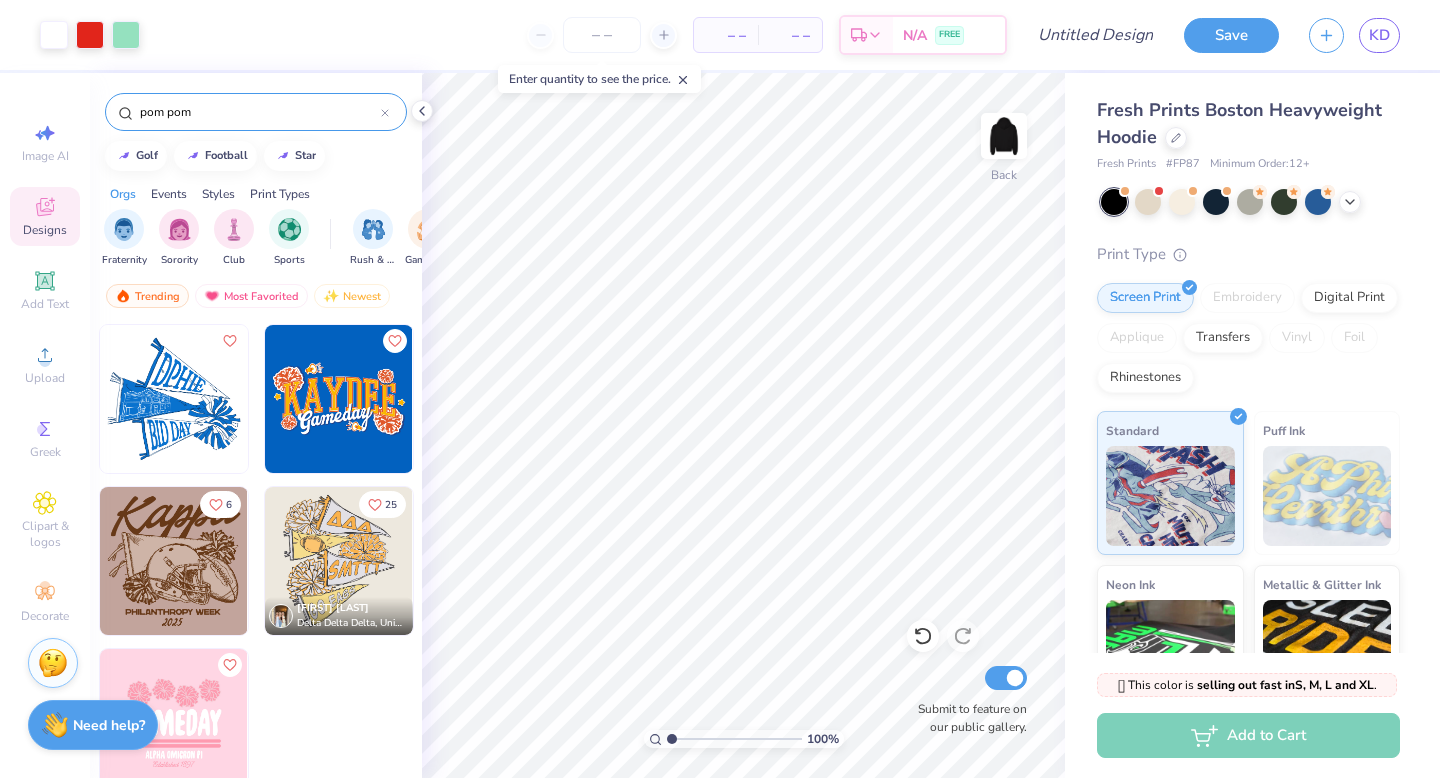 type on "pom pom" 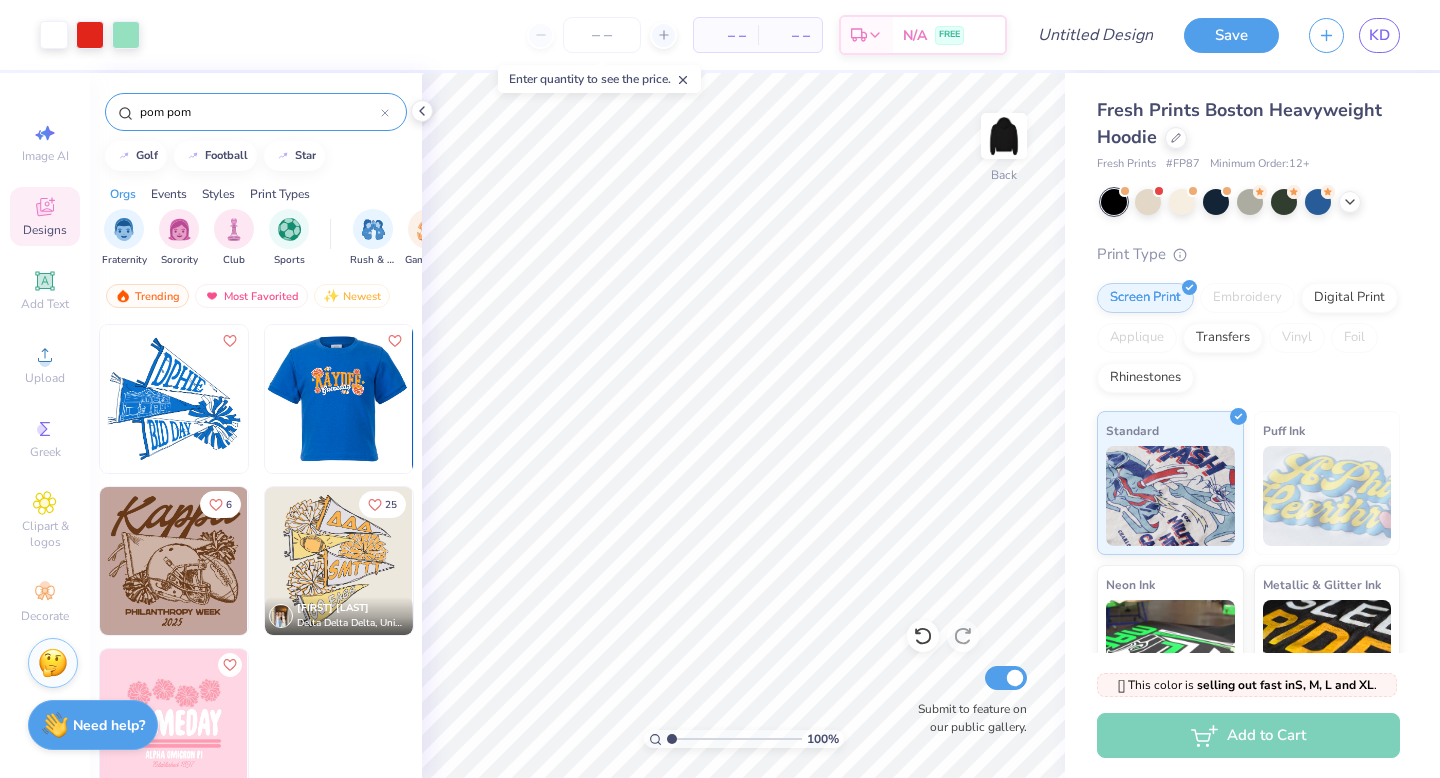 click at bounding box center [191, 399] 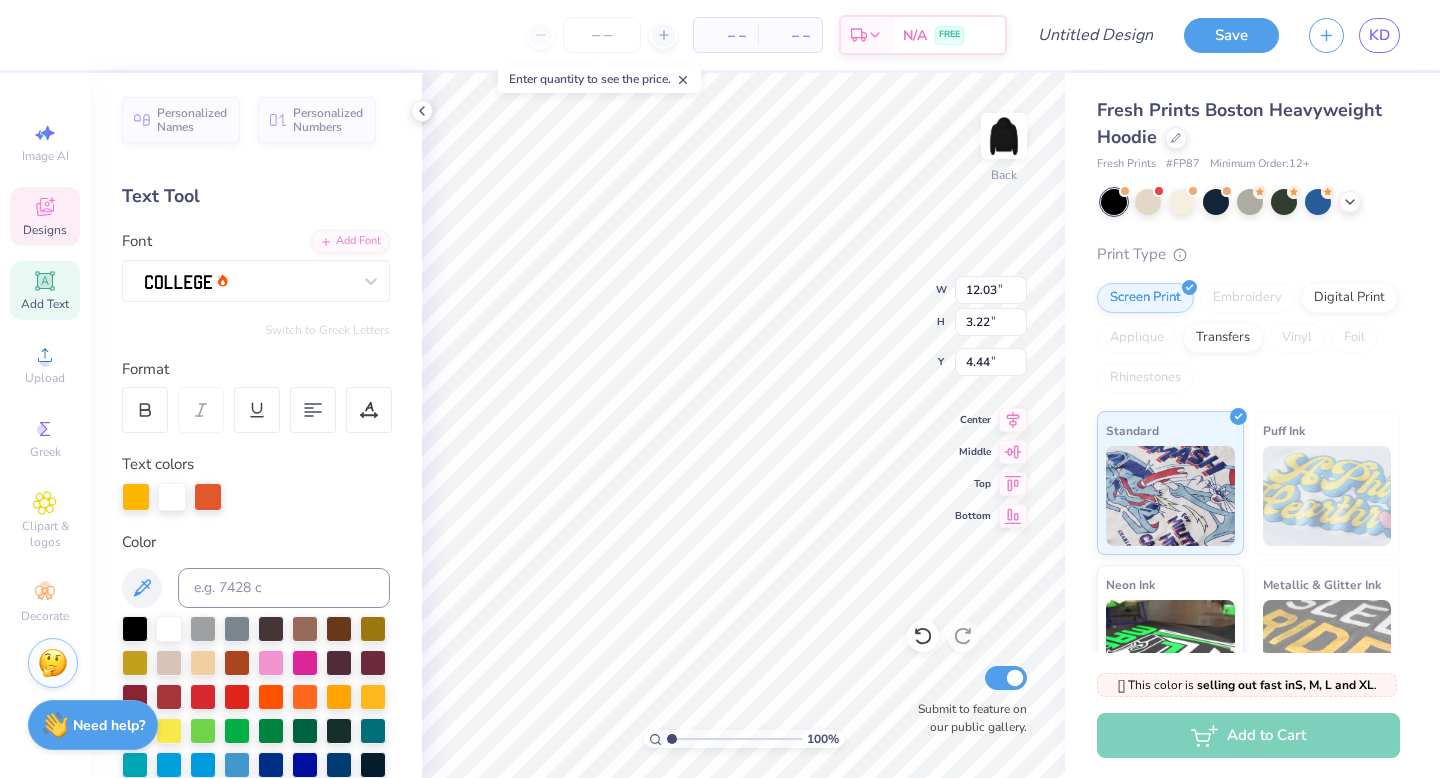 type on "4.44" 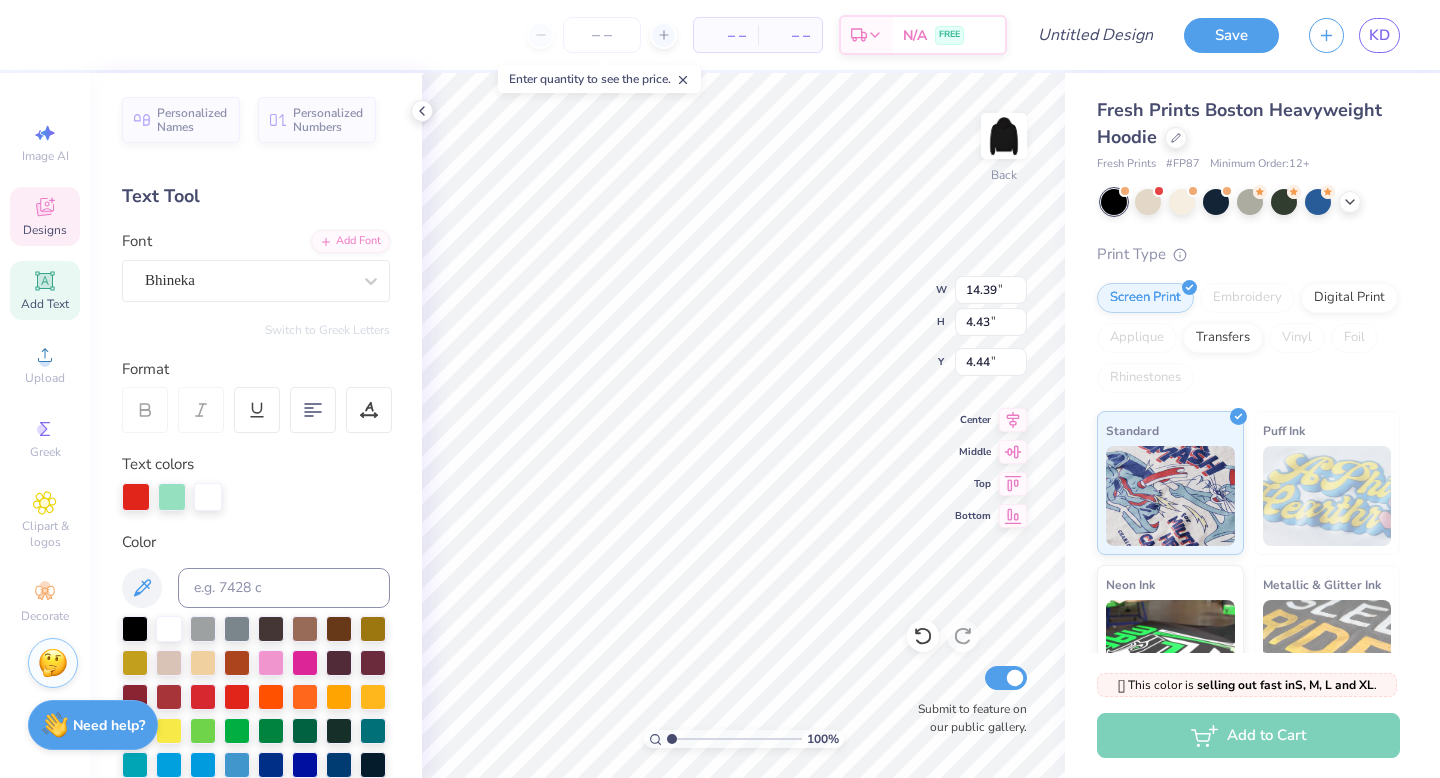 type on "14.39" 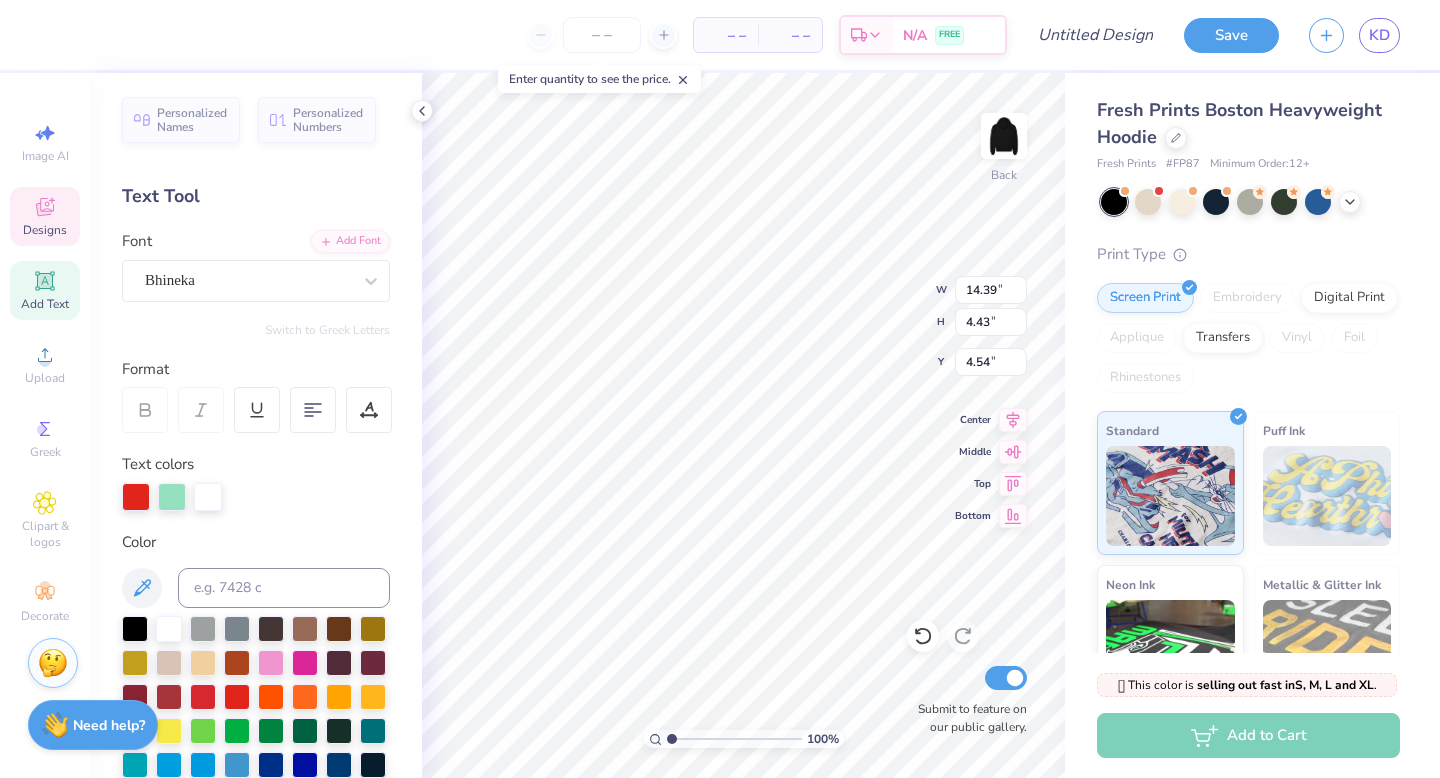 type 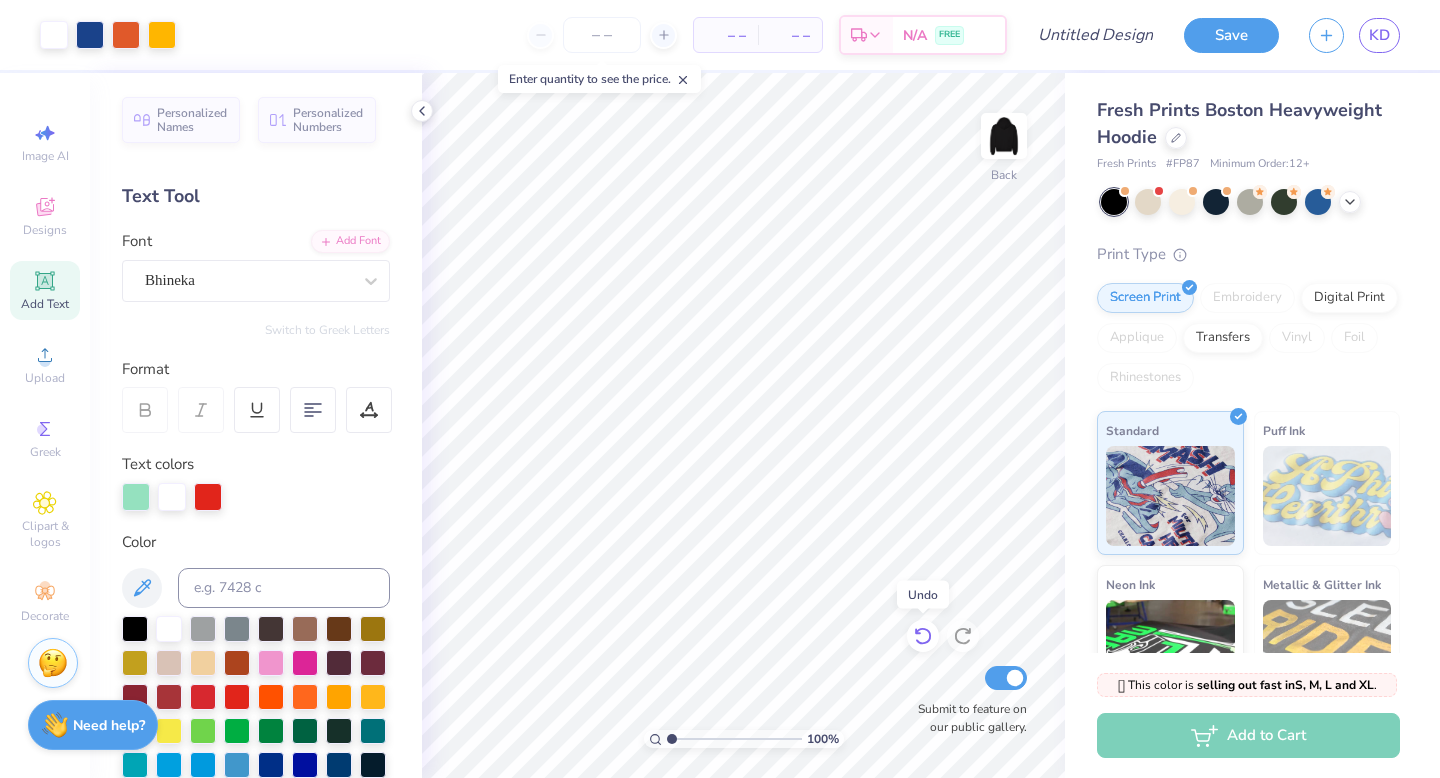 click 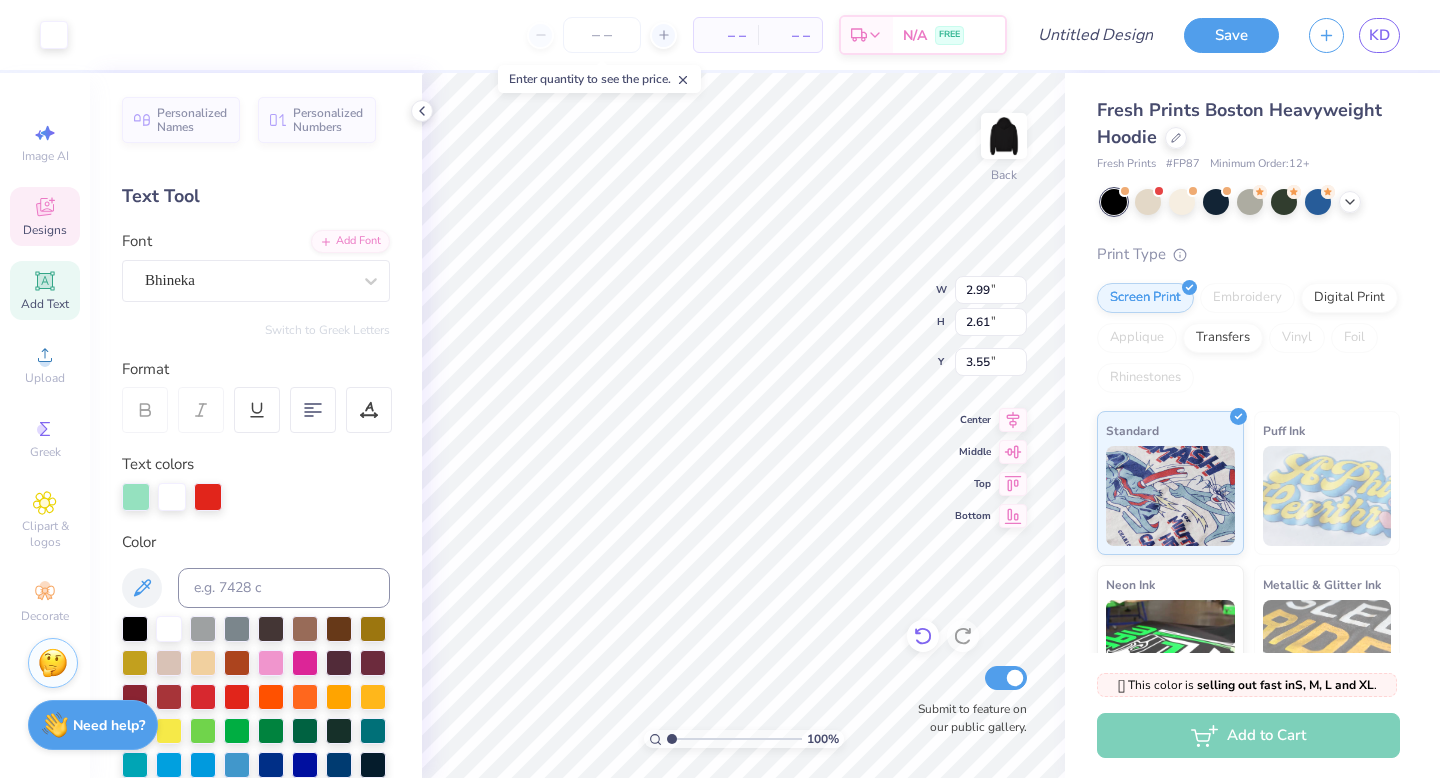 type on "1.69" 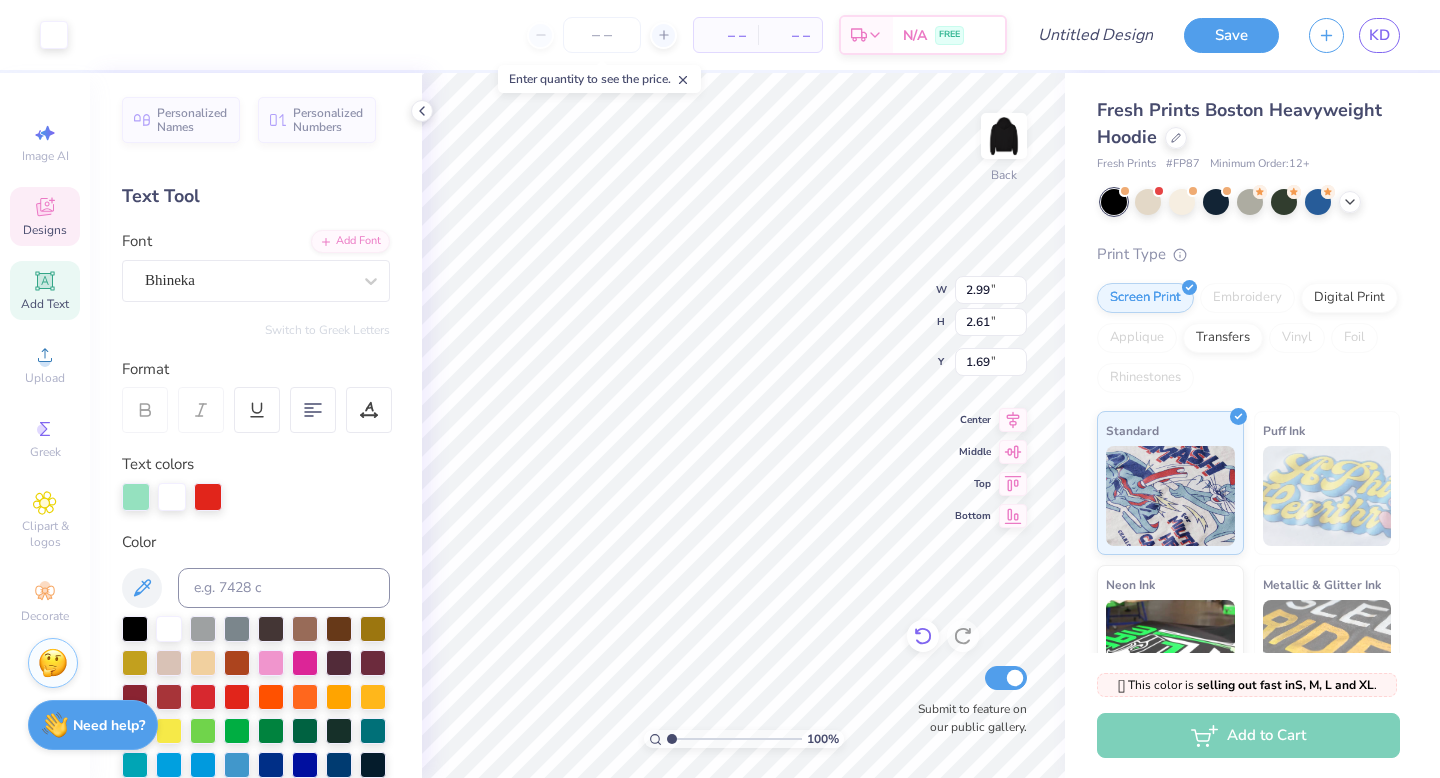 type on "0.57" 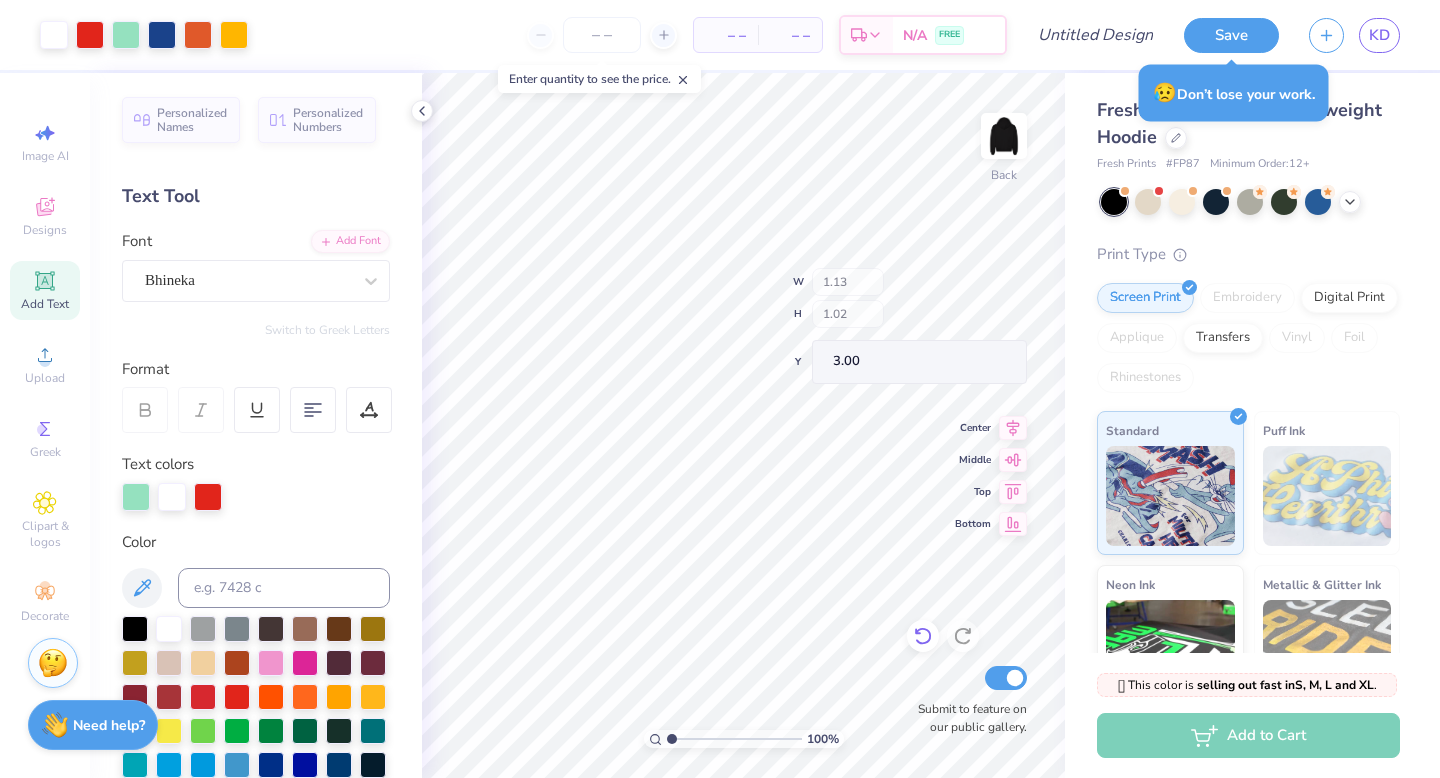 type on "3.00" 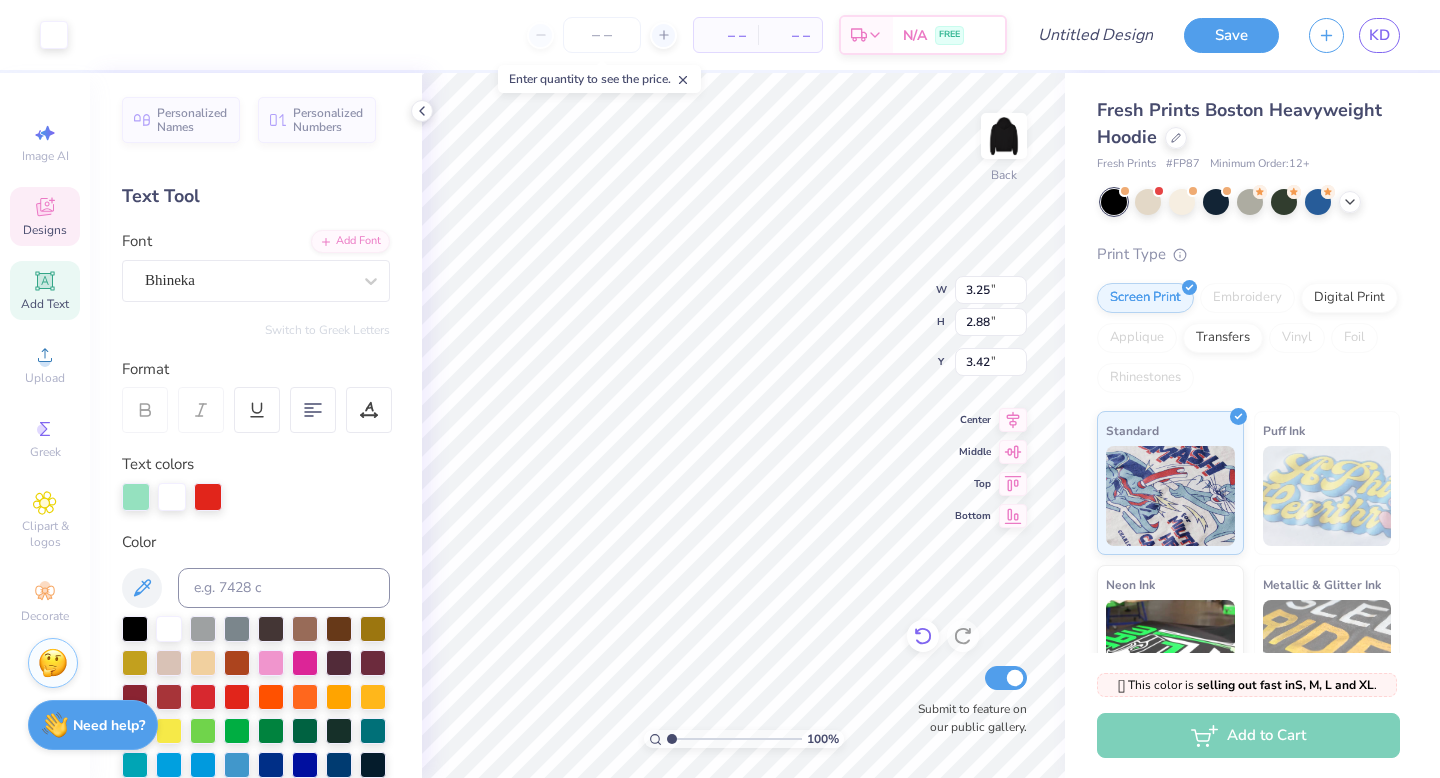 type on "1.58" 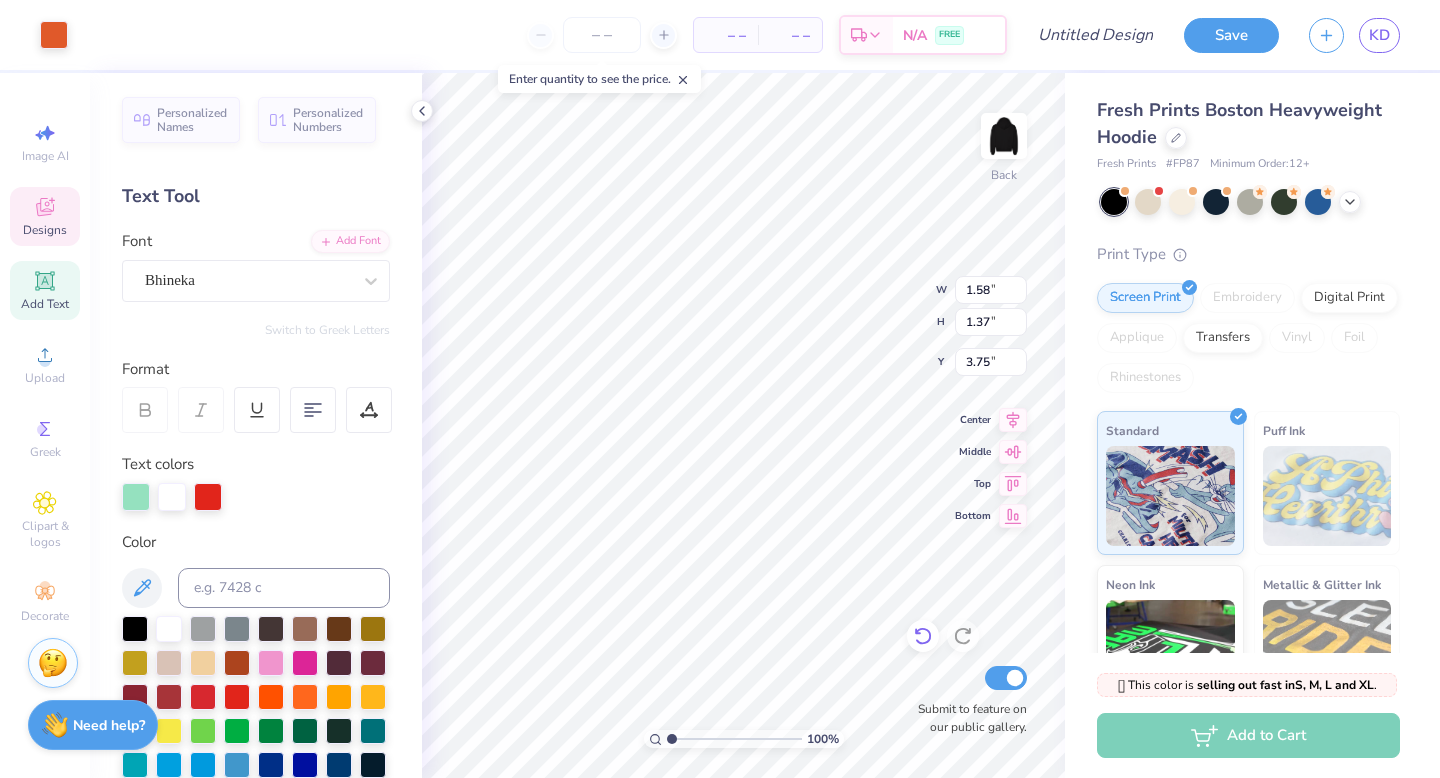 type on "7.95" 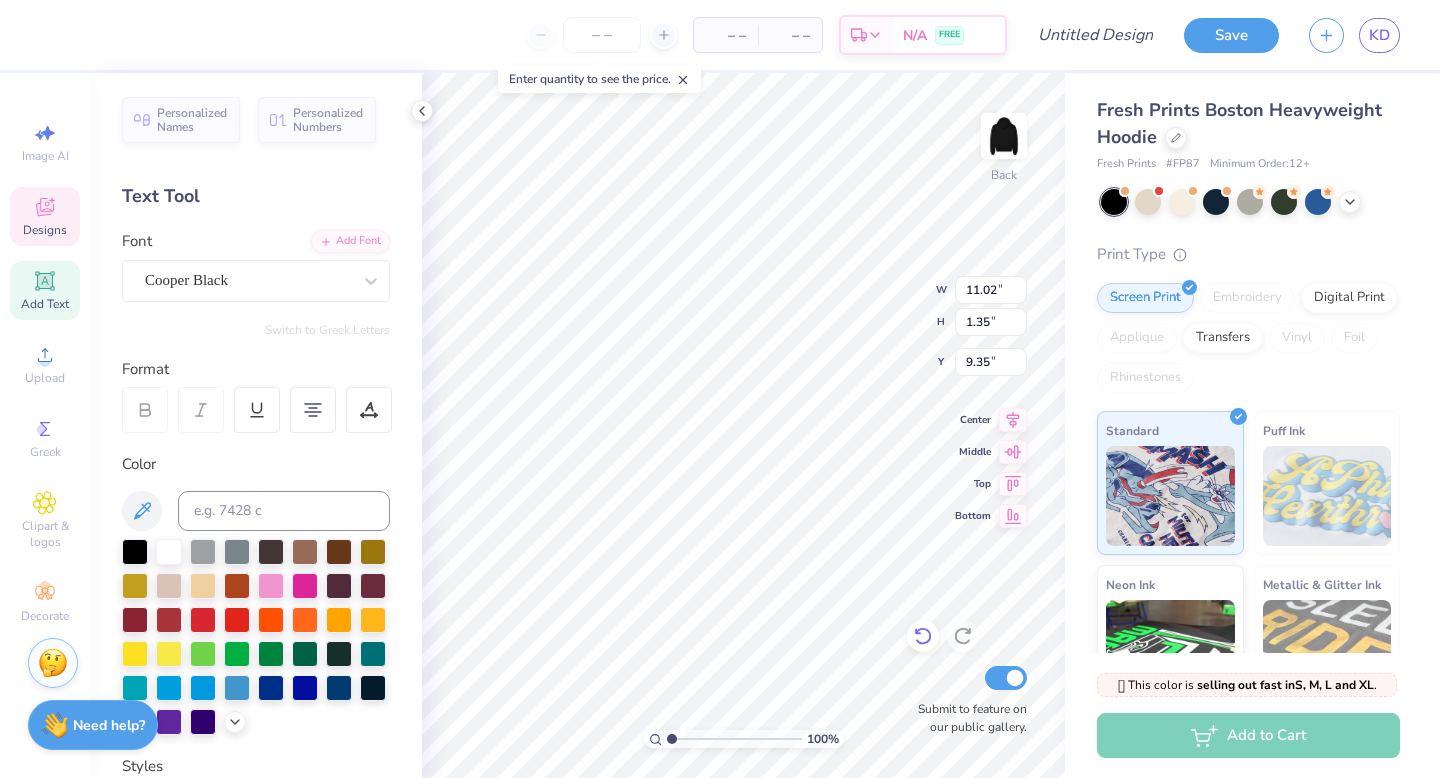 type on "0.50" 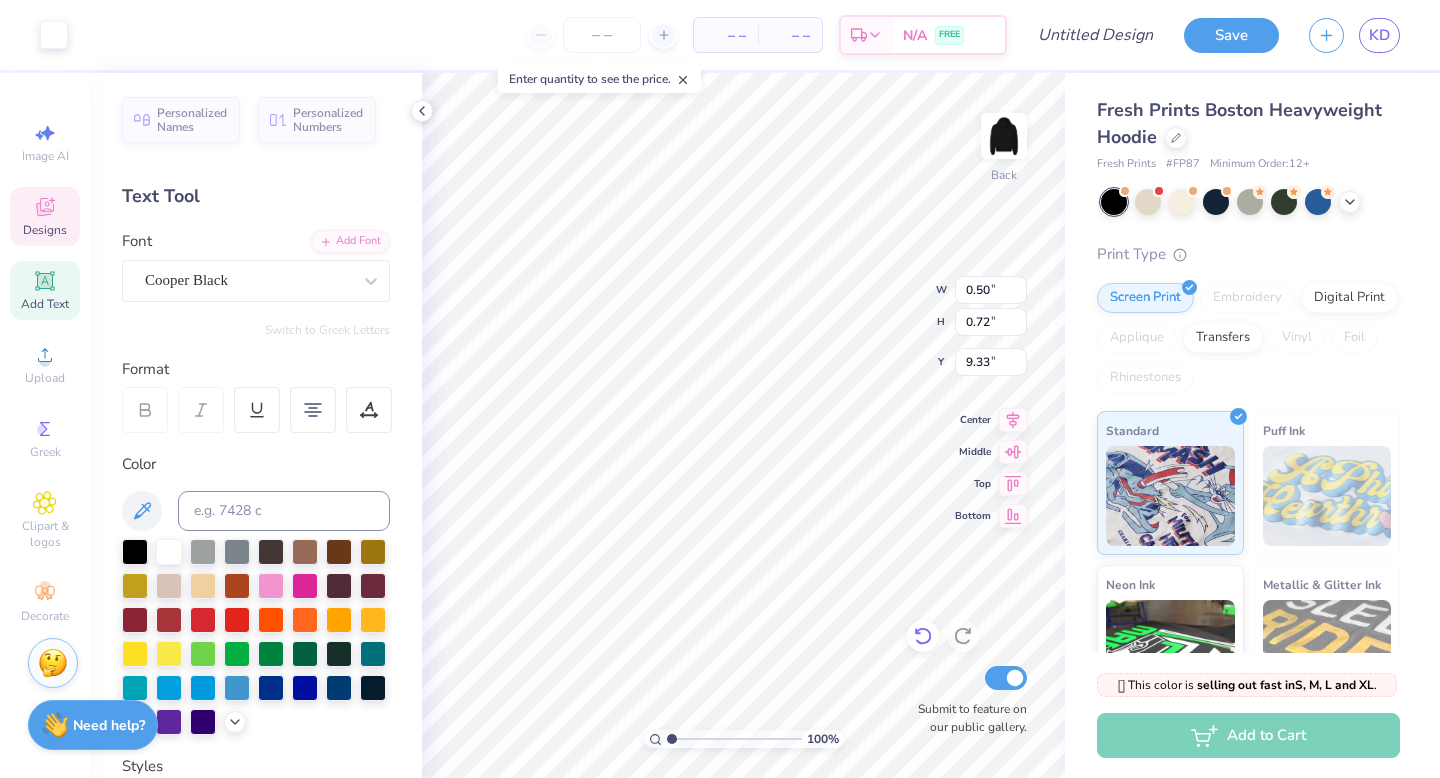 type on "9.33" 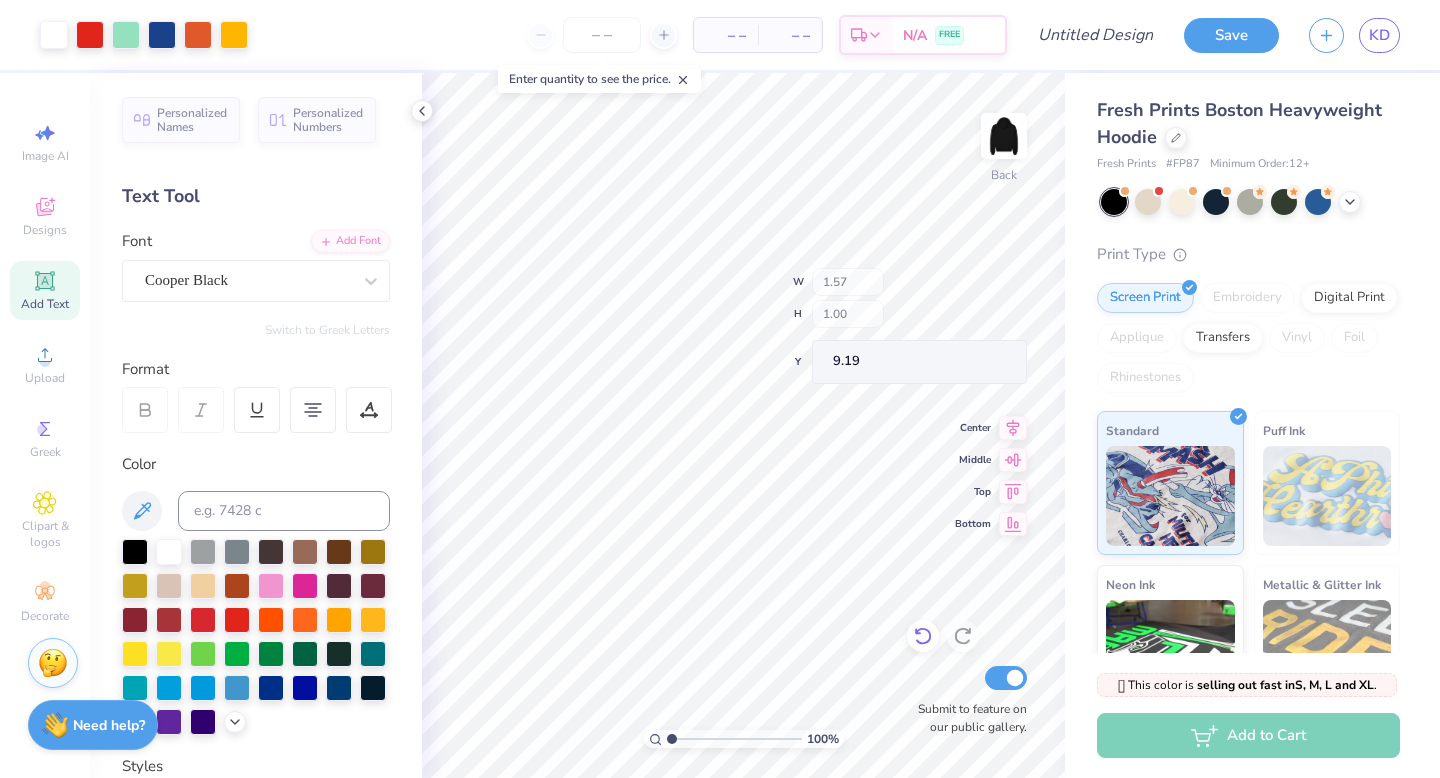 type on "9.19" 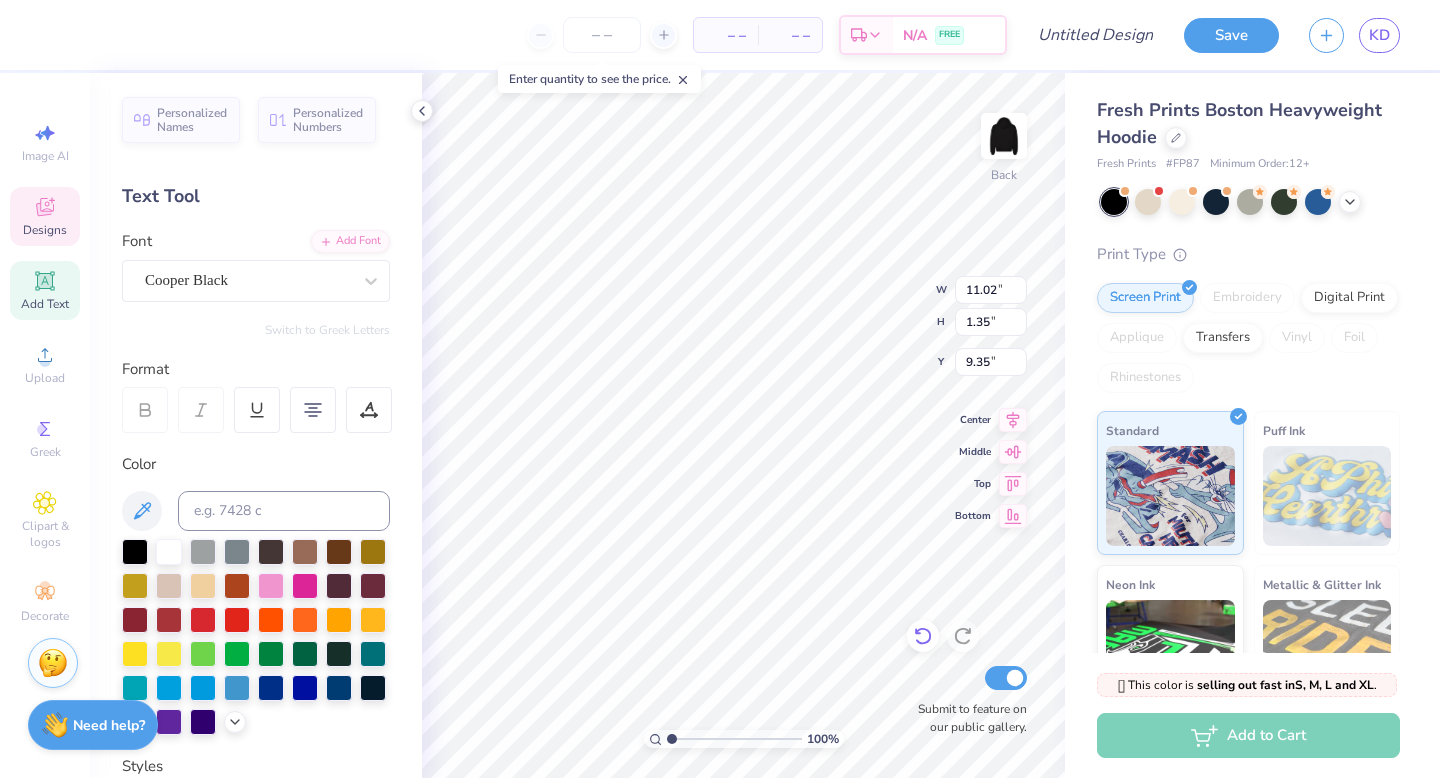 scroll, scrollTop: 0, scrollLeft: 4, axis: horizontal 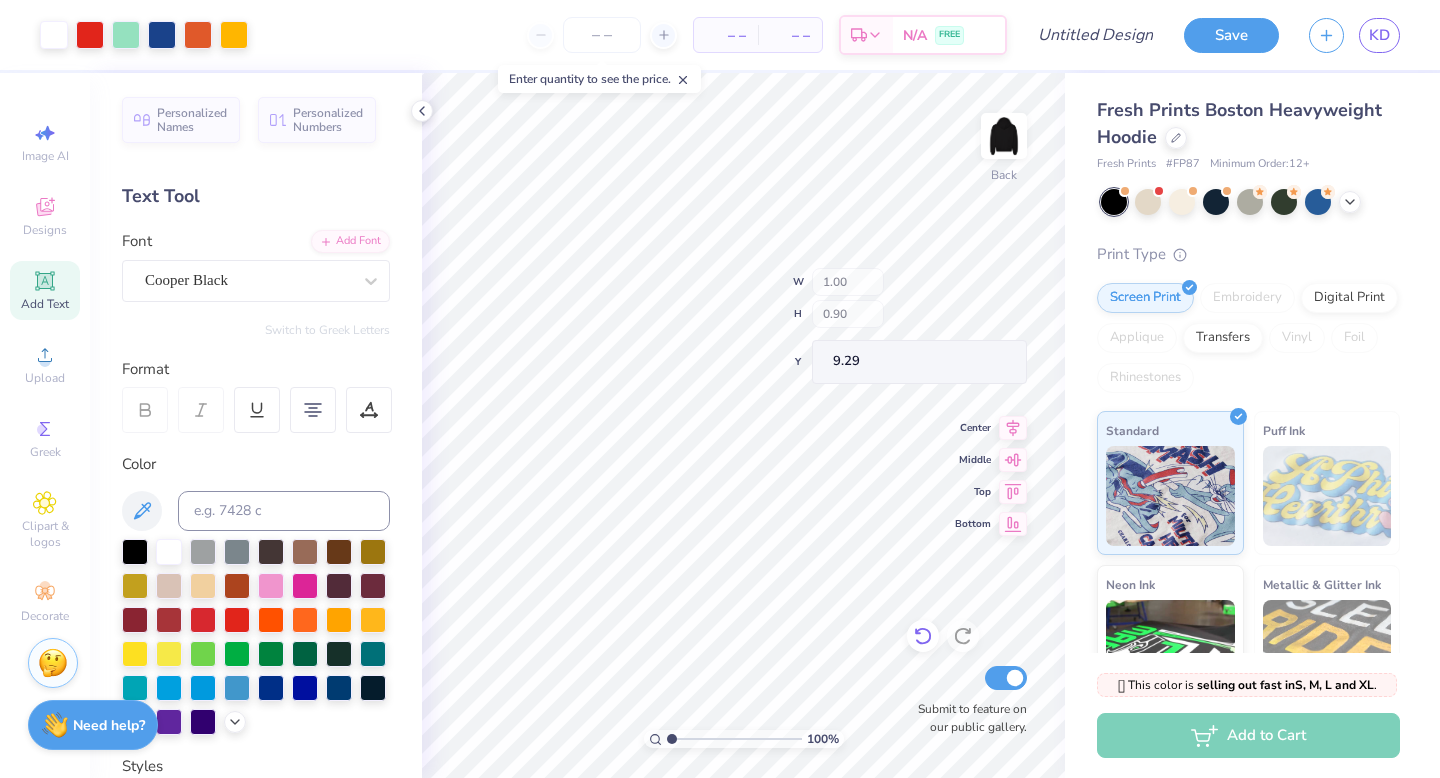 type on "1.00" 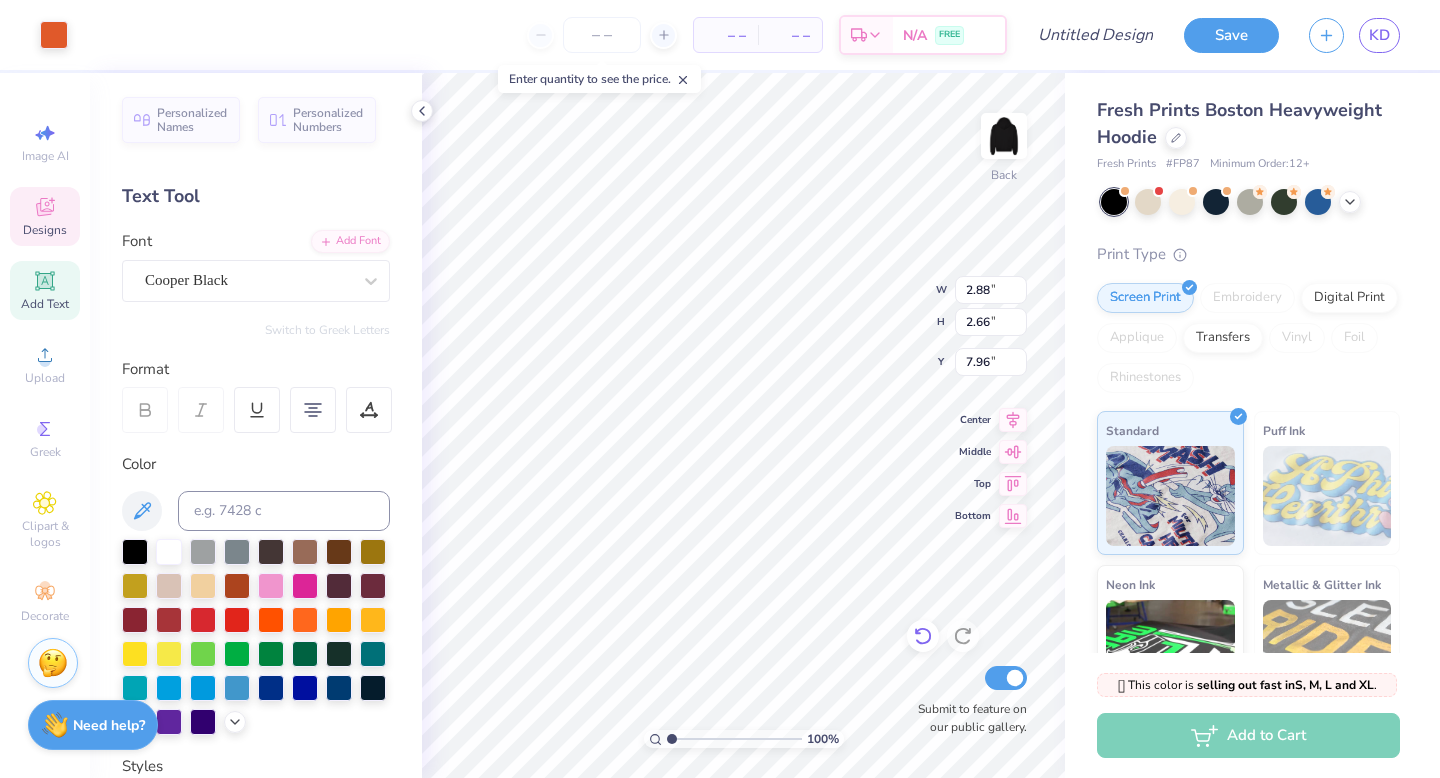 type on "7.96" 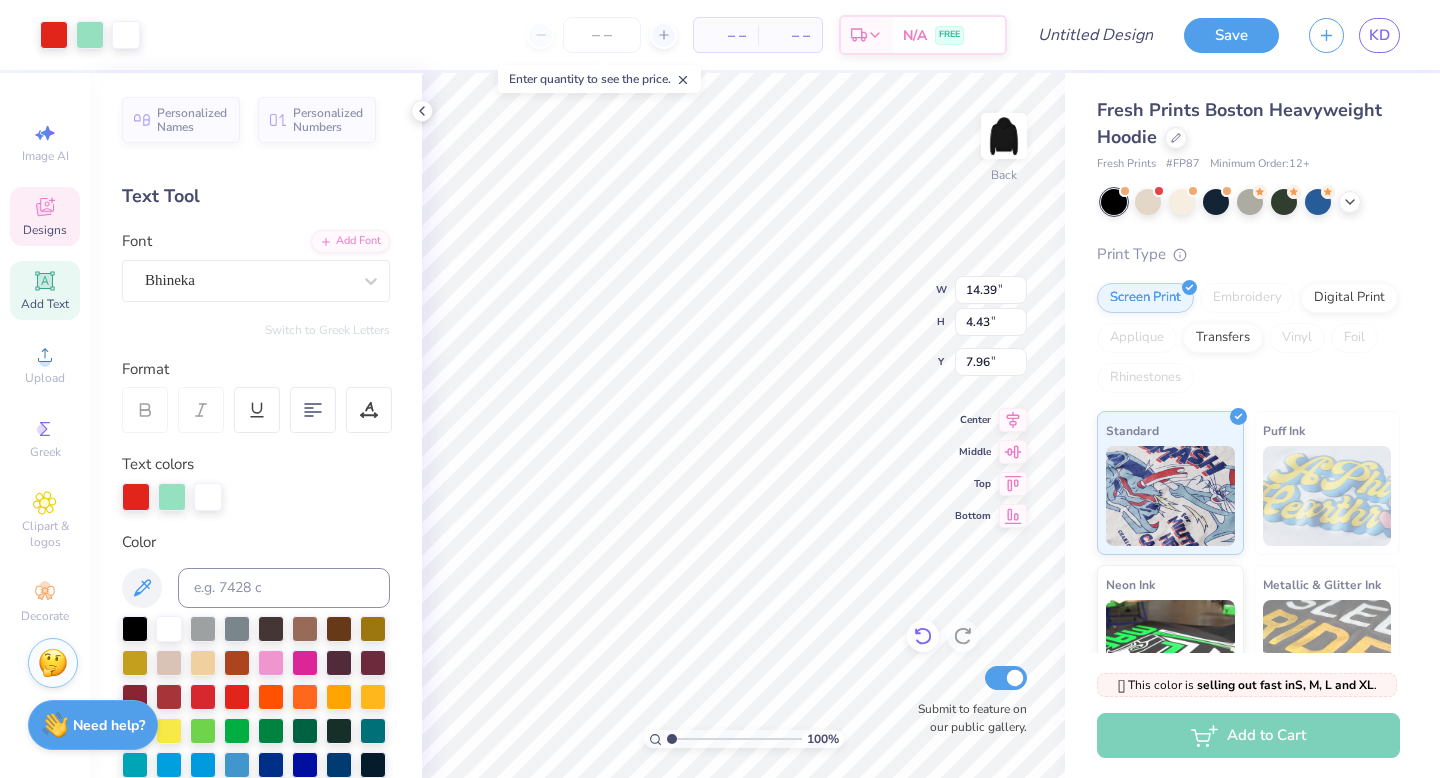 type on "14.39" 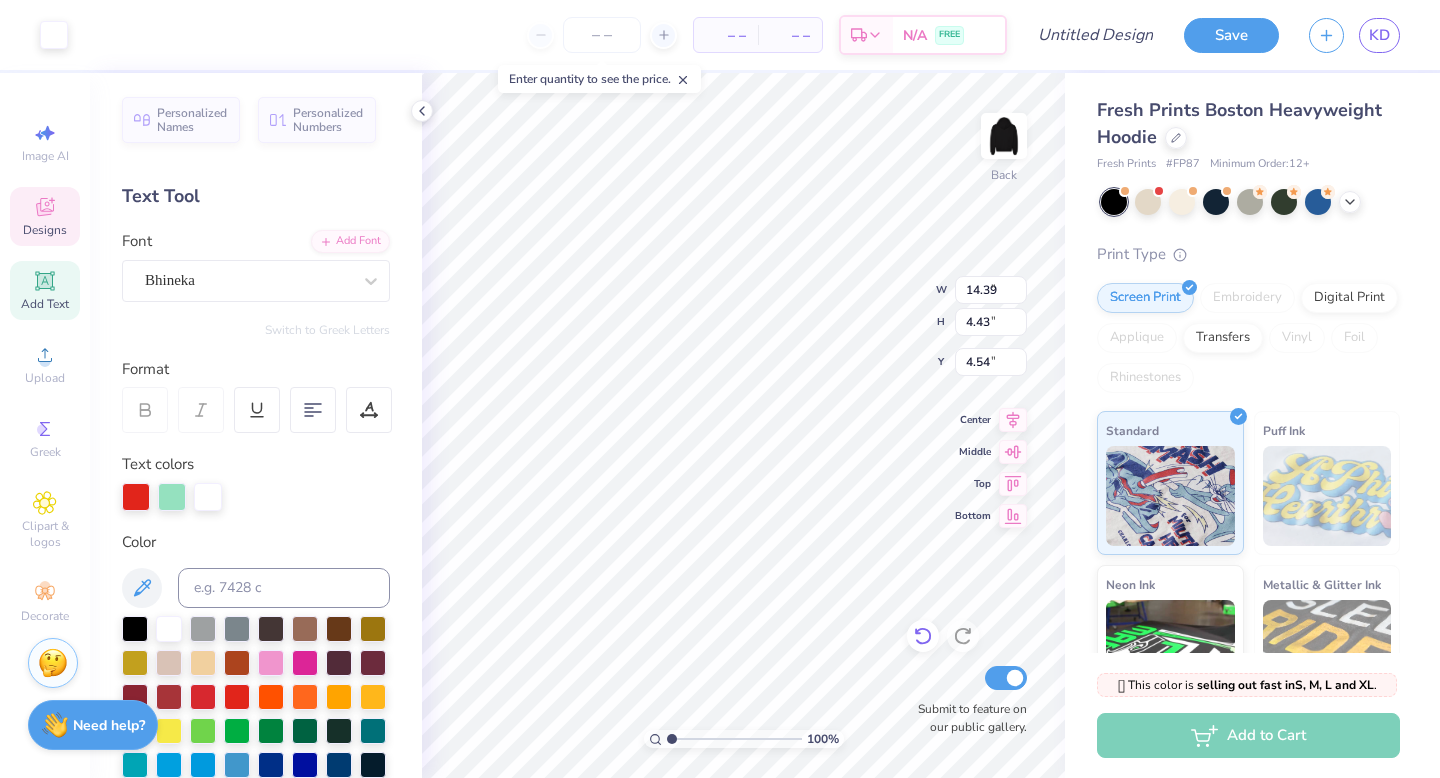 type on "2.77" 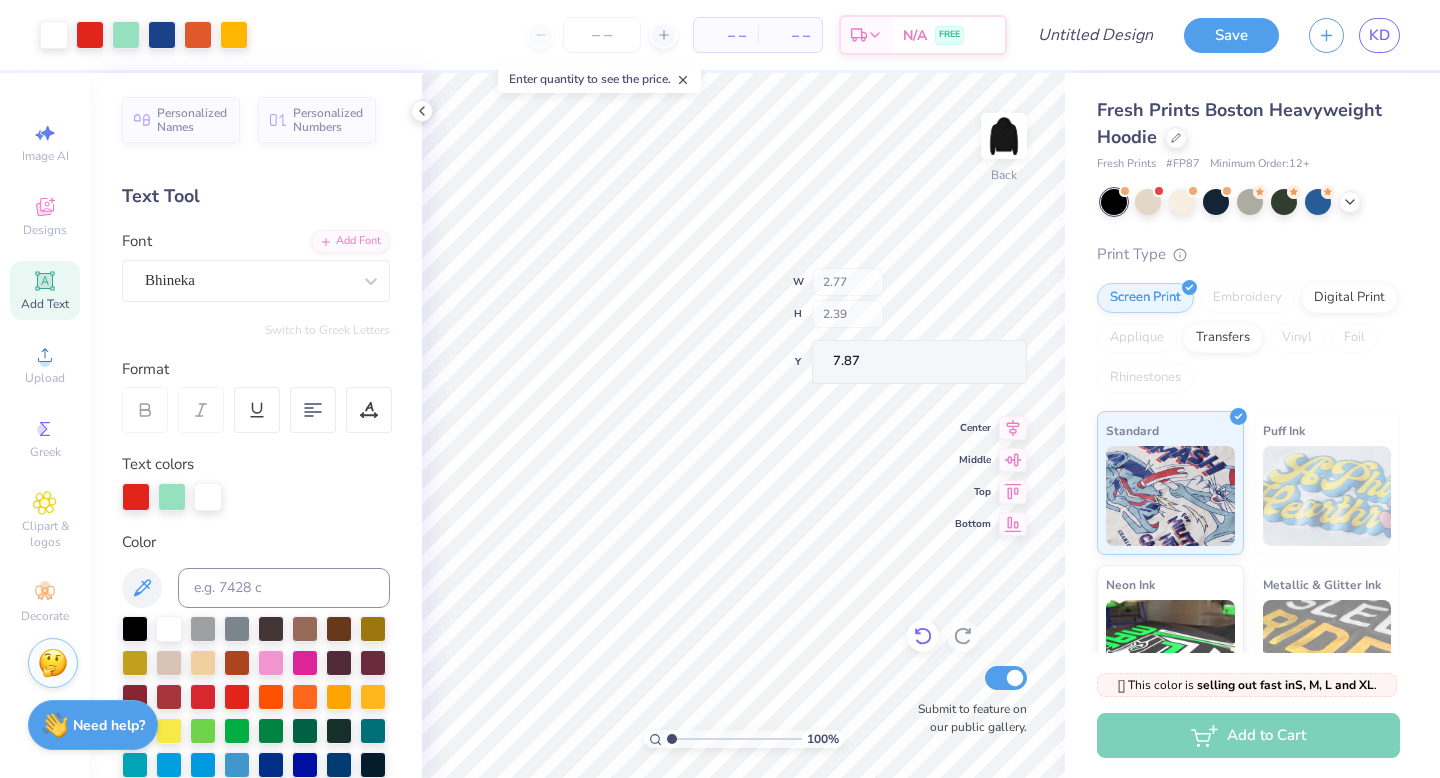 type on "10.08" 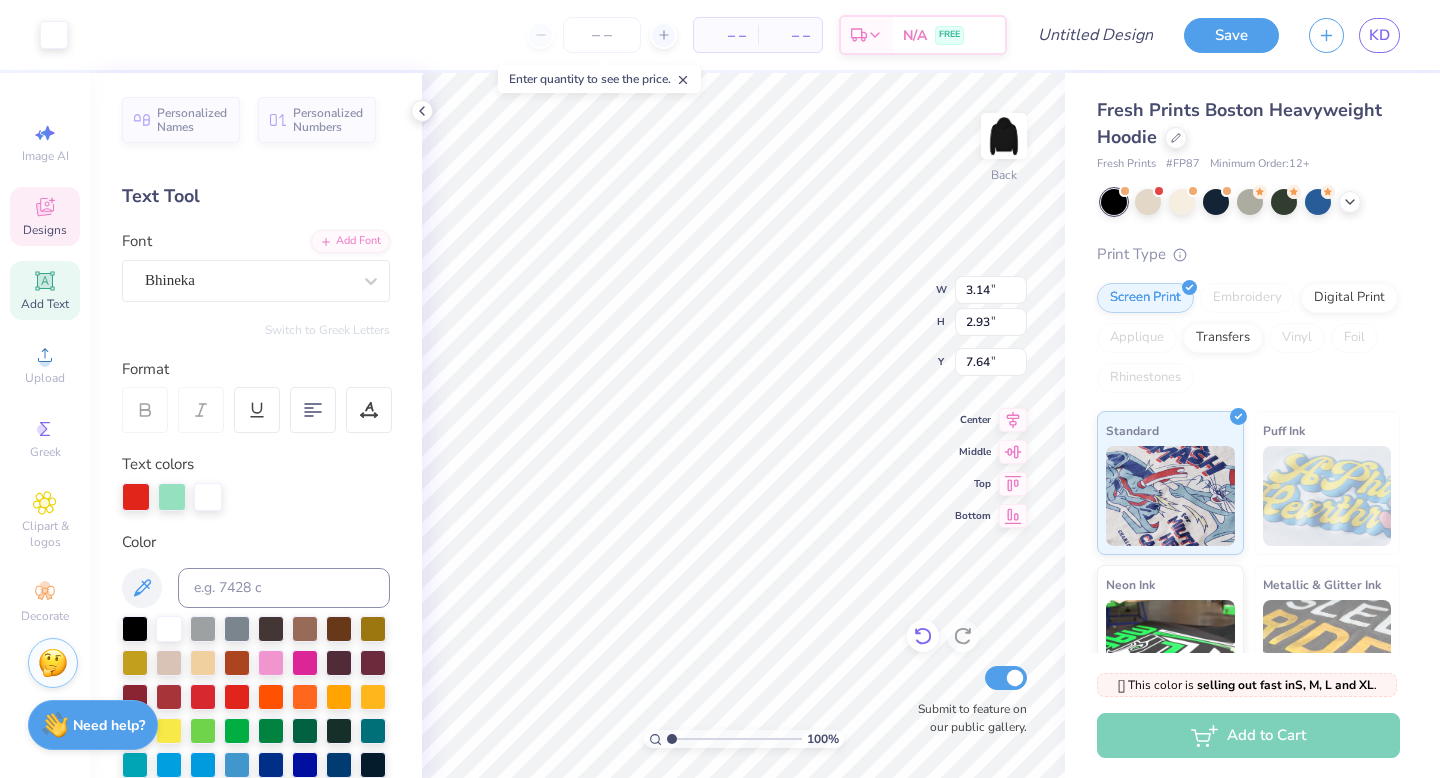 type on "1.58" 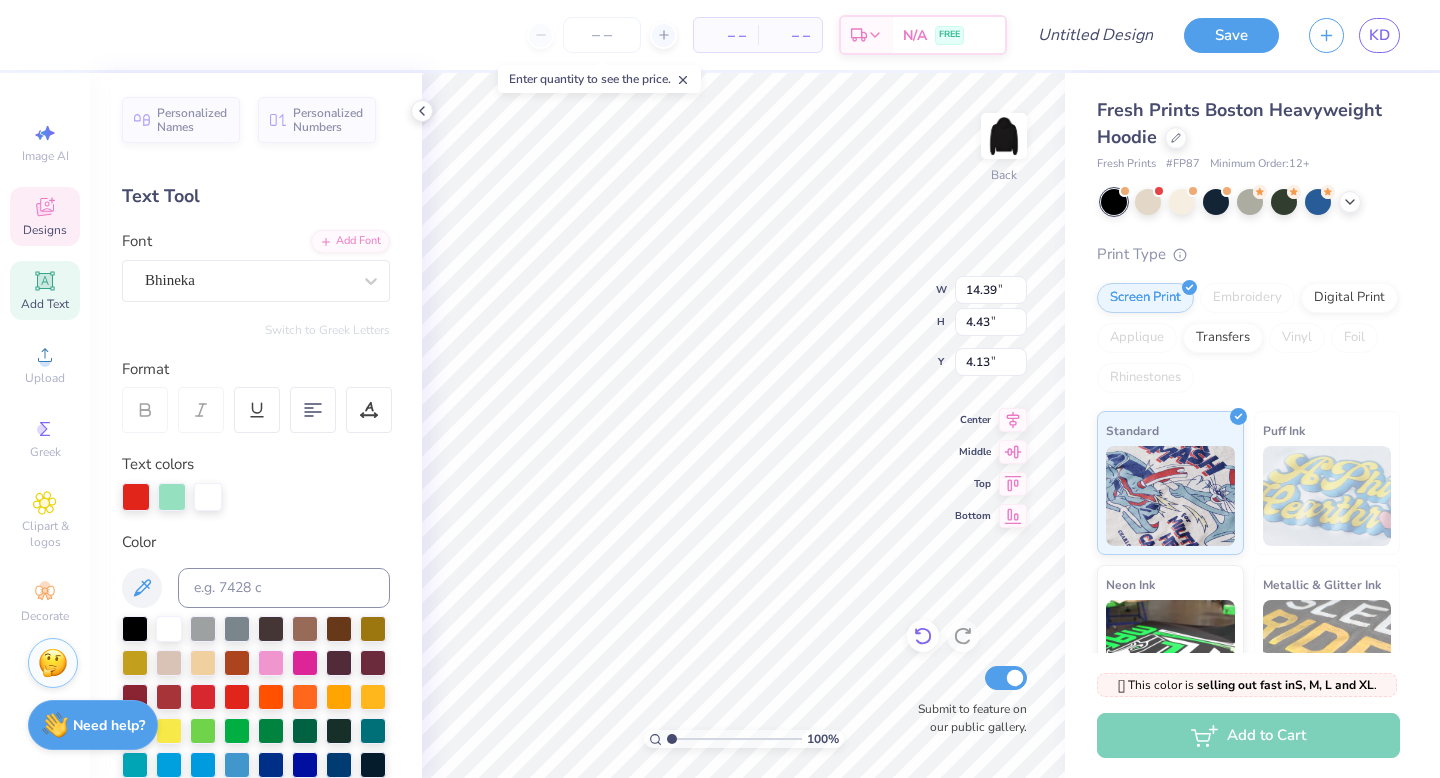 type on "1.72" 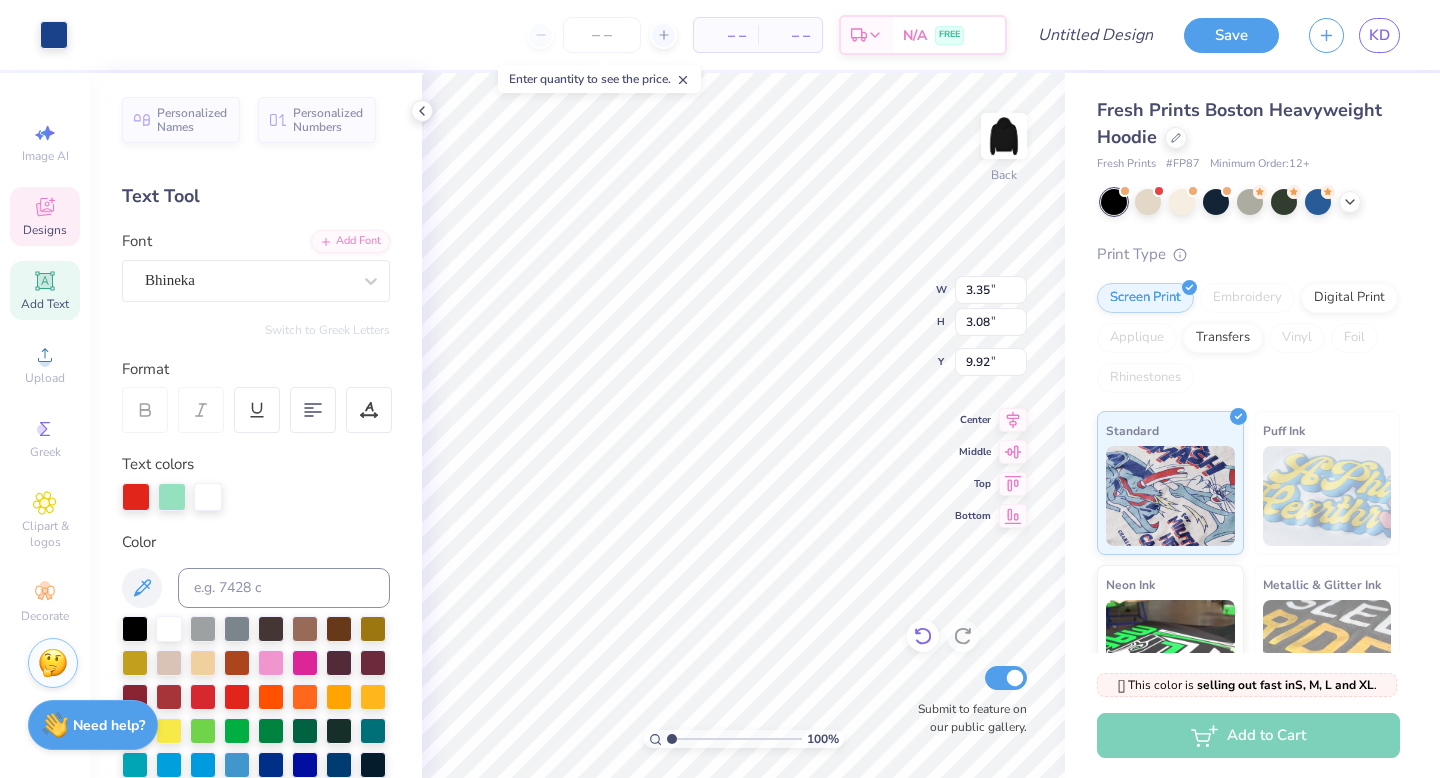 type on "9.92" 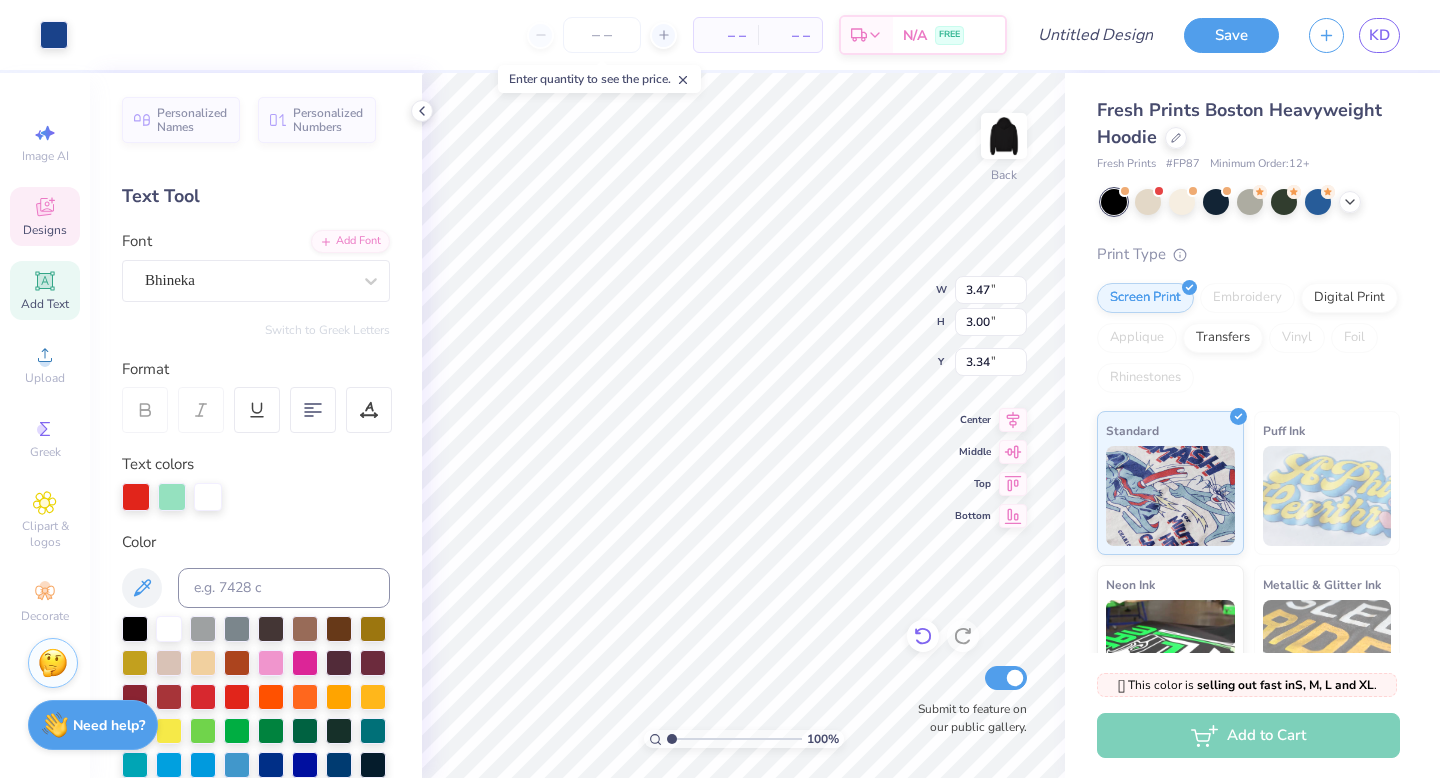 type on "3.00" 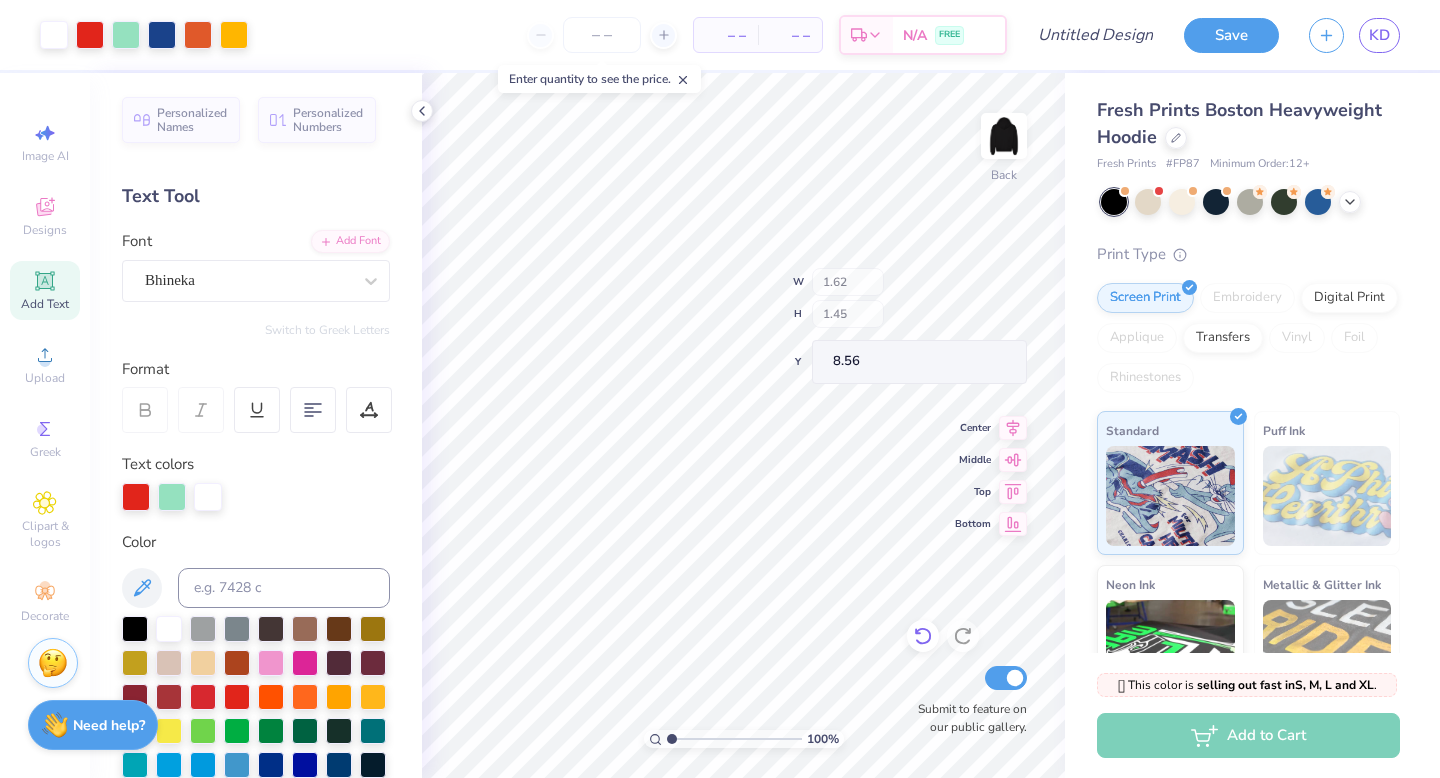 type on "9.13" 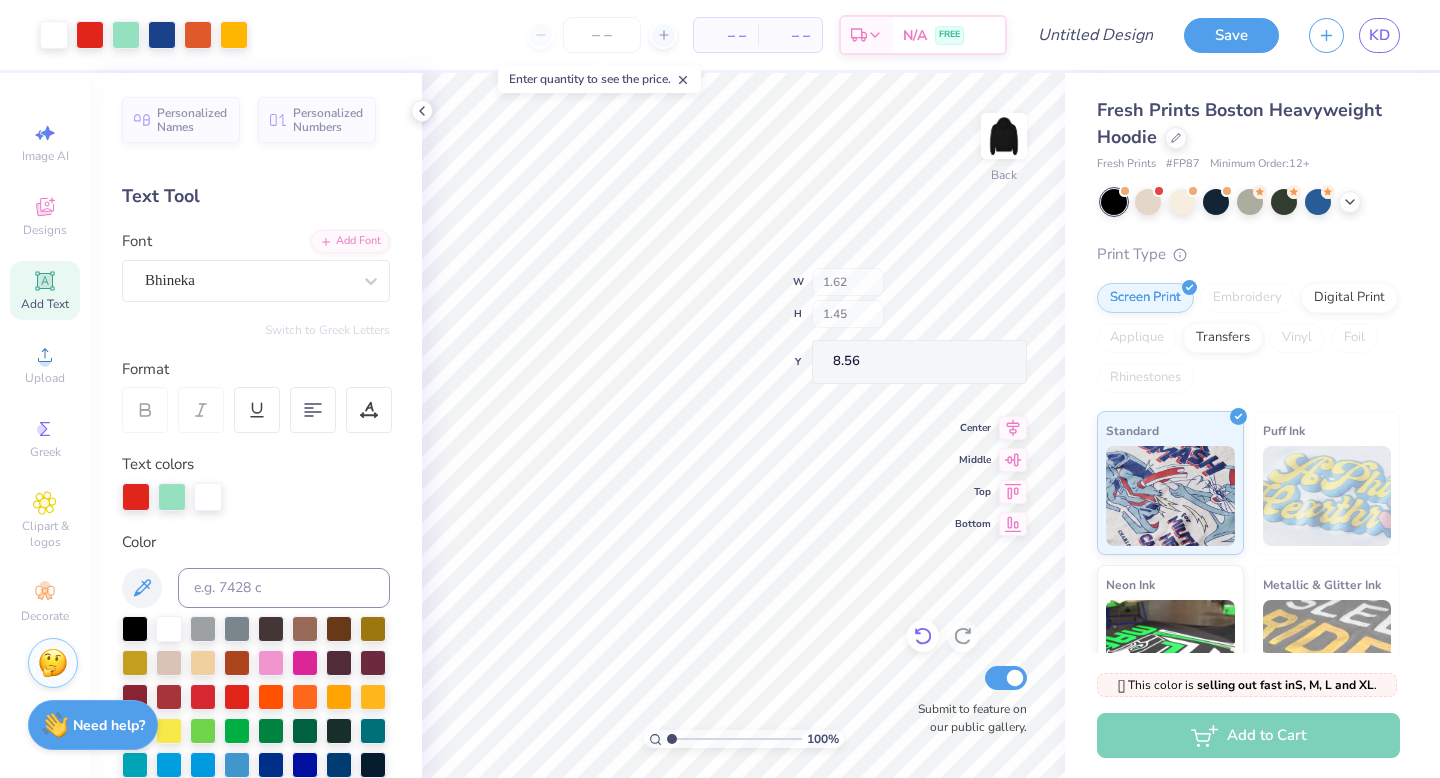 type on "9.11" 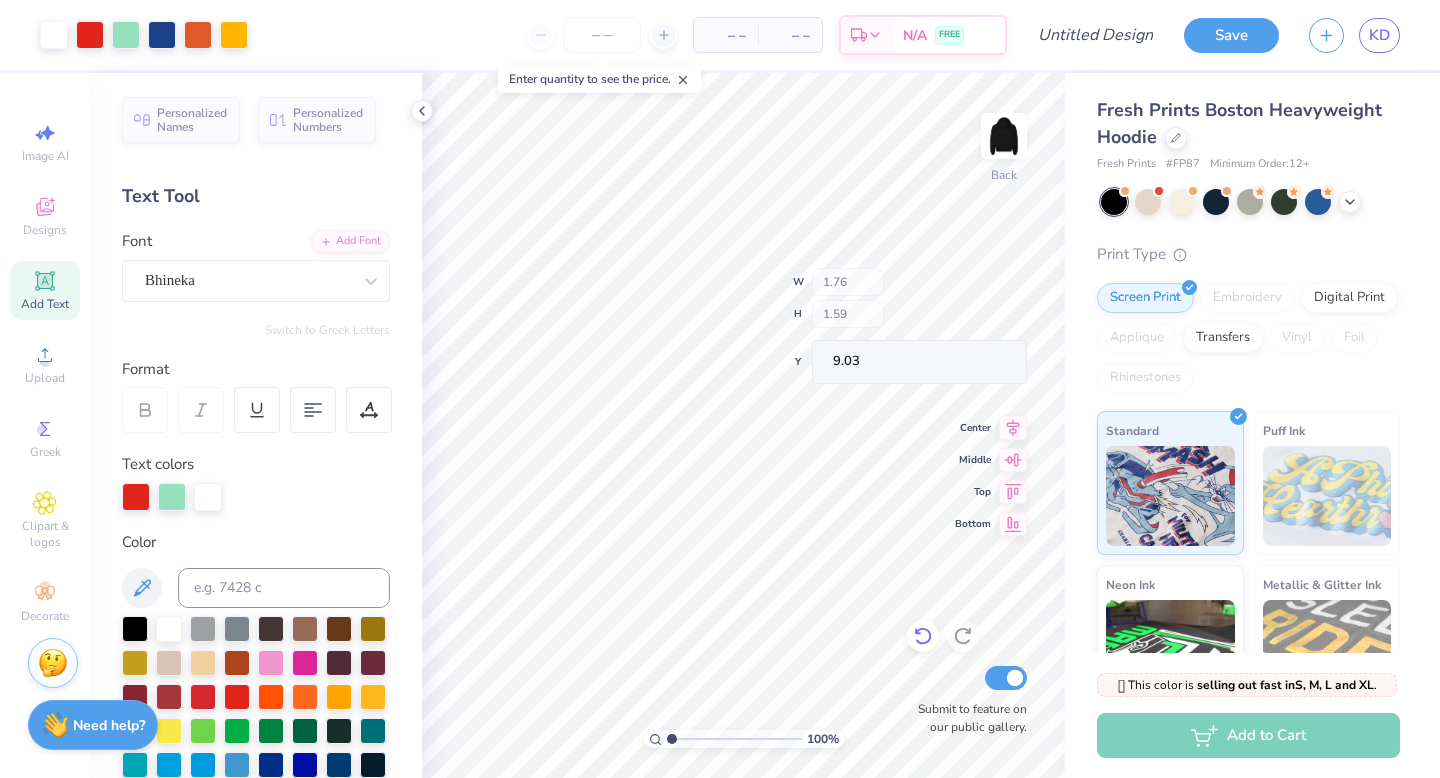 type on "9.03" 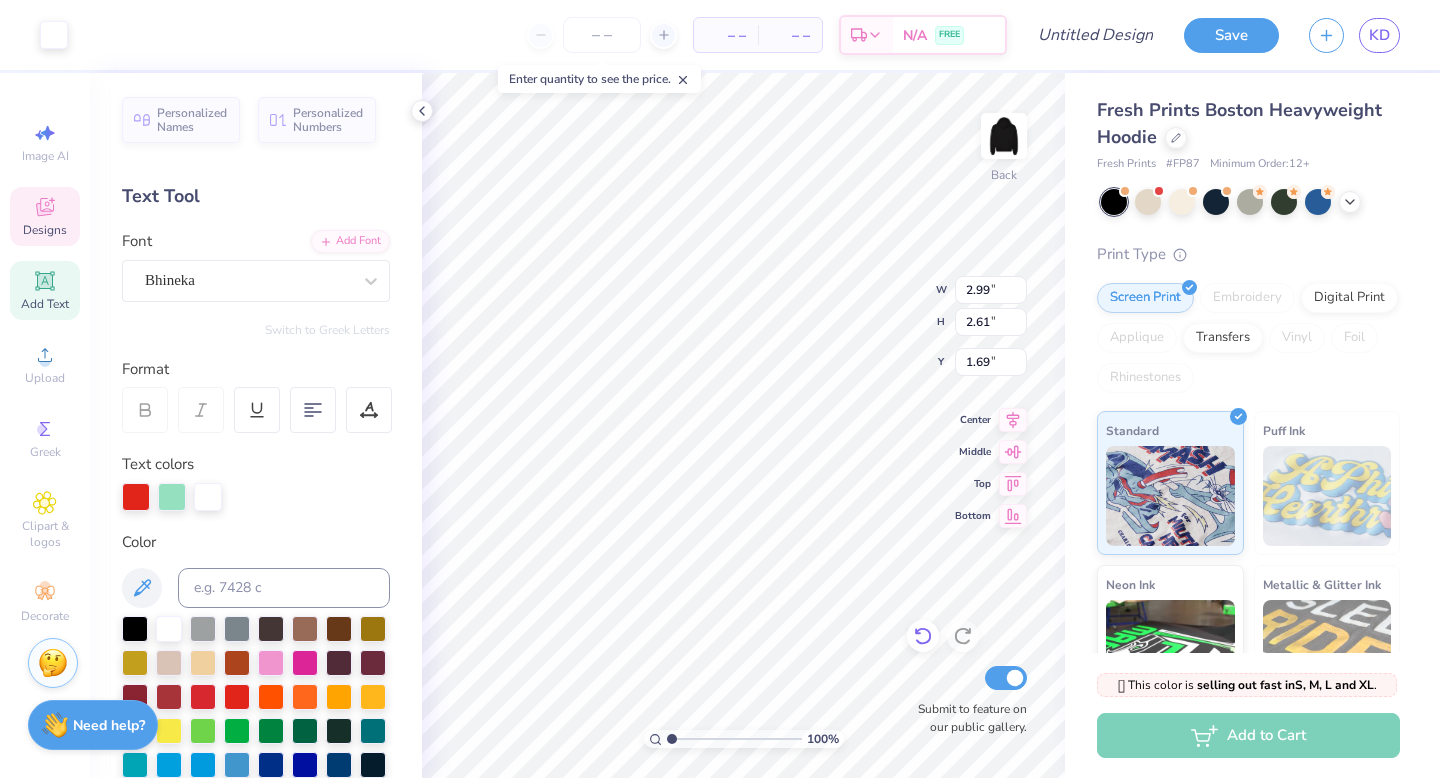 type on "2.99" 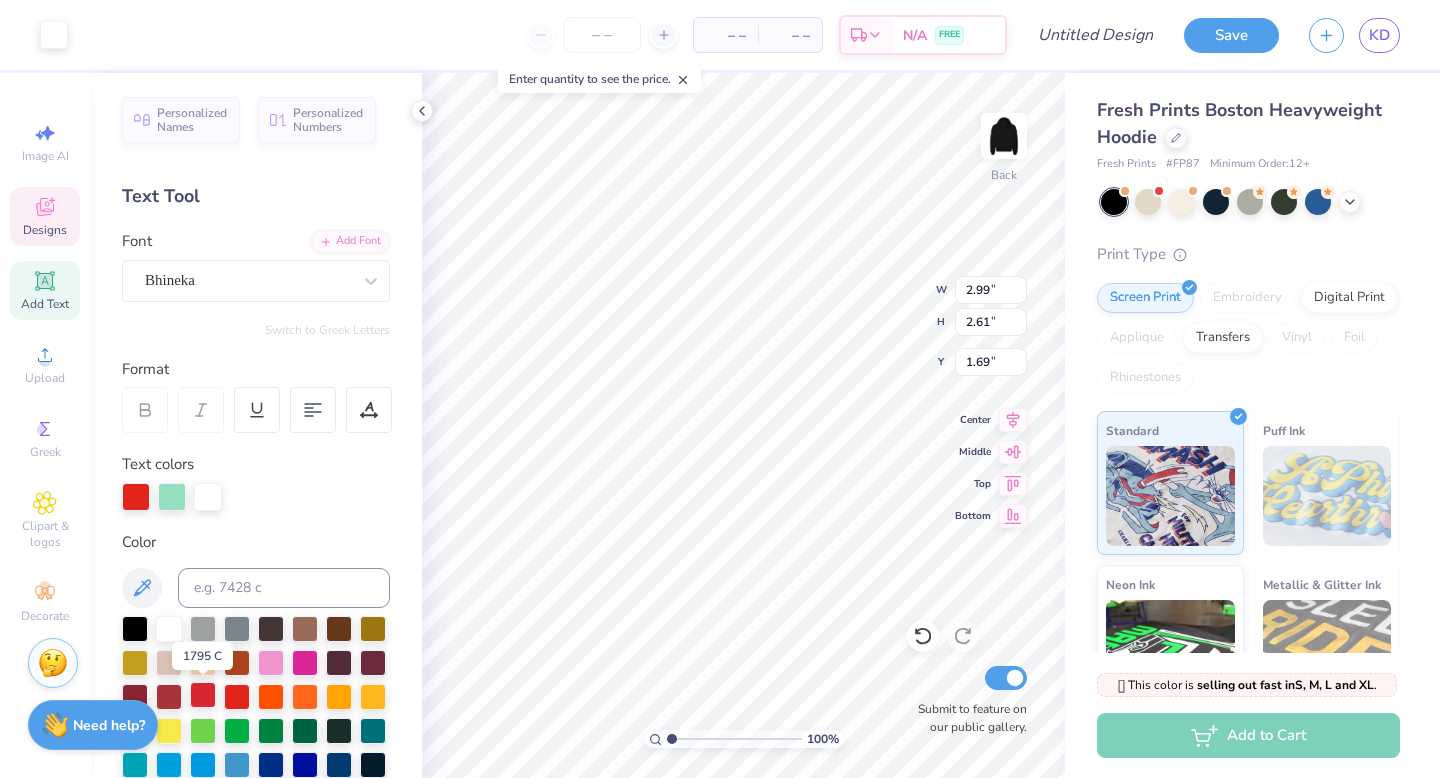 click at bounding box center [203, 695] 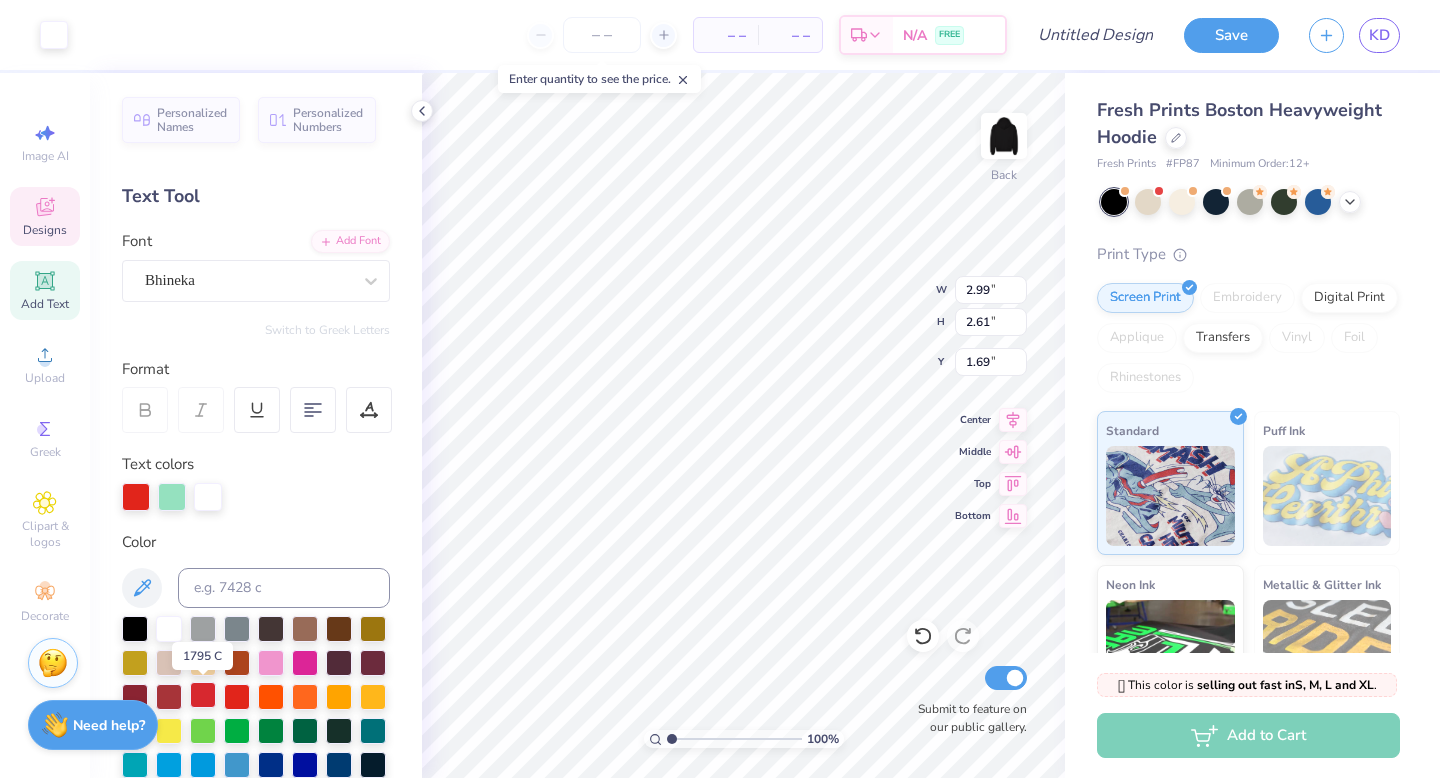 click at bounding box center (203, 695) 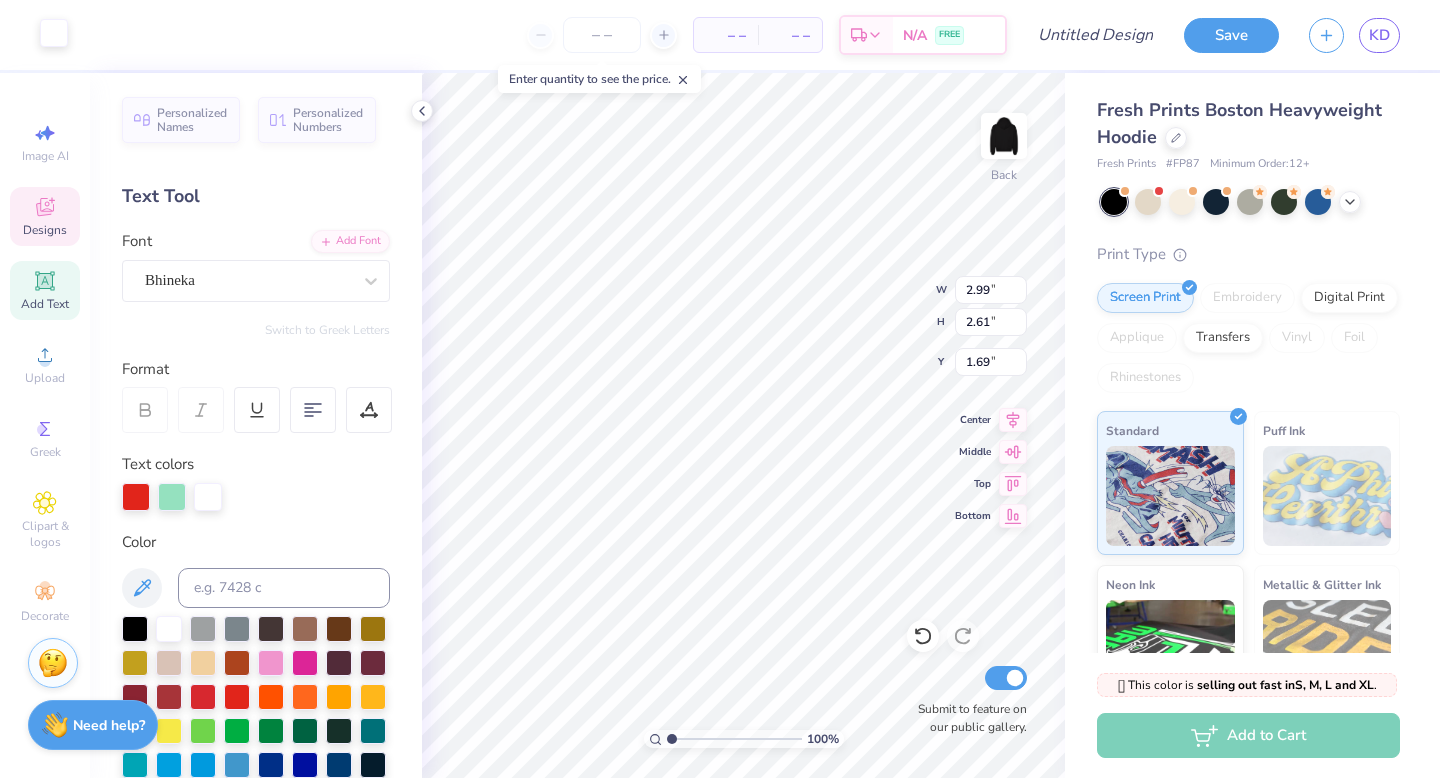click at bounding box center [54, 33] 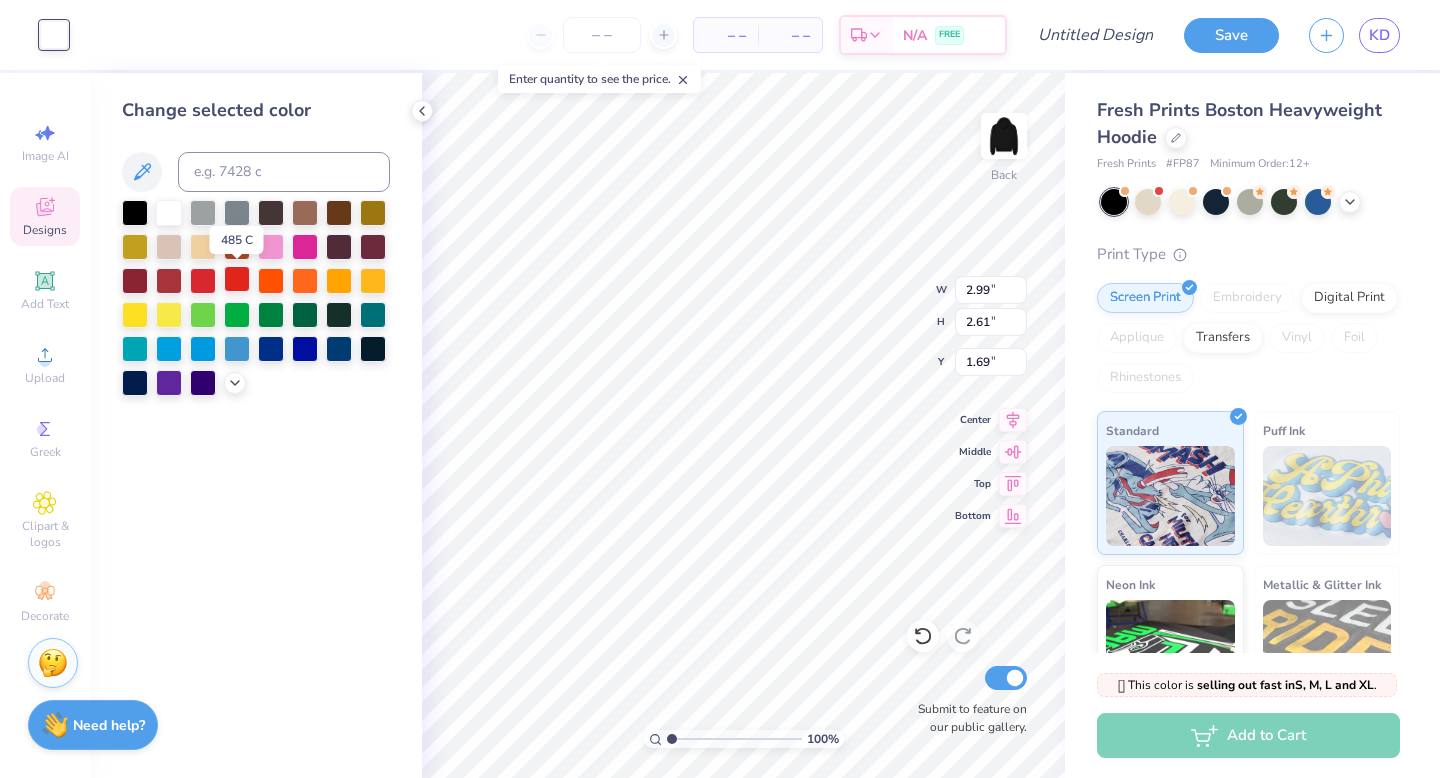 click at bounding box center [237, 279] 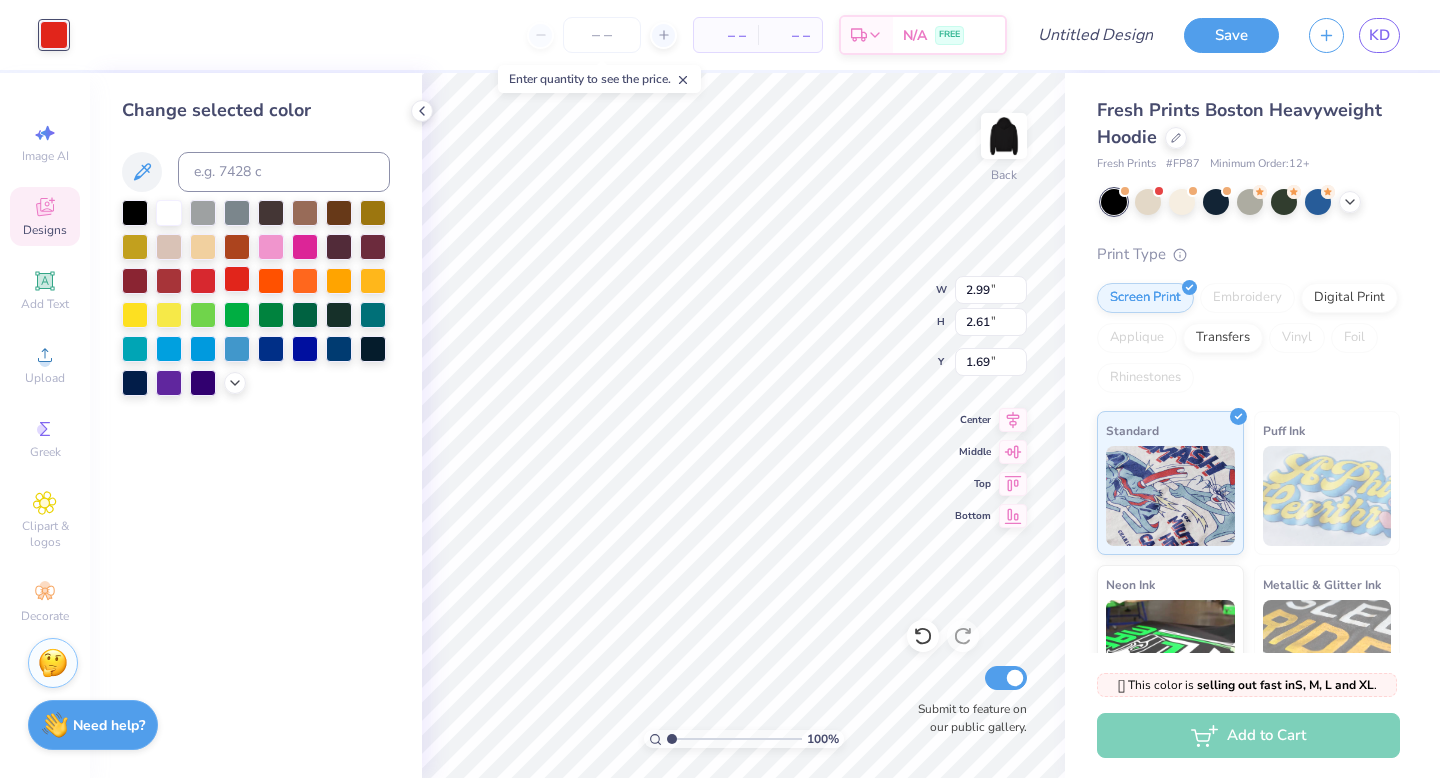 type on "3.76" 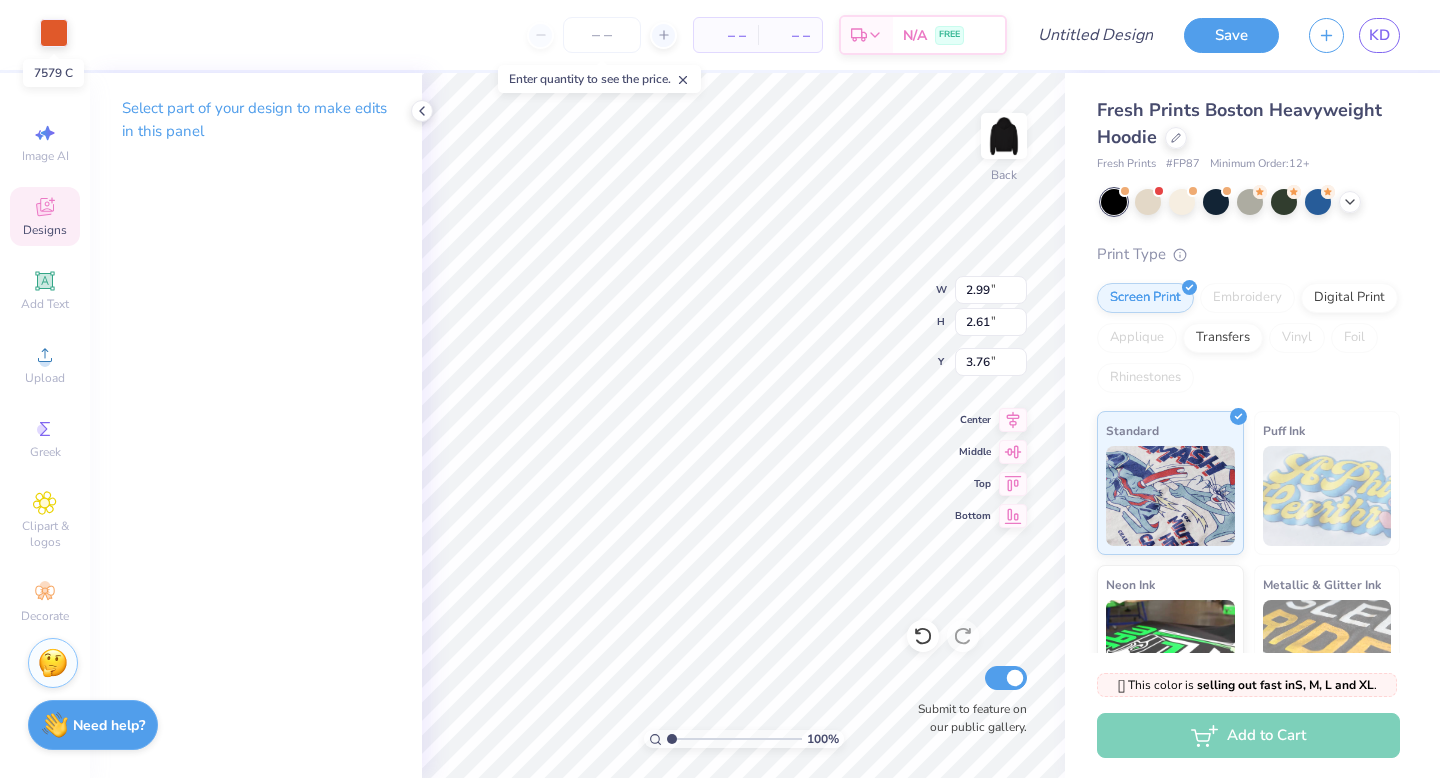 click at bounding box center (54, 33) 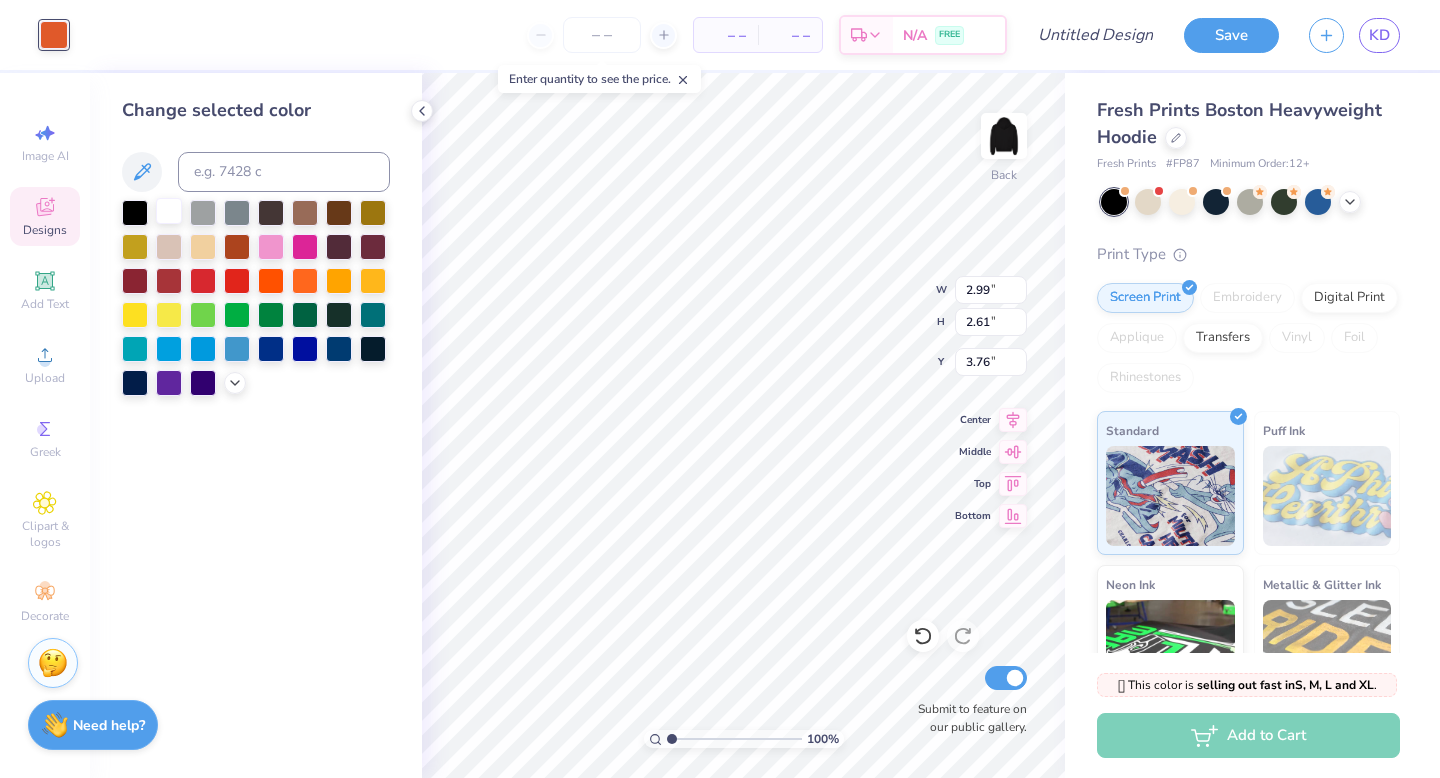 click at bounding box center [169, 211] 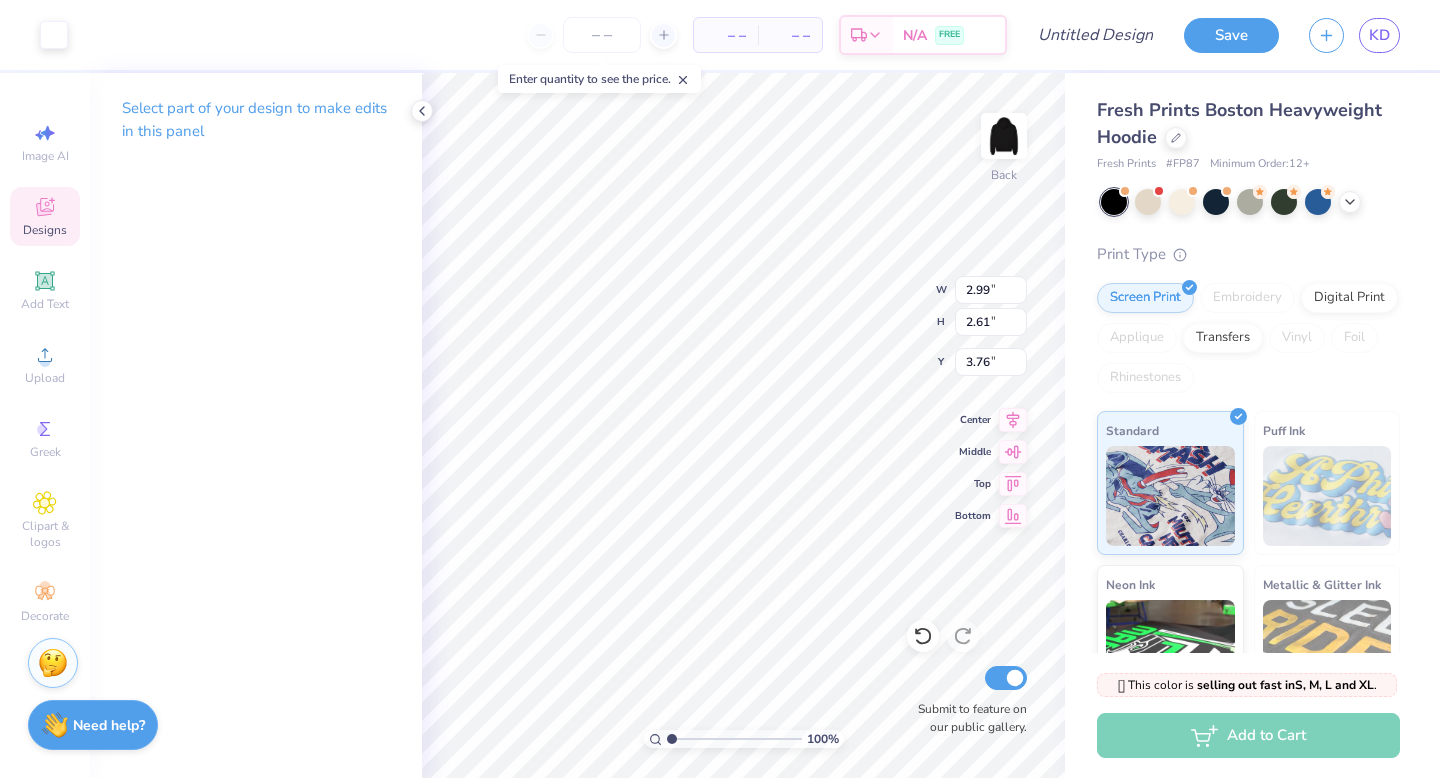 type on "3.25" 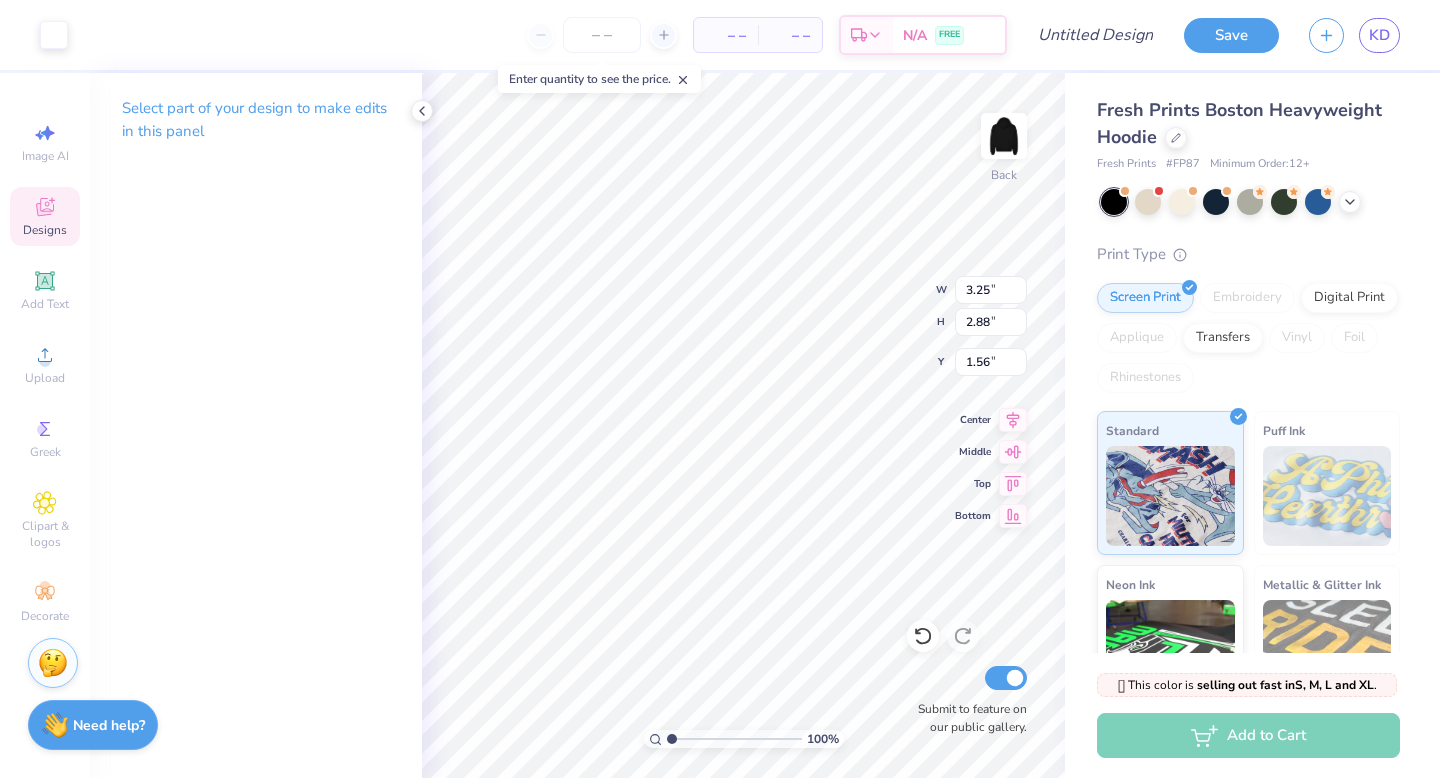 type on "2.99" 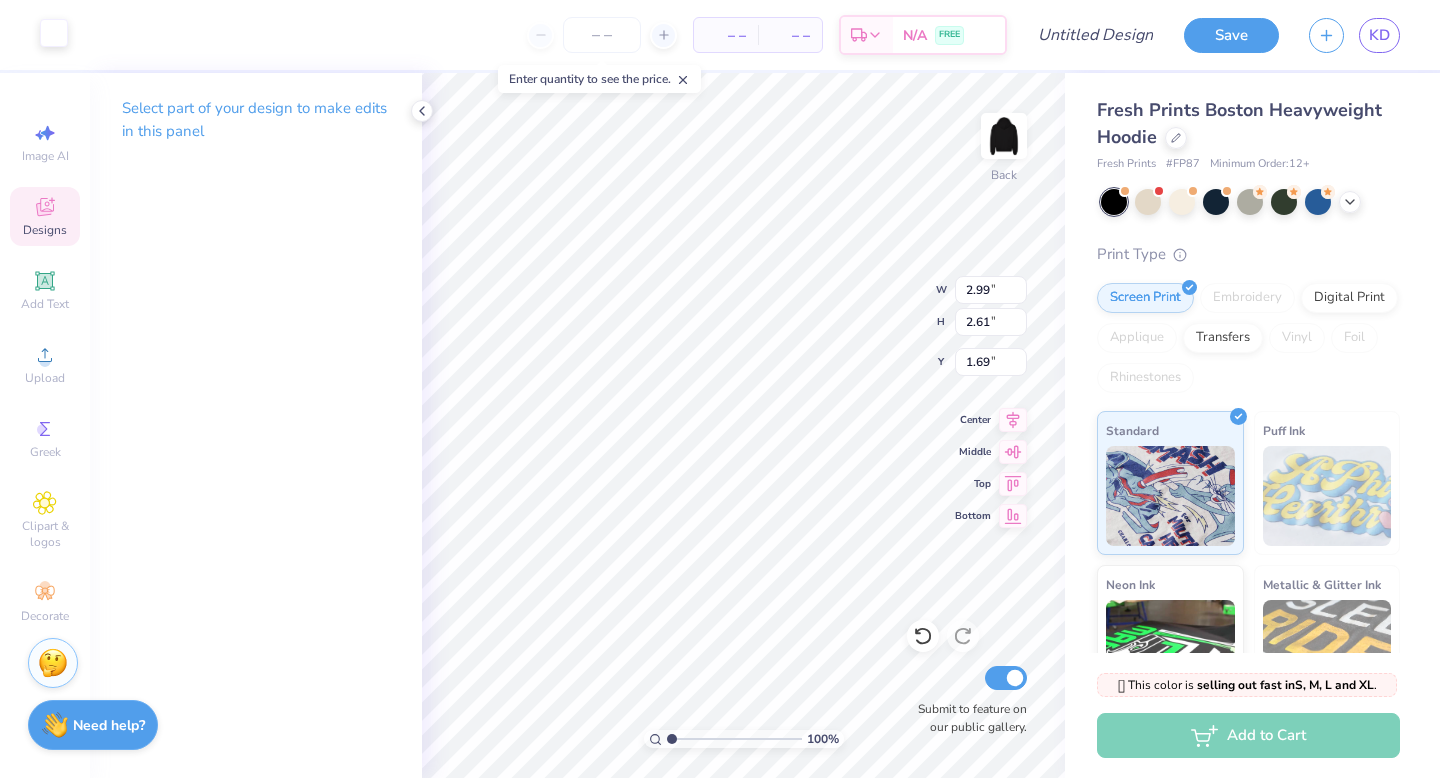 click at bounding box center [54, 33] 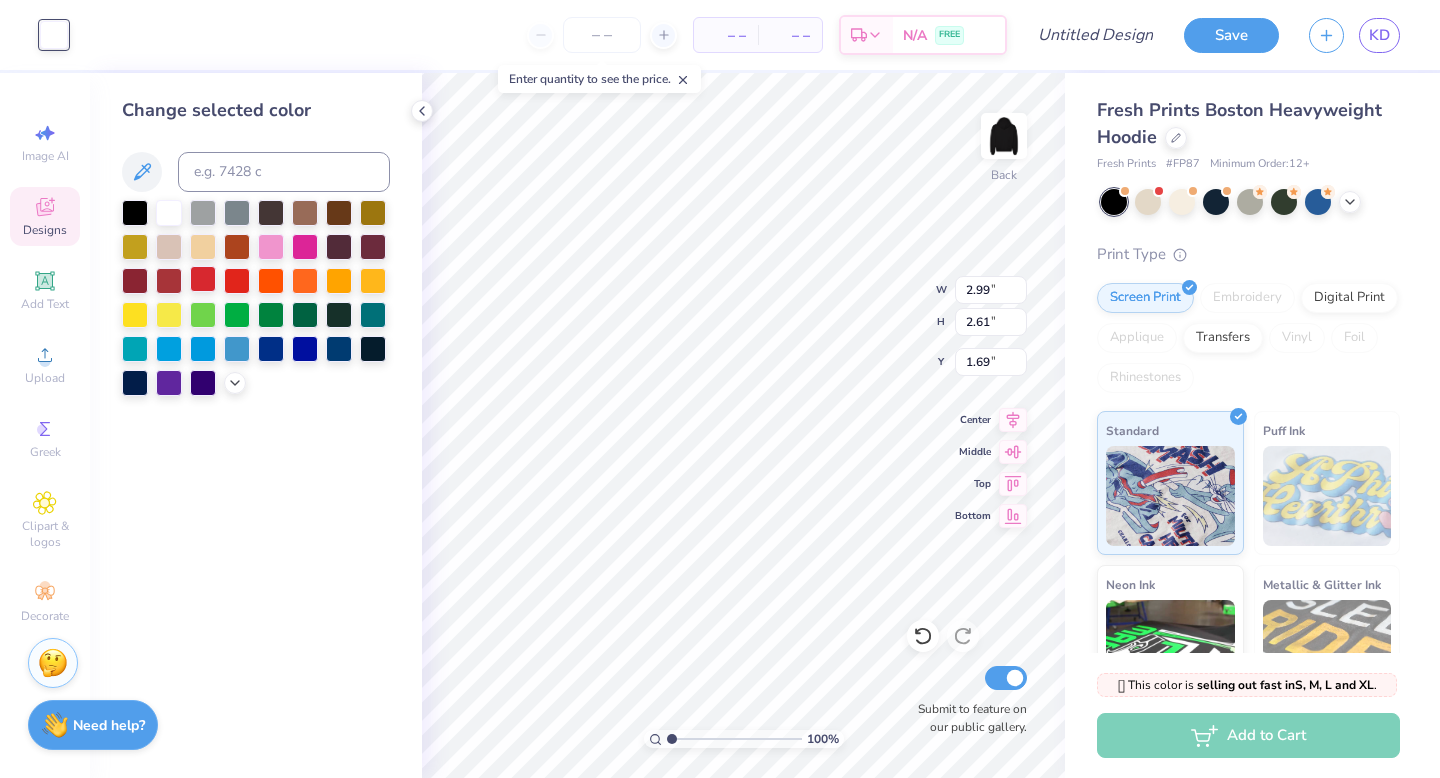 click at bounding box center (203, 279) 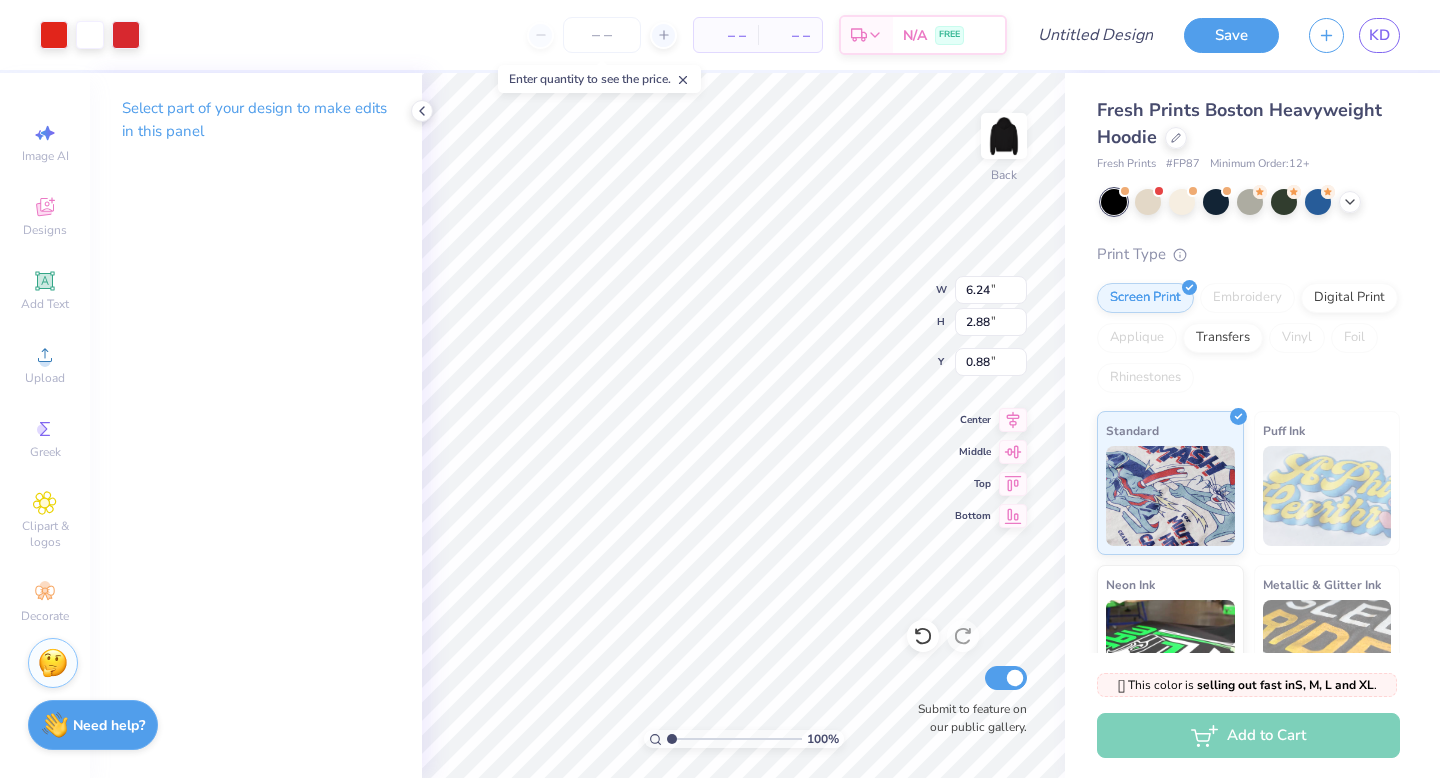 type on "1.56" 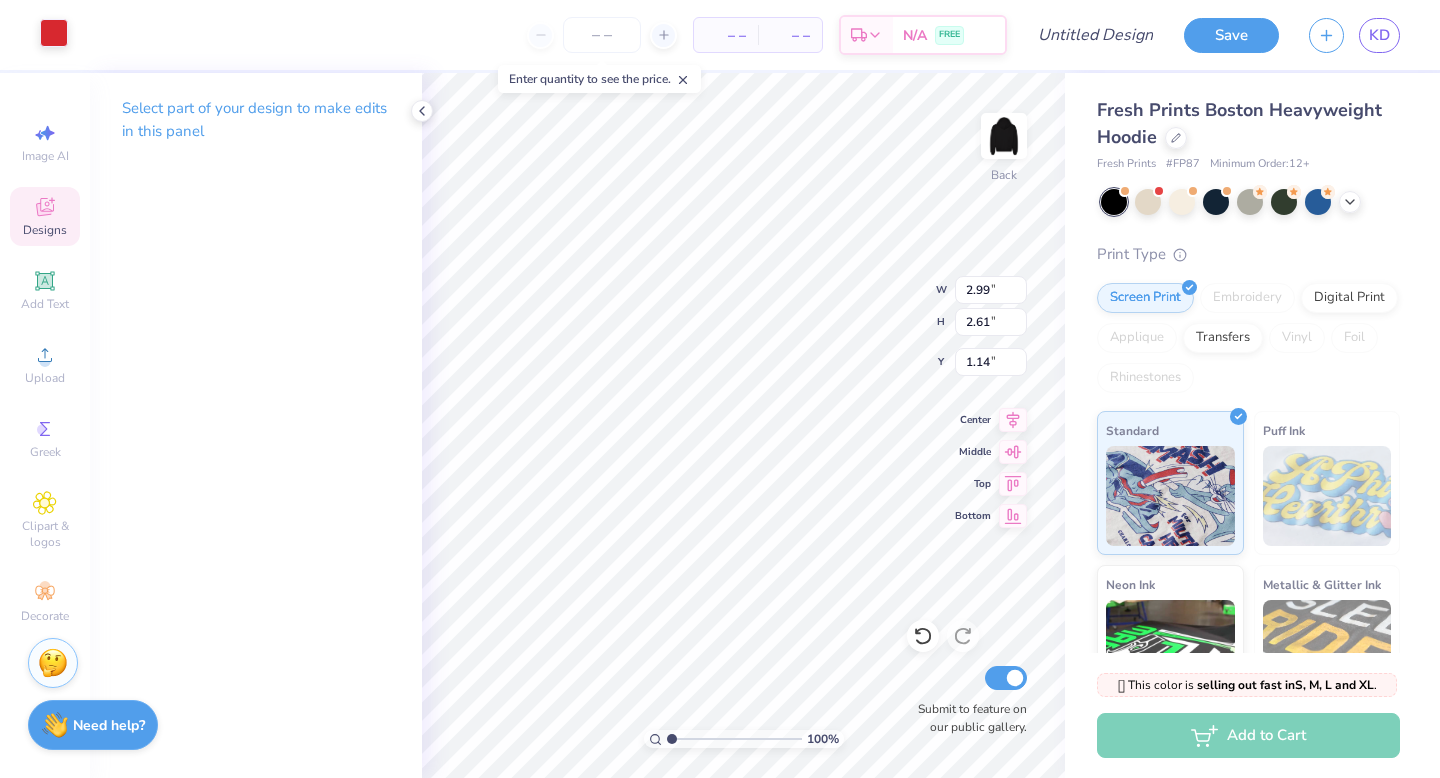 click at bounding box center (54, 33) 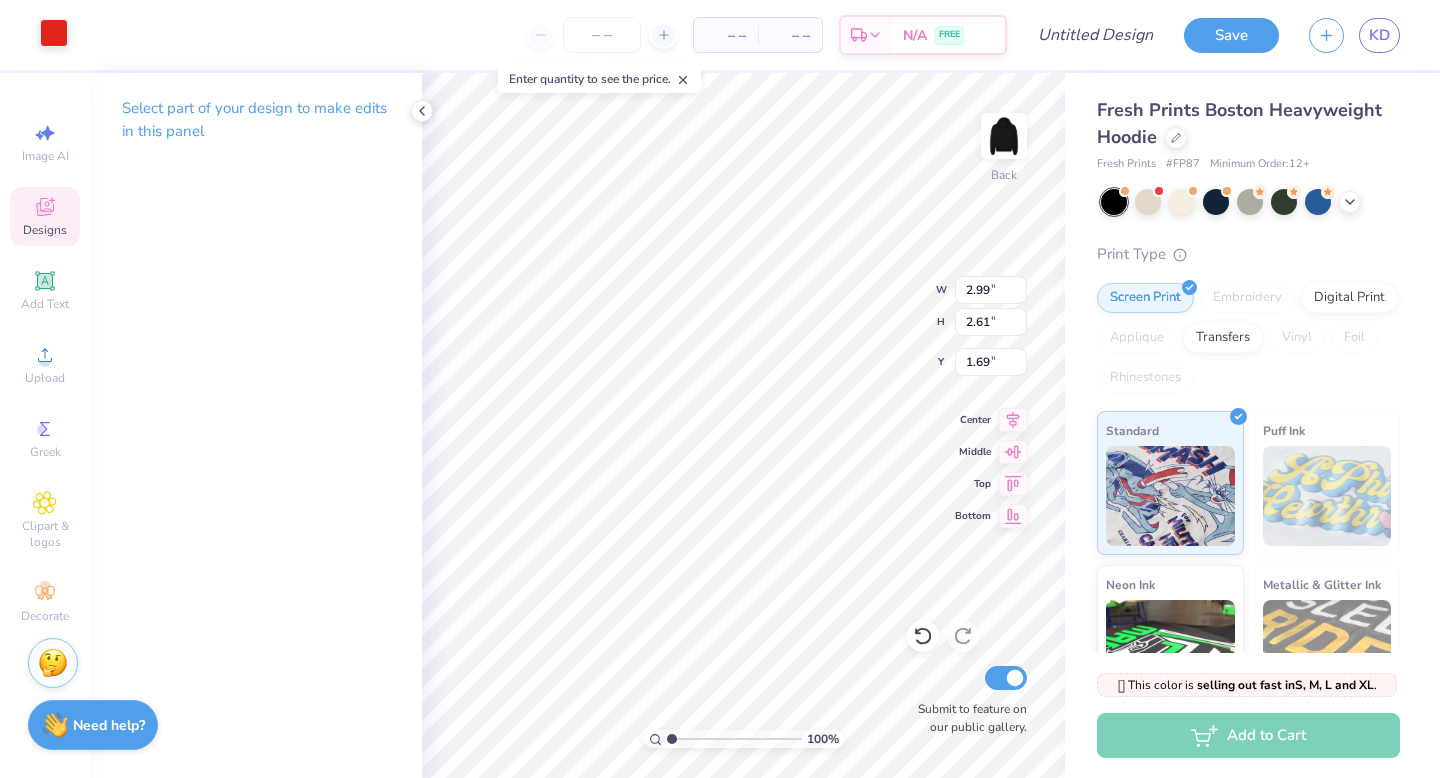 click at bounding box center [54, 33] 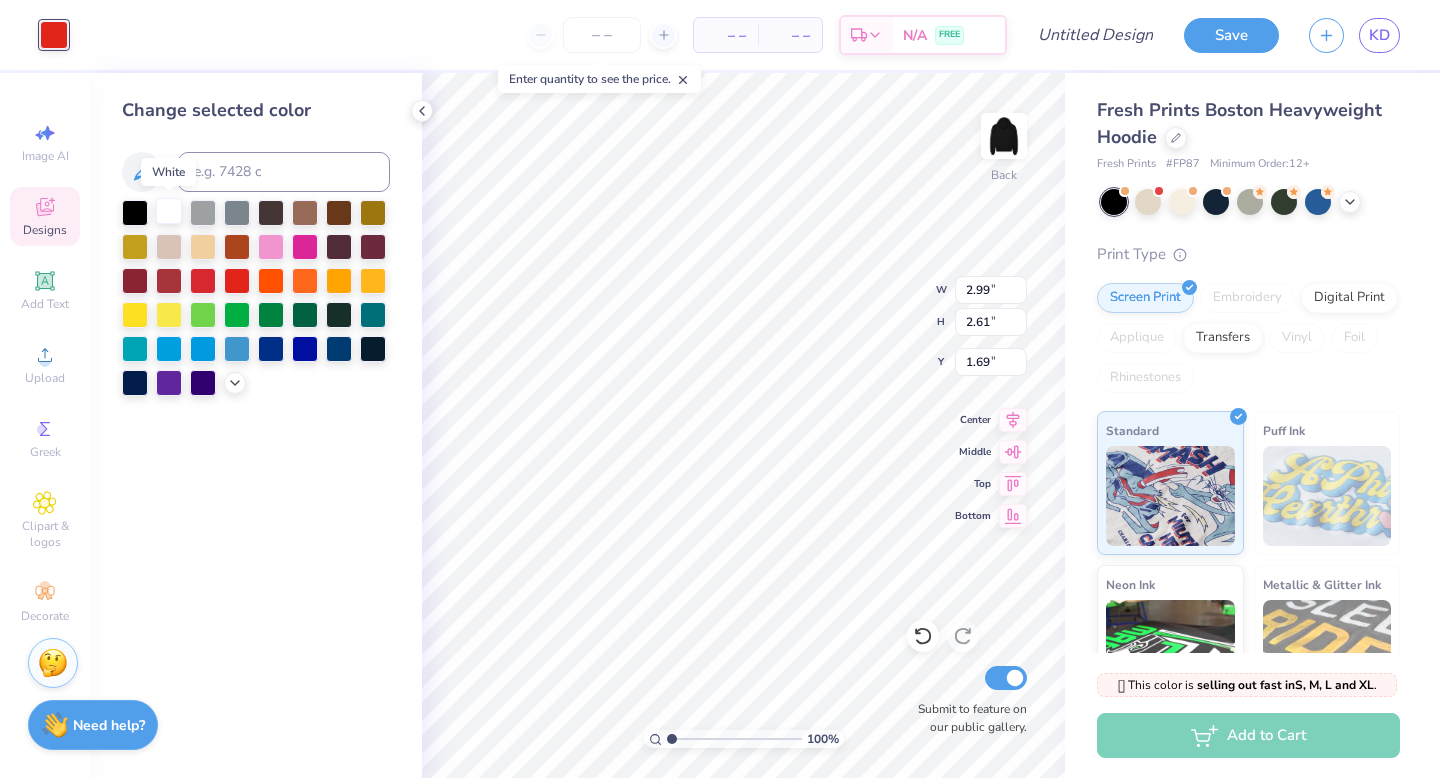 click at bounding box center (169, 211) 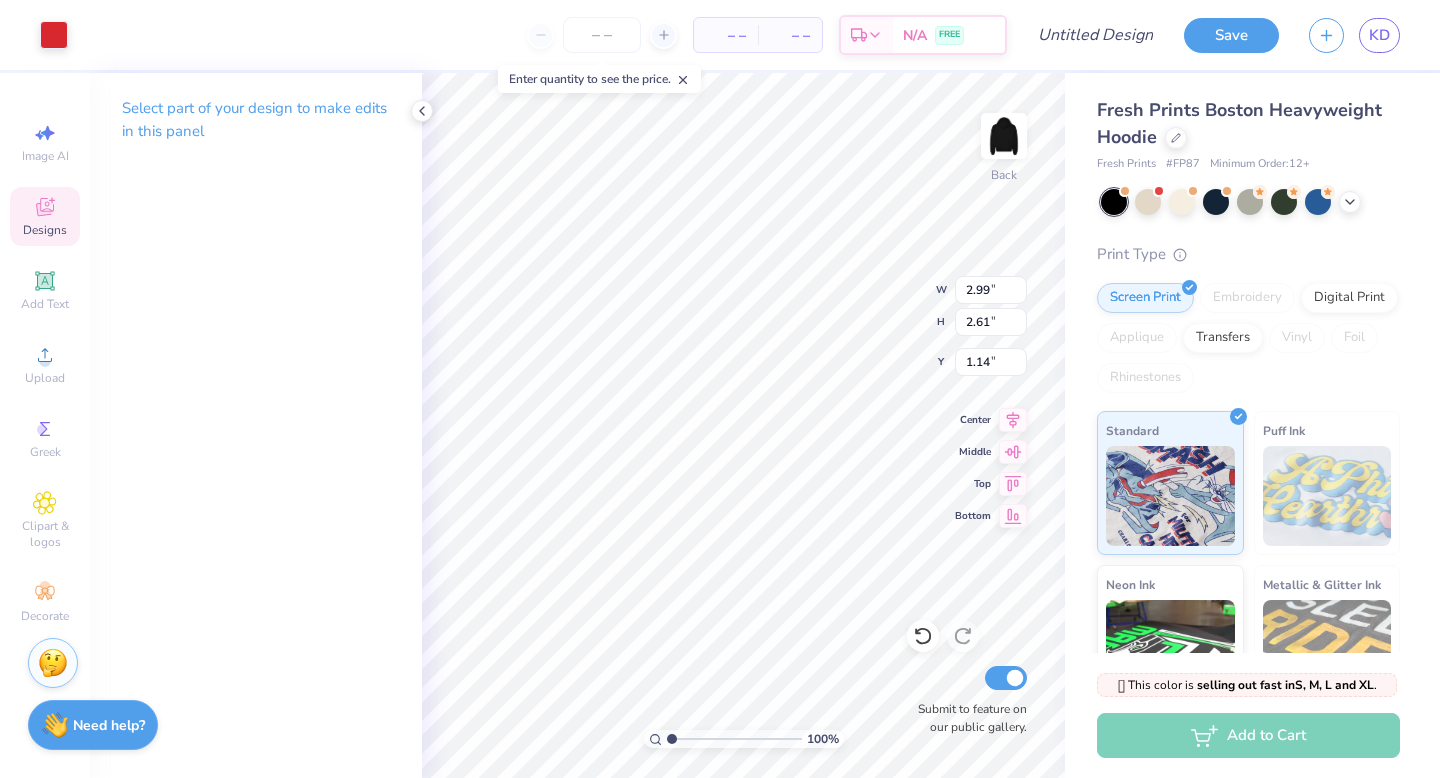 type on "1.69" 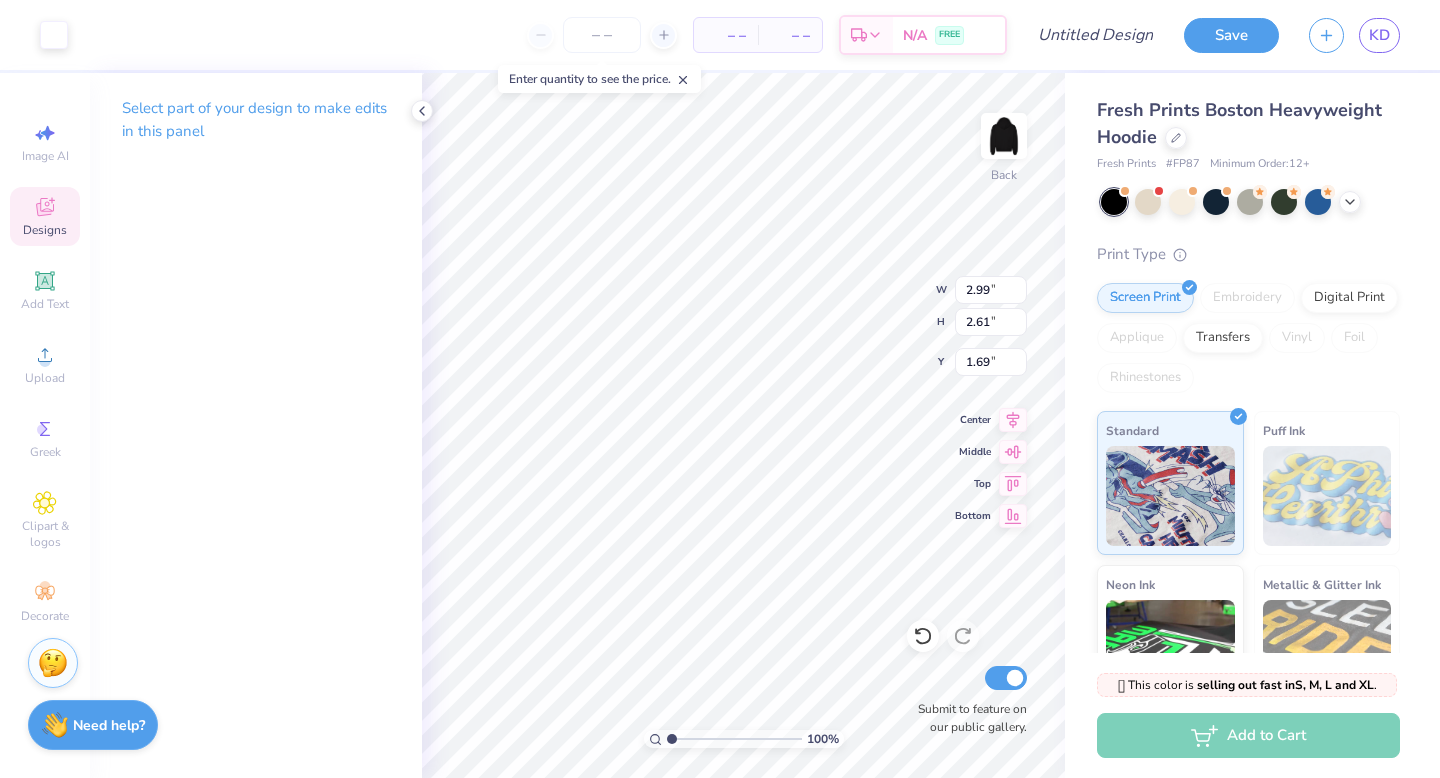 type on "3.00" 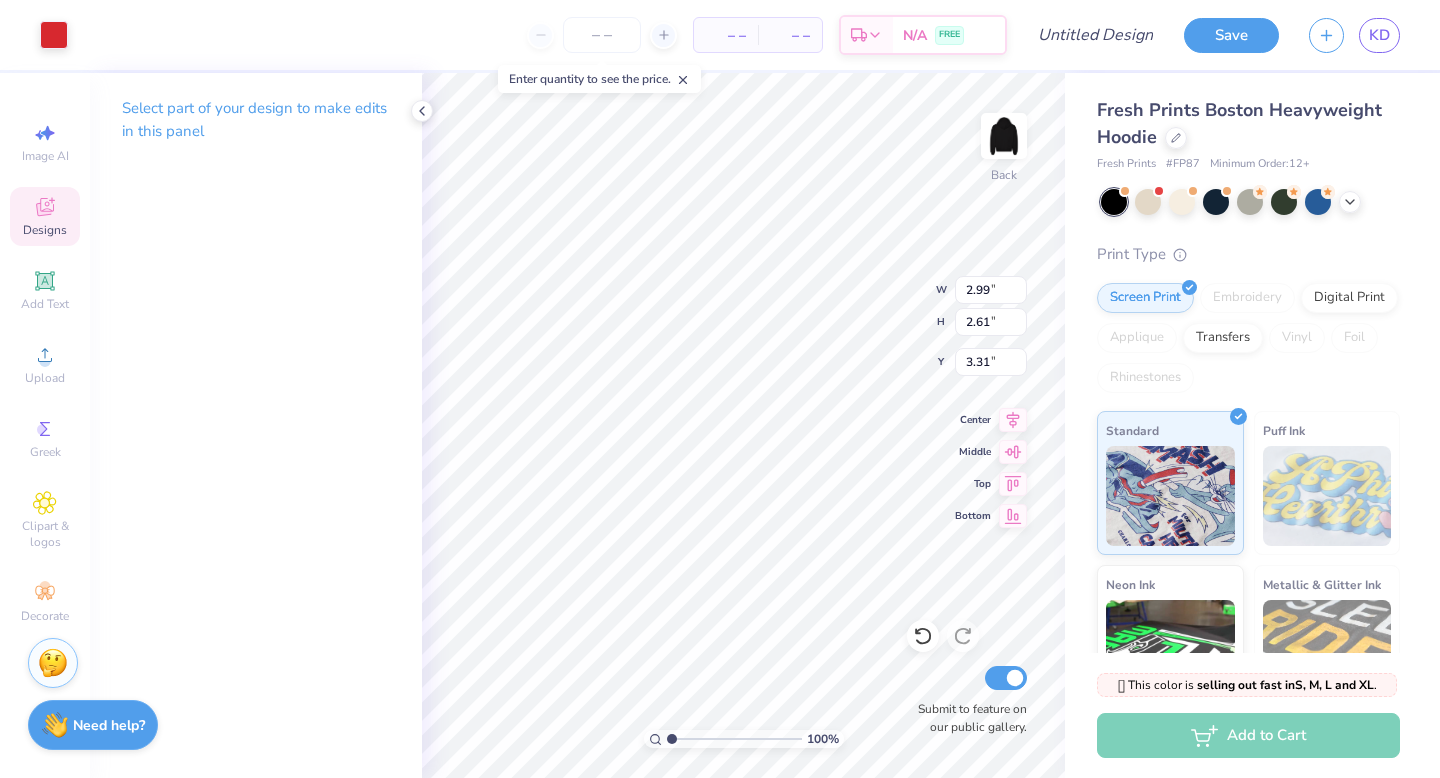 type on "2.99" 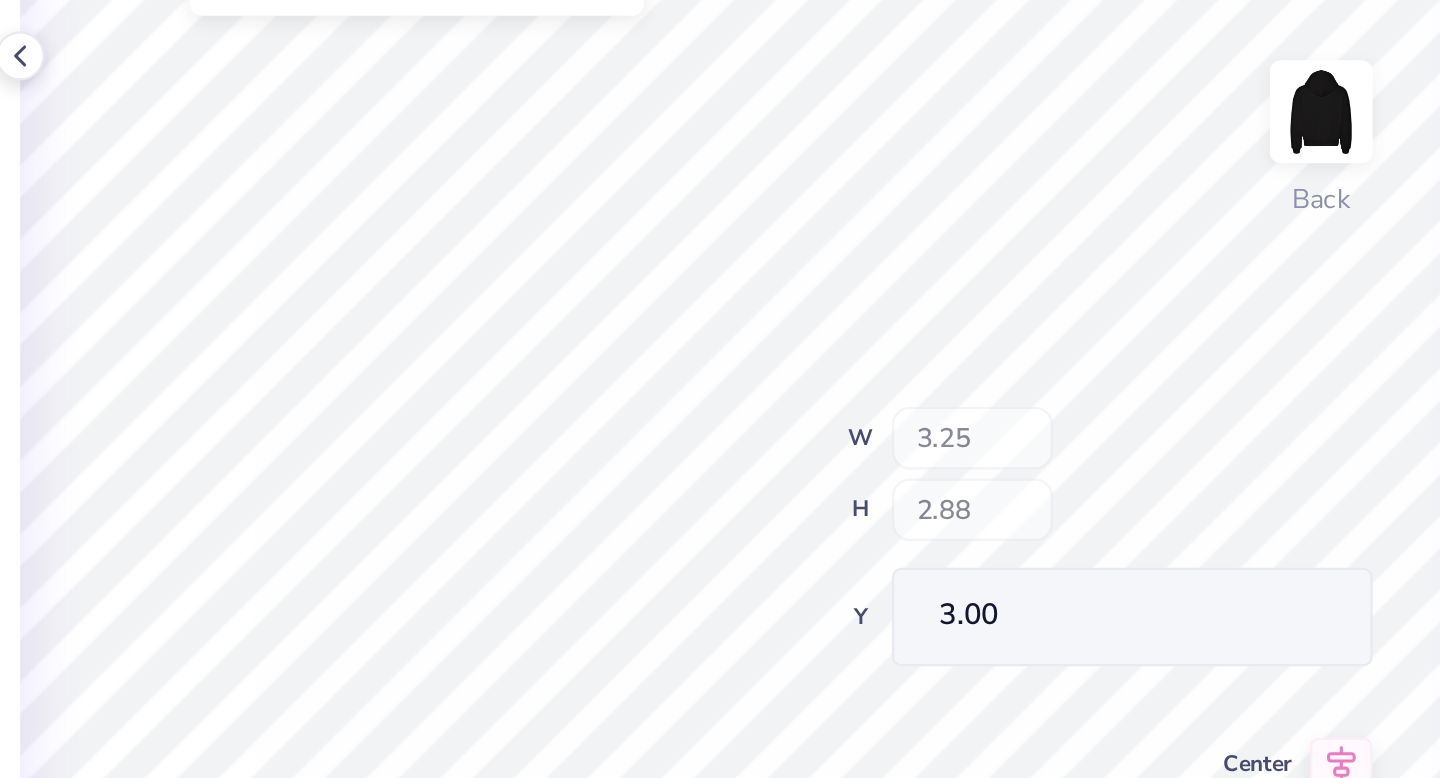 type on "1.56" 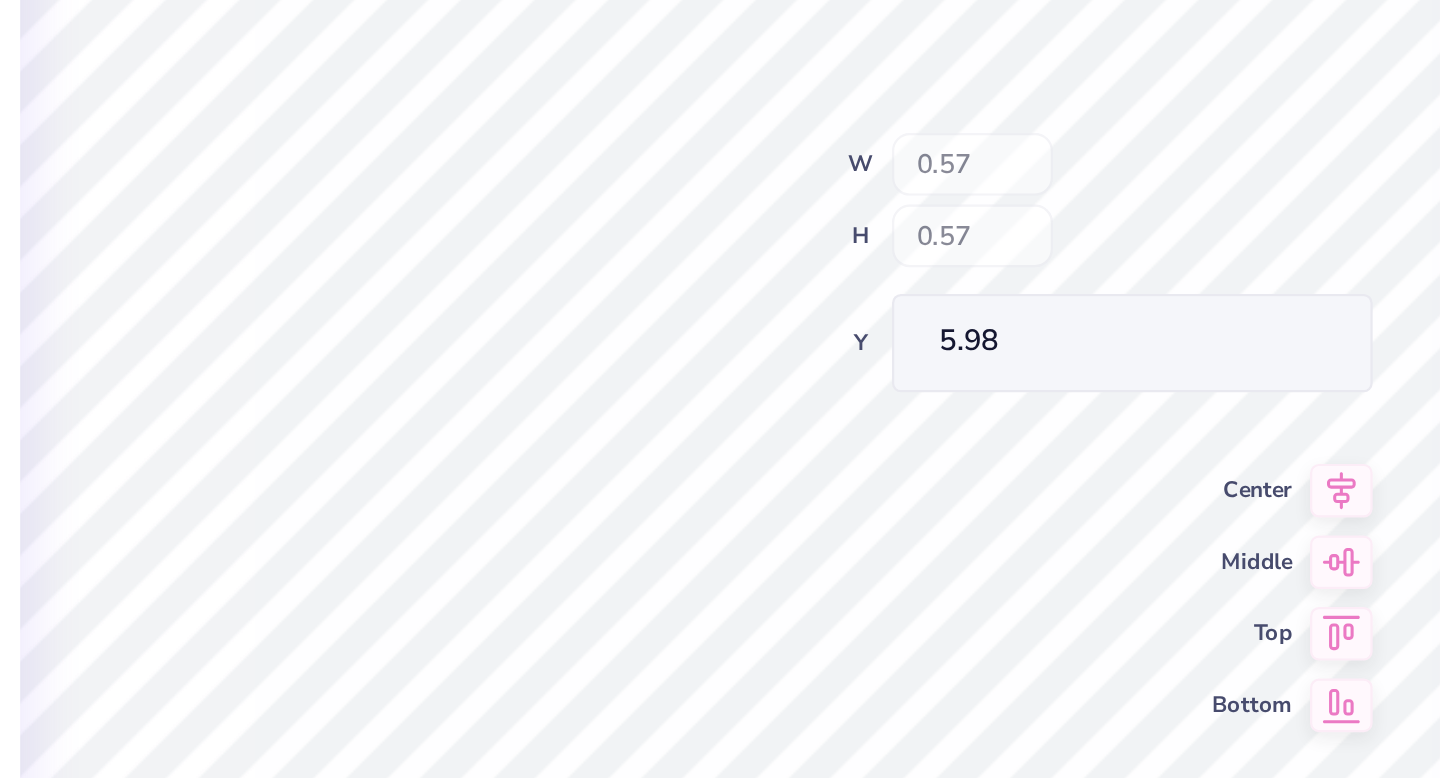 type on "0.57" 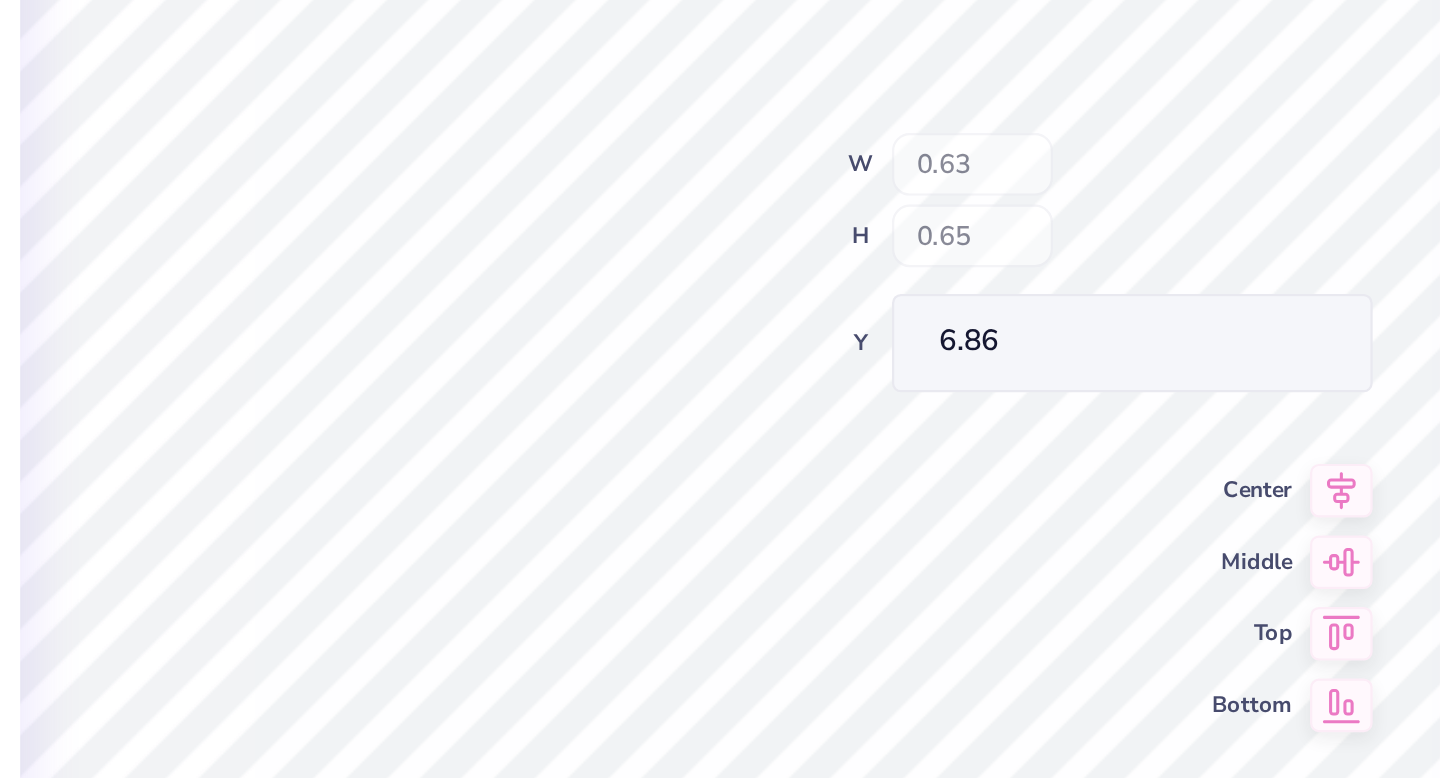 type on "6.75" 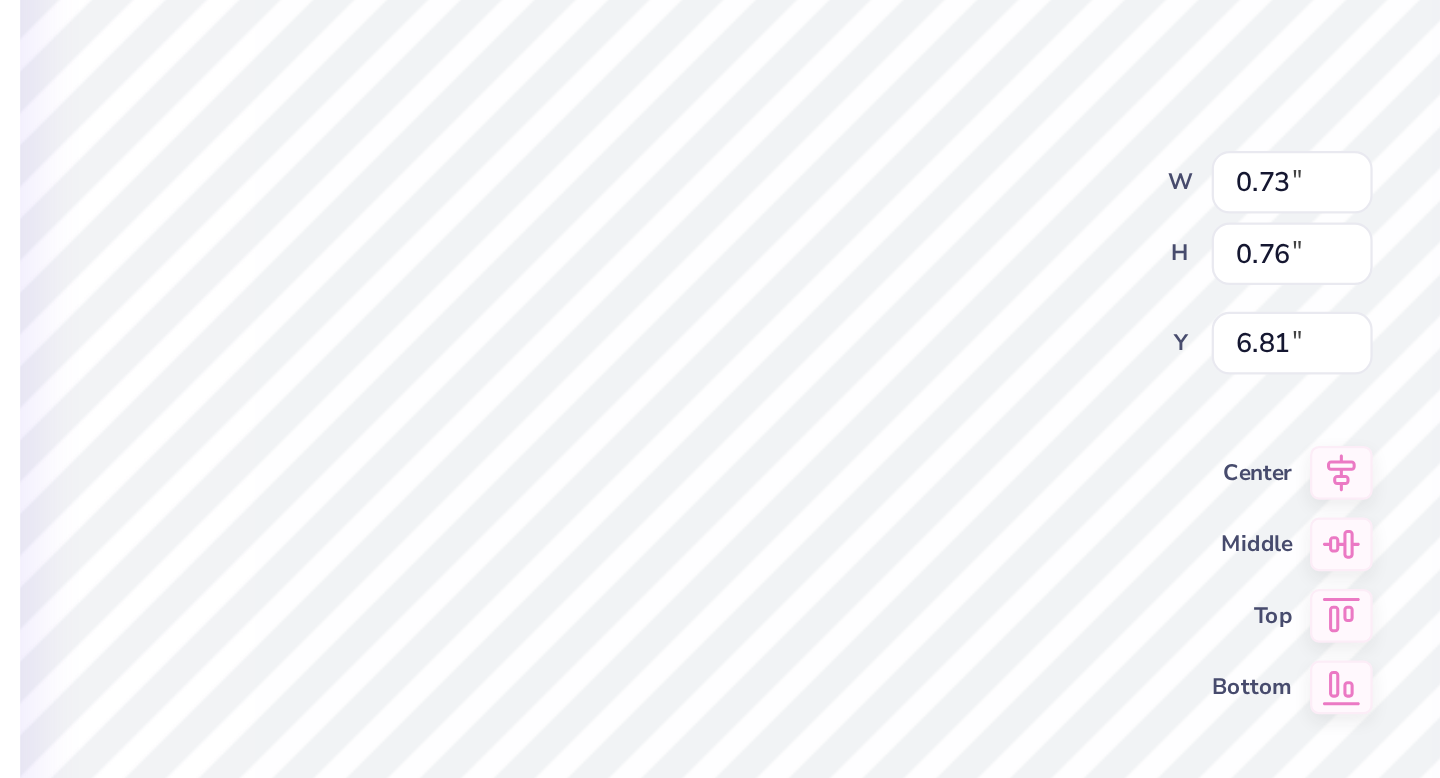 type on "0.73" 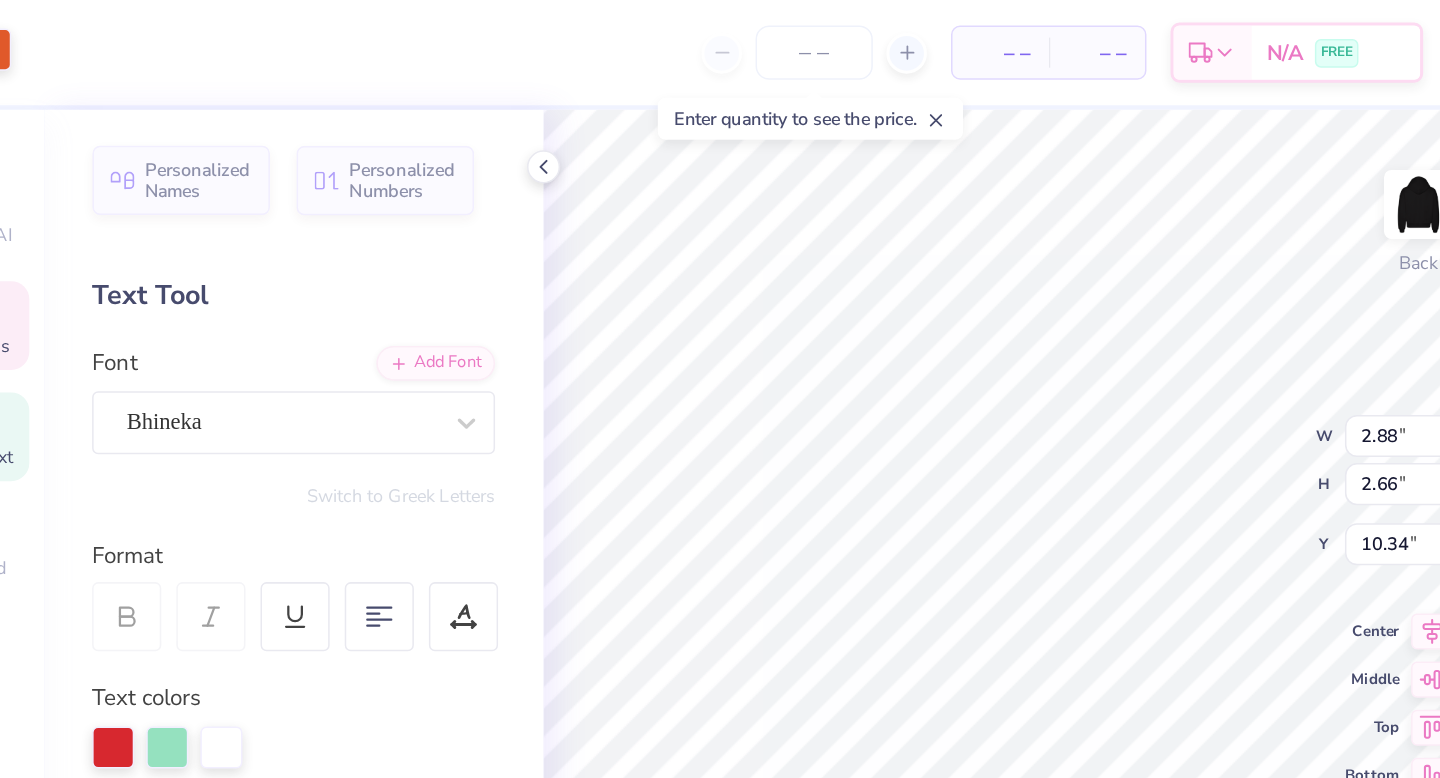 click at bounding box center (54, 33) 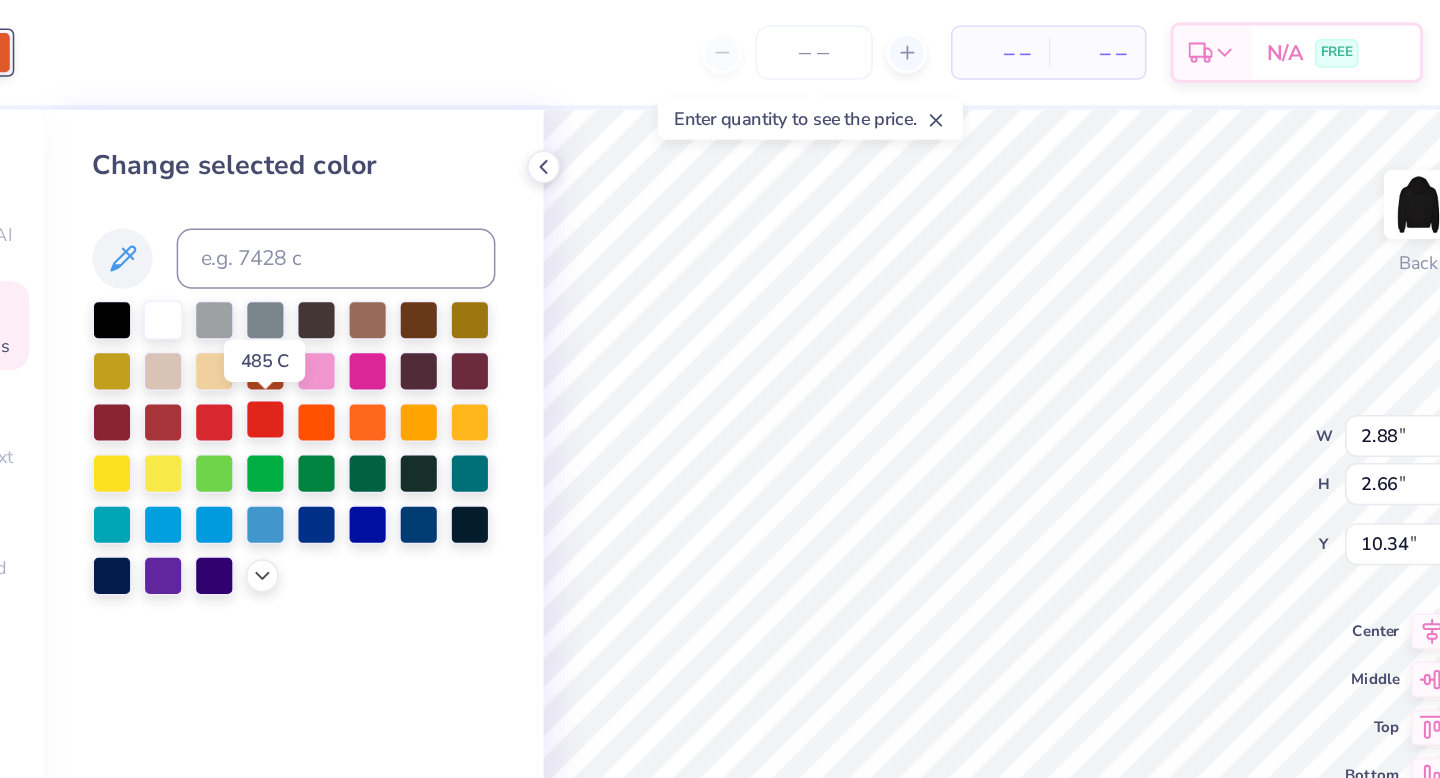 click at bounding box center [237, 279] 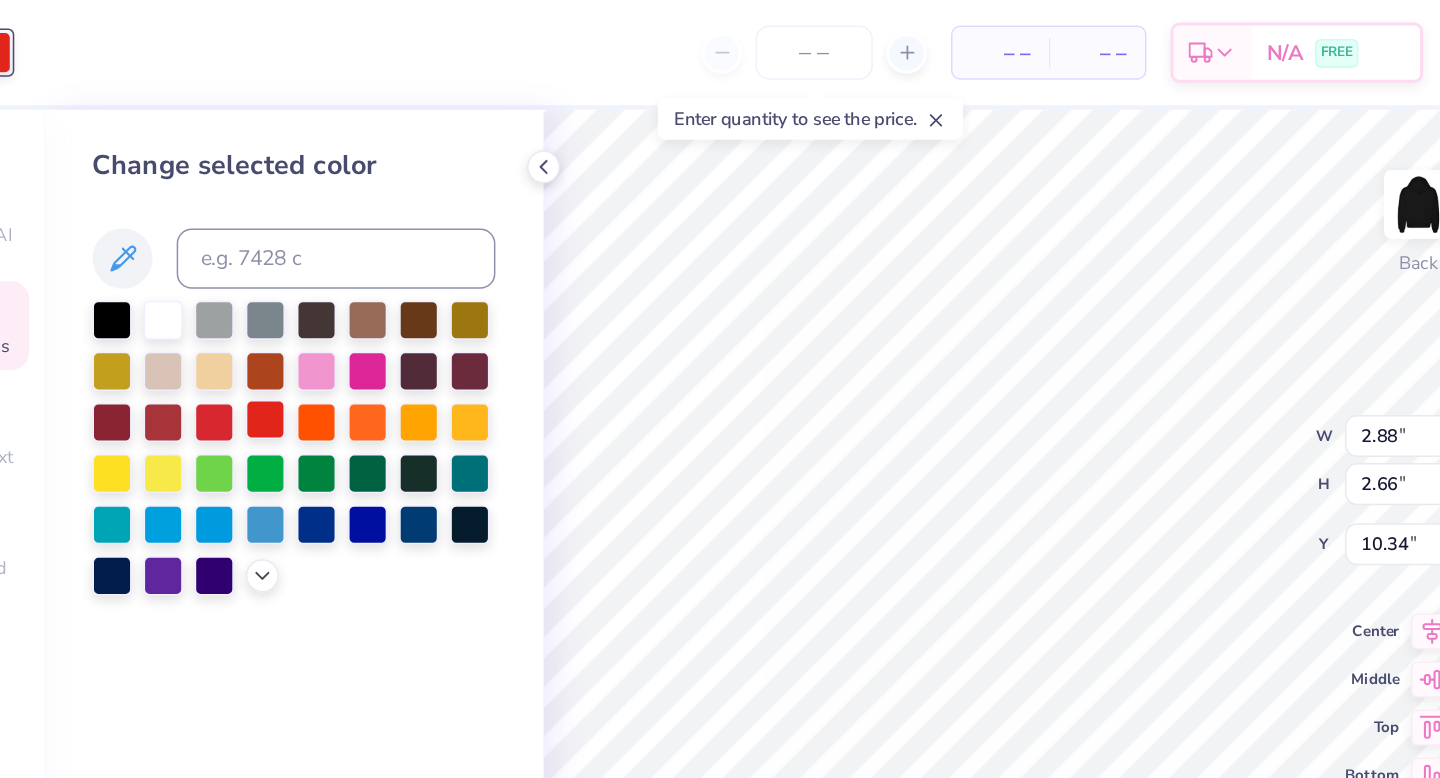 type on "7.19" 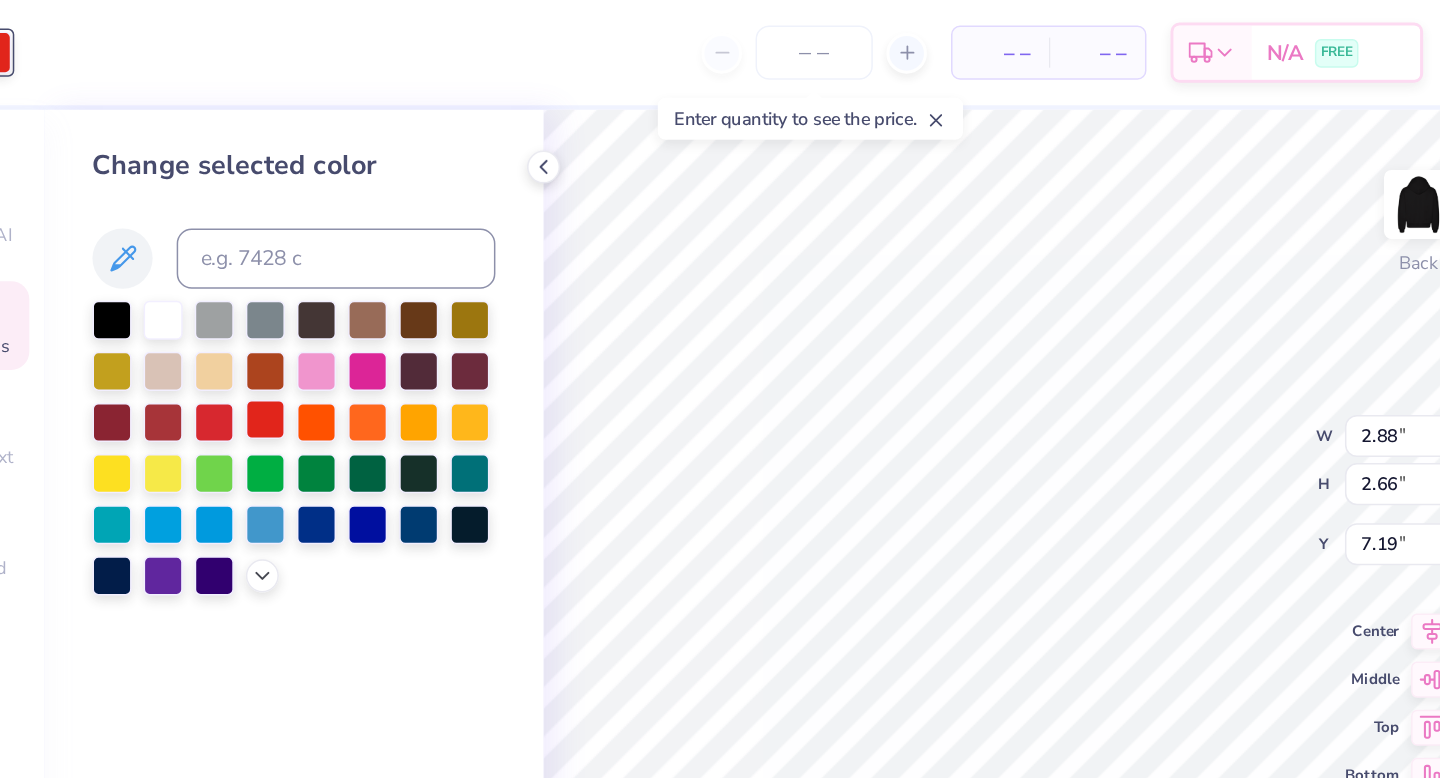 type on "2.77" 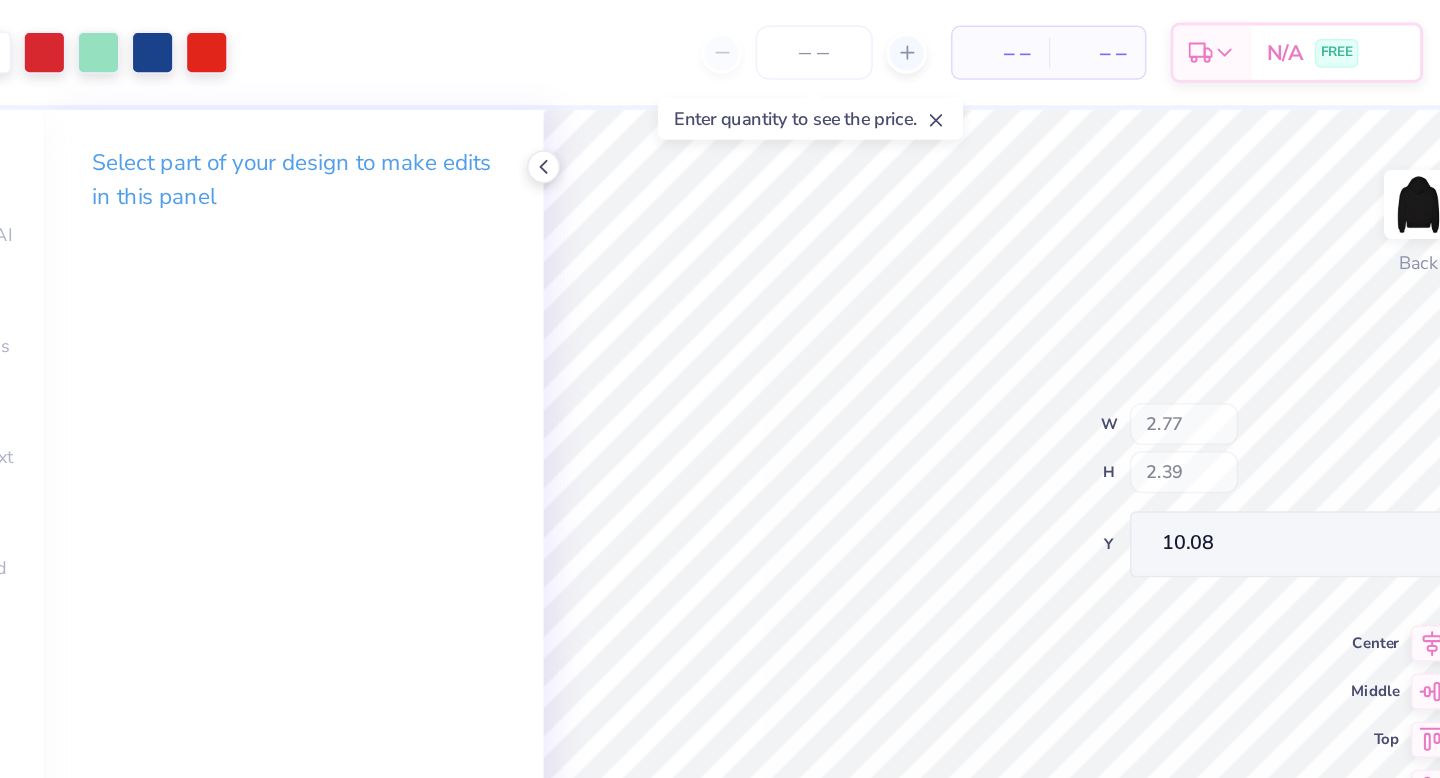 type on "10.61" 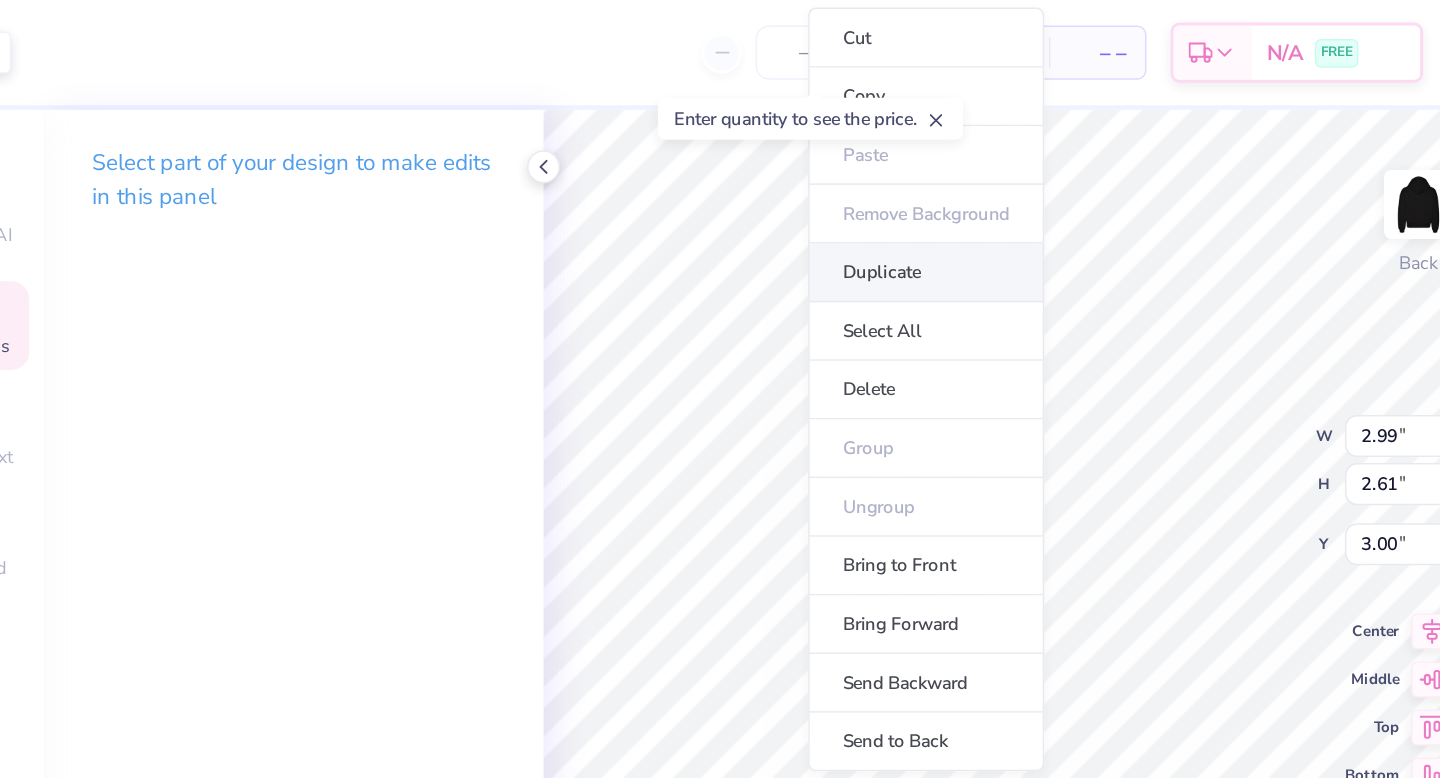 click on "Duplicate" at bounding box center [676, 181] 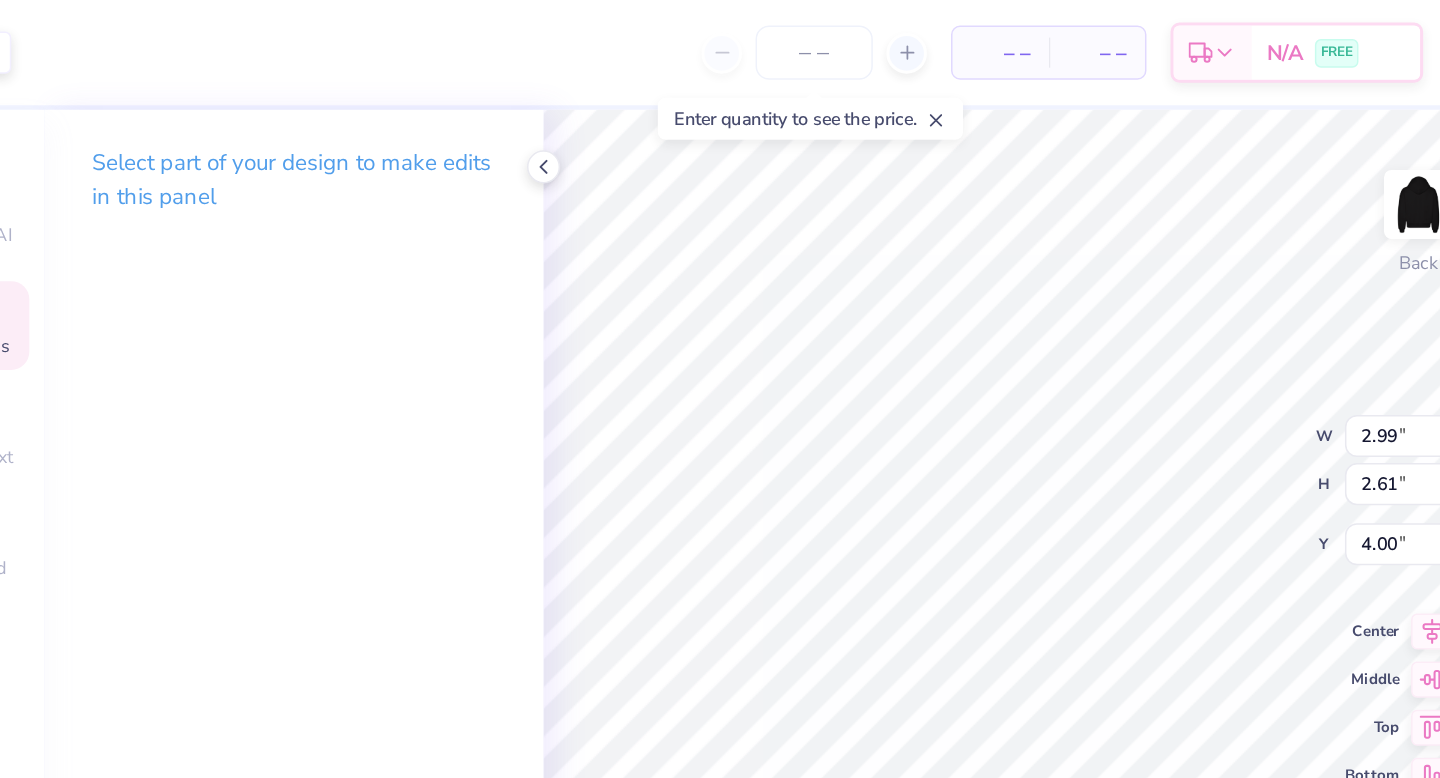 type on "7.65" 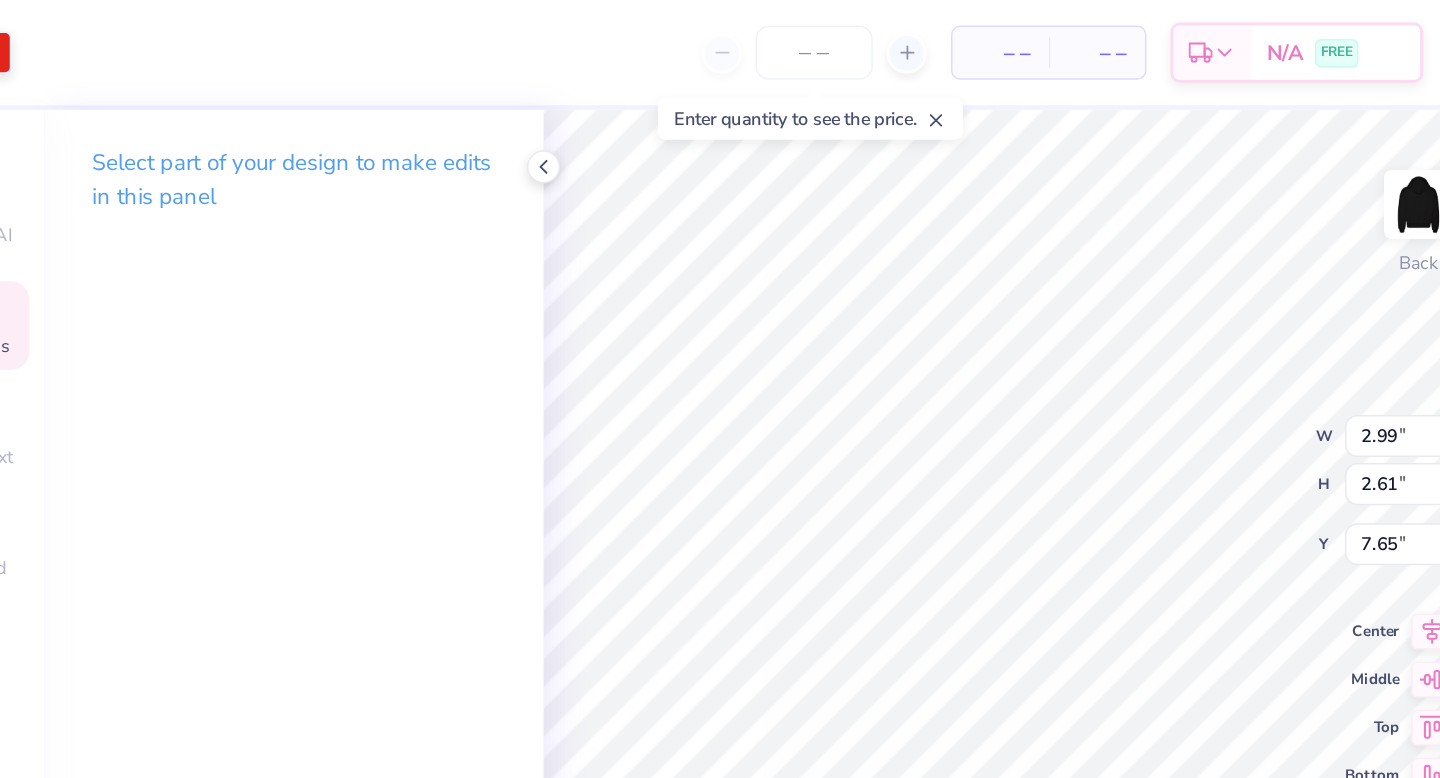 type on "2.88" 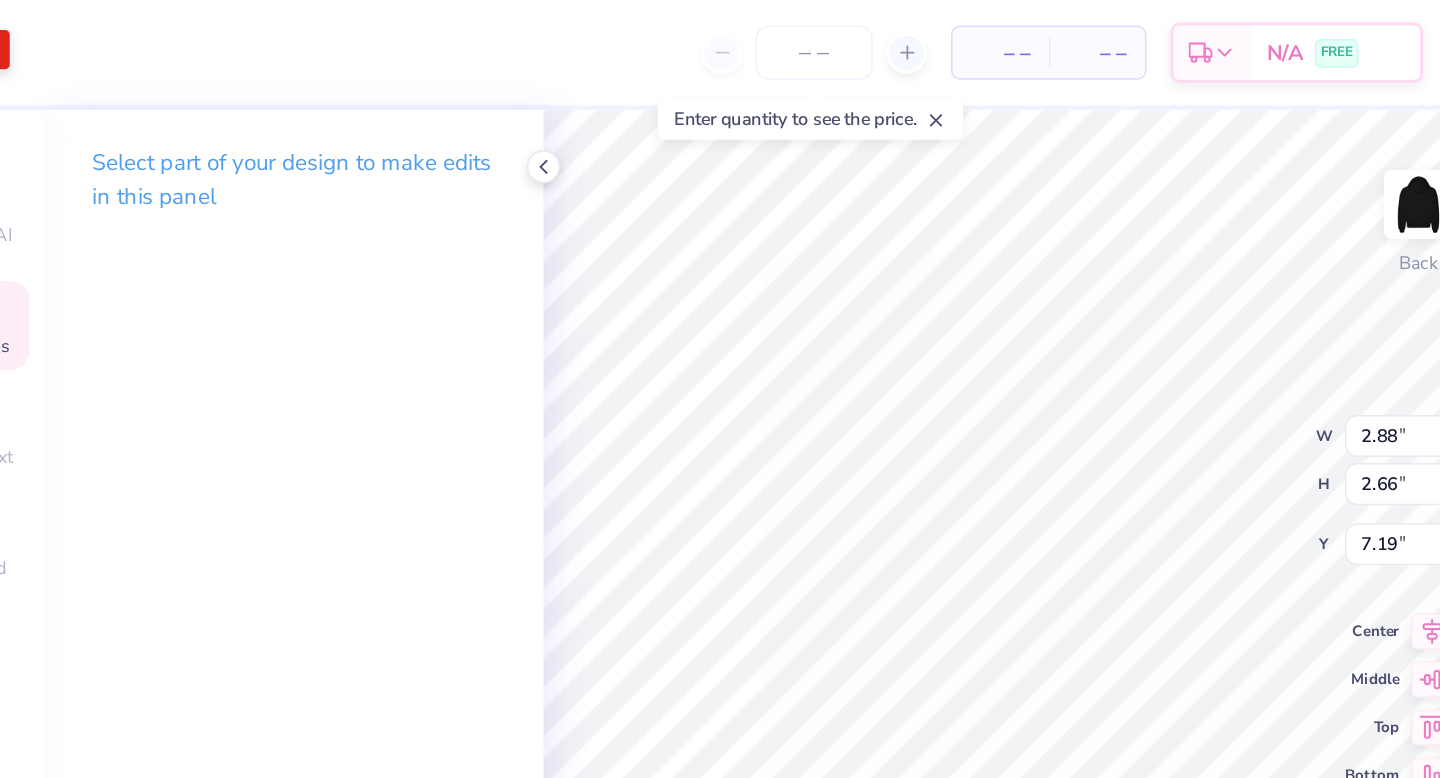 click at bounding box center (54, 33) 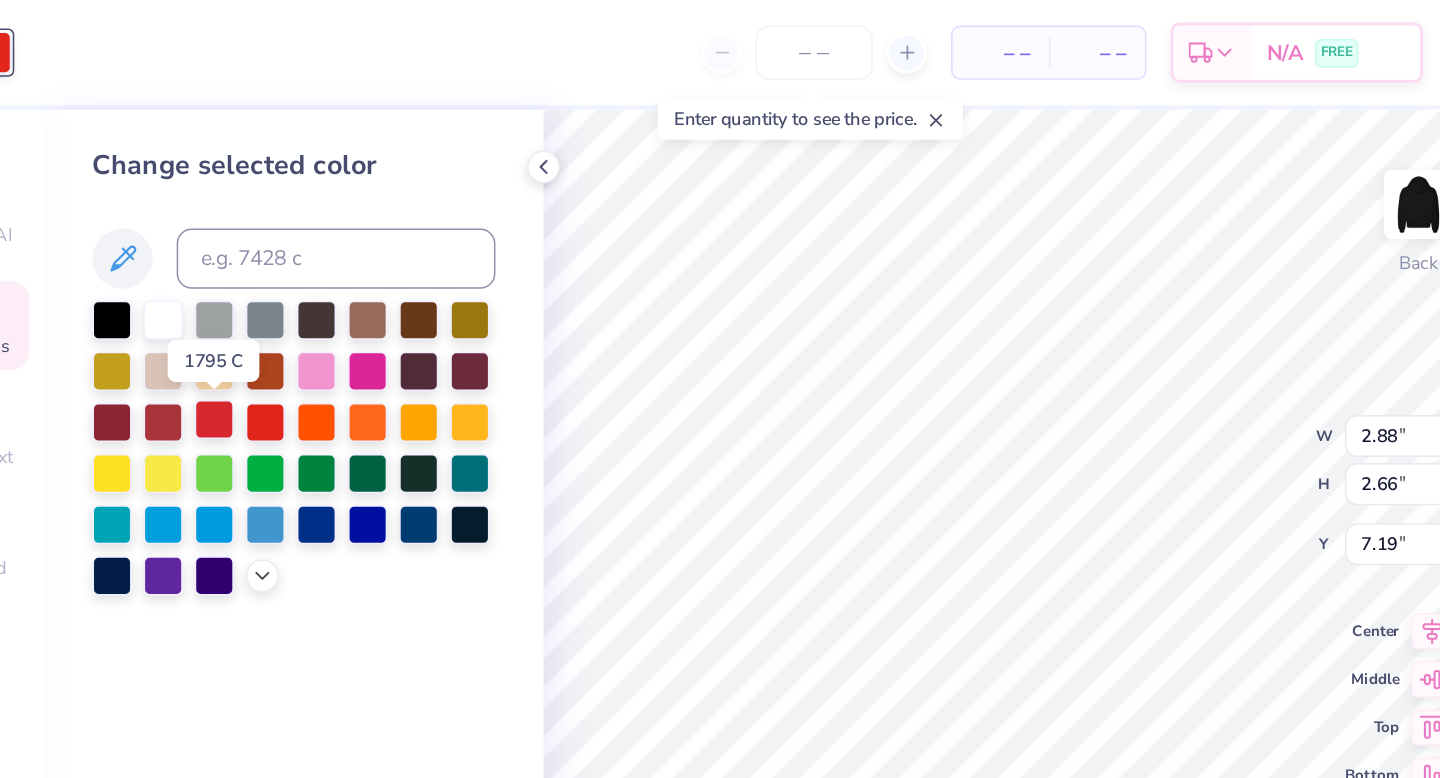click at bounding box center (203, 279) 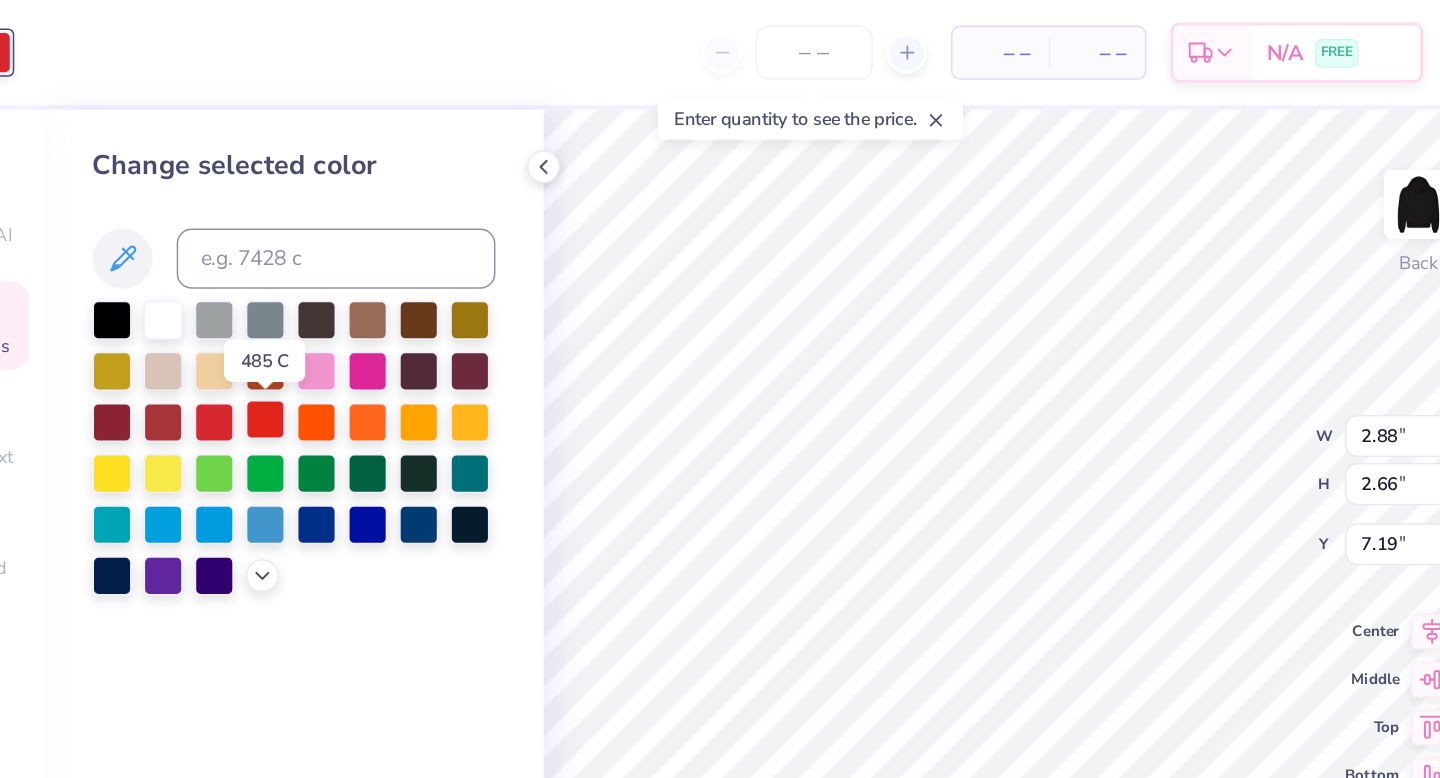 click at bounding box center (237, 279) 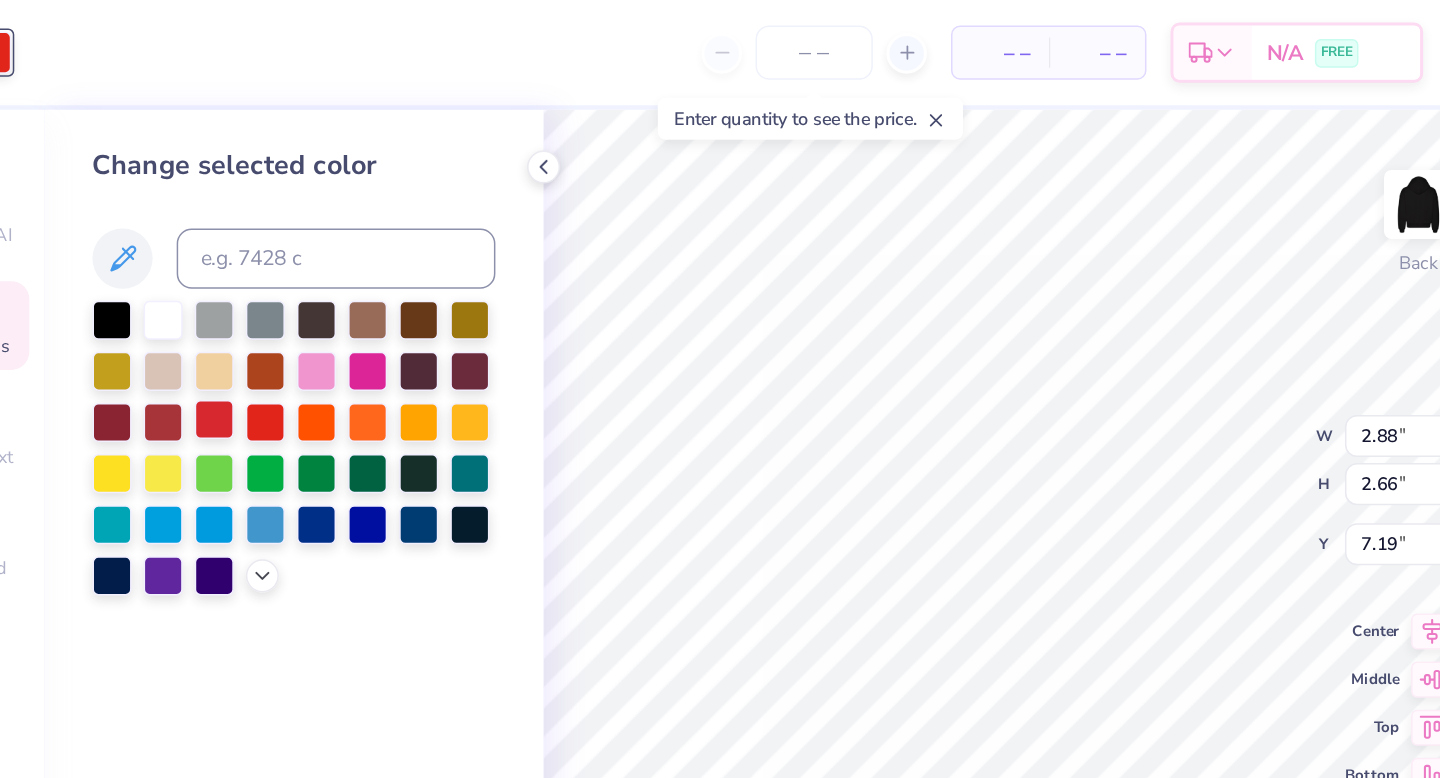 click at bounding box center (203, 279) 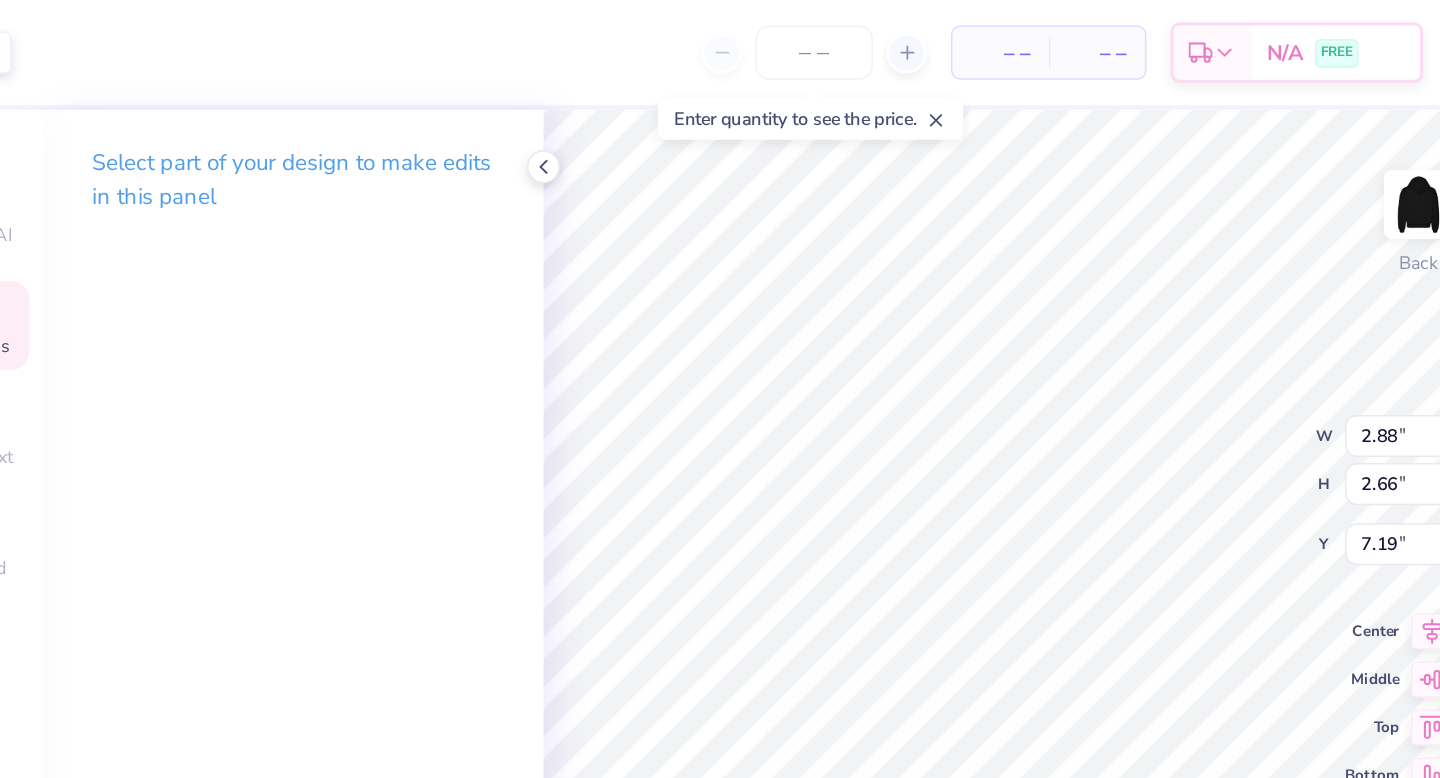 type on "2.99" 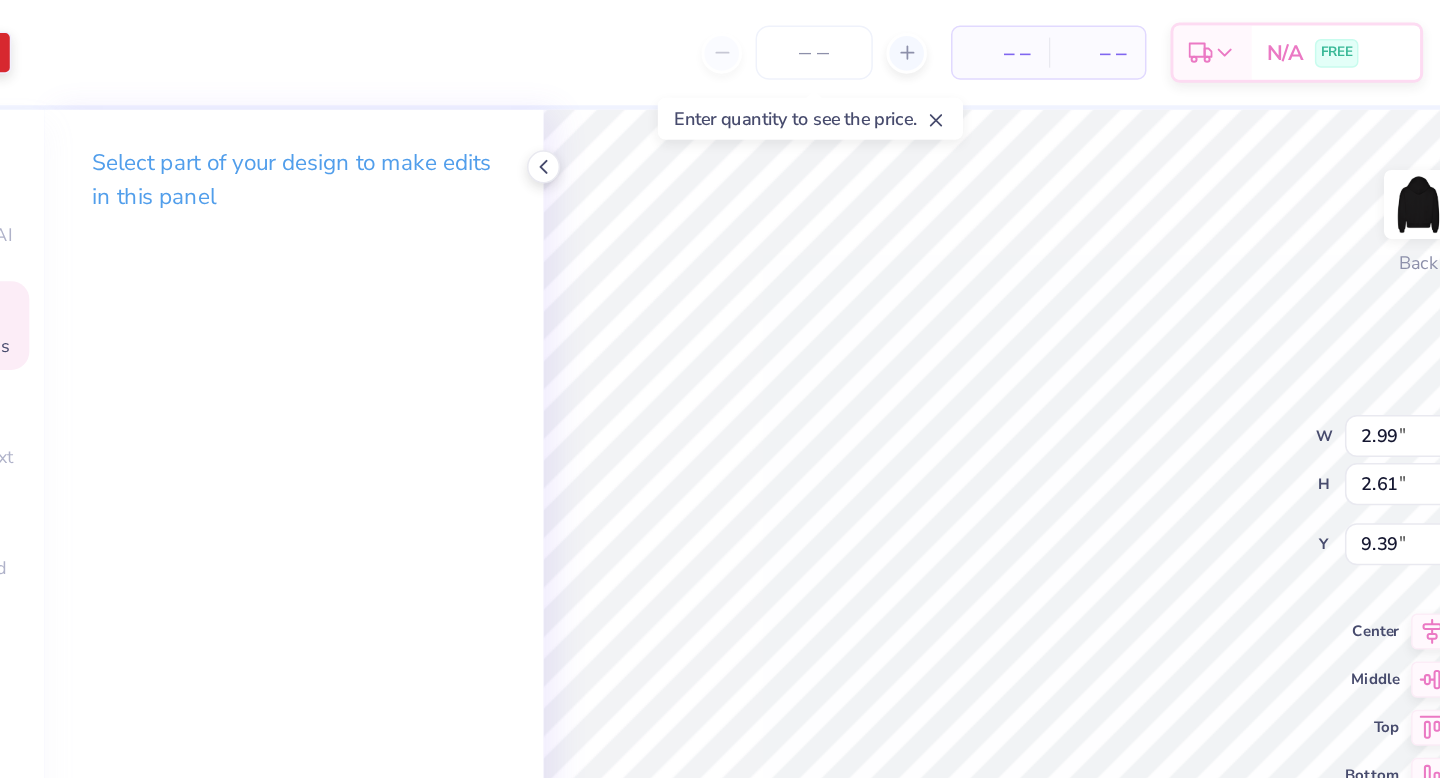 type on "2.88" 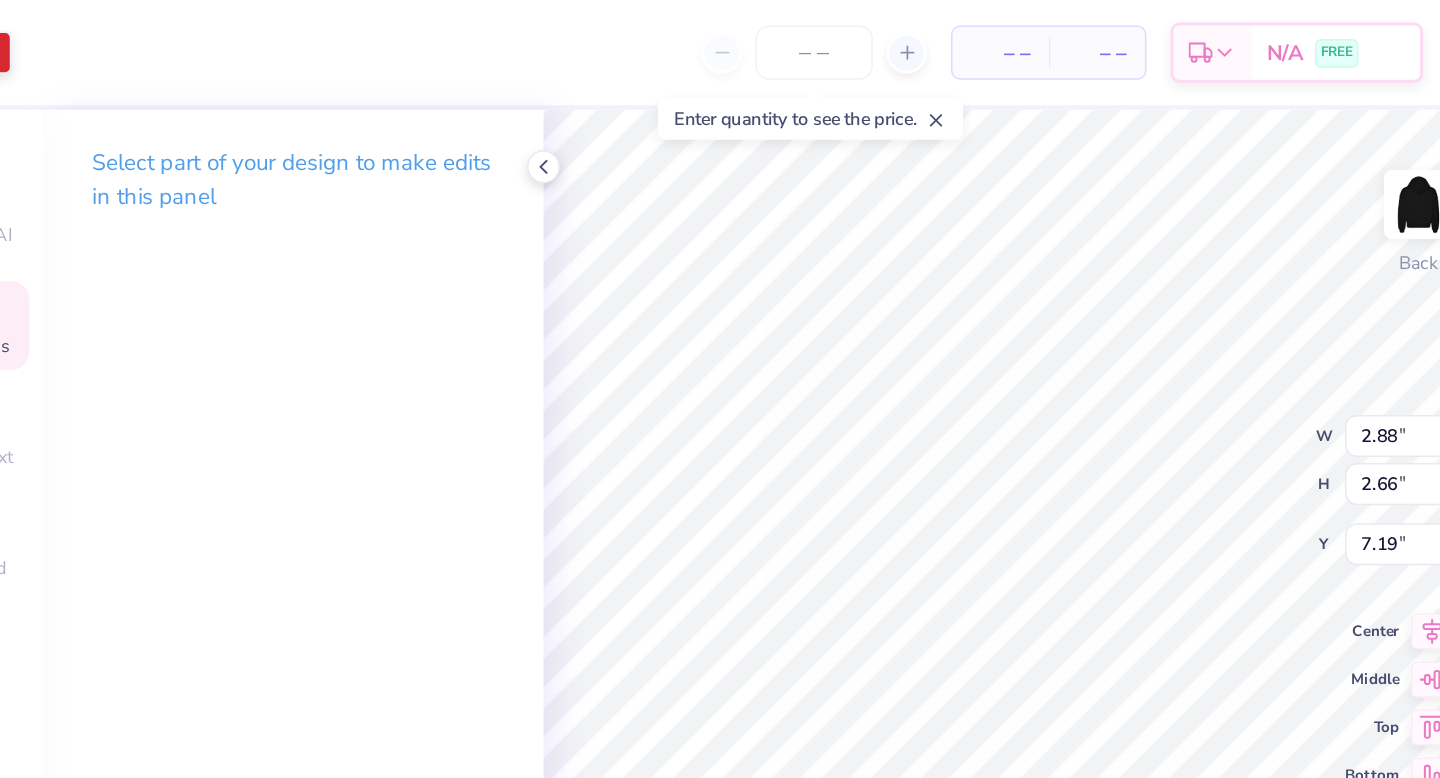 type on "14.39" 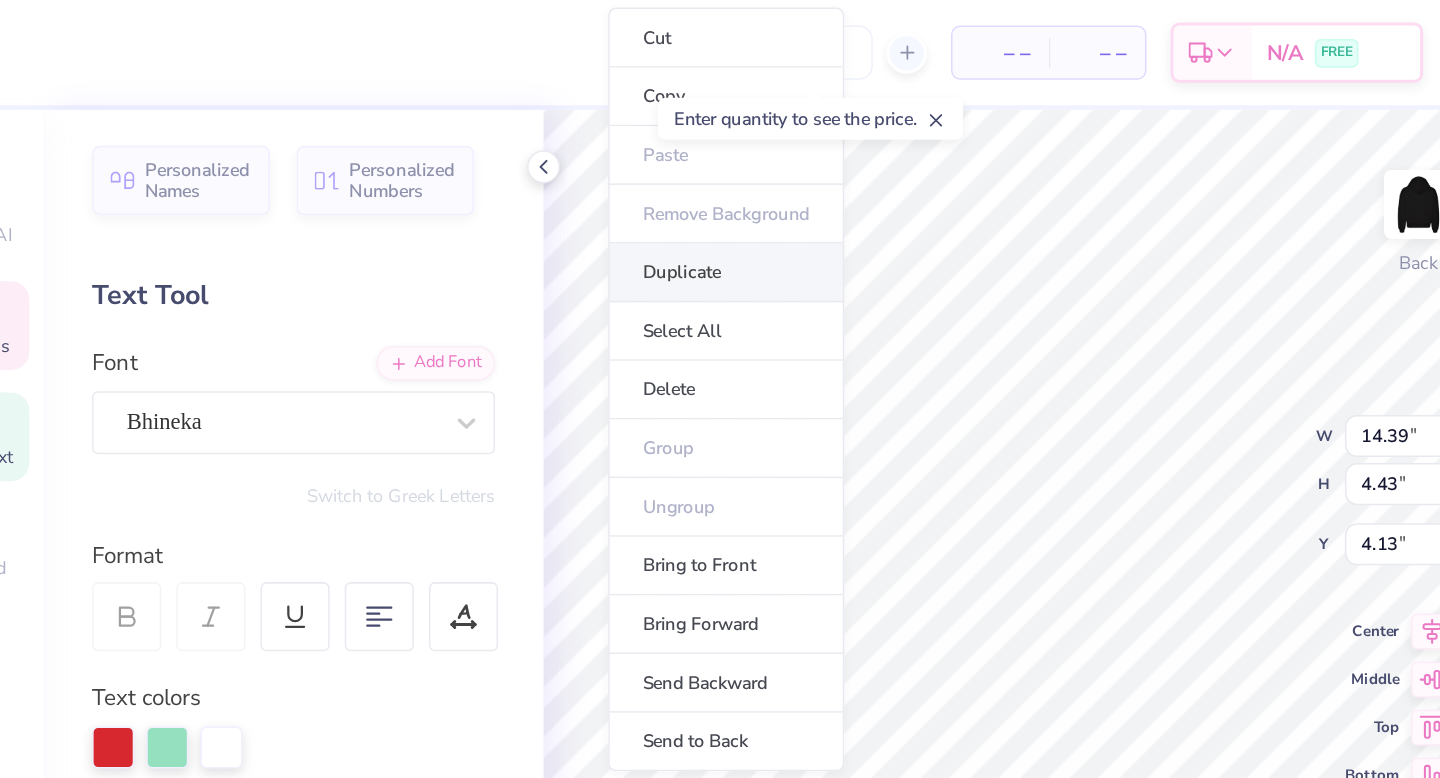 click on "Duplicate" at bounding box center (543, 181) 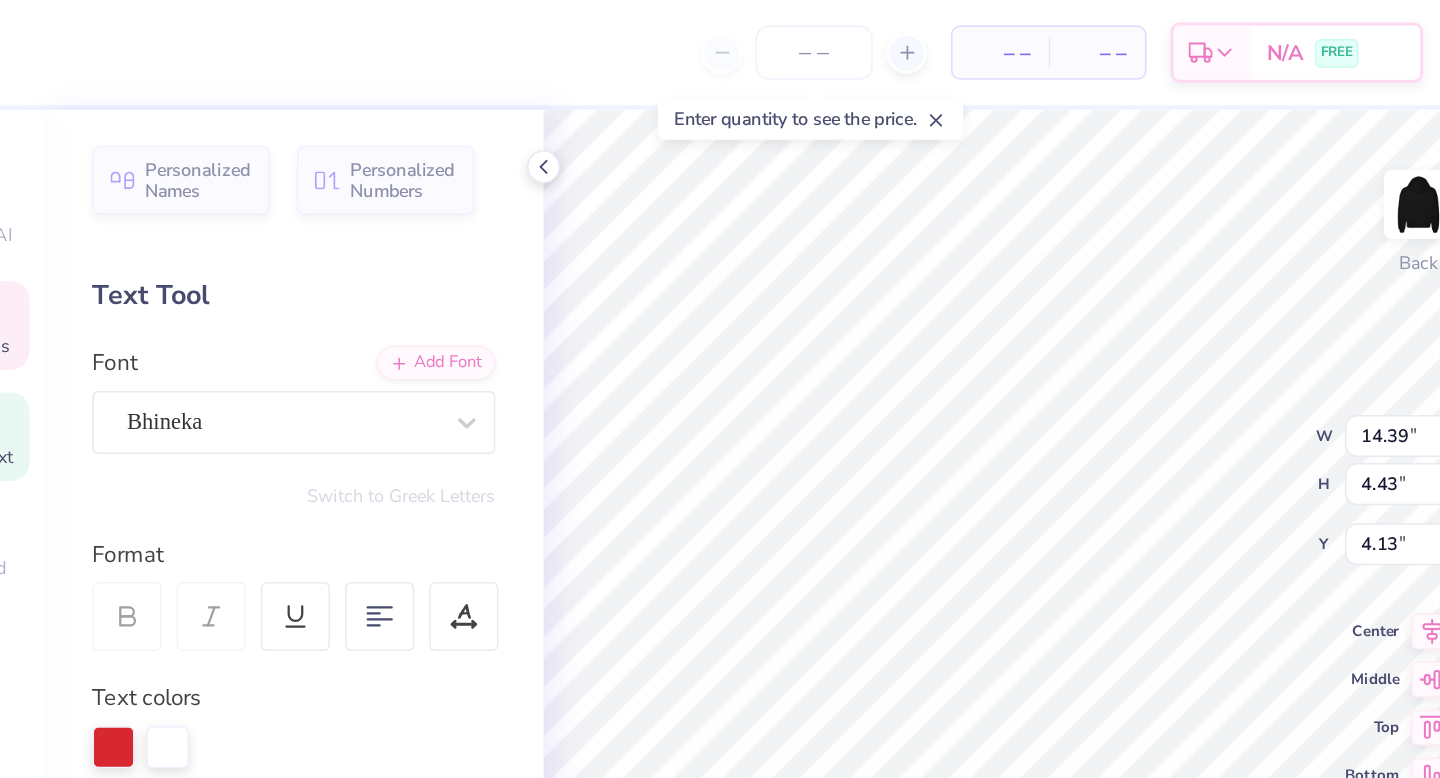 type on "5.13" 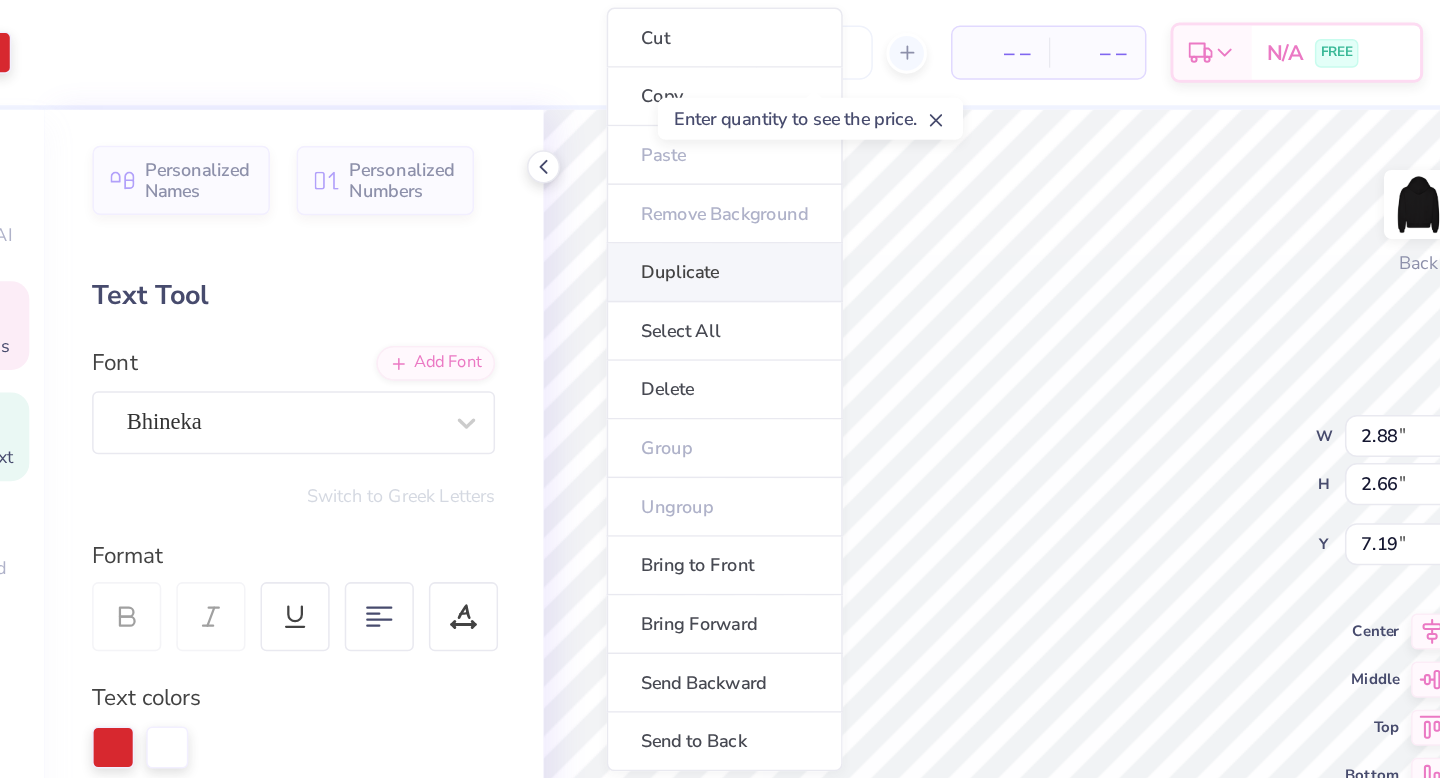 click on "Duplicate" at bounding box center [542, 181] 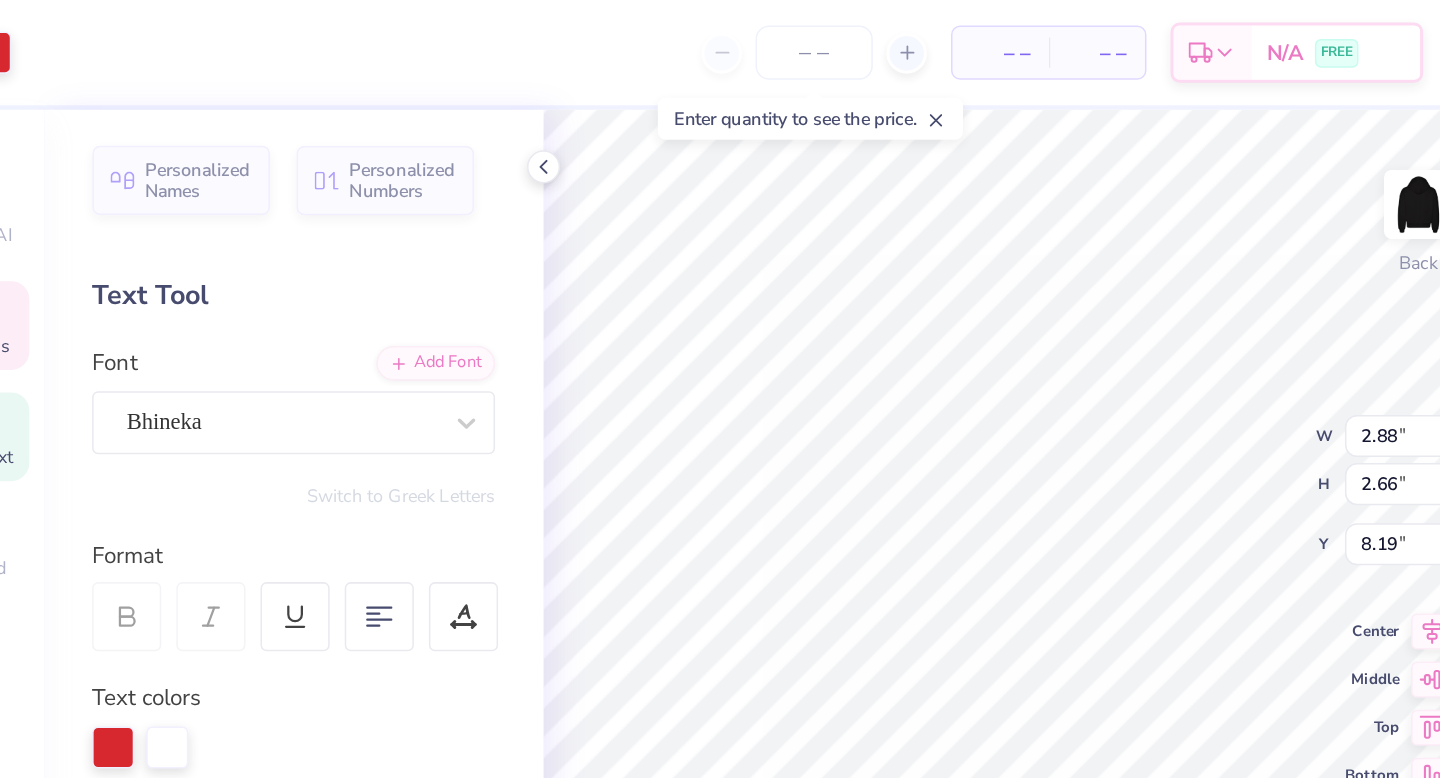 type on "7.19" 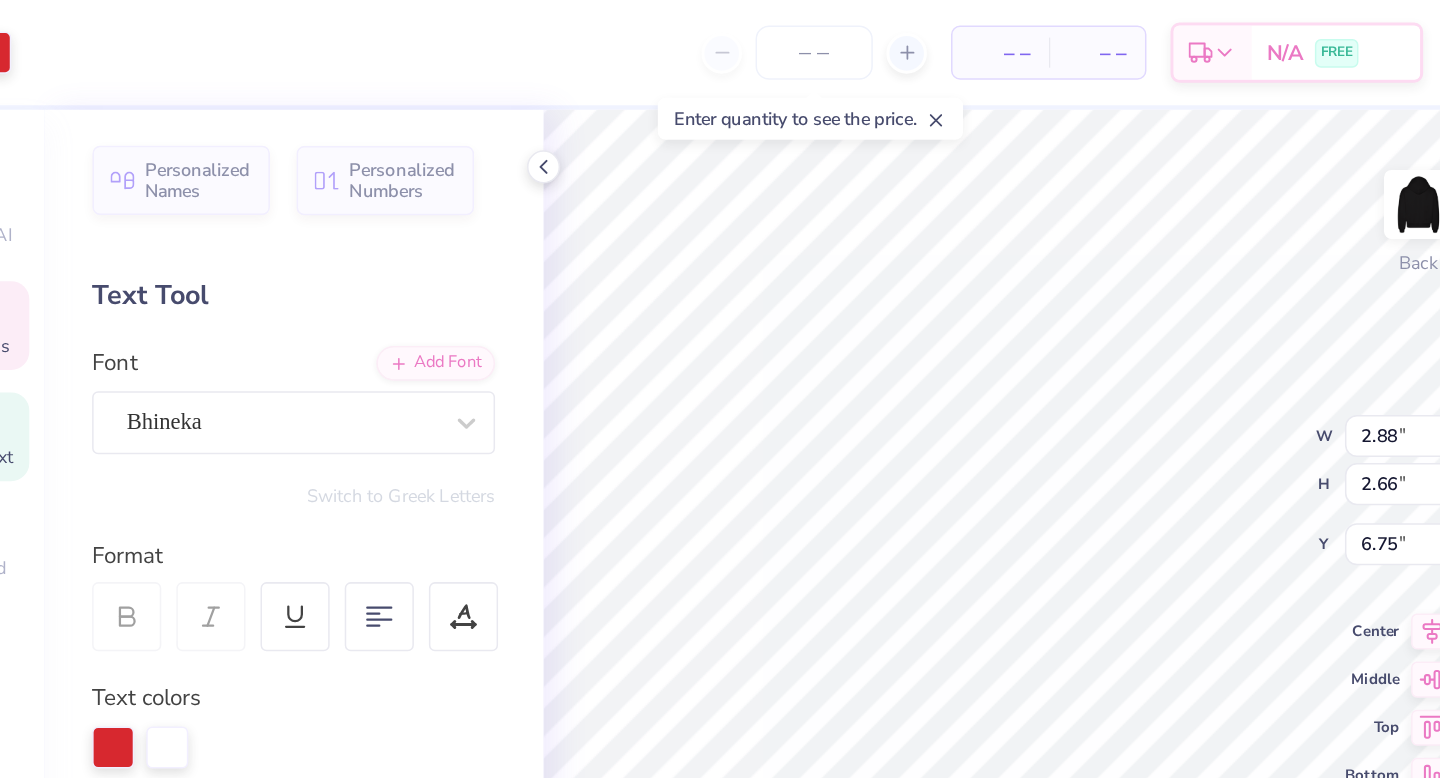 type on "6.75" 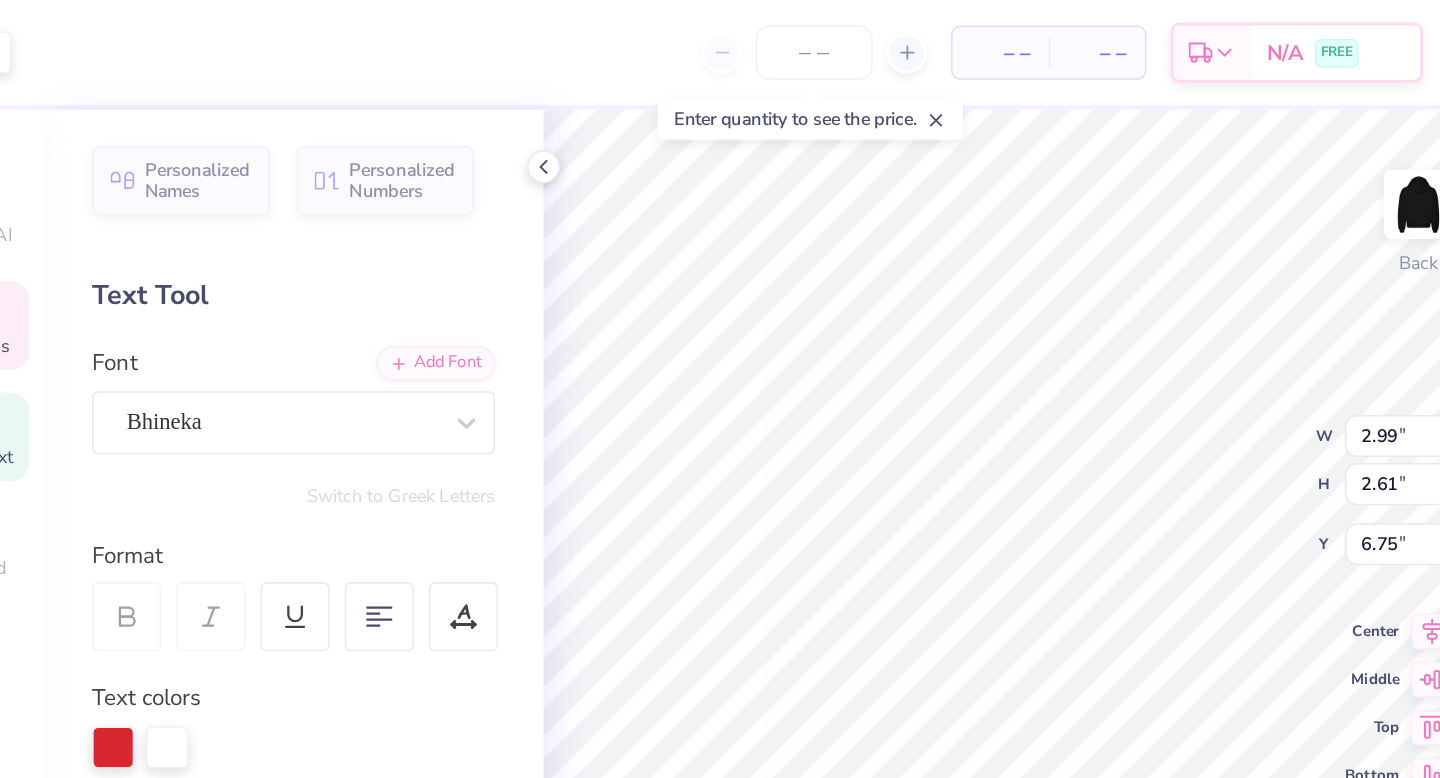 type on "2.99" 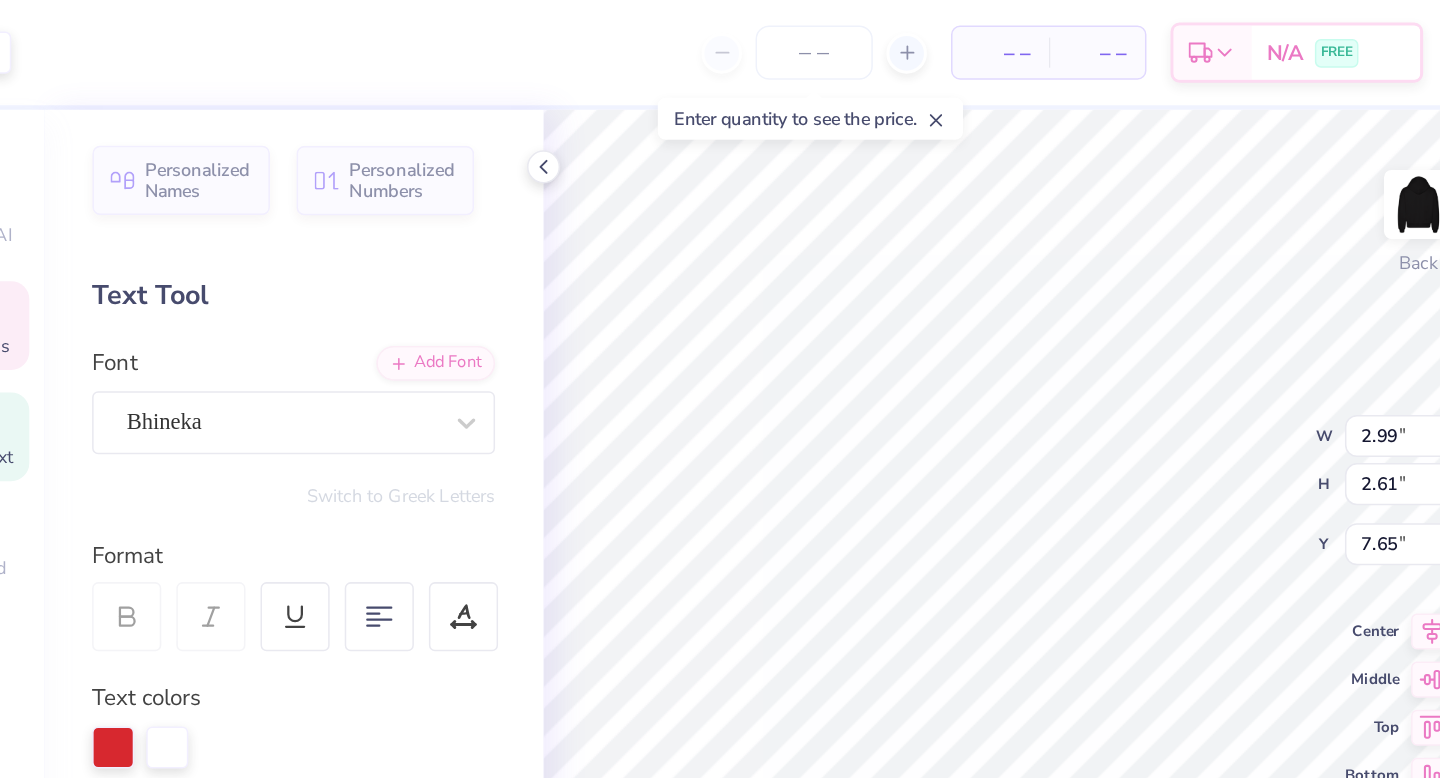 type 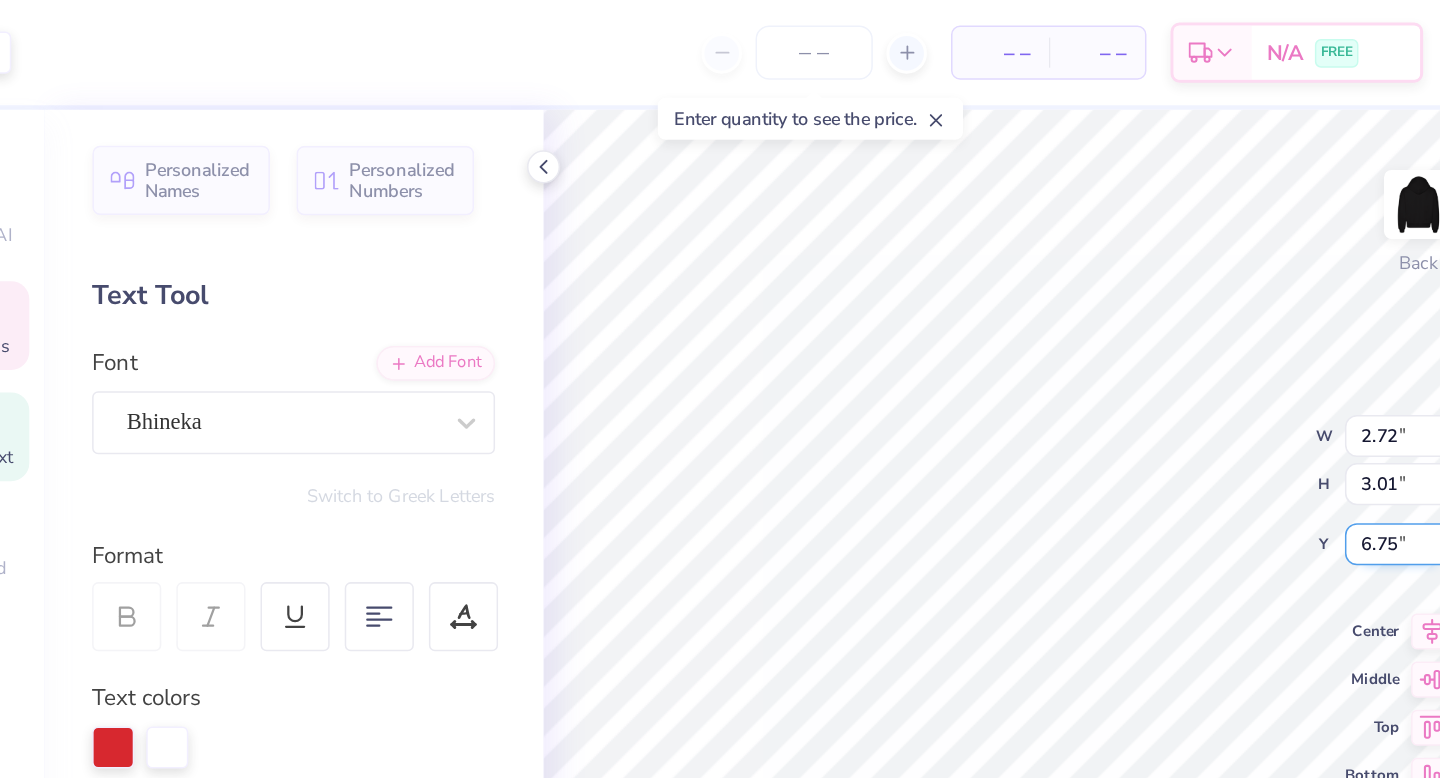 click on "100  % Back W 2.72 2.72 " H 3.01 3.01 " Y 6.75 6.75 " Center Middle Top Bottom Submit to feature on our public gallery." at bounding box center (743, 425) 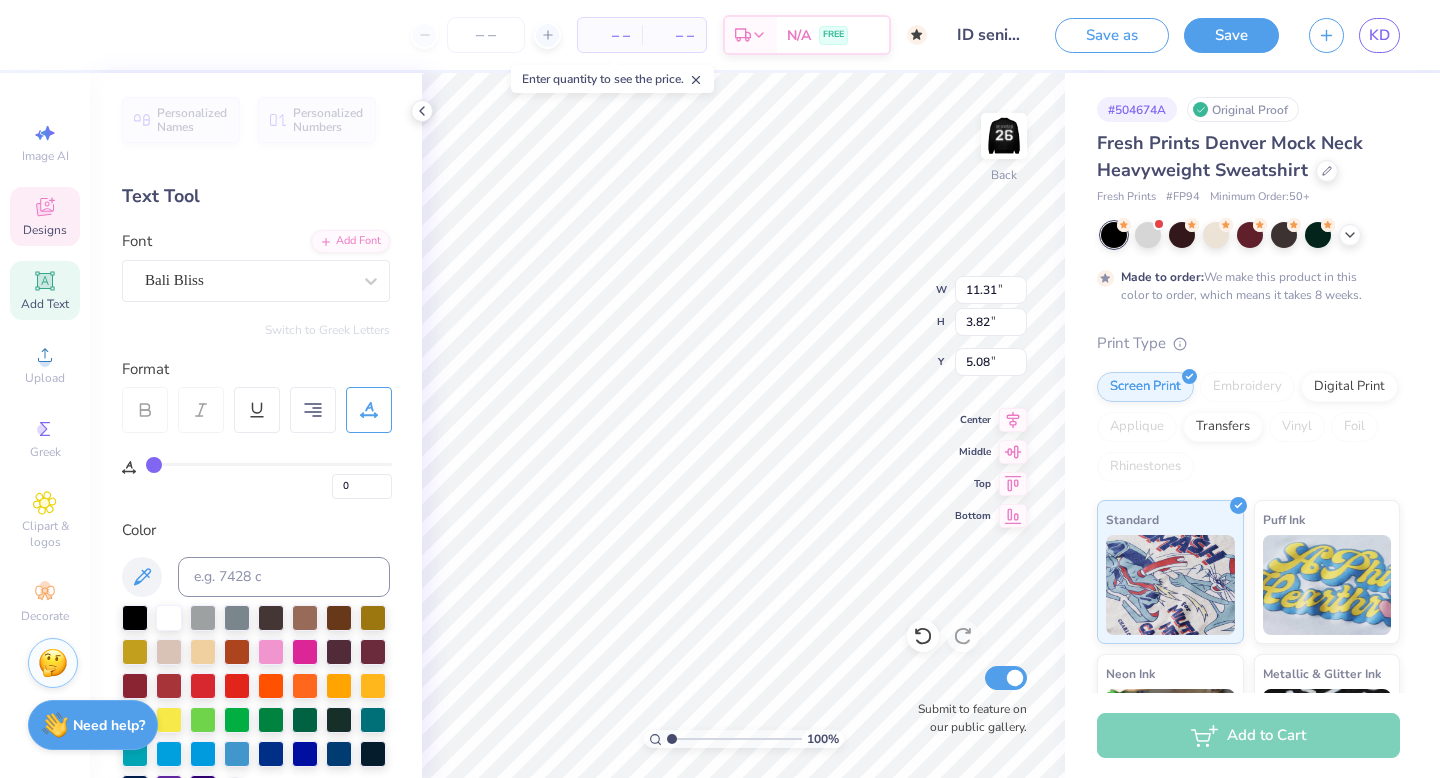 scroll, scrollTop: 0, scrollLeft: 0, axis: both 